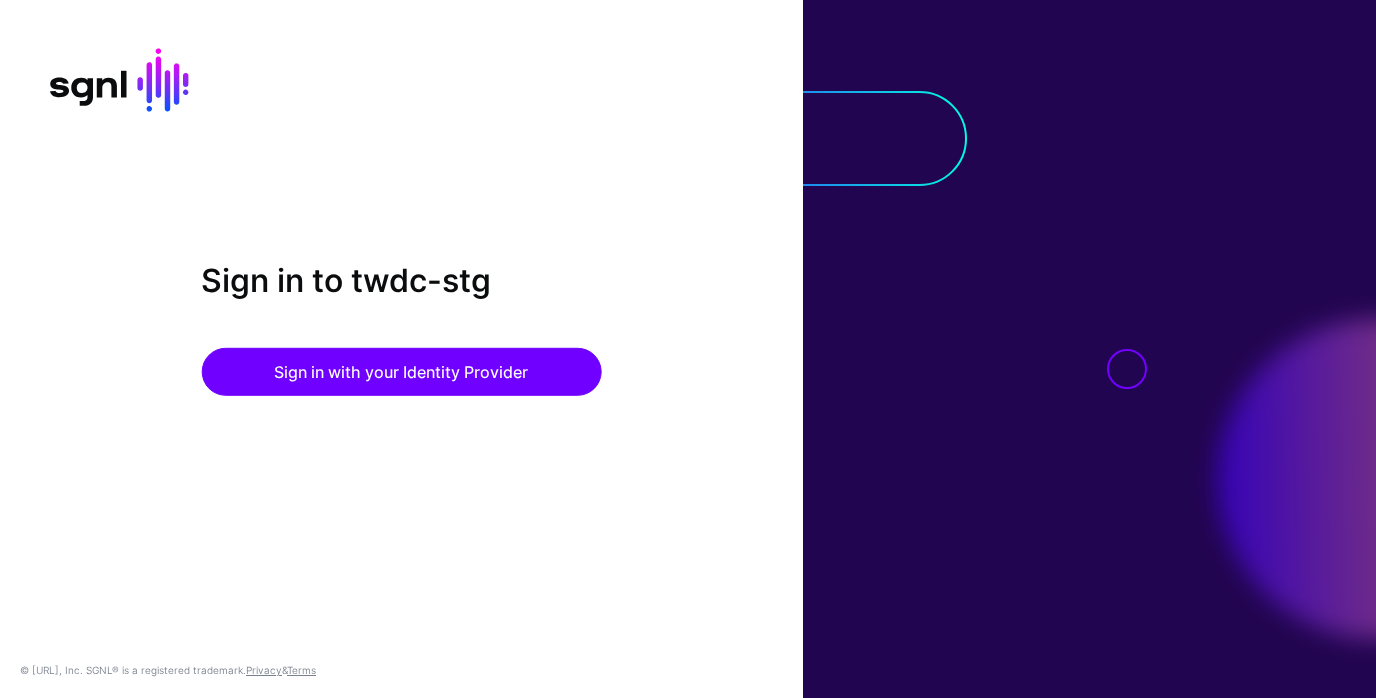 scroll, scrollTop: 0, scrollLeft: 0, axis: both 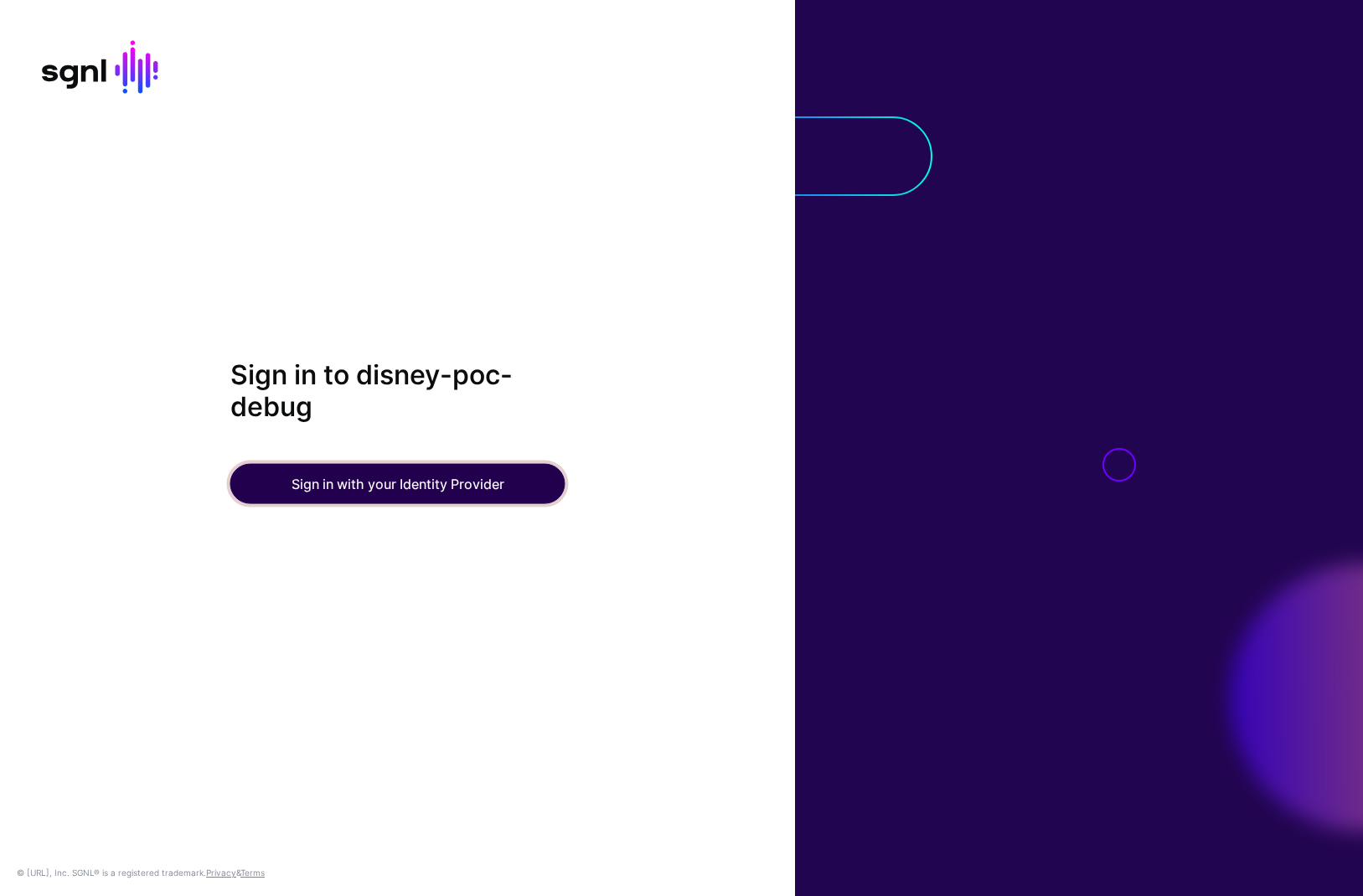 click on "Sign in with your Identity Provider" 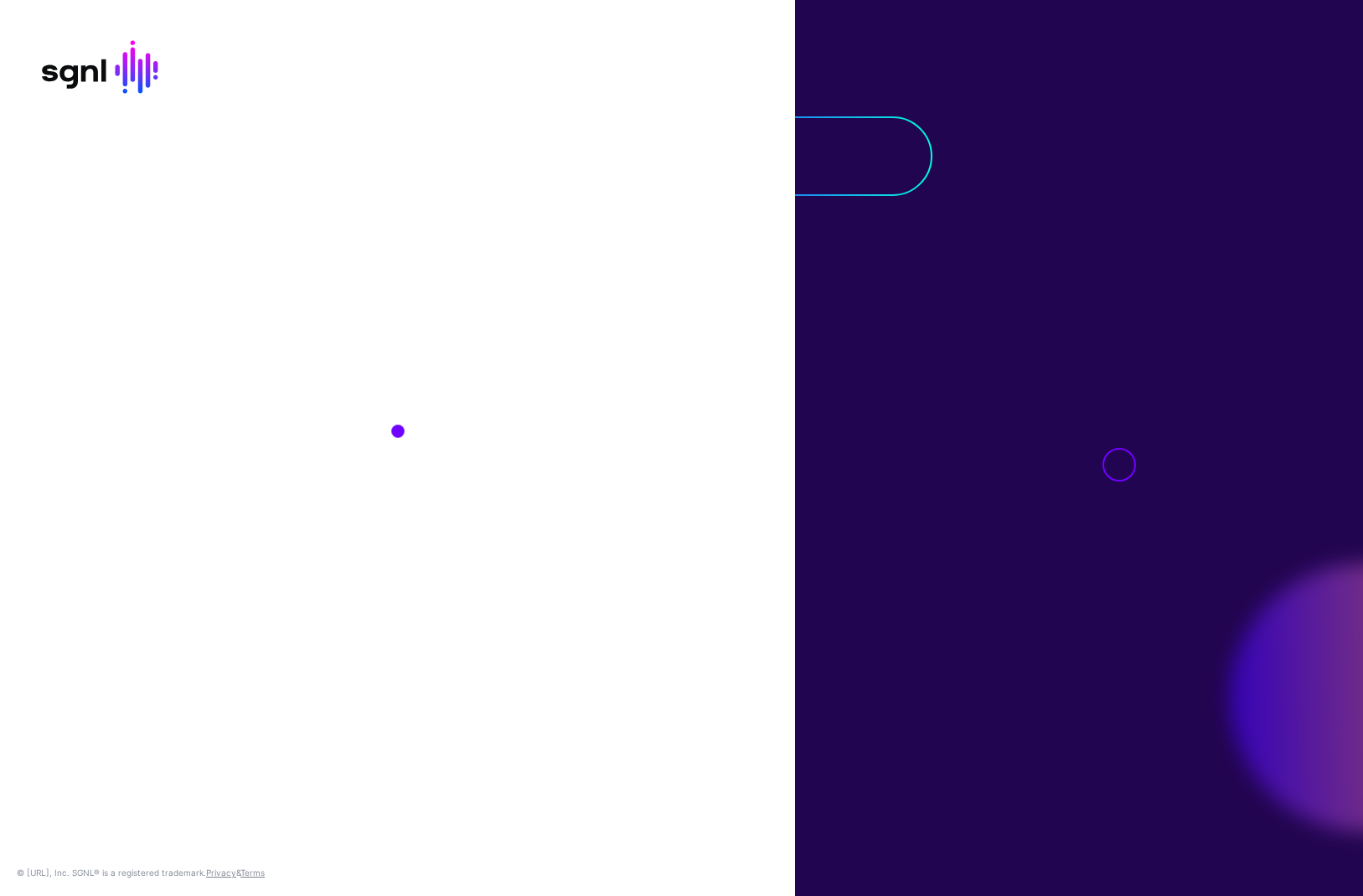 scroll, scrollTop: 0, scrollLeft: 0, axis: both 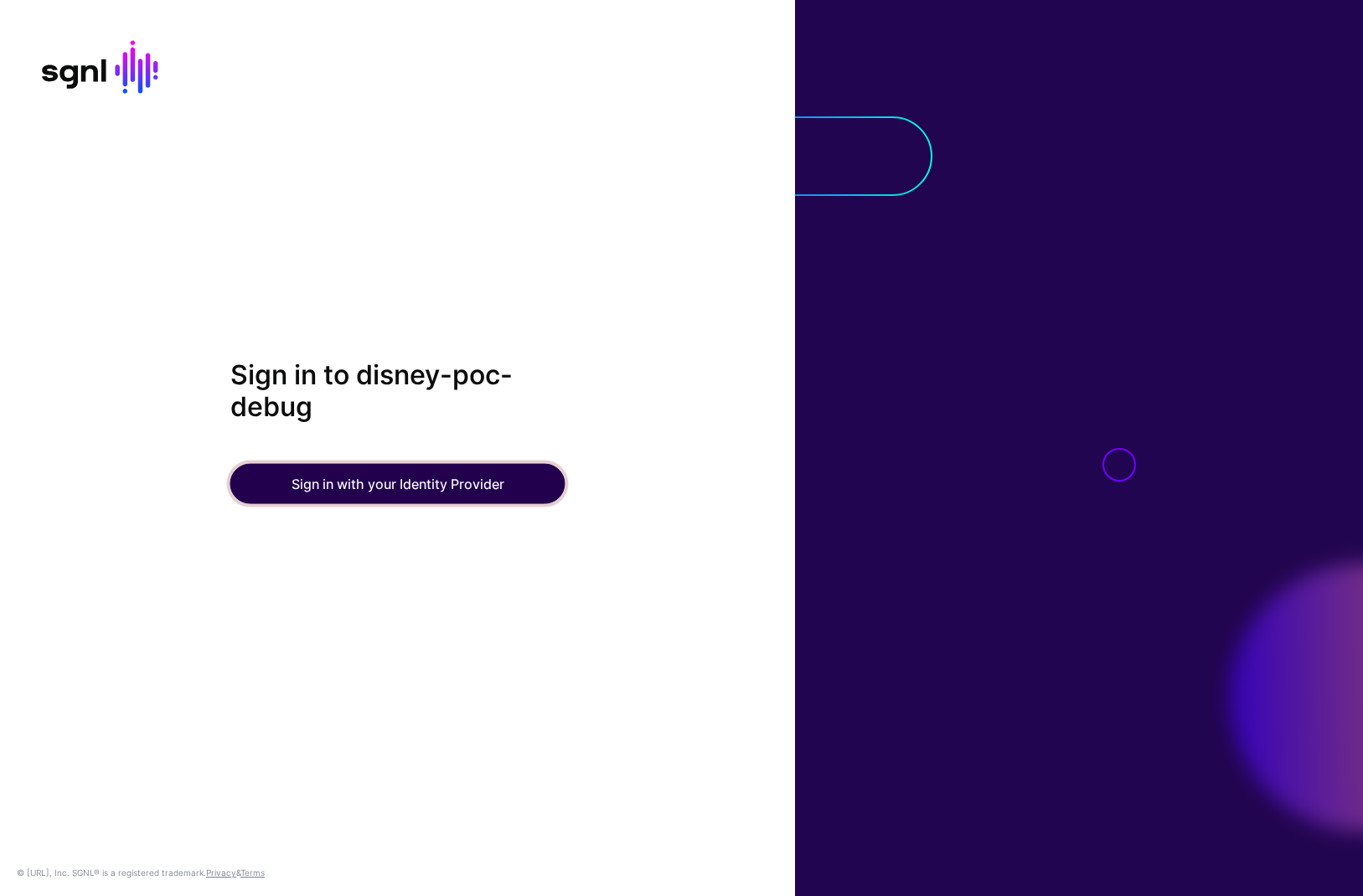 click on "Sign in with your Identity Provider" 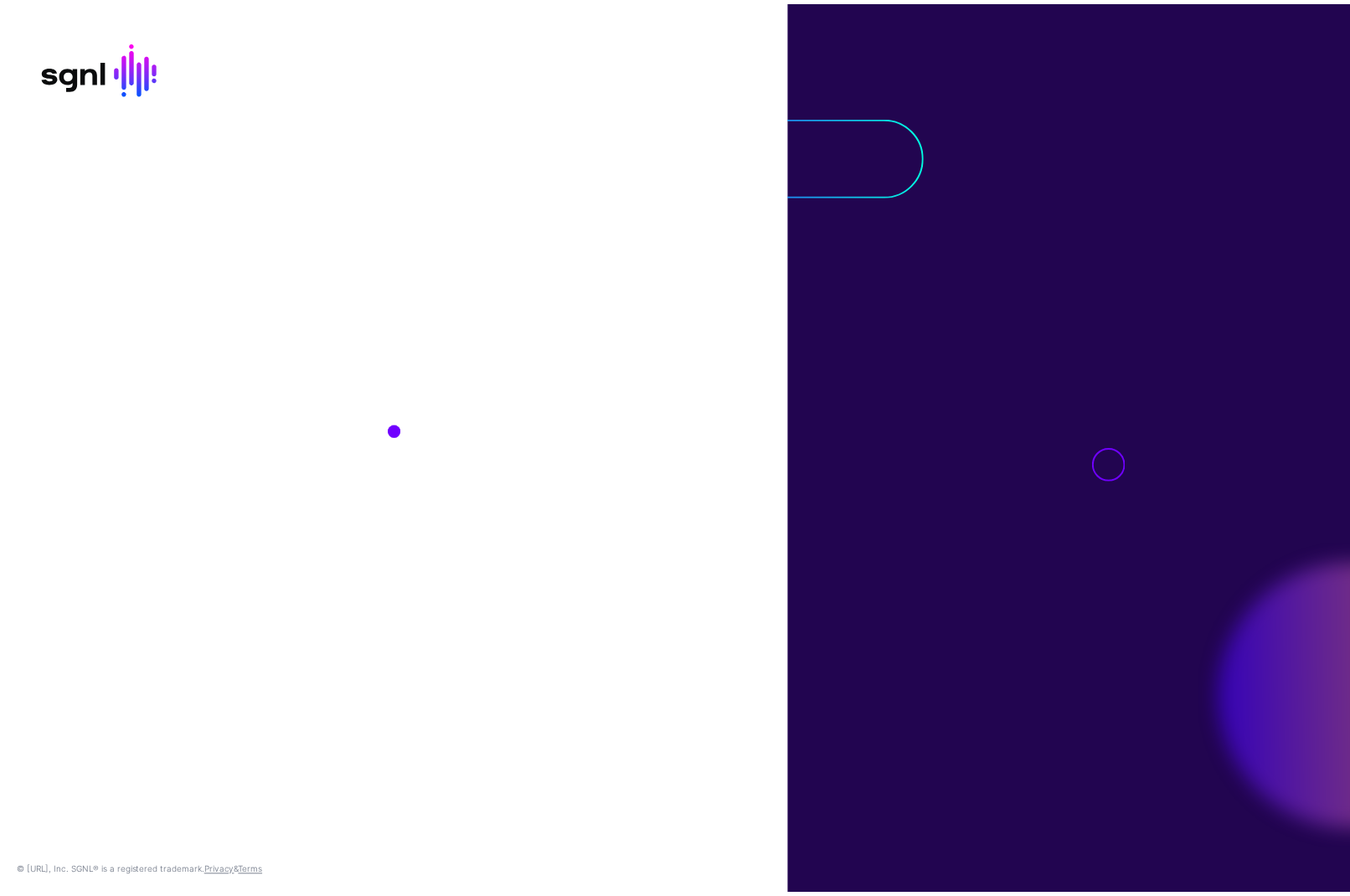 scroll, scrollTop: 0, scrollLeft: 0, axis: both 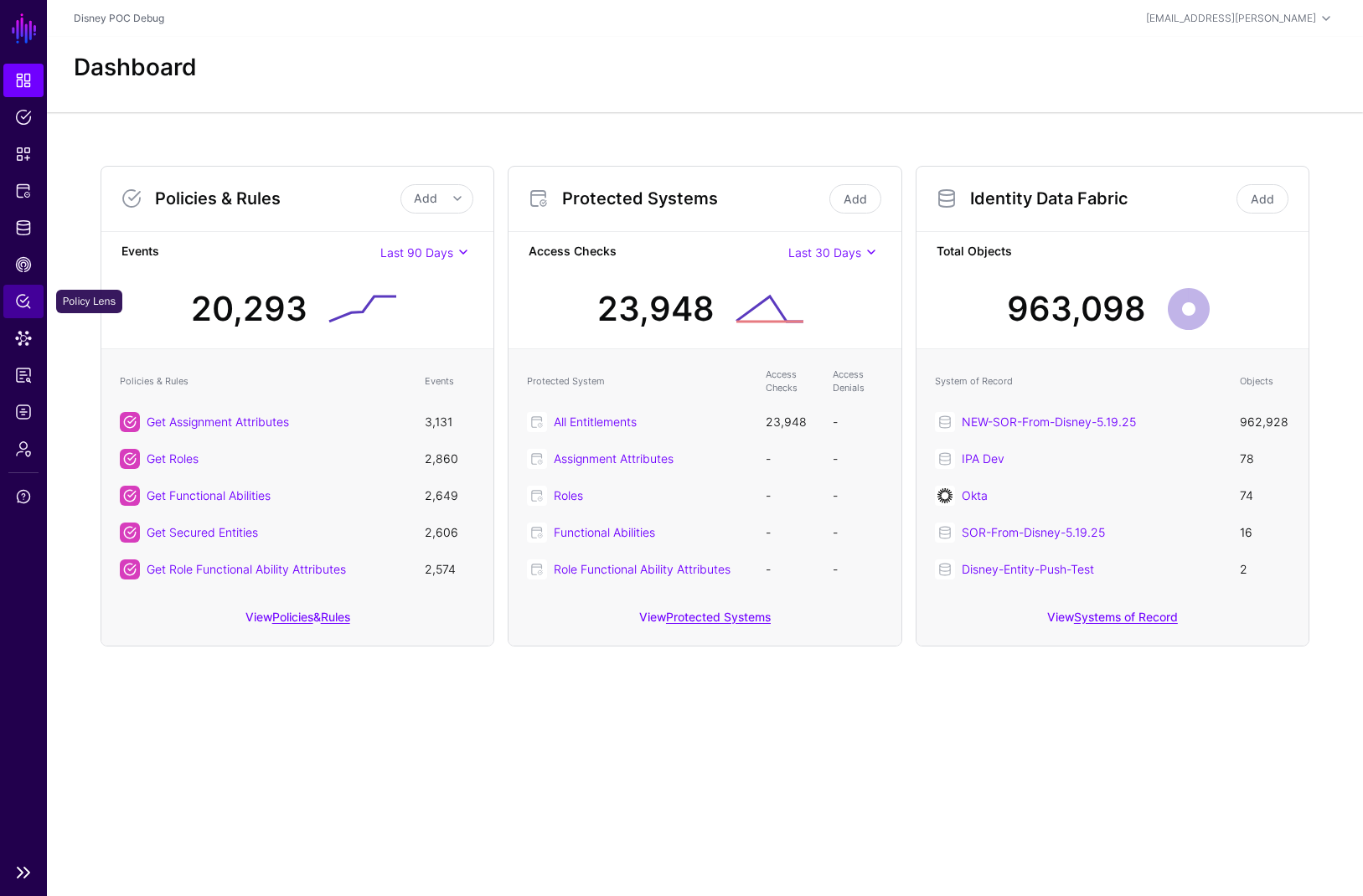 click on "Policy Lens" 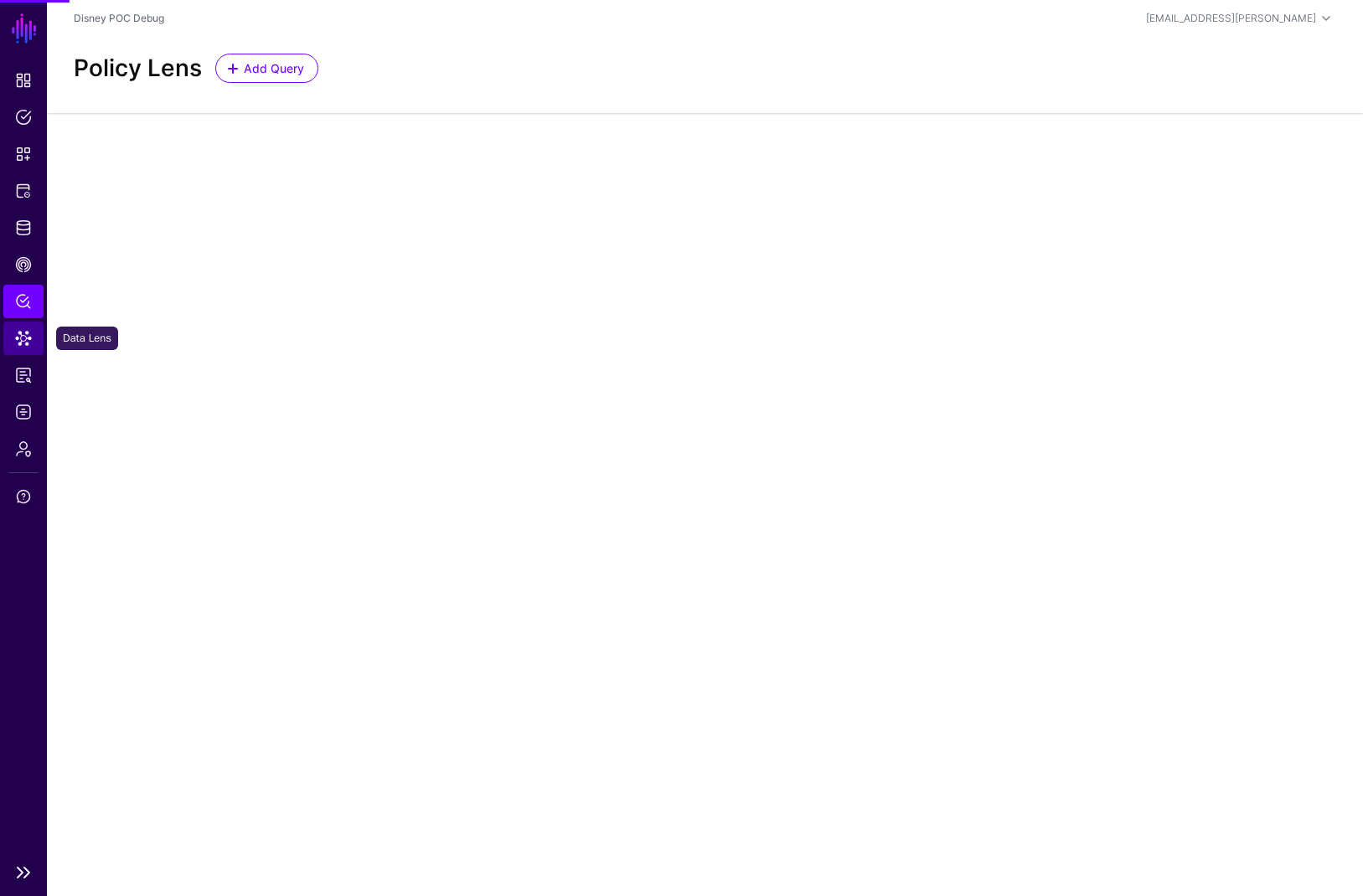click on "Data Lens" 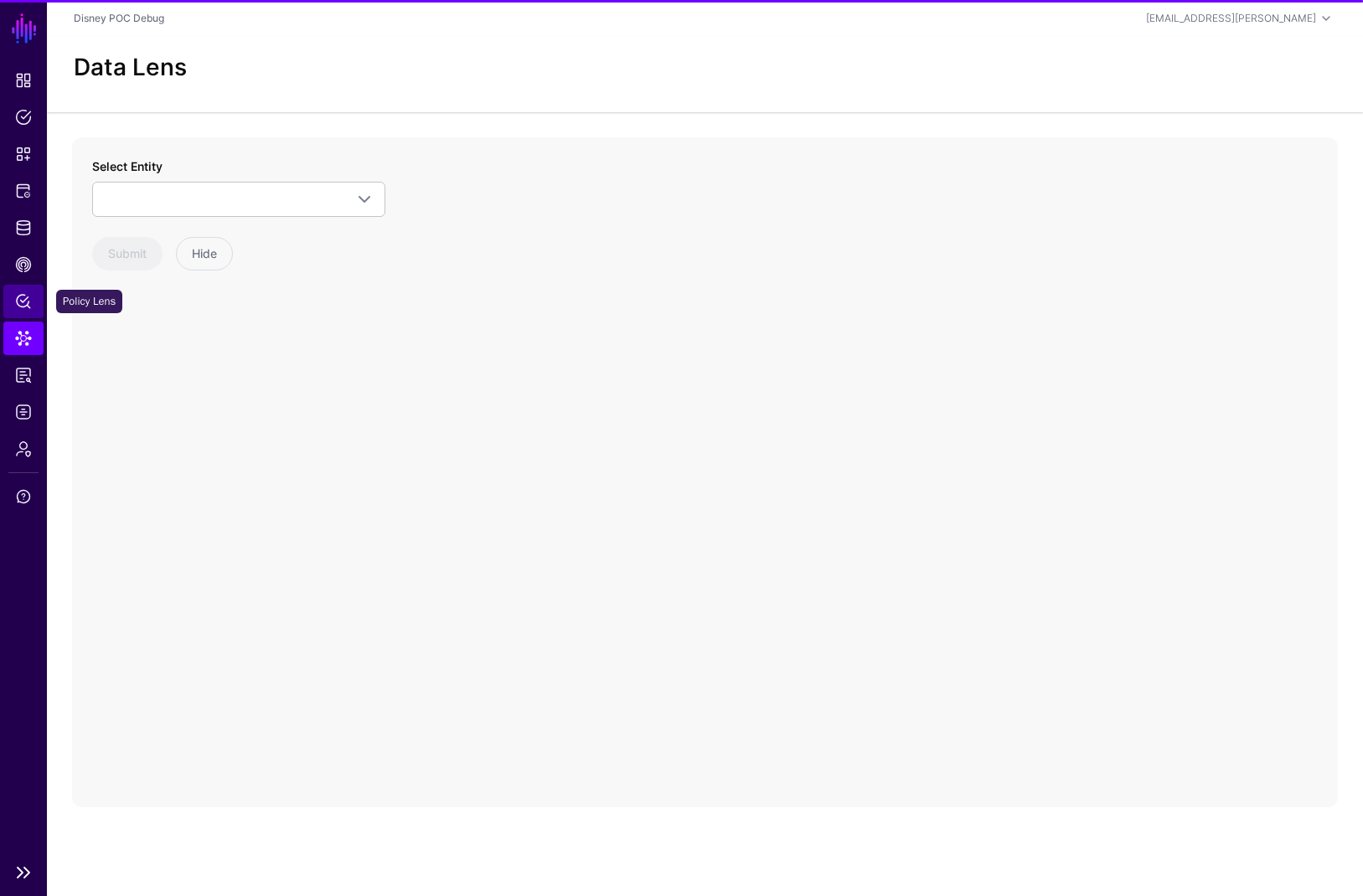 click on "Policy Lens" 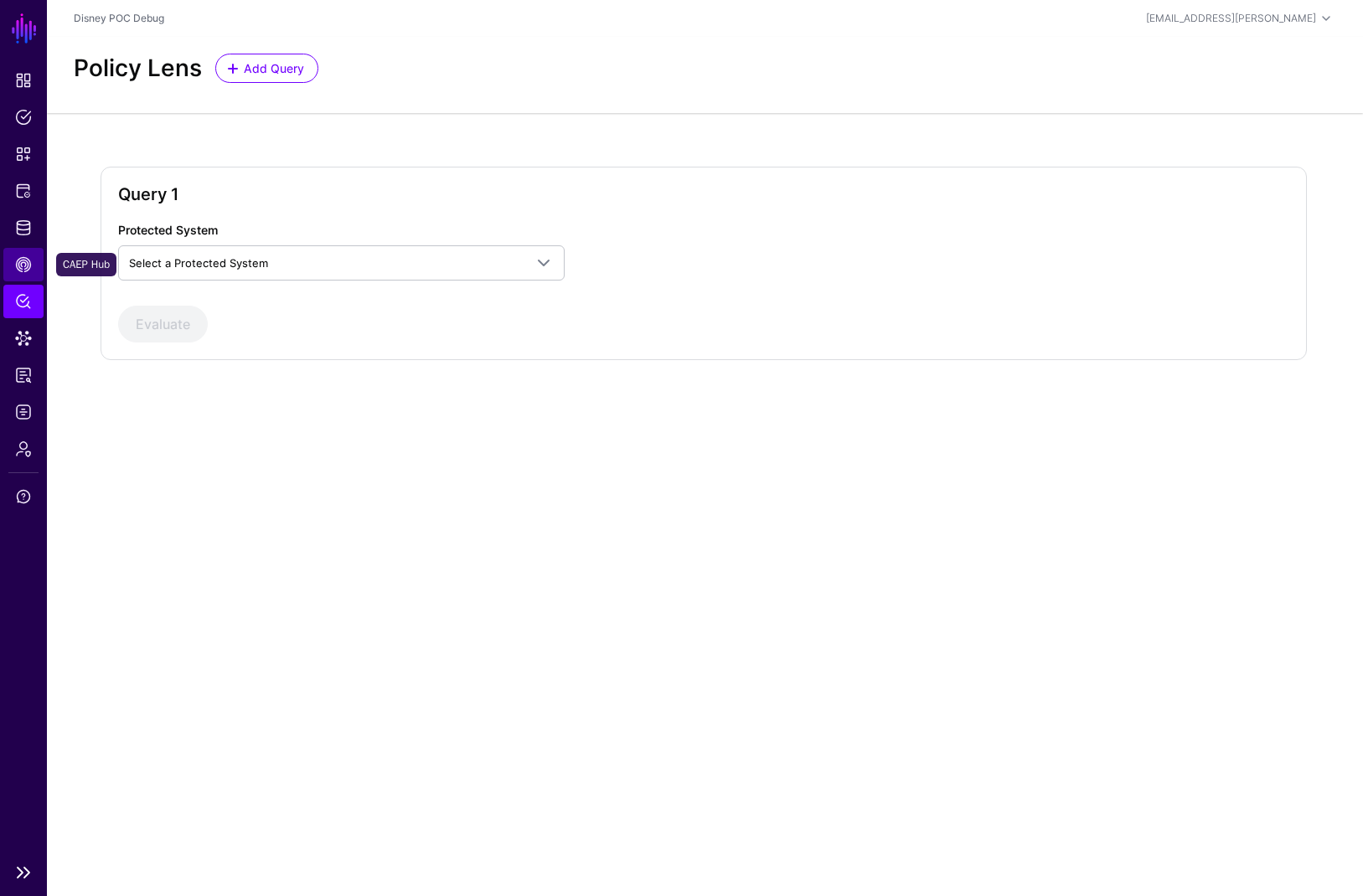 click on "CAEP Hub" 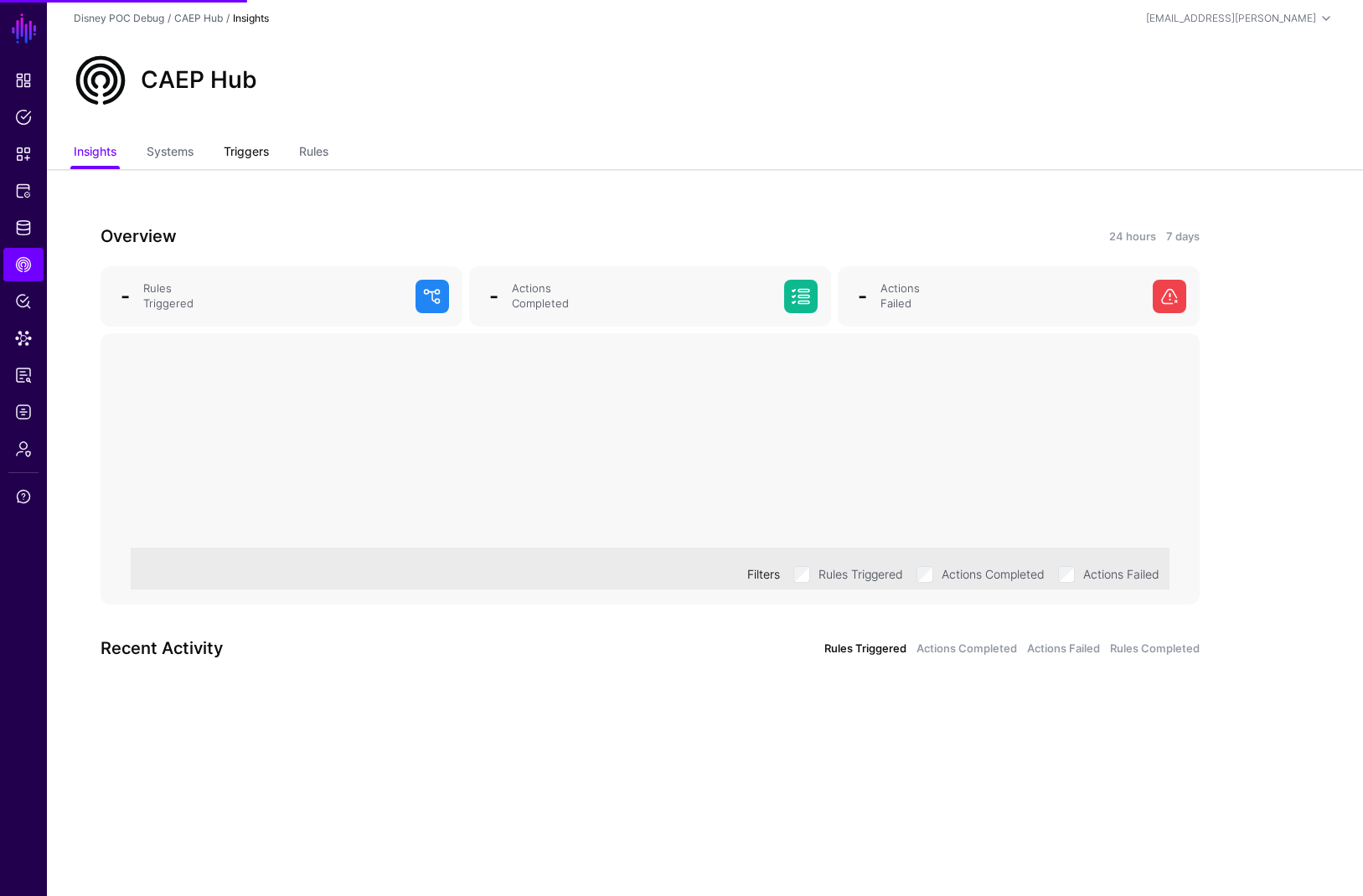 click on "Triggers" 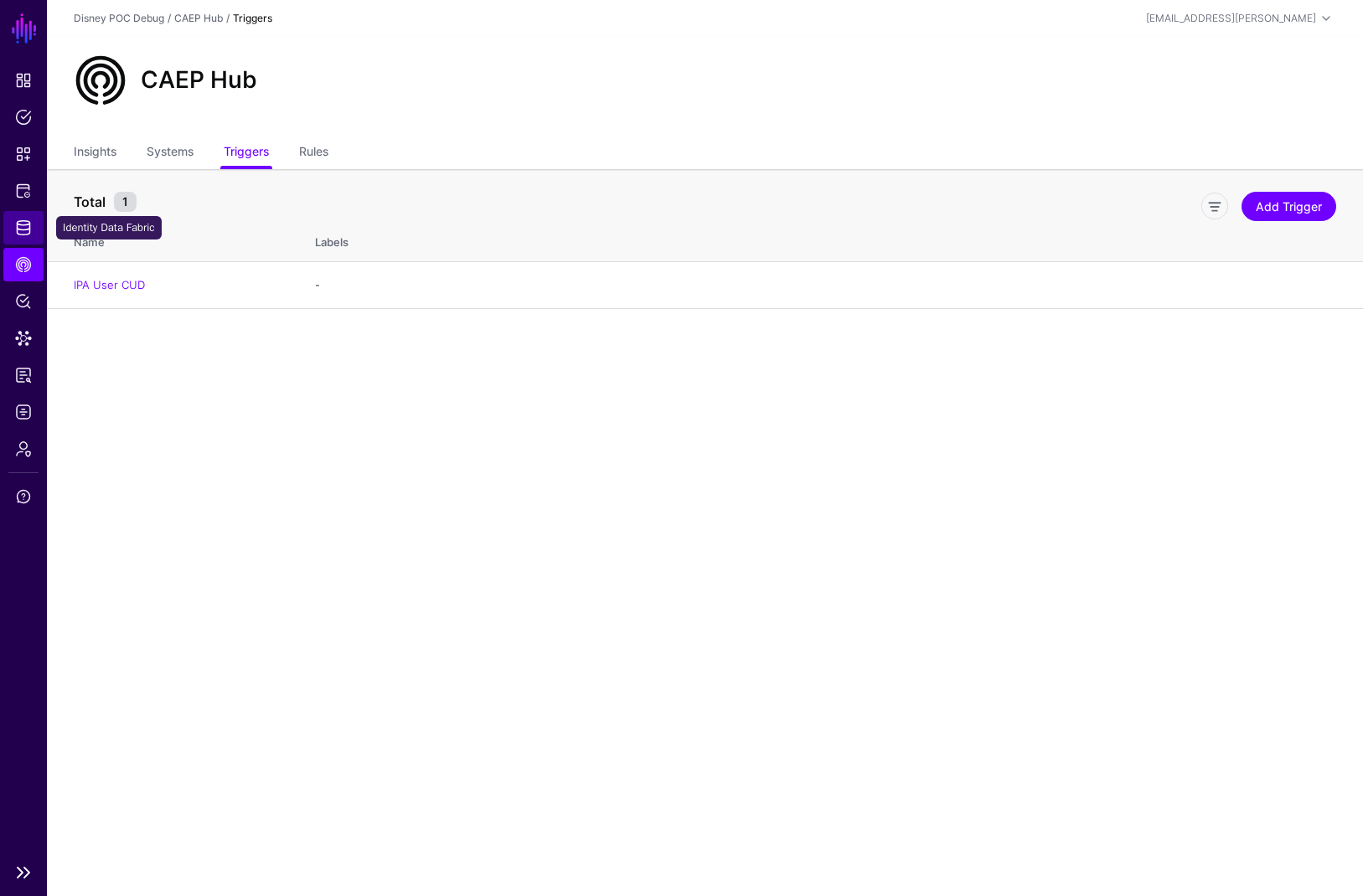 click on "Identity Data Fabric" 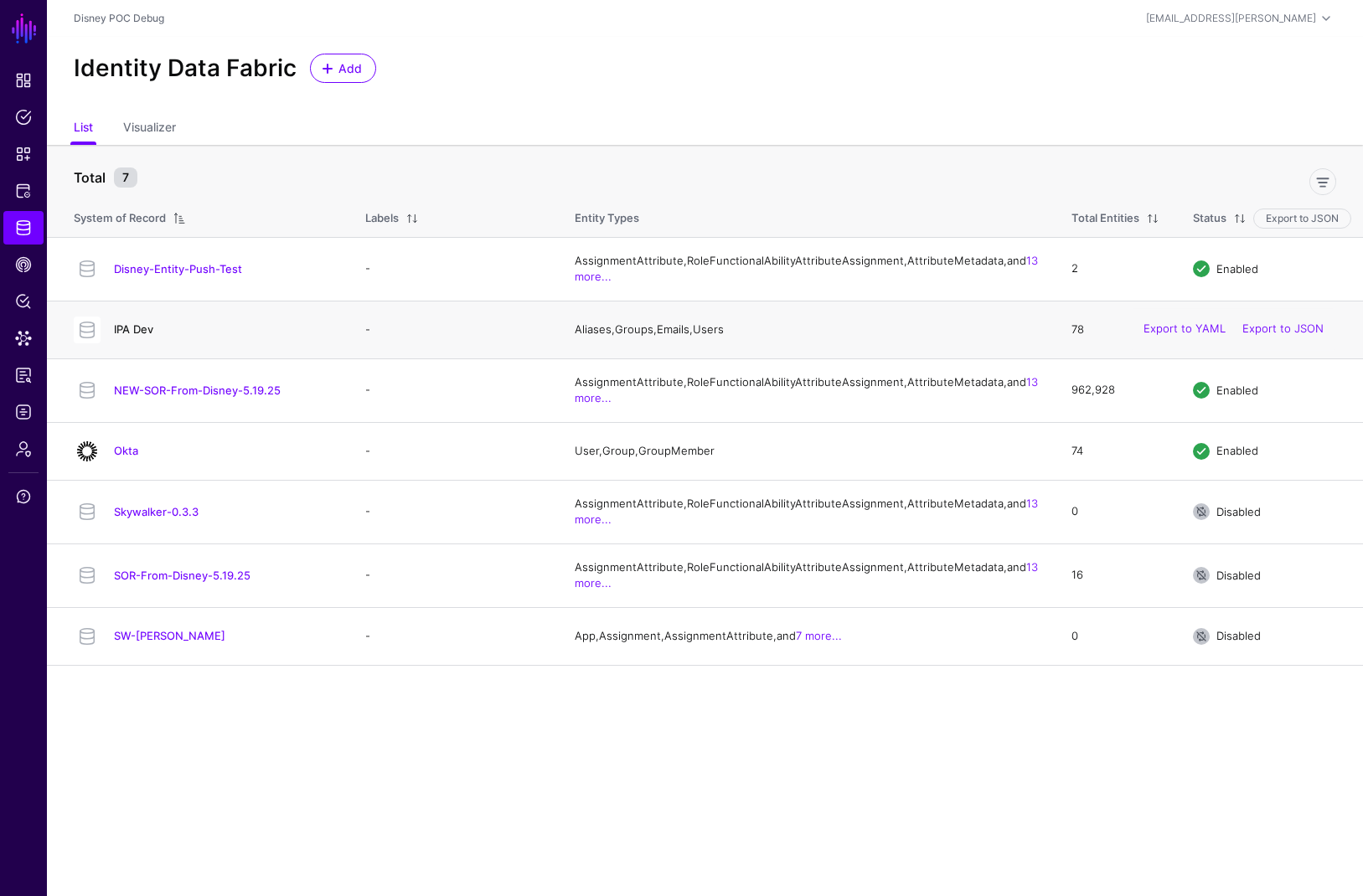 click on "IPA Dev" 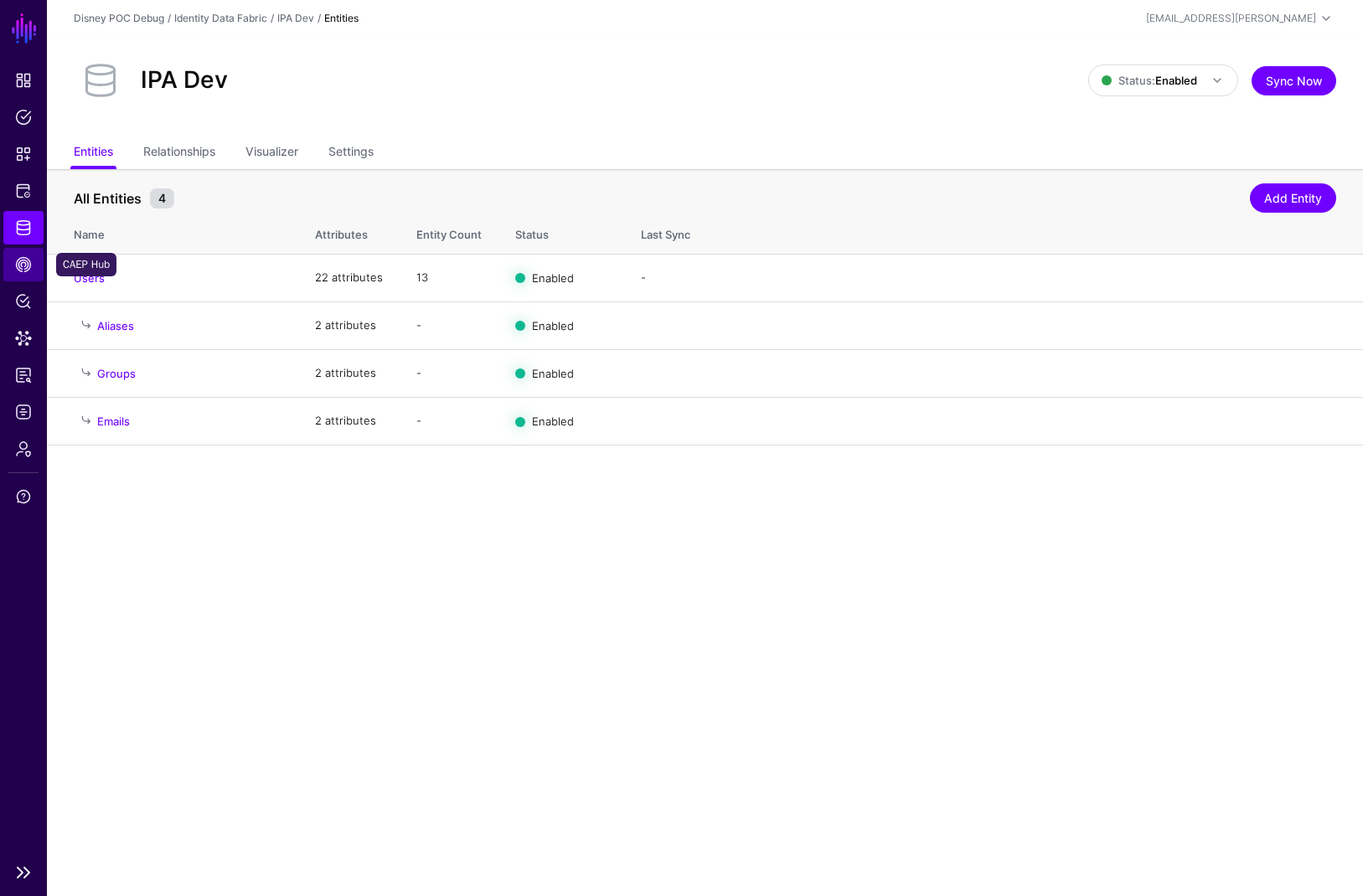 click on "CAEP Hub" 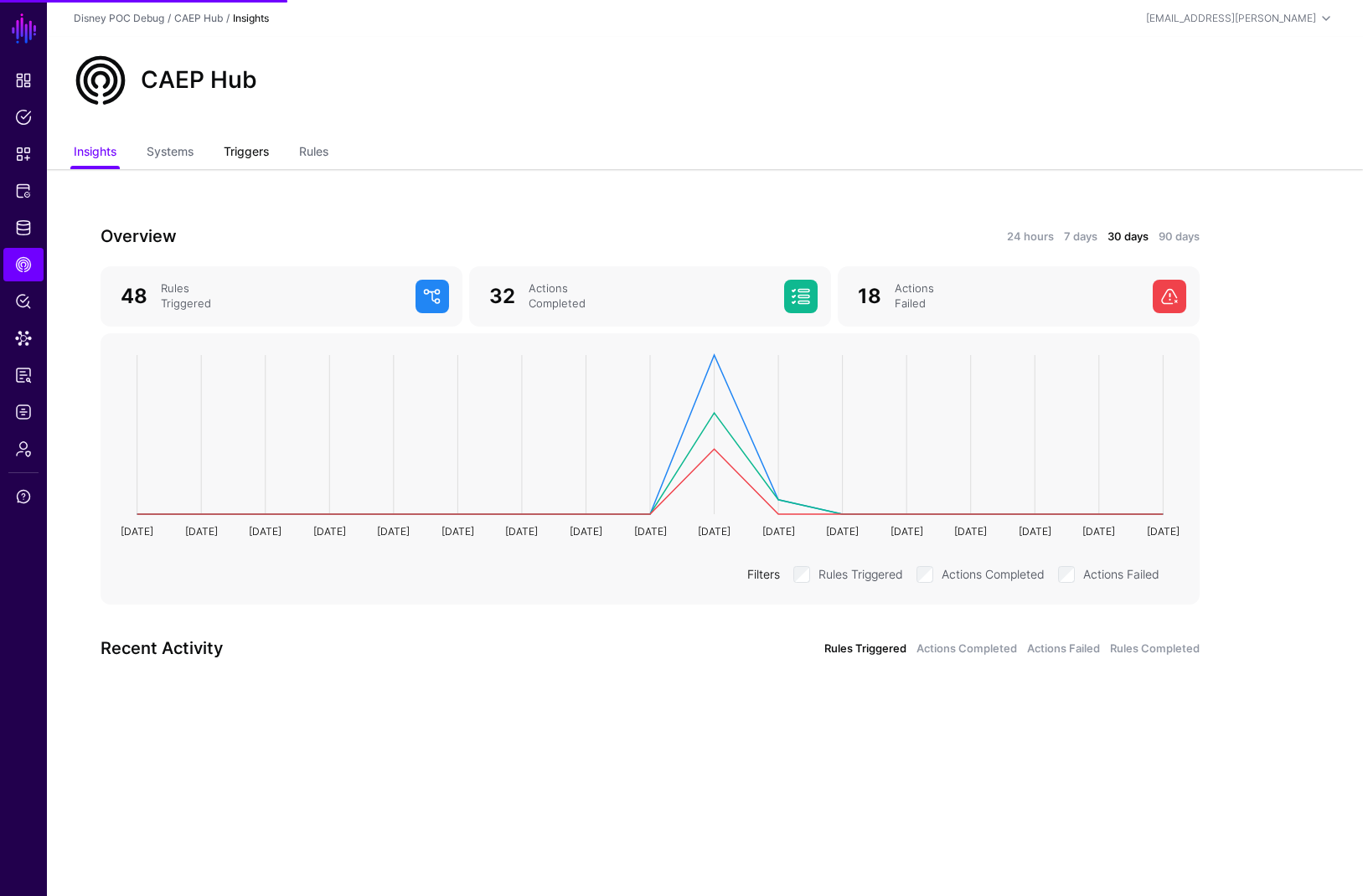 click on "Triggers" 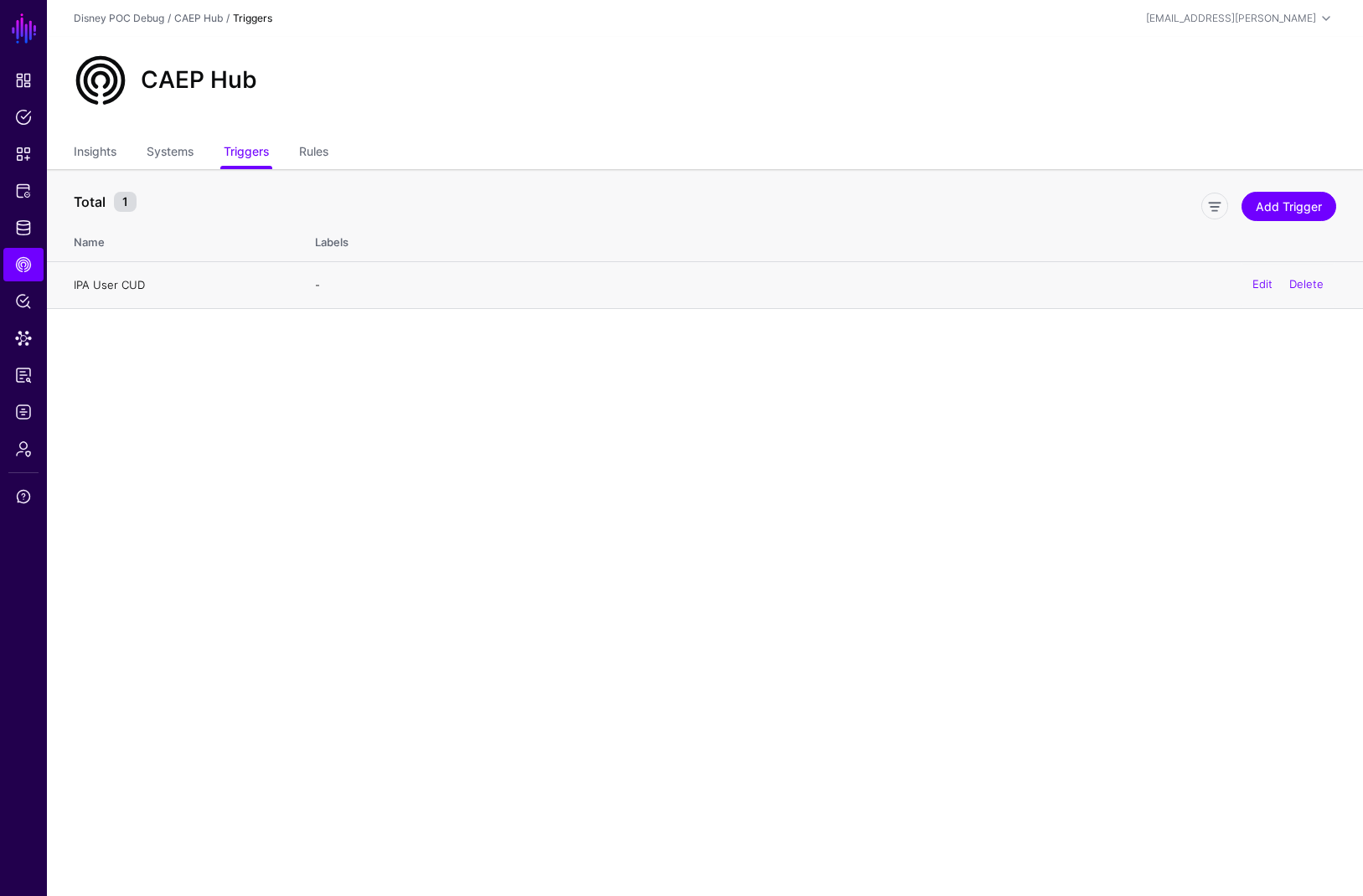 click on "IPA User CUD" 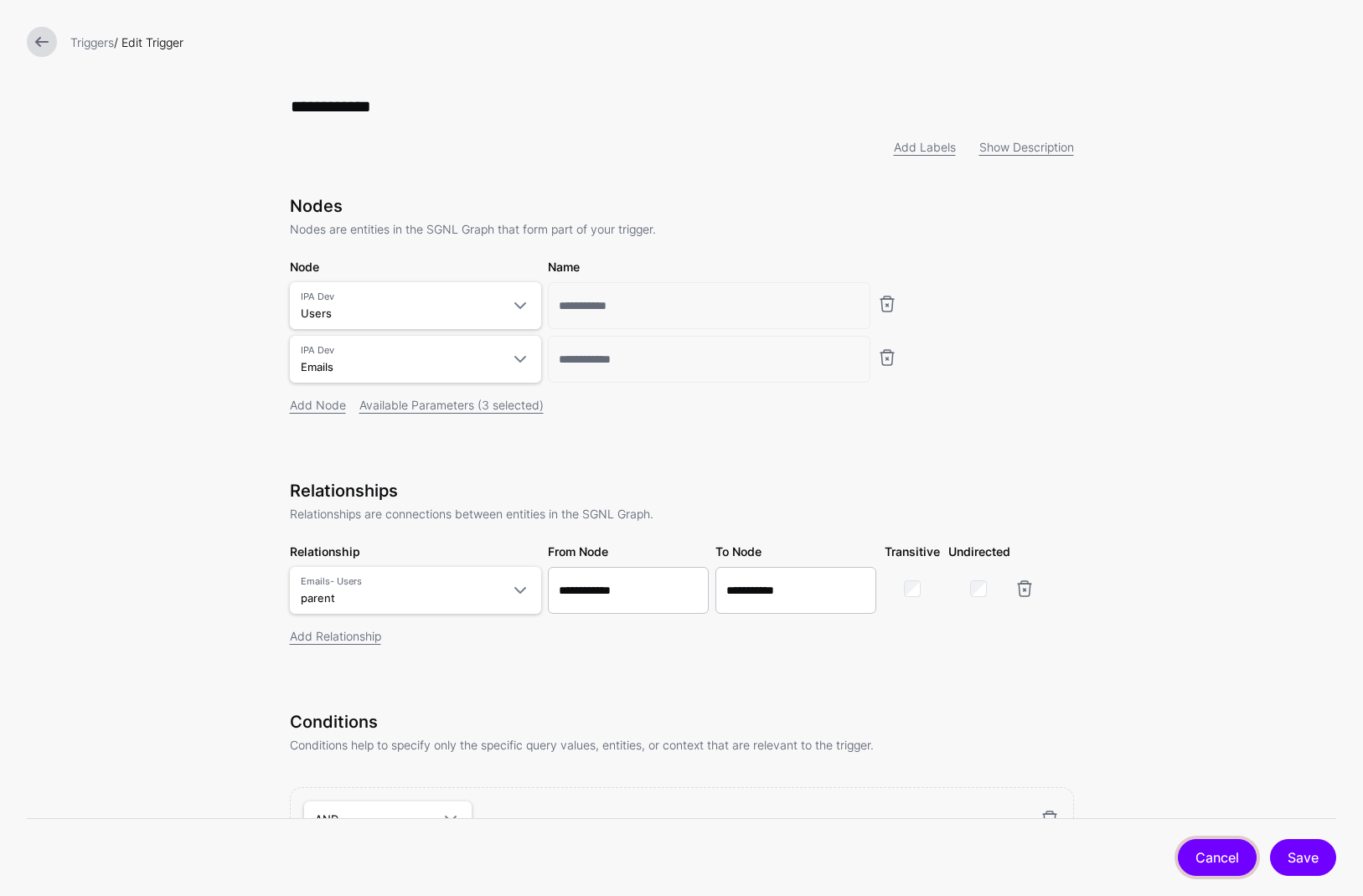 click on "Cancel" at bounding box center (1217, 857) 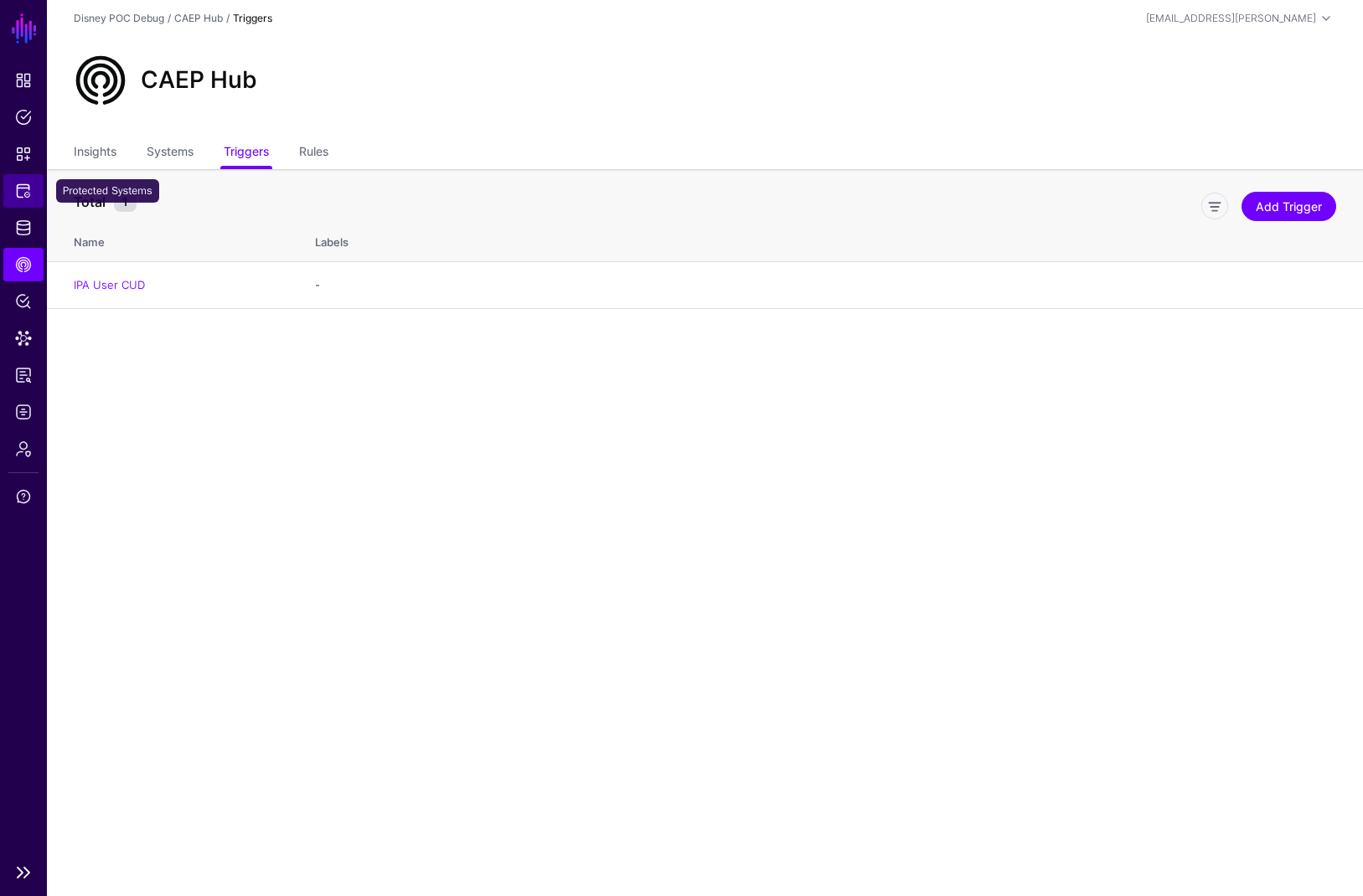 click on "Protected Systems" 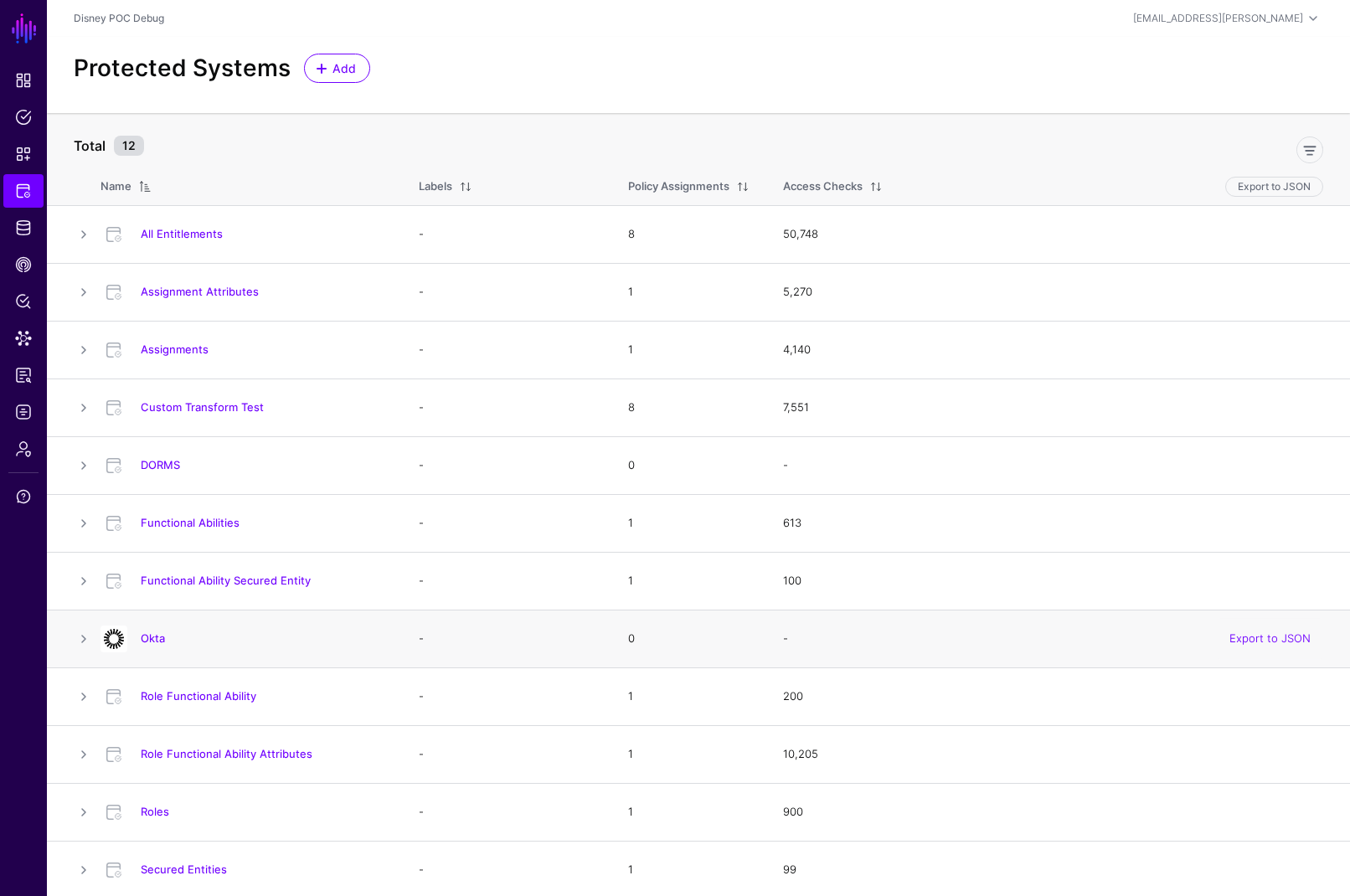 click on "Okta" 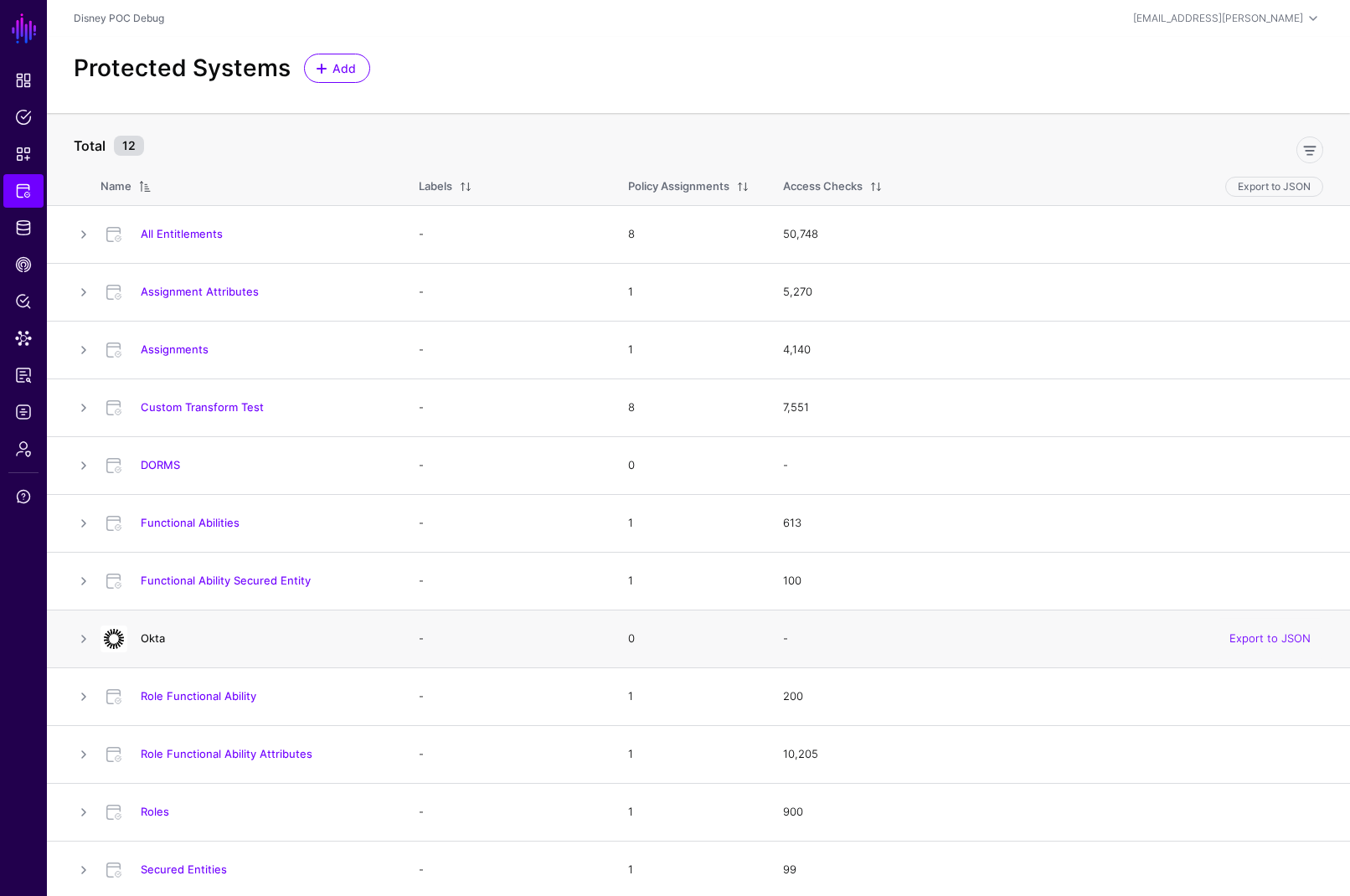 click on "Okta" 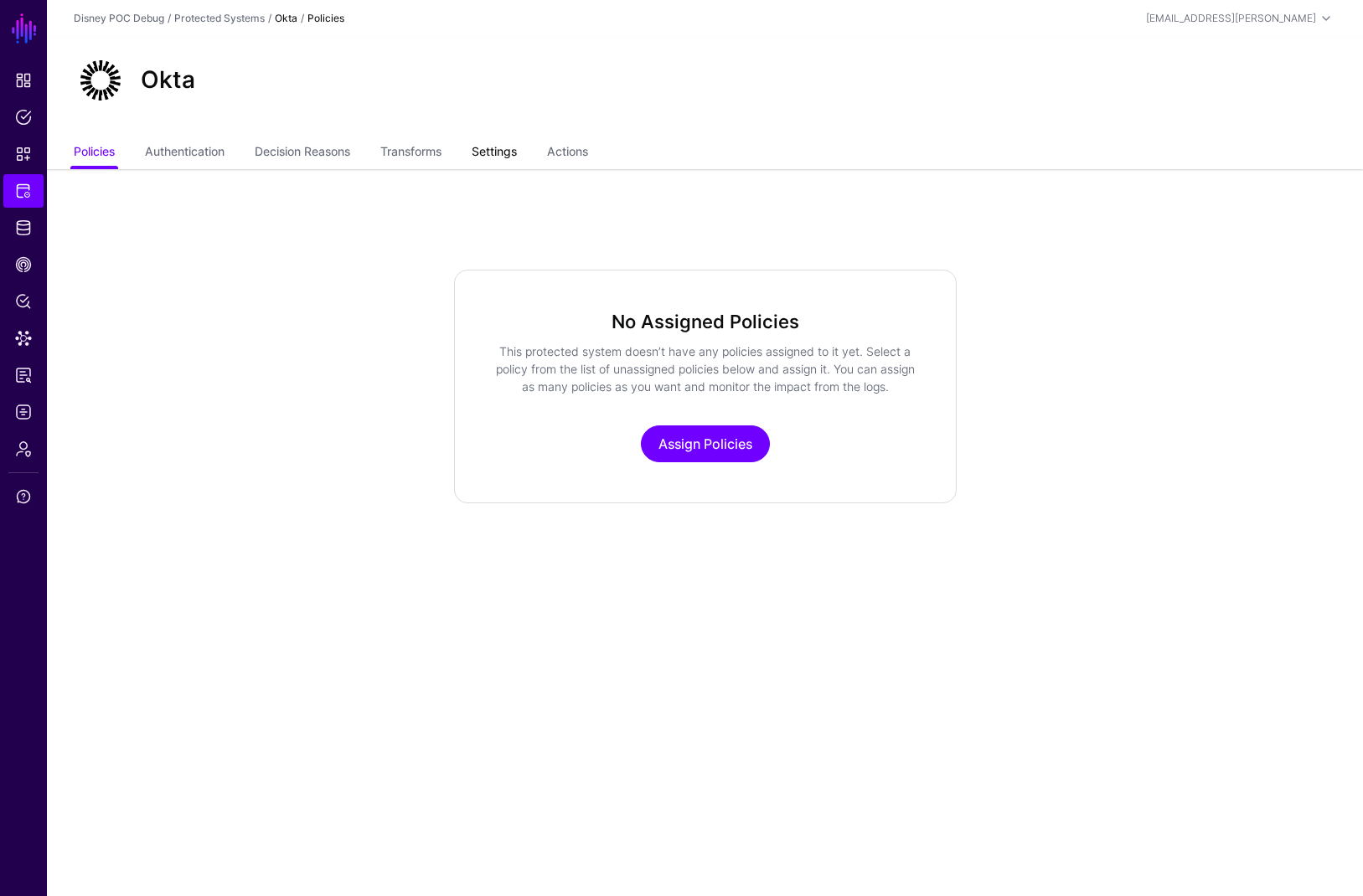 click on "Settings" 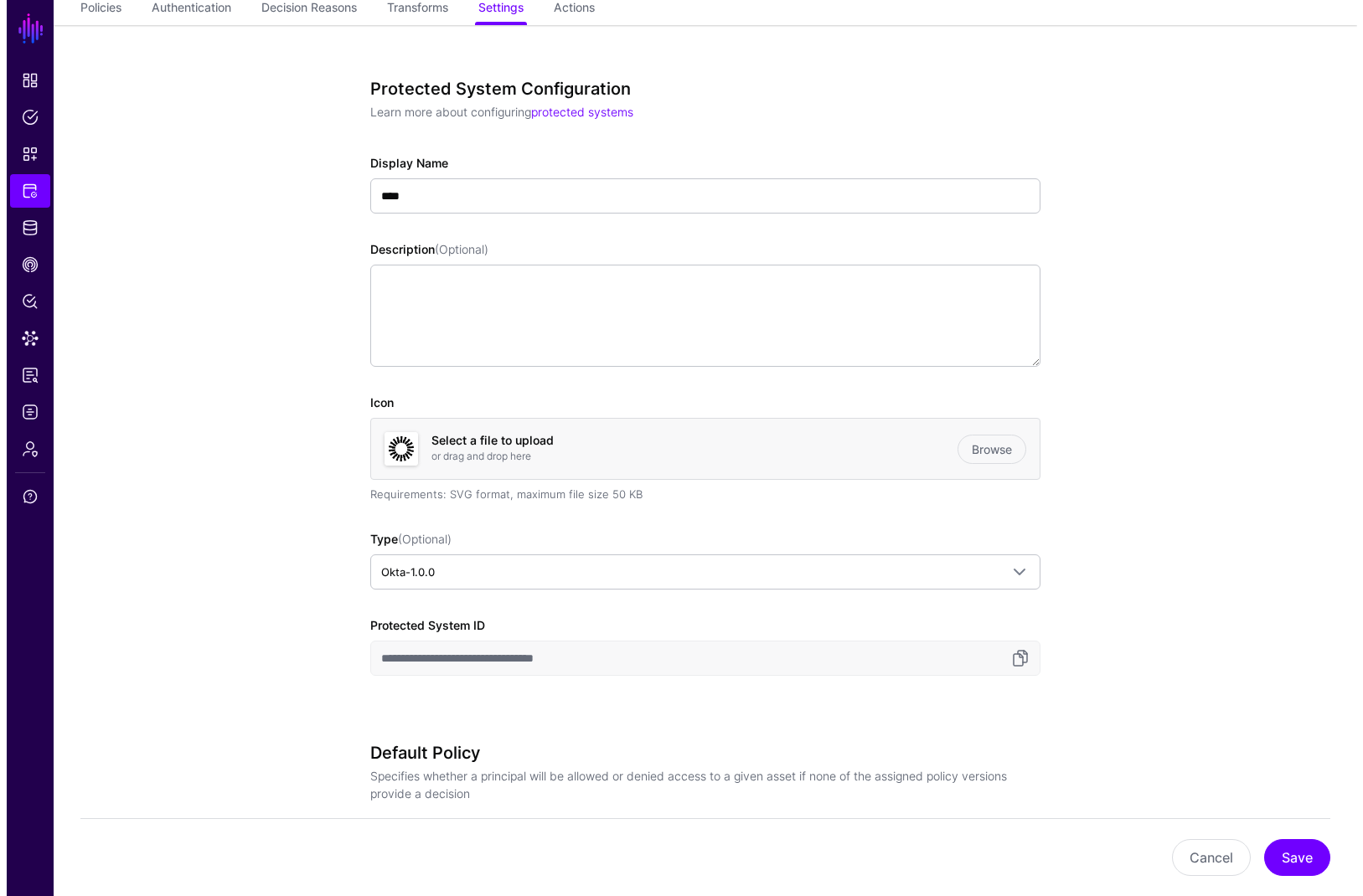 scroll, scrollTop: 0, scrollLeft: 0, axis: both 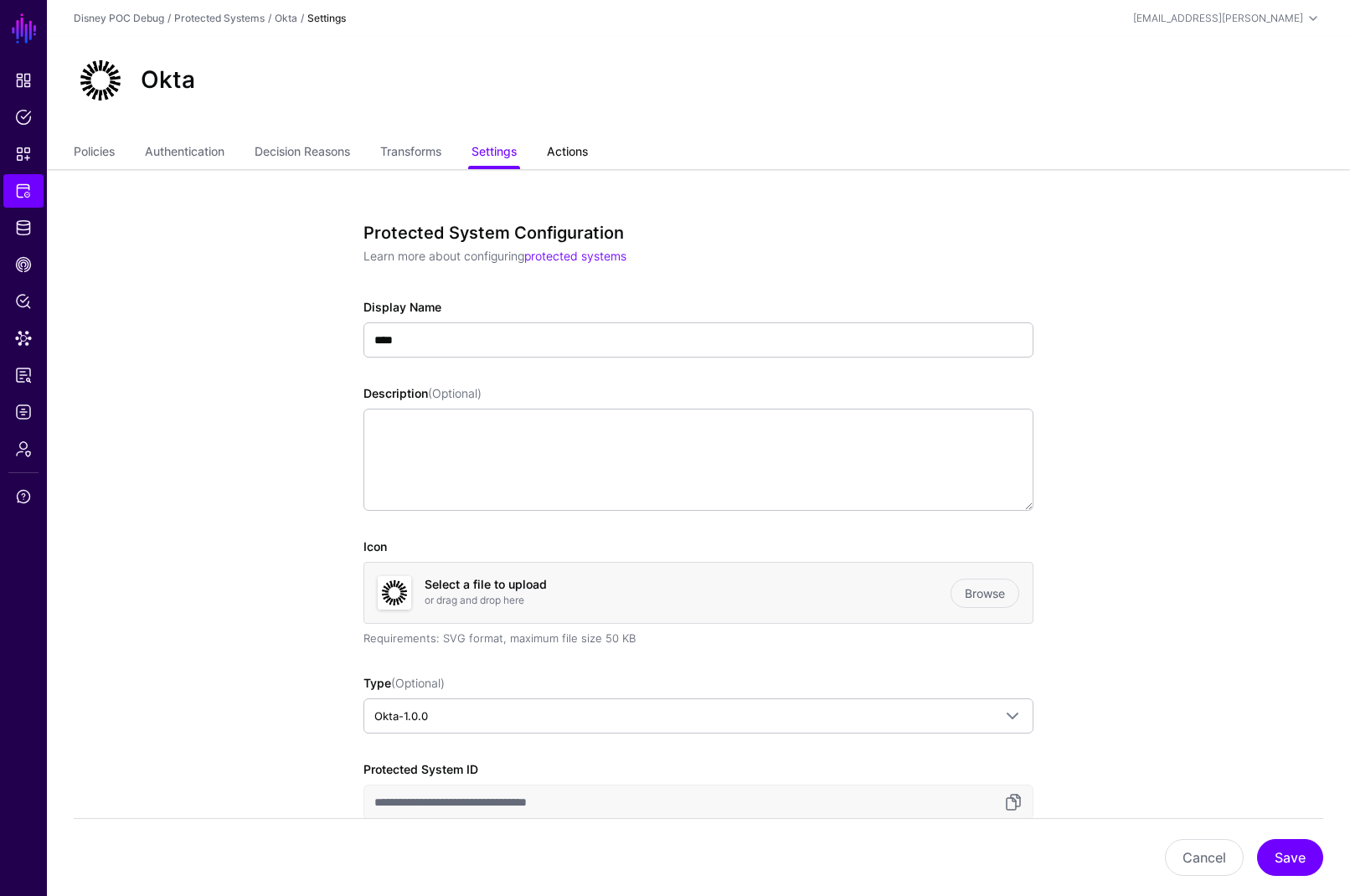 click on "Actions" 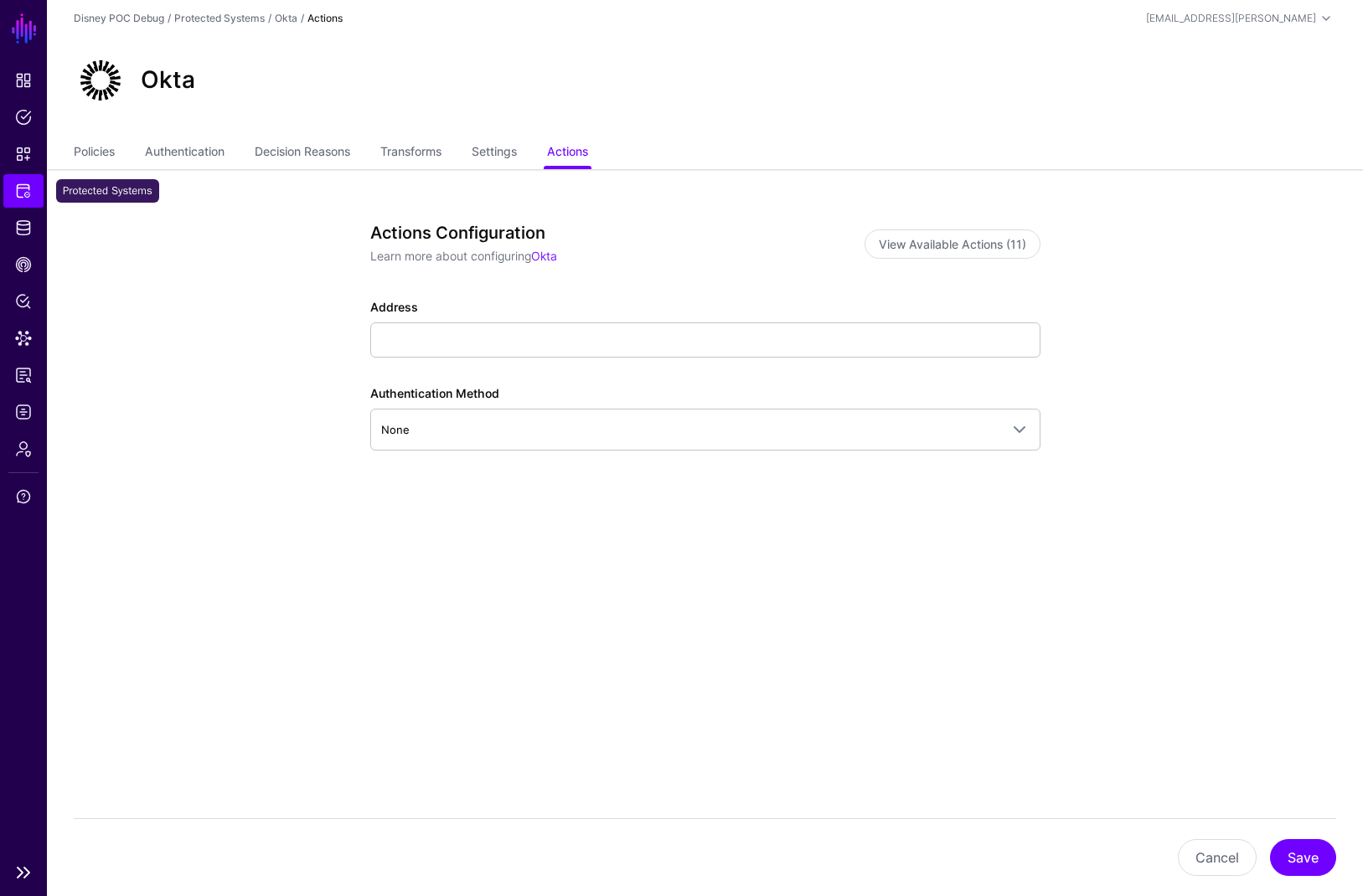 click on "Protected Systems" 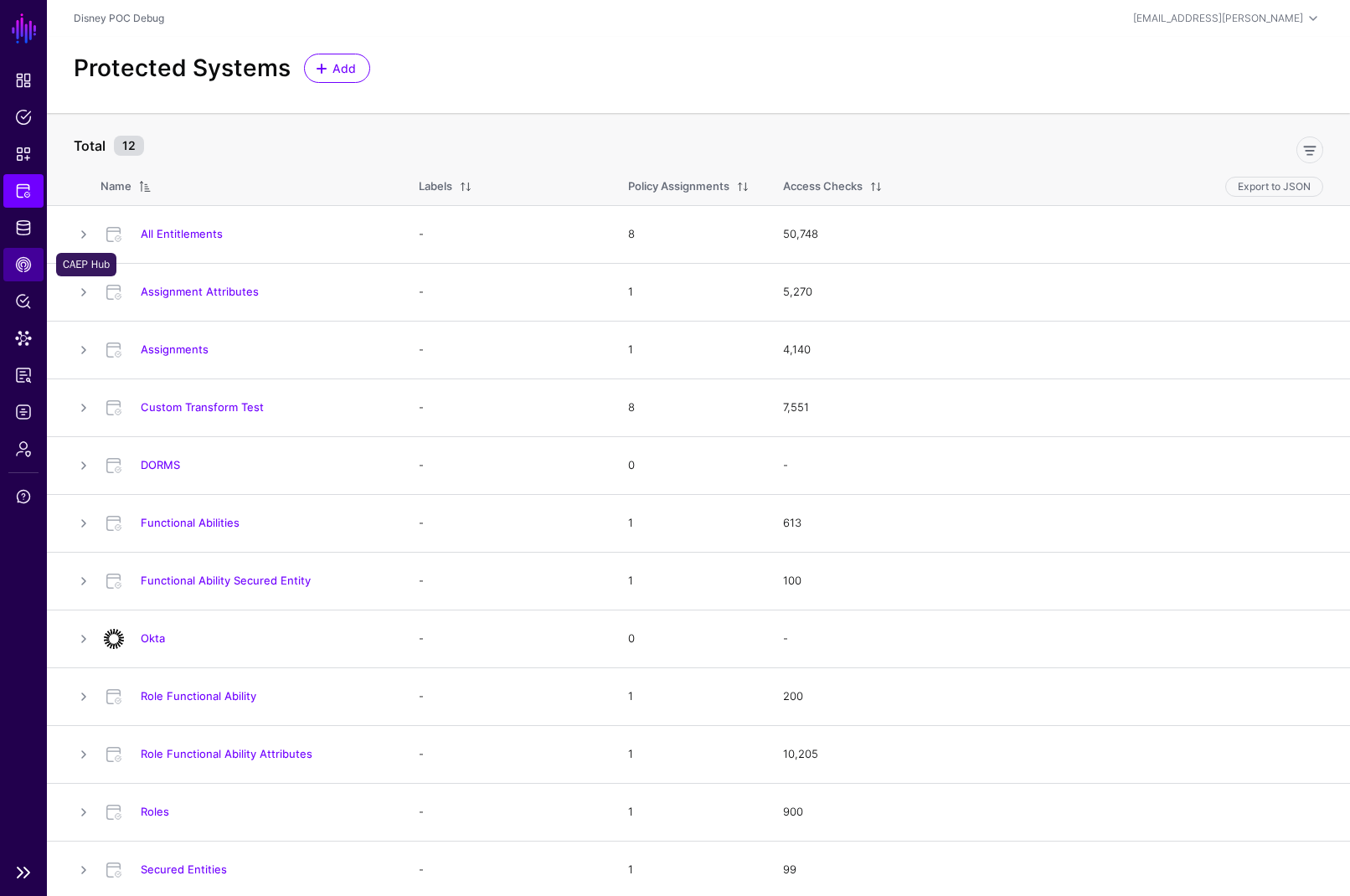 click on "CAEP Hub" 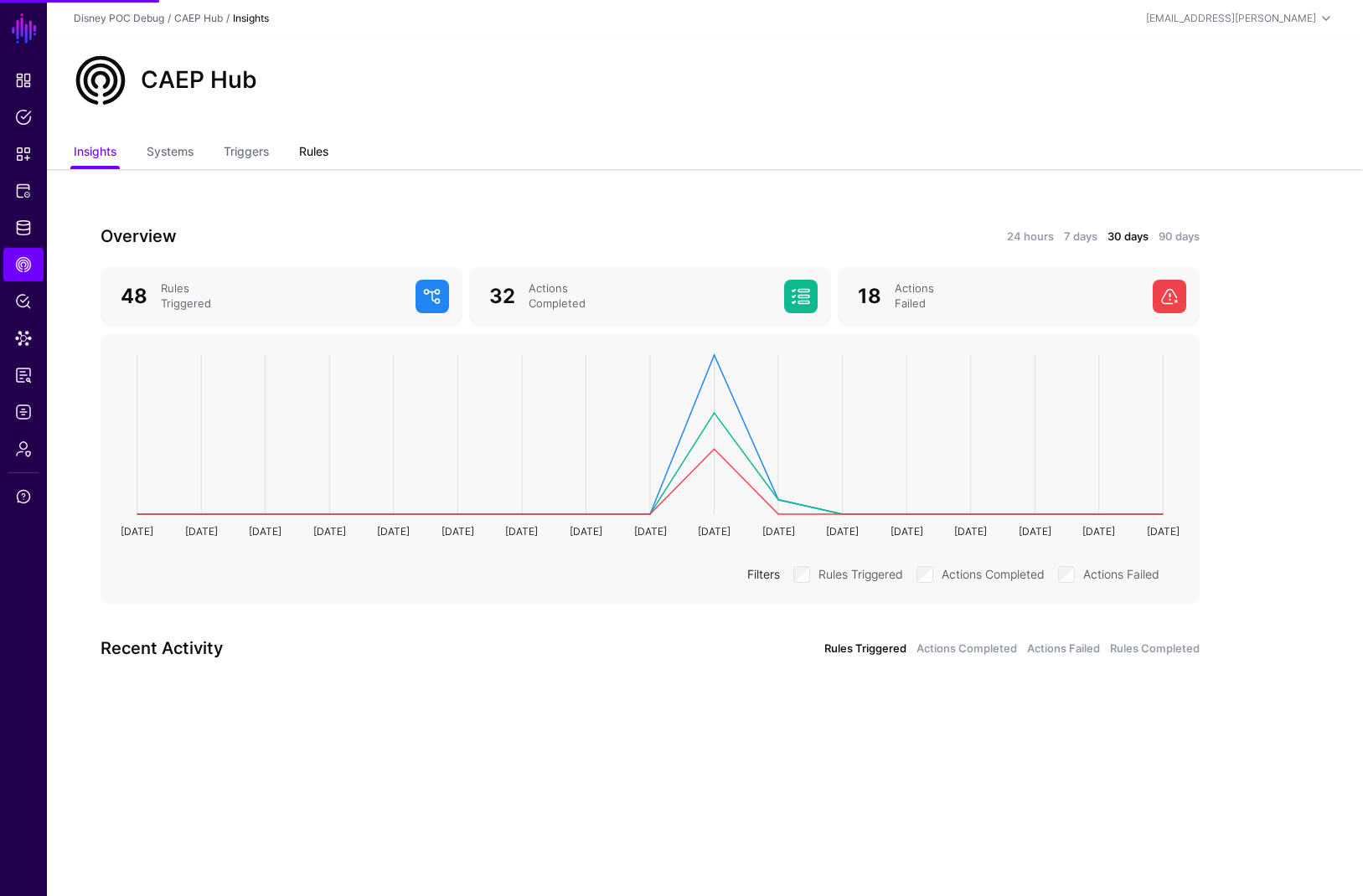 click on "Rules" 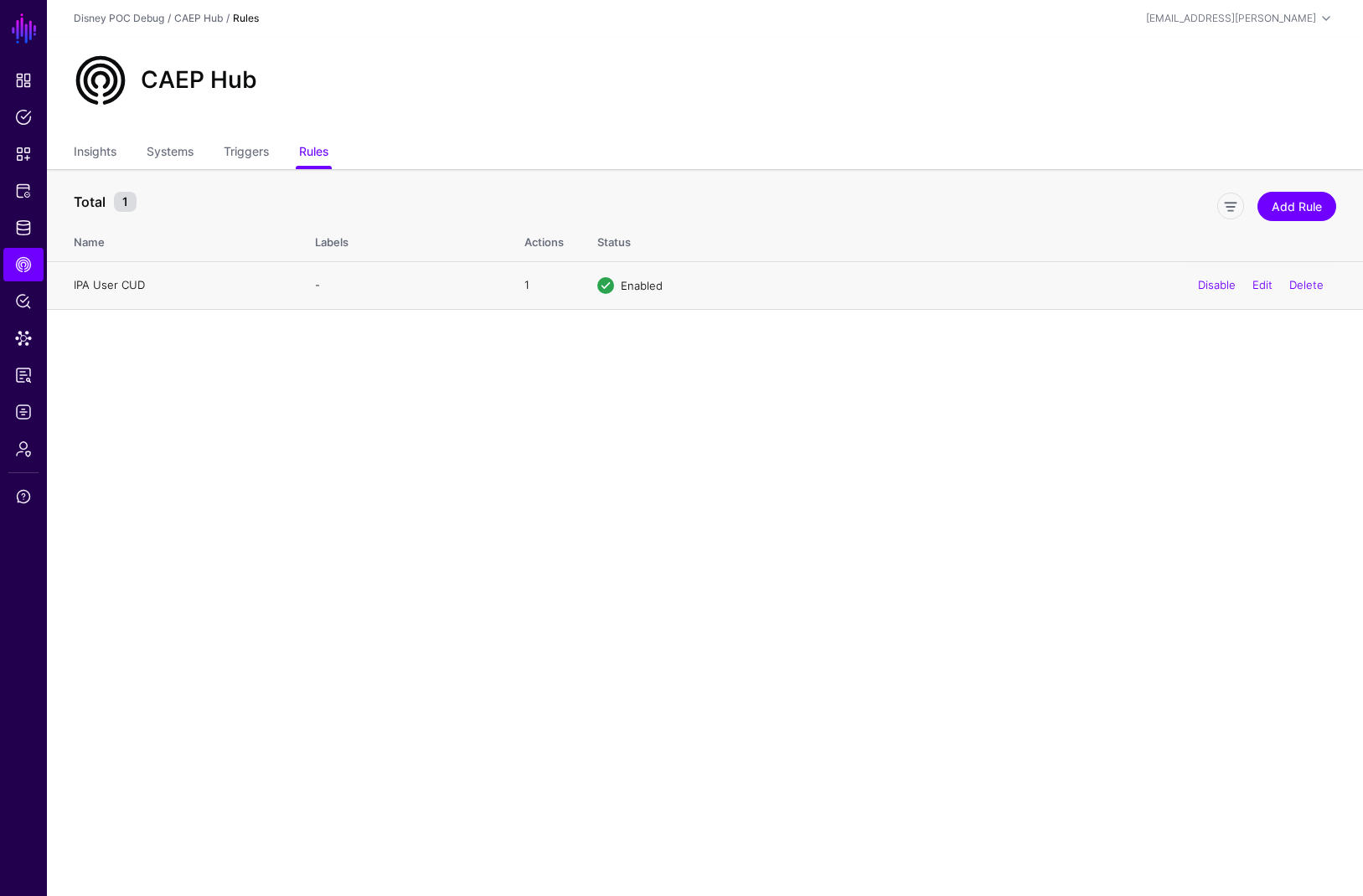 click on "IPA User CUD" 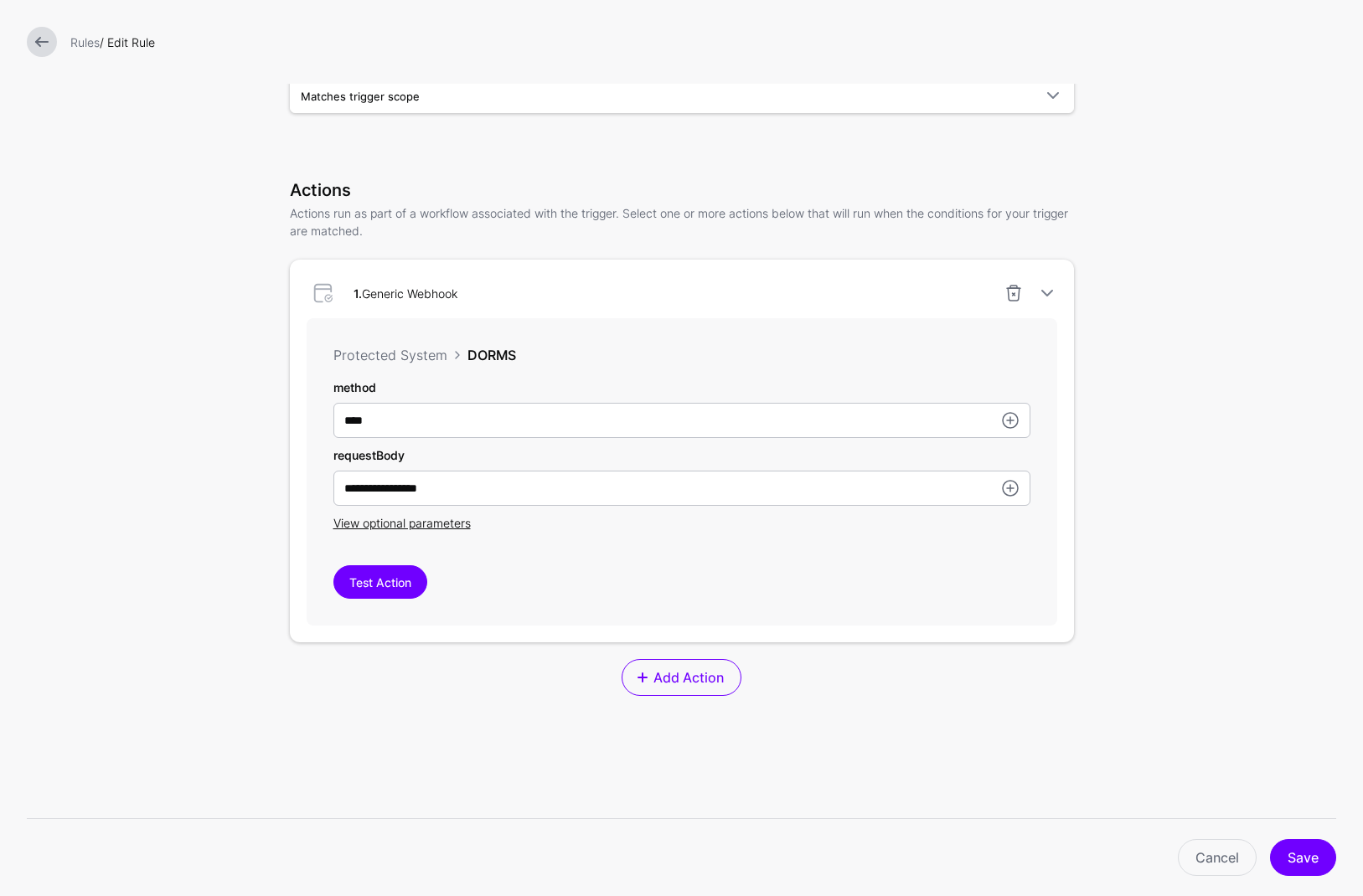 scroll, scrollTop: 330, scrollLeft: 0, axis: vertical 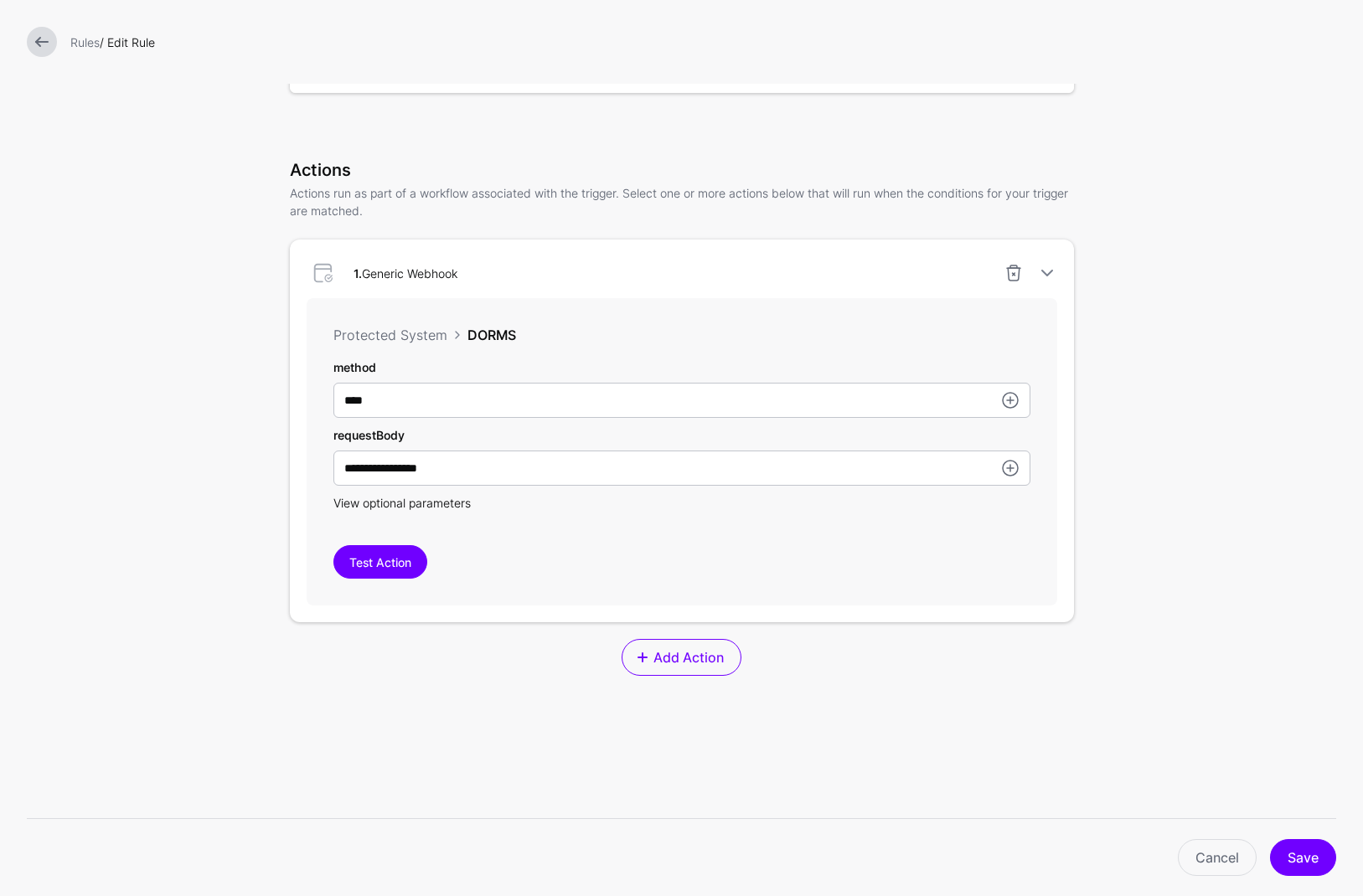 click on "View optional parameters" at bounding box center (402, 502) 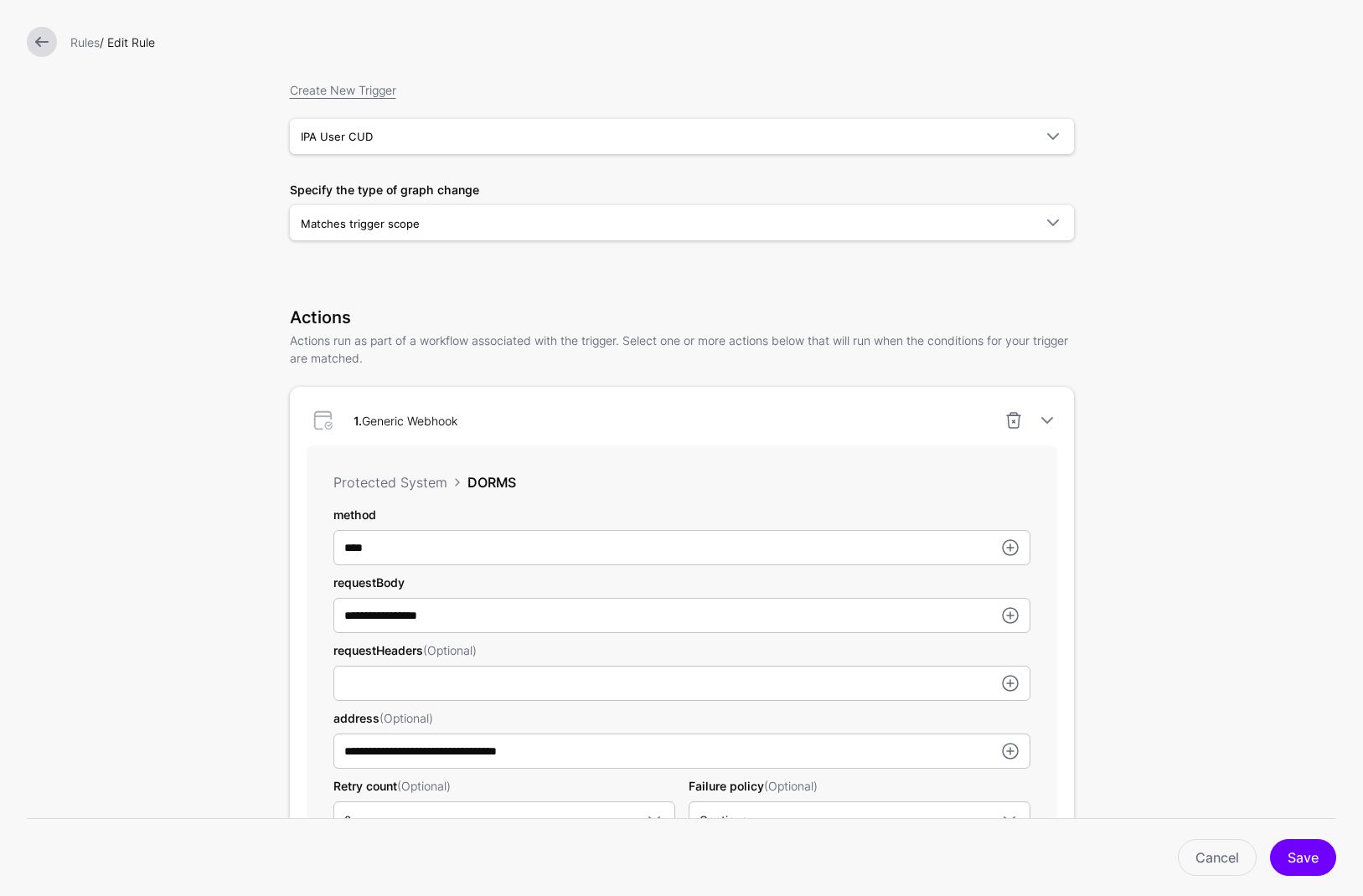 scroll, scrollTop: 473, scrollLeft: 0, axis: vertical 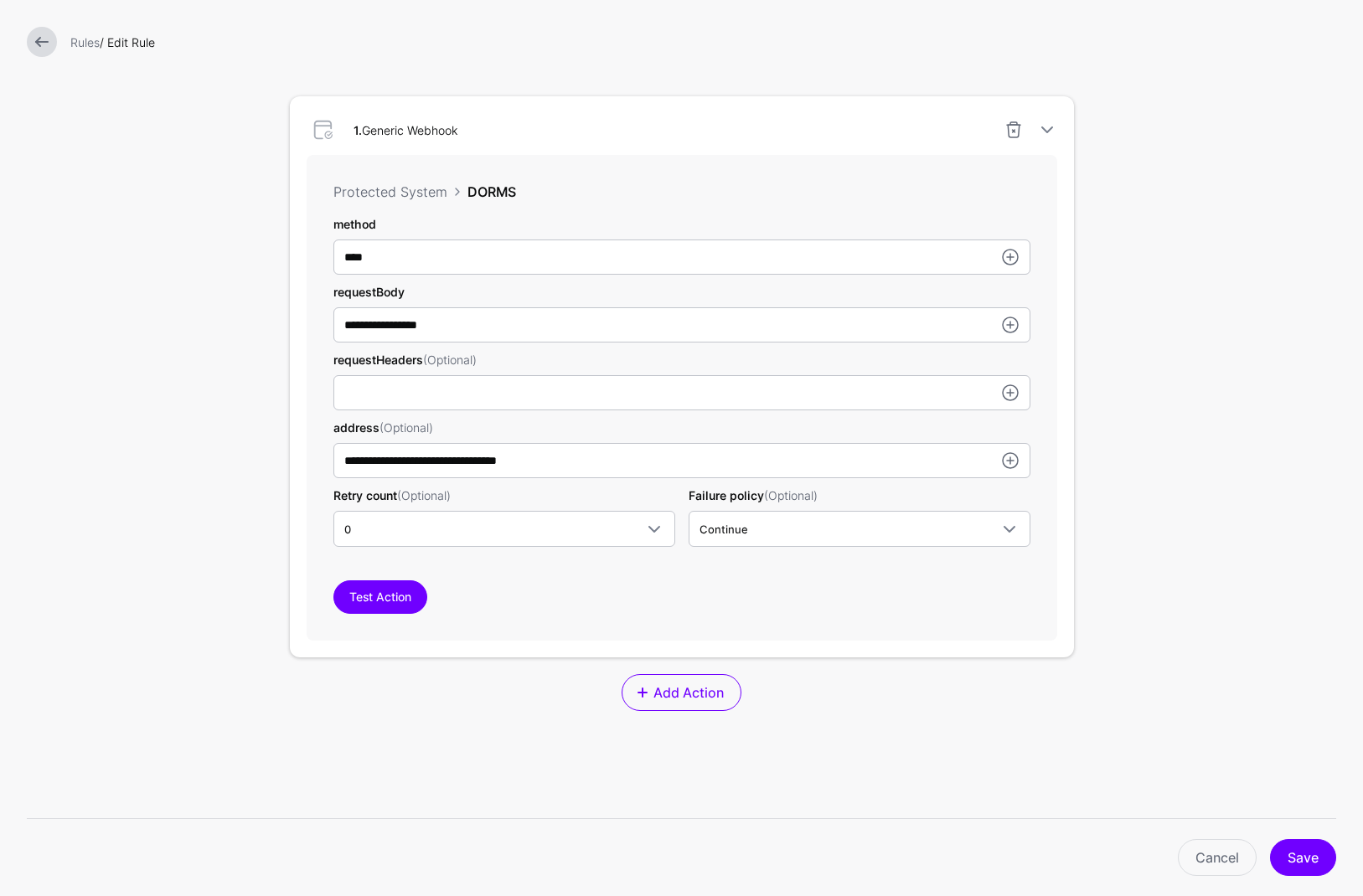 click on "**********" at bounding box center (681, 303) 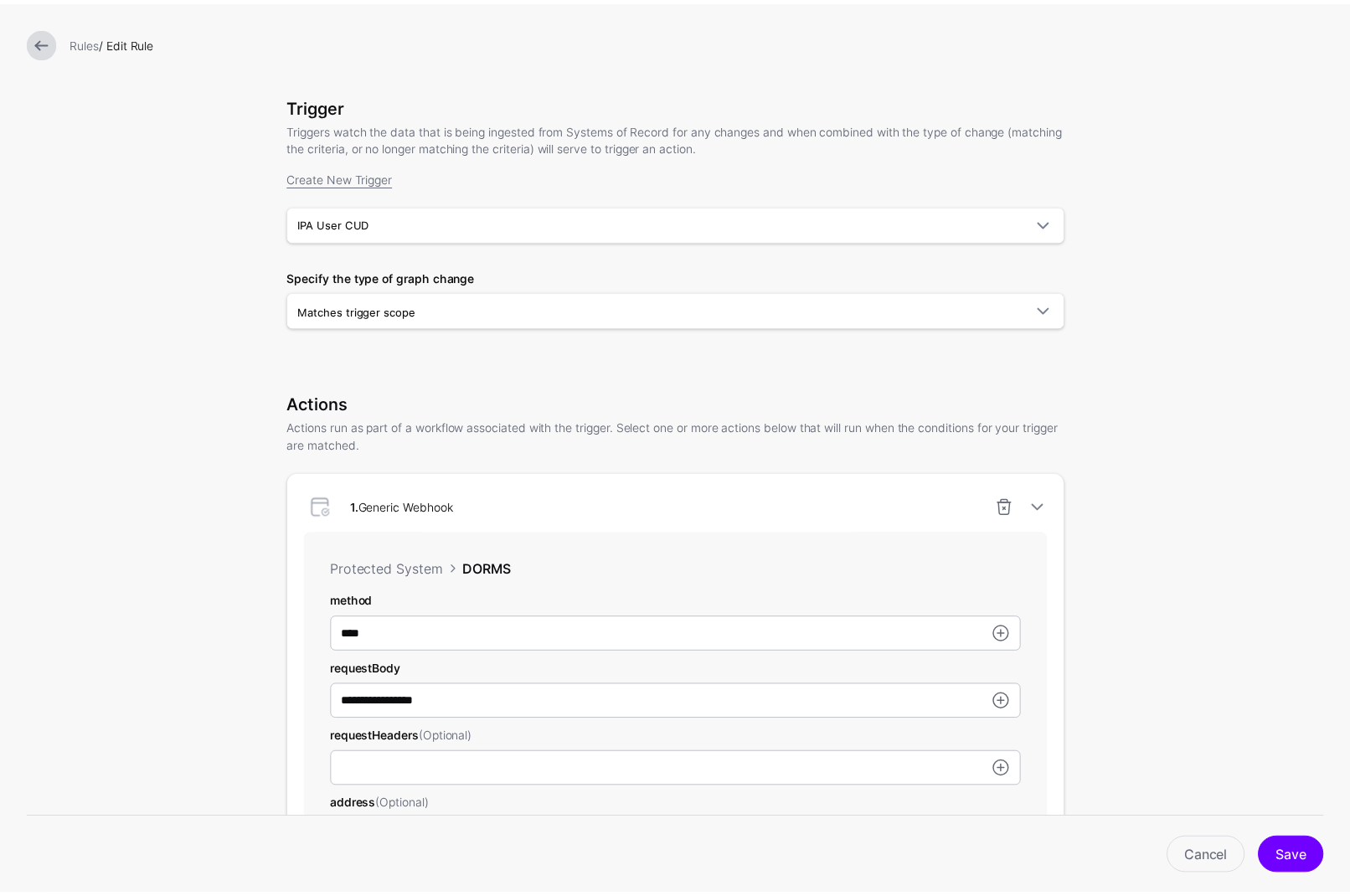 scroll, scrollTop: 0, scrollLeft: 0, axis: both 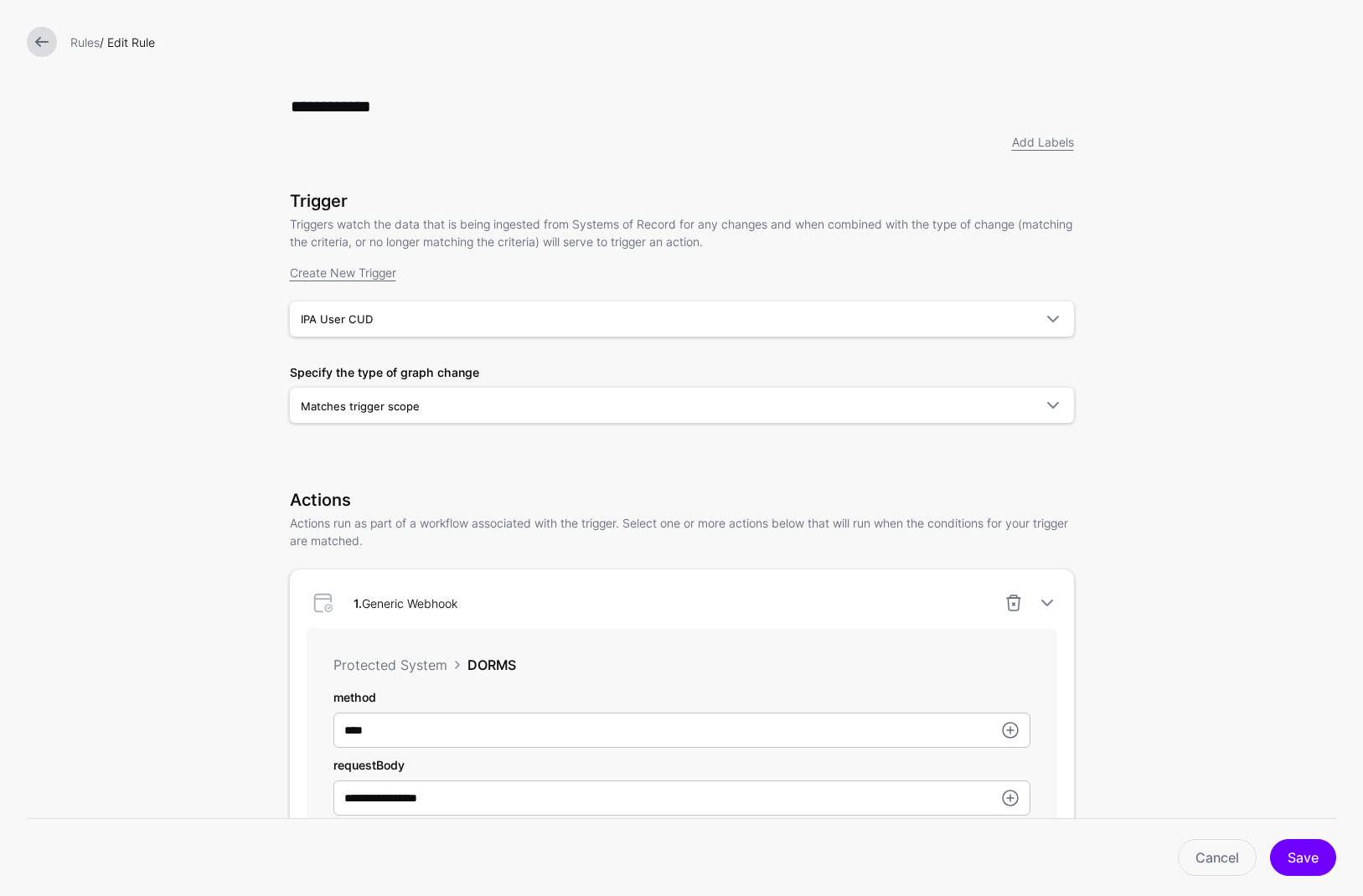 click at bounding box center (42, 42) 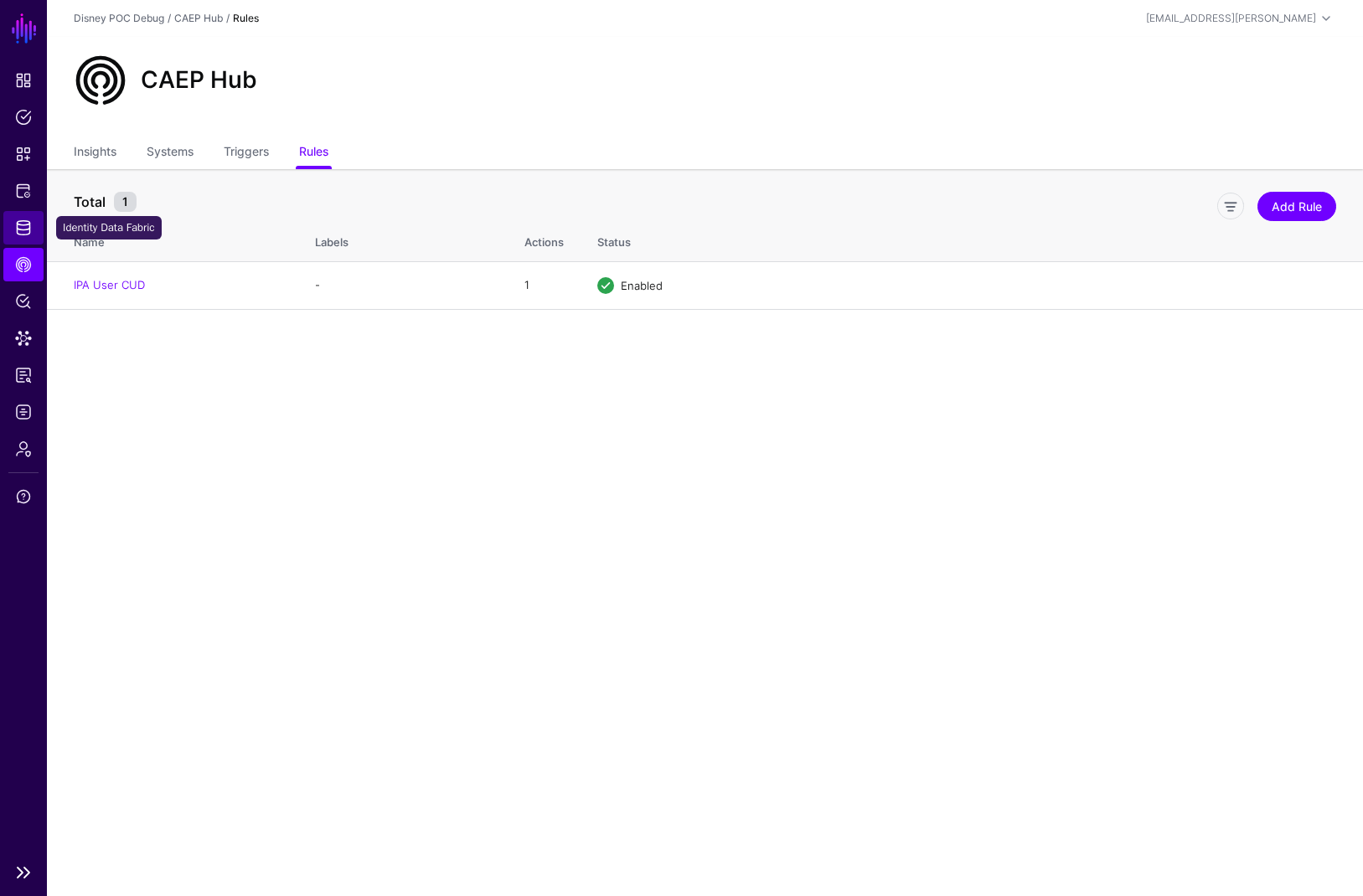 drag, startPoint x: 9, startPoint y: 224, endPoint x: 33, endPoint y: 227, distance: 24.186773 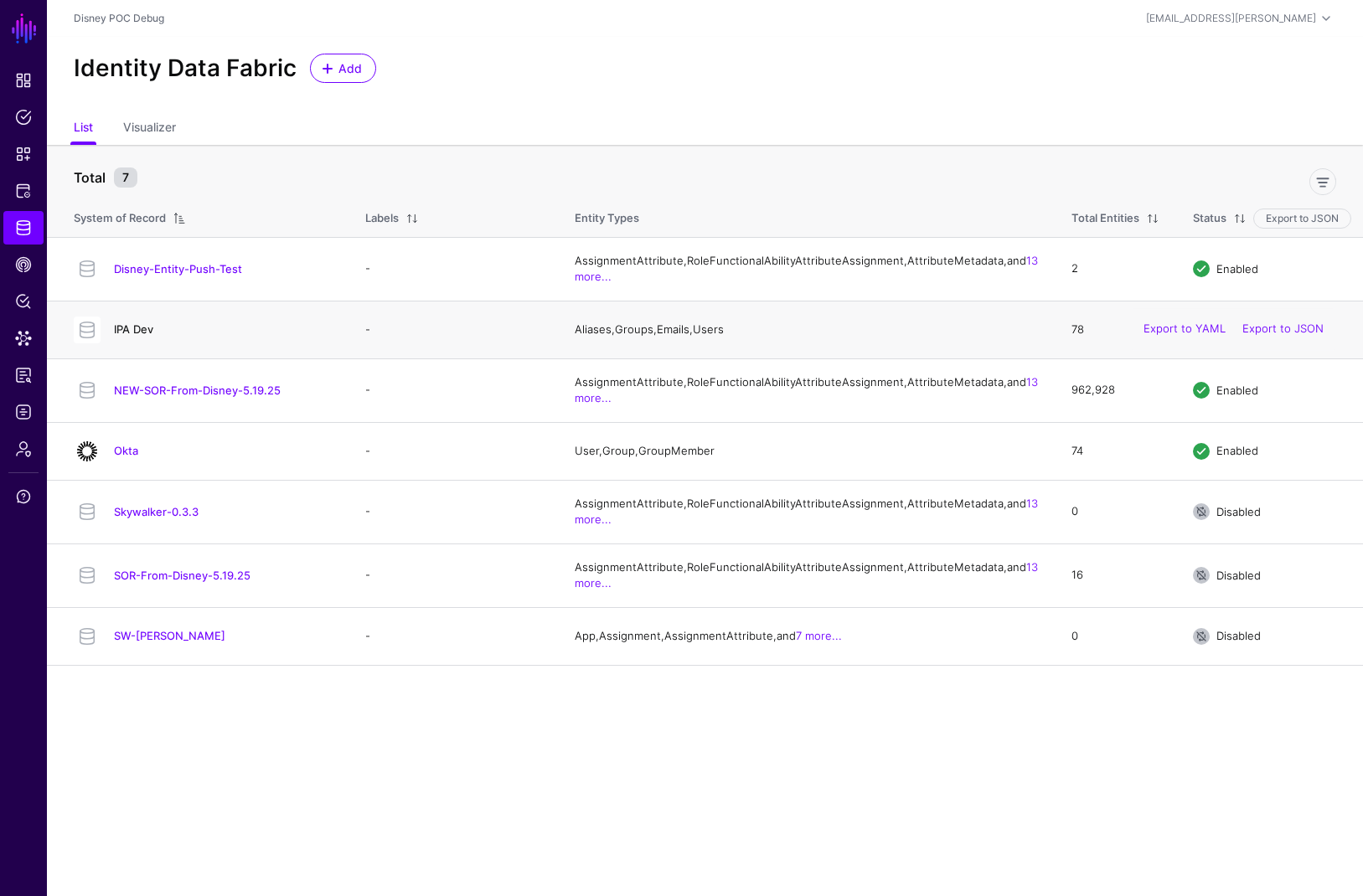 click on "IPA Dev" 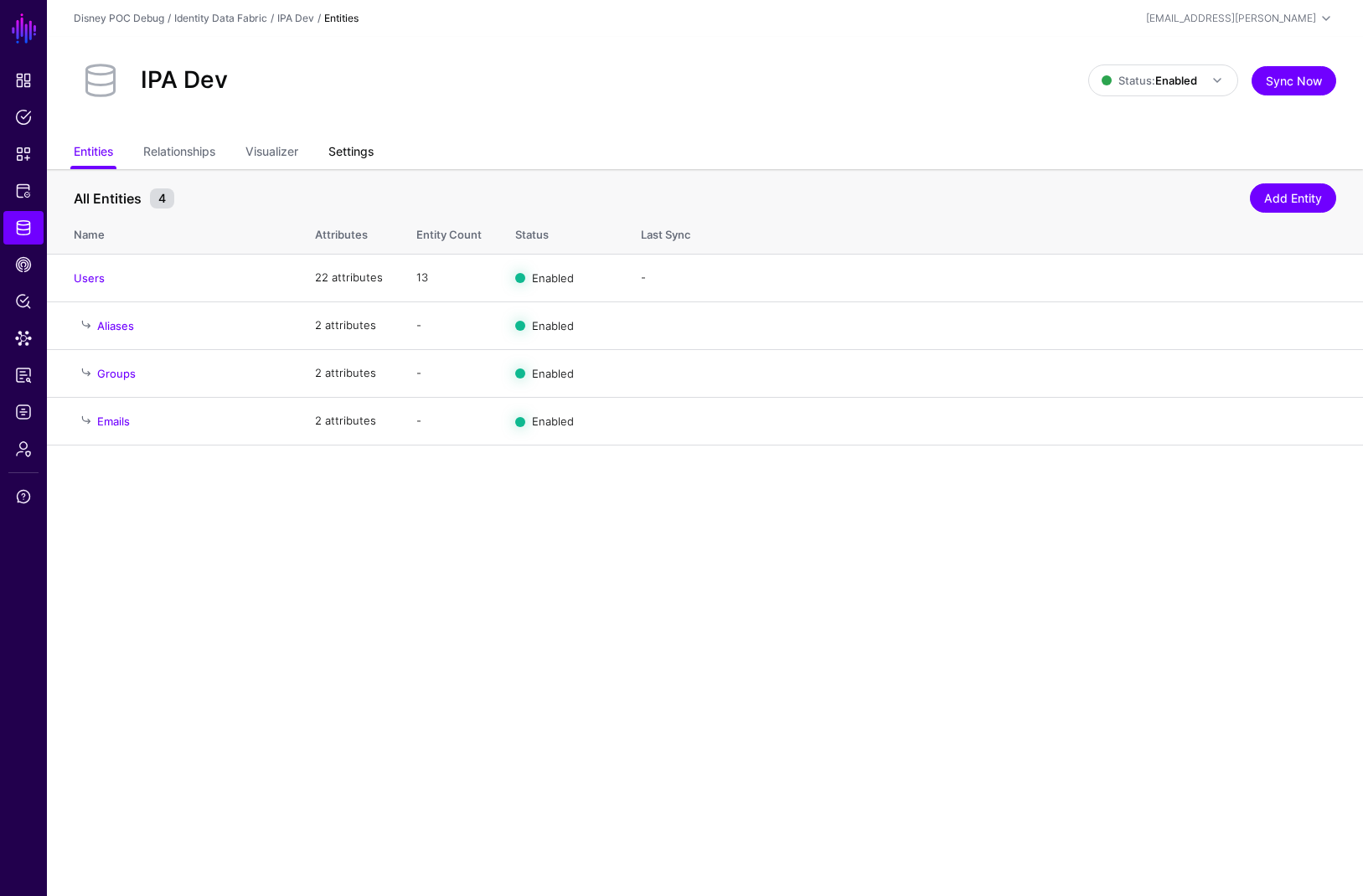 click on "Settings" 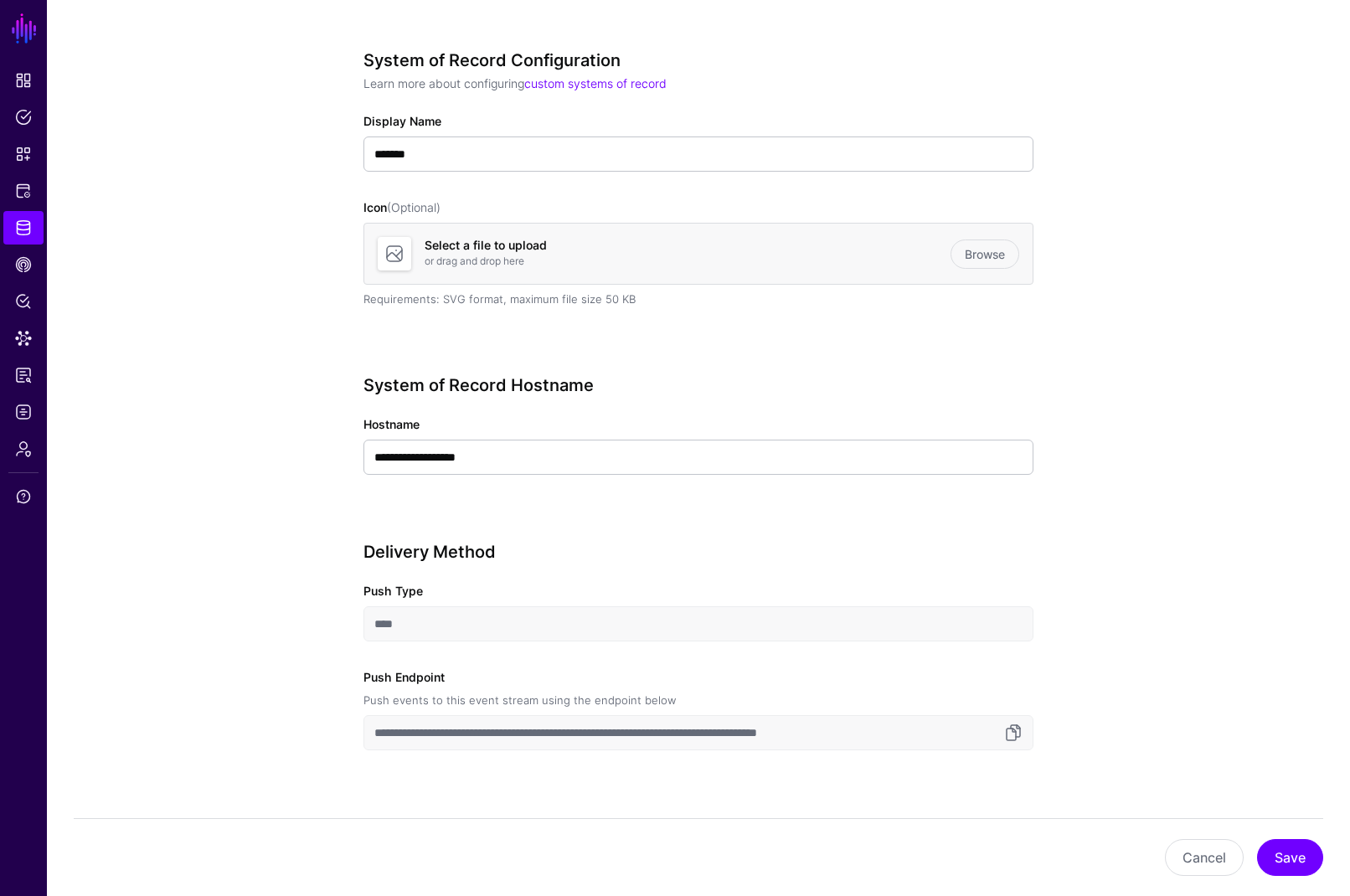 scroll, scrollTop: 924, scrollLeft: 0, axis: vertical 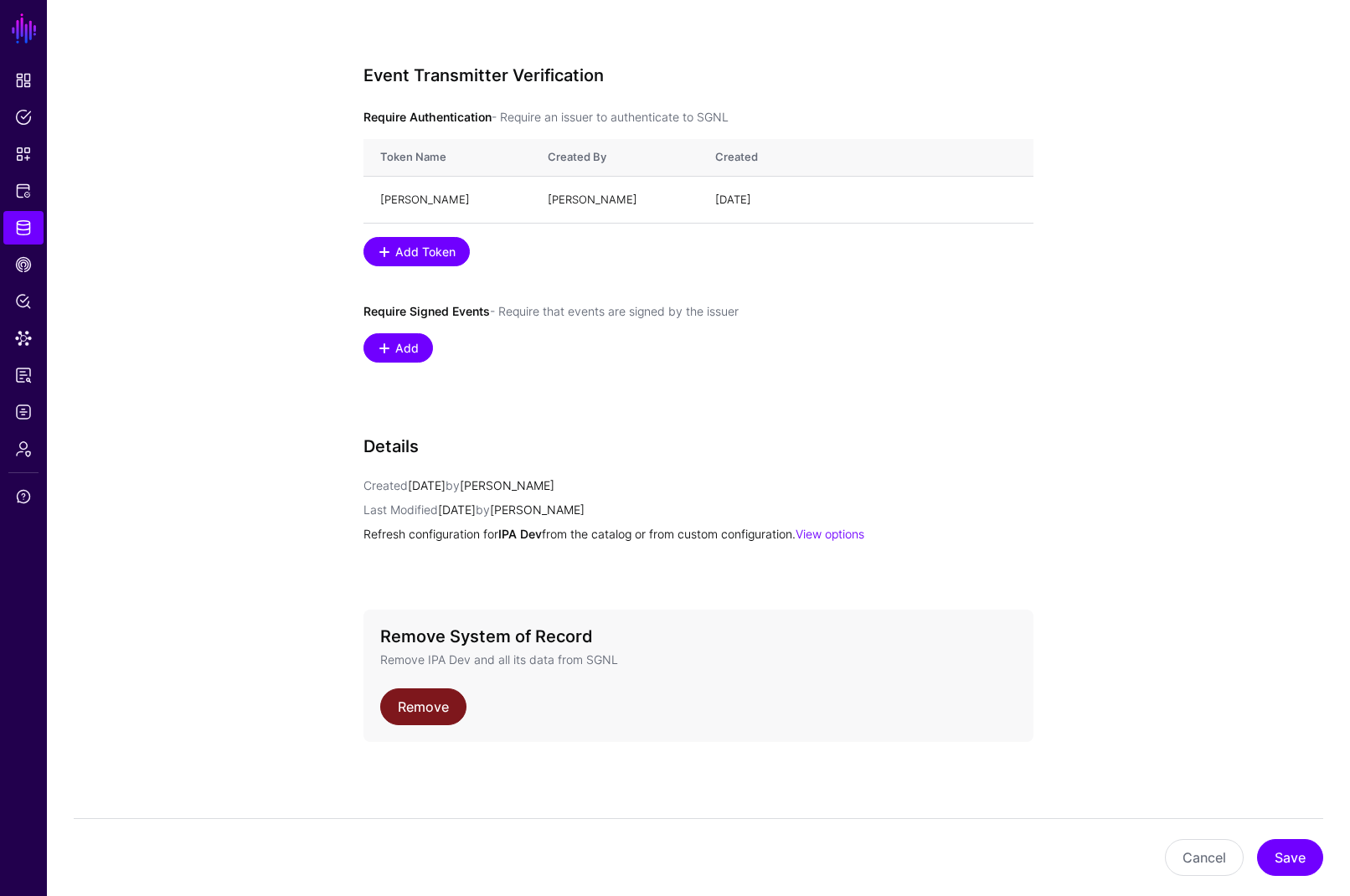 click on "Remove" 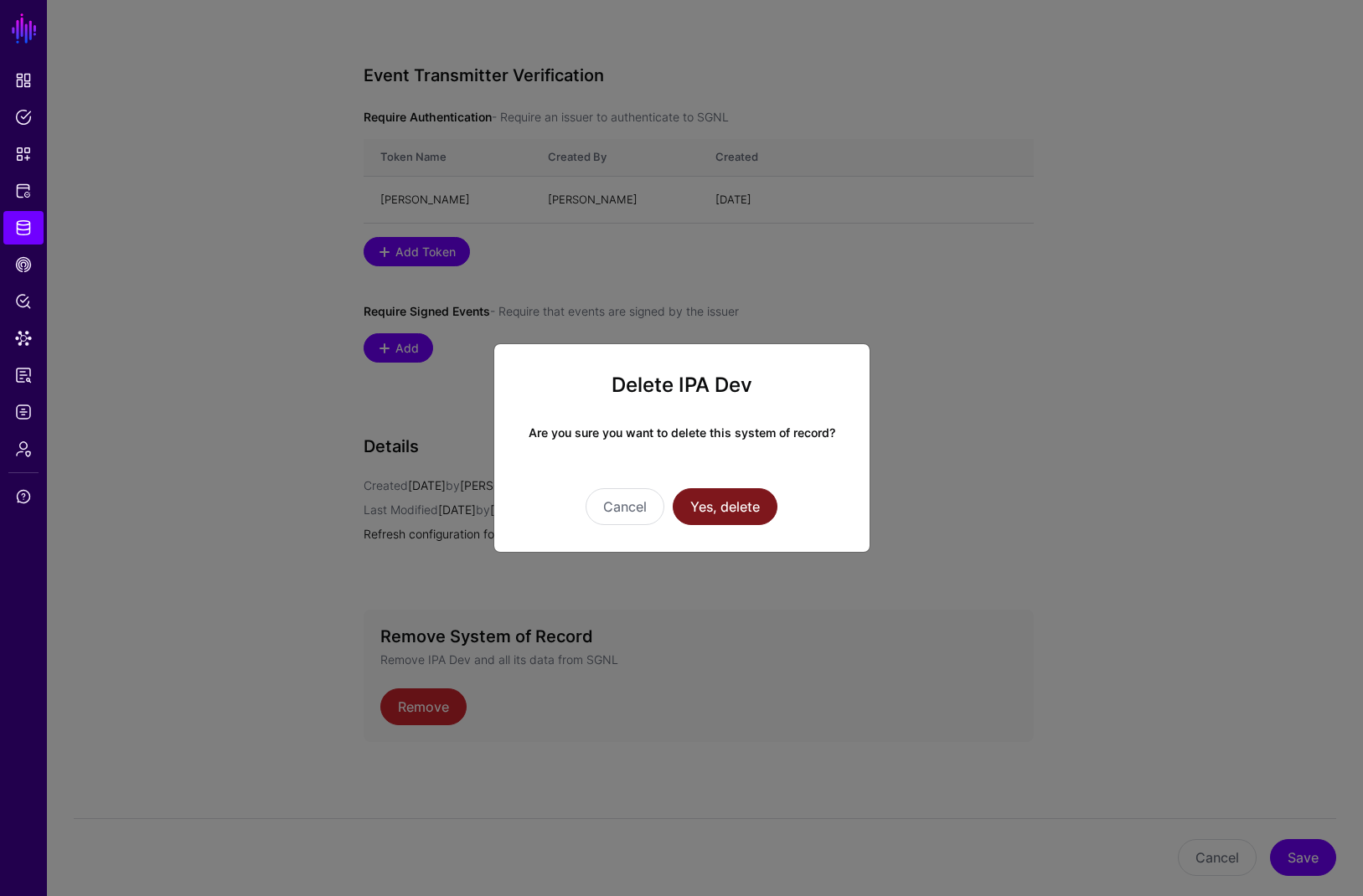 click on "Yes, delete" 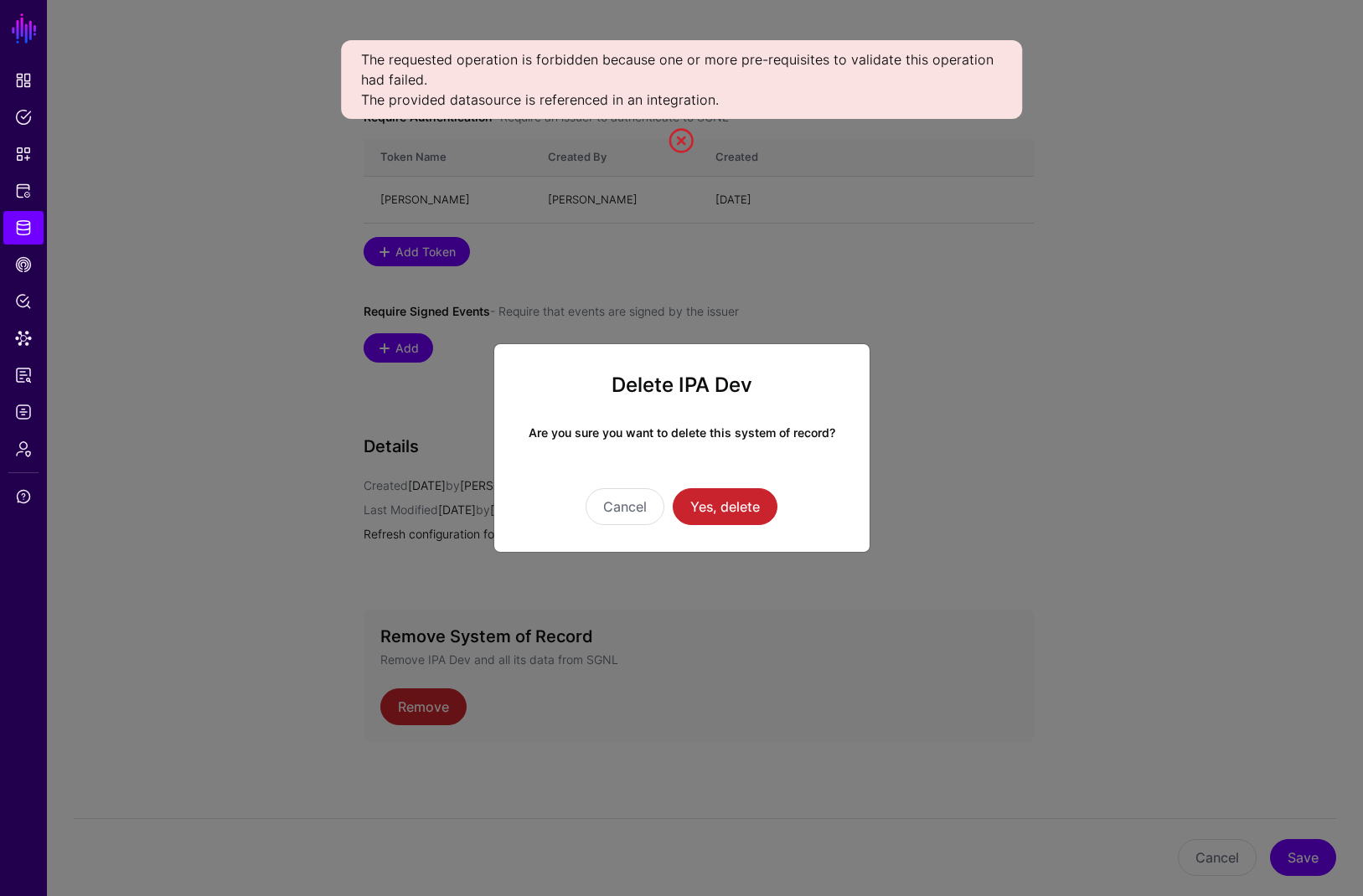 click on "Delete IPA Dev Are you sure you want to delete this system of record? Cancel Yes, delete" 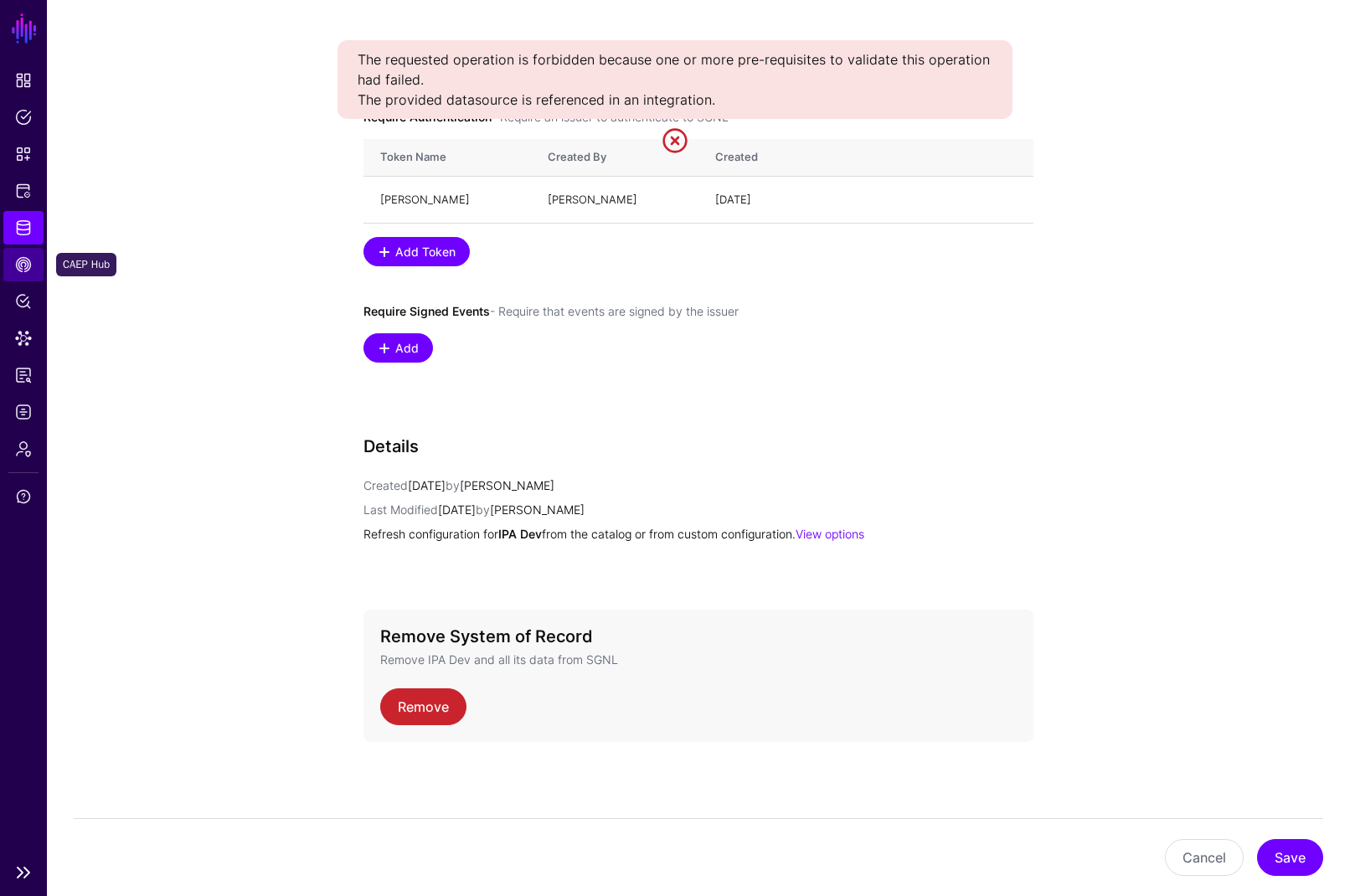 click on "CAEP Hub" 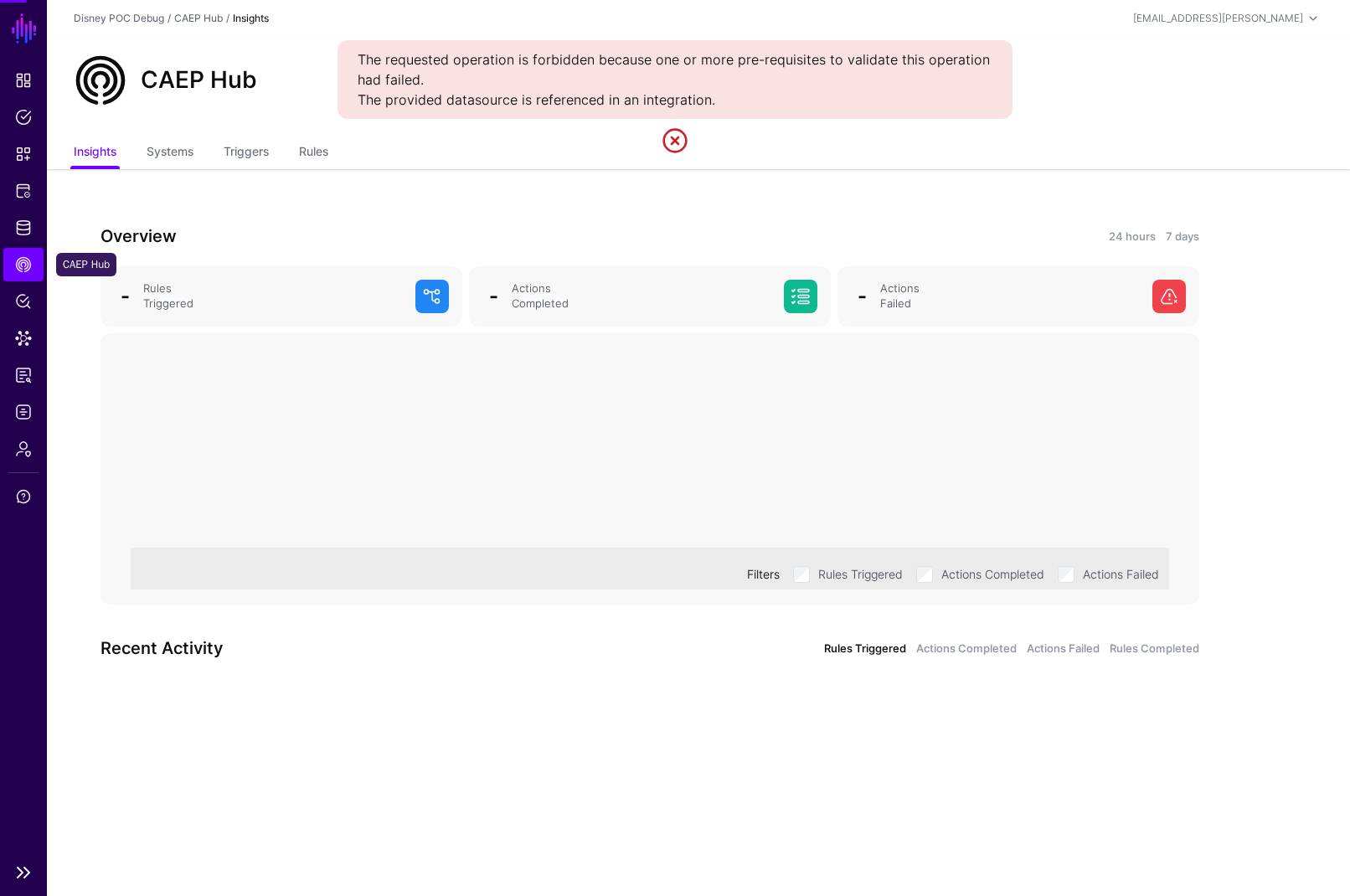 scroll, scrollTop: 0, scrollLeft: 0, axis: both 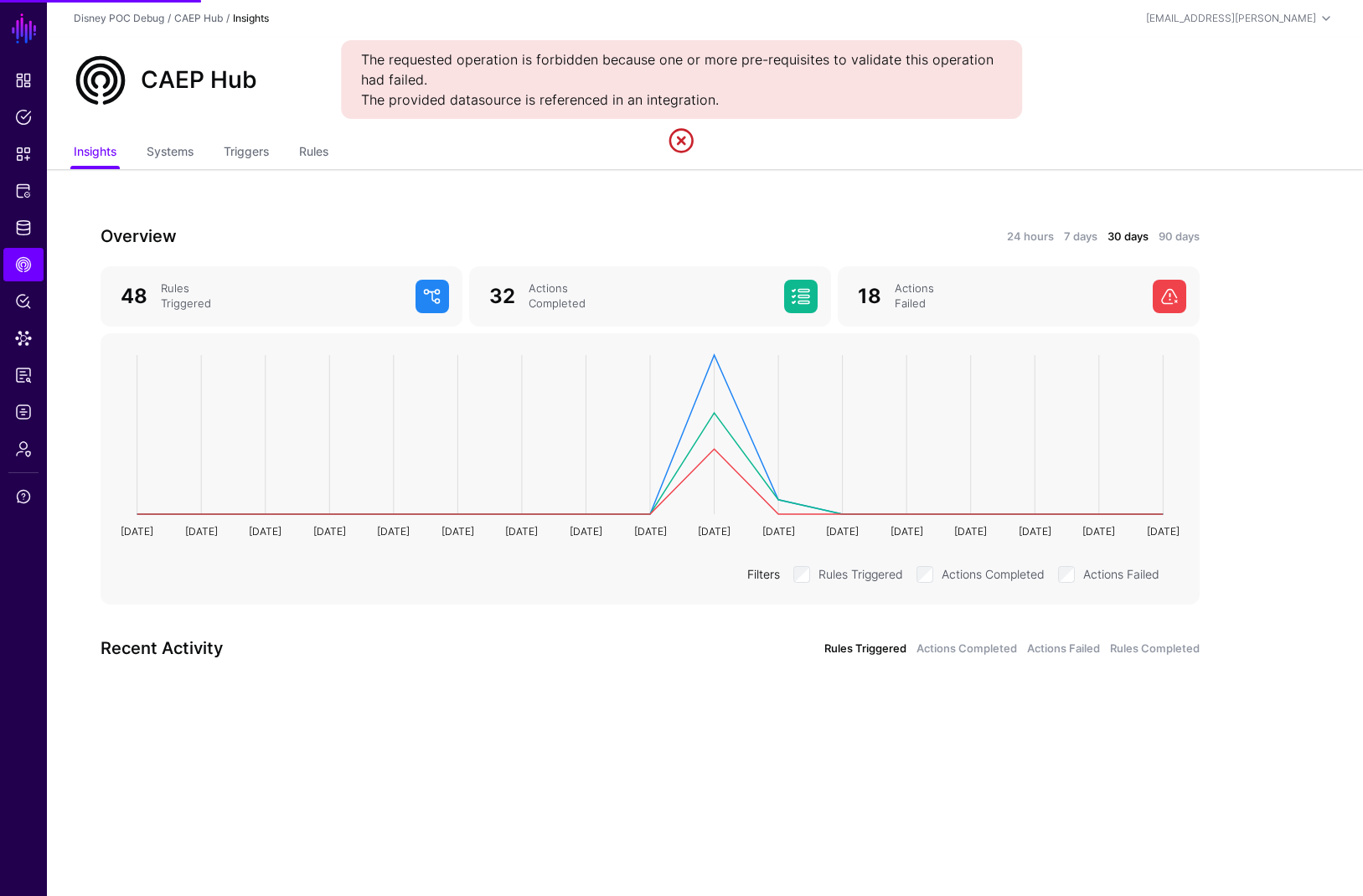 click on "Insights Systems Triggers Rules" 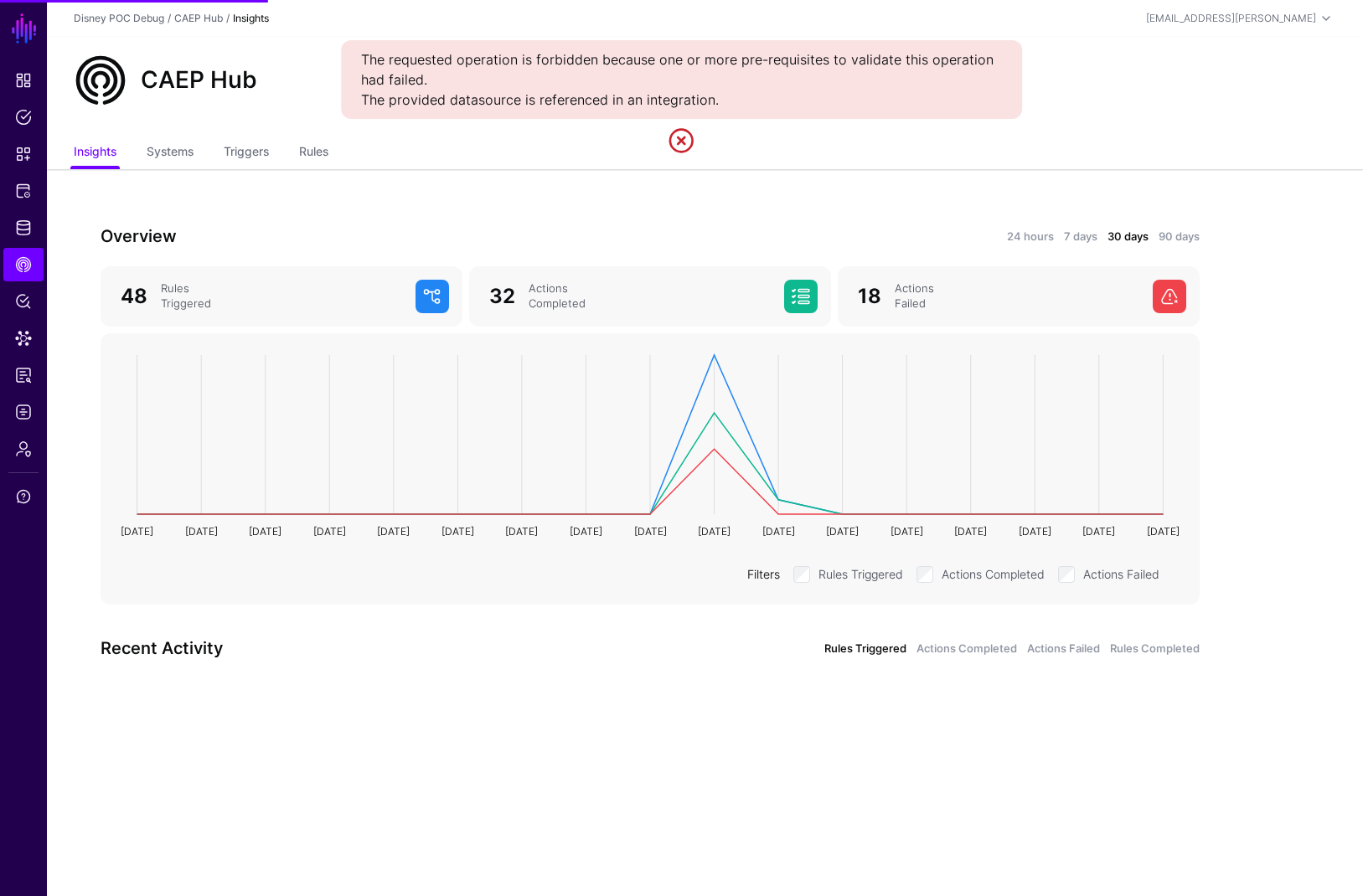 click on "Insights Systems Triggers Rules" 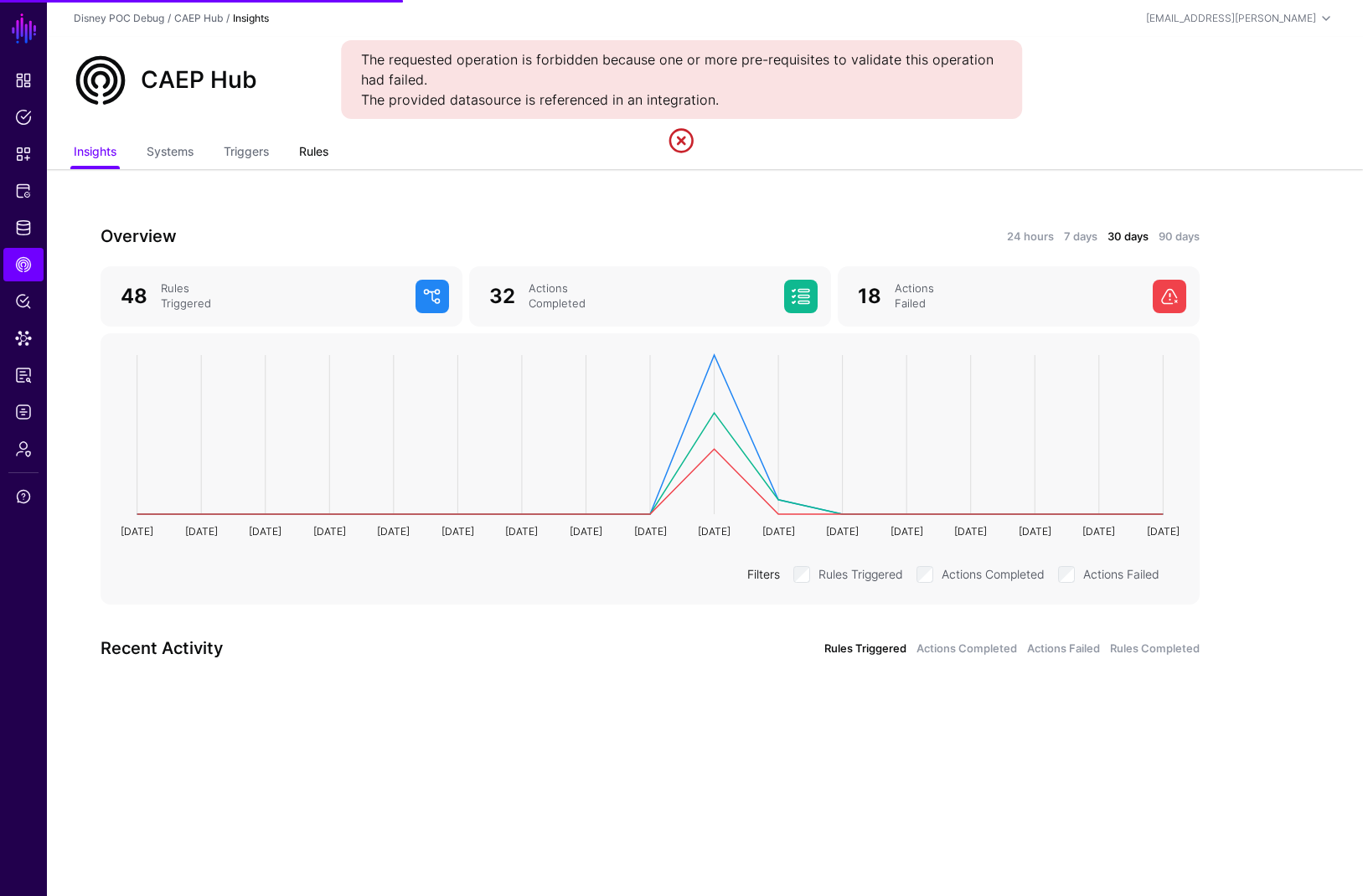 click on "Rules" 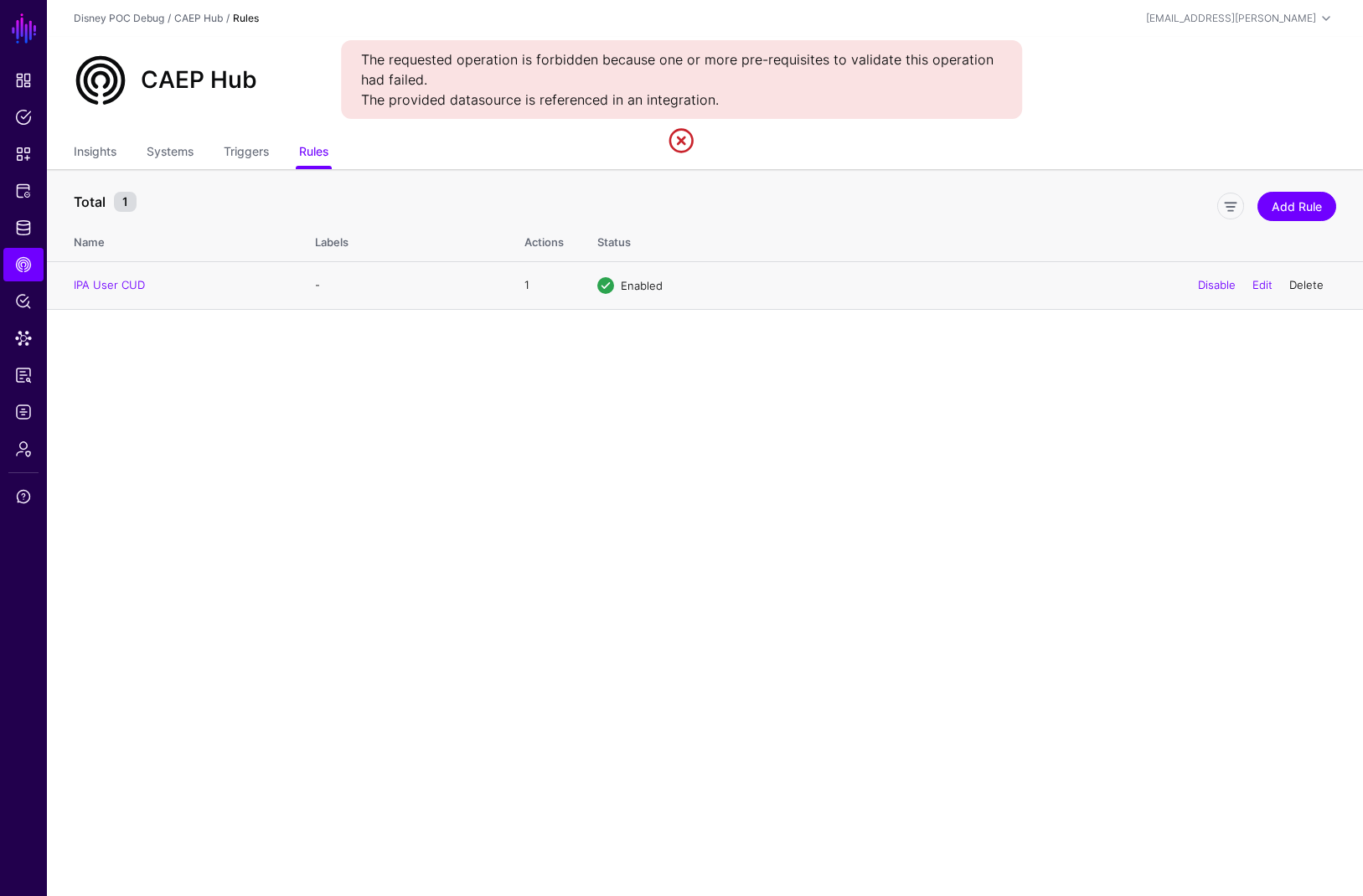 click on "Delete" 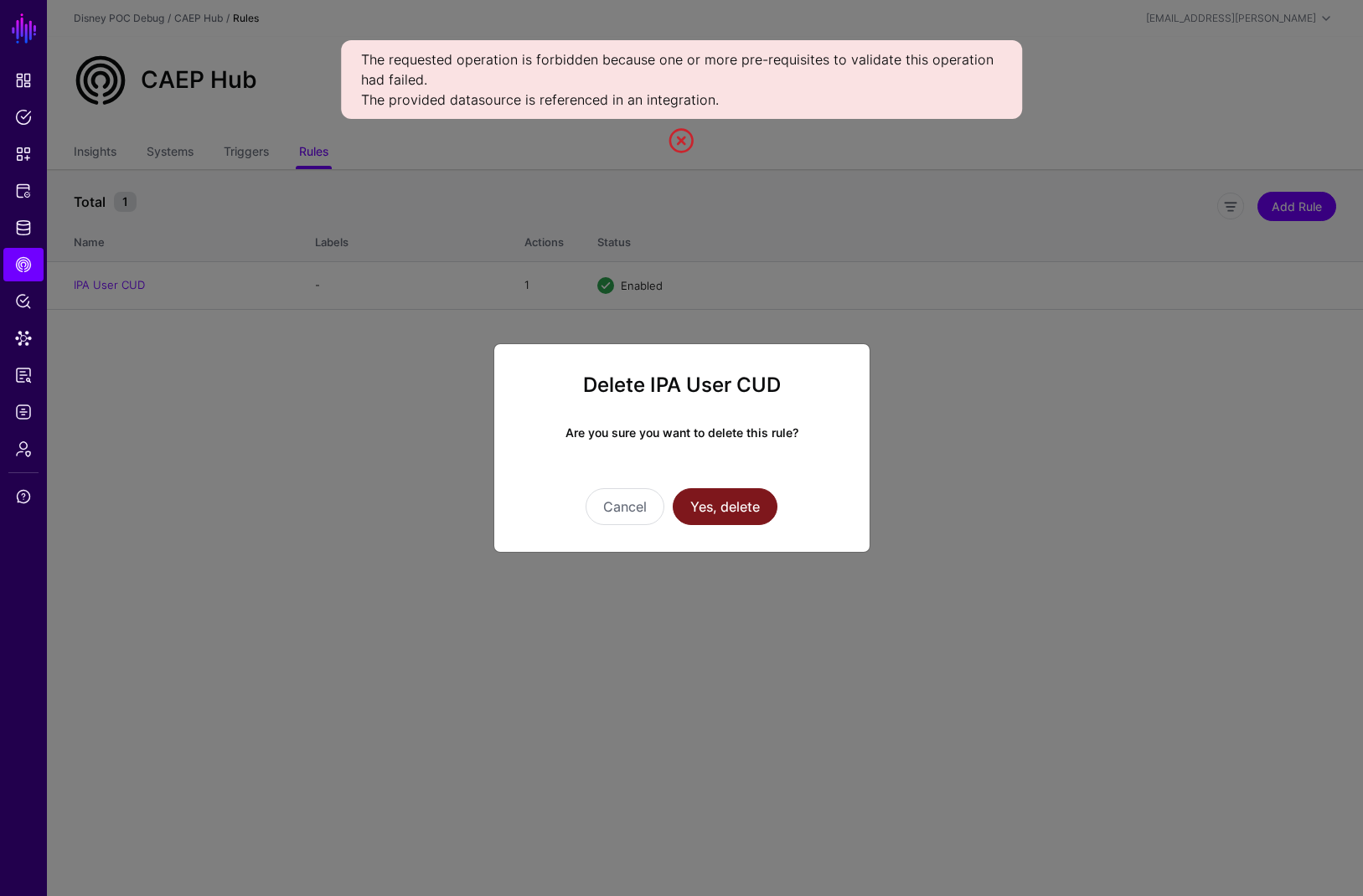 click on "Yes, delete" 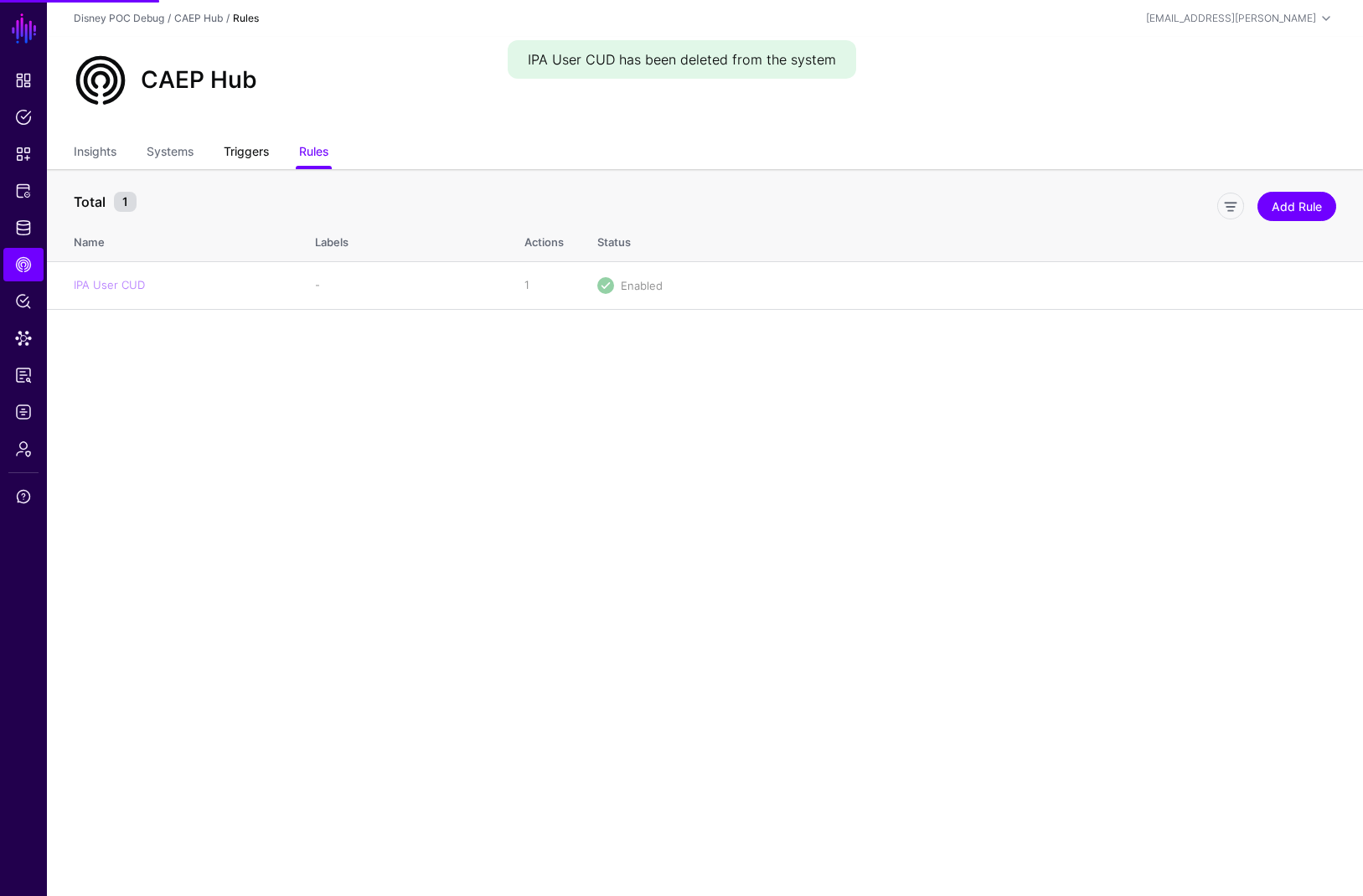 click on "Triggers" 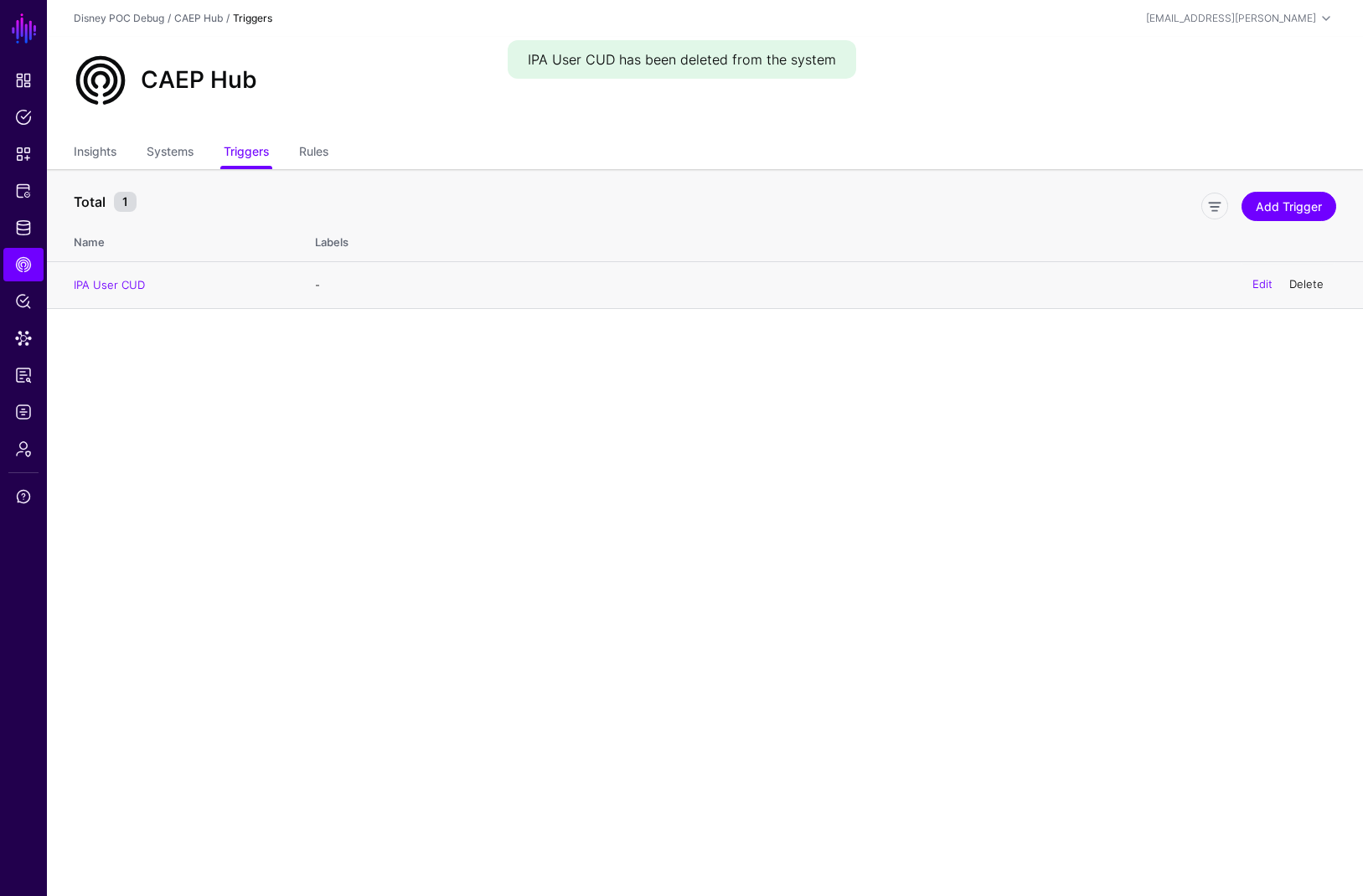 click on "Delete" 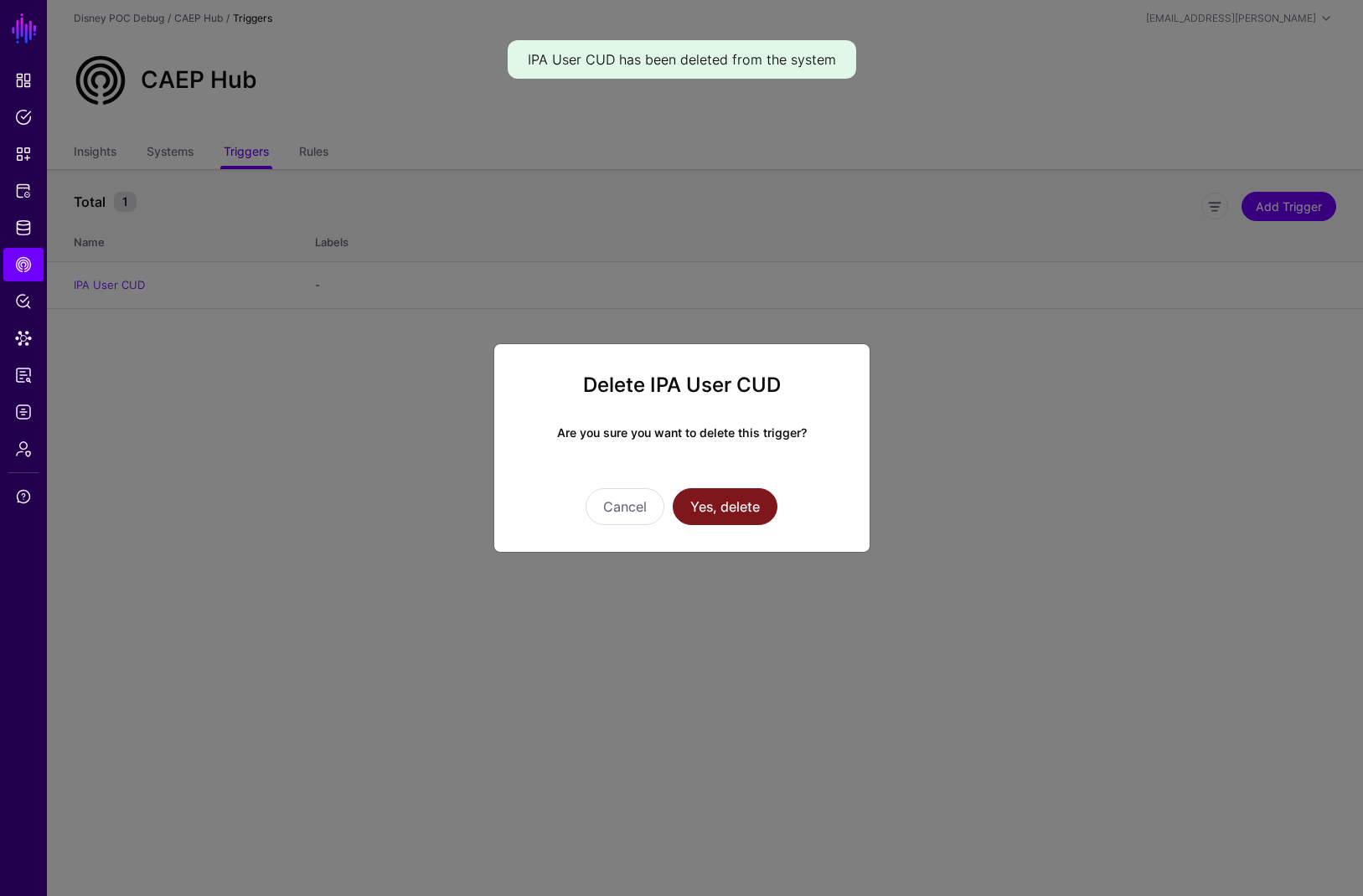click on "Yes, delete" 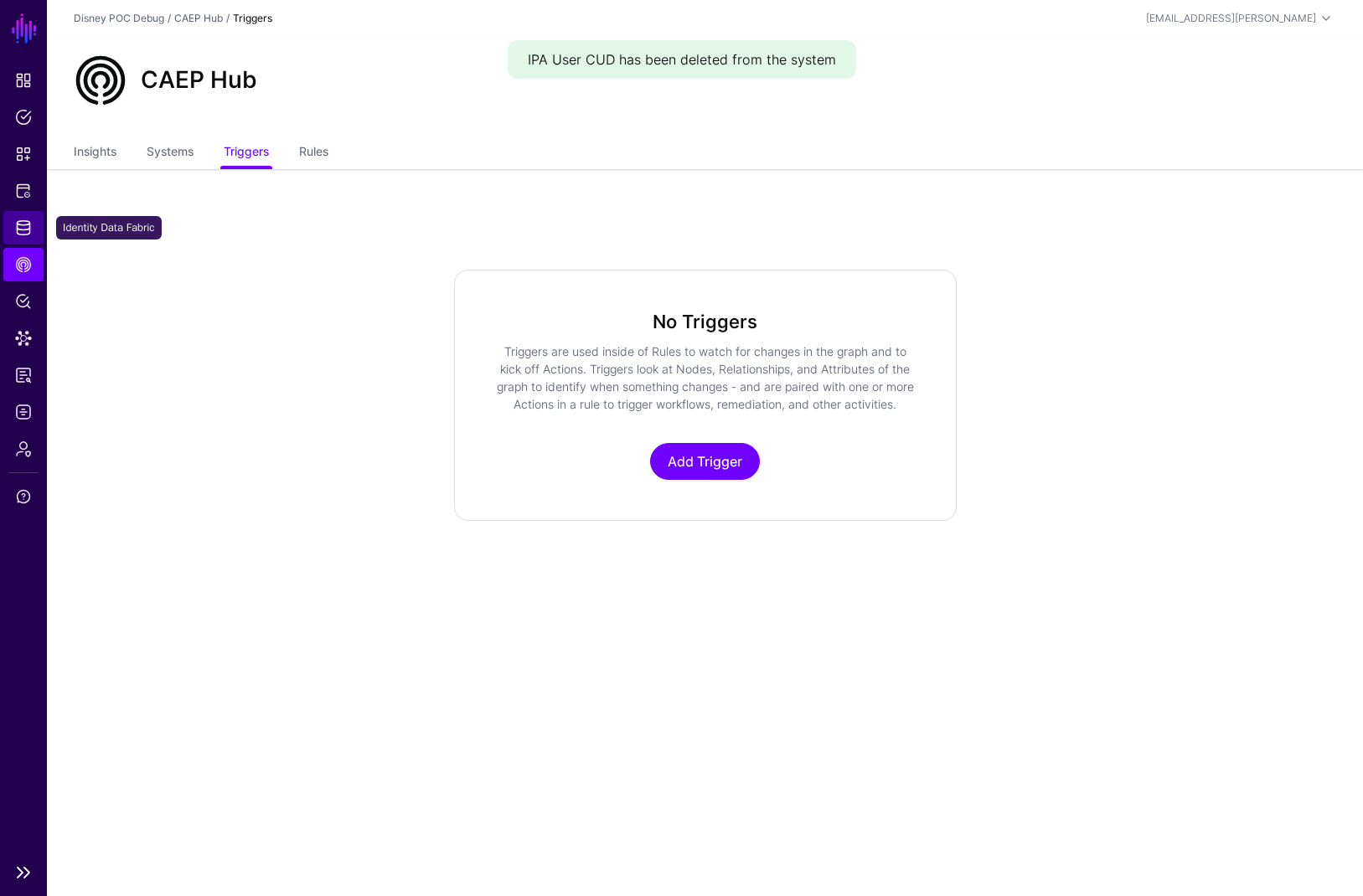 click on "Identity Data Fabric" 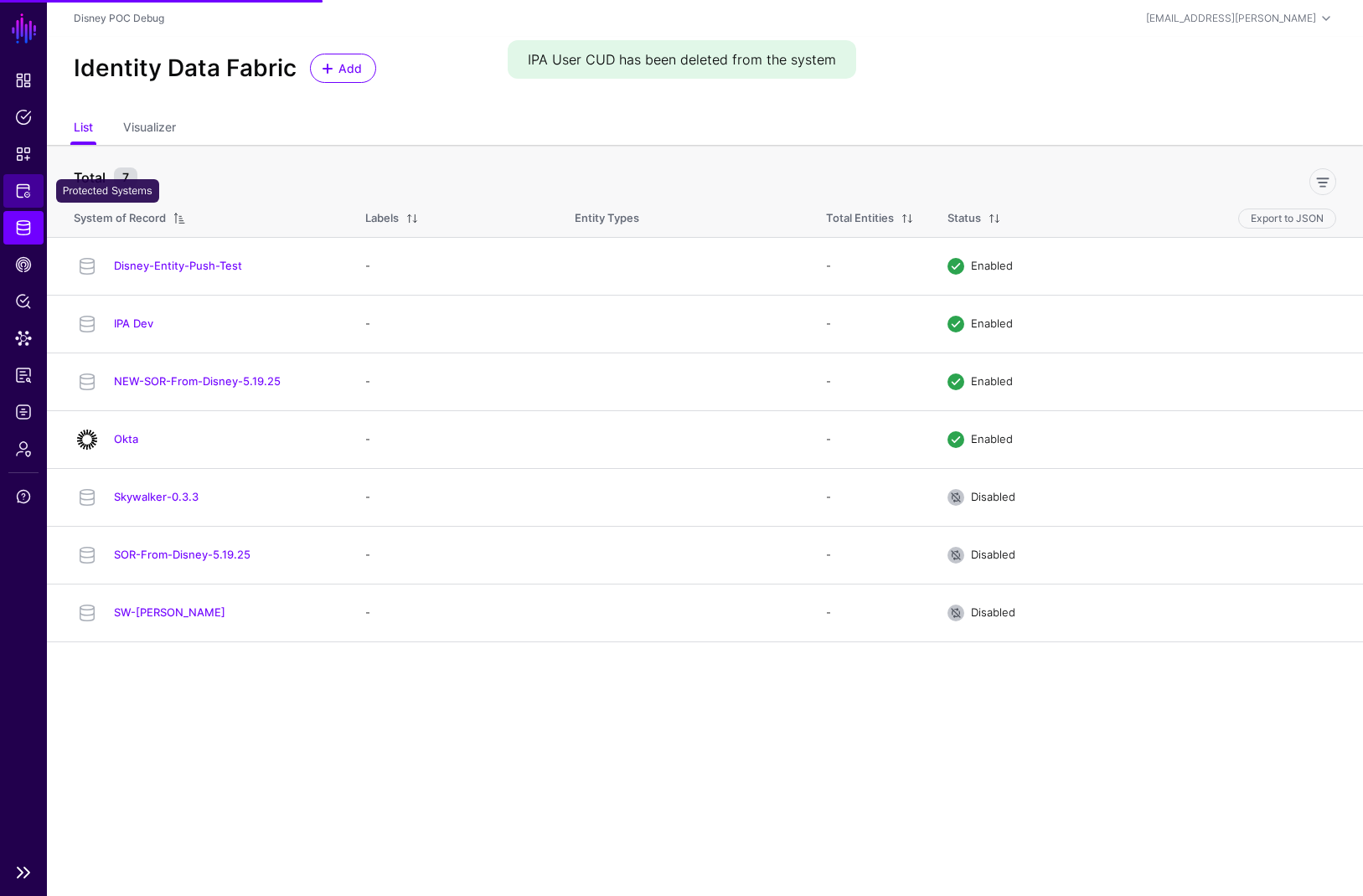 click on "Protected Systems" 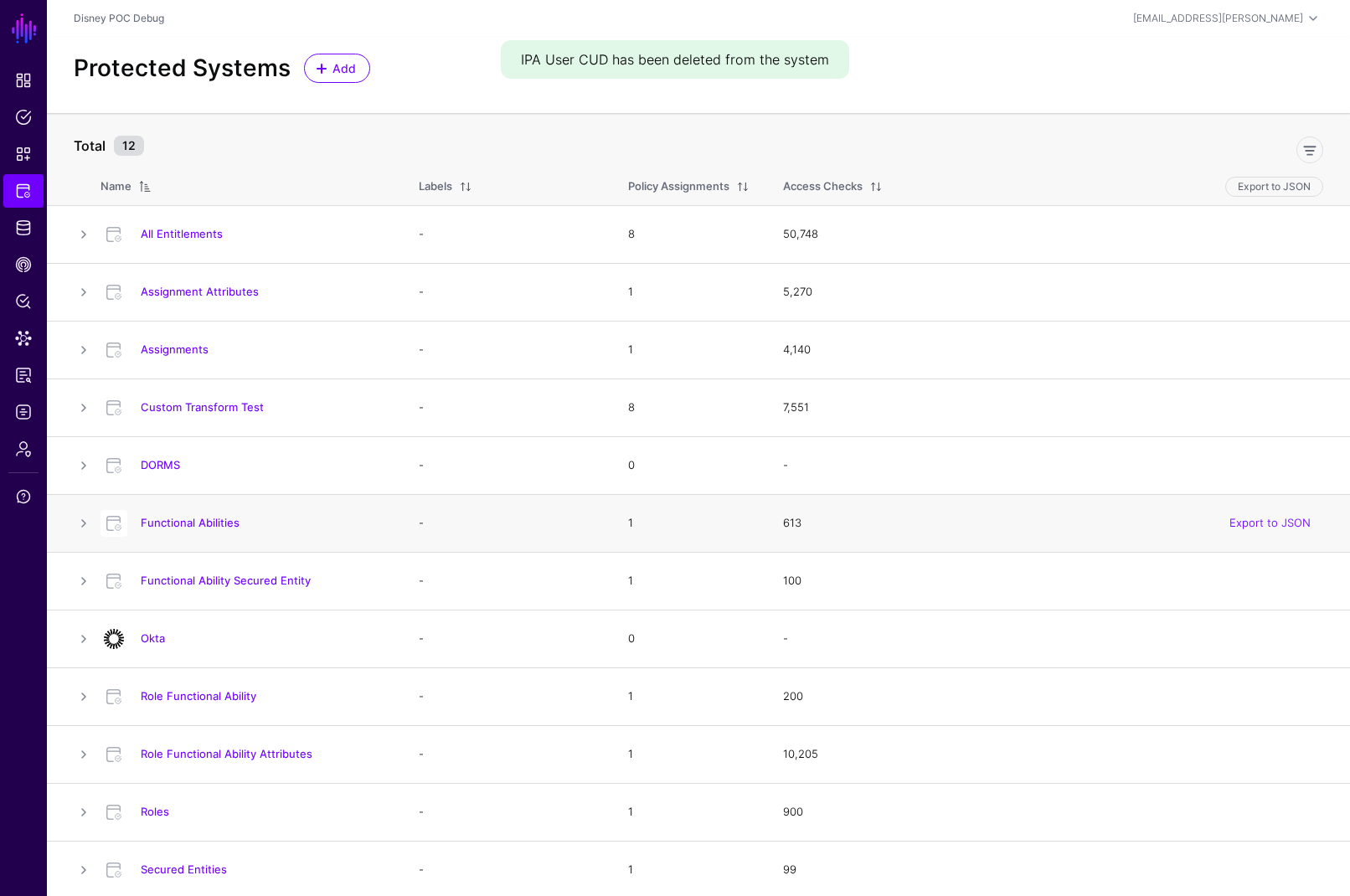 scroll, scrollTop: 3, scrollLeft: 0, axis: vertical 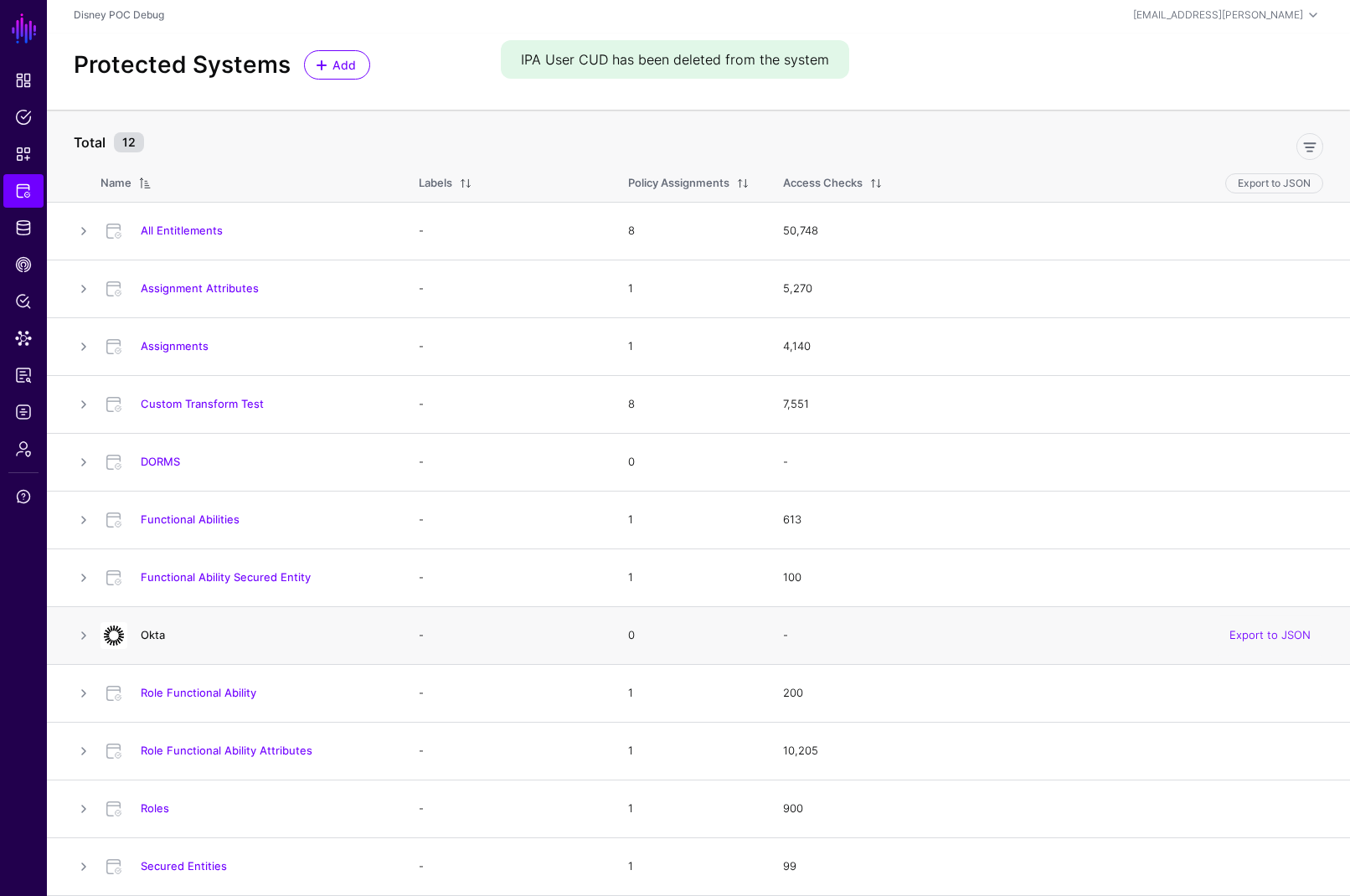 click on "Okta" 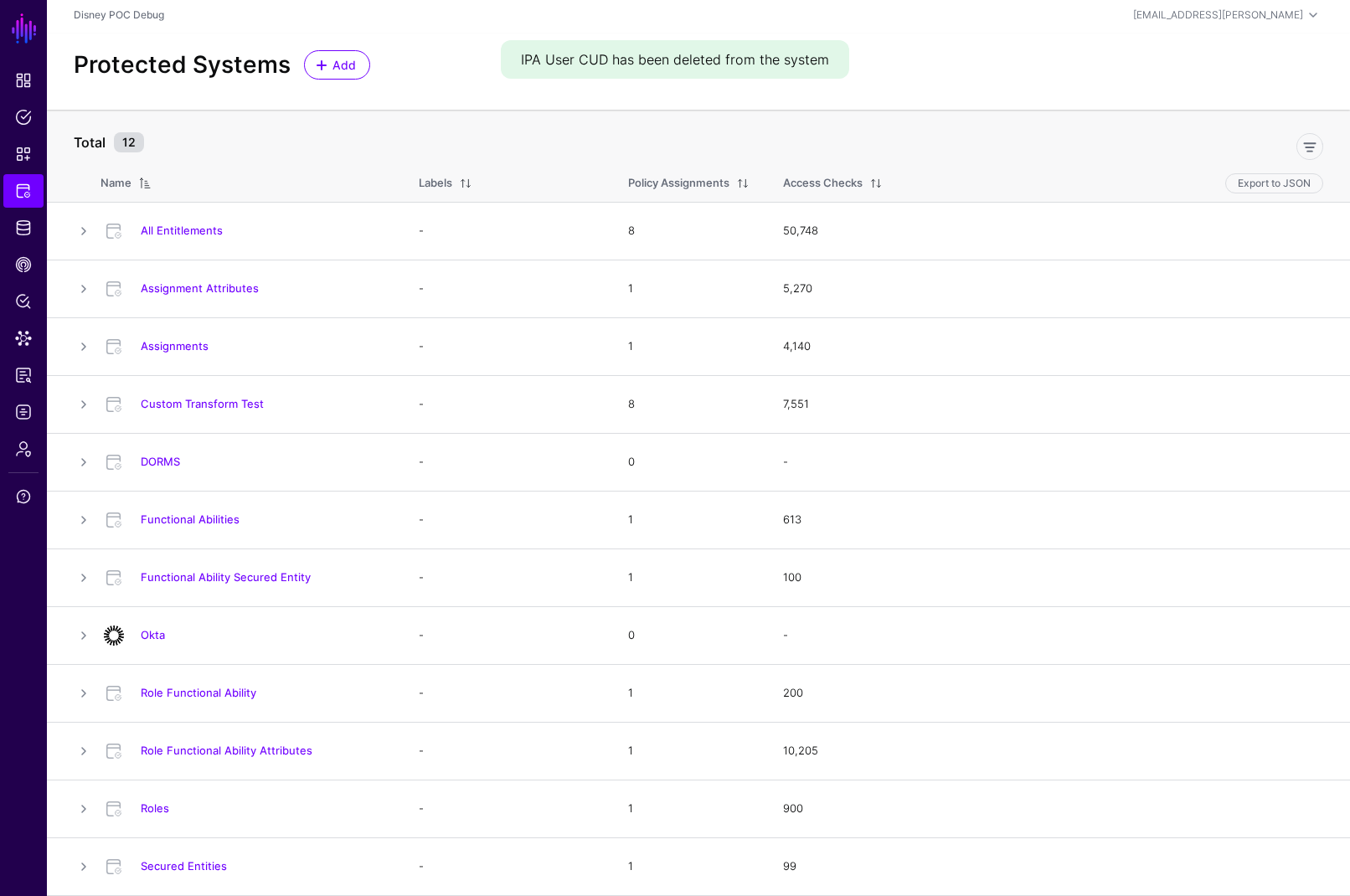 scroll, scrollTop: 0, scrollLeft: 0, axis: both 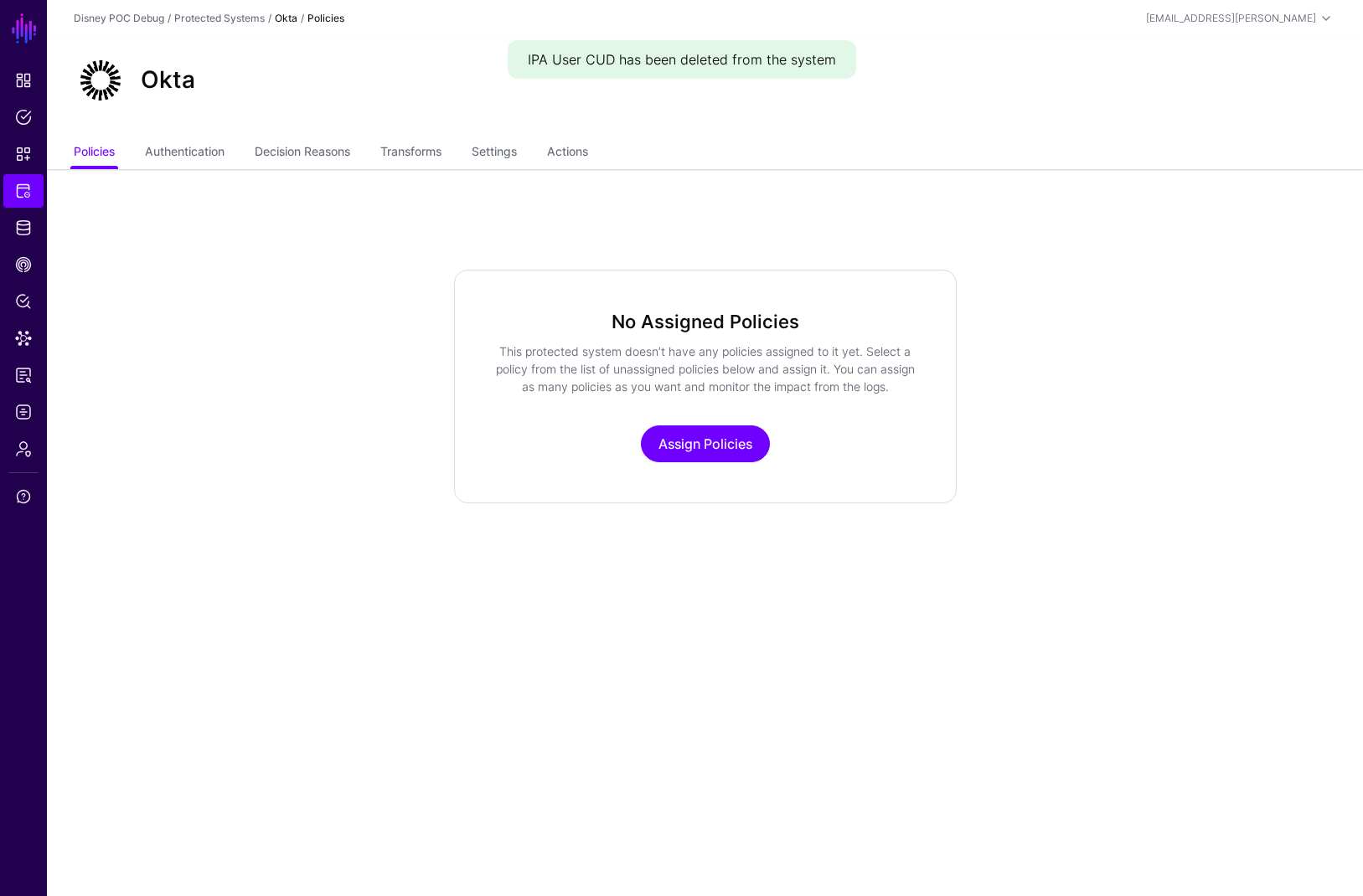click on "Policies   Authentication   Decision Reasons   Transforms   Settings   Actions" 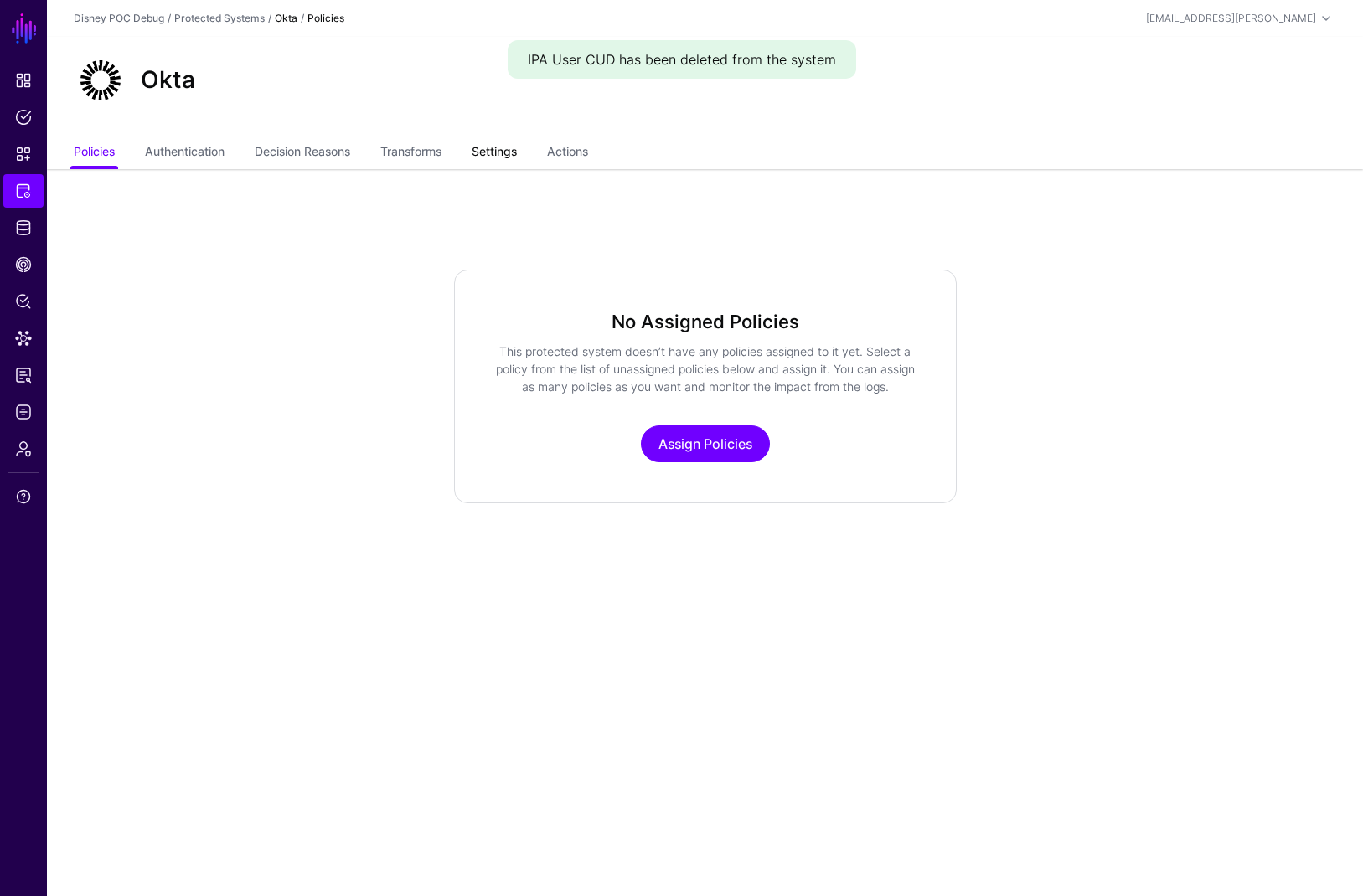 click on "Settings" 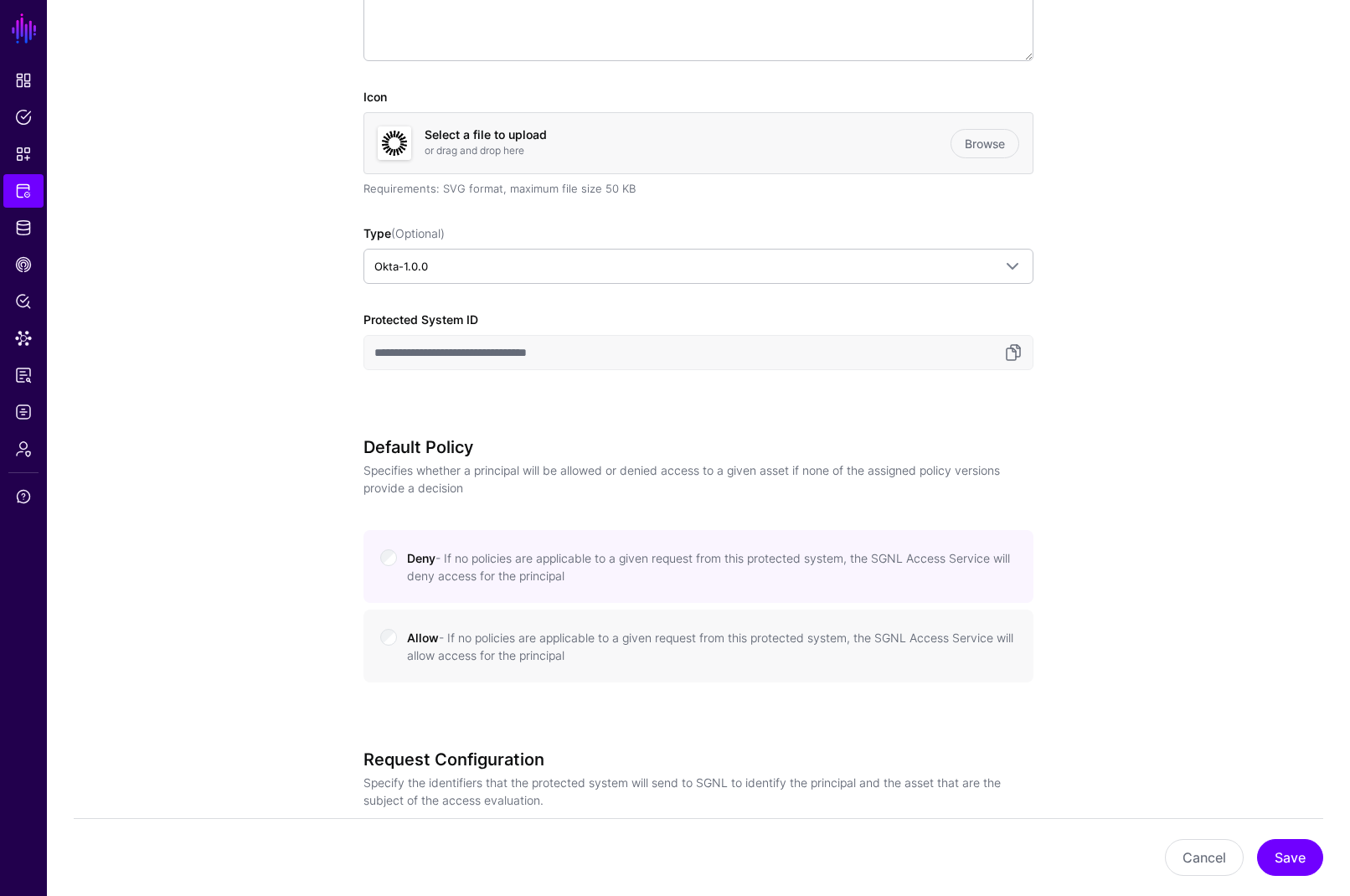 scroll, scrollTop: 919, scrollLeft: 0, axis: vertical 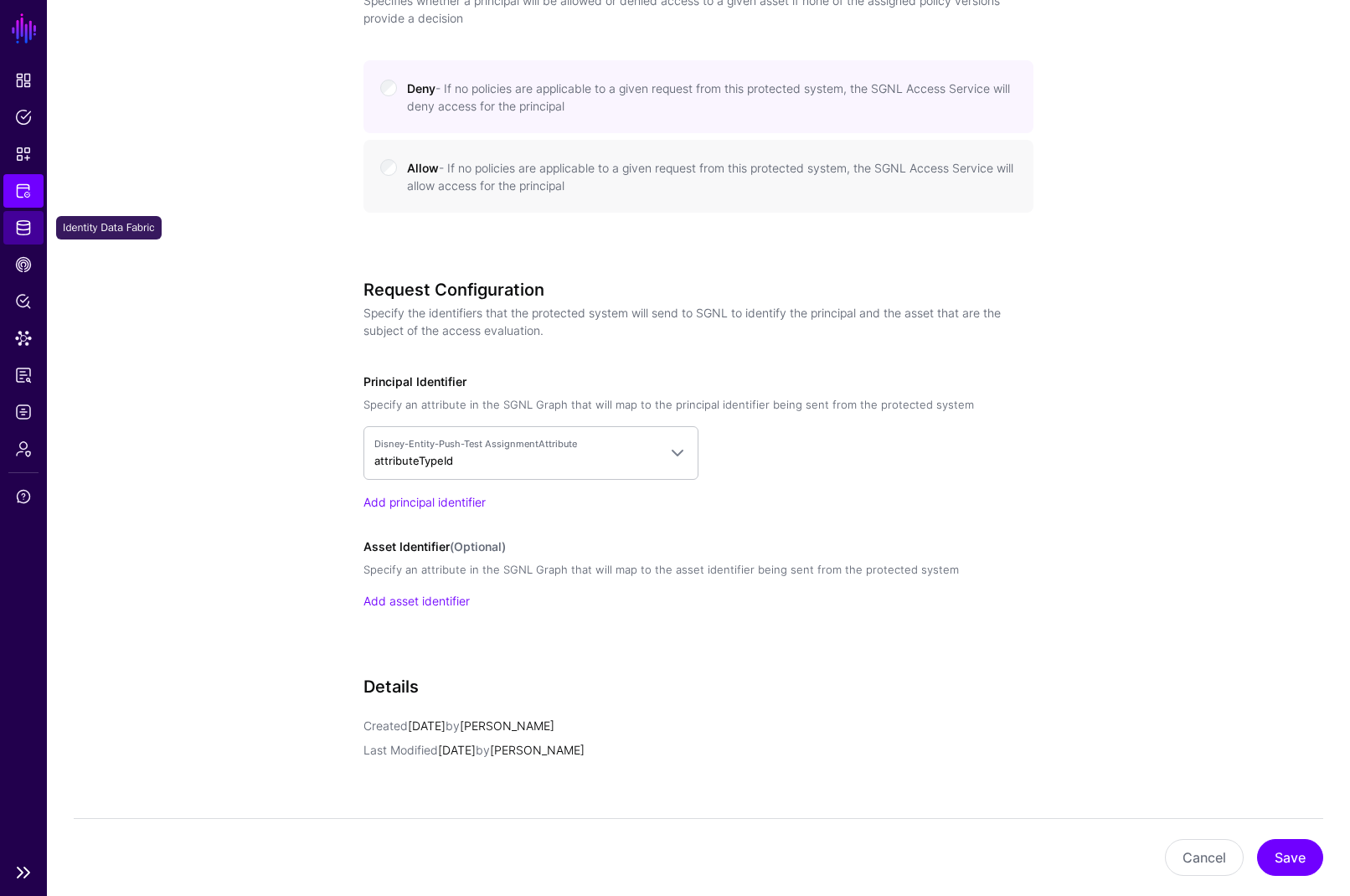 click on "Identity Data Fabric" 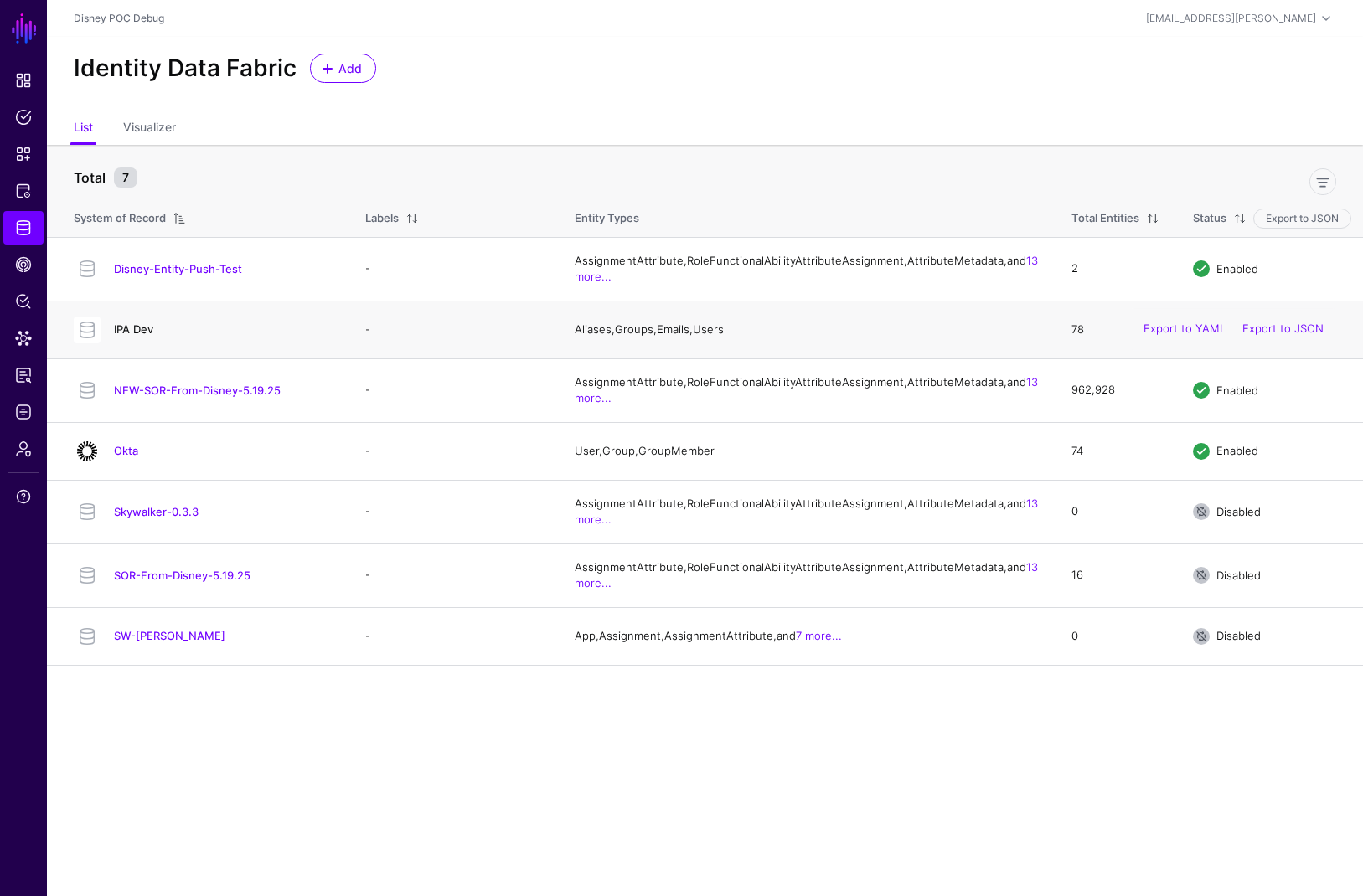 click on "IPA Dev" 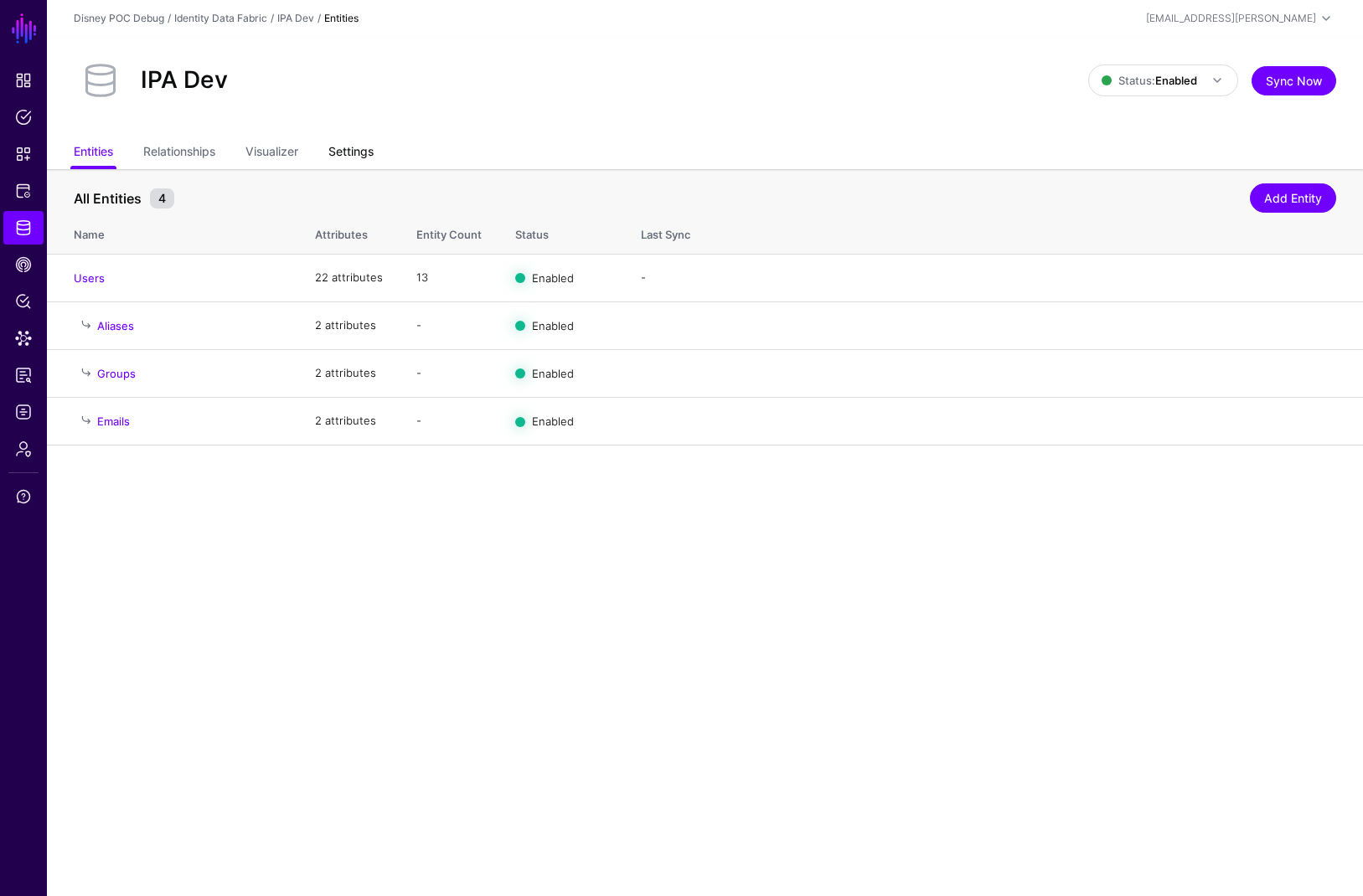 click on "Settings" 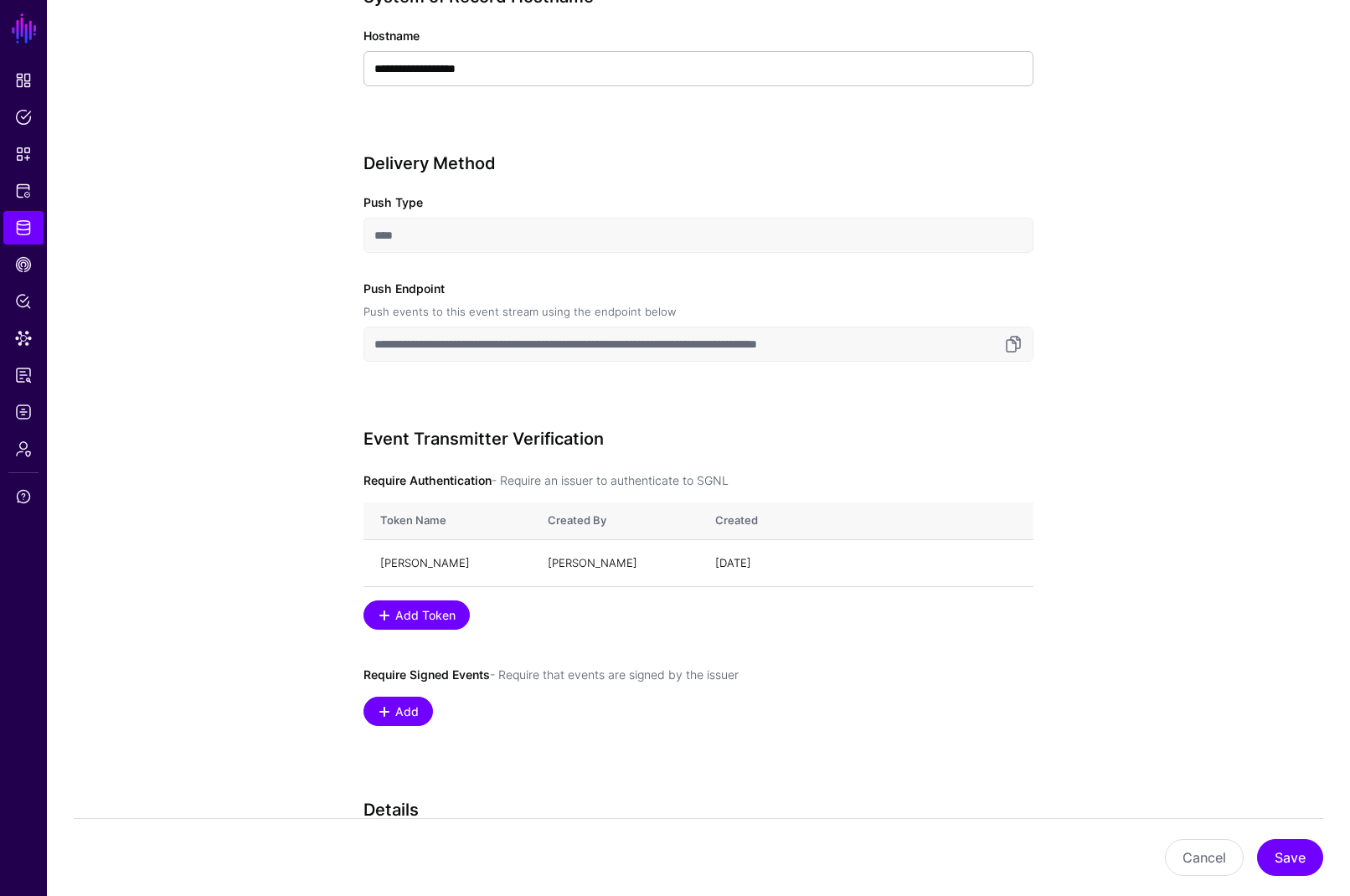scroll, scrollTop: 854, scrollLeft: 0, axis: vertical 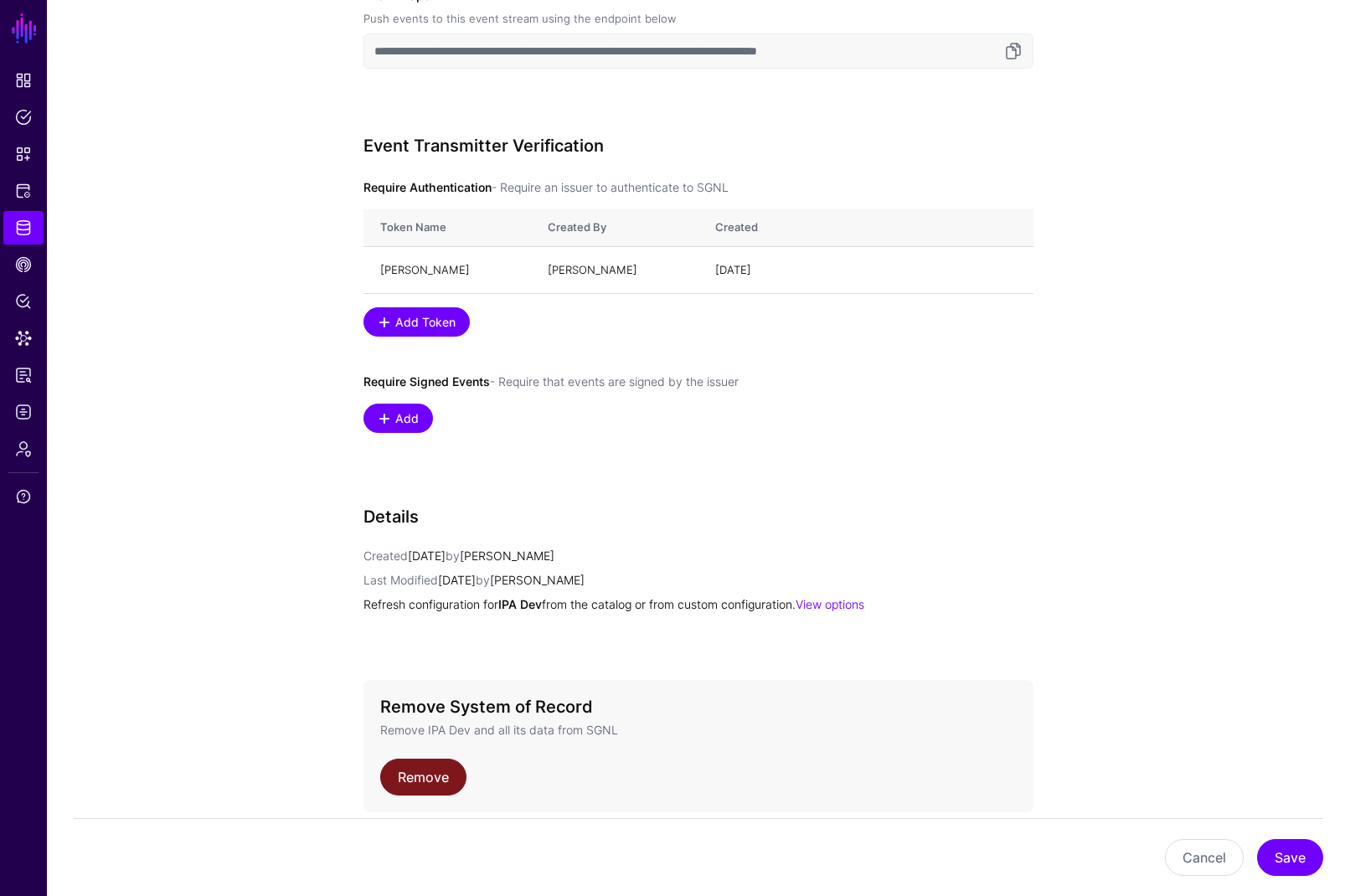 click on "Remove" 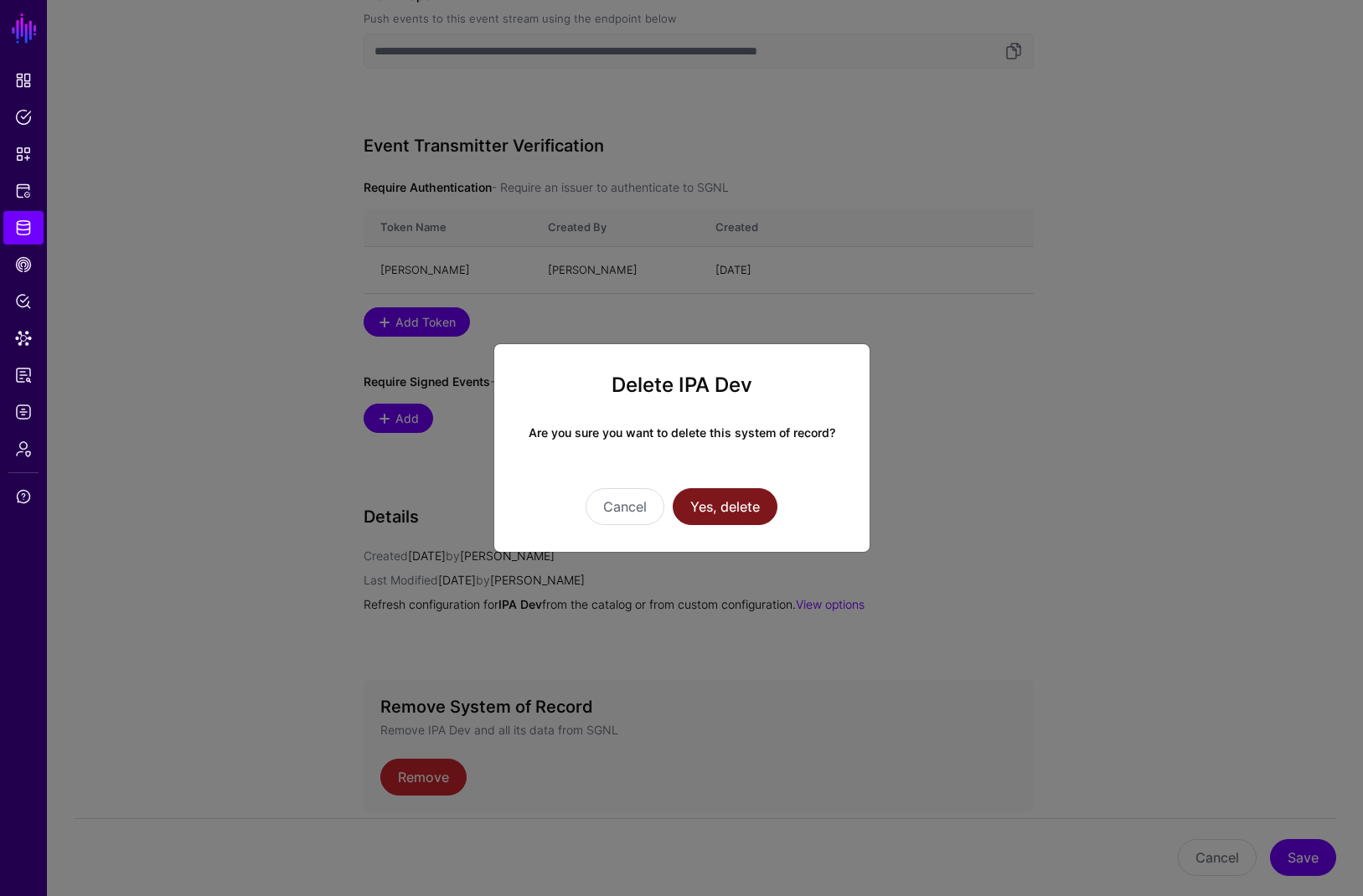 click on "Yes, delete" 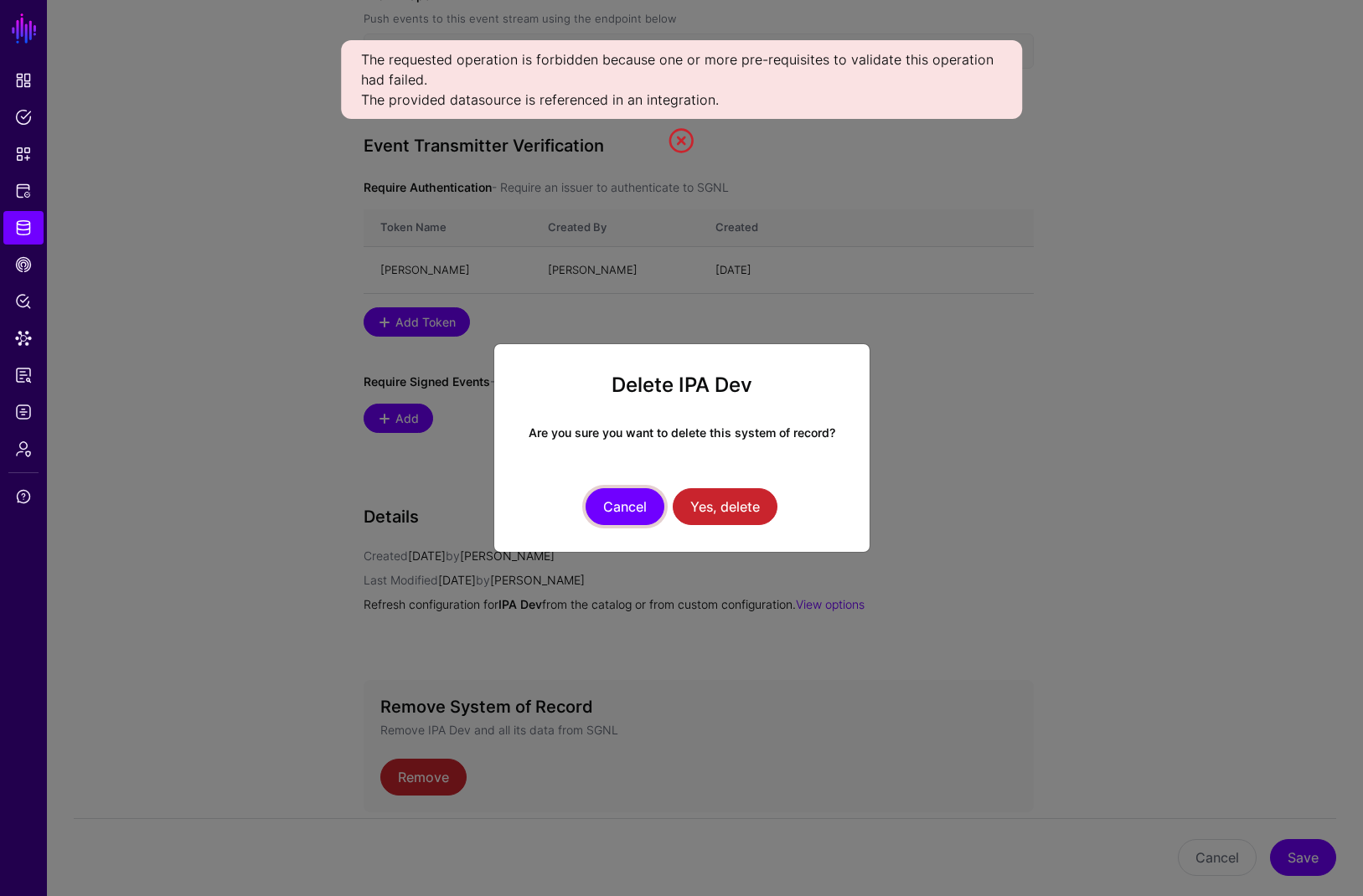 click on "Cancel" 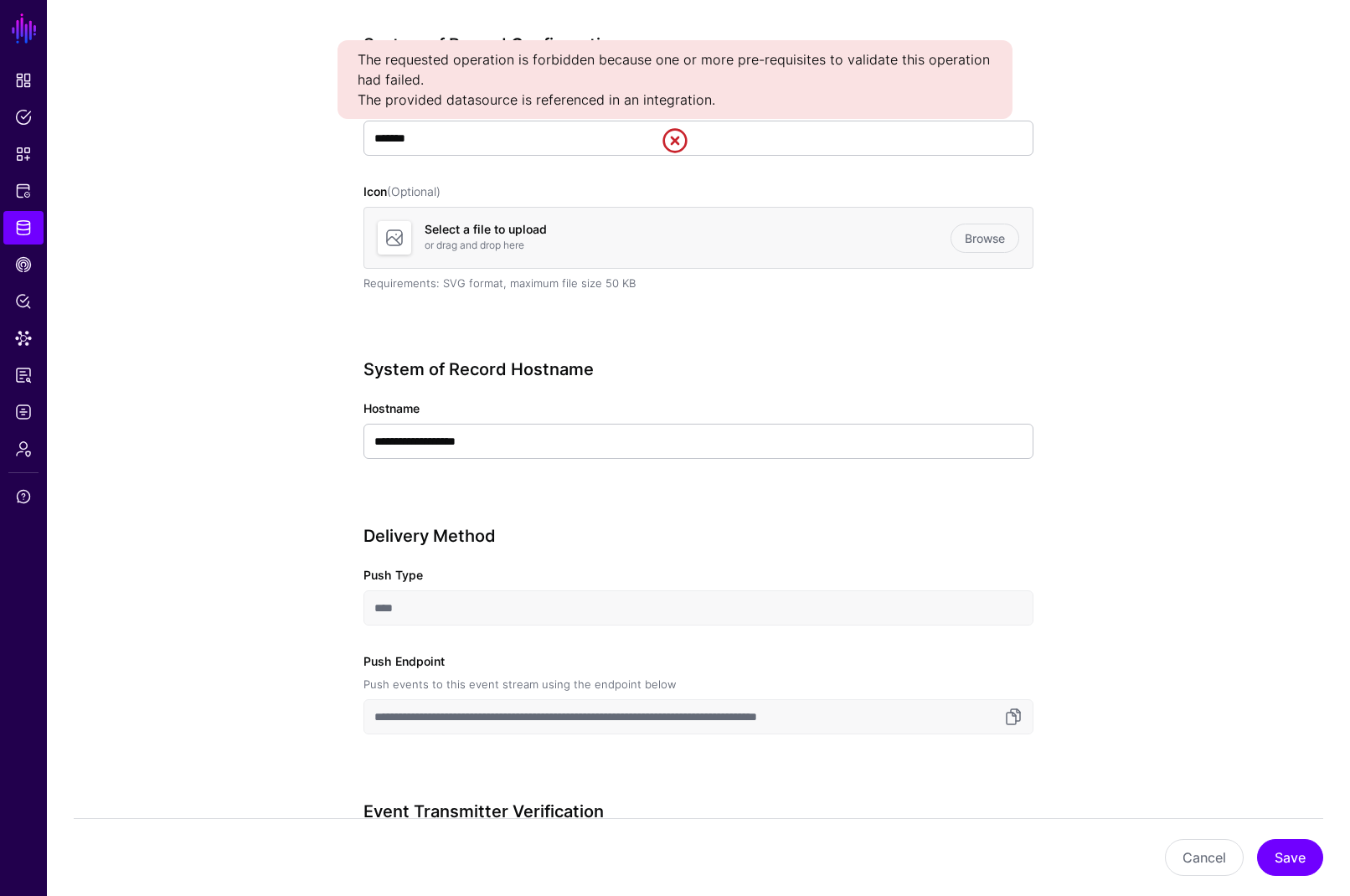 scroll, scrollTop: 0, scrollLeft: 0, axis: both 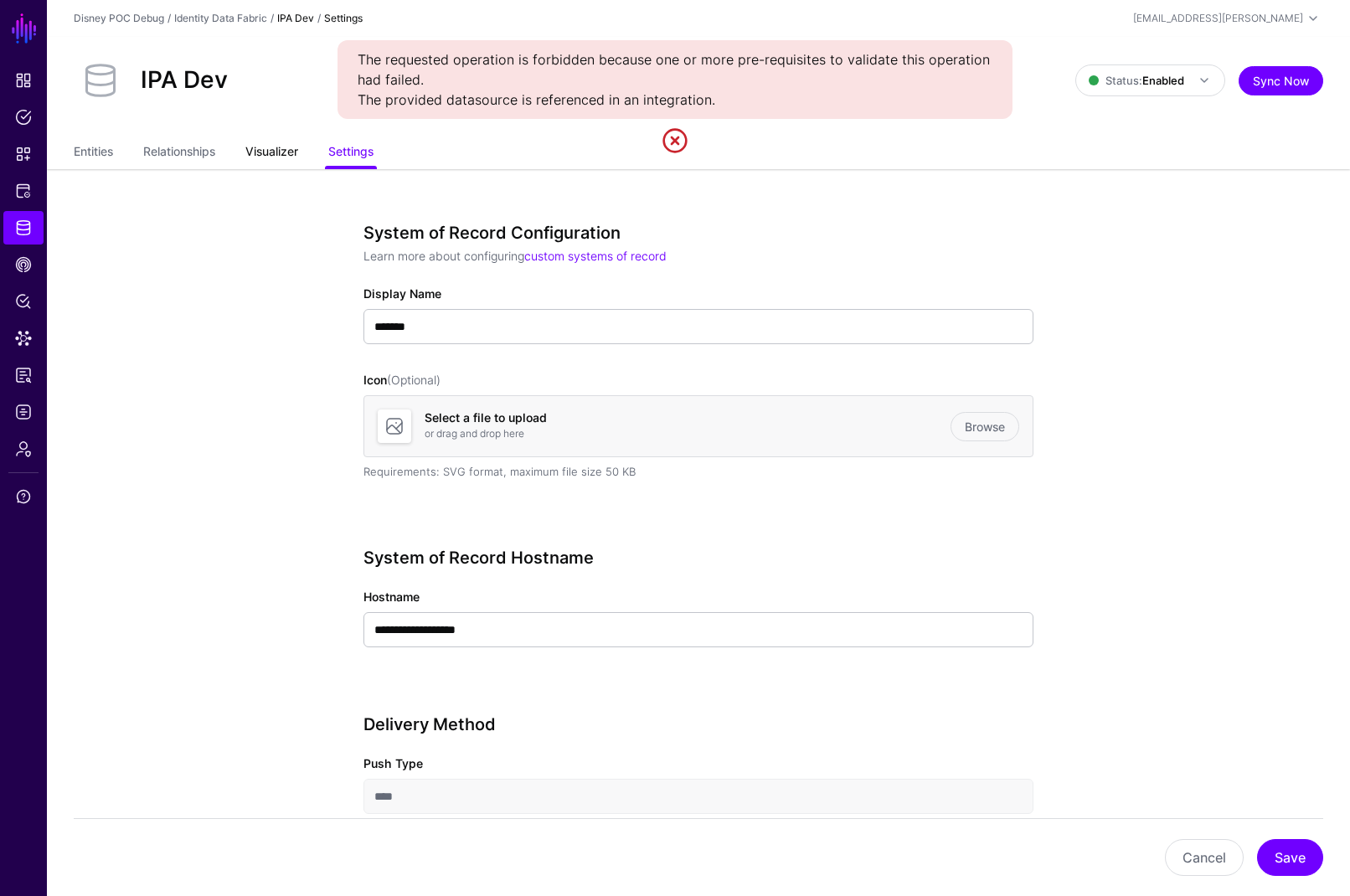 click on "Visualizer" 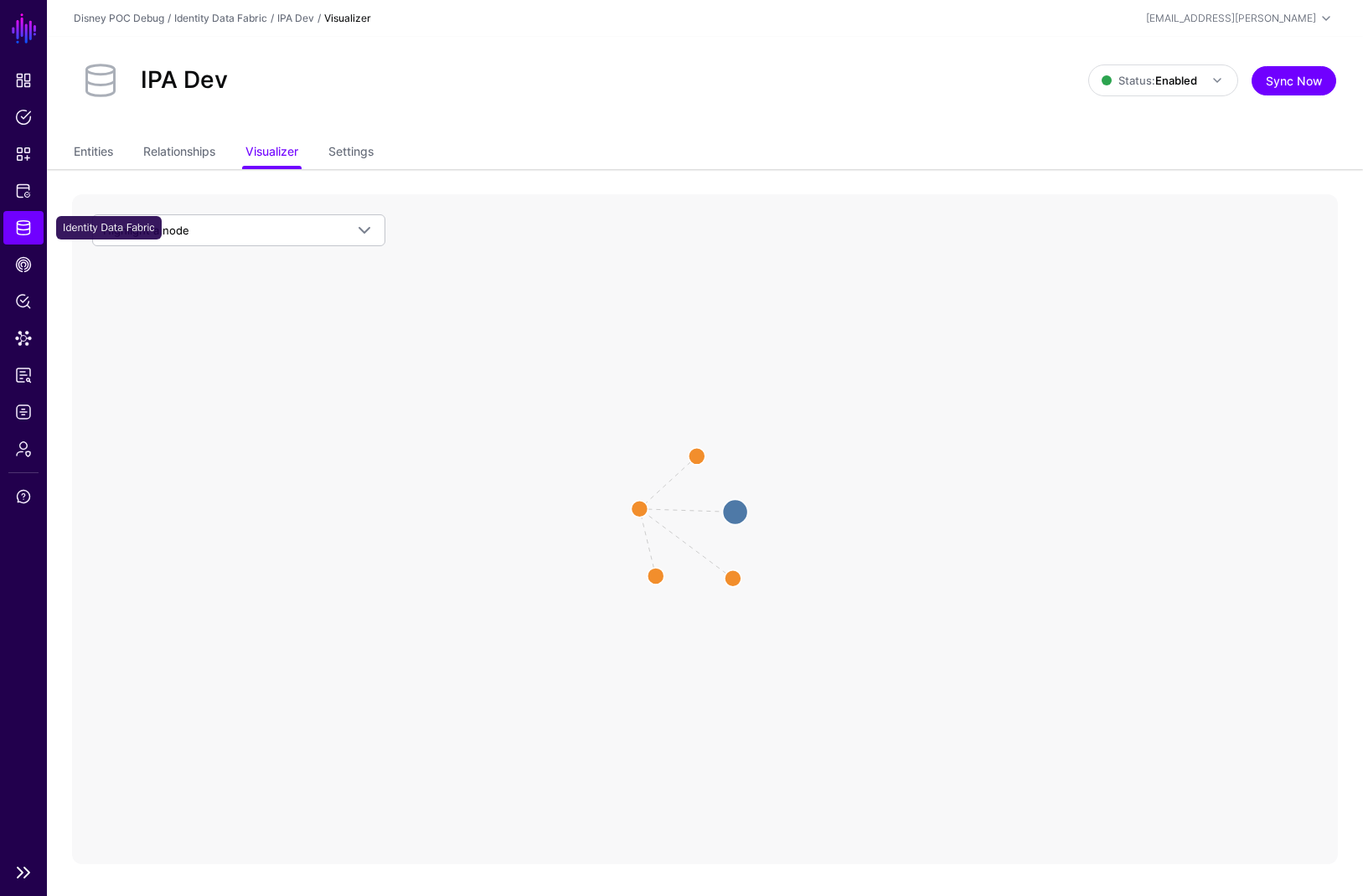 click on "Identity Data Fabric" 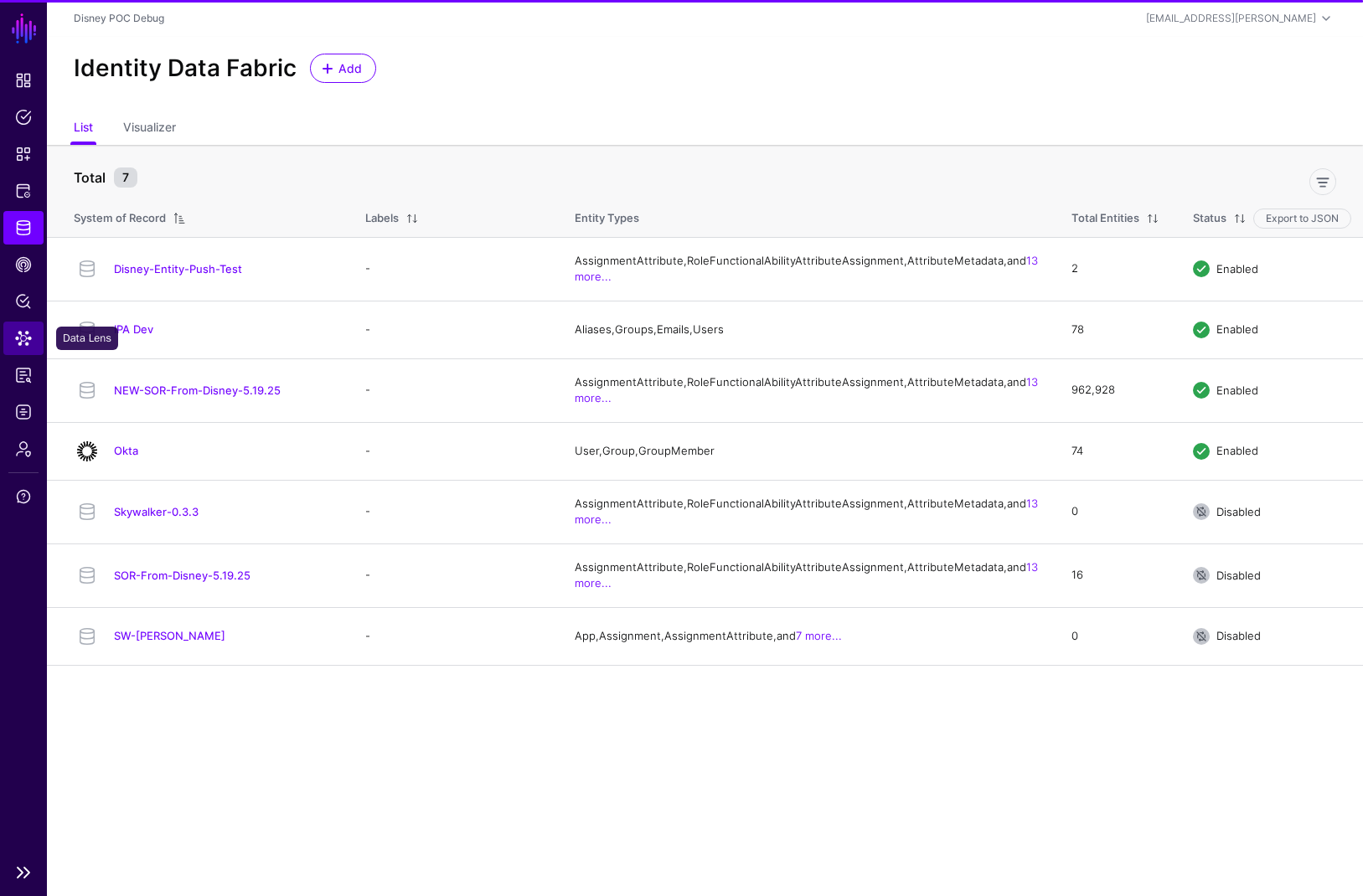 click on "Data Lens" 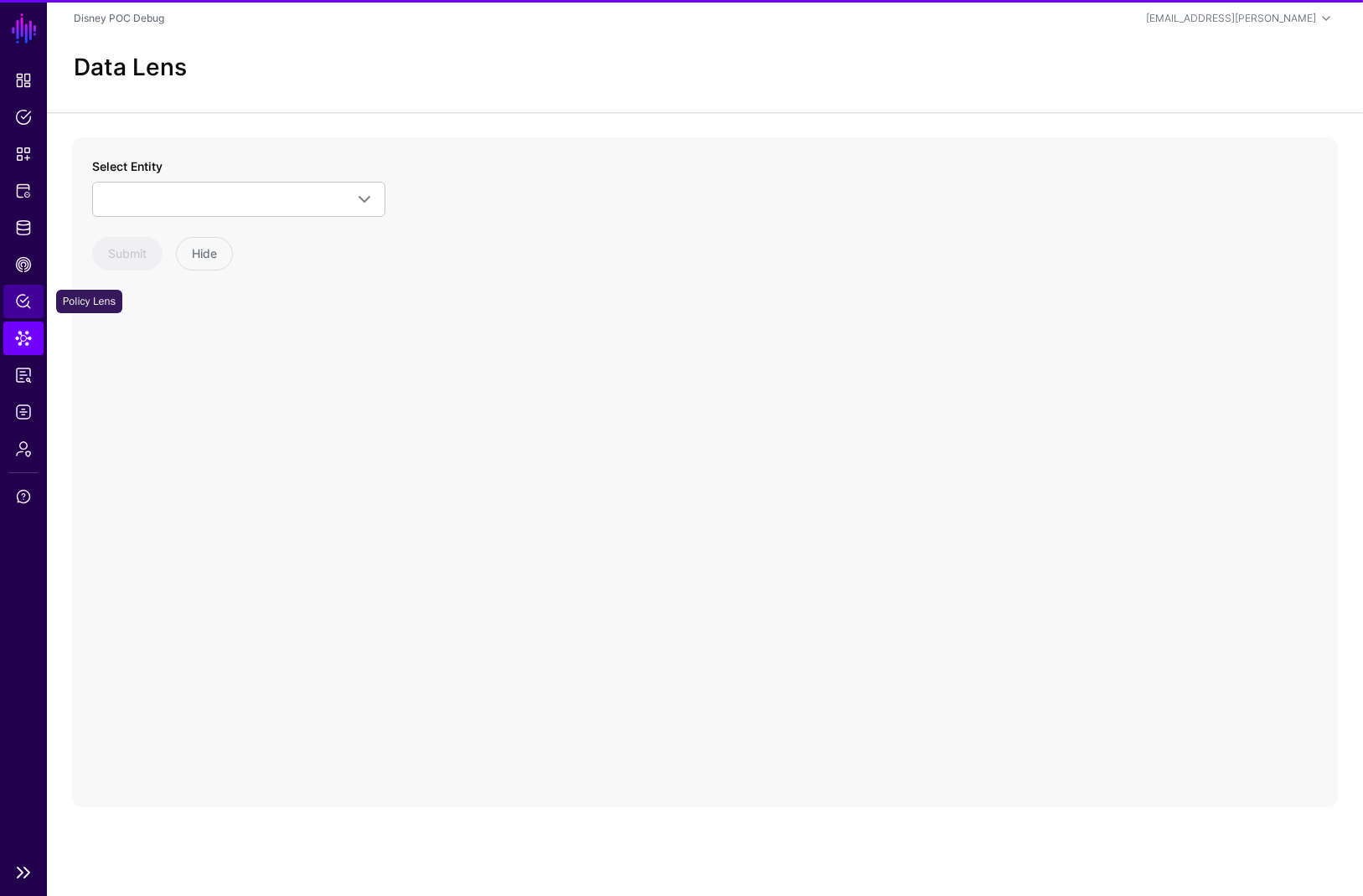 click on "Policy Lens" 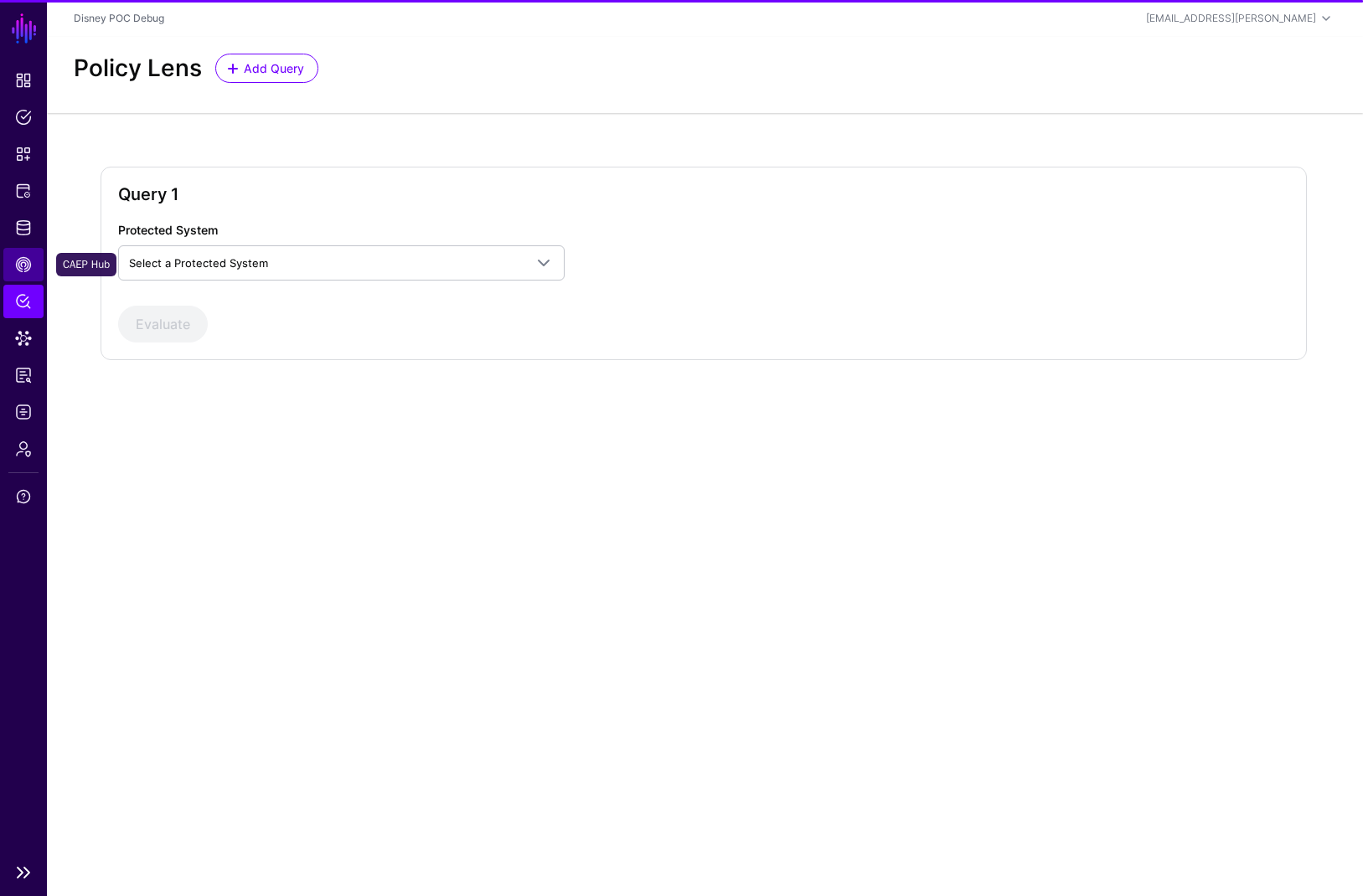 click on "CAEP Hub" 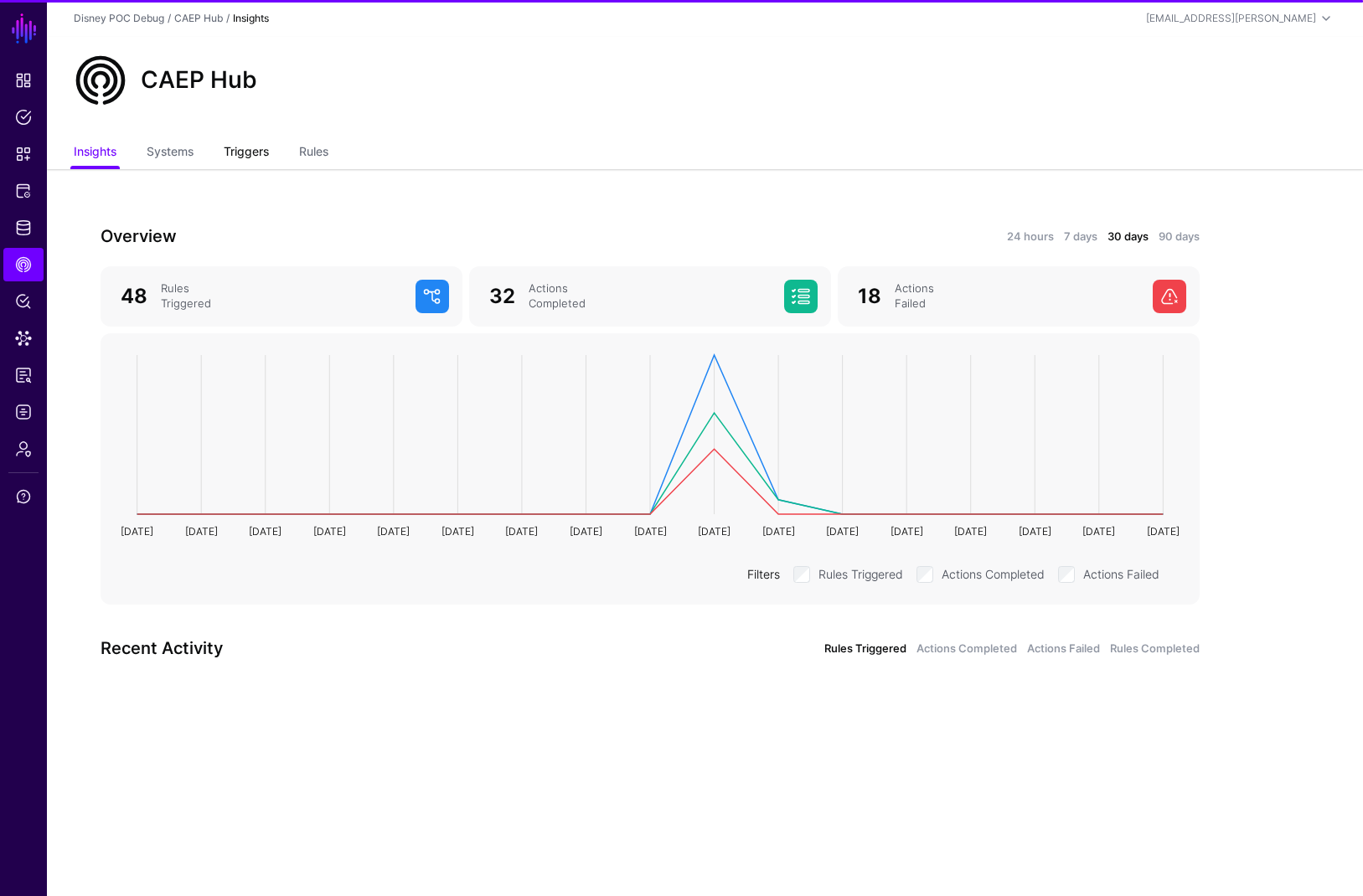 click on "Triggers" 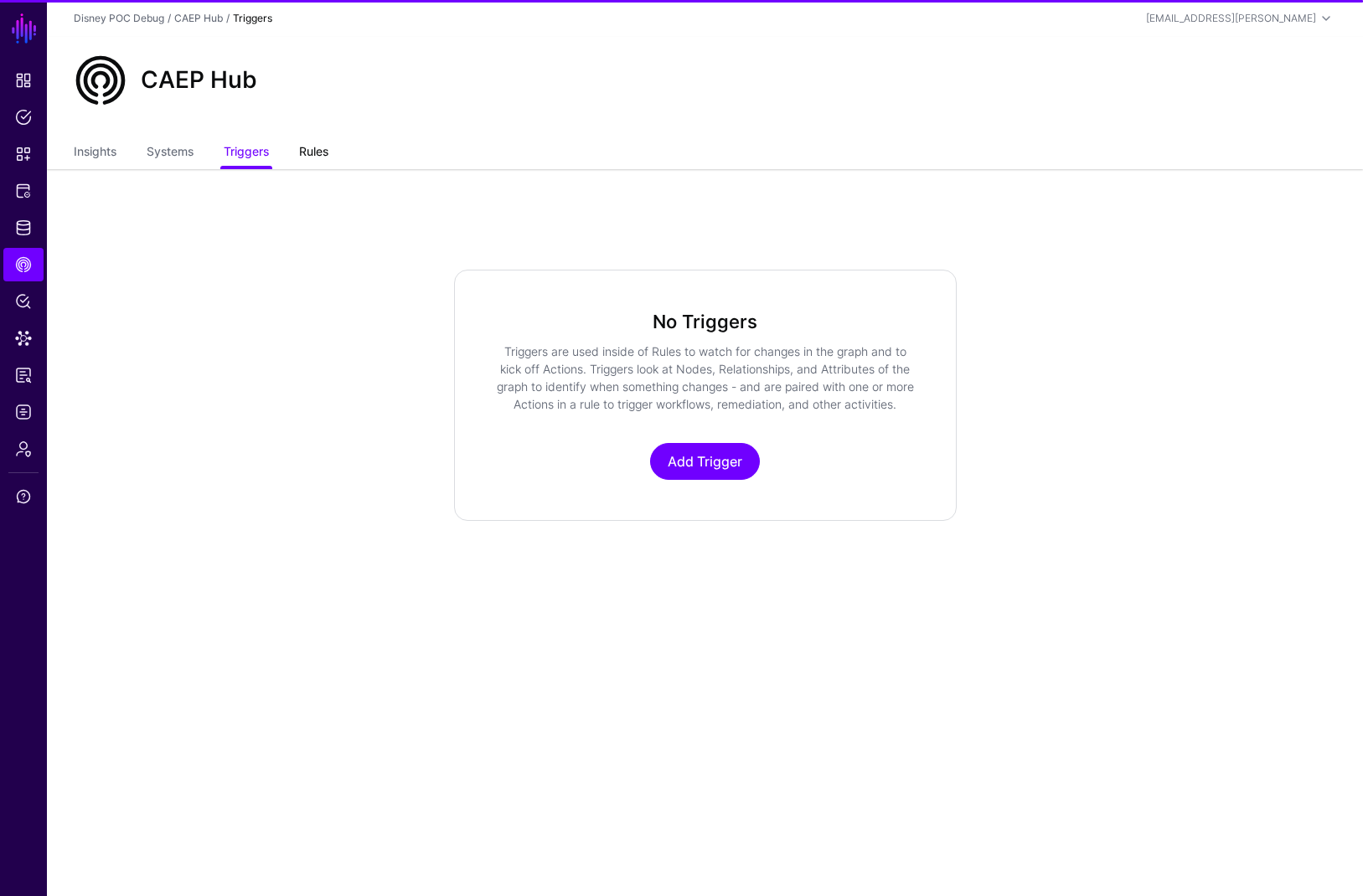 click on "Rules" 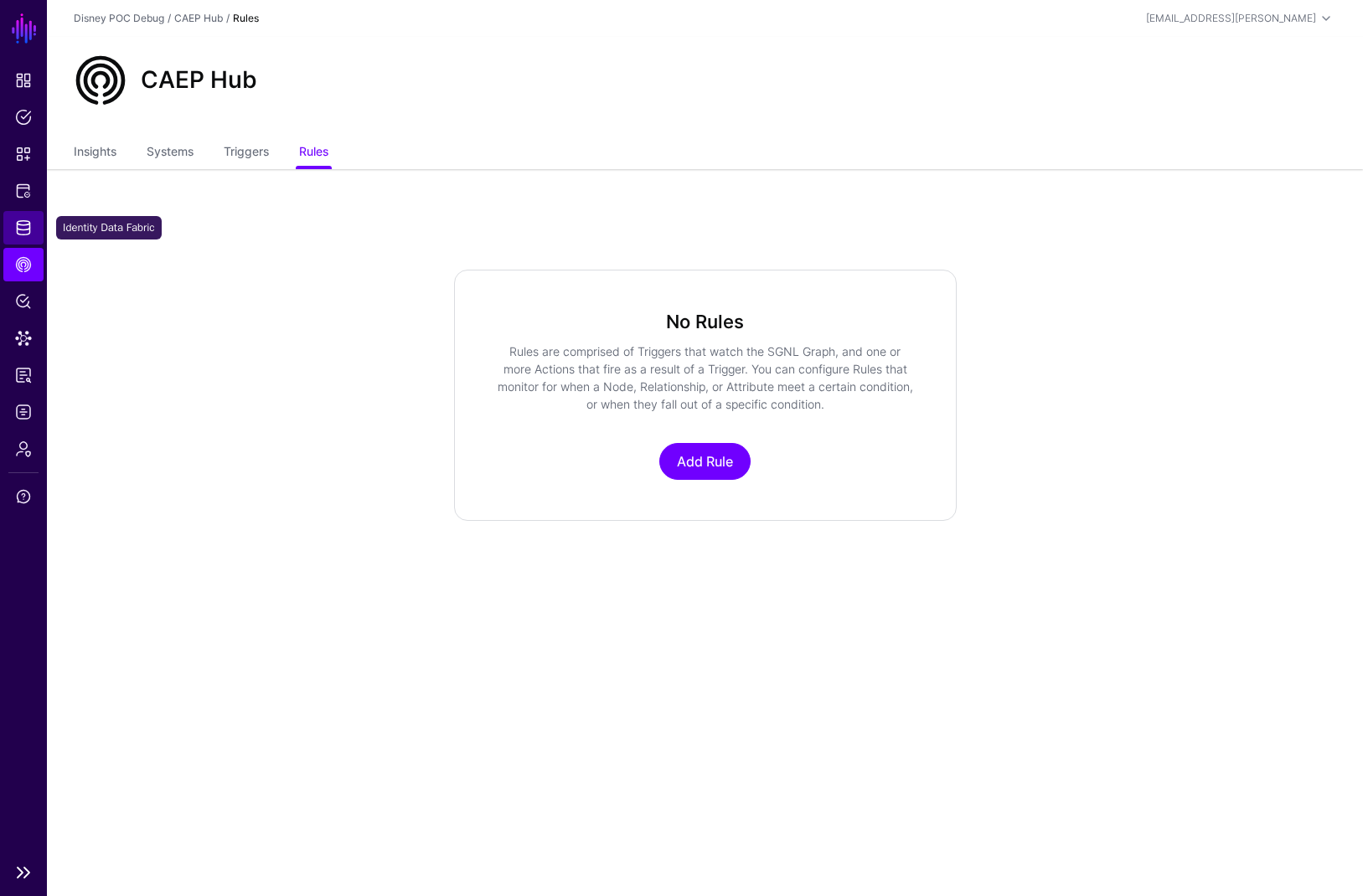 click on "Identity Data Fabric" 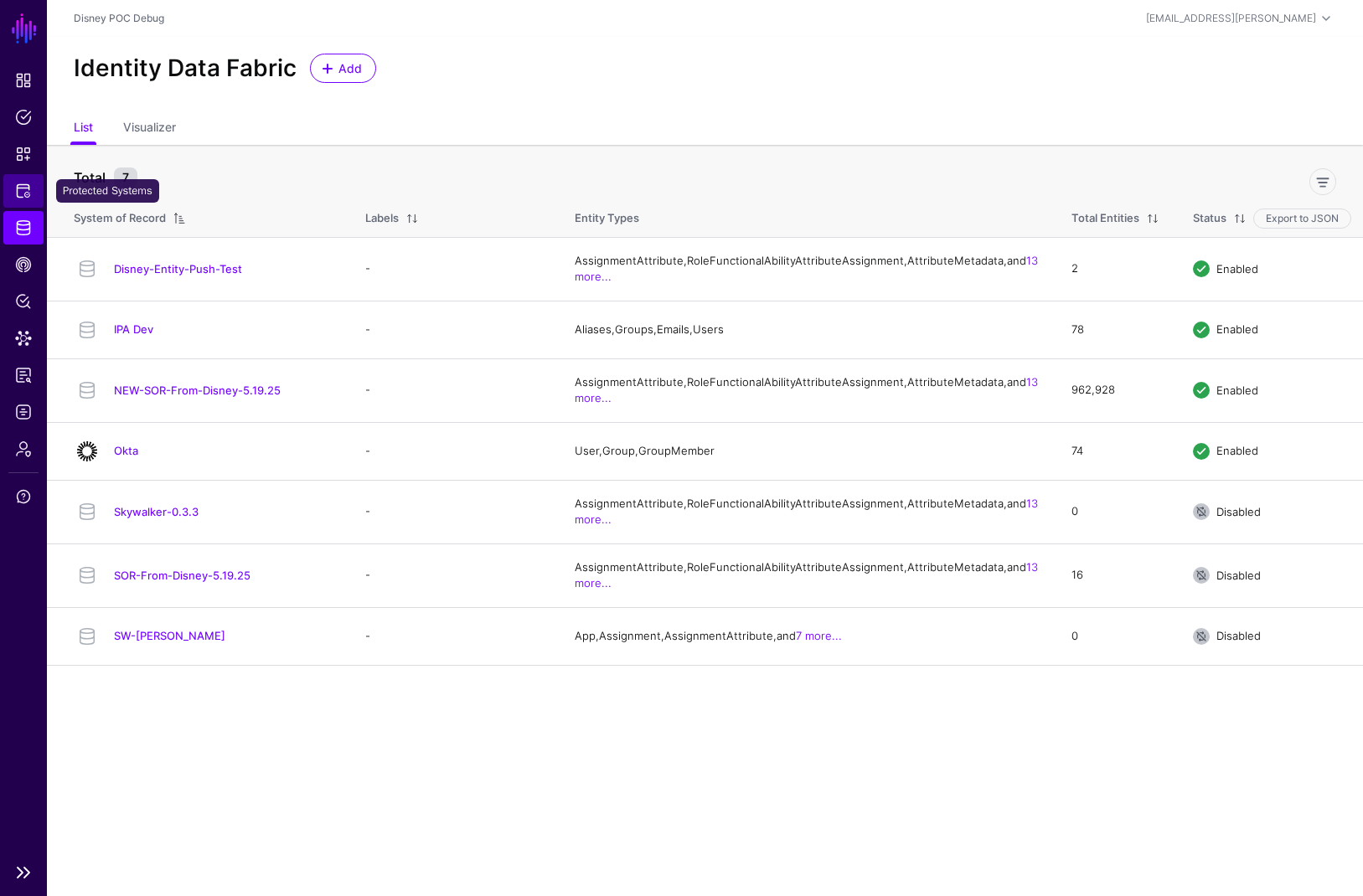 click on "Protected Systems" 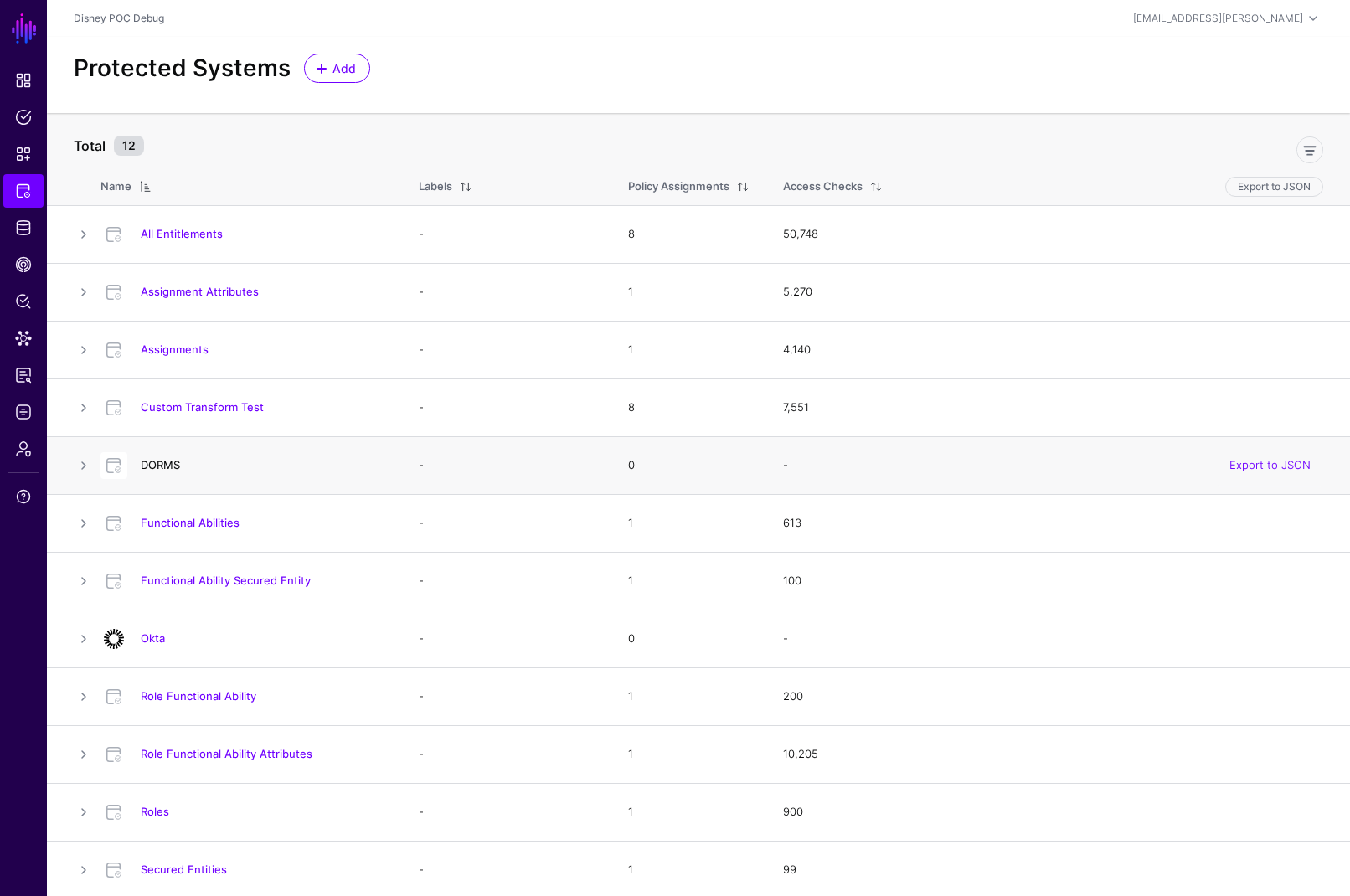 click on "DORMS" 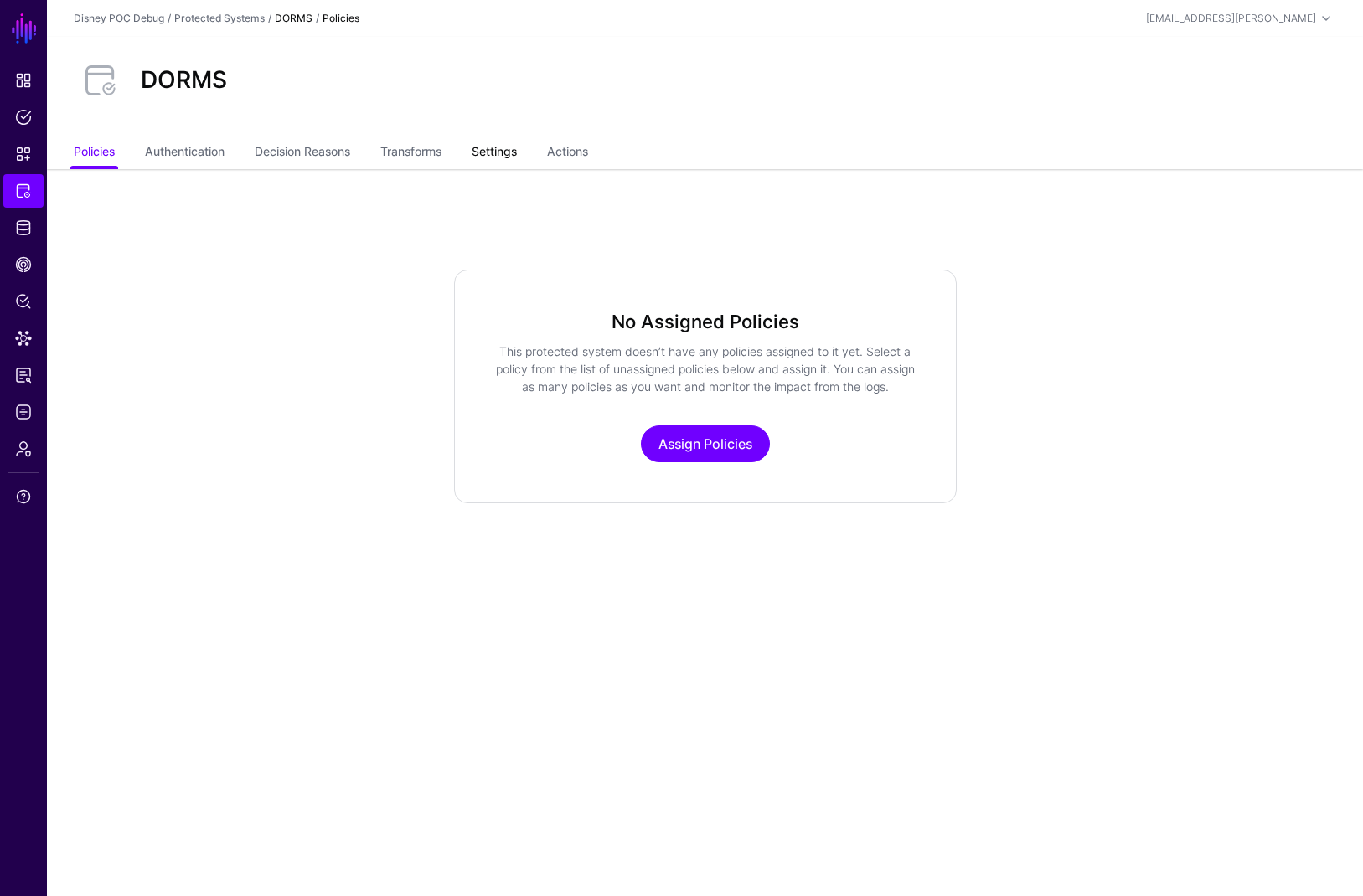 click on "Settings" 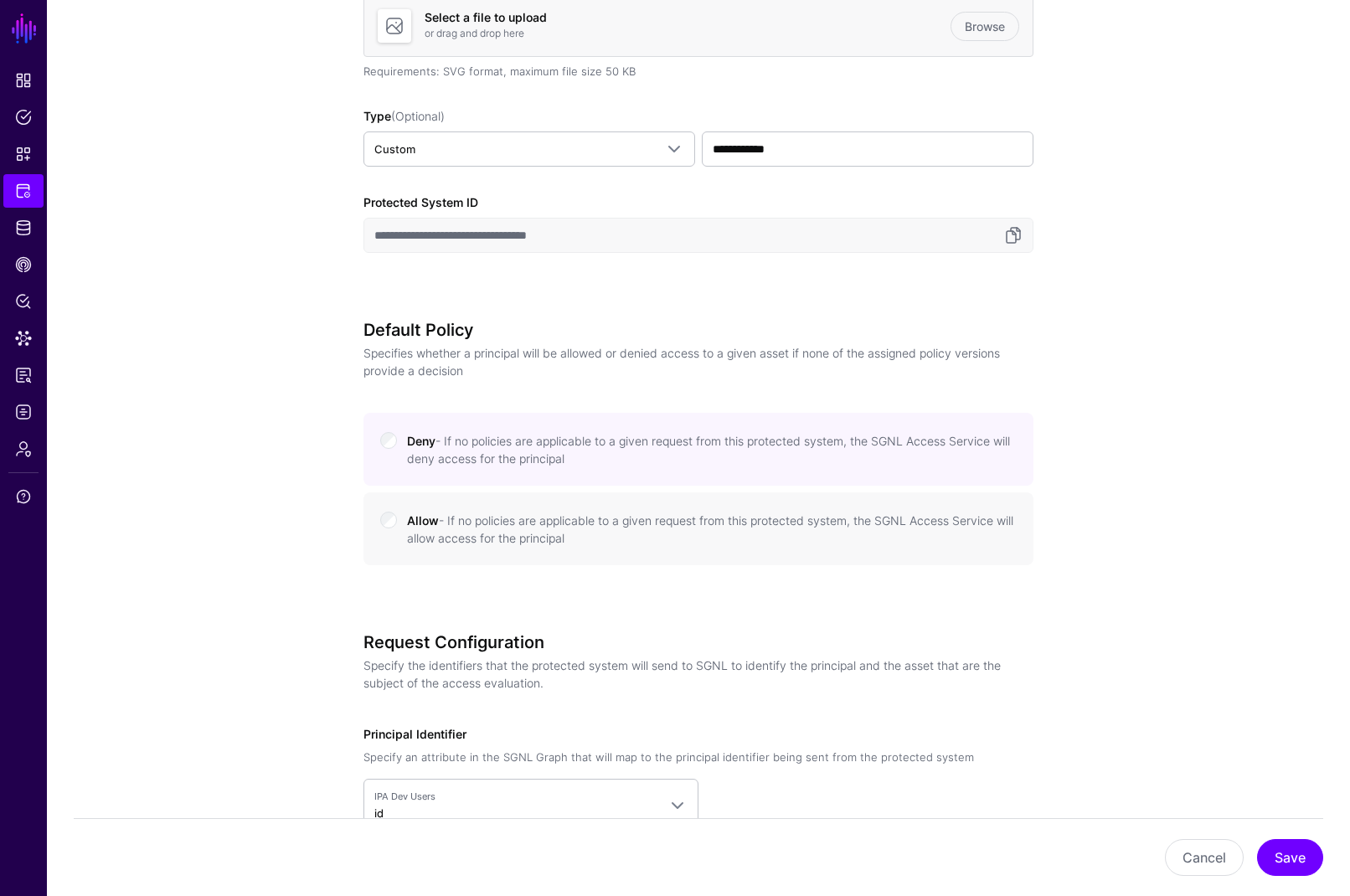 scroll, scrollTop: 23, scrollLeft: 0, axis: vertical 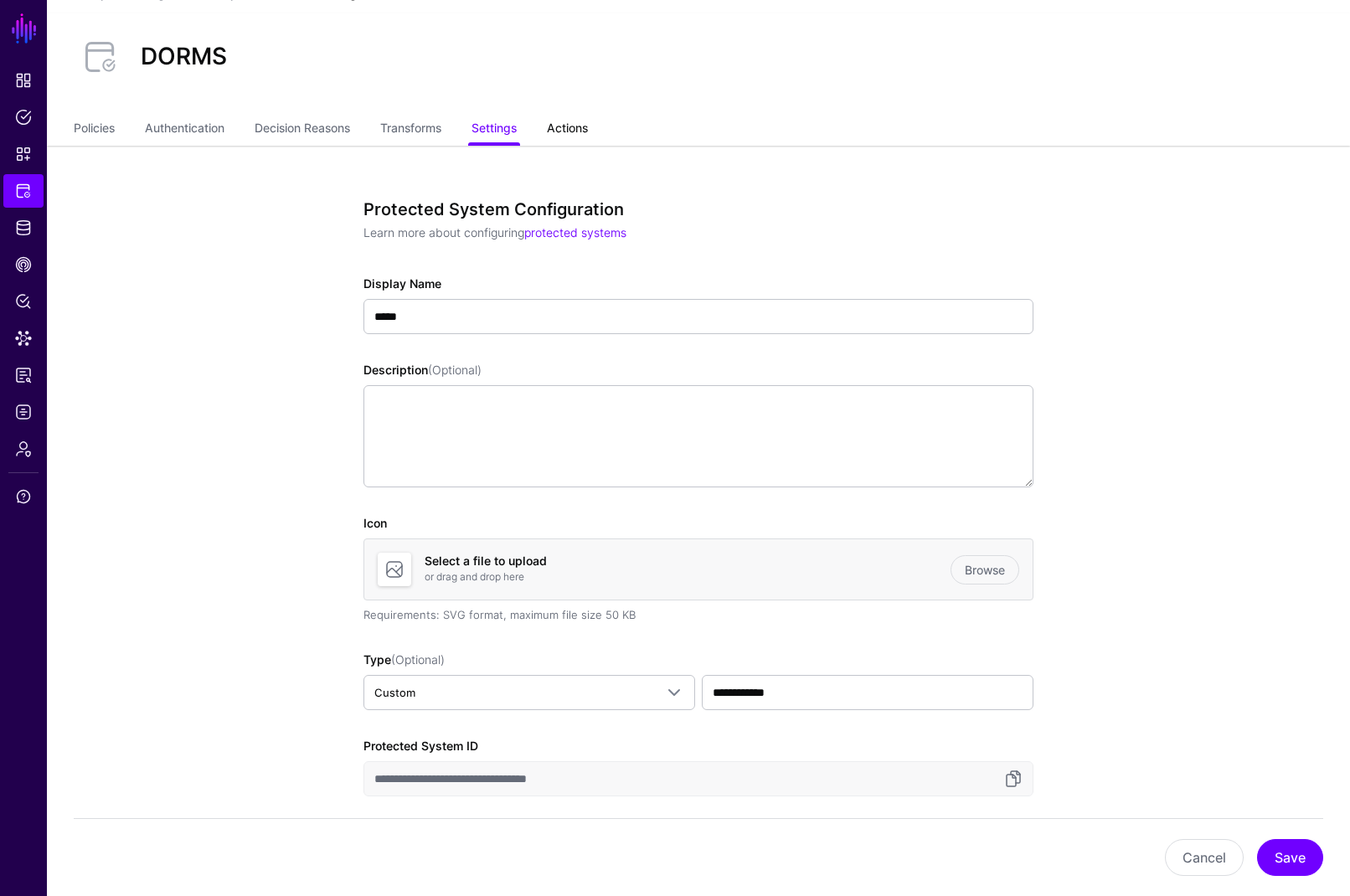 click on "Actions" 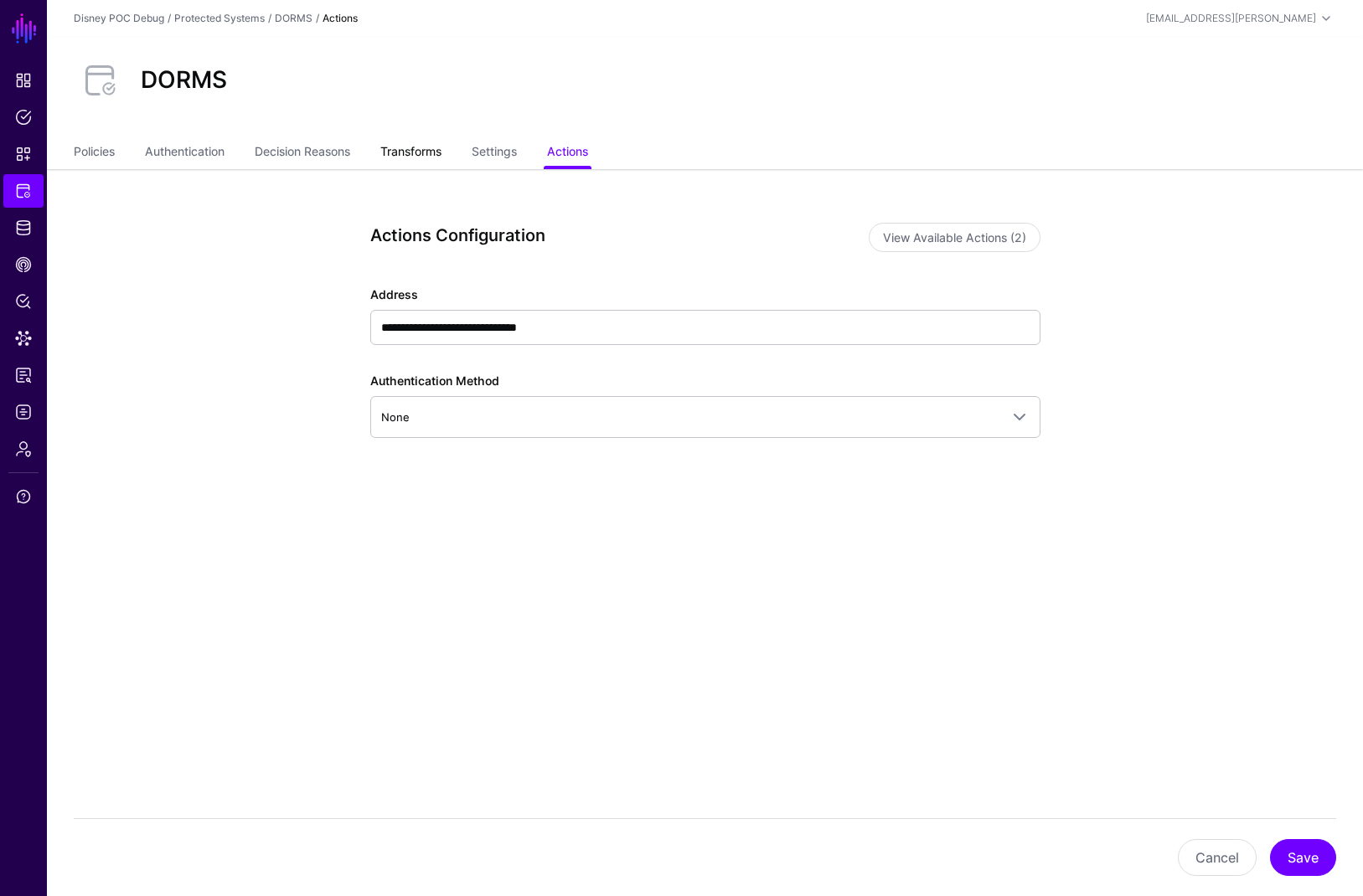 click on "Transforms" 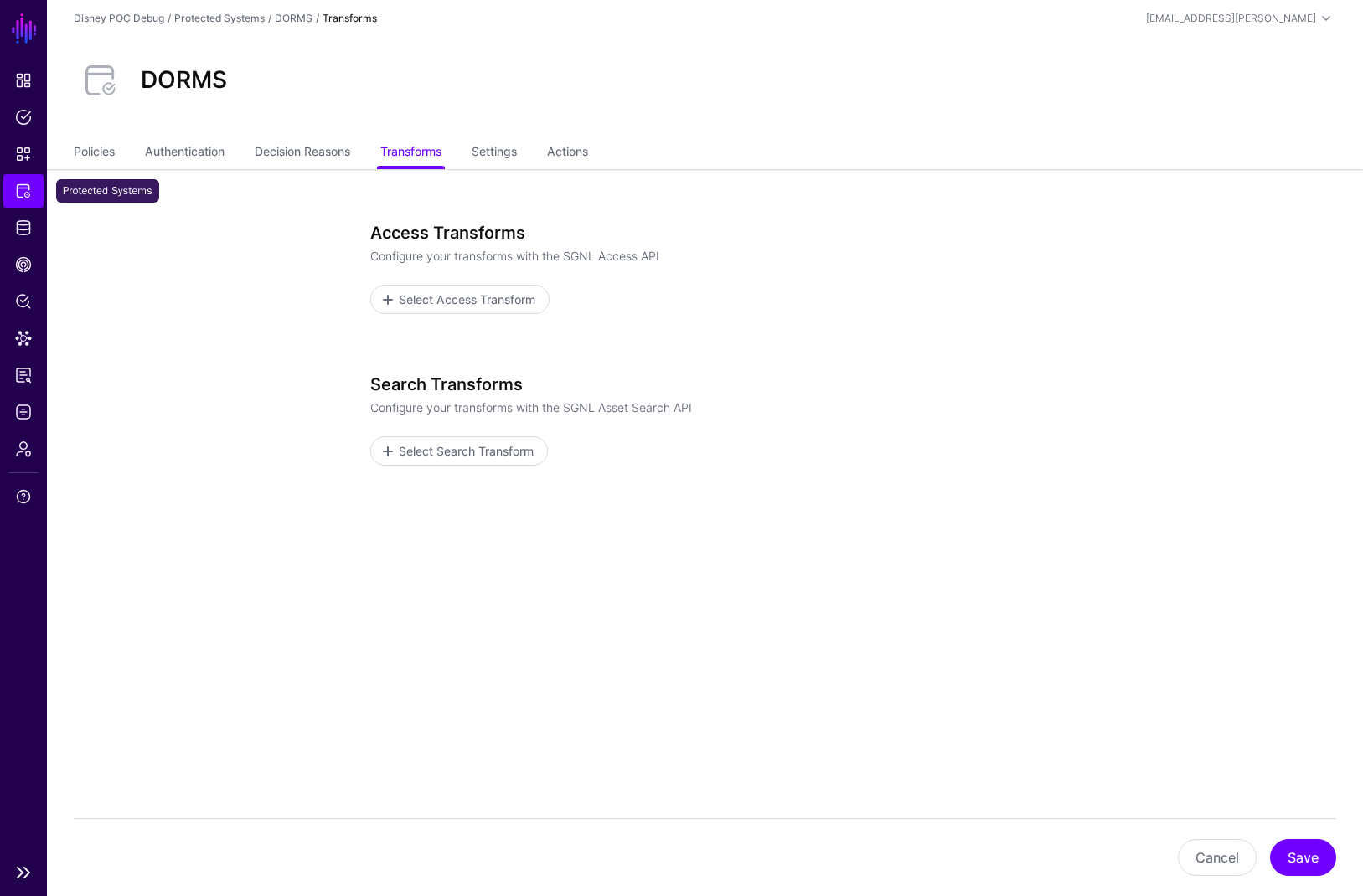 click on "Protected Systems" 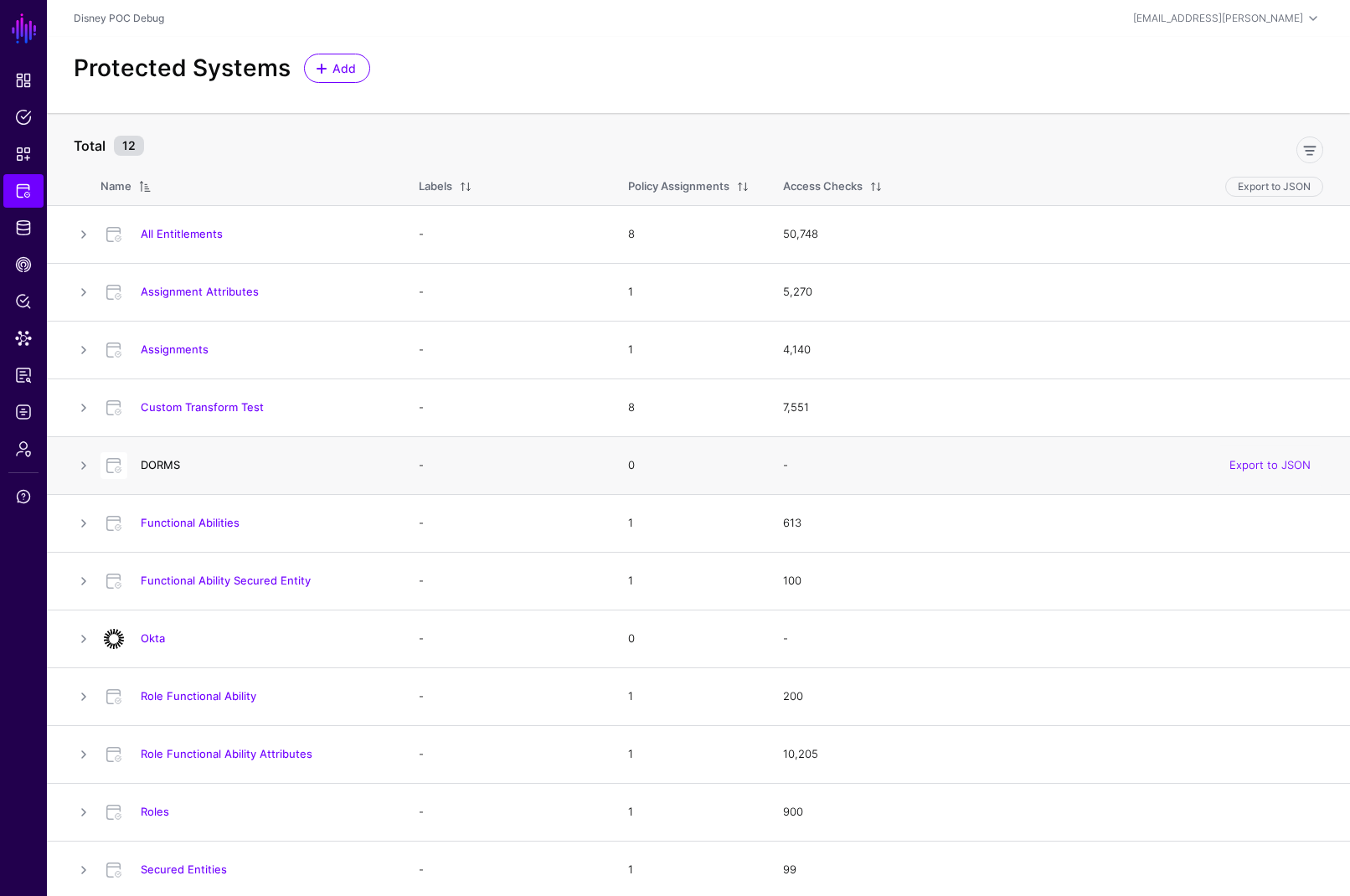 click on "DORMS" 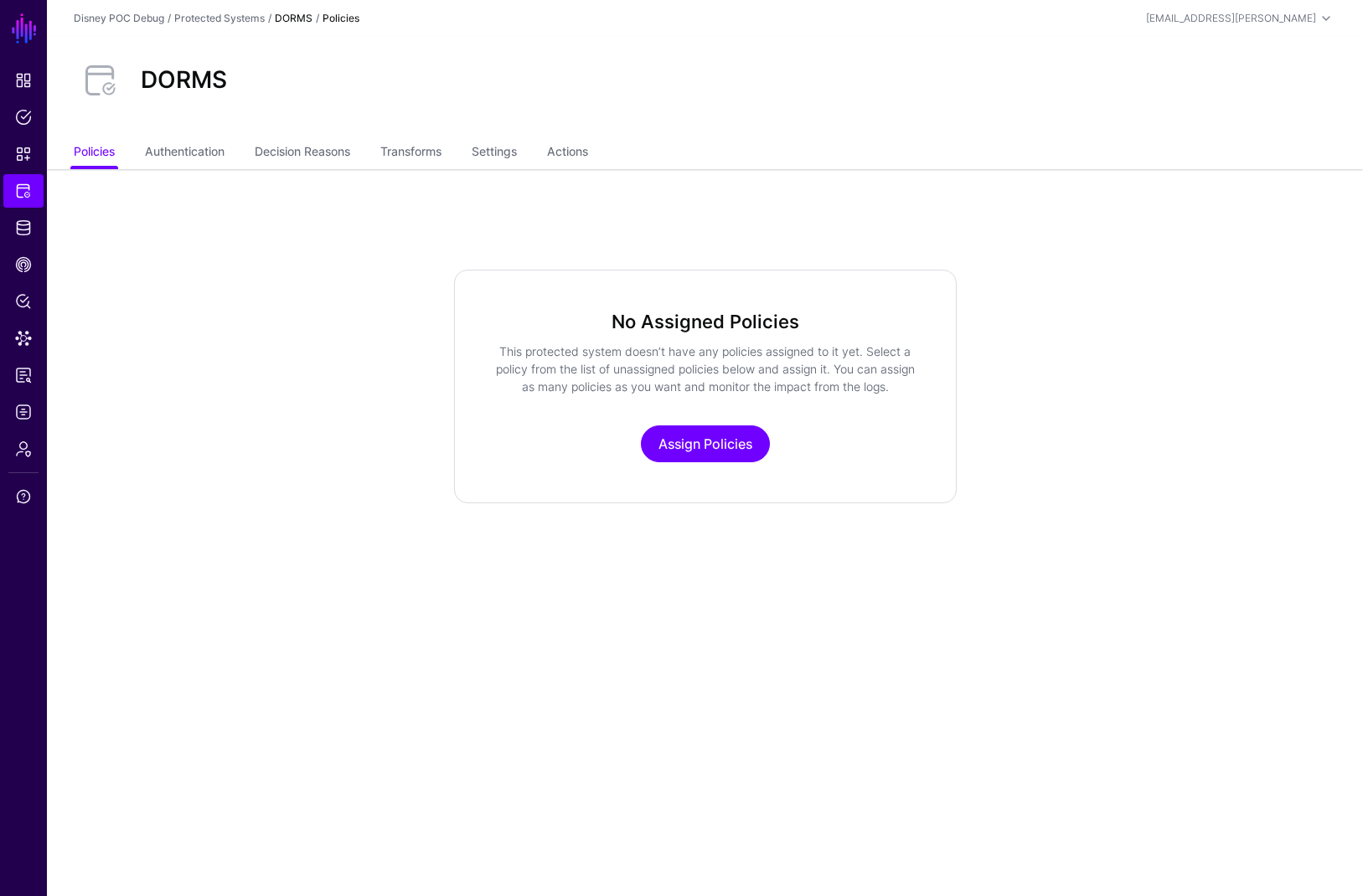 click on "Policies   Authentication   Decision Reasons   Transforms   Settings   Actions" 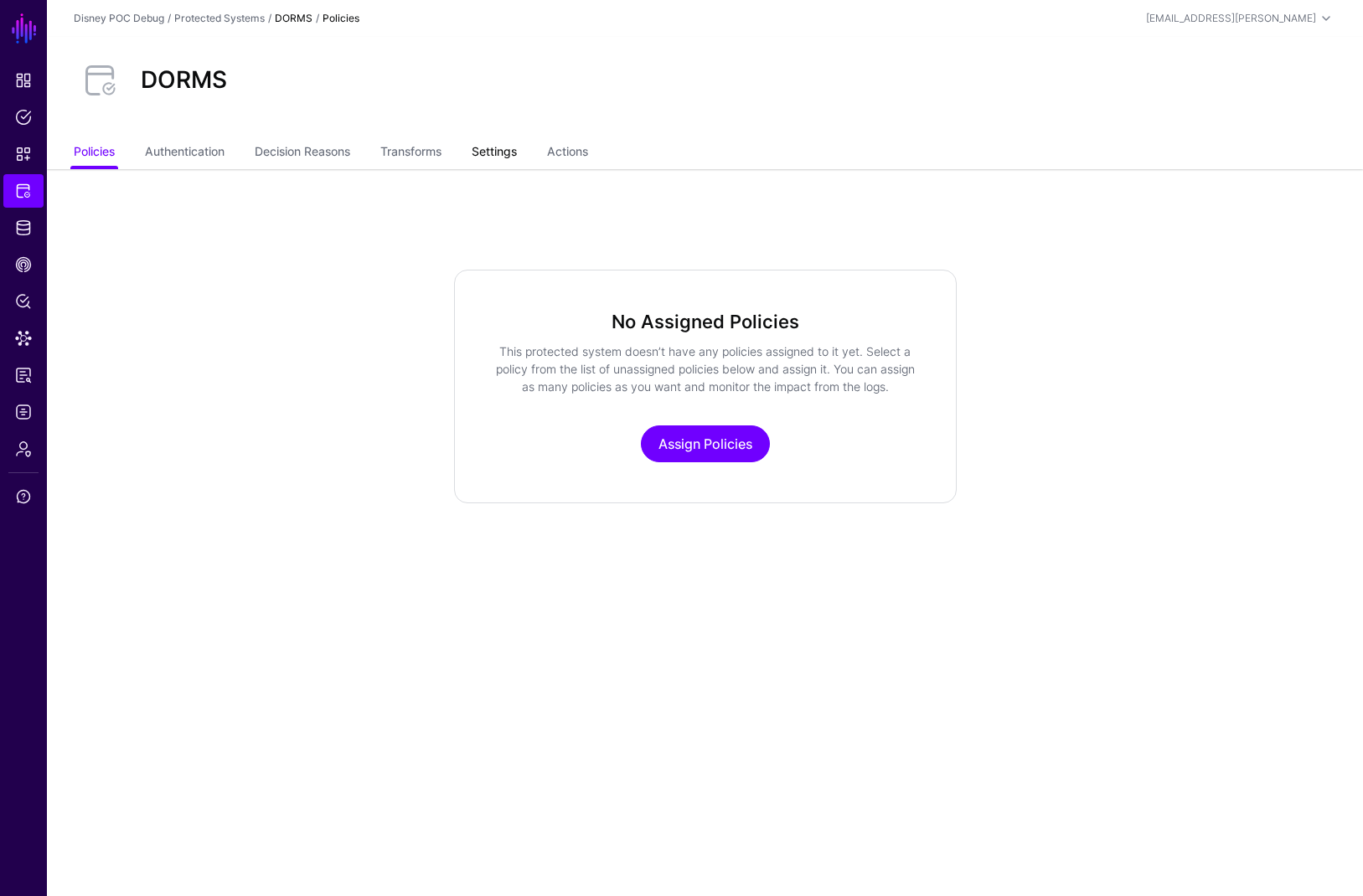 click on "Settings" 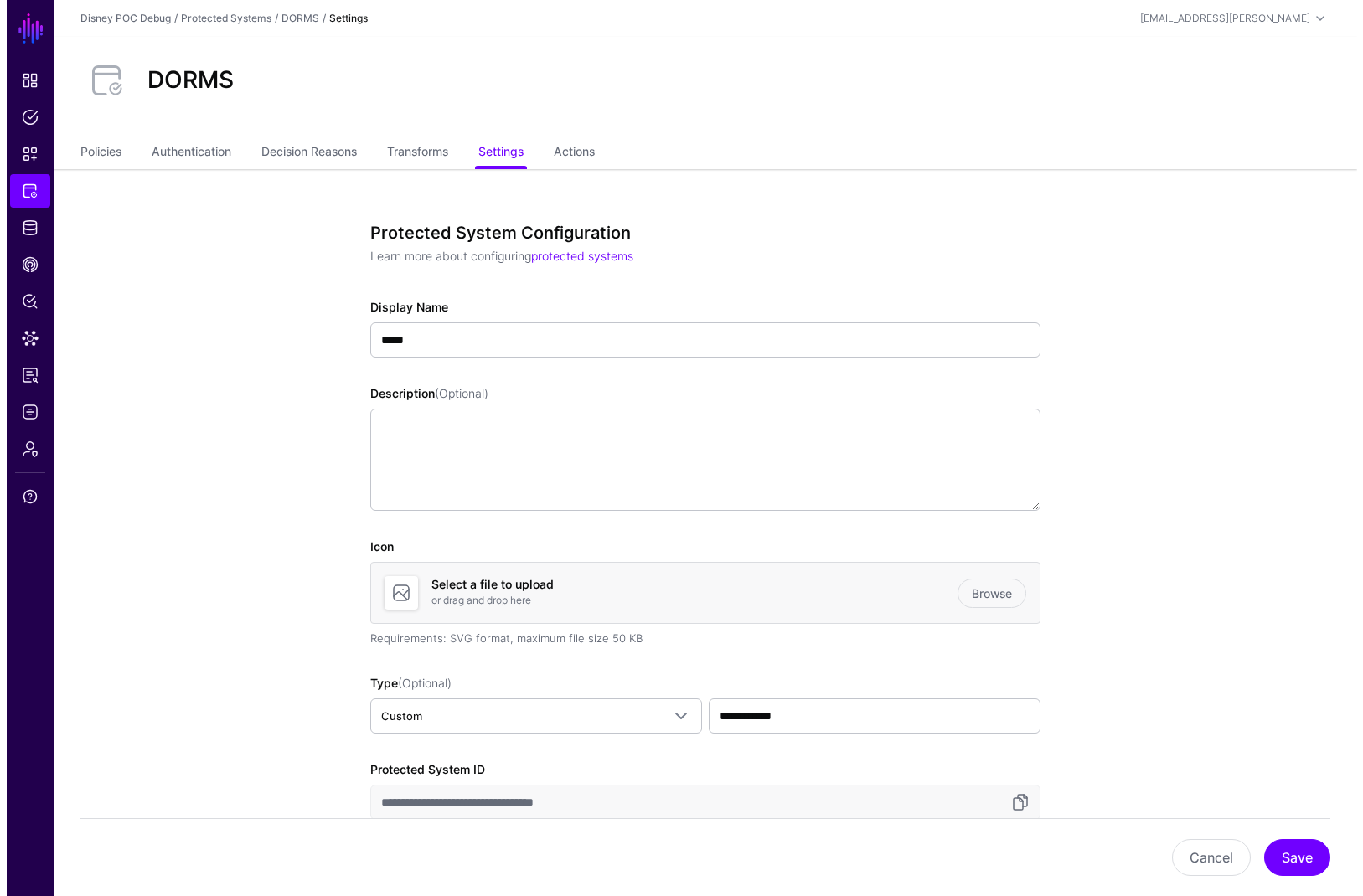 scroll, scrollTop: 1135, scrollLeft: 0, axis: vertical 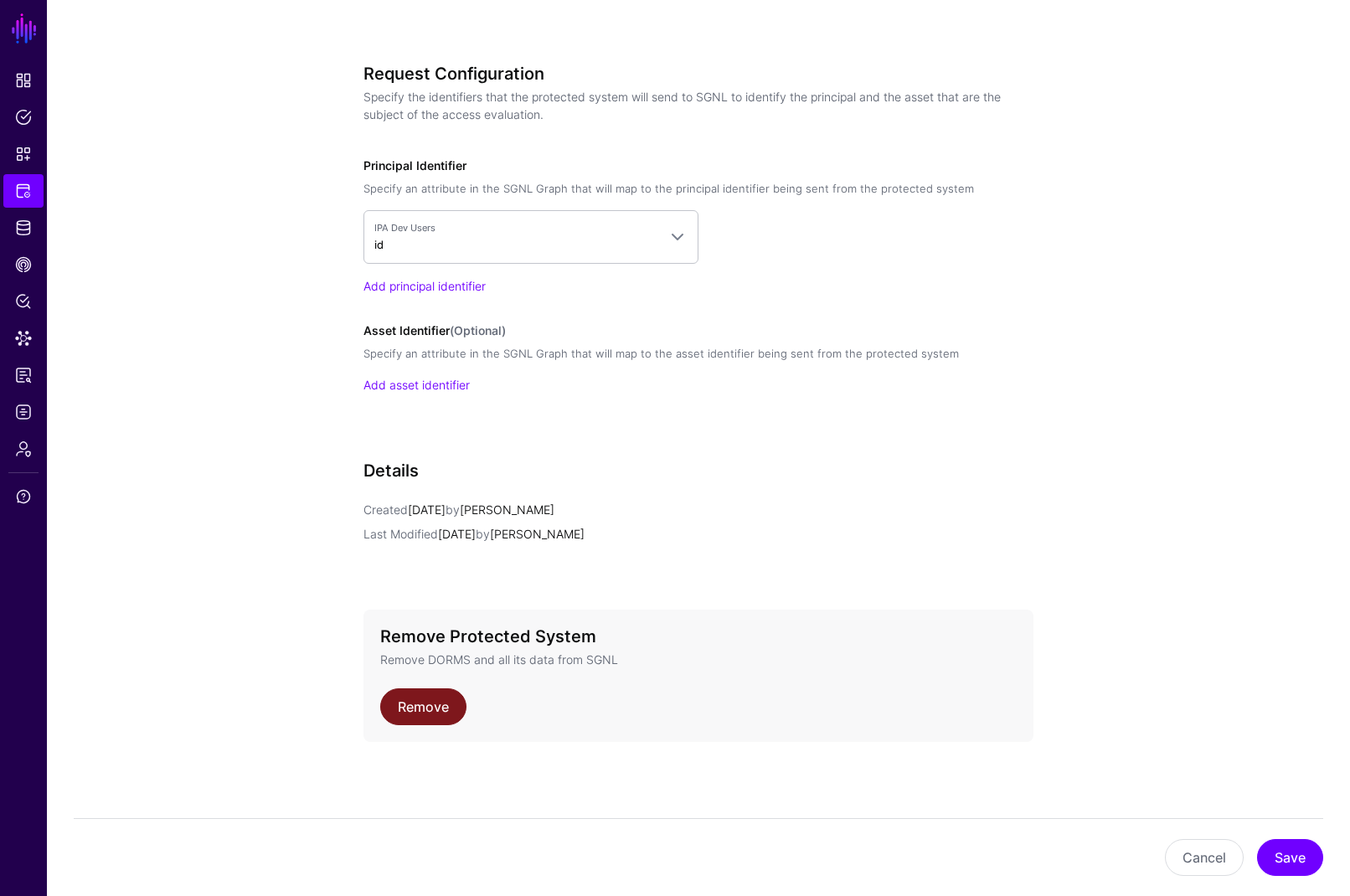 click on "Remove" 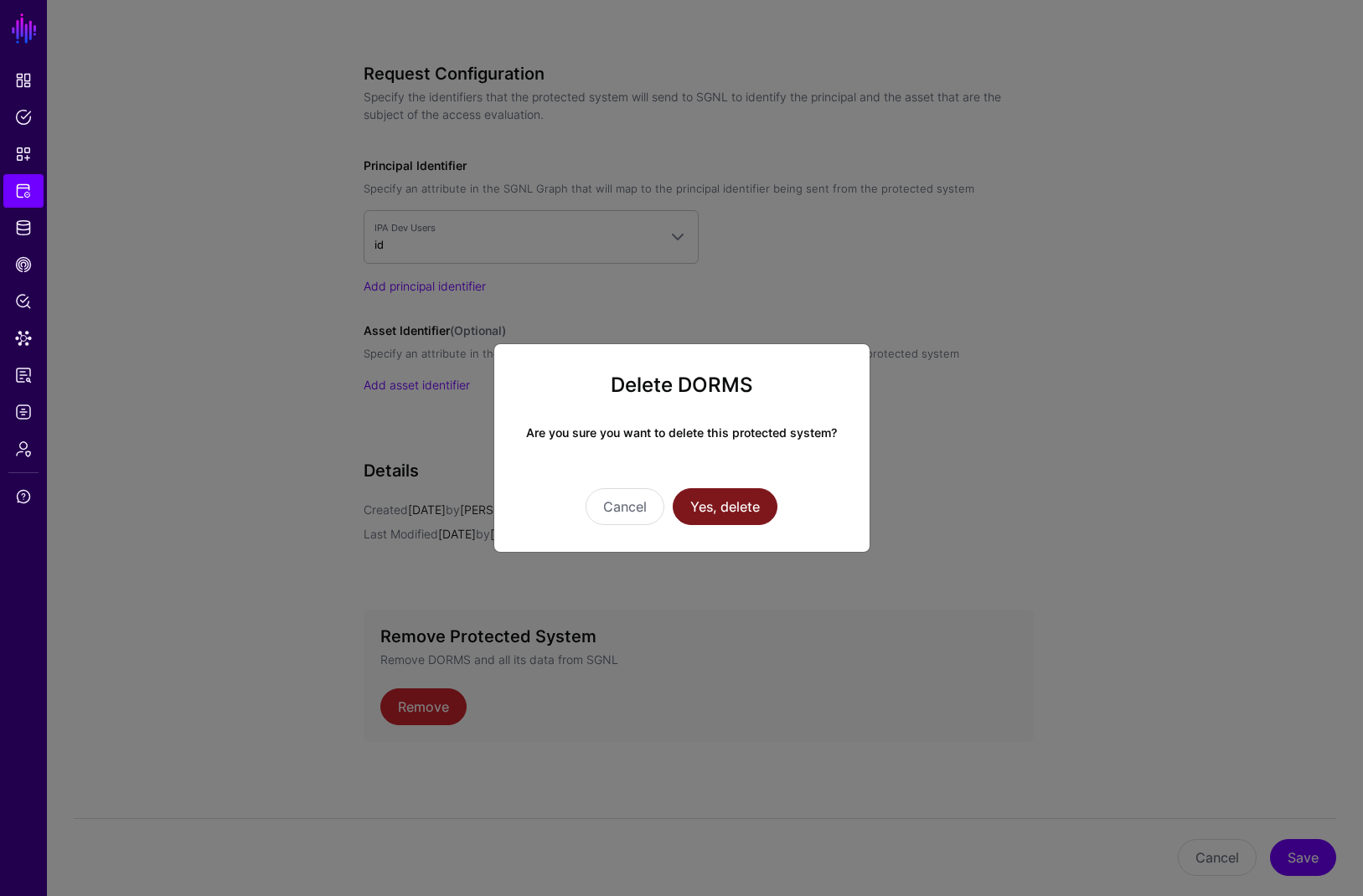 drag, startPoint x: 723, startPoint y: 502, endPoint x: 741, endPoint y: 507, distance: 18.68154 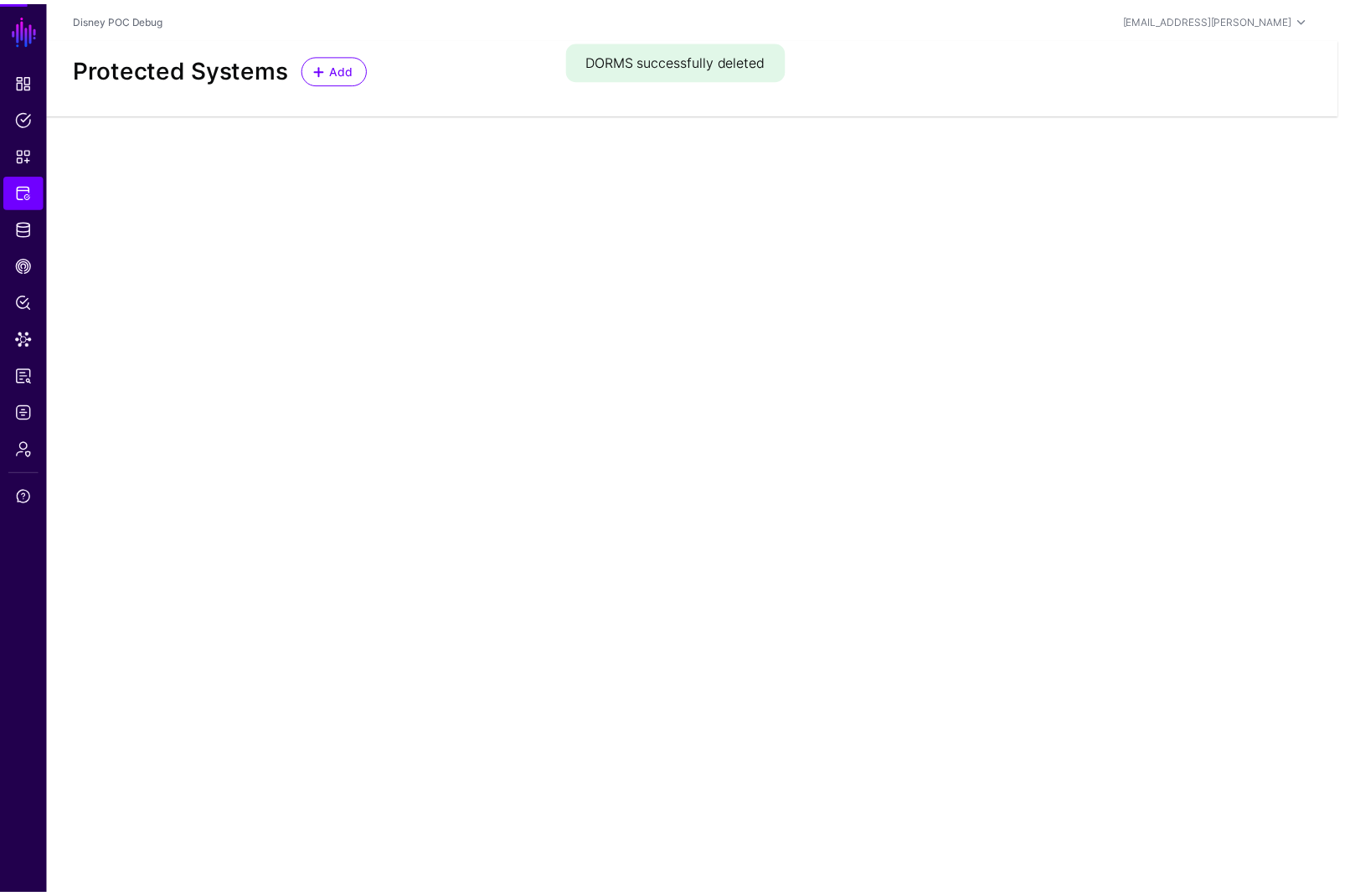 scroll, scrollTop: 0, scrollLeft: 0, axis: both 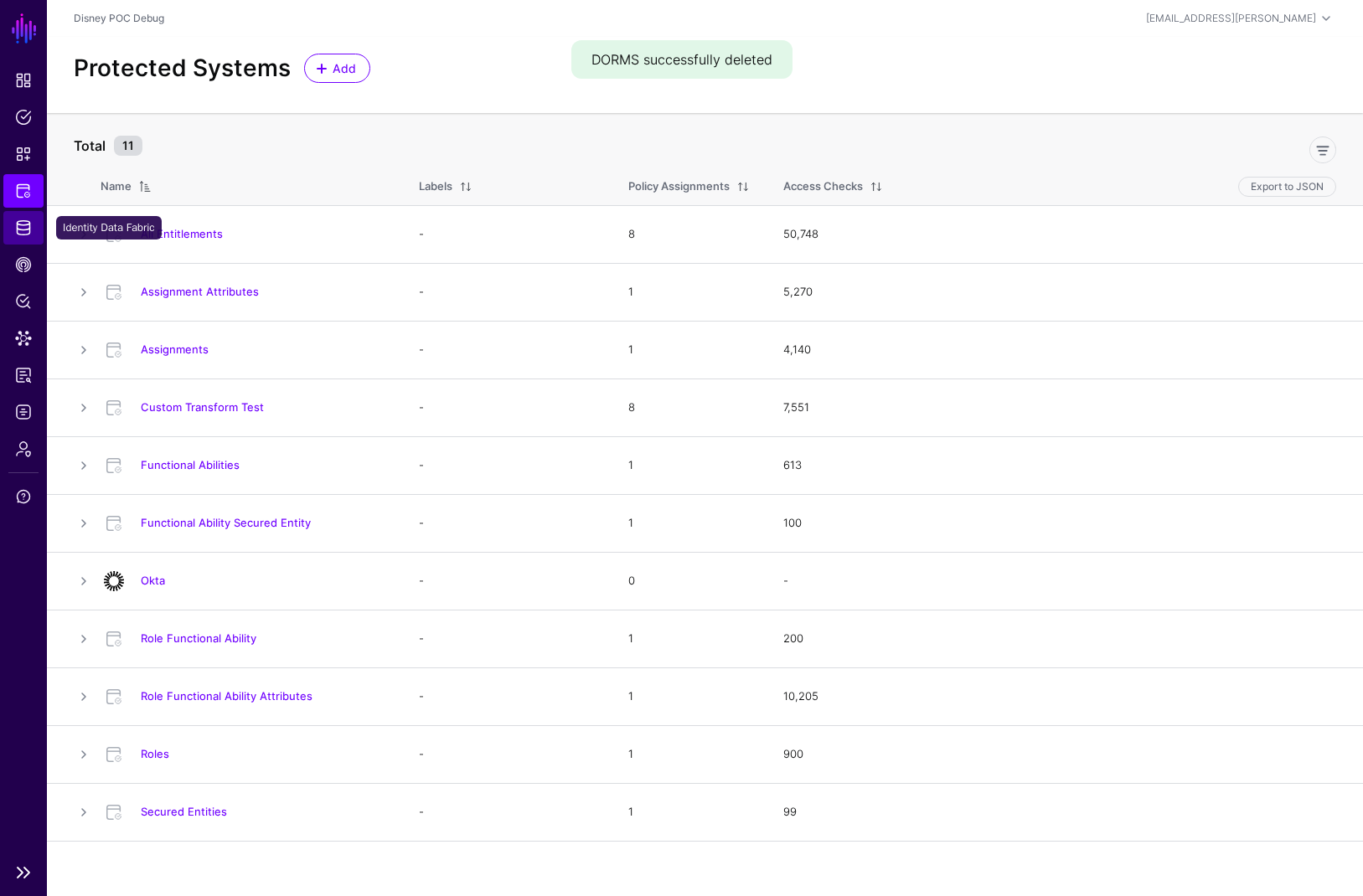 click on "Identity Data Fabric" 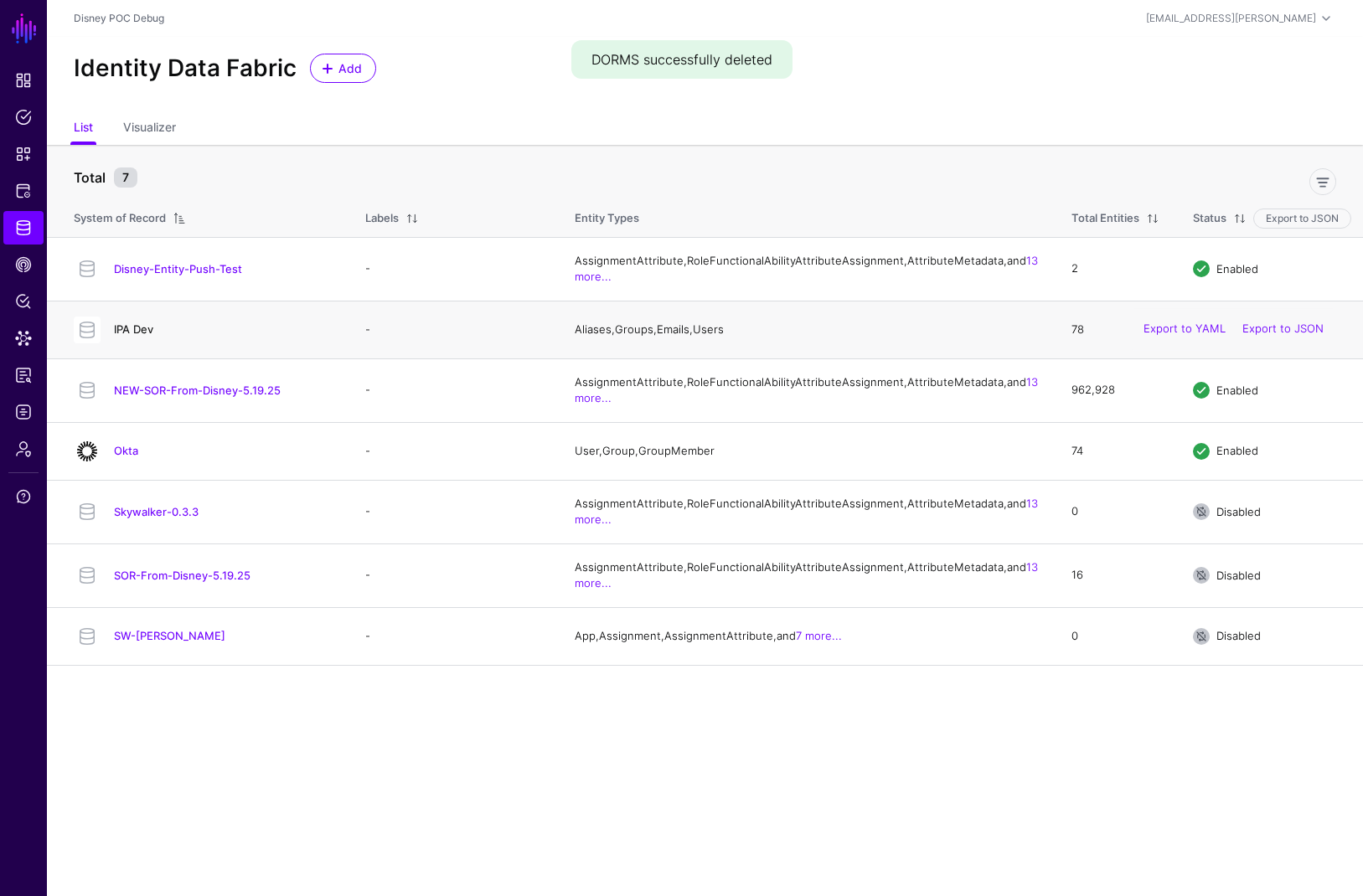 click on "IPA Dev" 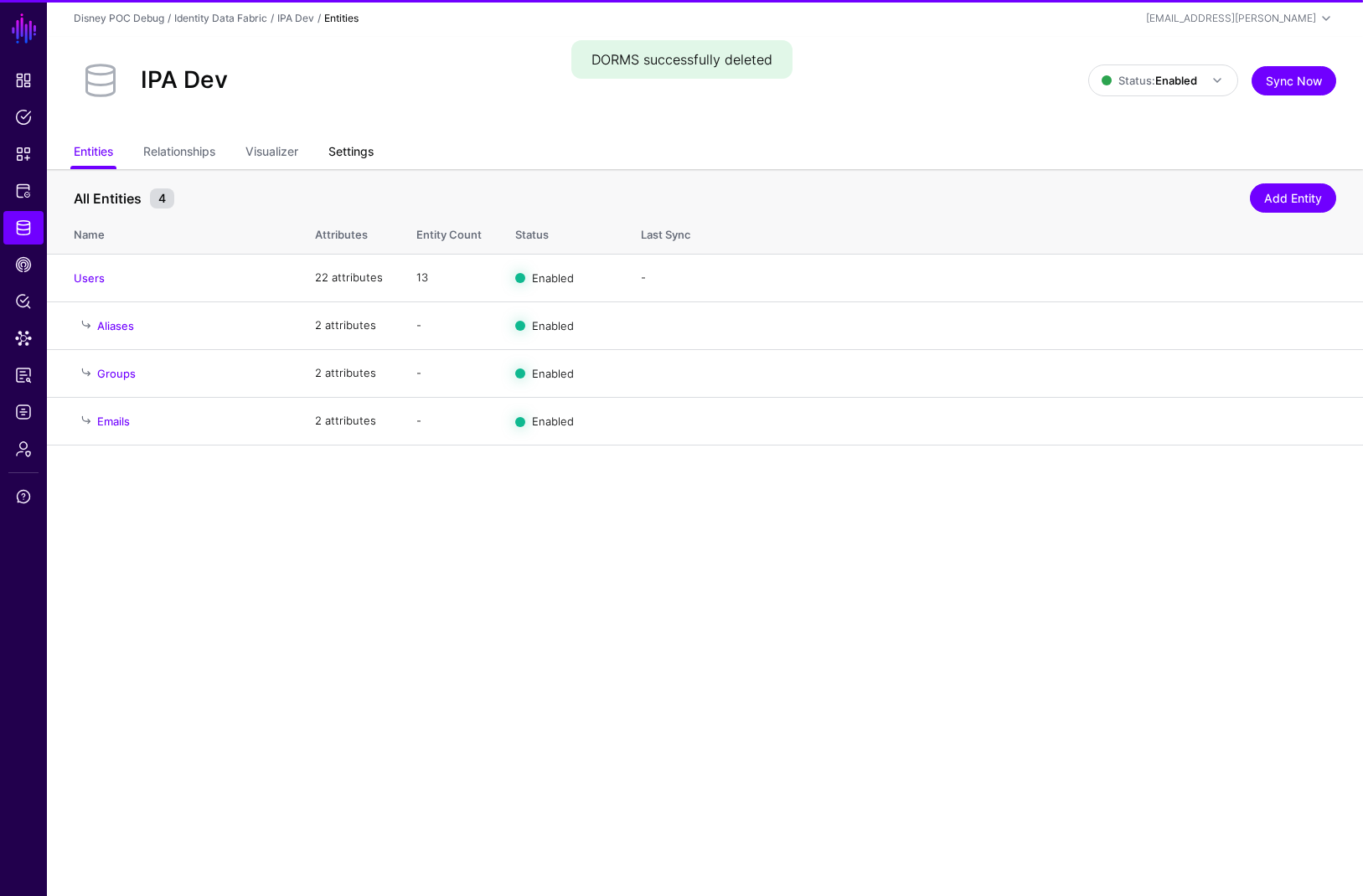 click on "Settings" 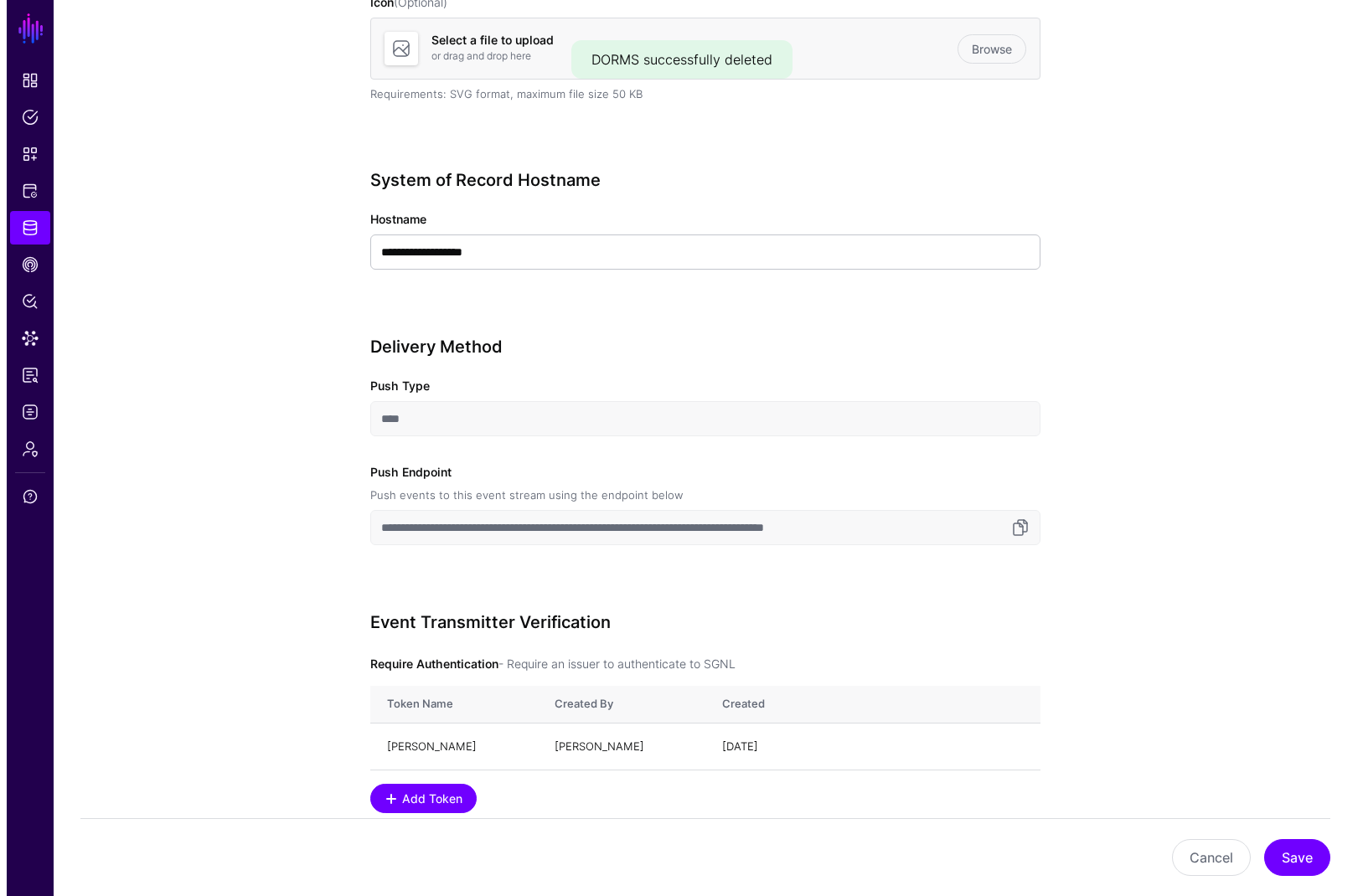 scroll, scrollTop: 924, scrollLeft: 0, axis: vertical 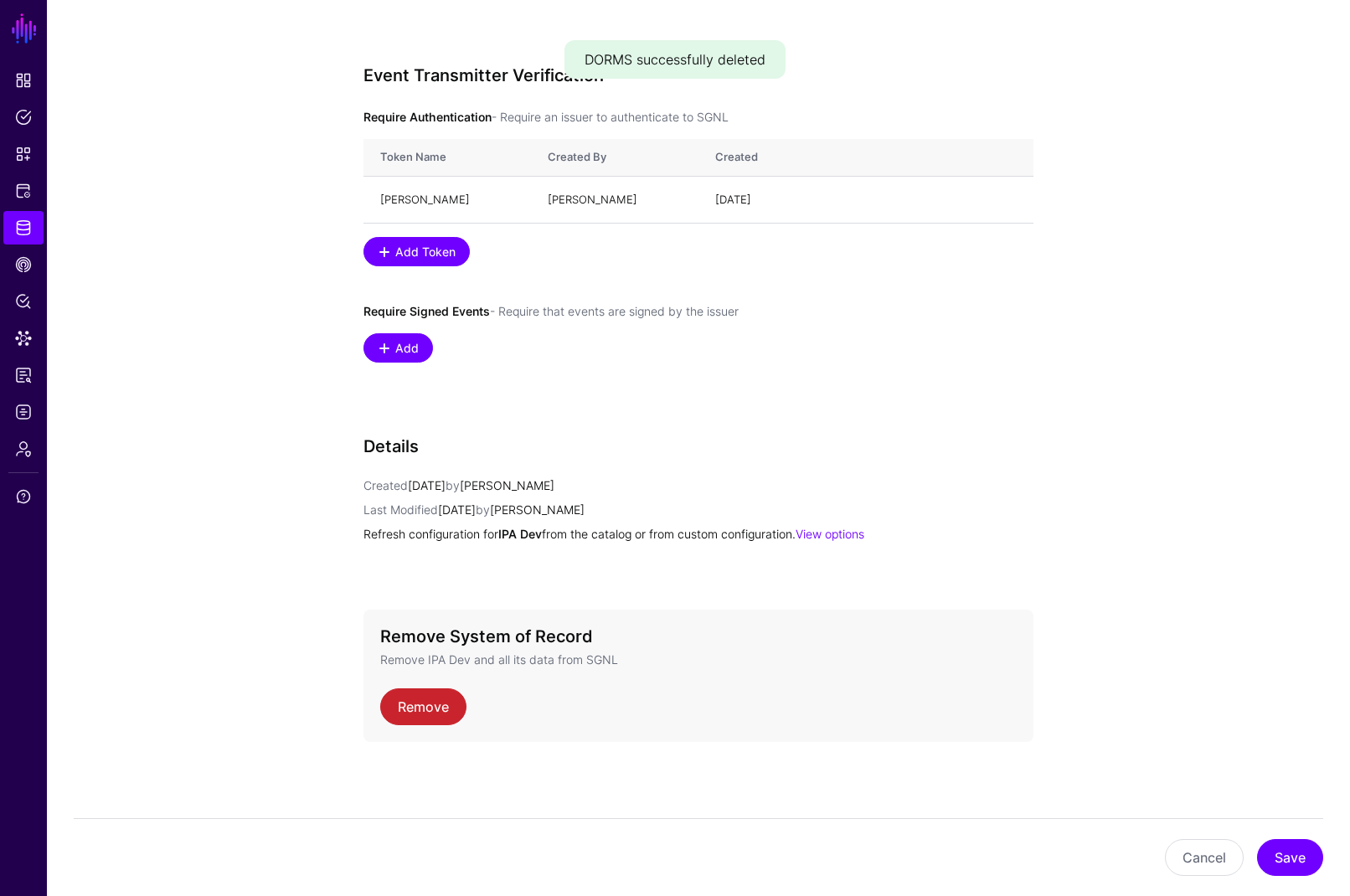 click on "Remove System of Record Remove IPA Dev and all its data from SGNL  Remove" 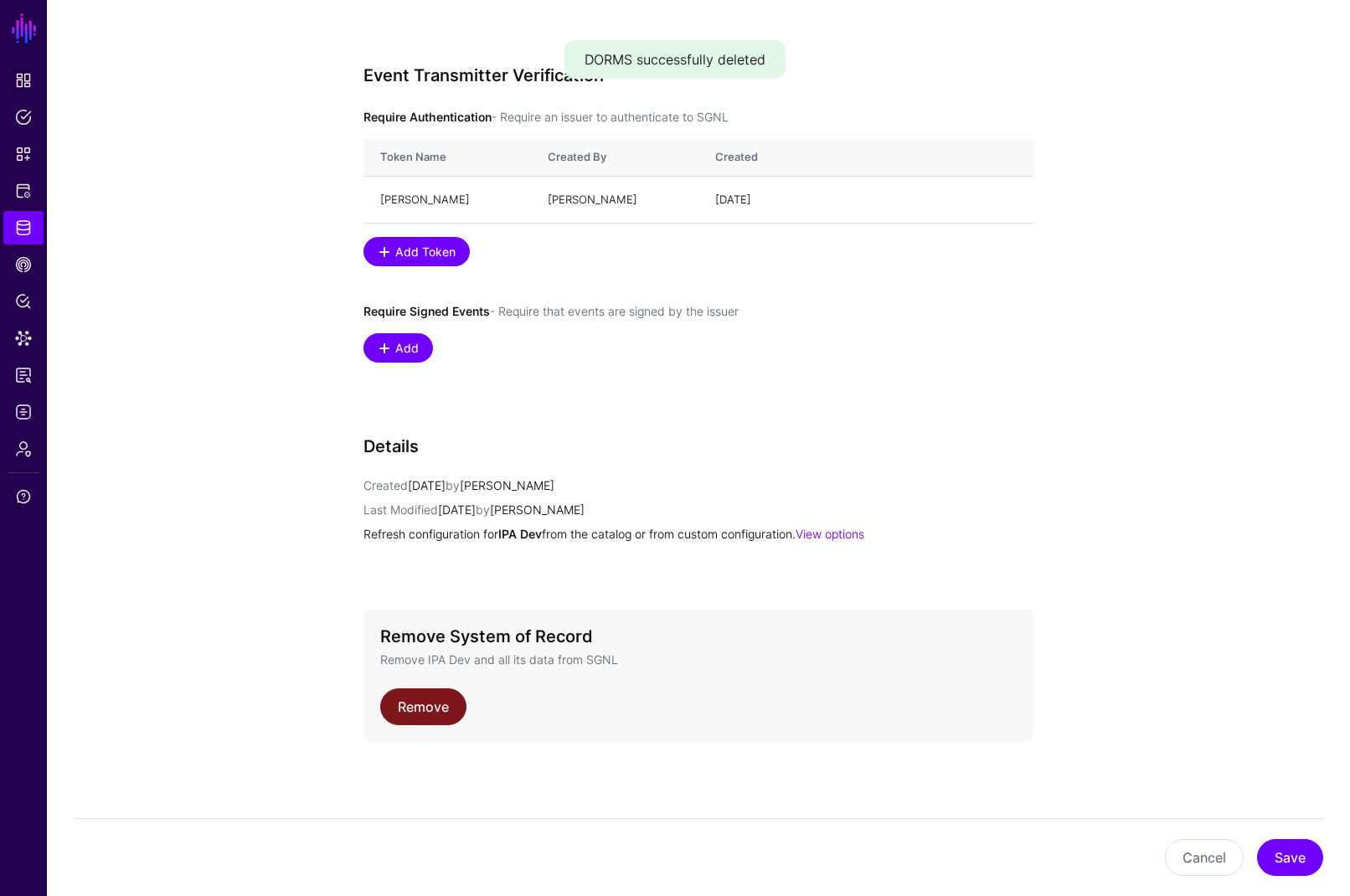 click on "Remove" 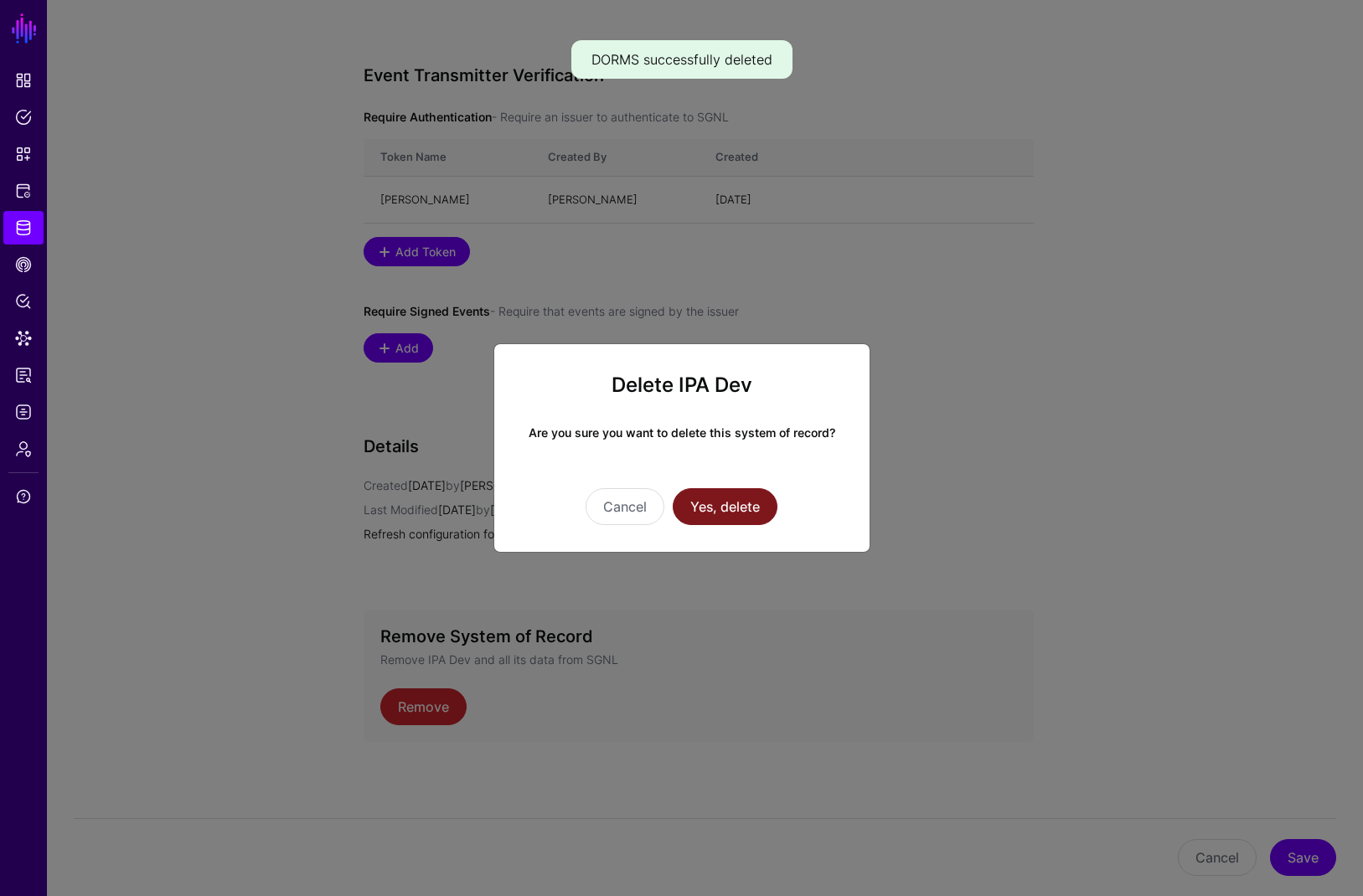 click on "Yes, delete" 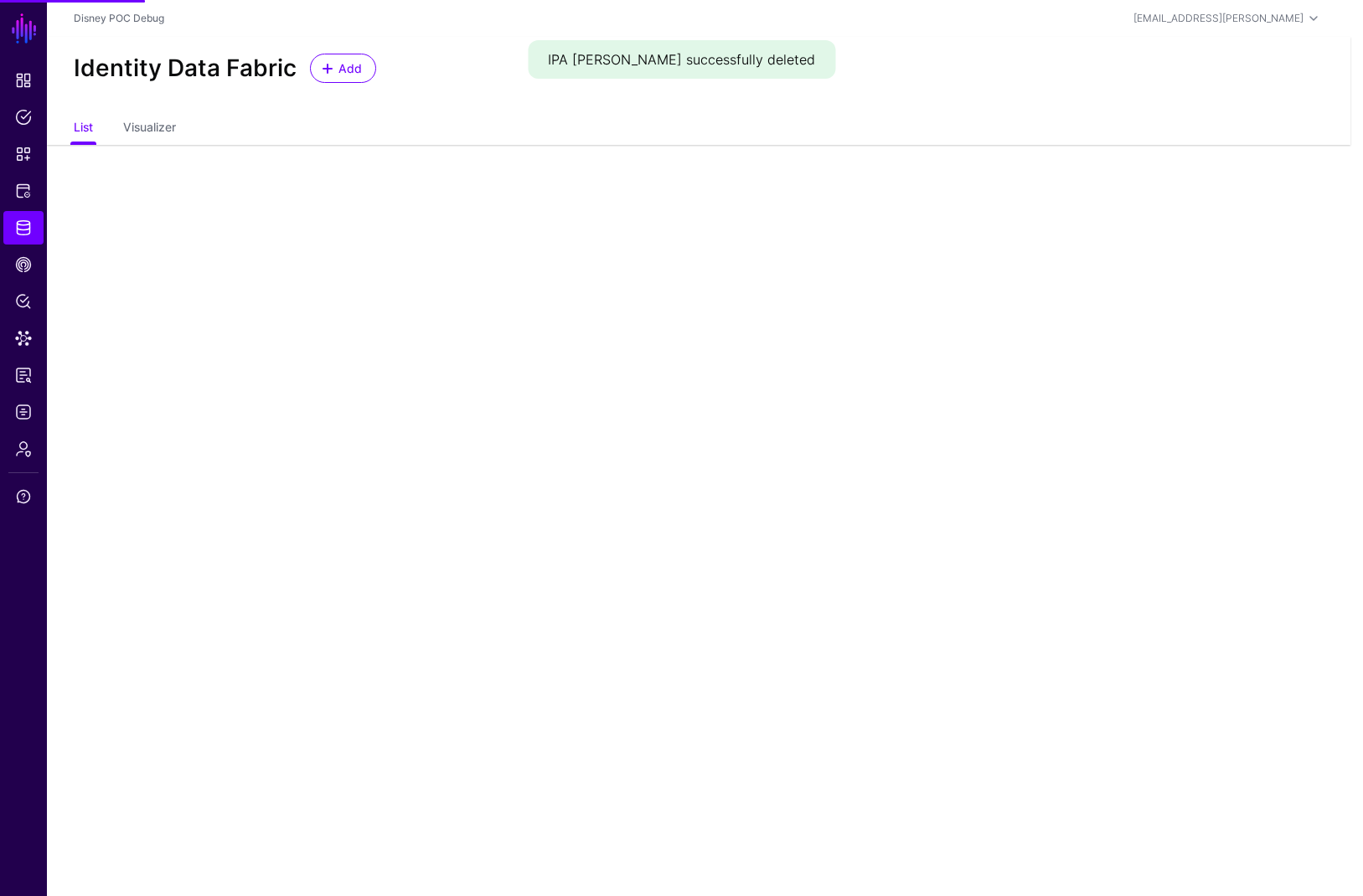 scroll, scrollTop: 0, scrollLeft: 0, axis: both 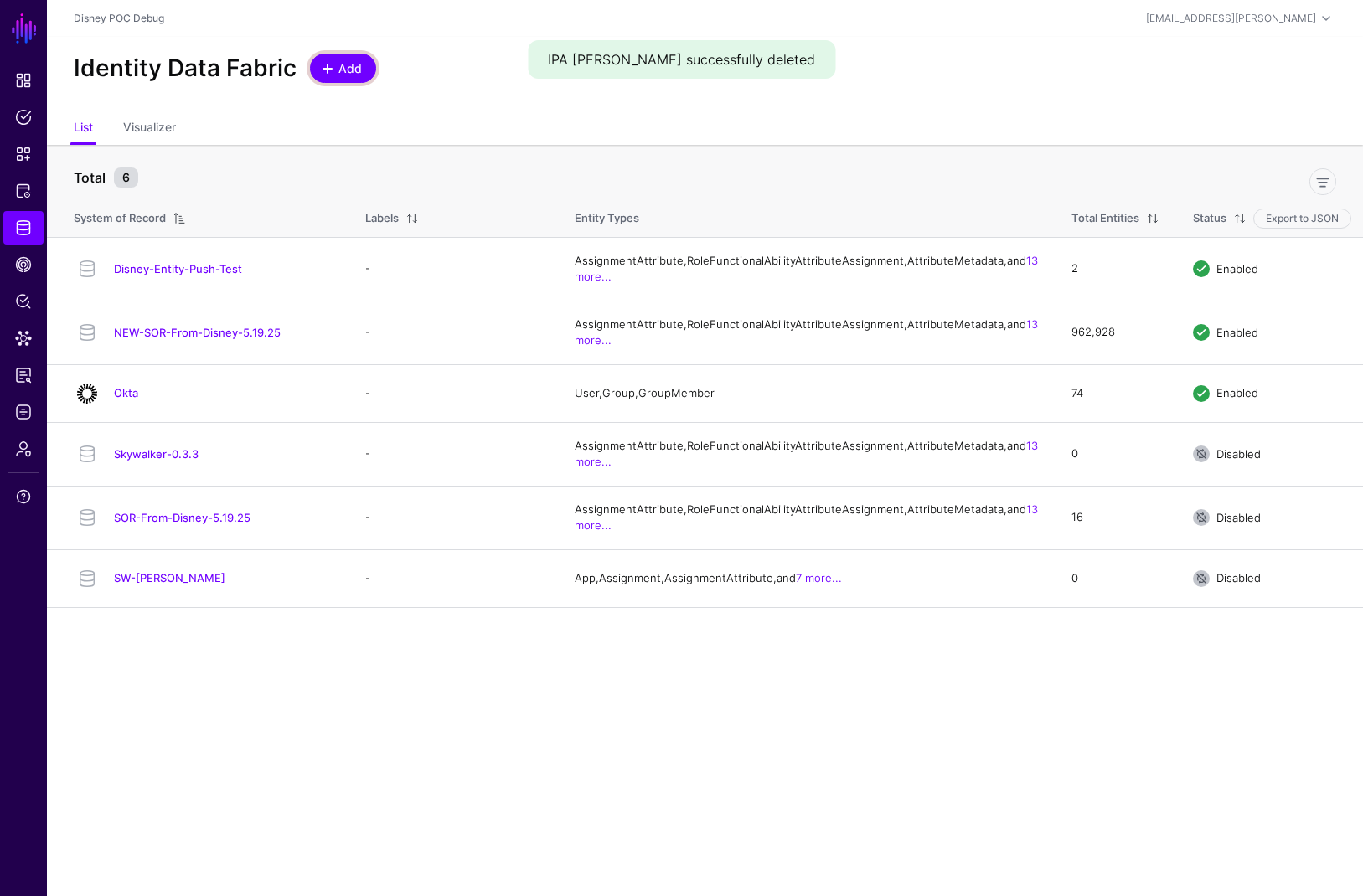click on "Add" 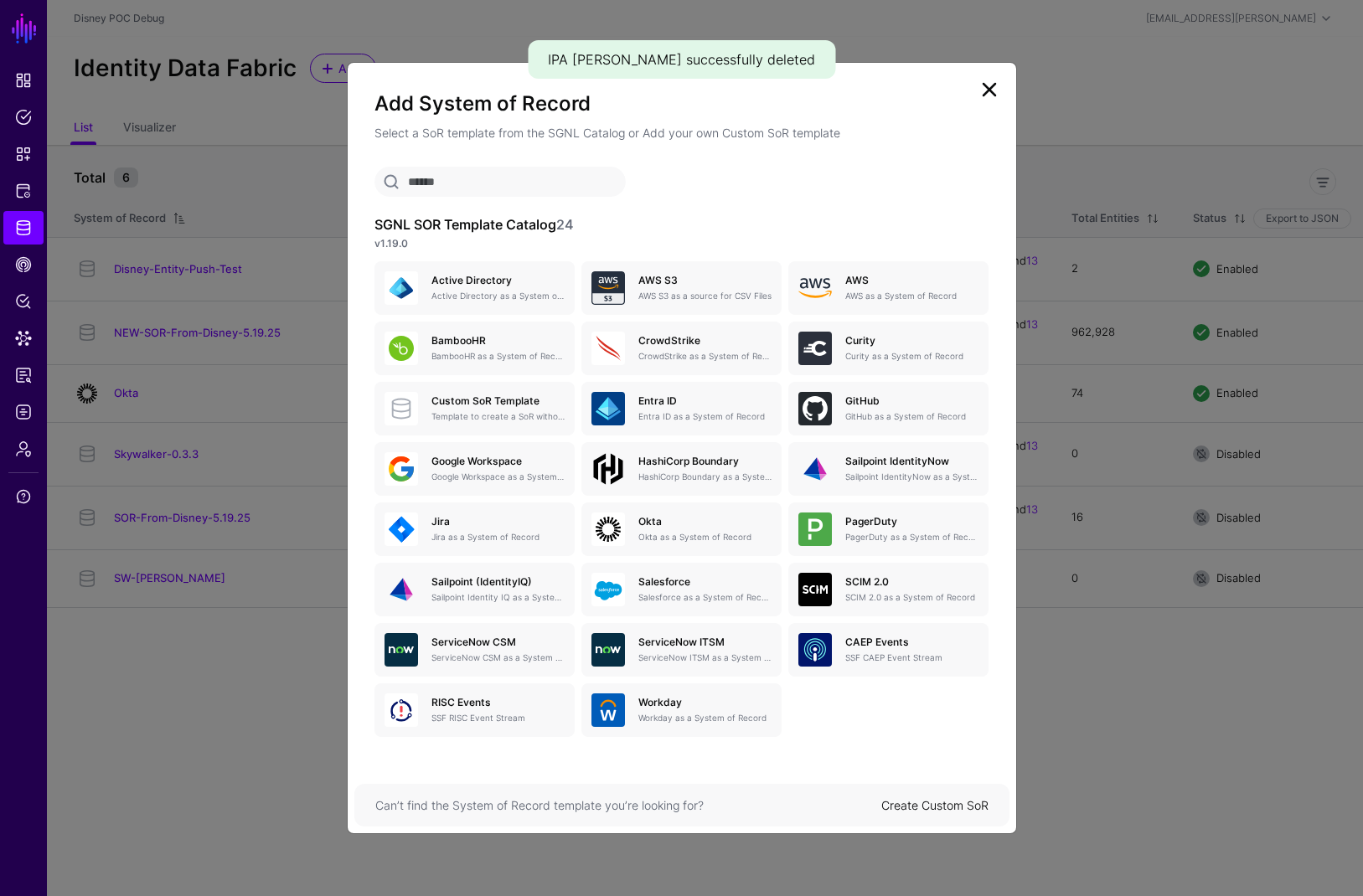 click on "Create Custom SoR" 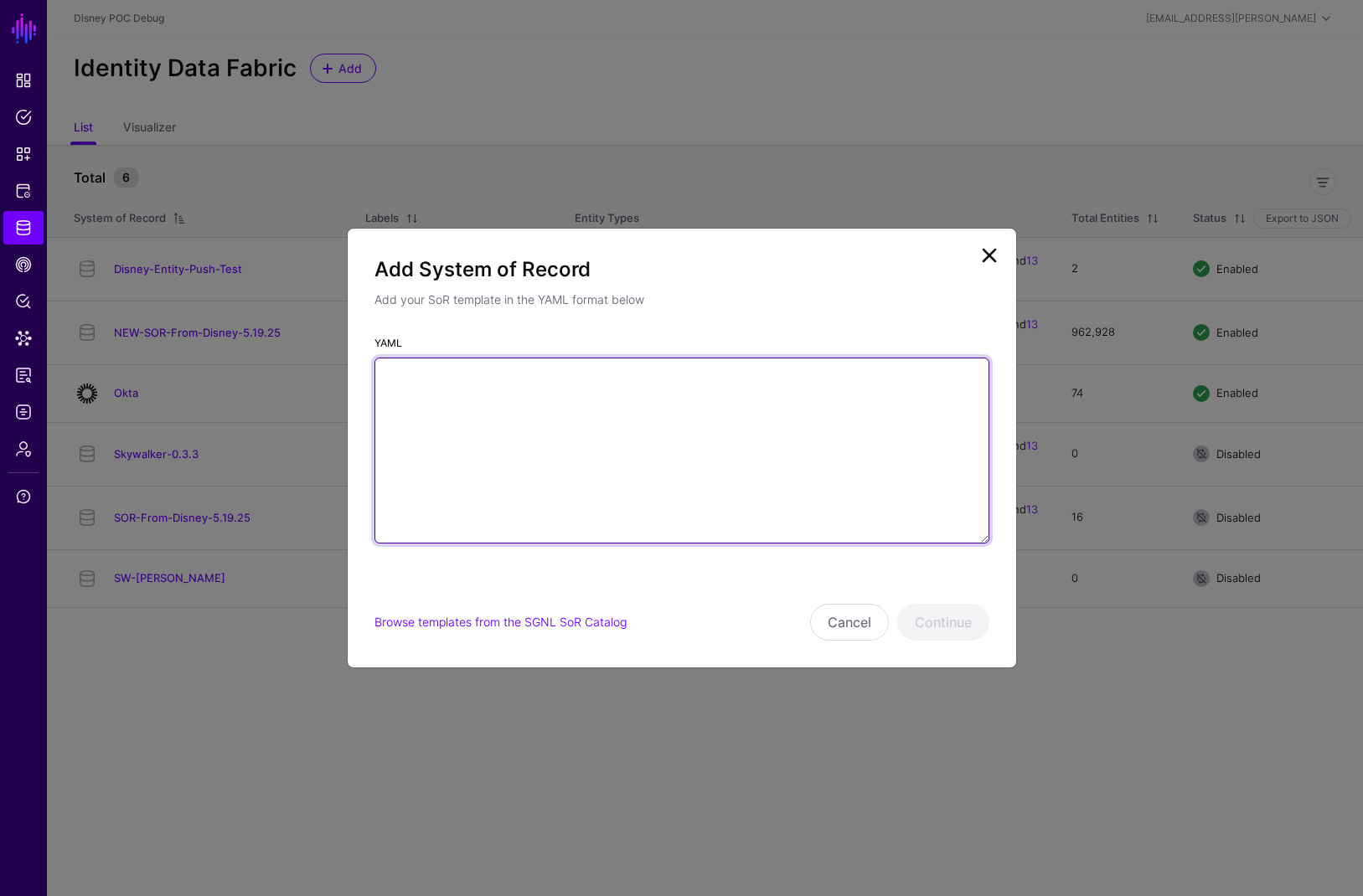 click on "YAML" at bounding box center [682, 451] 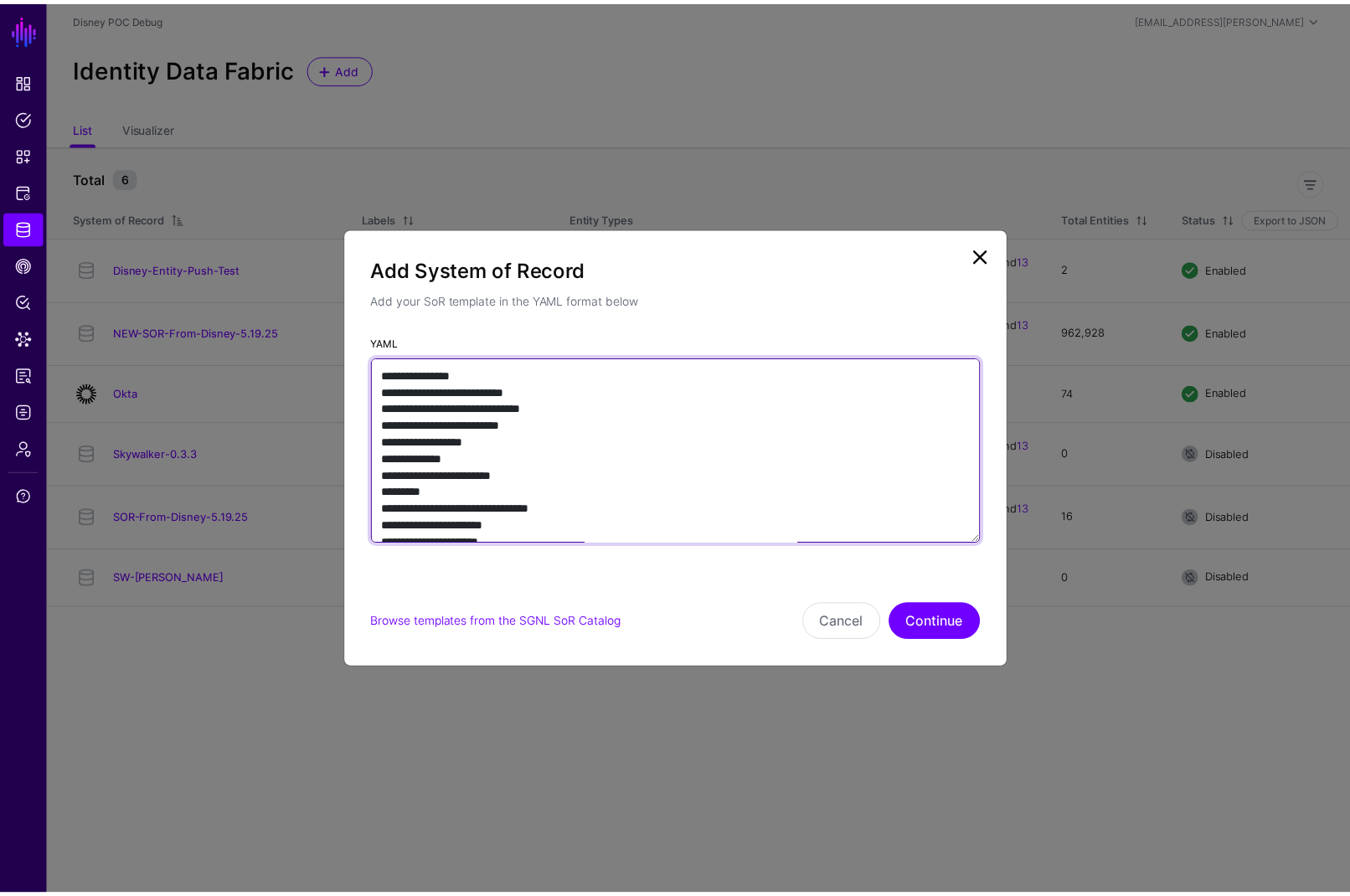 scroll, scrollTop: 5115, scrollLeft: 0, axis: vertical 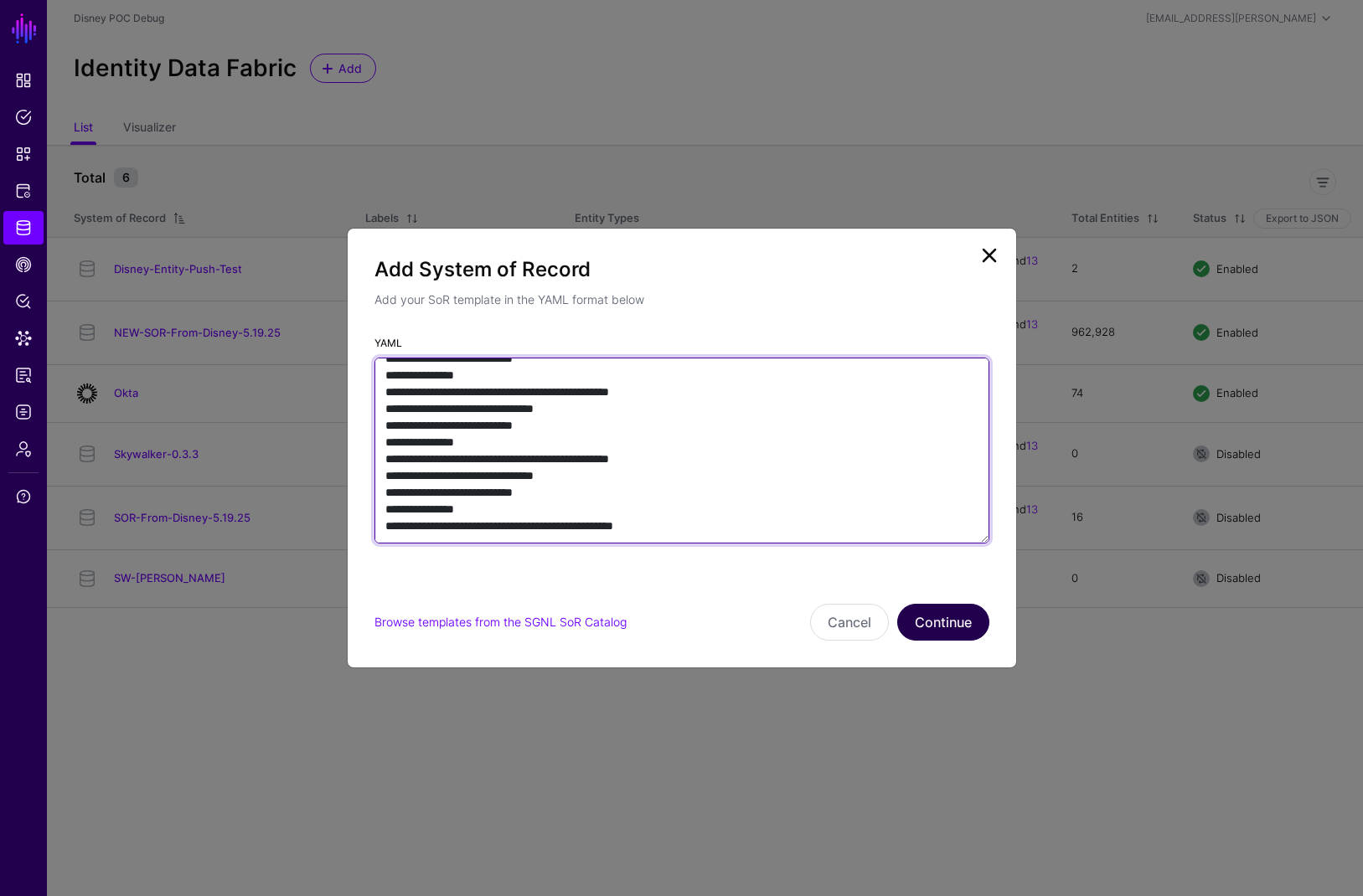 type on "**********" 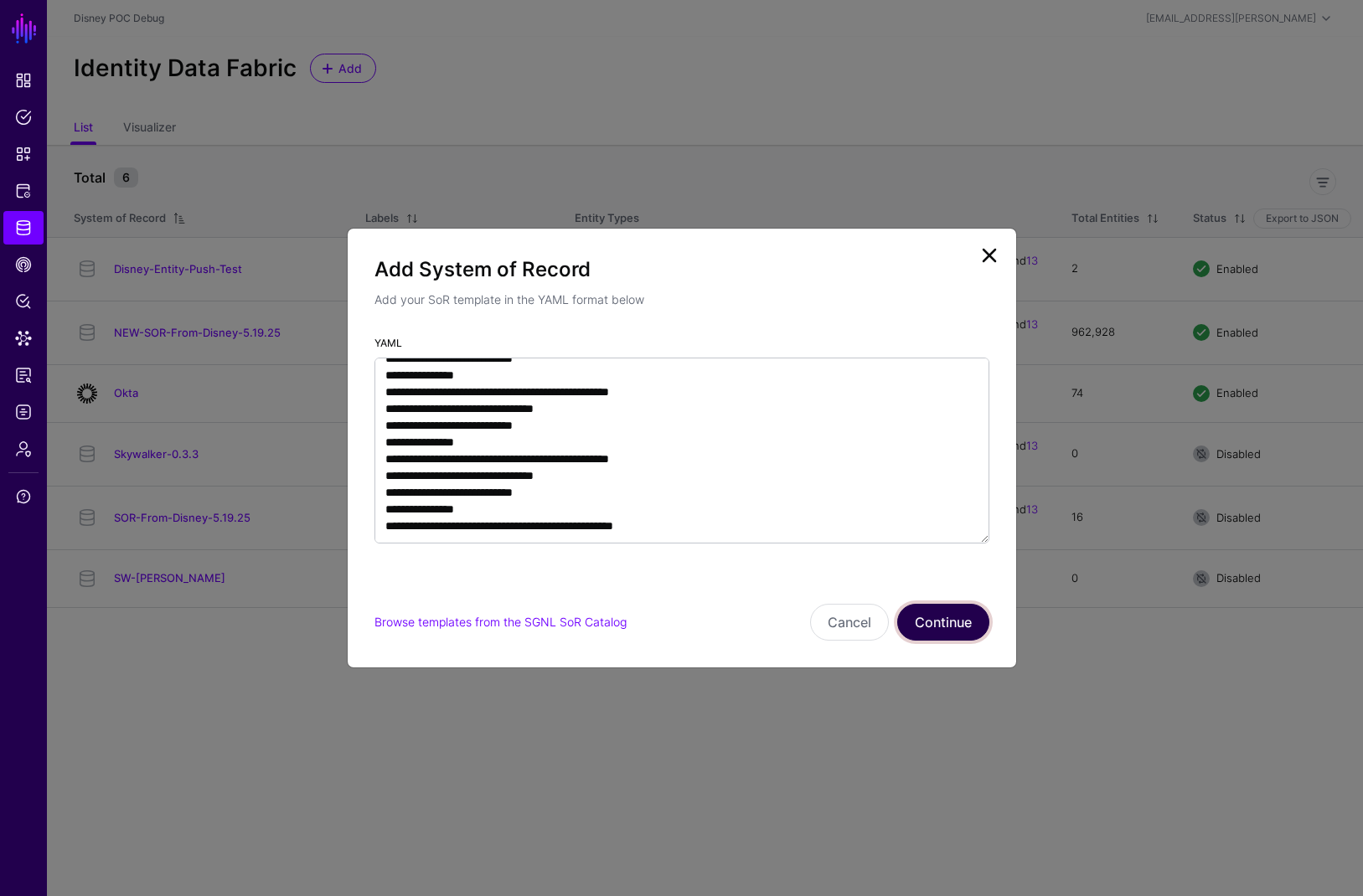 click on "Continue" 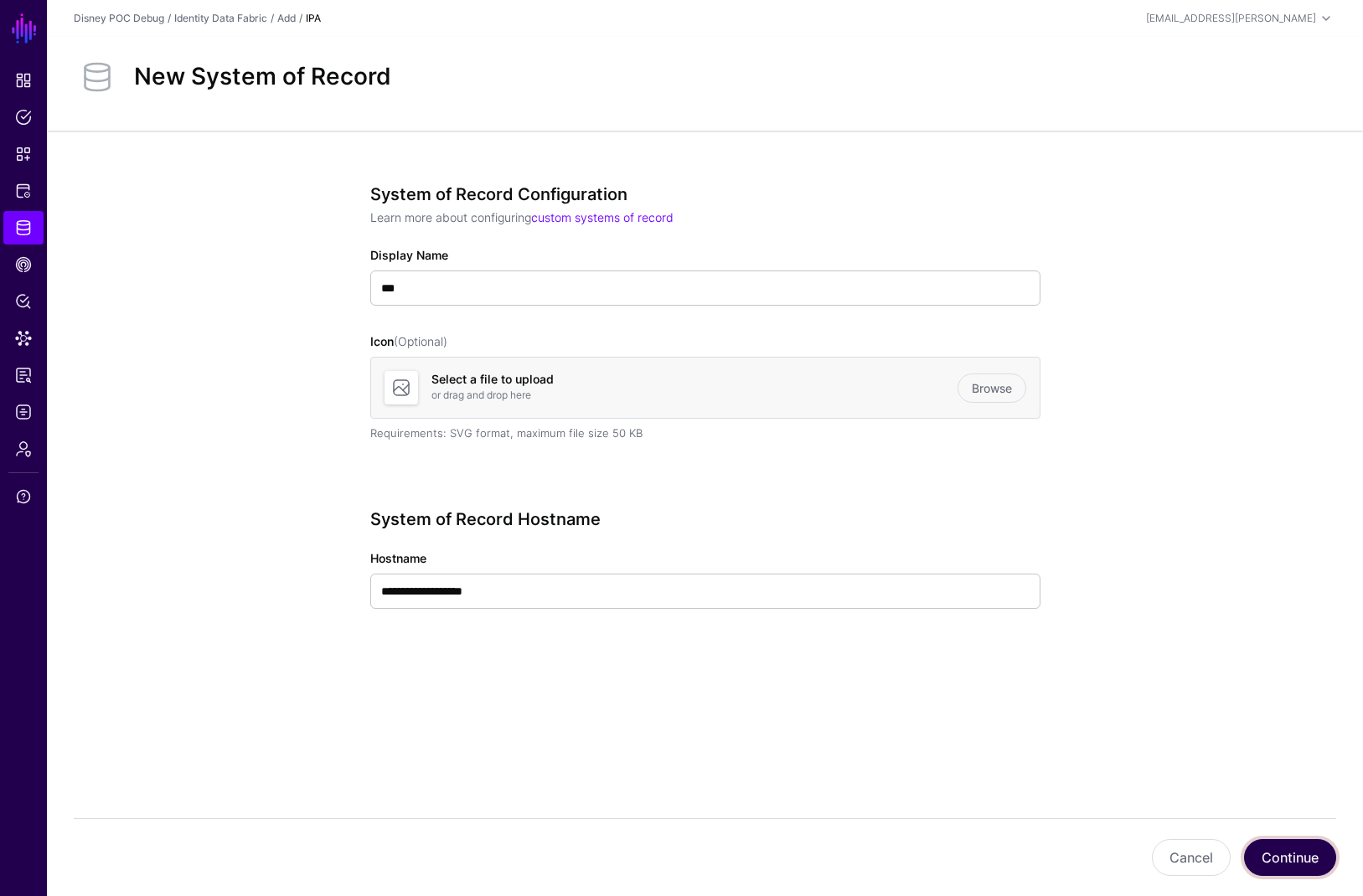 click on "Continue" 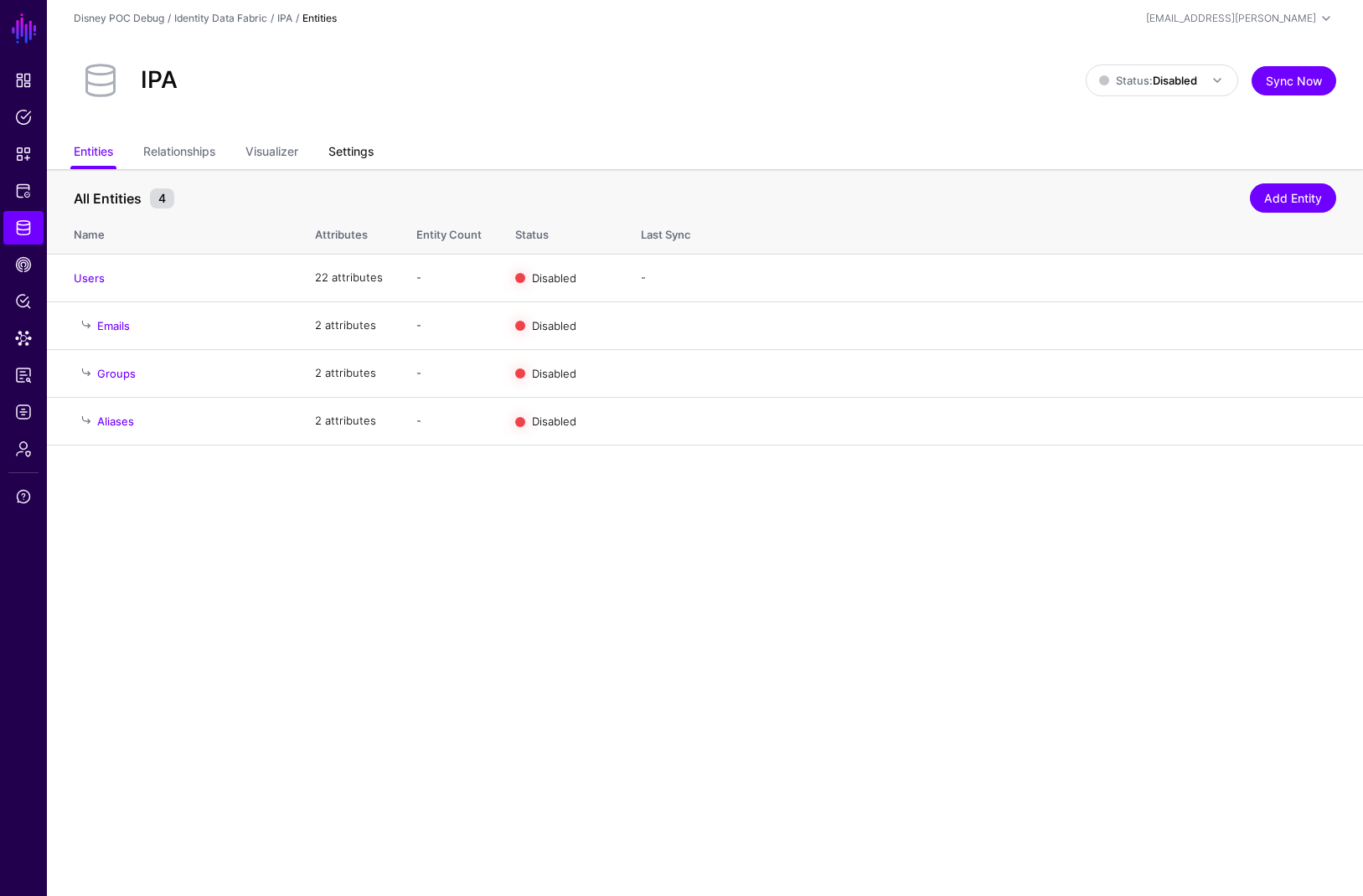 click on "Settings" 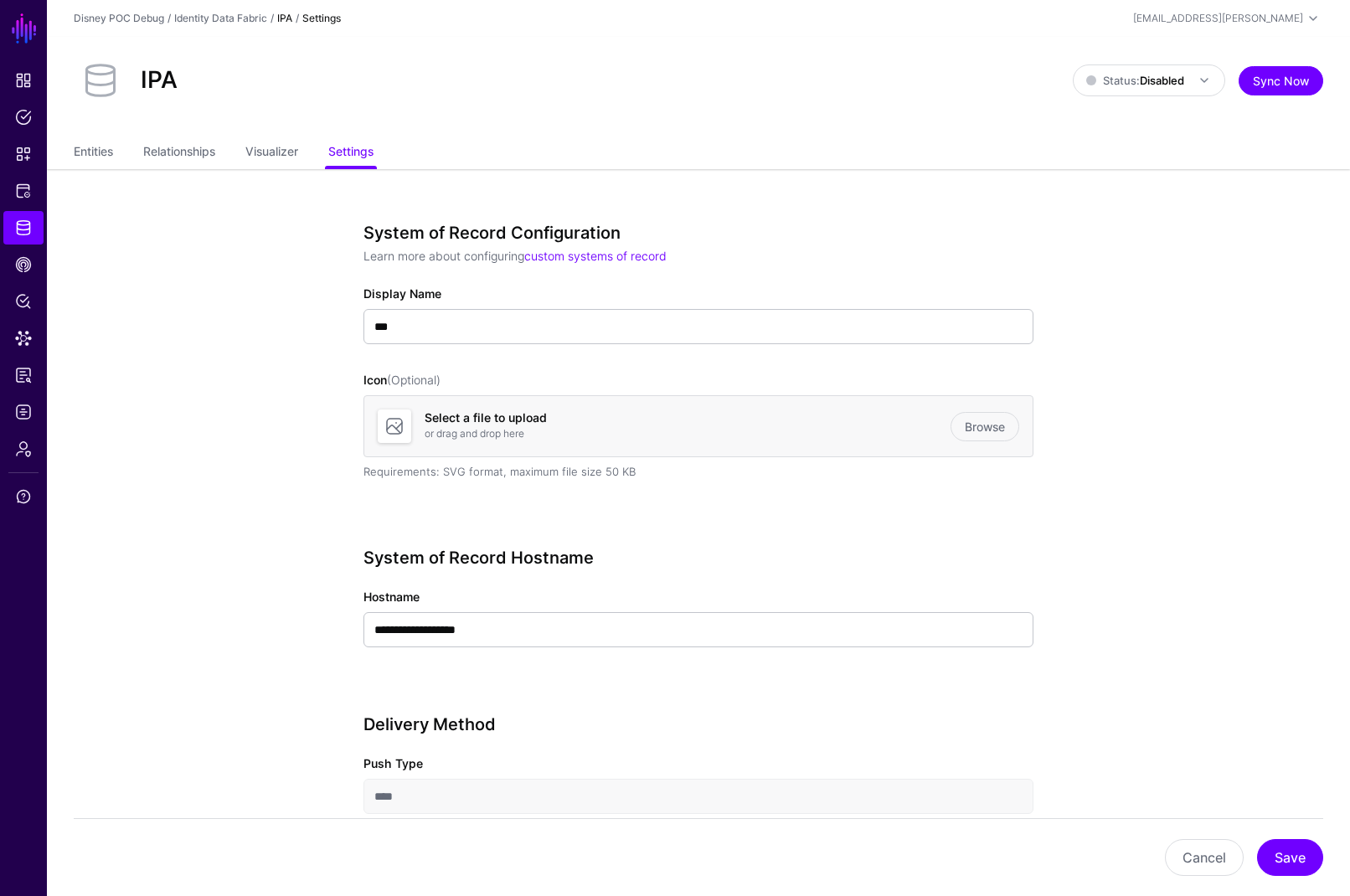 scroll, scrollTop: 826, scrollLeft: 0, axis: vertical 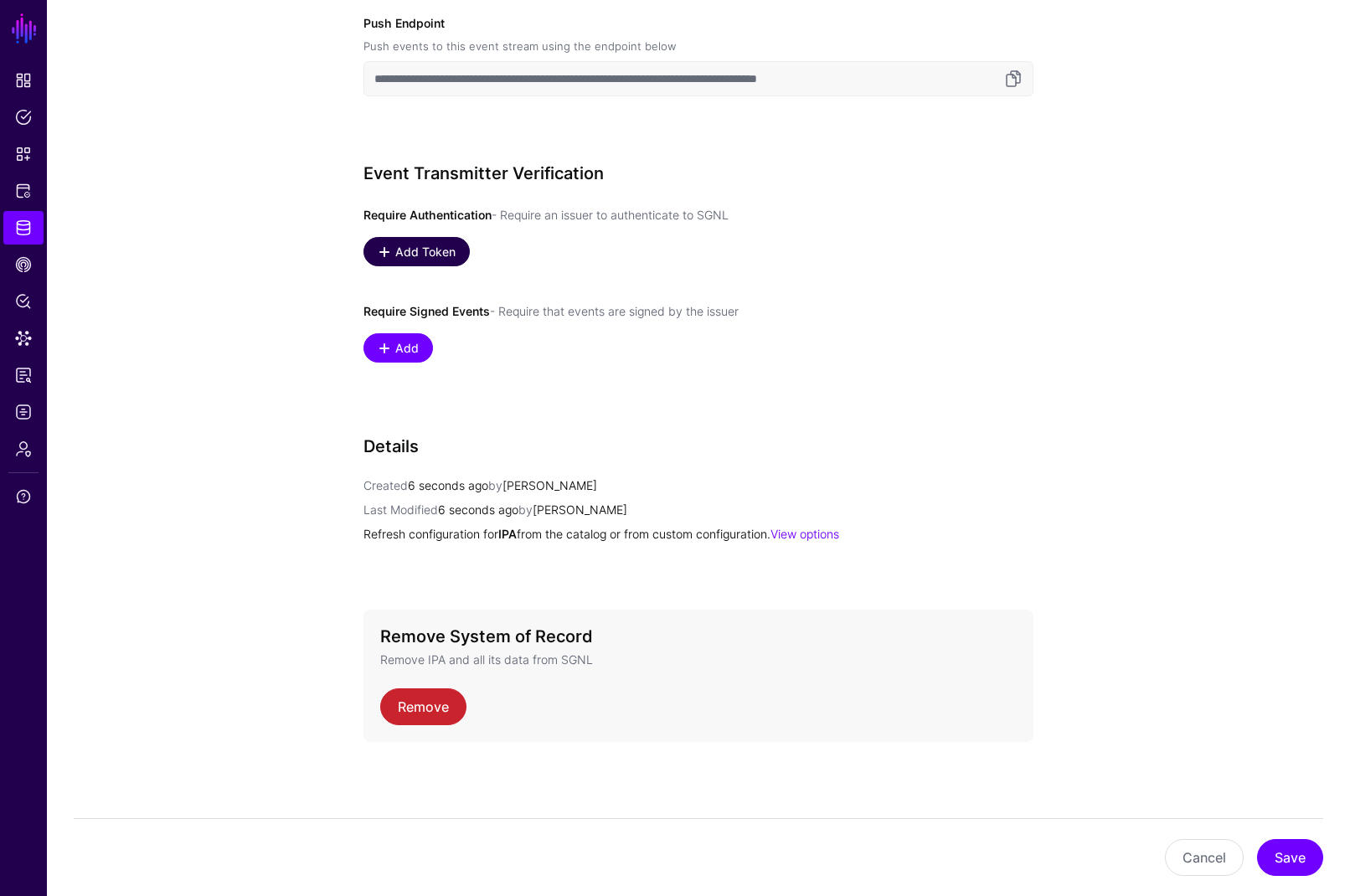 click on "Add Token" 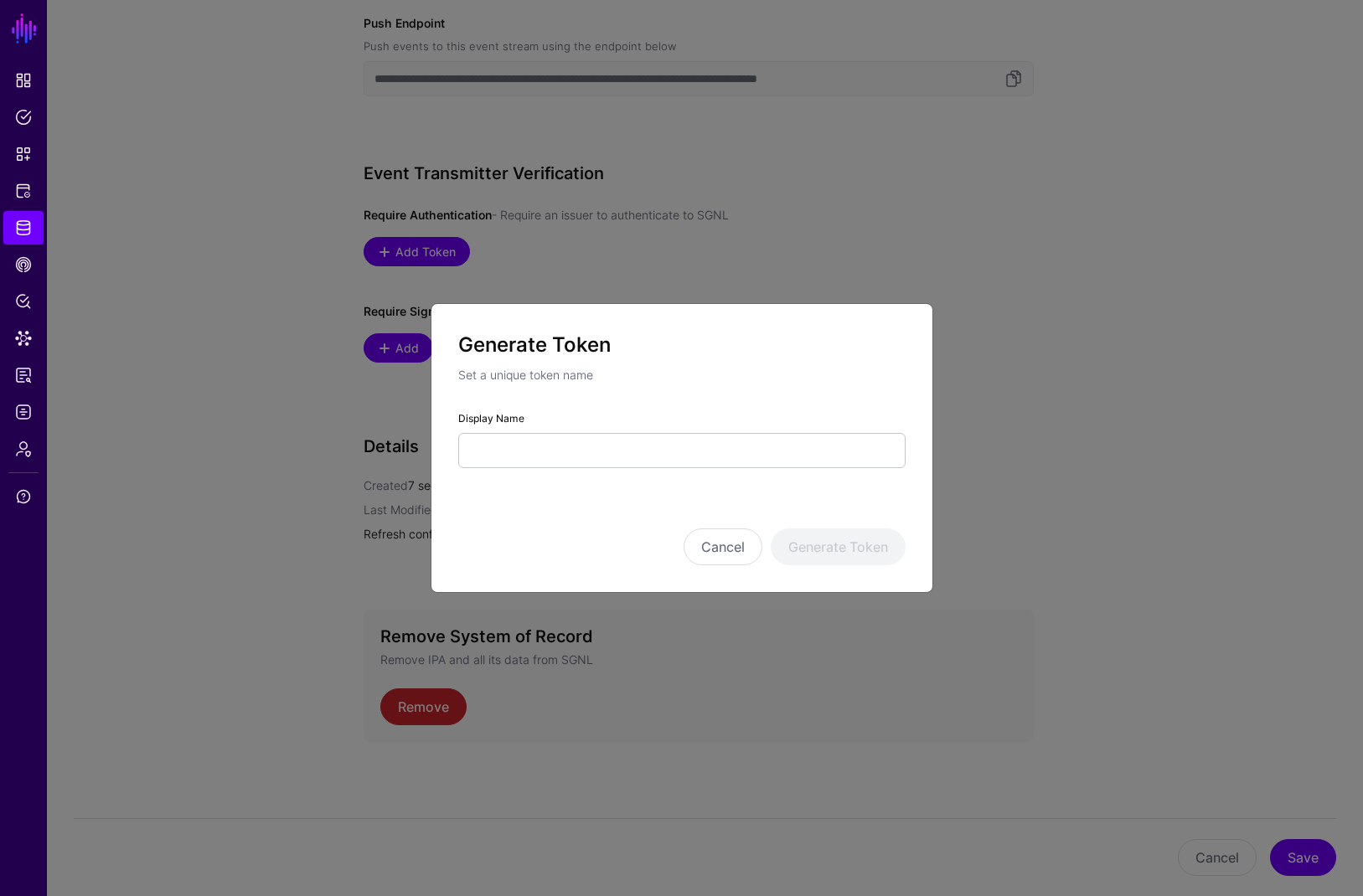 click on "Display Name" at bounding box center [682, 438] 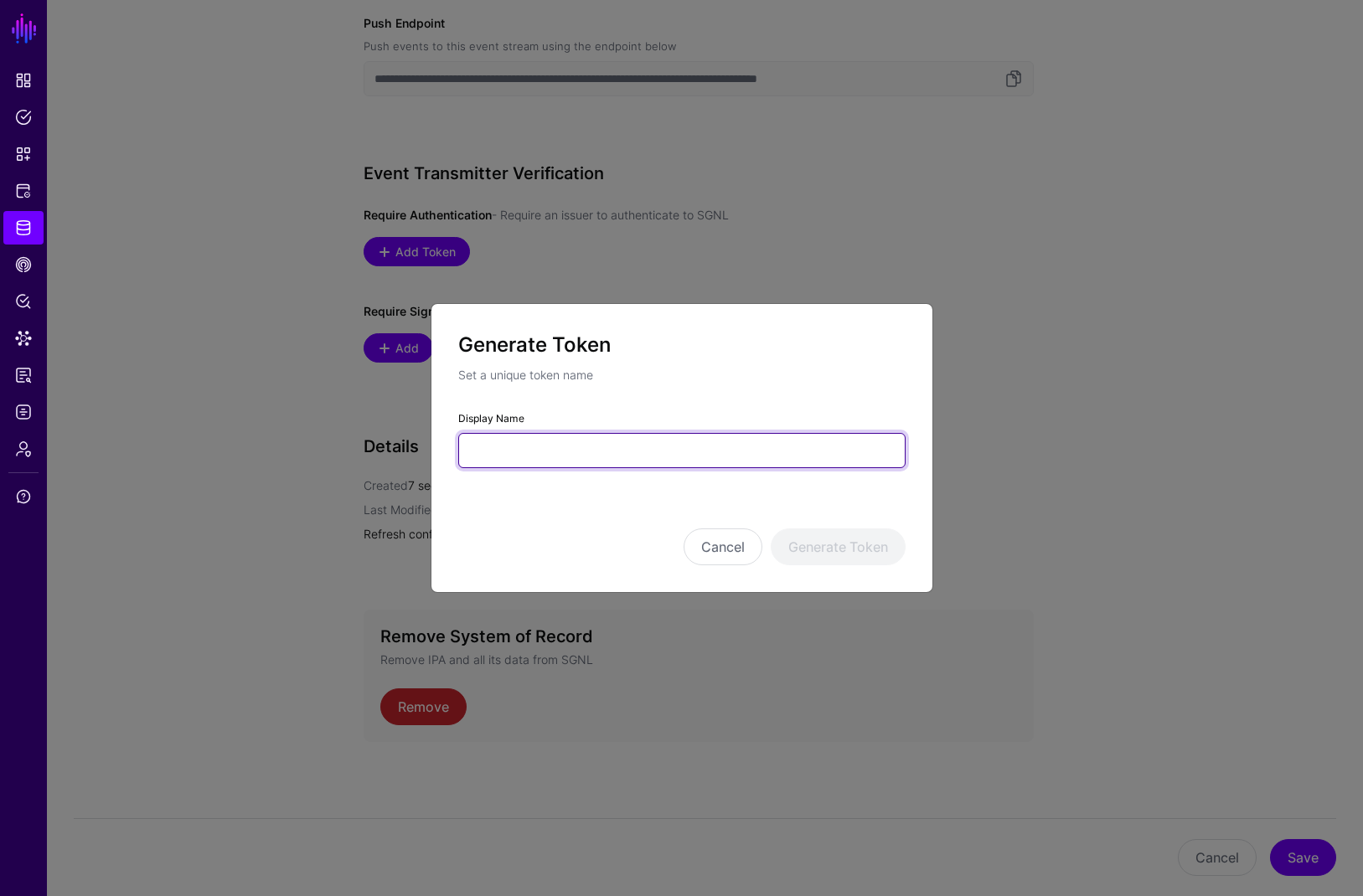 click on "Display Name" at bounding box center (682, 451) 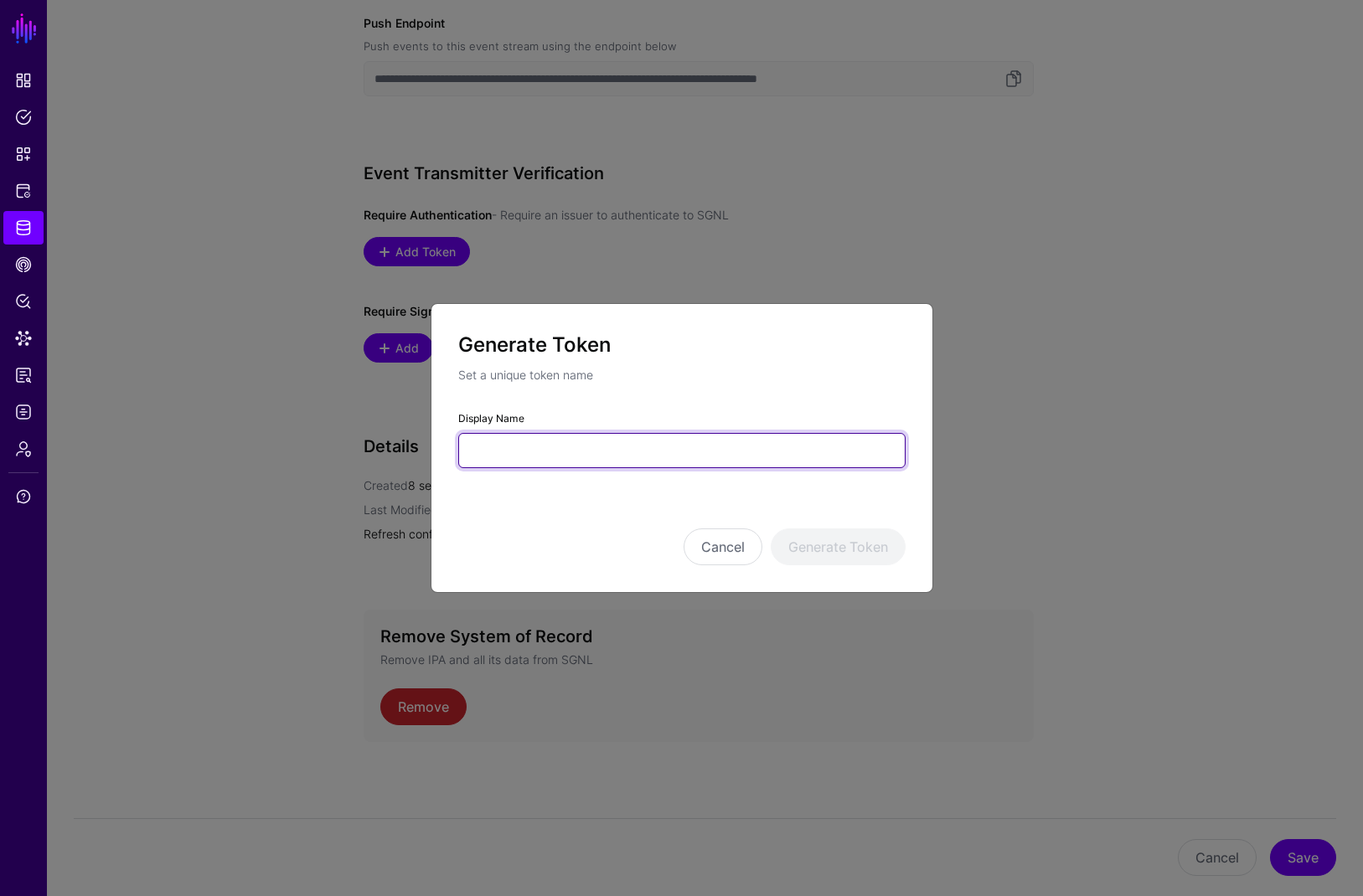type on "**********" 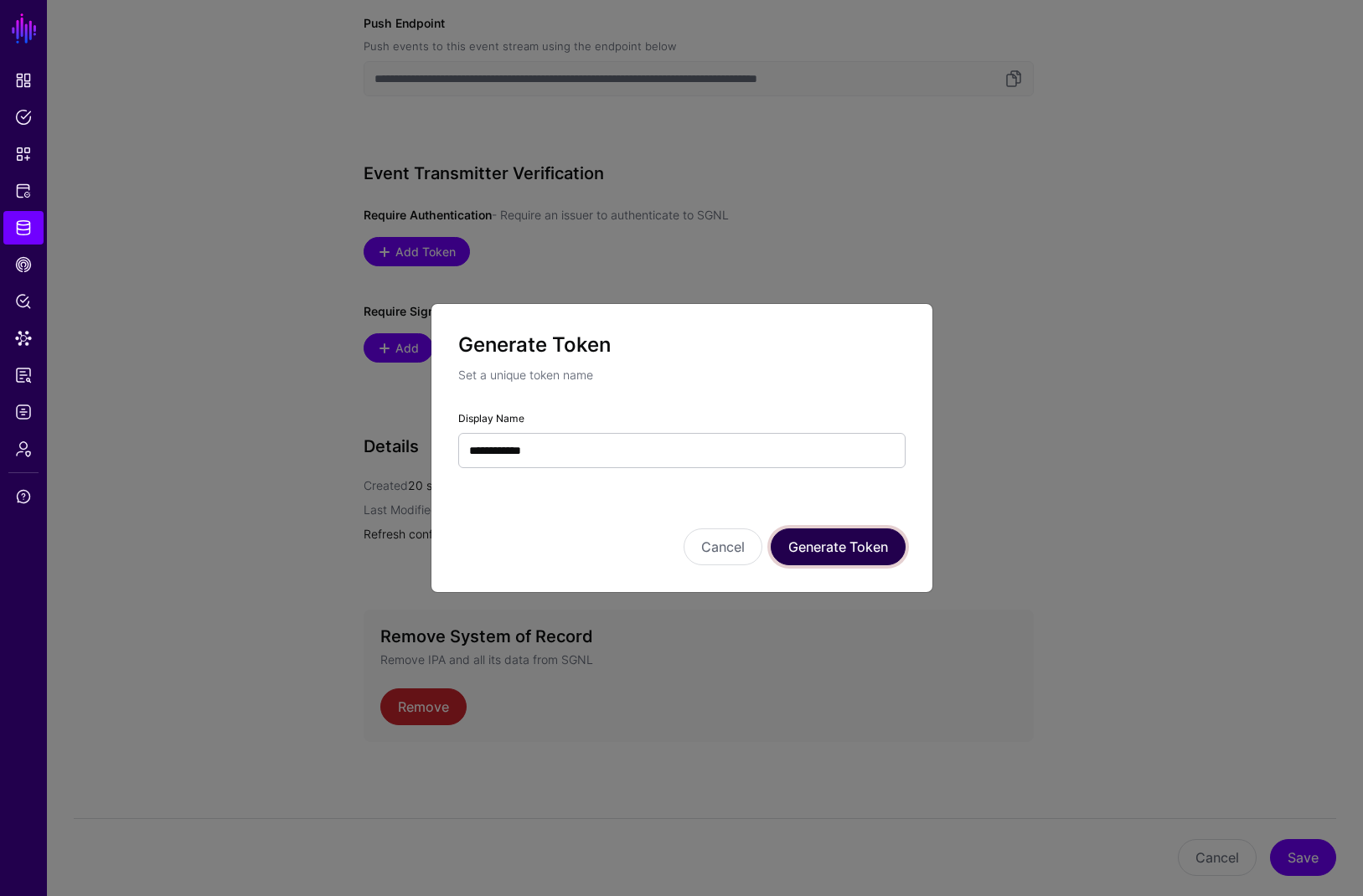 click on "Generate Token" 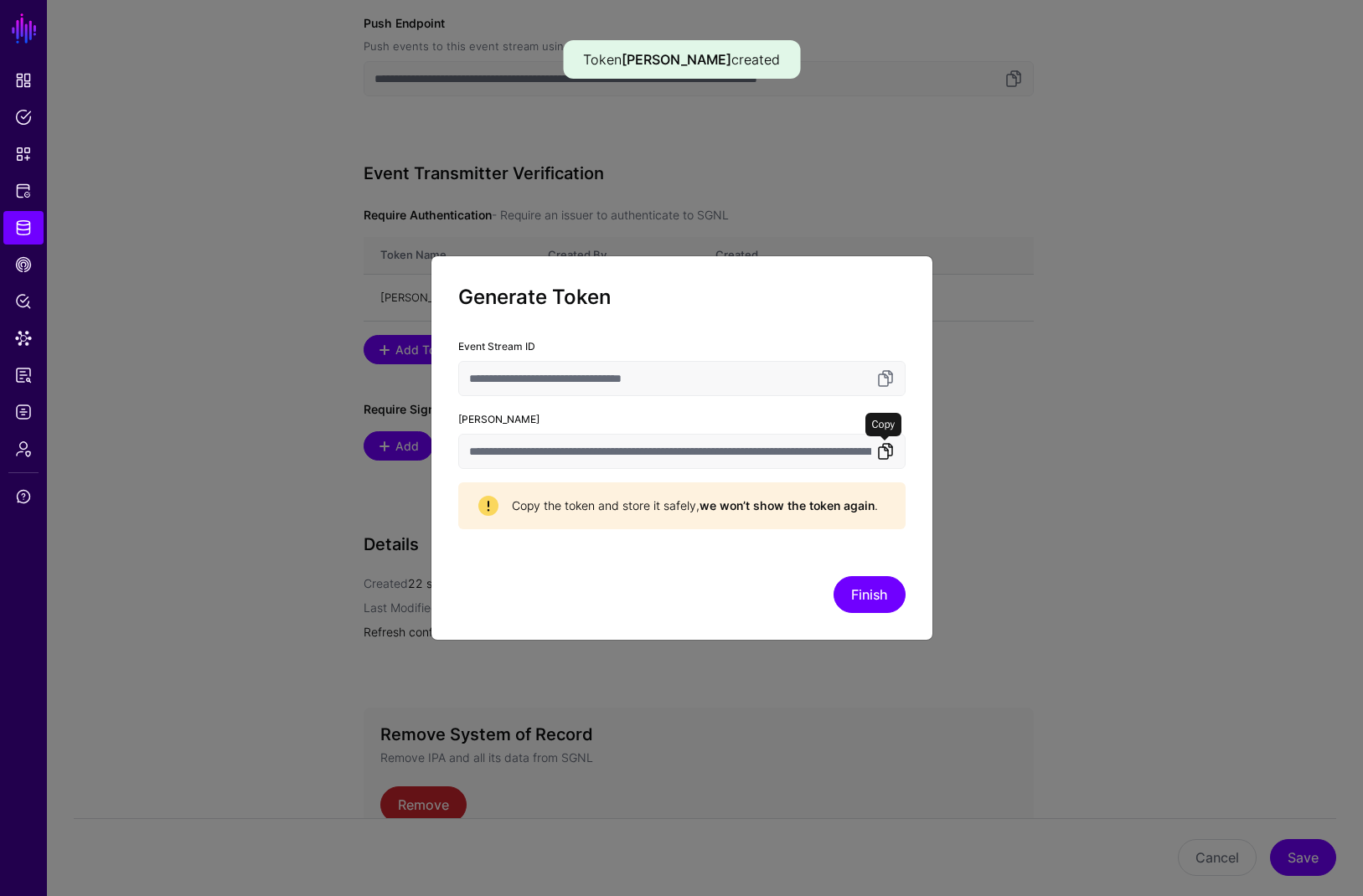 click at bounding box center [885, 451] 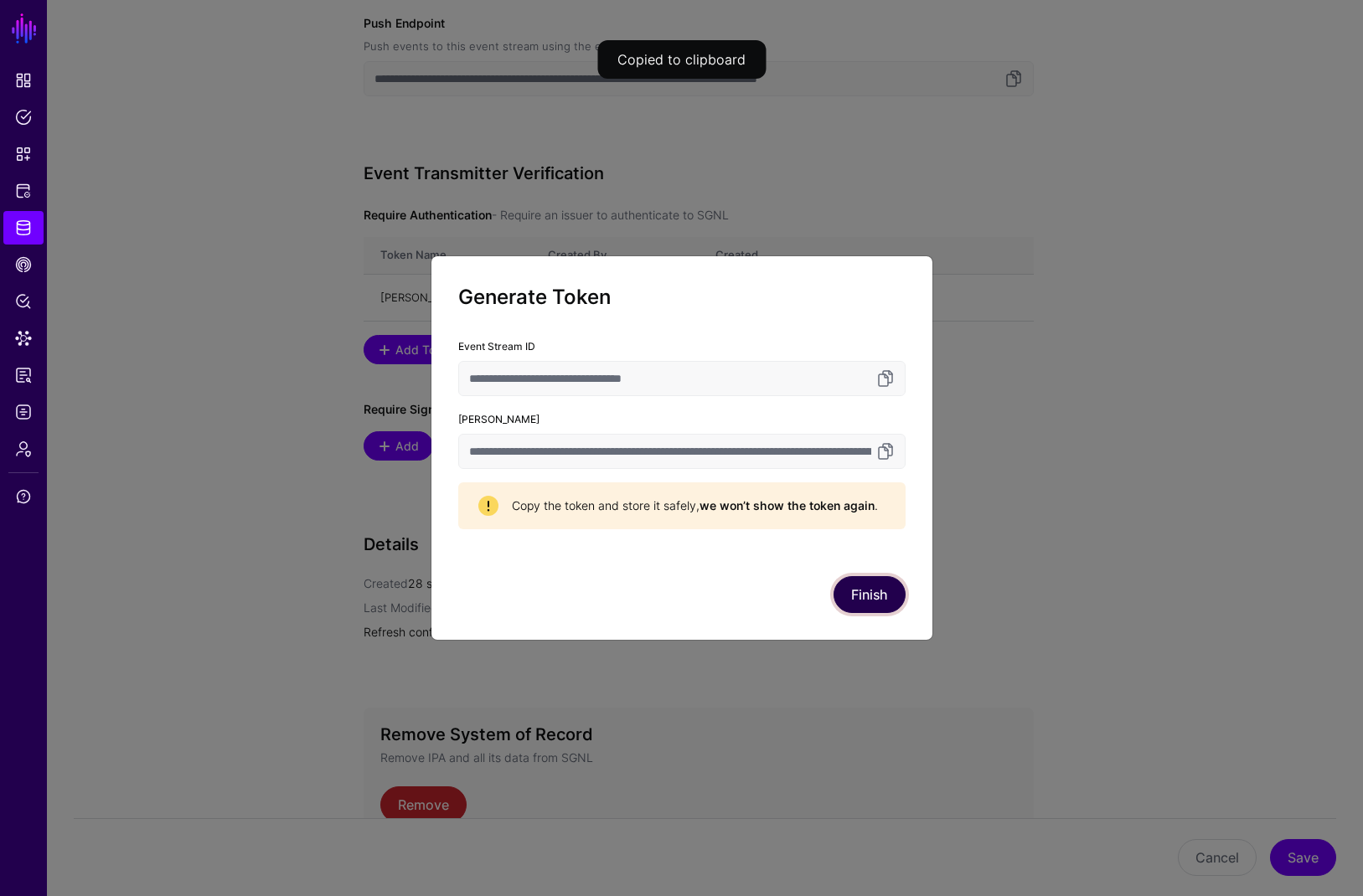 click on "Finish" 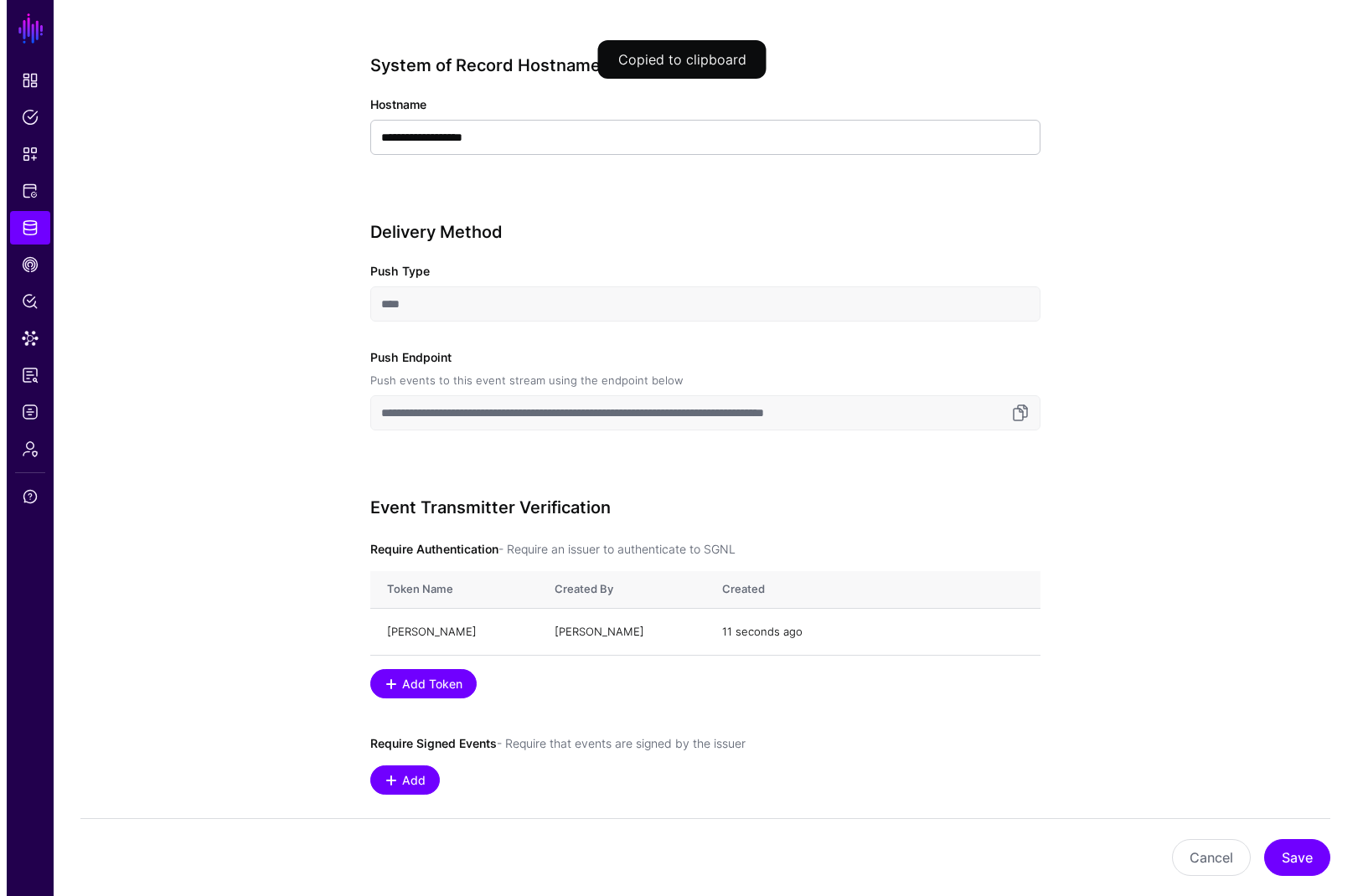 scroll, scrollTop: 0, scrollLeft: 0, axis: both 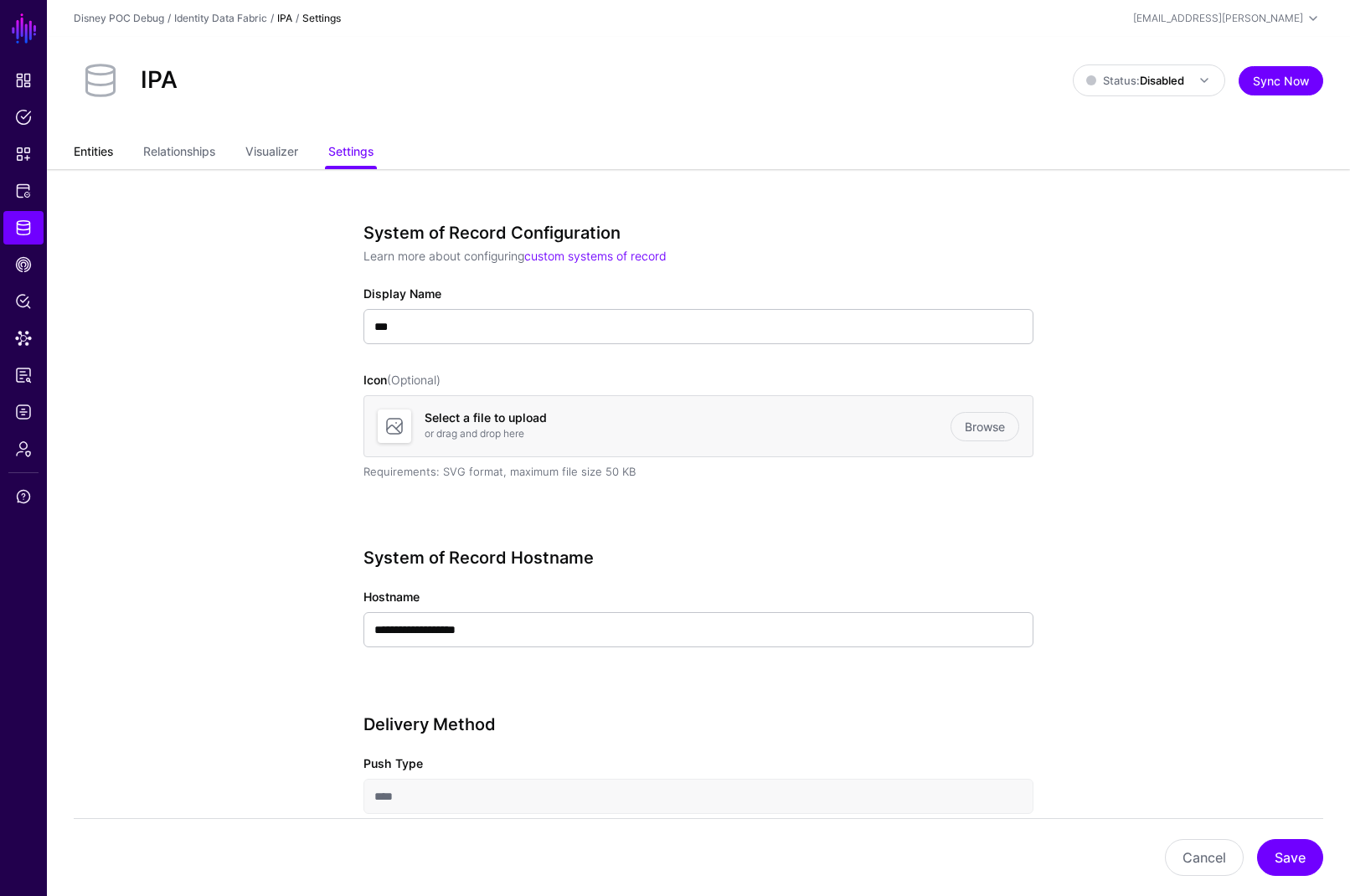 click on "Entities" 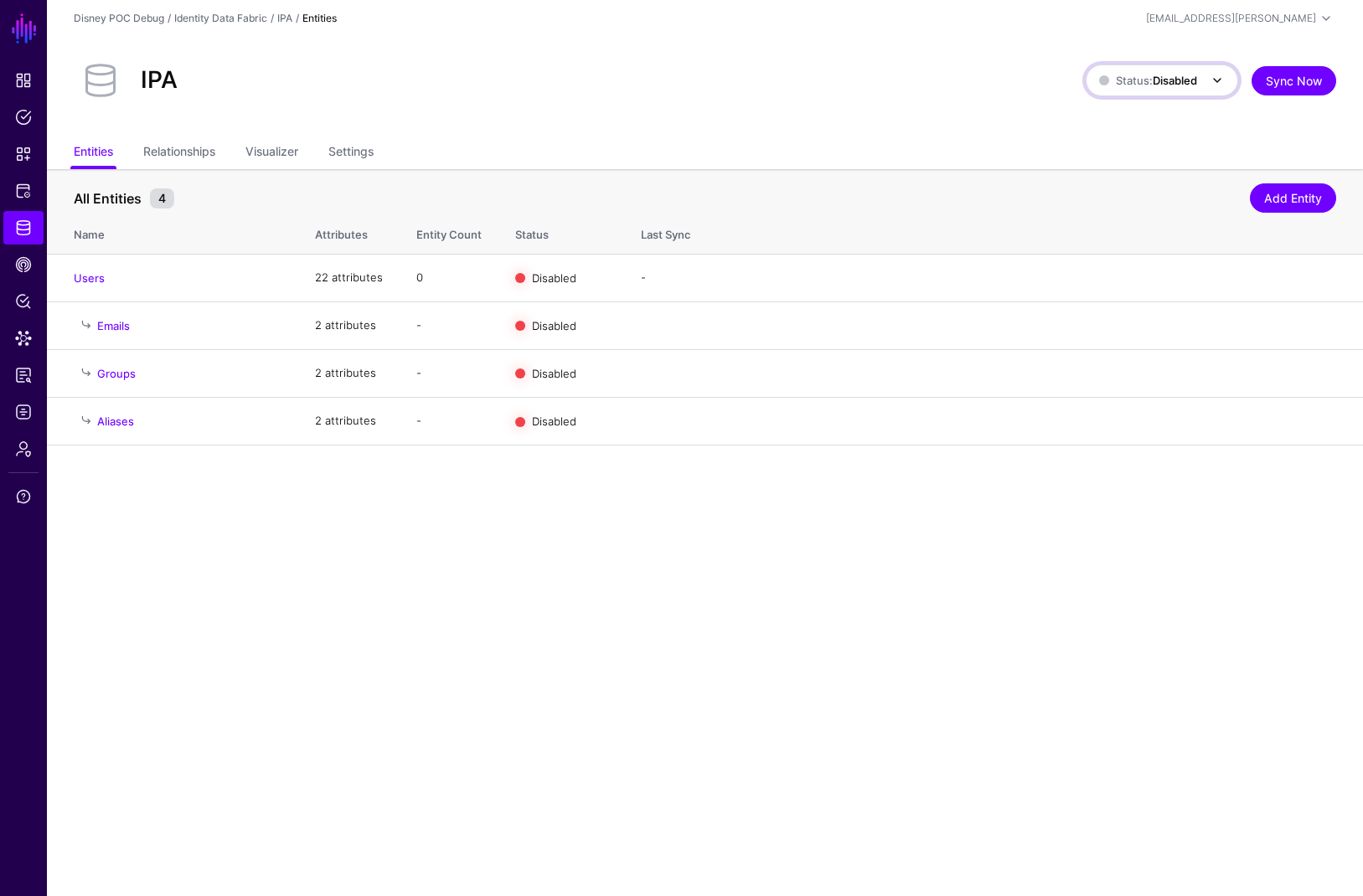 click on "Disabled" at bounding box center [1175, 80] 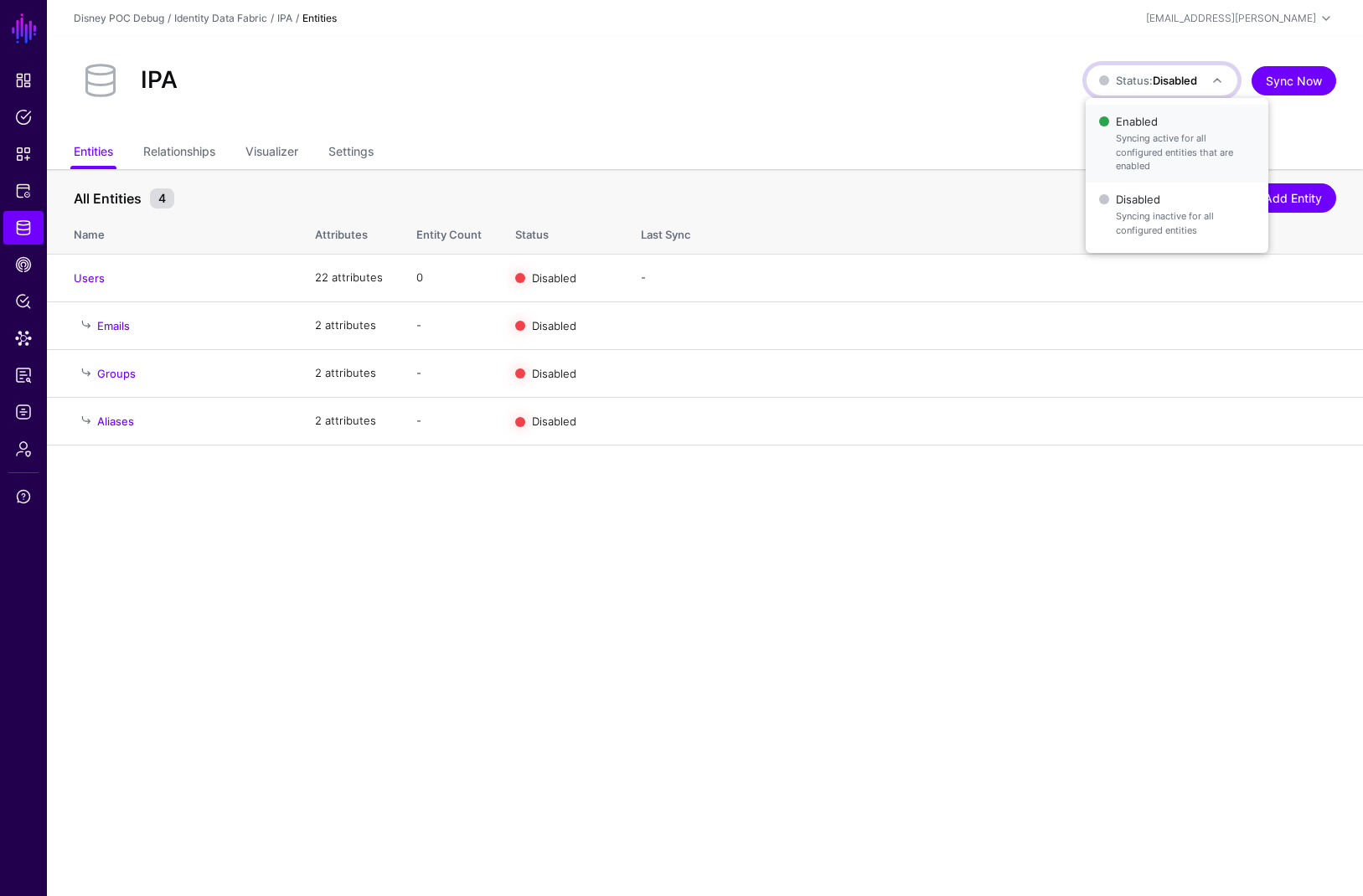 click on "Syncing active for all configured entities that are enabled" 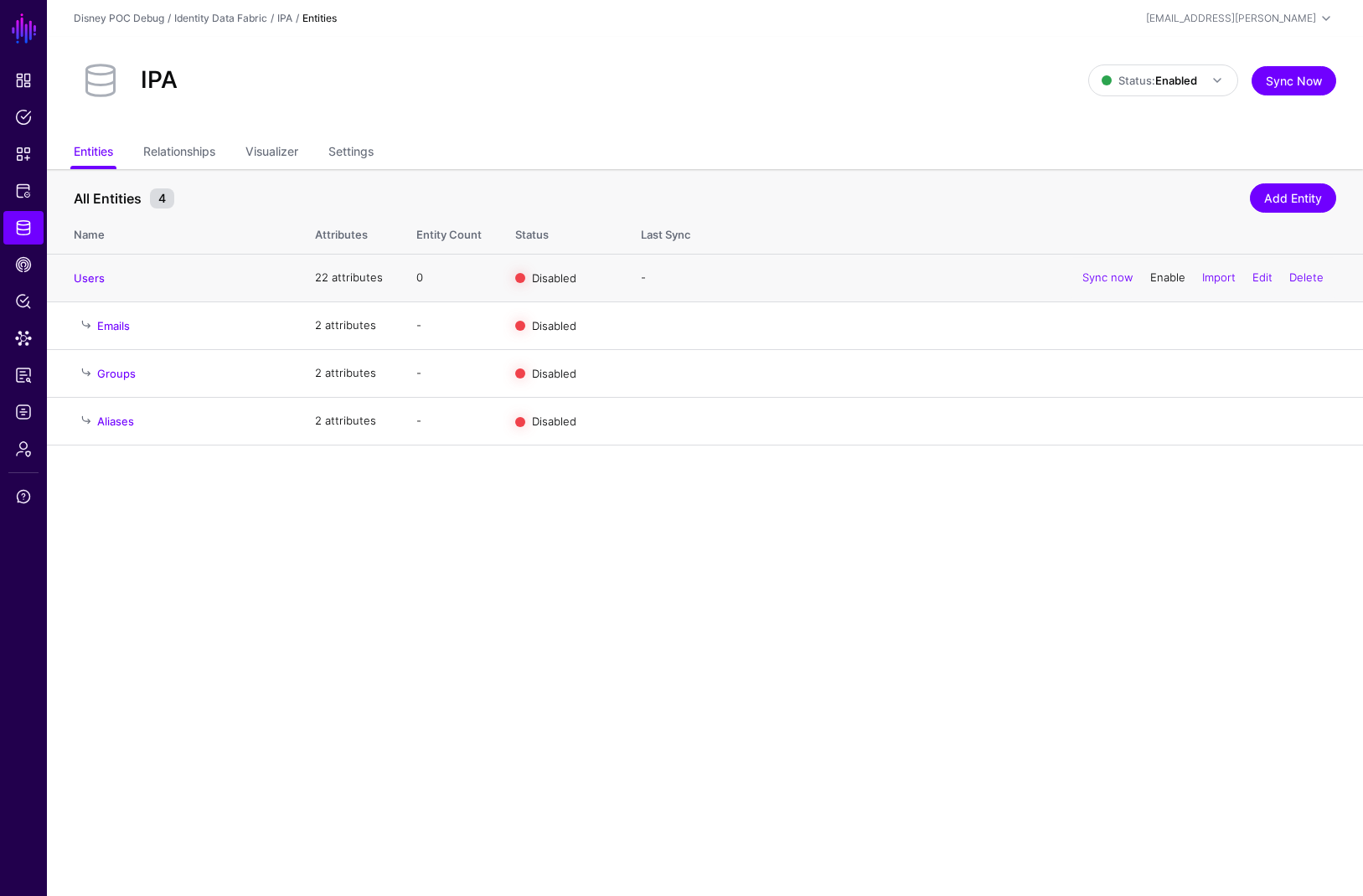 click on "Enable" 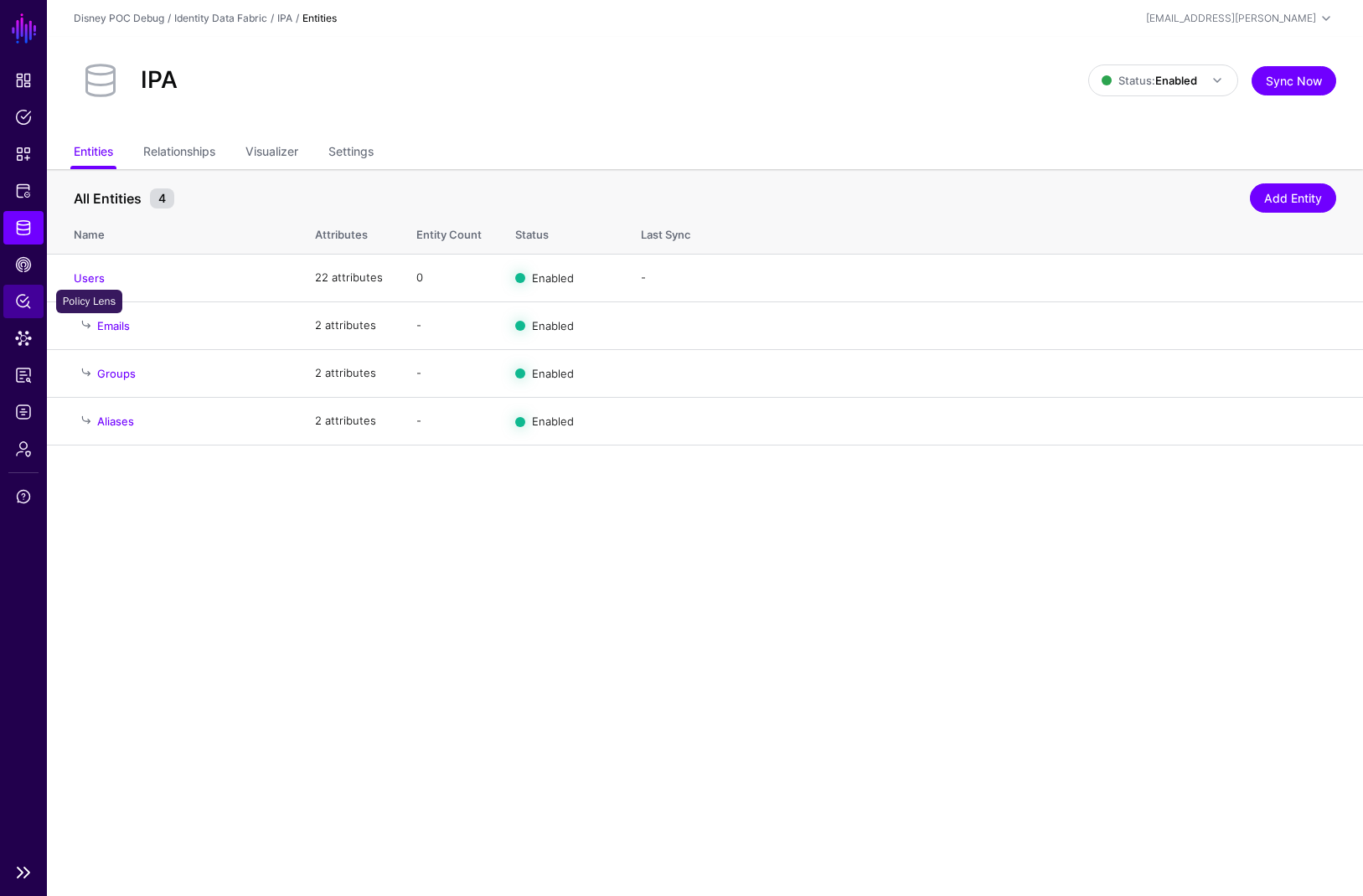 click on "Policy Lens" 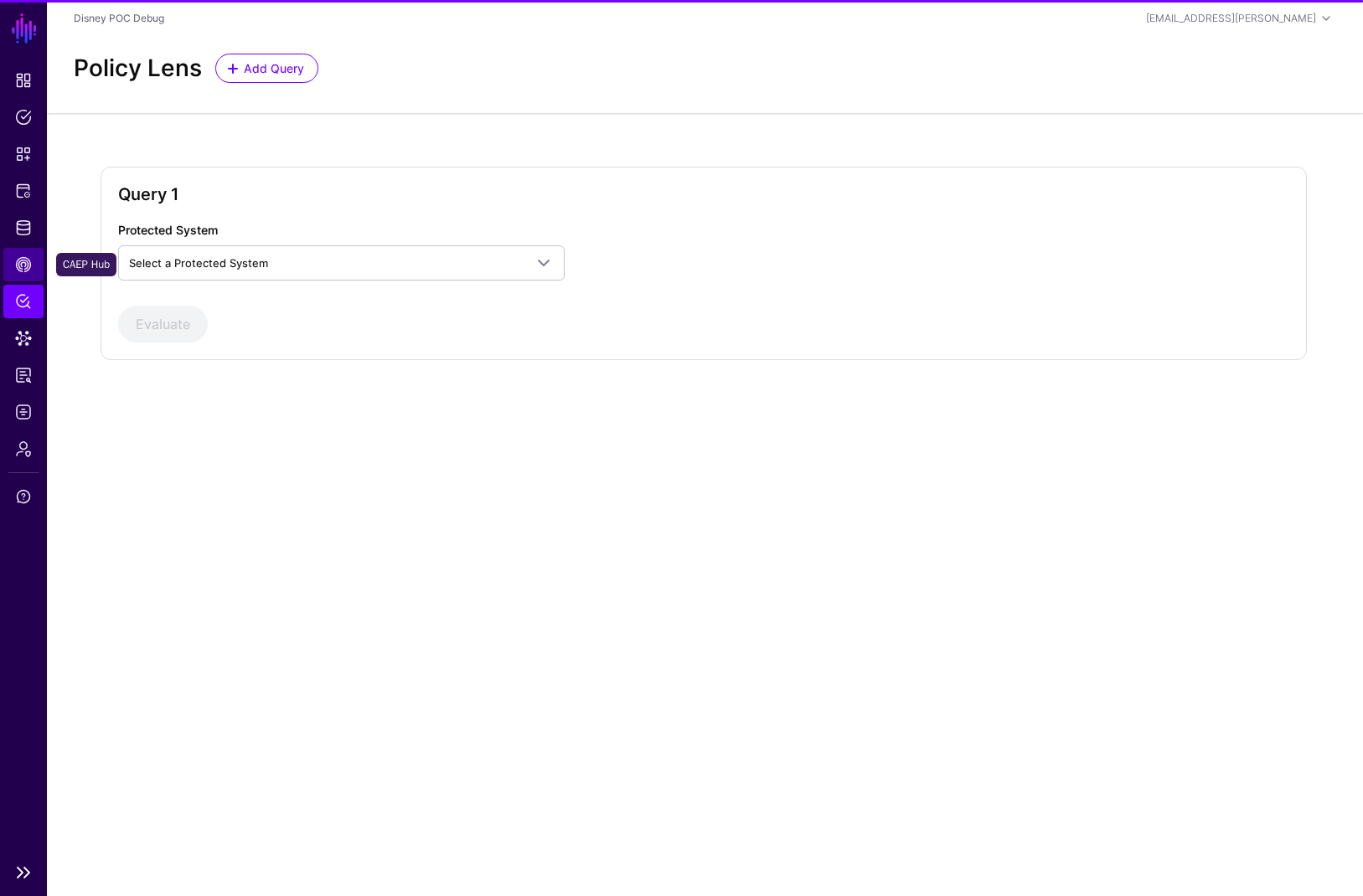 click on "CAEP Hub" 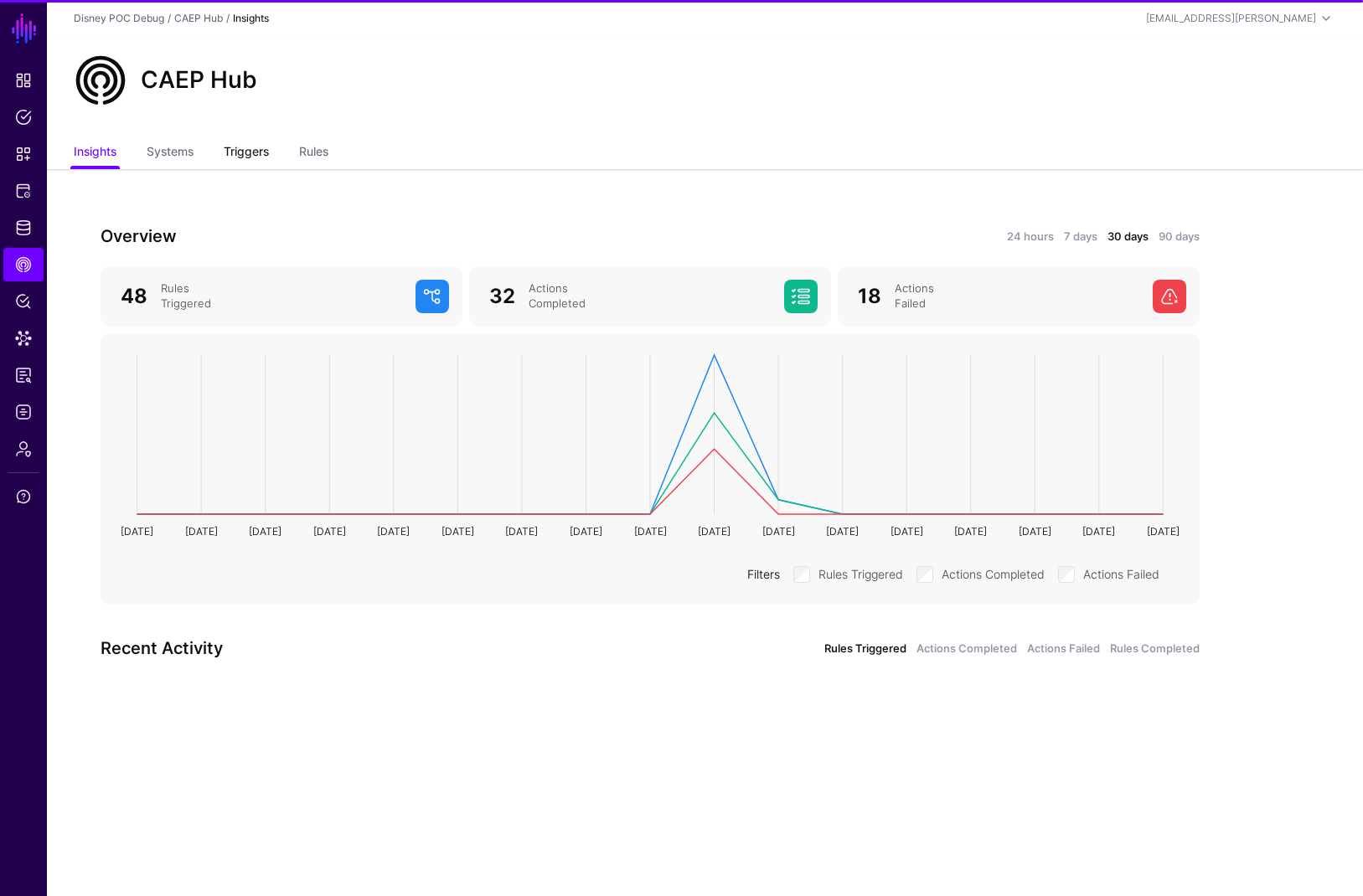click on "Triggers" 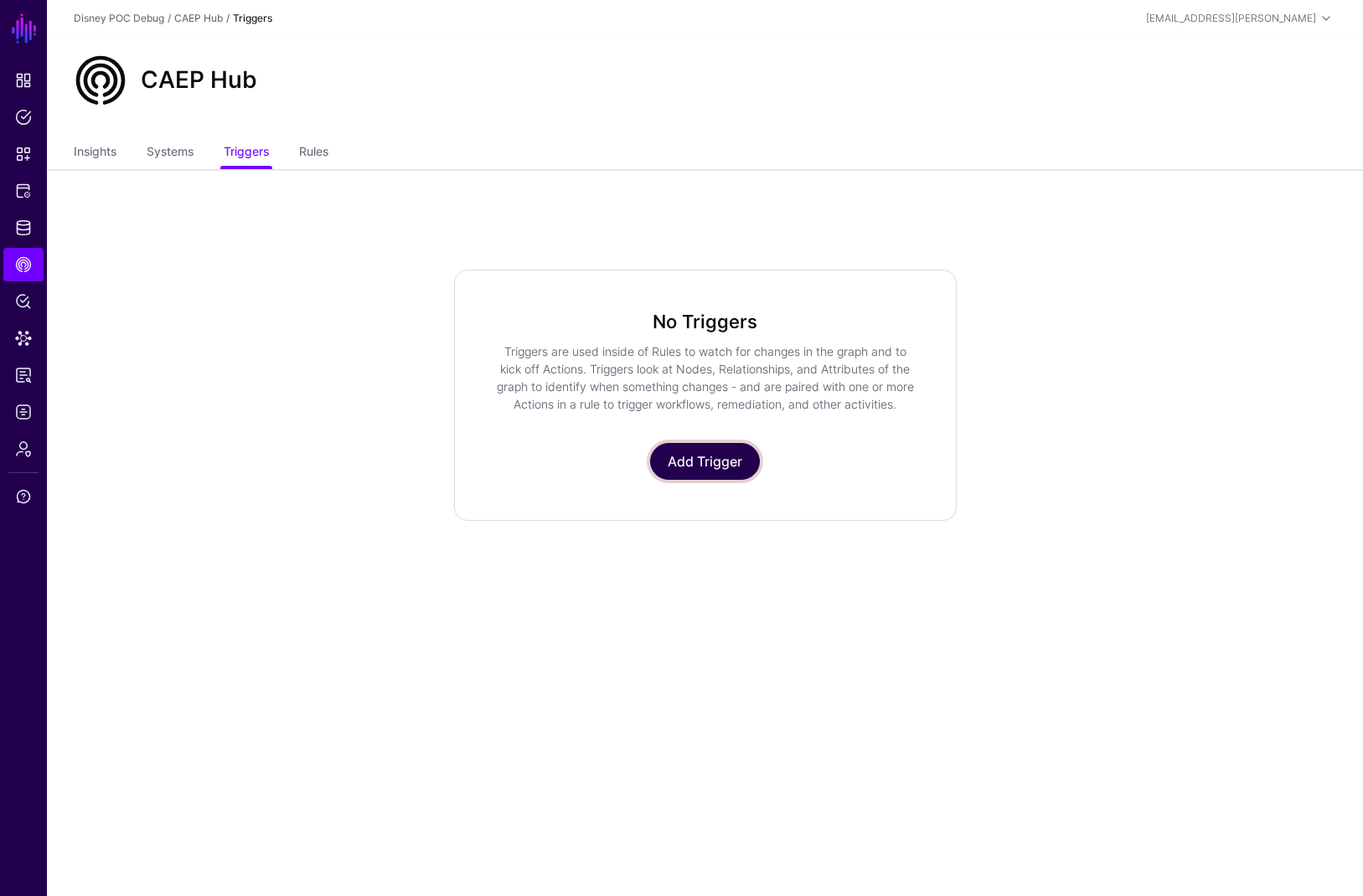 click on "Add Trigger" 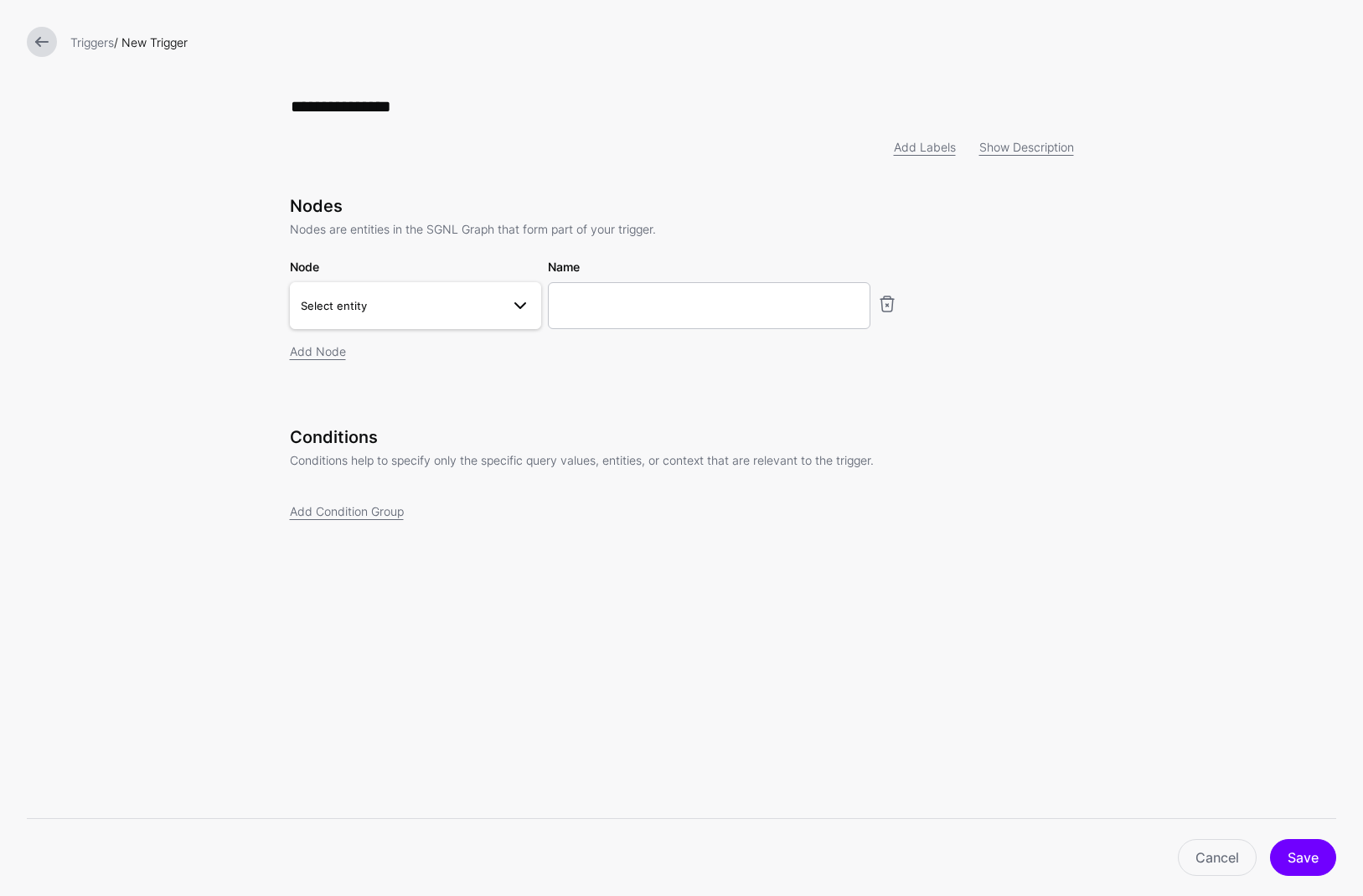 type on "**********" 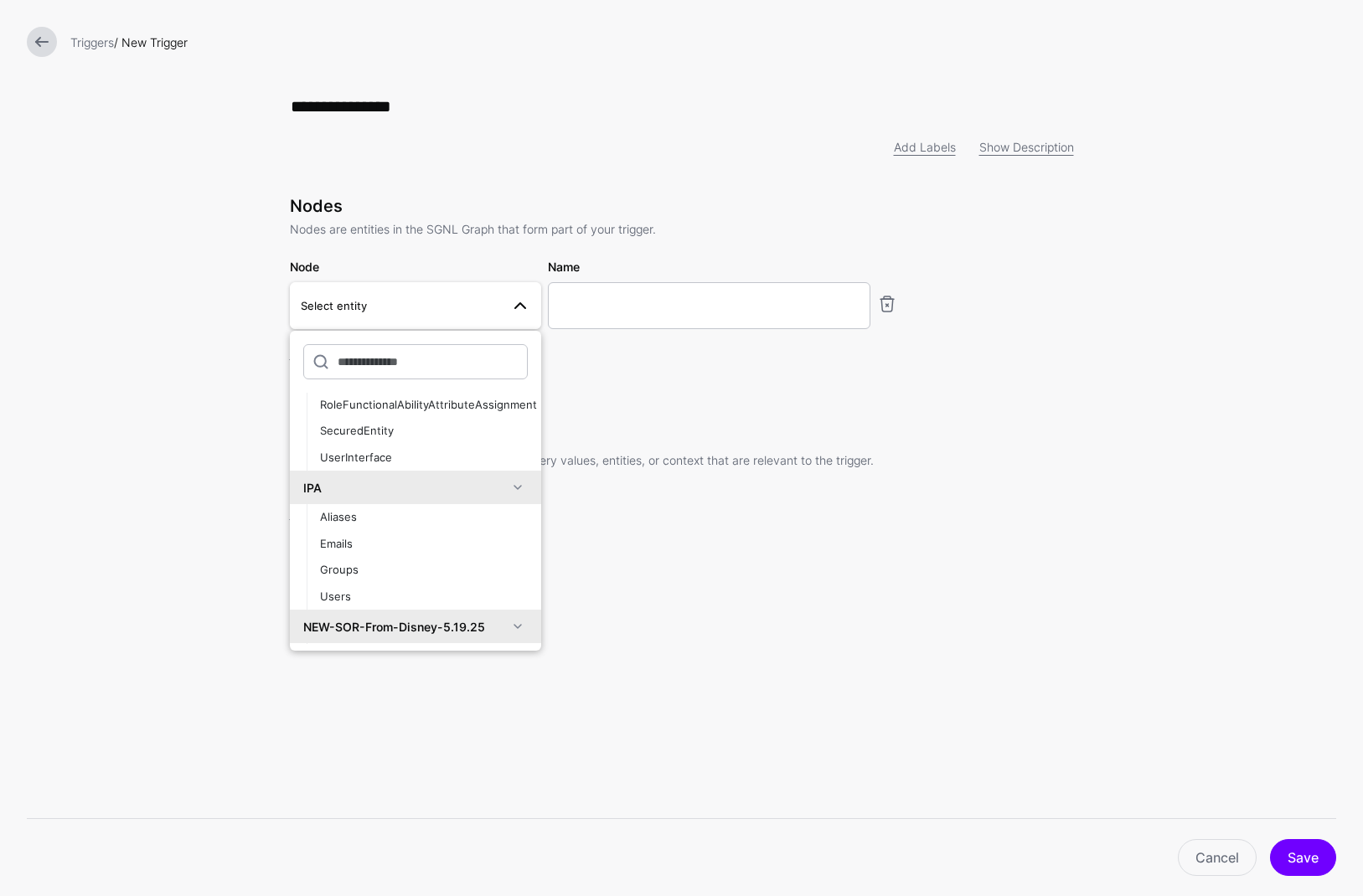 scroll, scrollTop: 377, scrollLeft: 0, axis: vertical 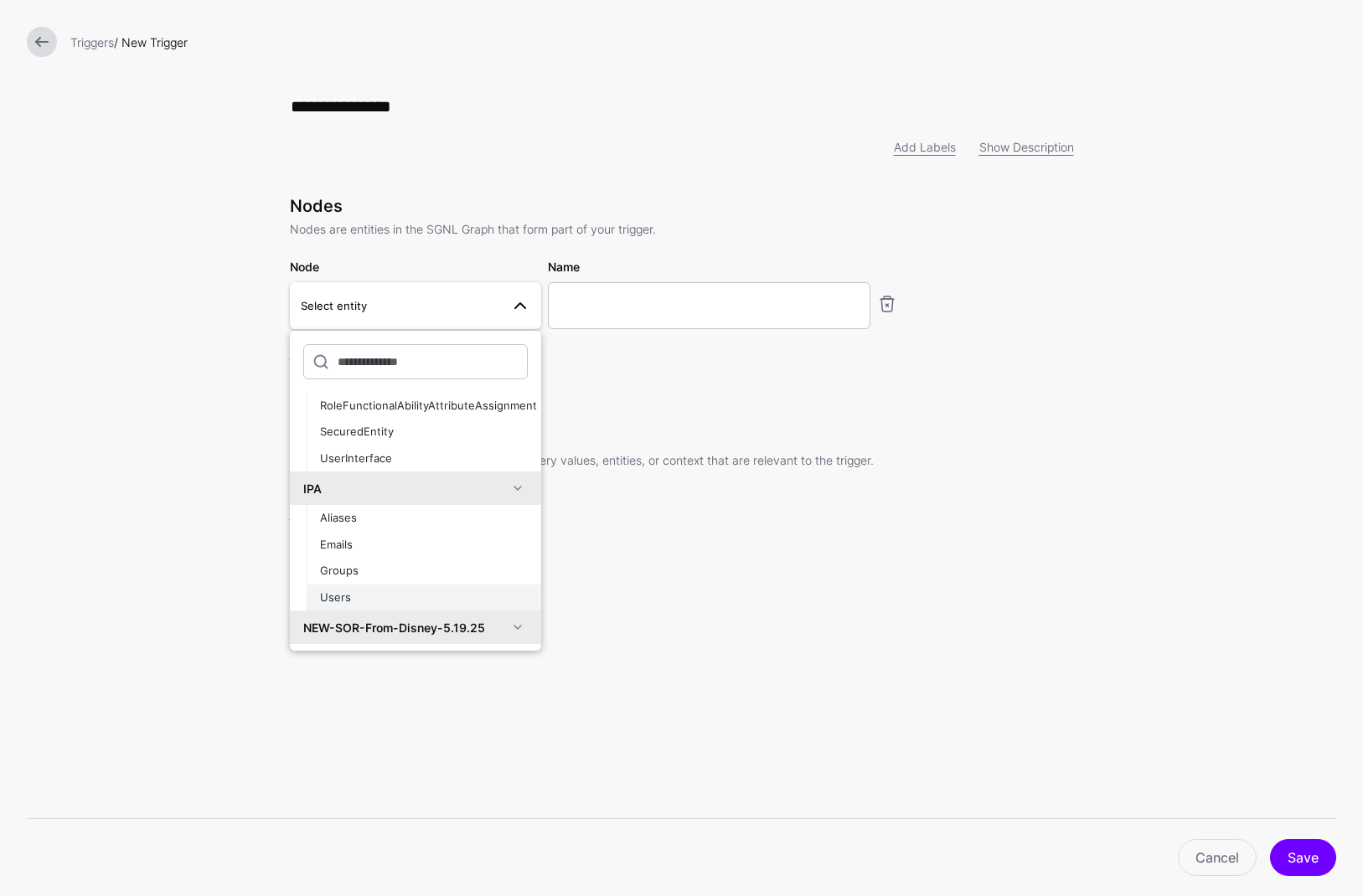 click on "Users" at bounding box center (335, 597) 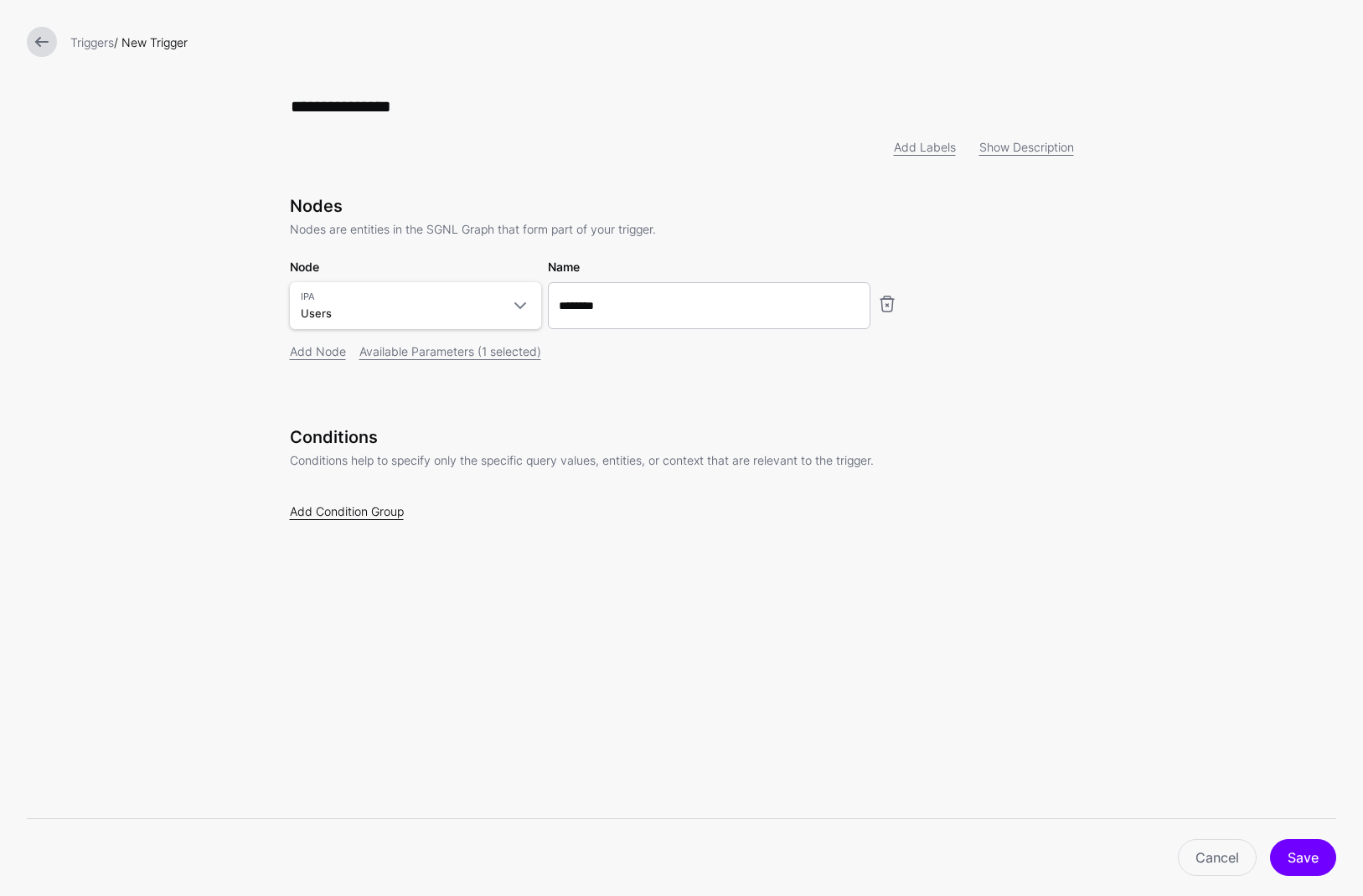 click on "Add Condition Group" at bounding box center (347, 511) 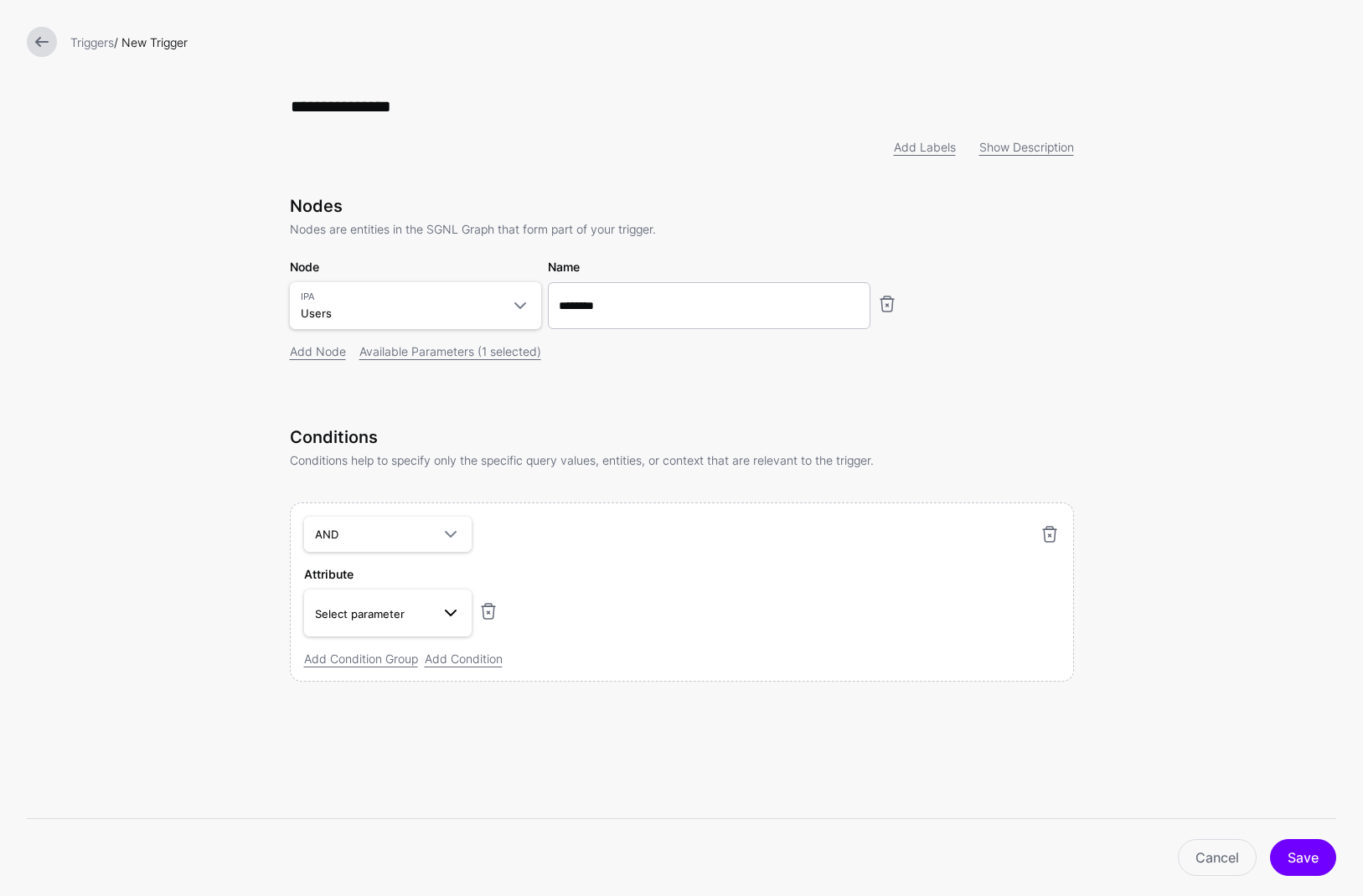 click on "Select parameter" at bounding box center (388, 613) 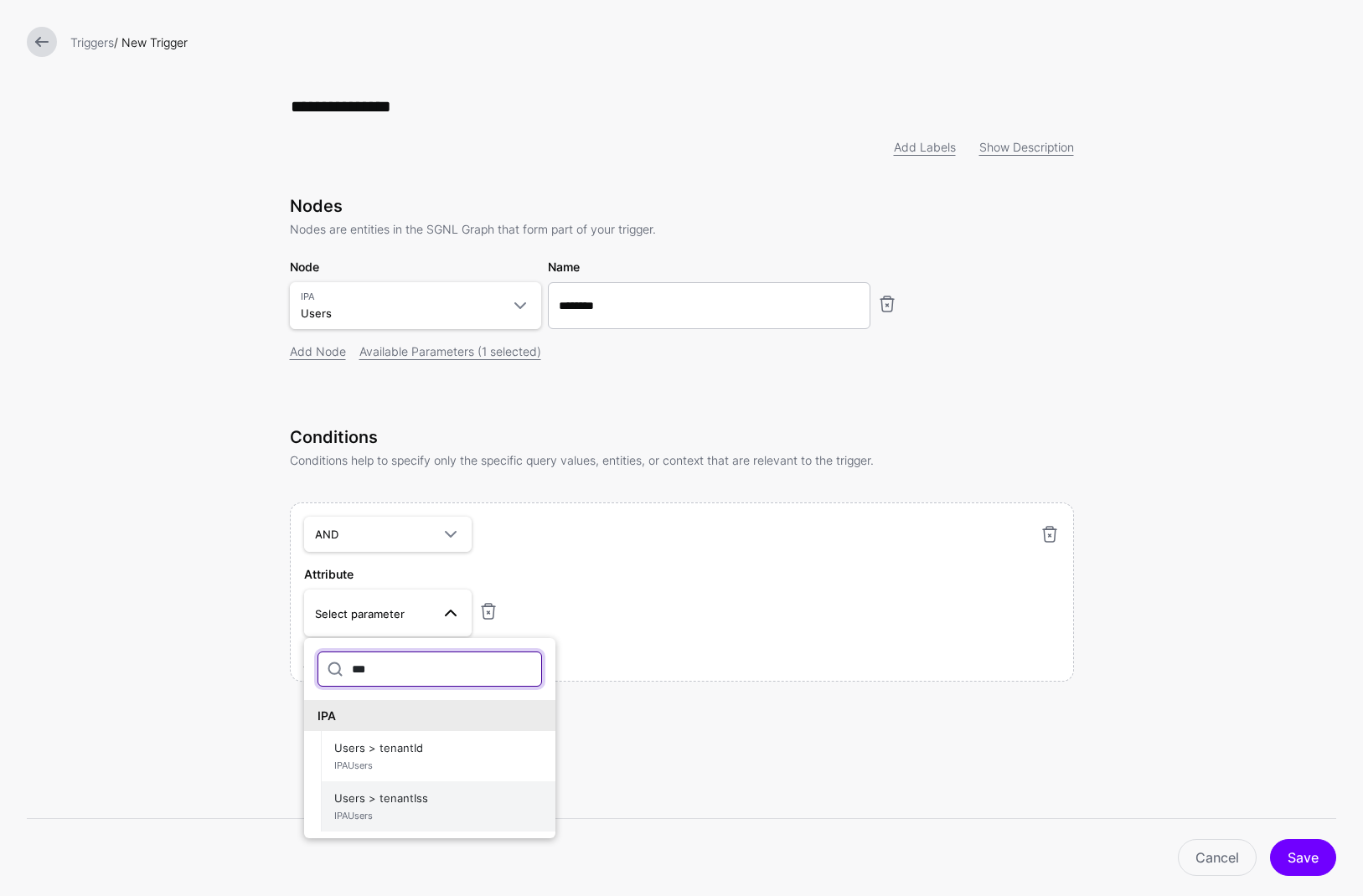 type on "***" 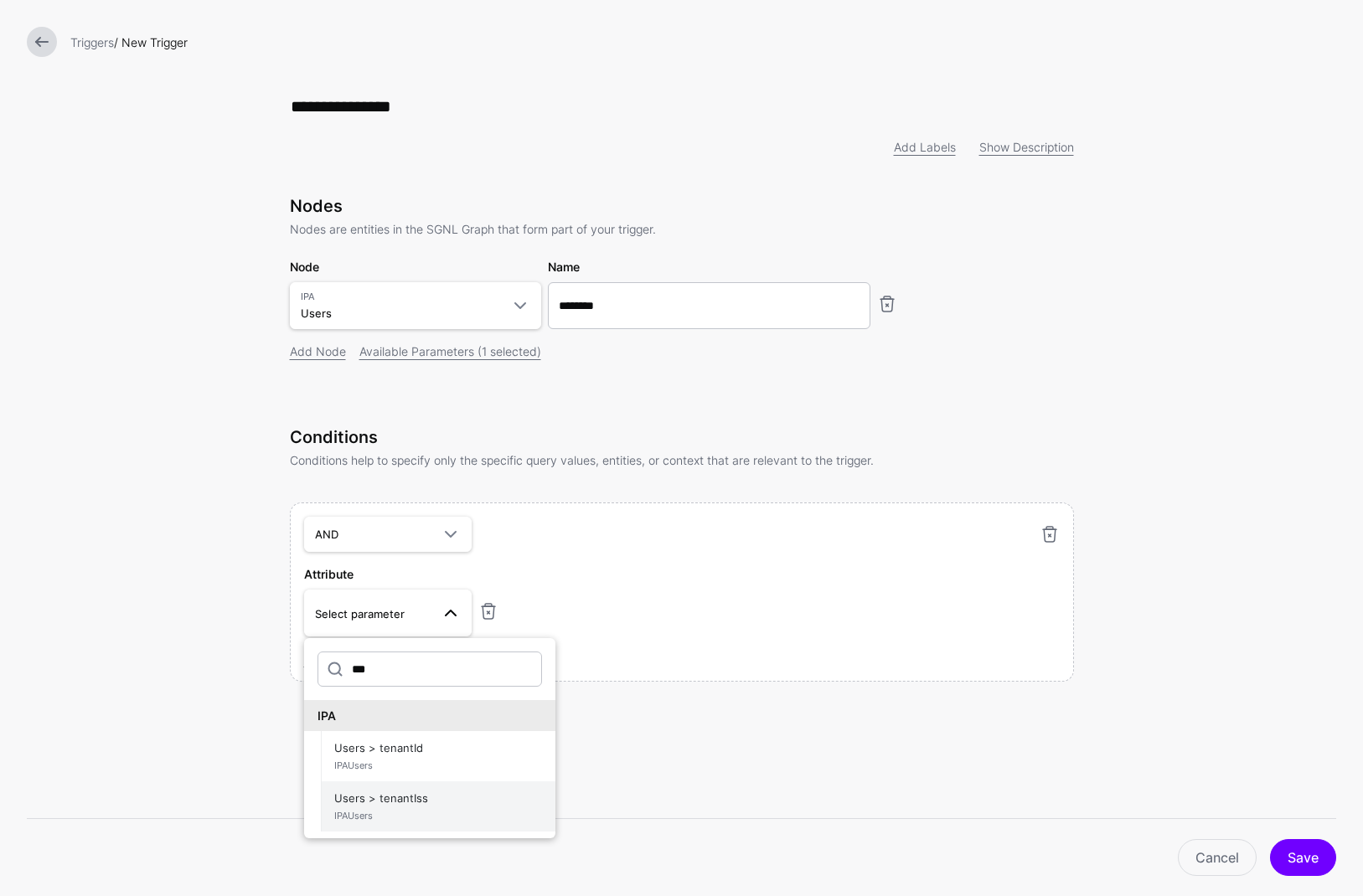 click on "IPAUsers" at bounding box center (438, 816) 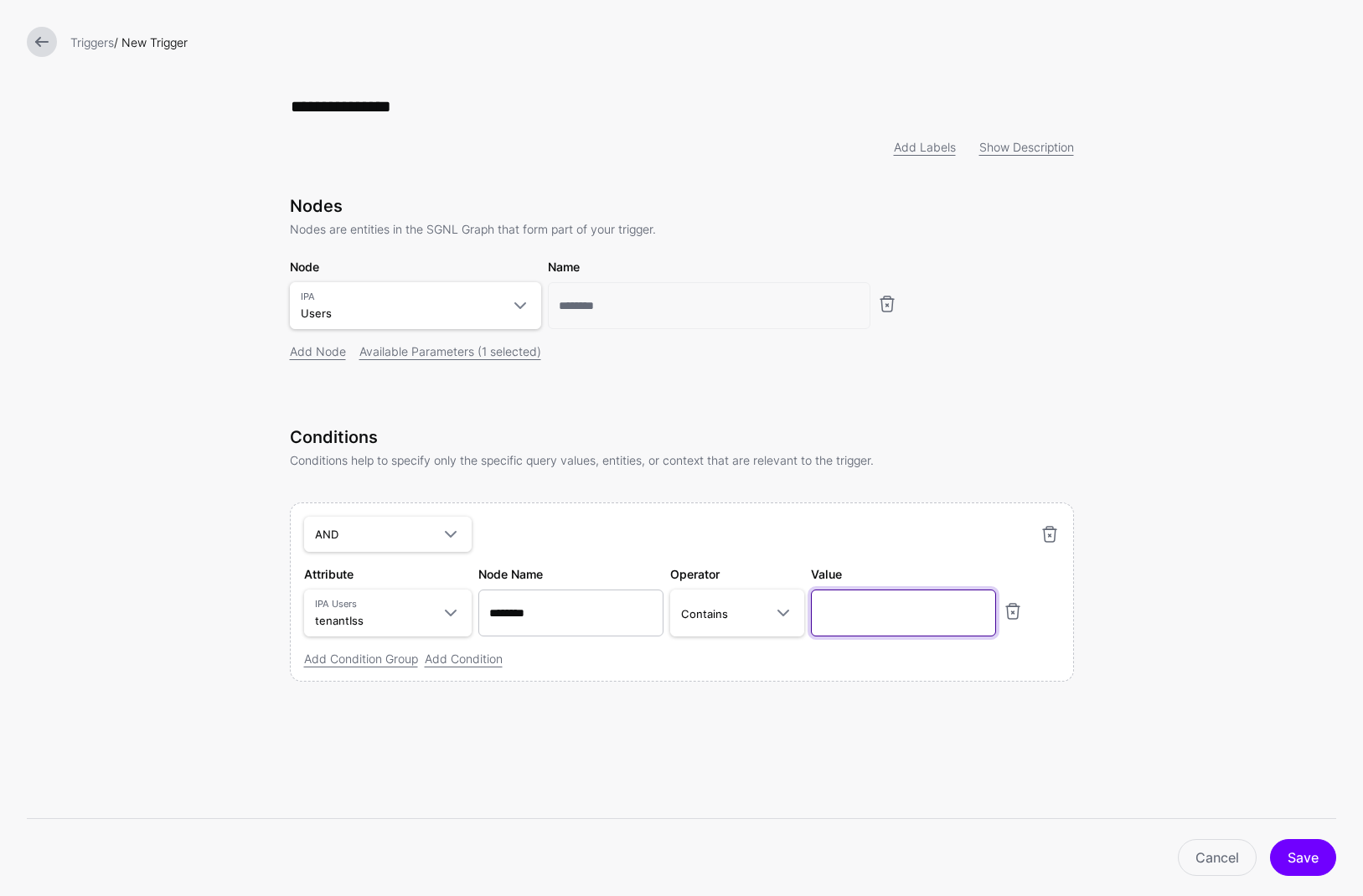 click at bounding box center (903, 613) 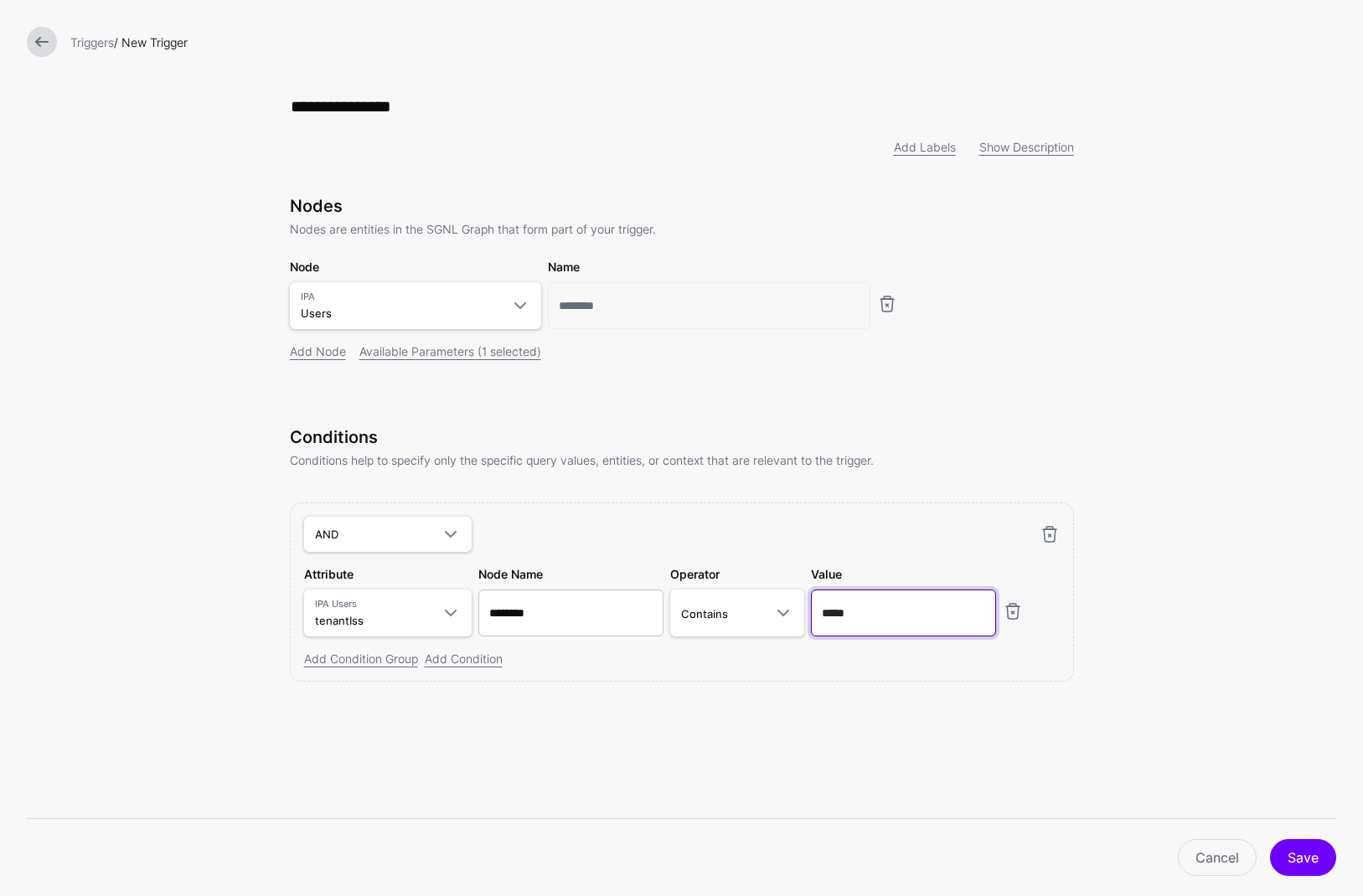 type on "*****" 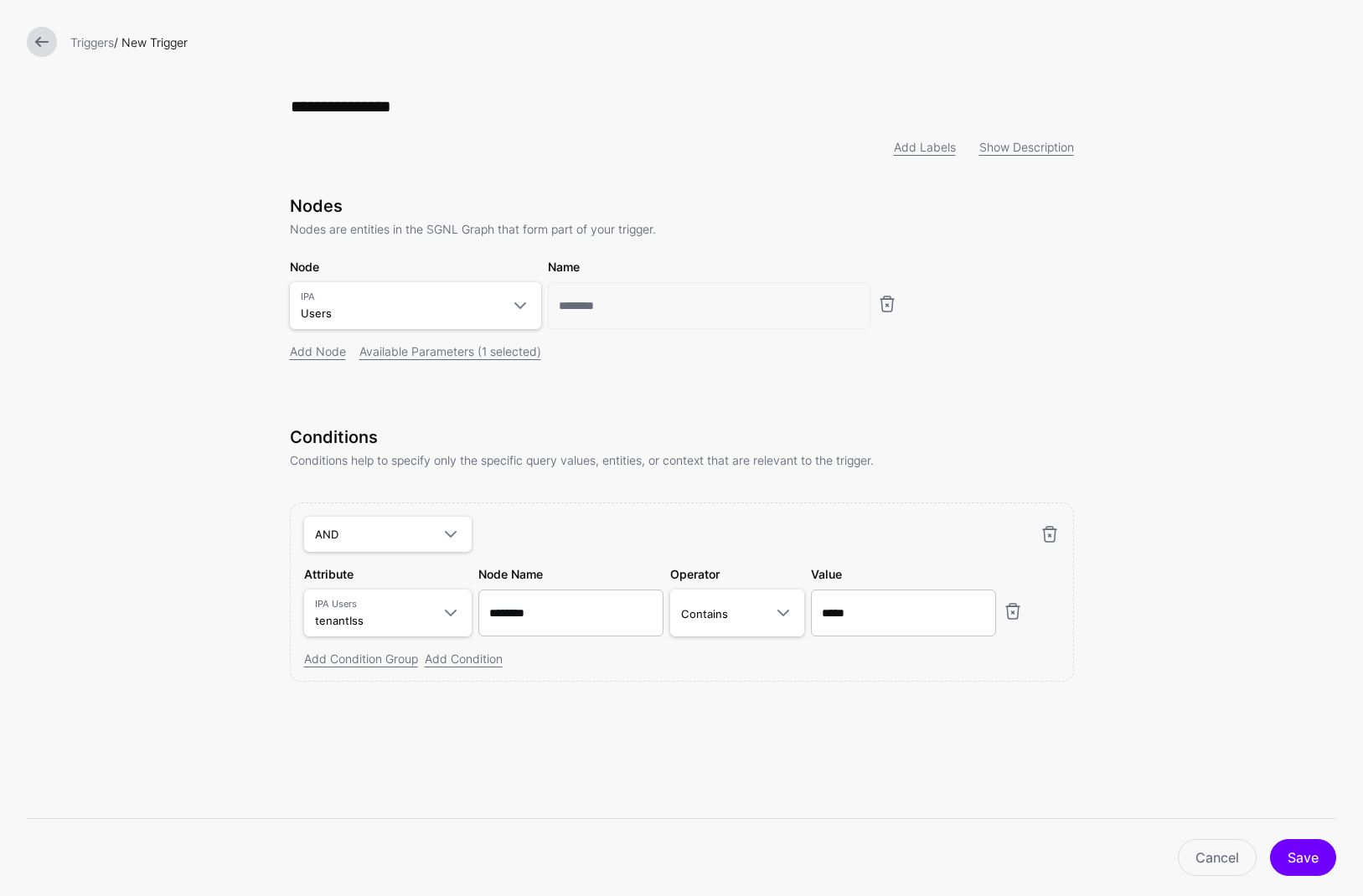 click on "**********" at bounding box center [681, 413] 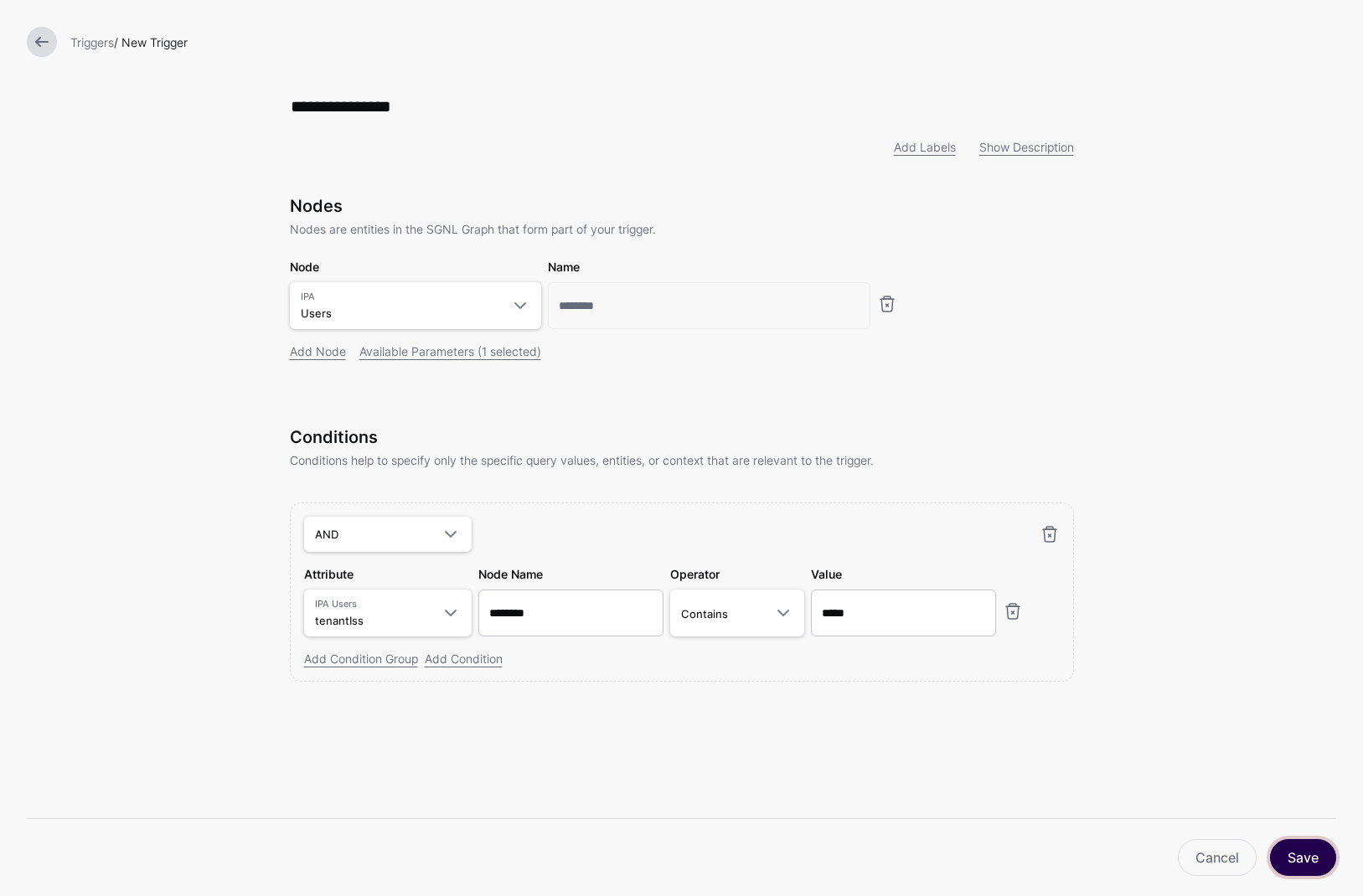 click on "Save" at bounding box center (1303, 857) 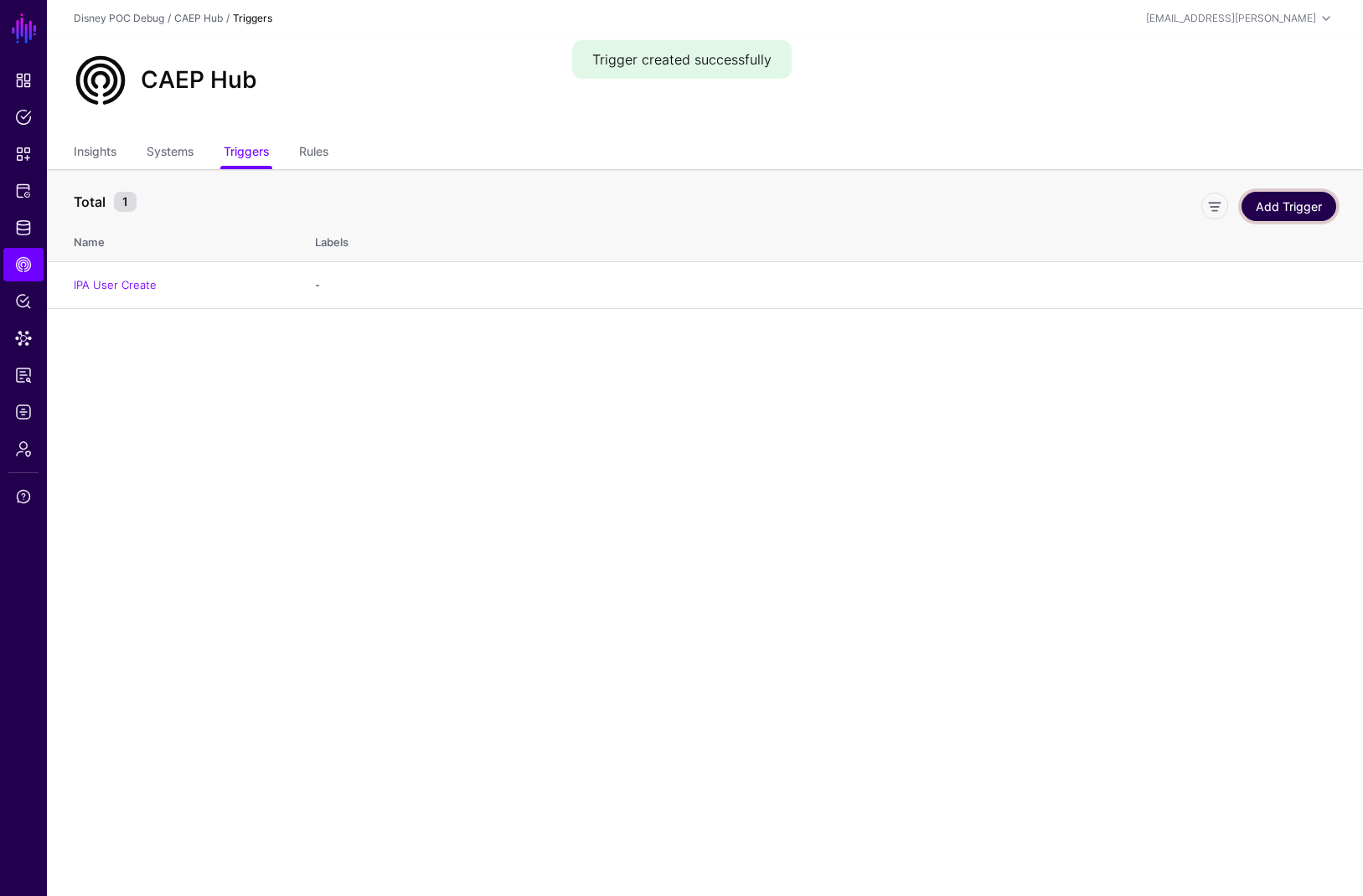 click on "Add Trigger" 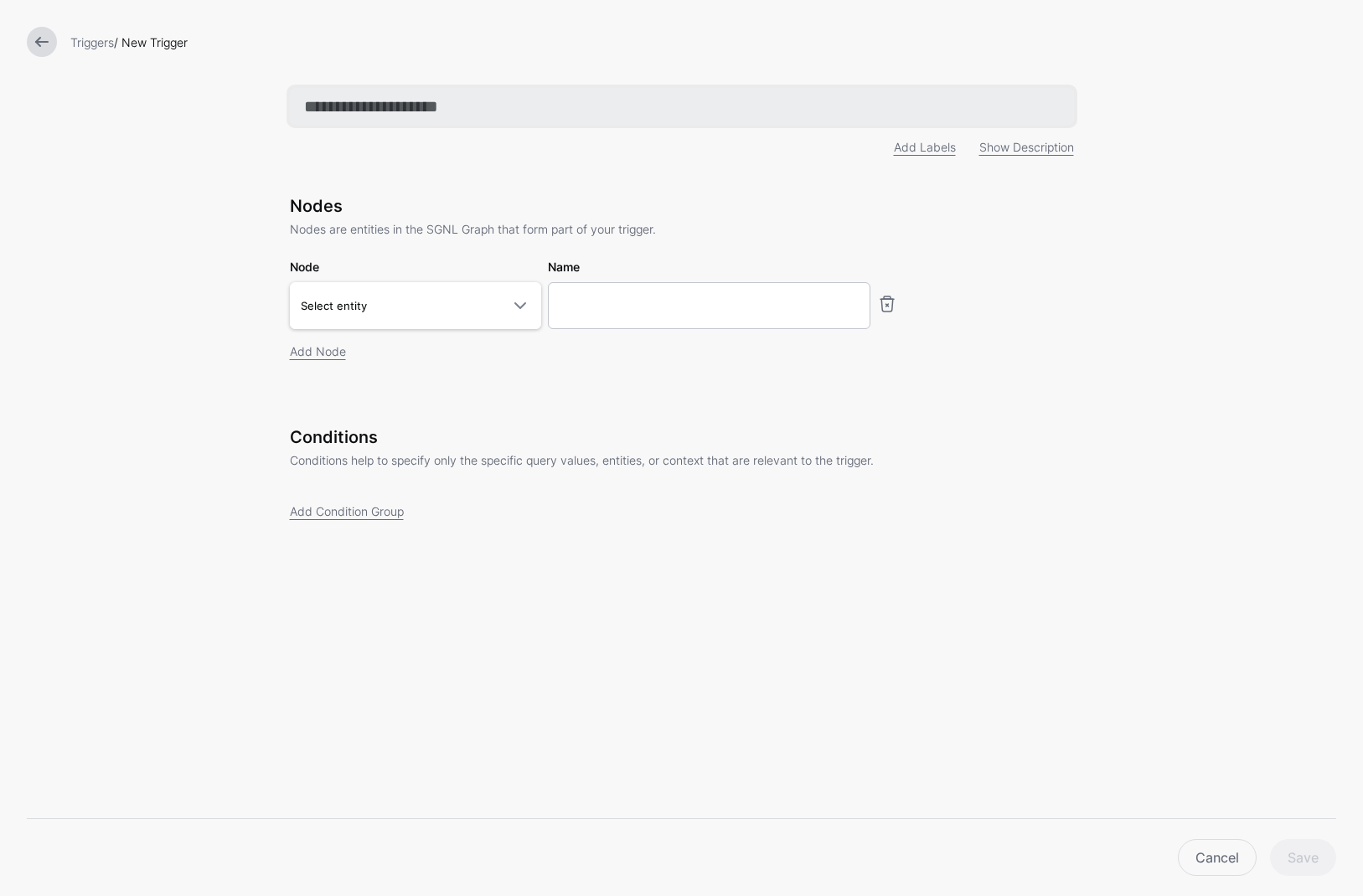 click at bounding box center (682, 106) 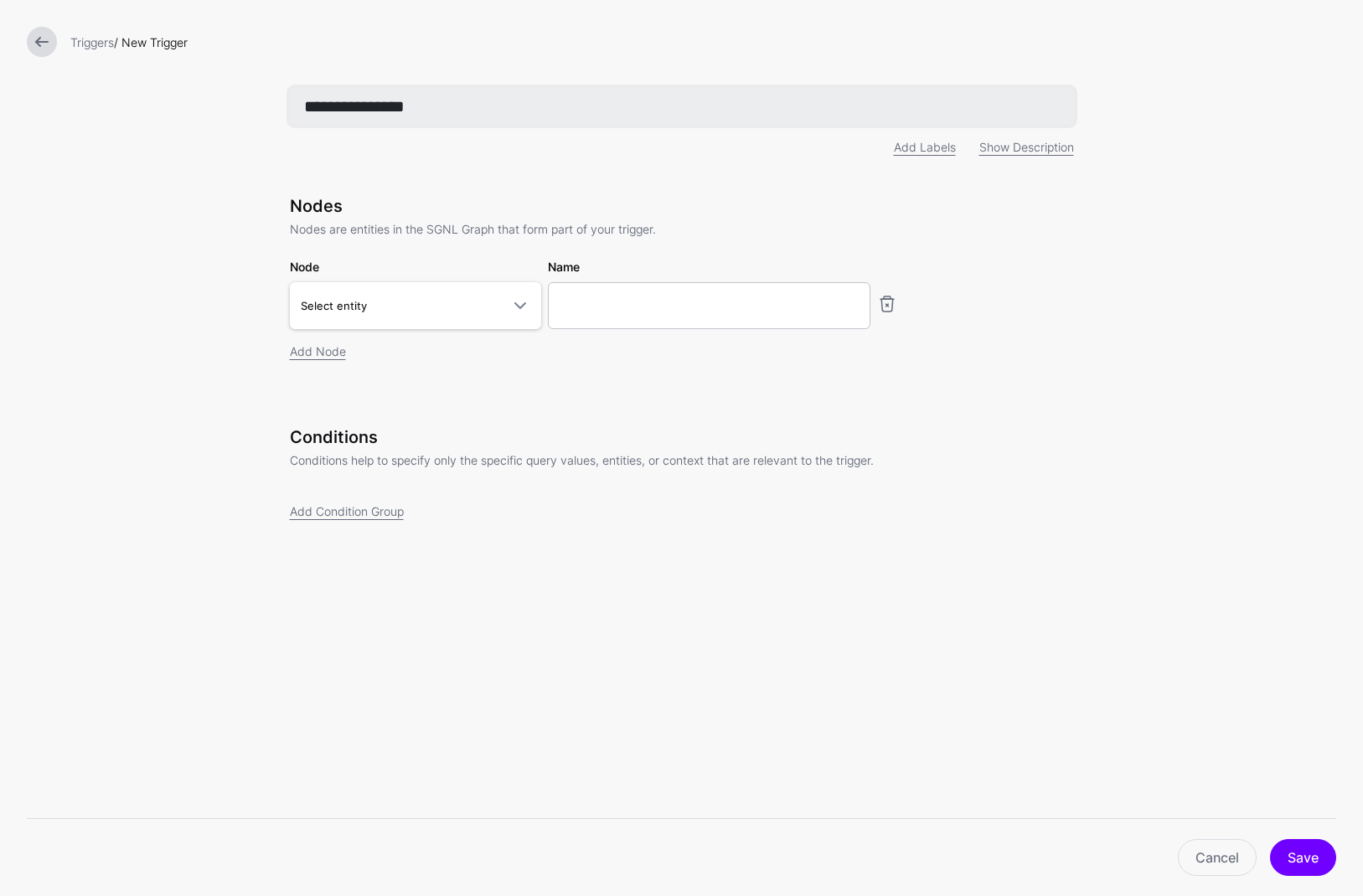 type on "**********" 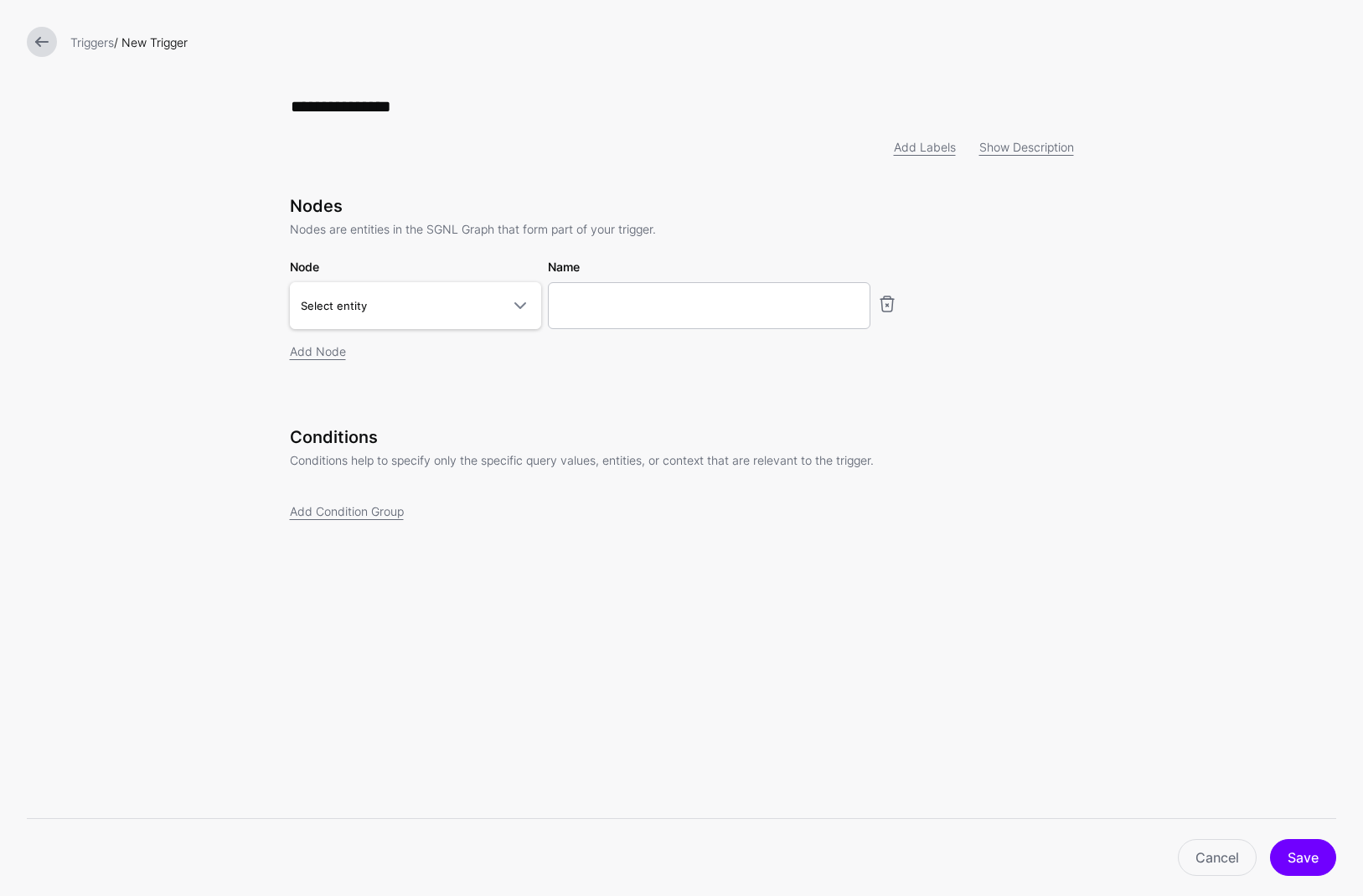 click on "**********" at bounding box center (681, 332) 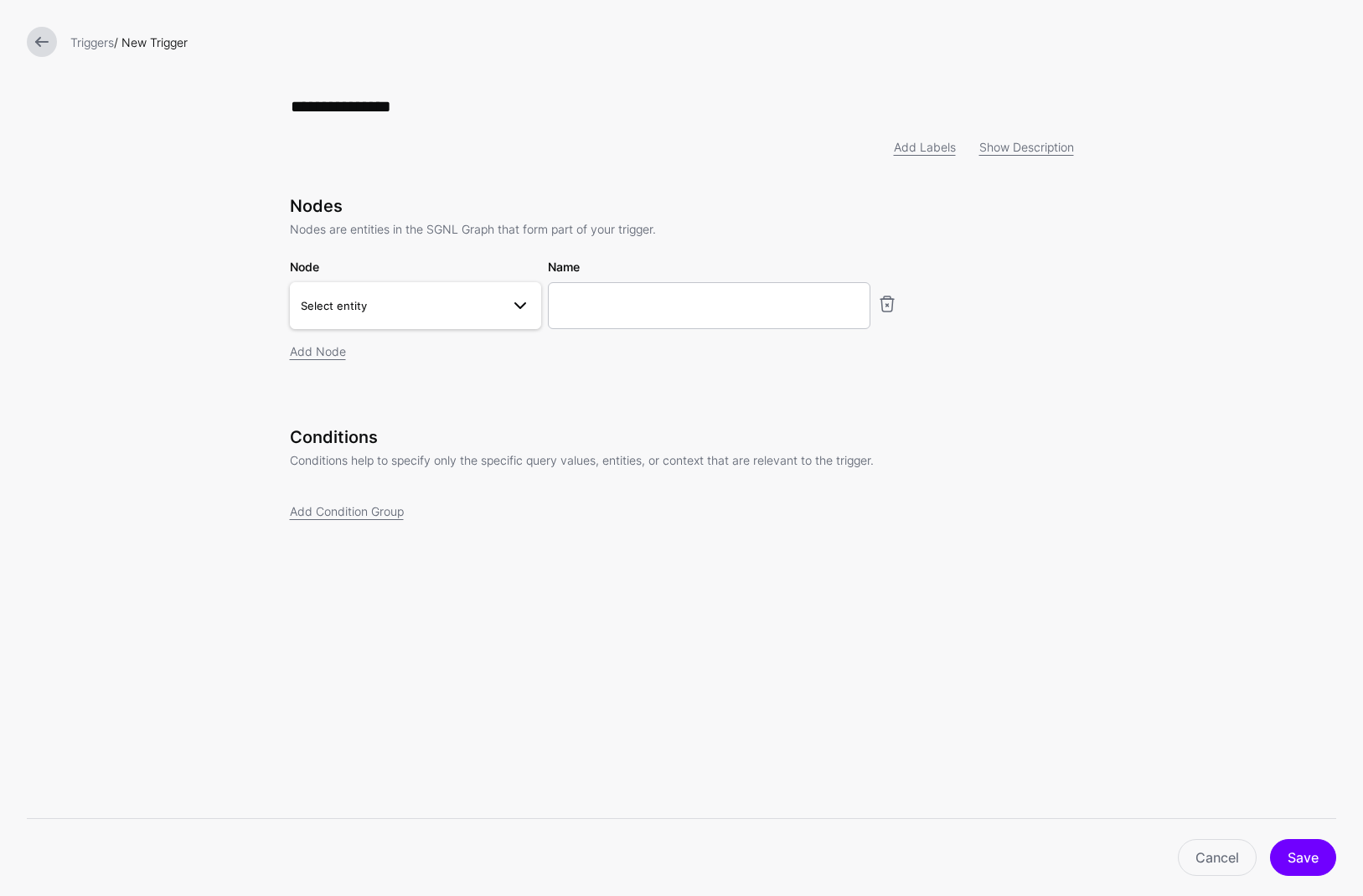 click on "Select entity" at bounding box center [416, 306] 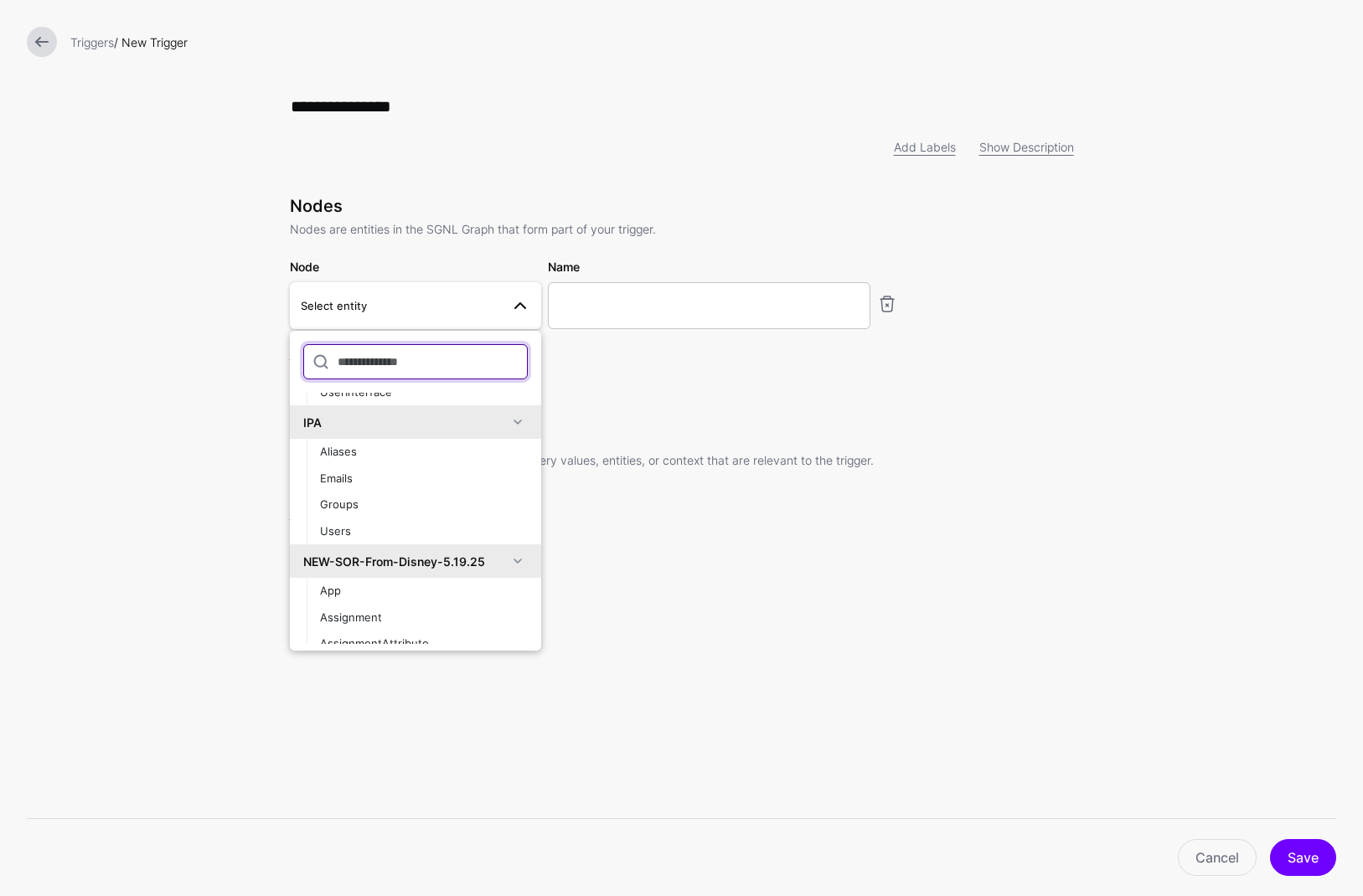 scroll, scrollTop: 447, scrollLeft: 0, axis: vertical 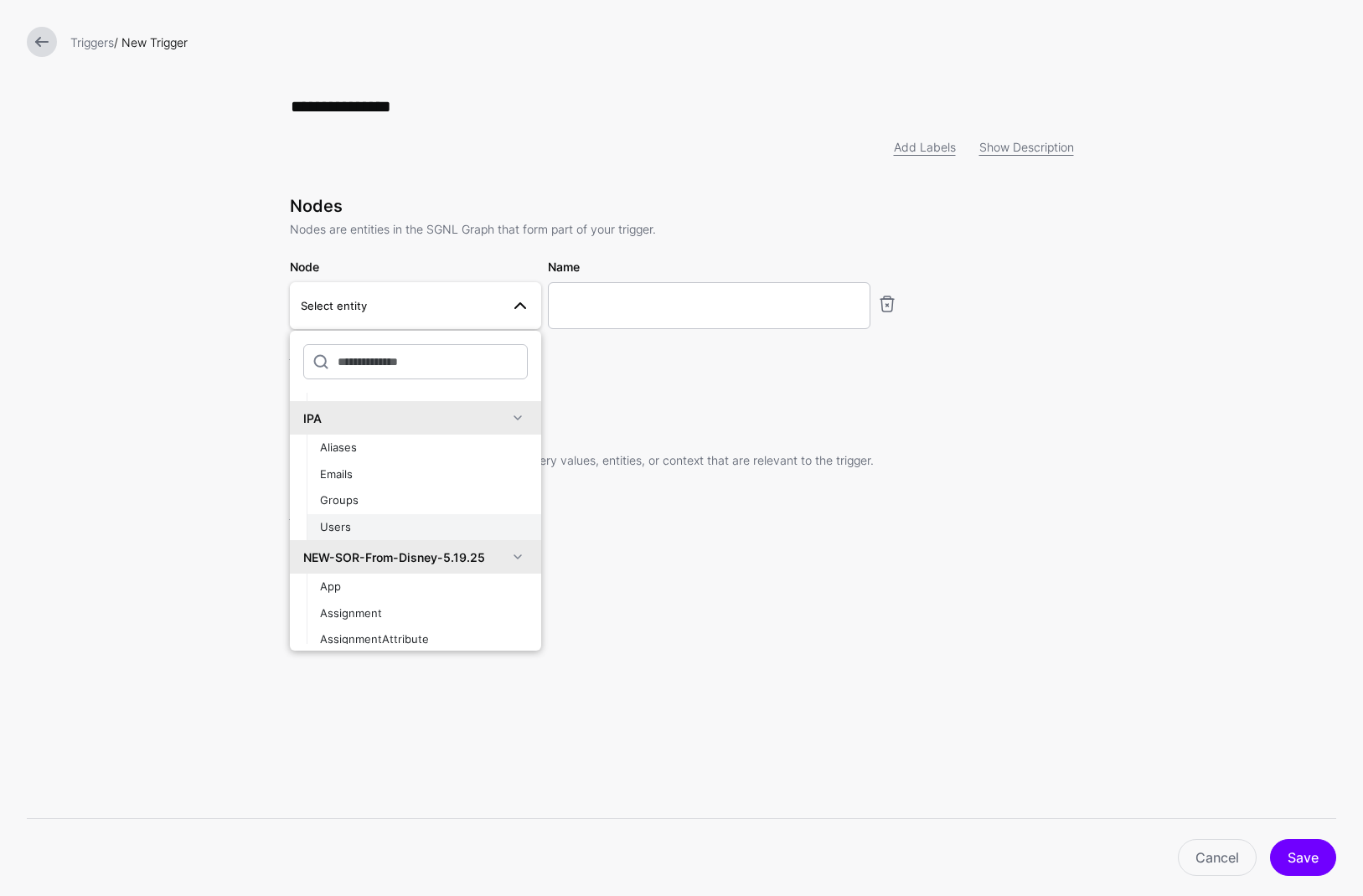 click on "Users" at bounding box center [335, 527] 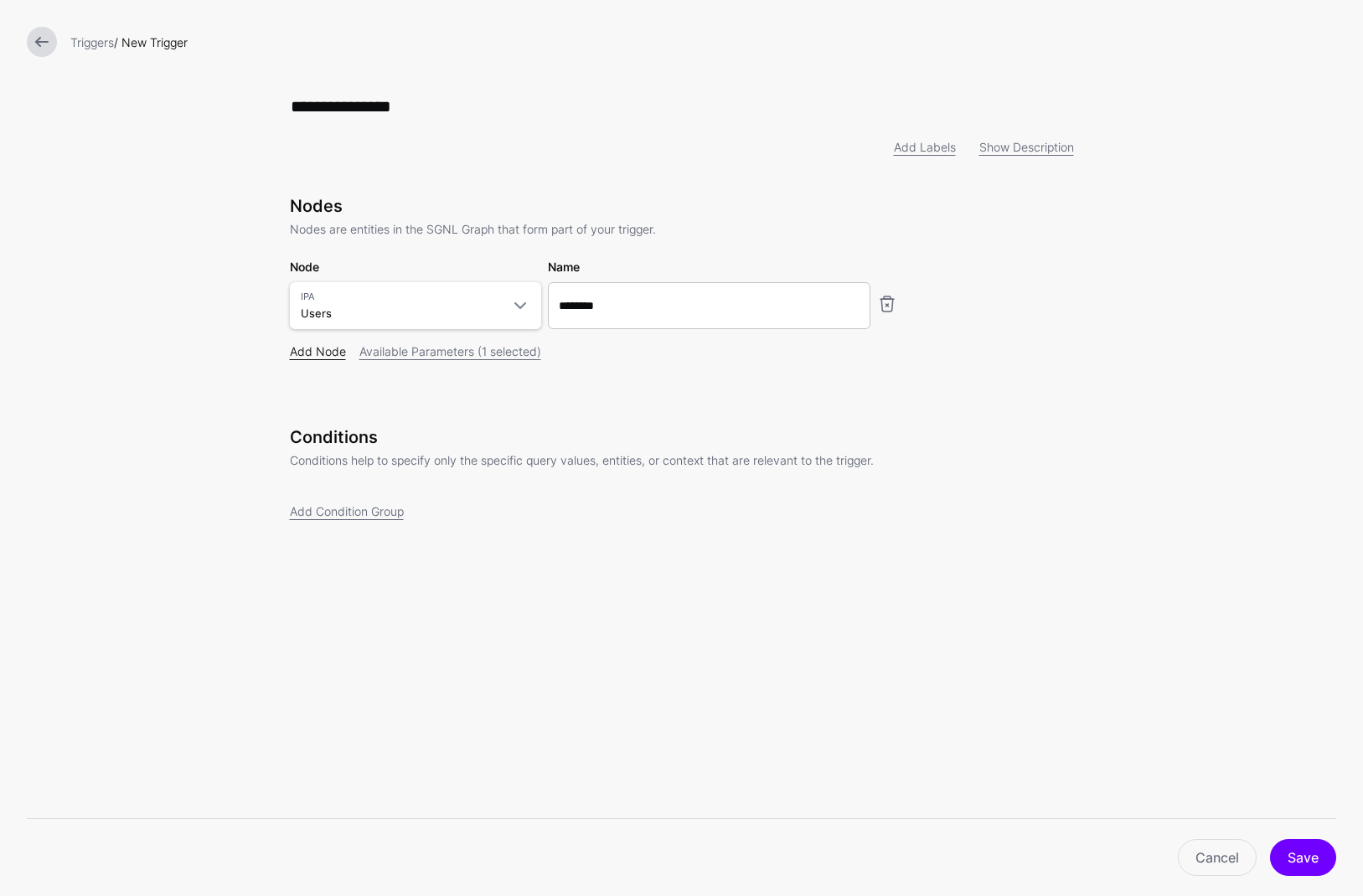 click on "Add Node" at bounding box center (318, 351) 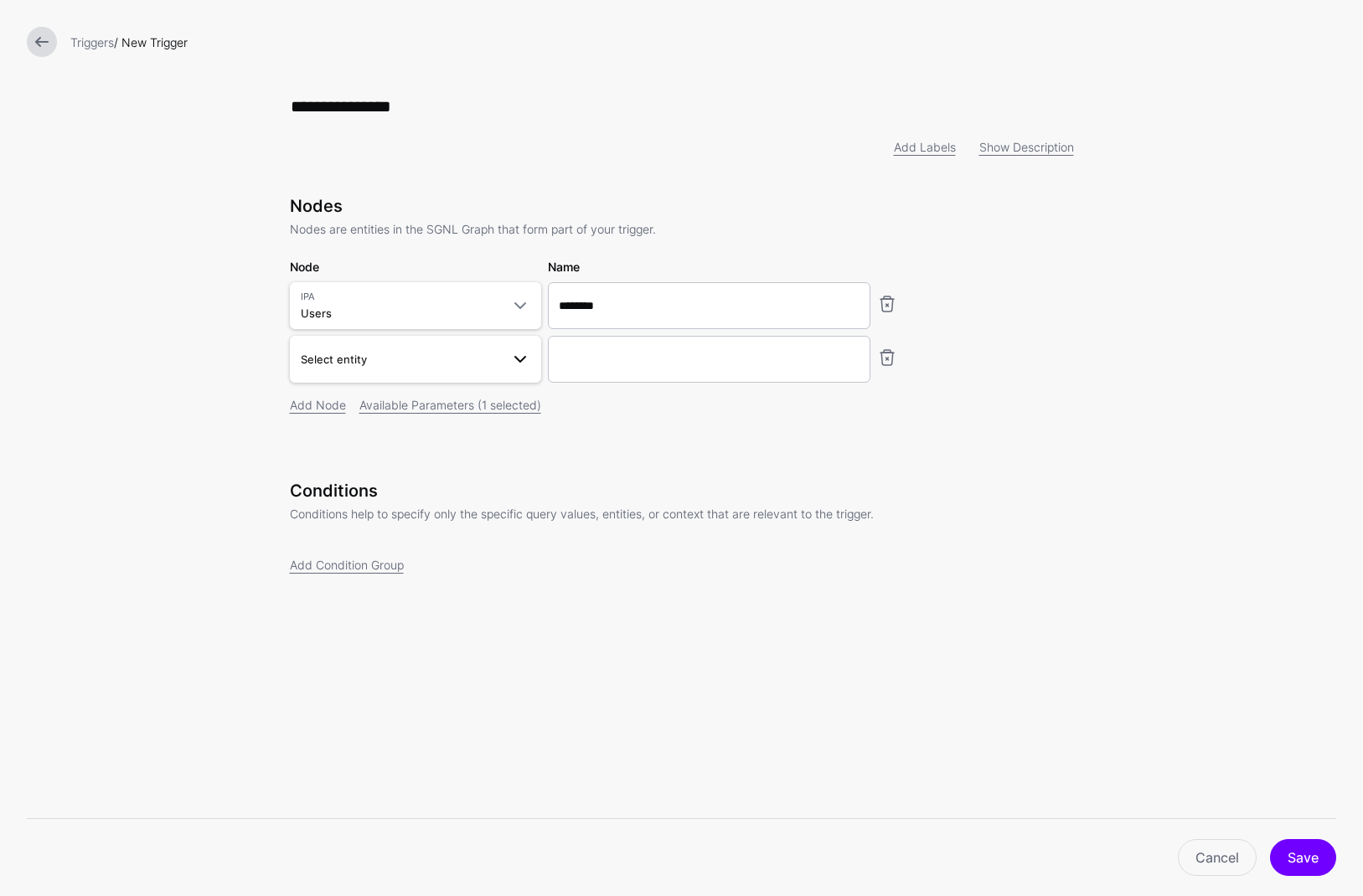 click on "Select entity" at bounding box center [400, 359] 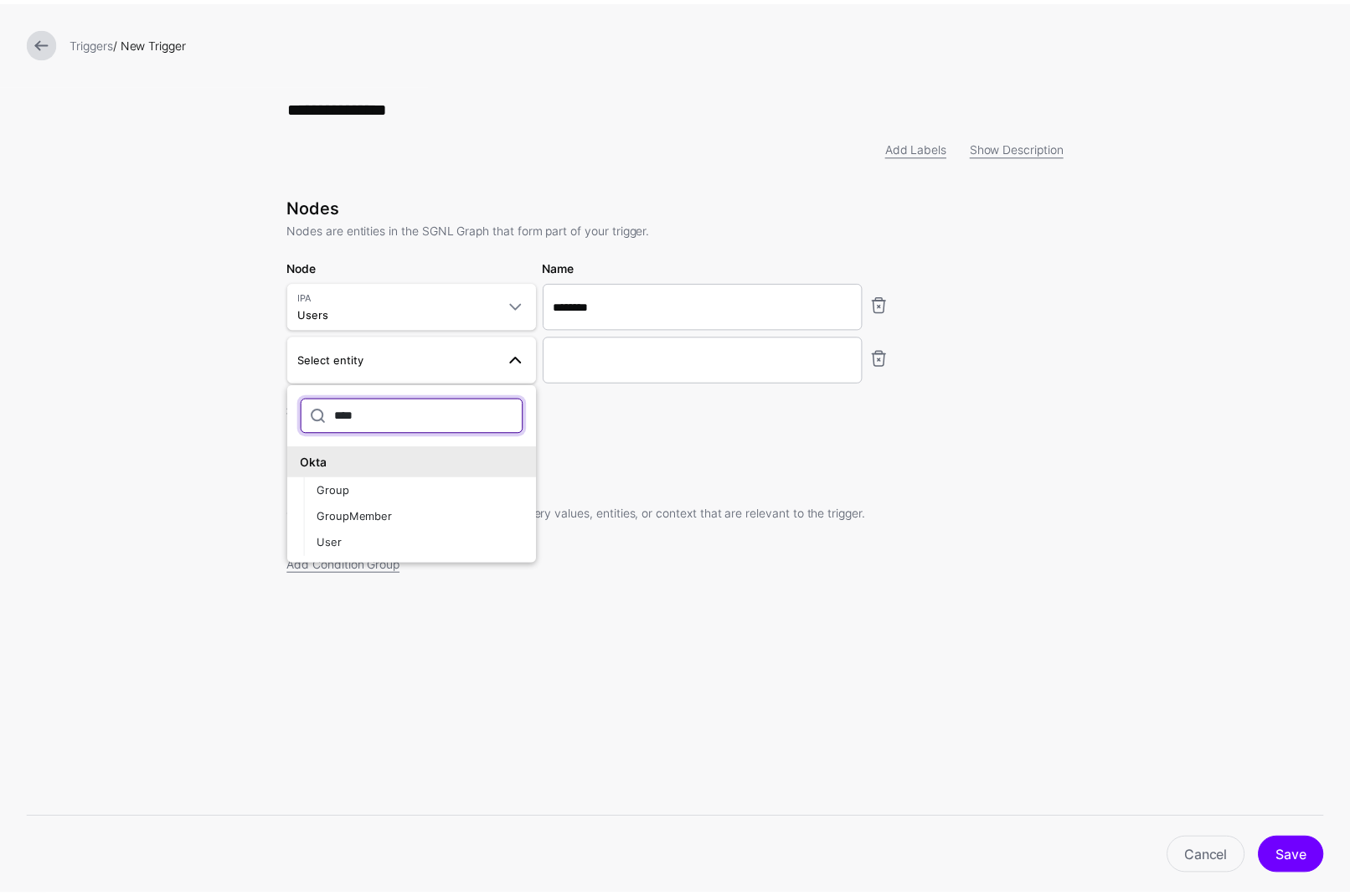 scroll, scrollTop: 0, scrollLeft: 0, axis: both 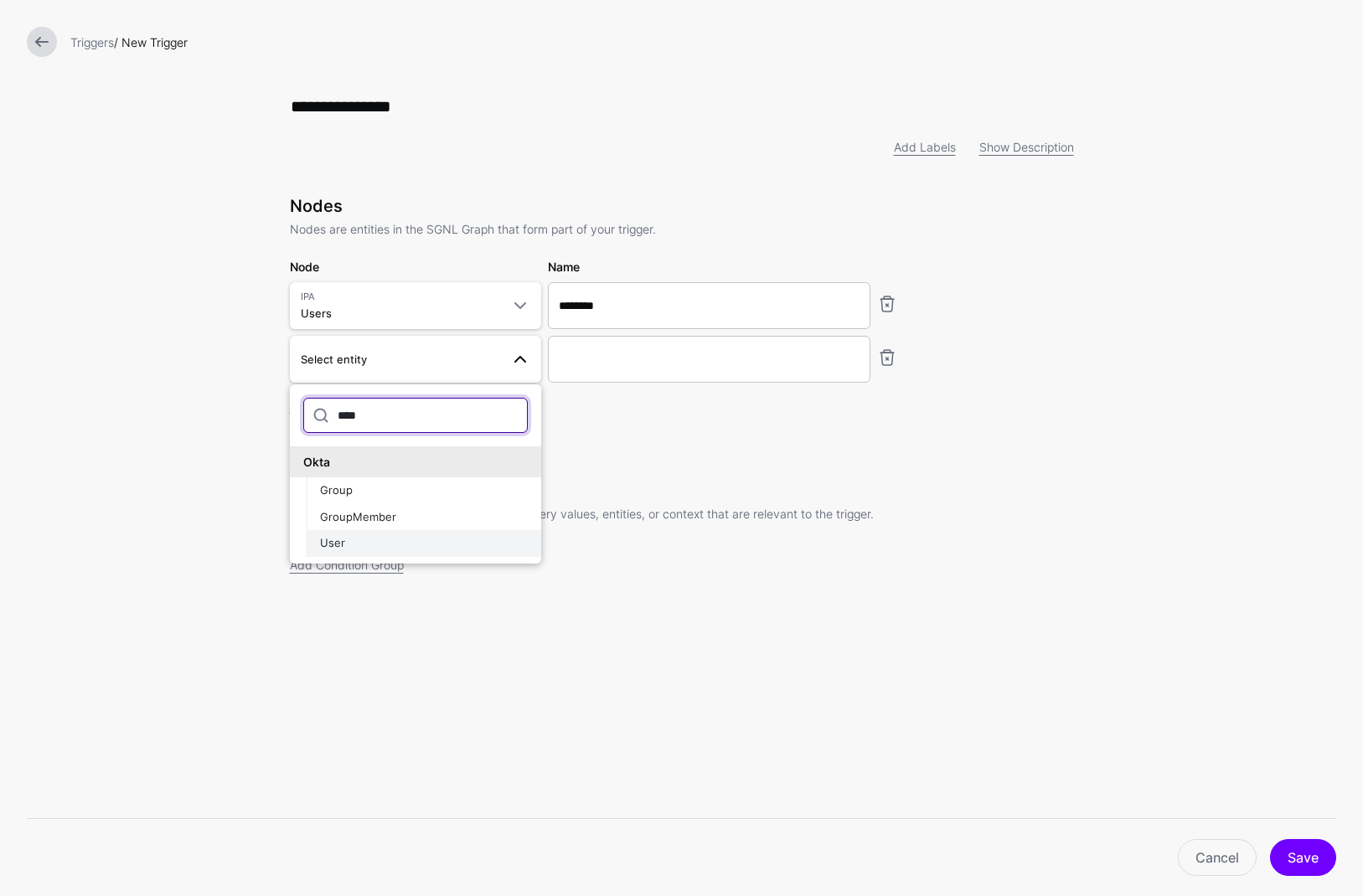 type on "****" 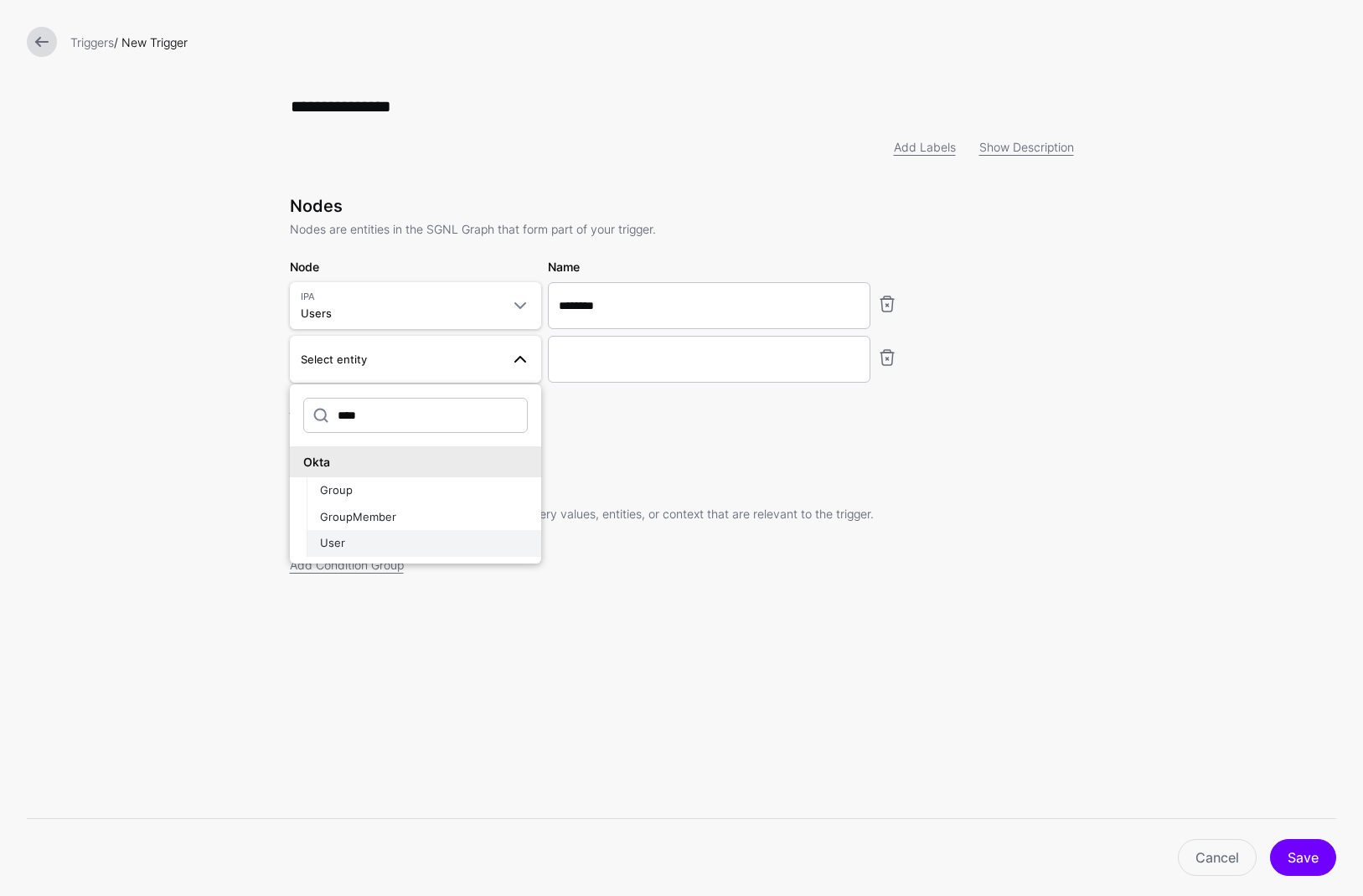 click on "User" at bounding box center [424, 543] 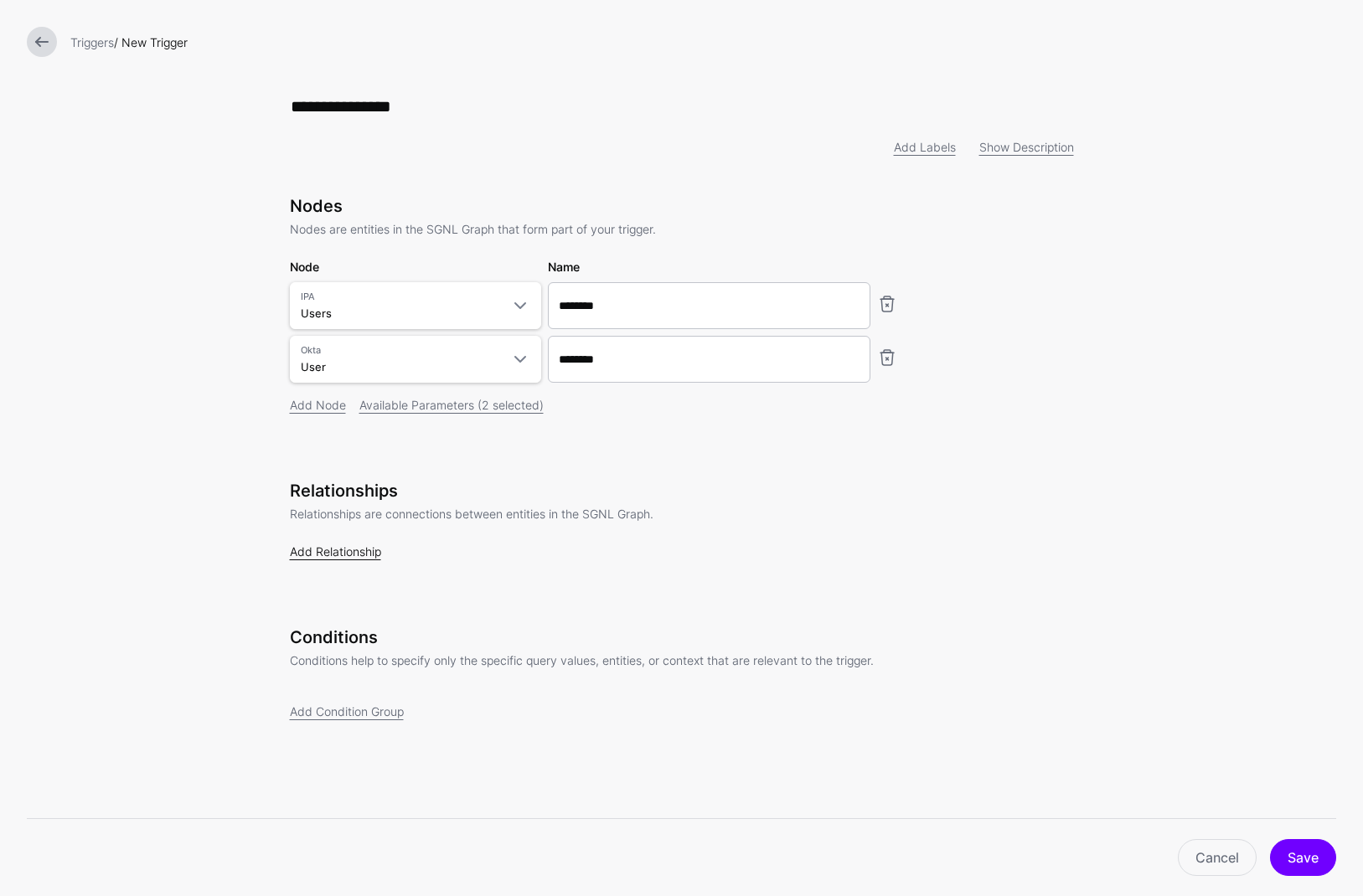 click on "Add Relationship" at bounding box center (335, 551) 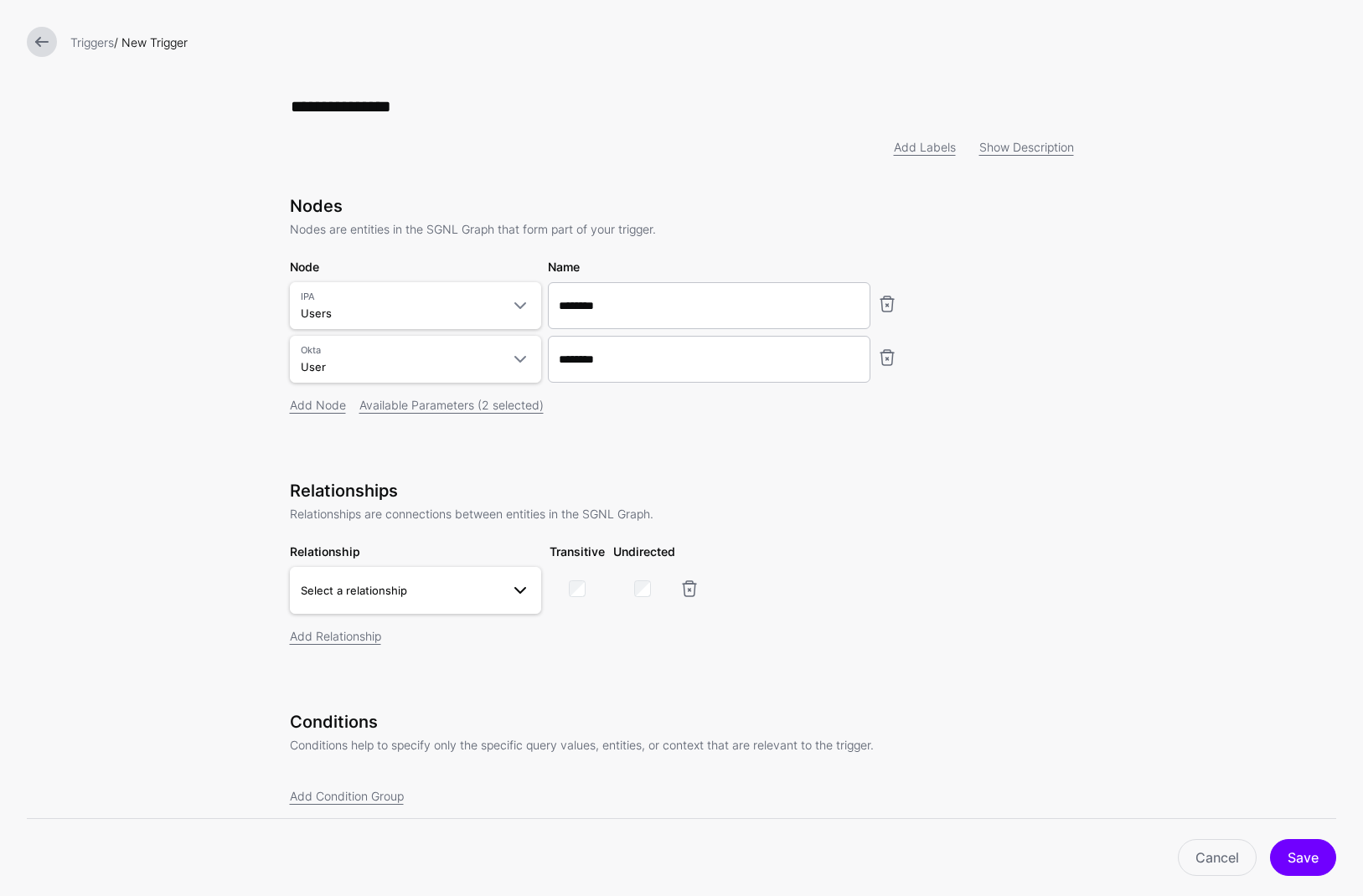 click on "Select a relationship" at bounding box center (400, 590) 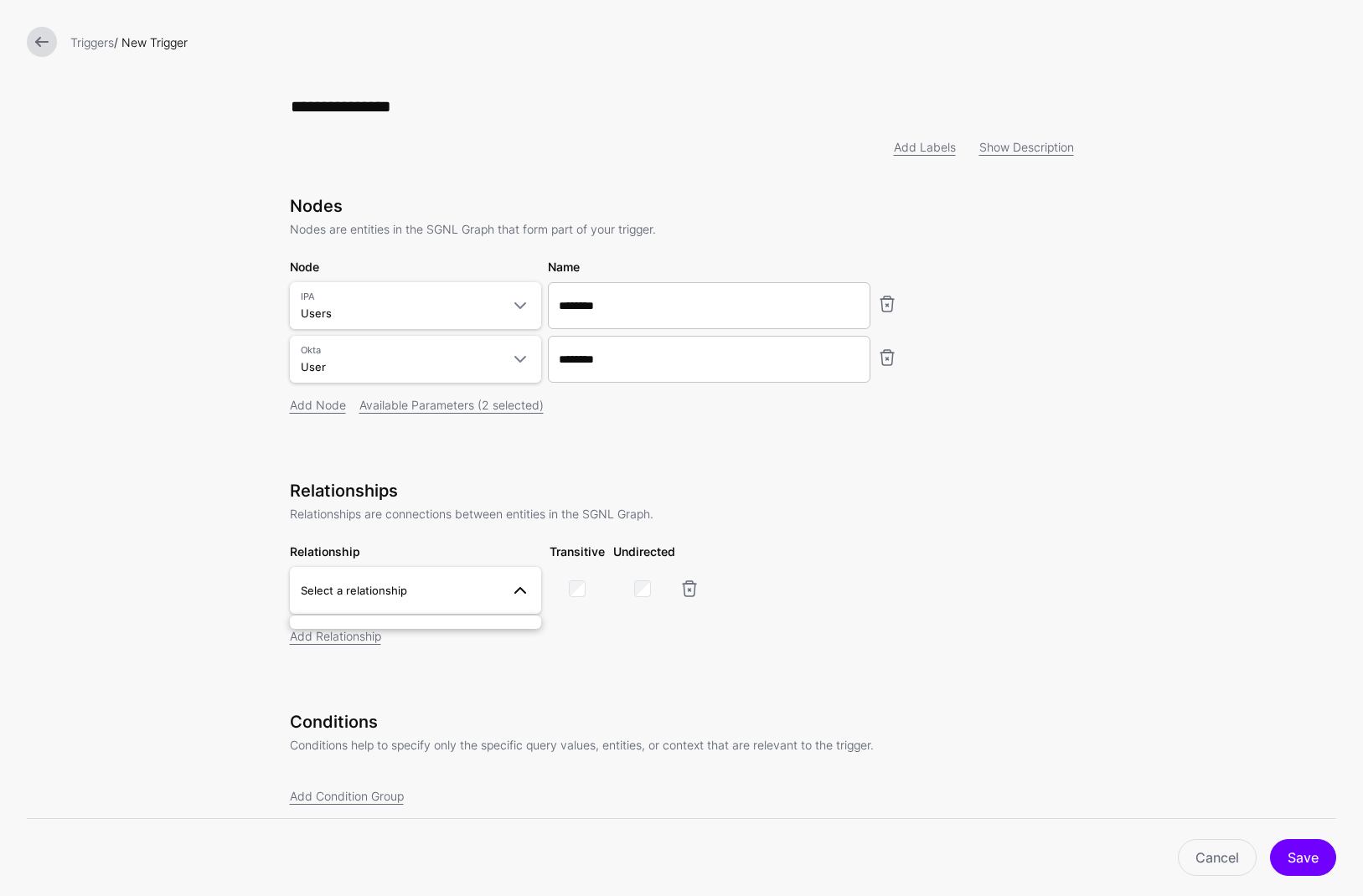 click on "Select a relationship" at bounding box center [400, 590] 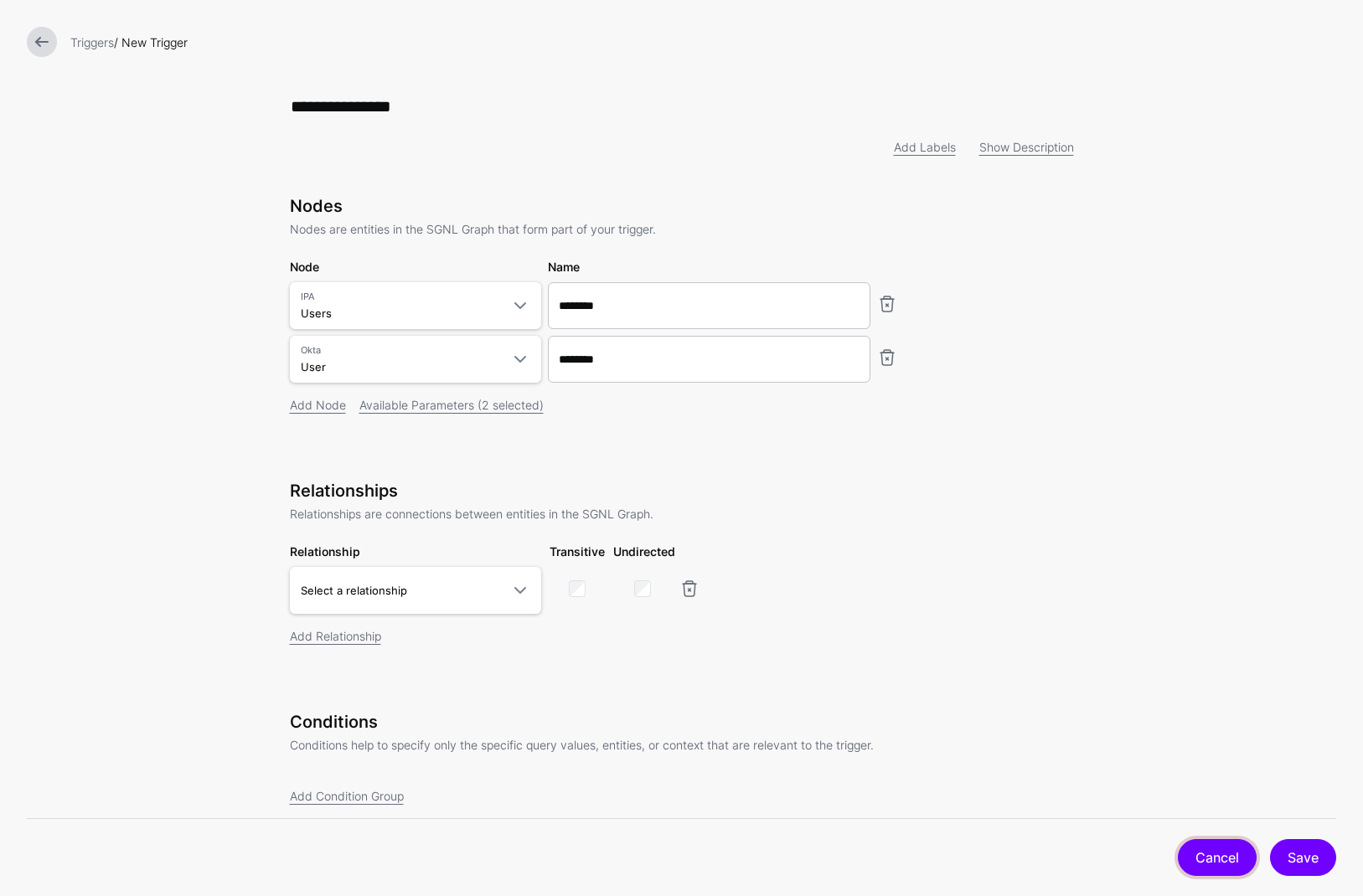 click on "Cancel" at bounding box center (1217, 857) 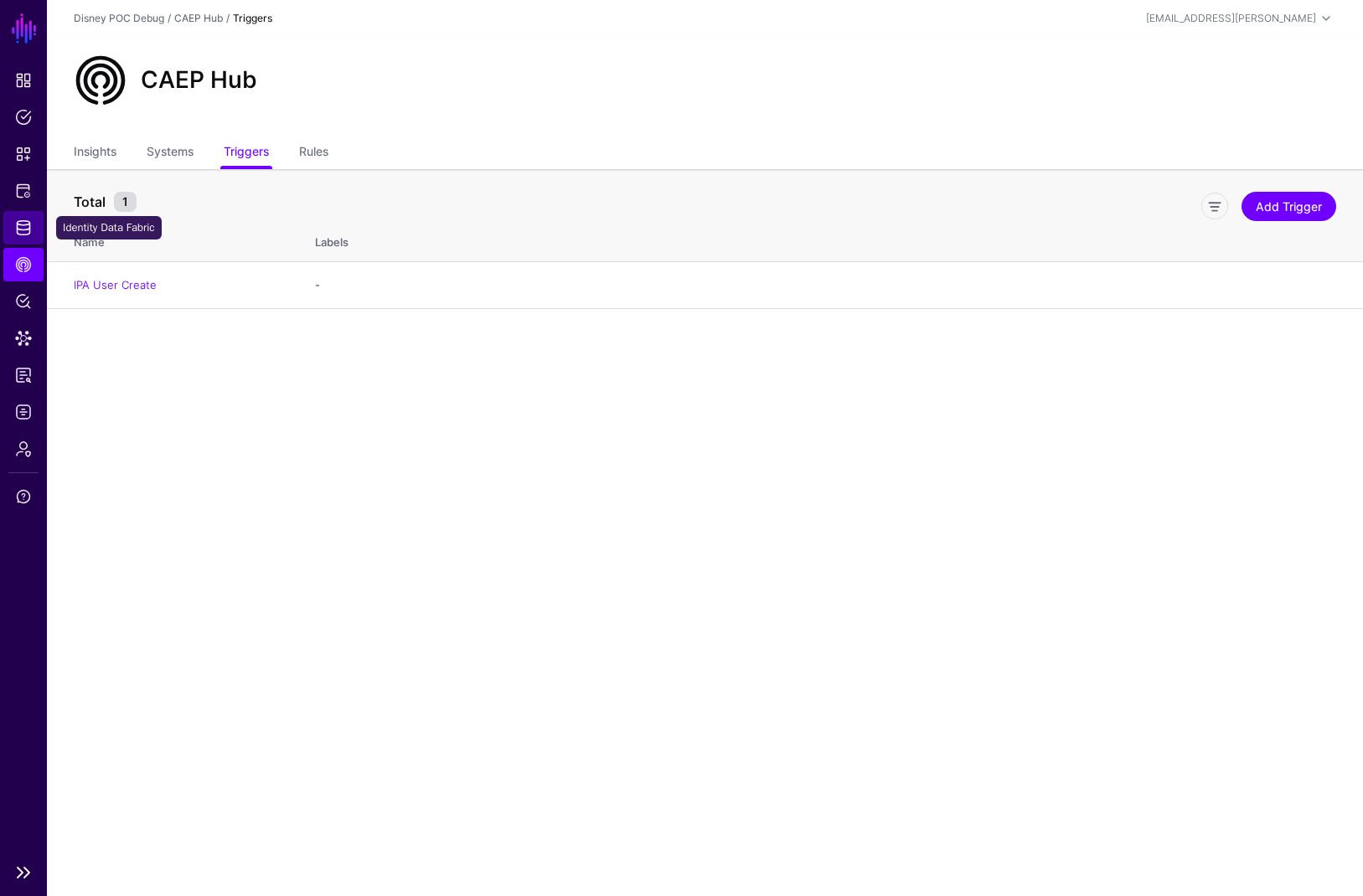 click on "Identity Data Fabric" 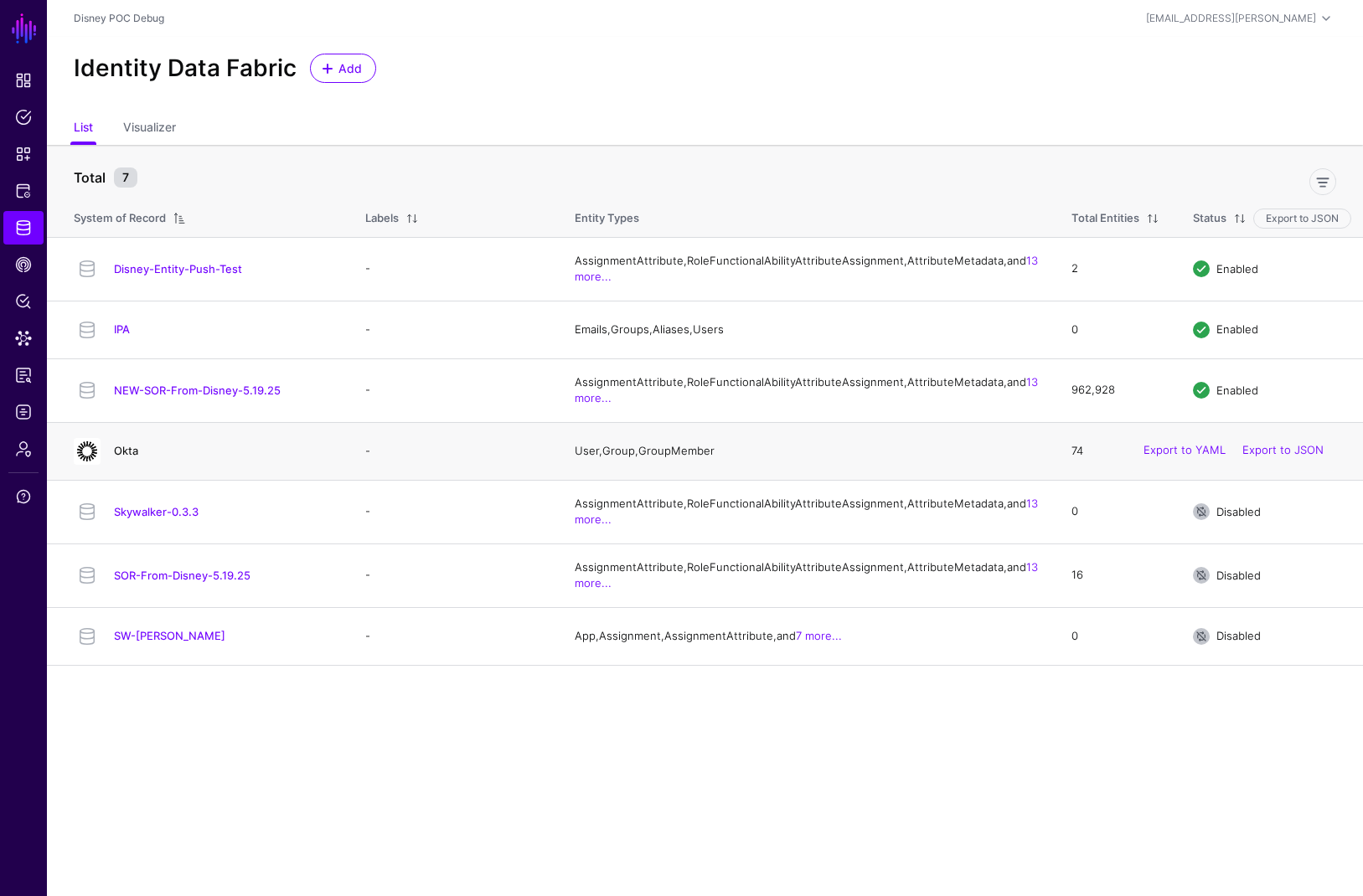 click on "Okta" 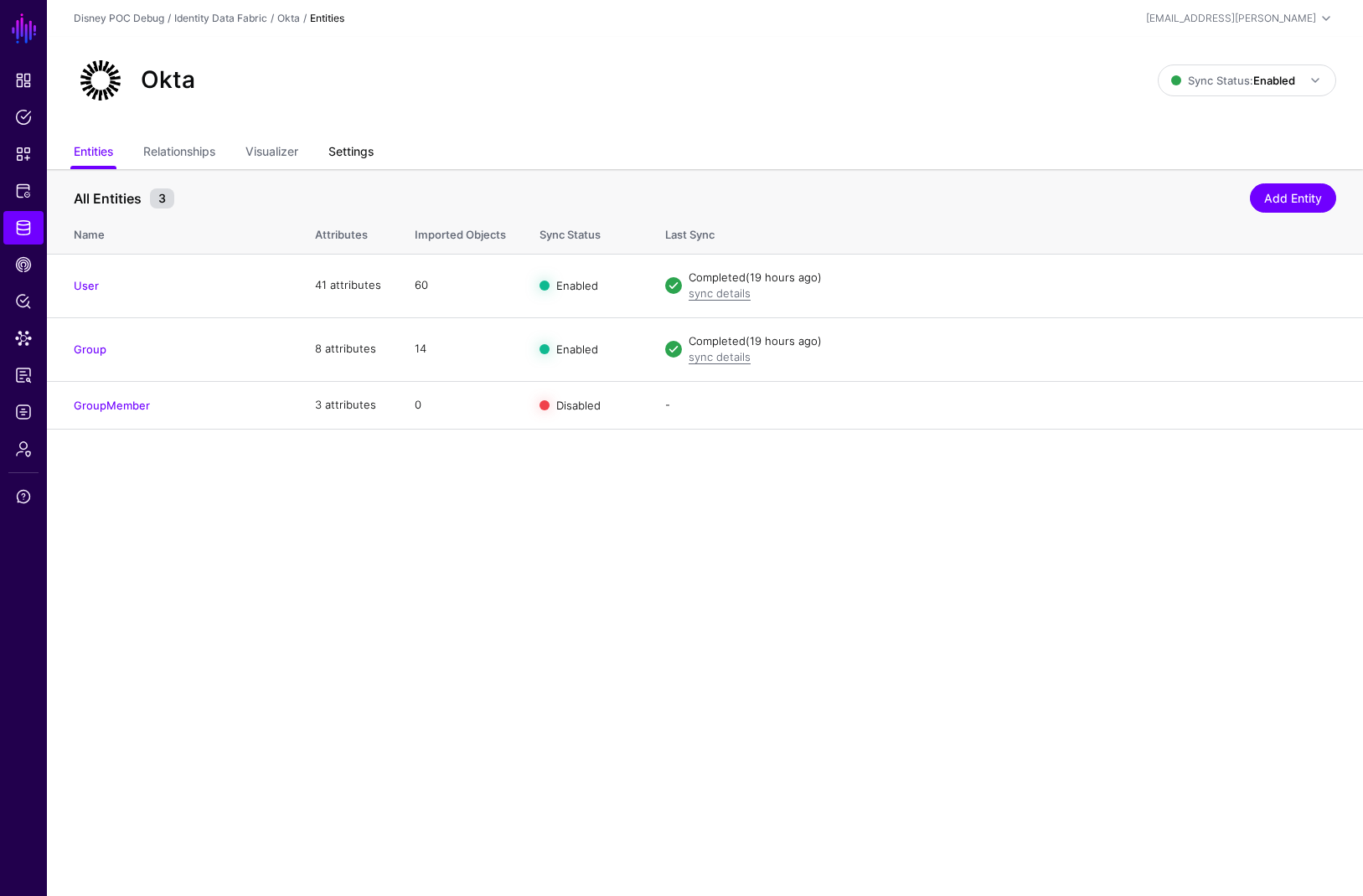 click on "Settings" 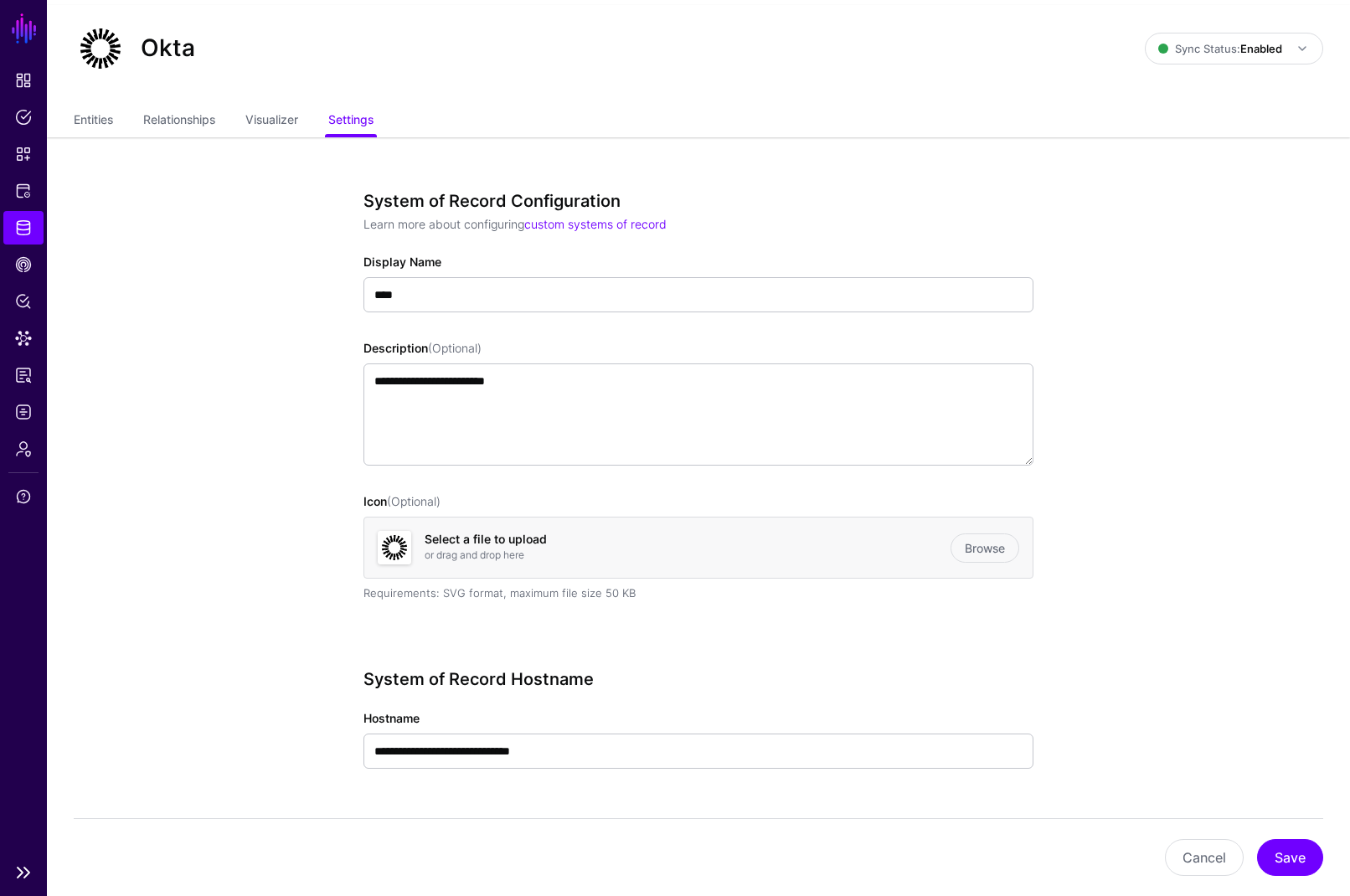 scroll, scrollTop: 0, scrollLeft: 0, axis: both 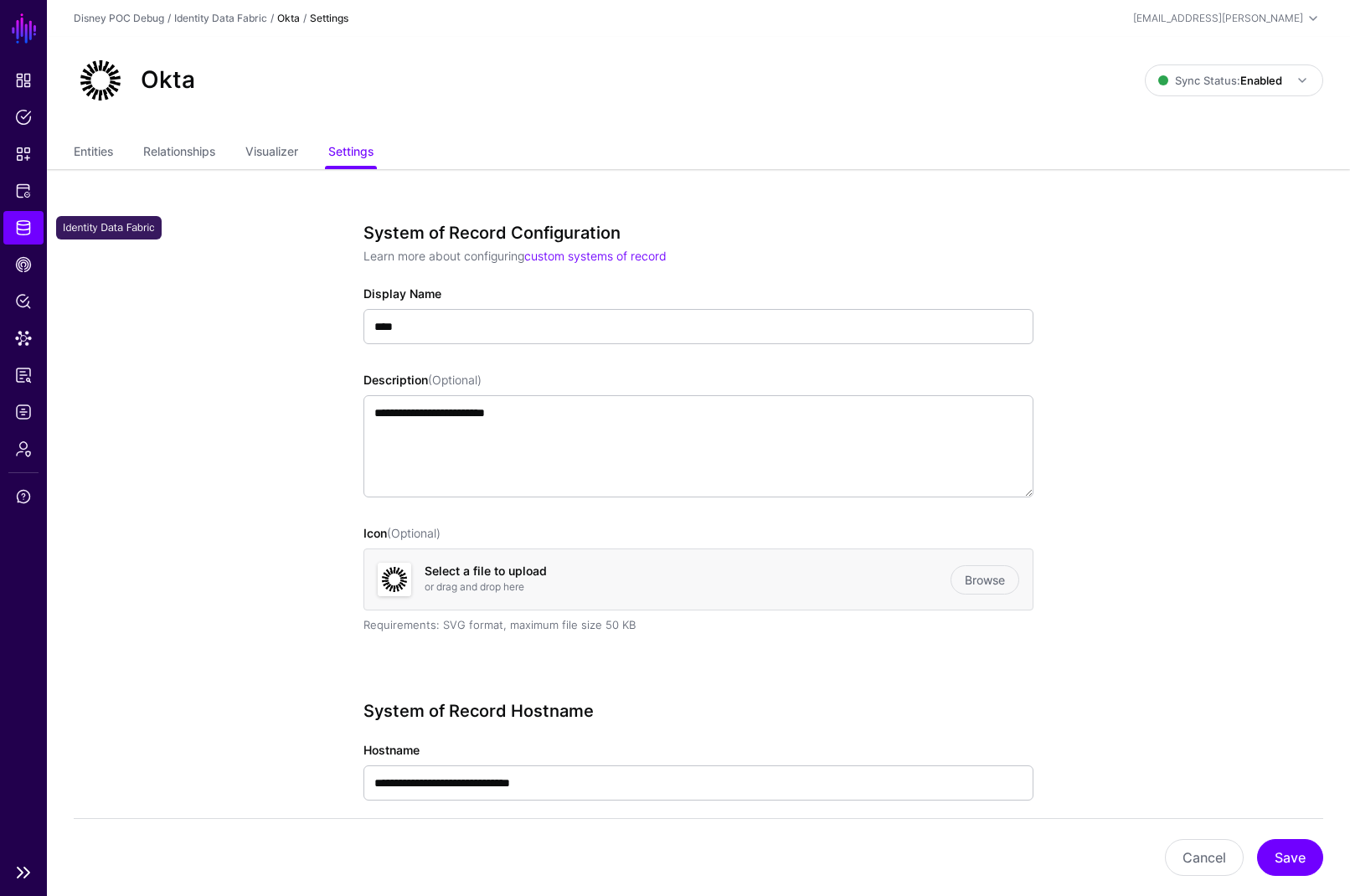 click on "Identity Data Fabric" 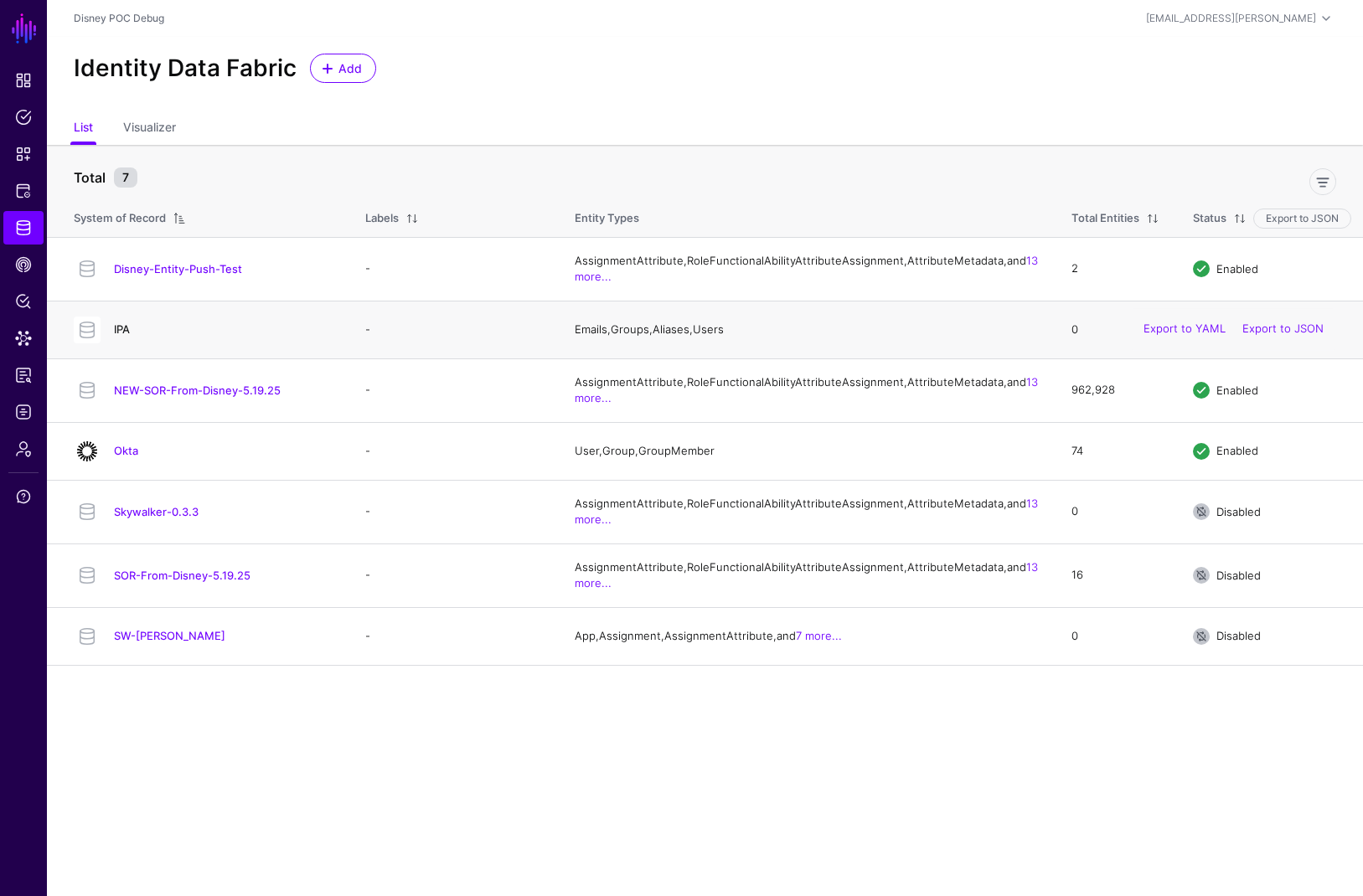 click on "IPA" 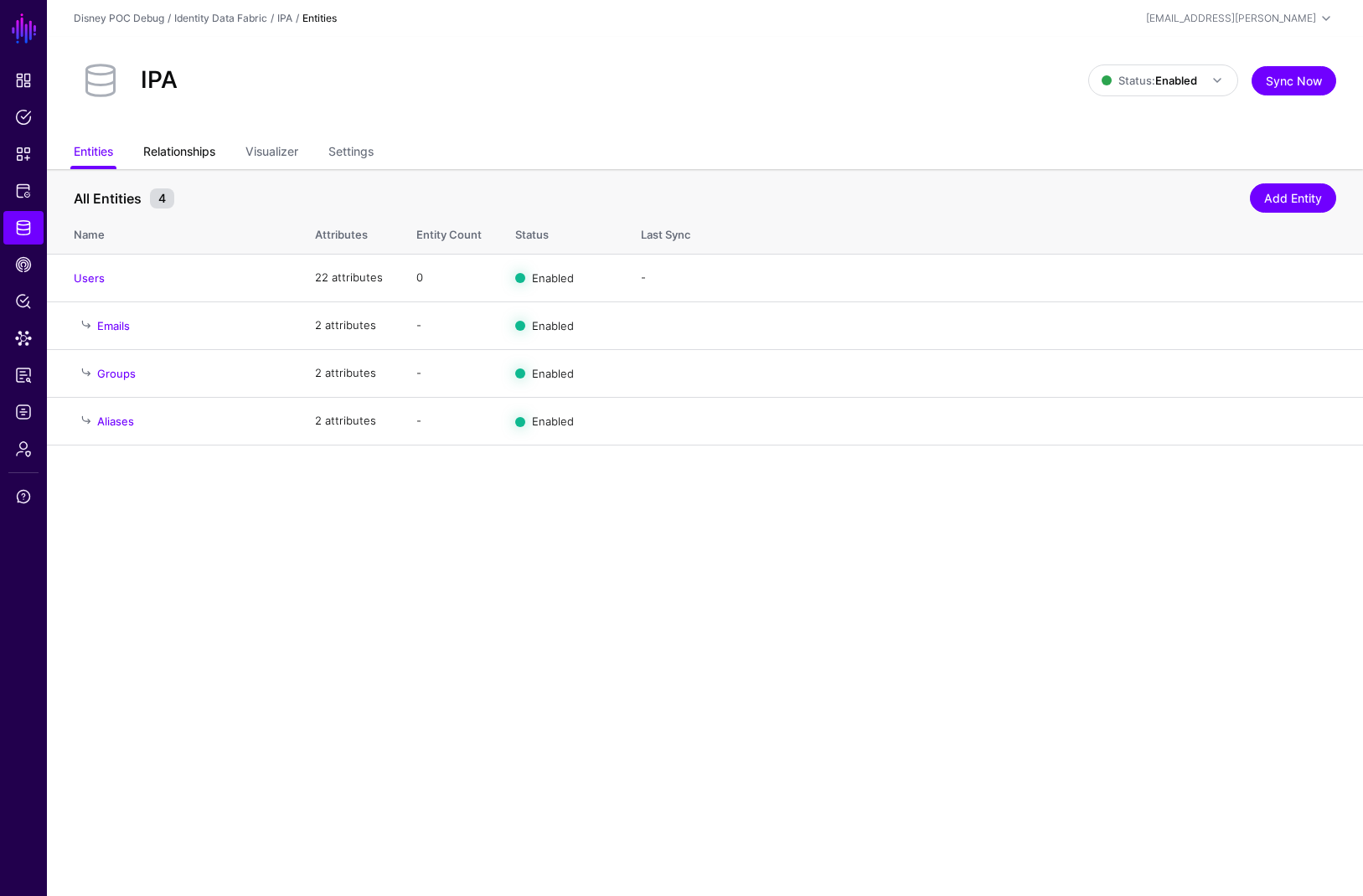click on "Relationships" 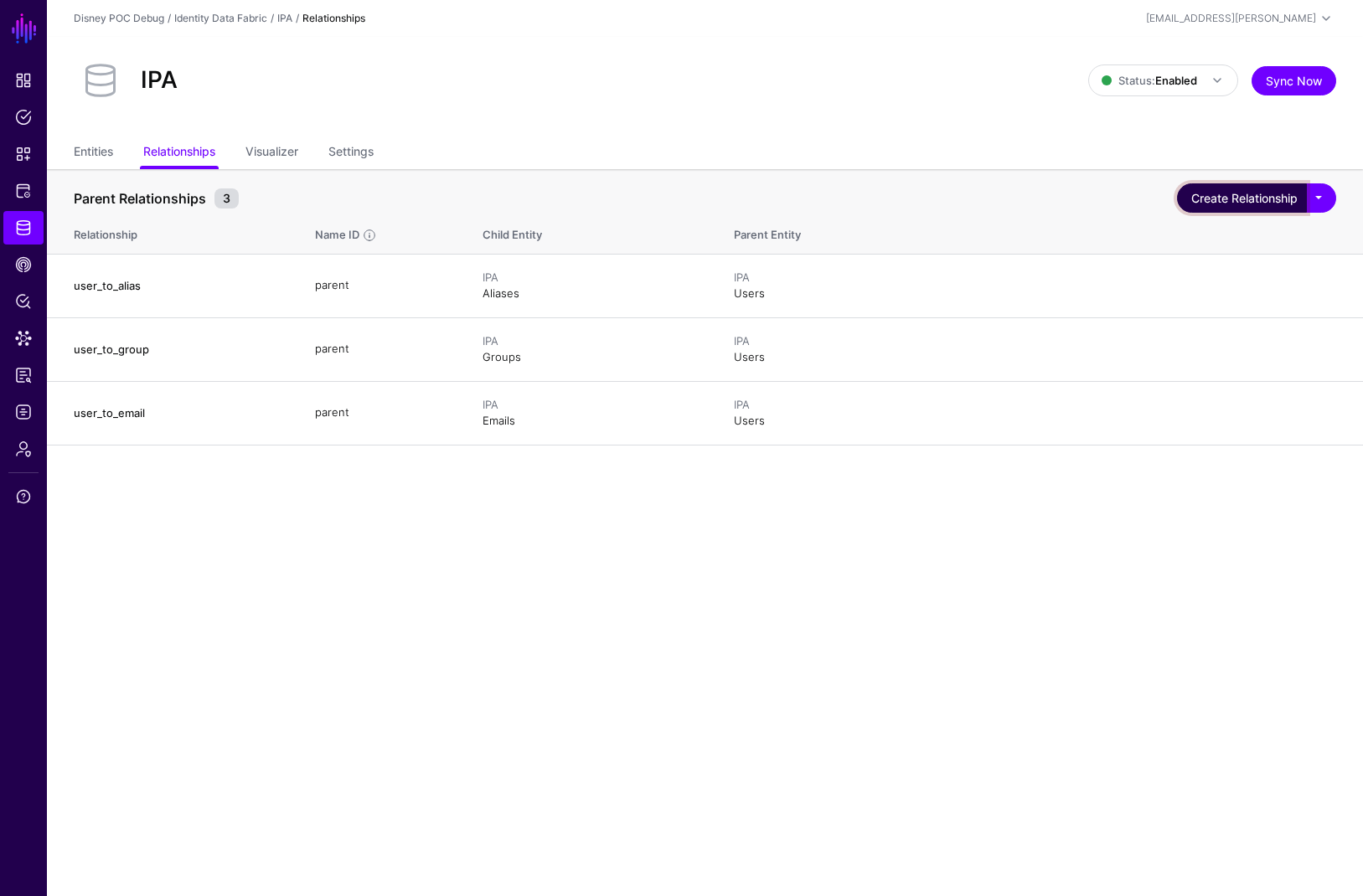 click on "Create Relationship" 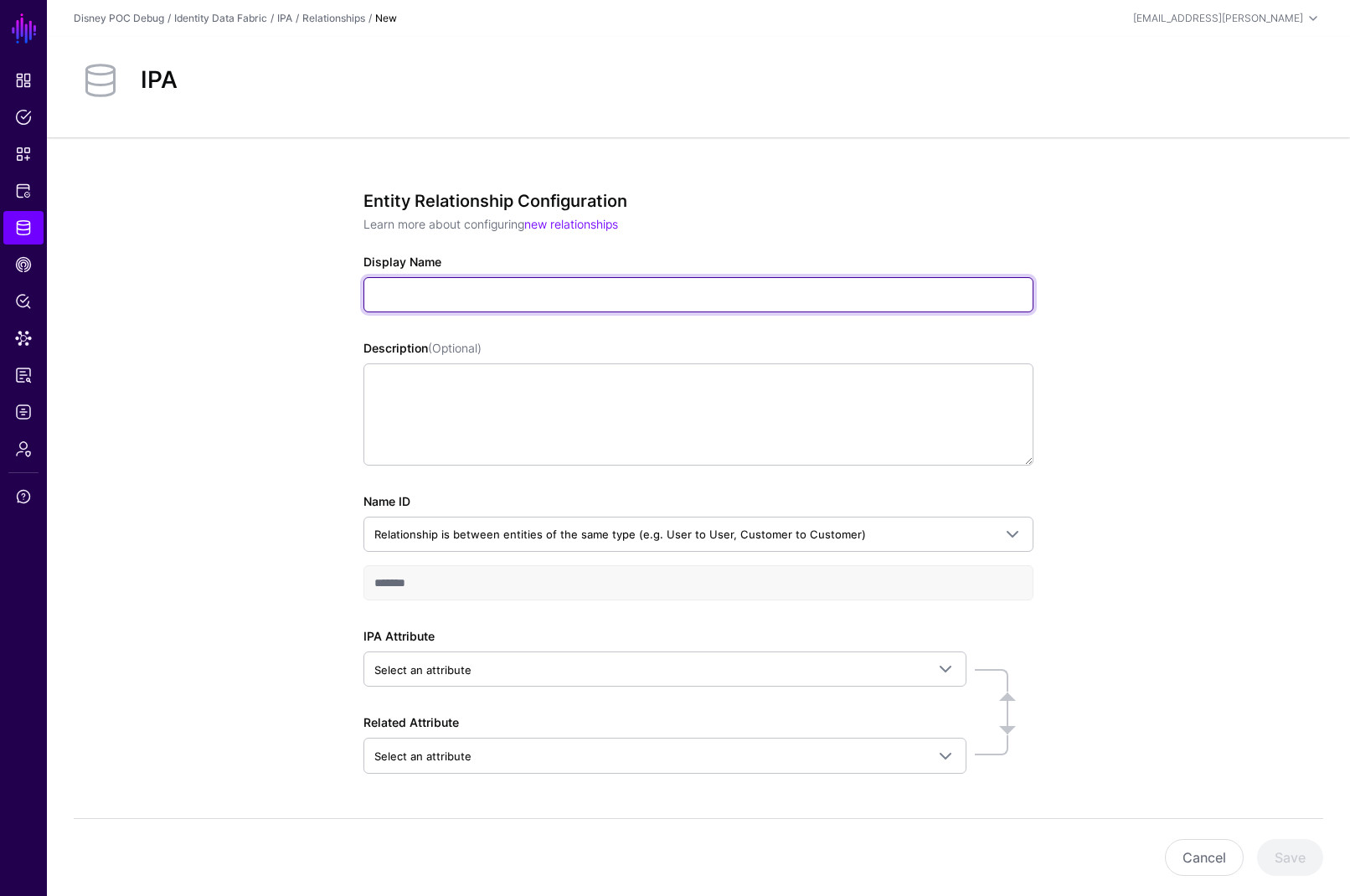 click on "Display Name" at bounding box center [698, 295] 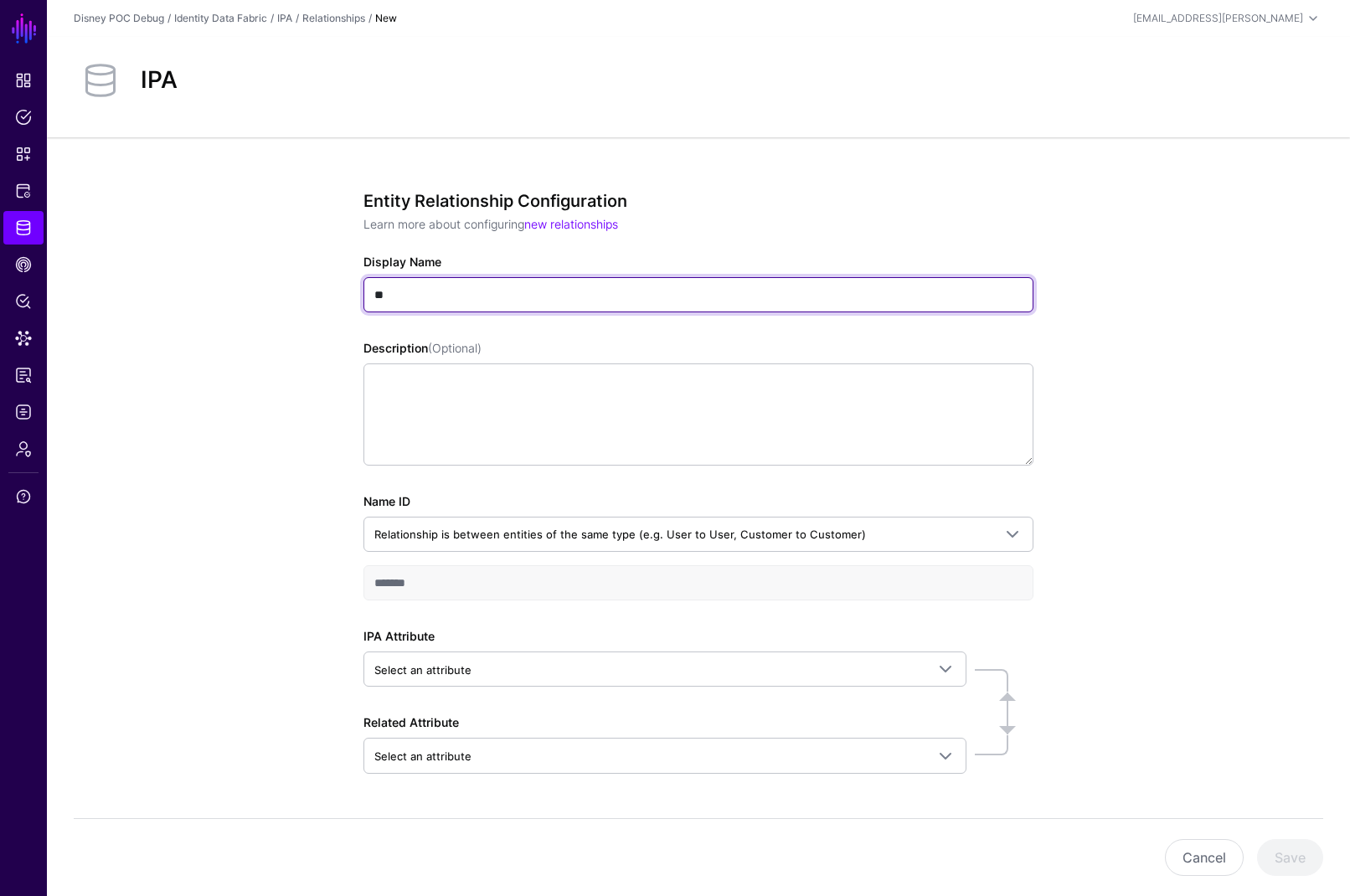 type on "*" 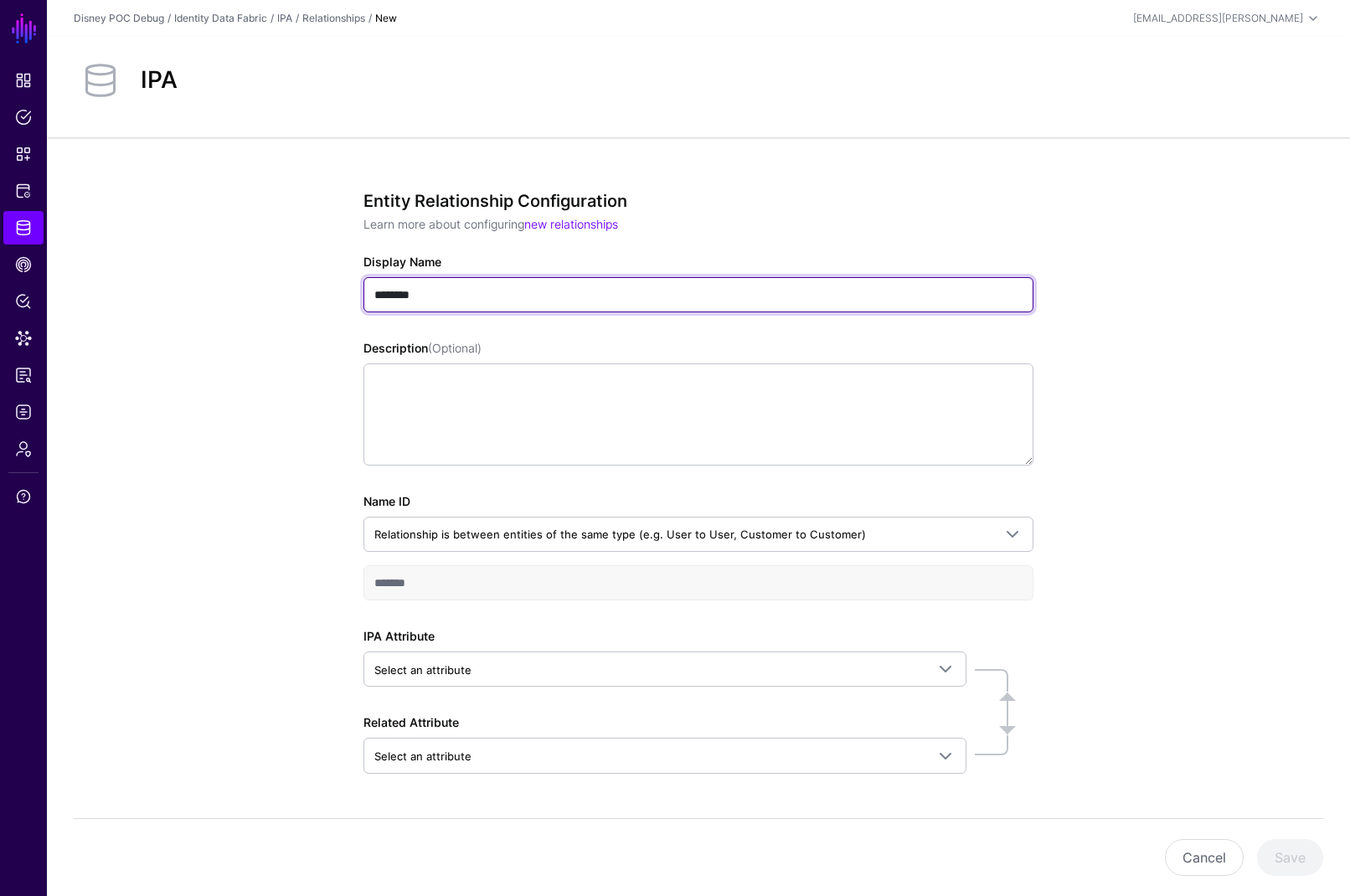 type on "**********" 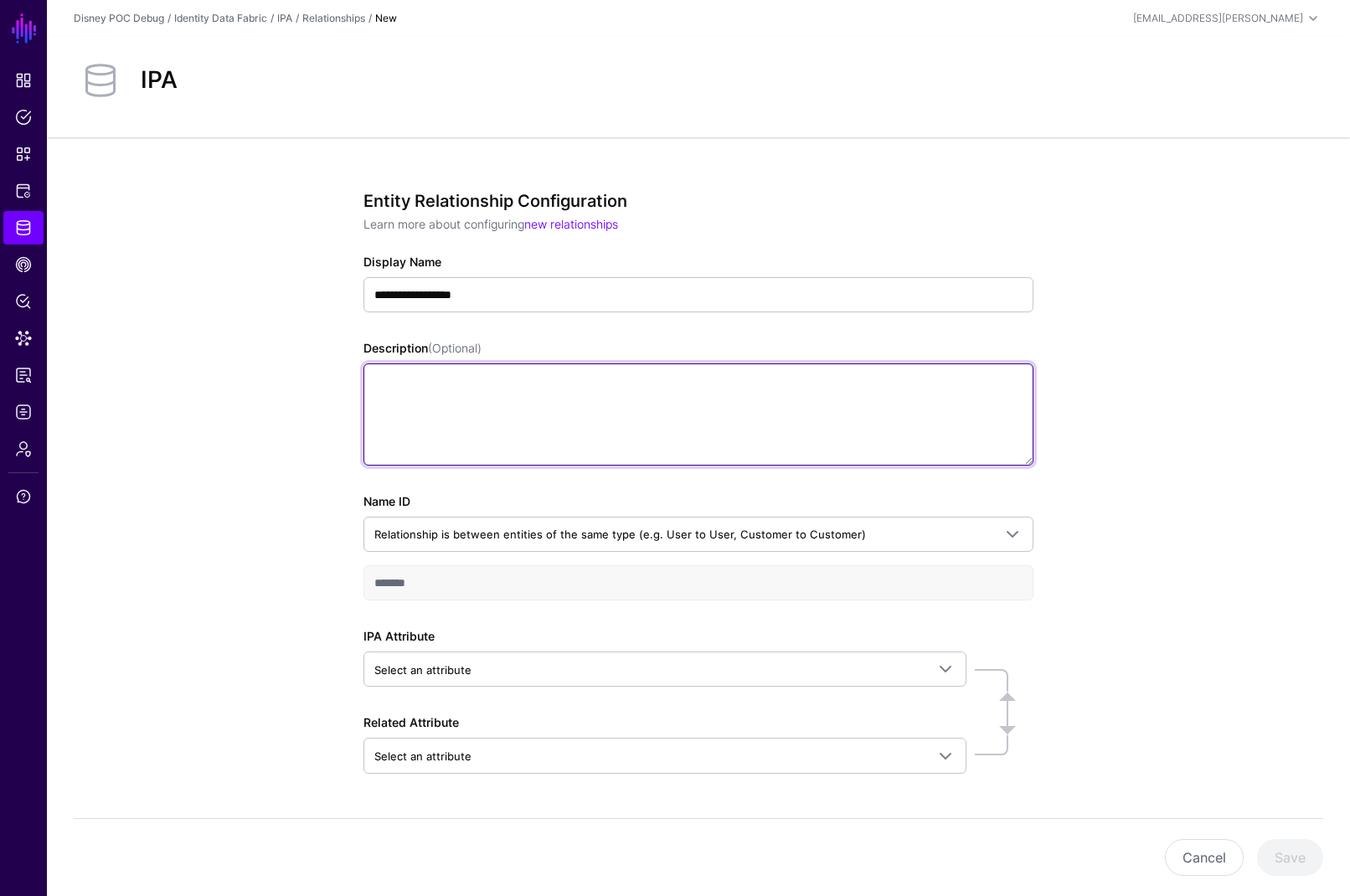 click on "Description  (Optional)" at bounding box center (698, 415) 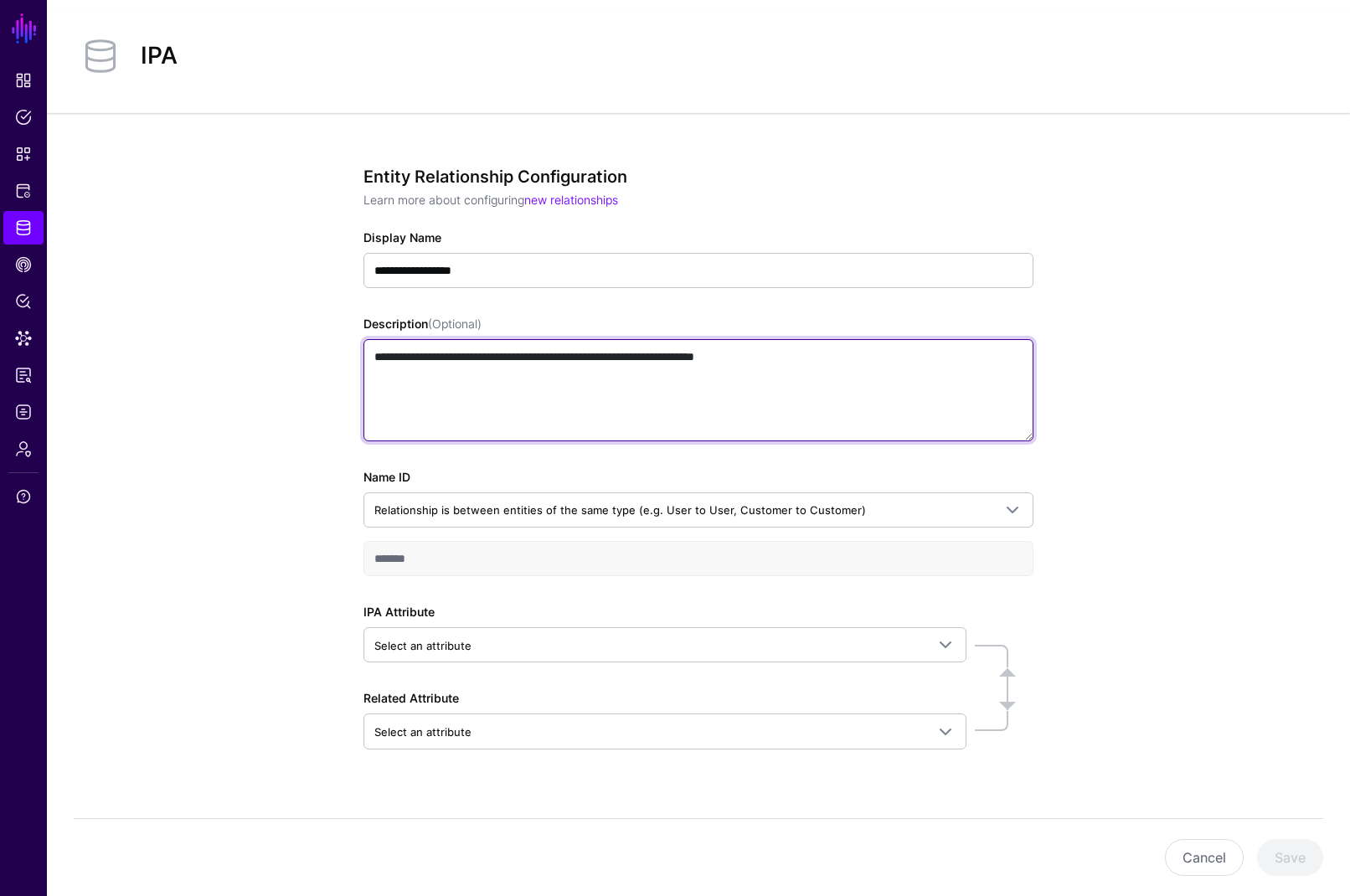 scroll, scrollTop: 33, scrollLeft: 0, axis: vertical 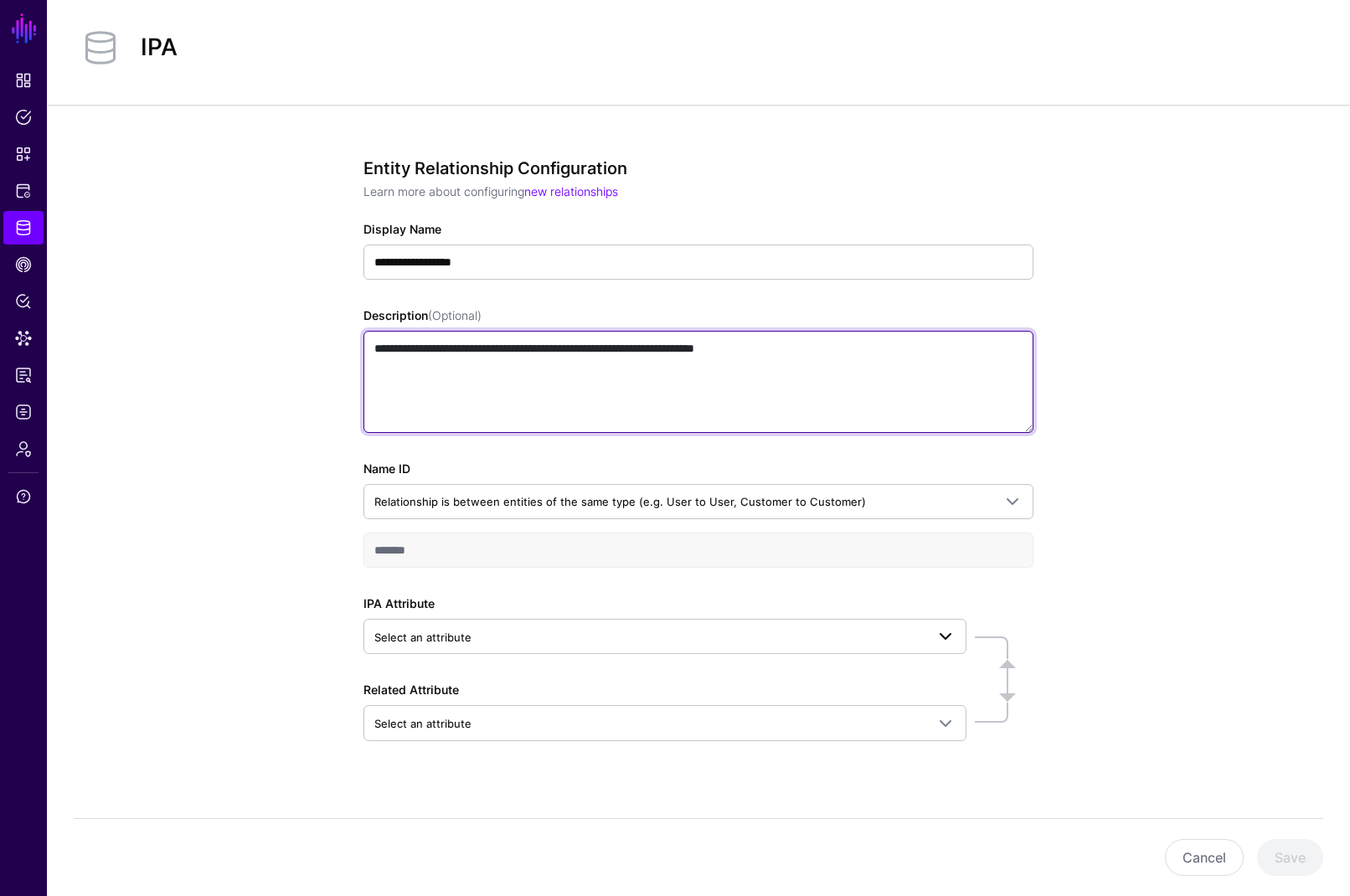 type on "**********" 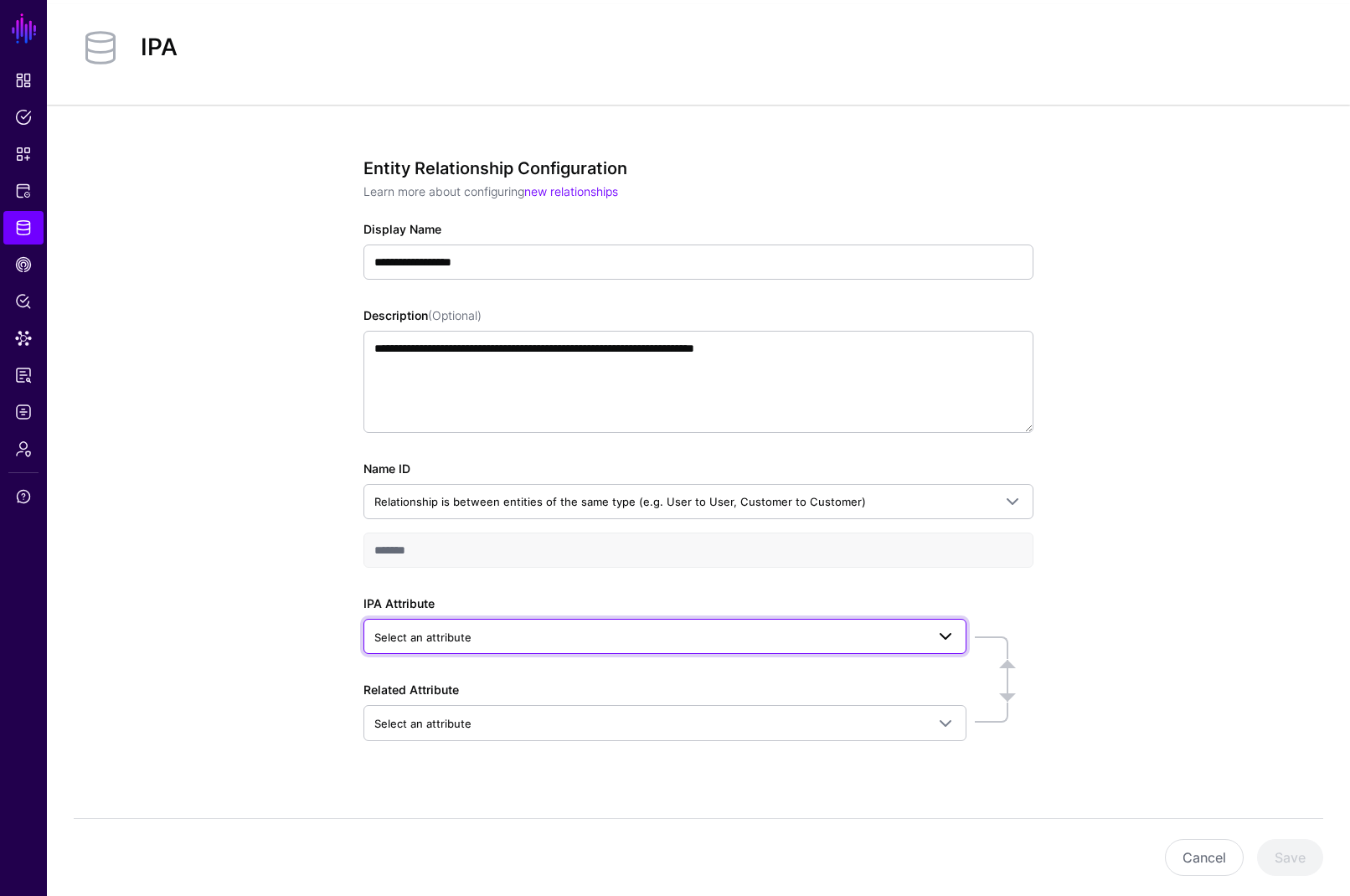 click on "Select an attribute" at bounding box center [650, 637] 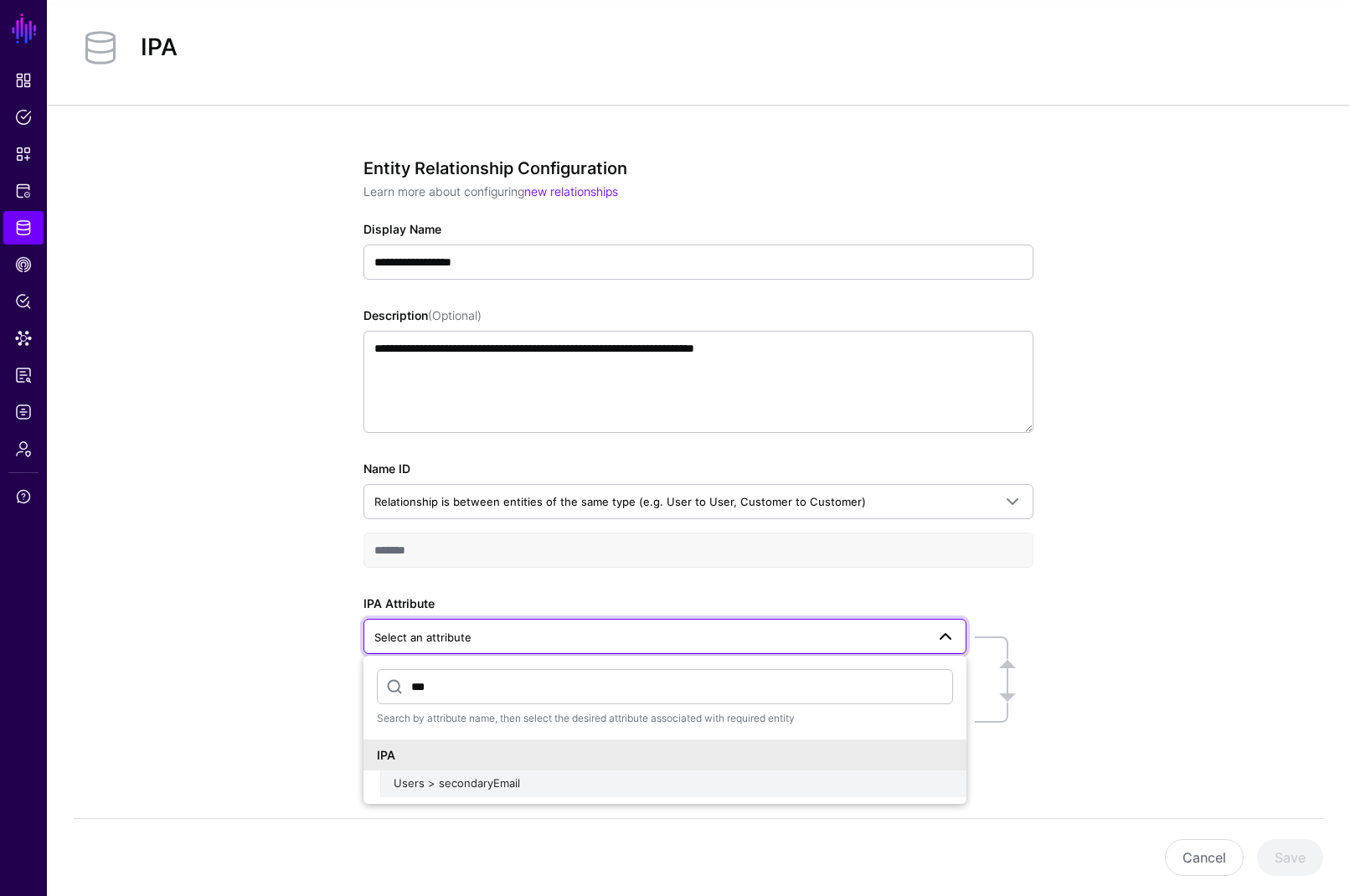 type on "***" 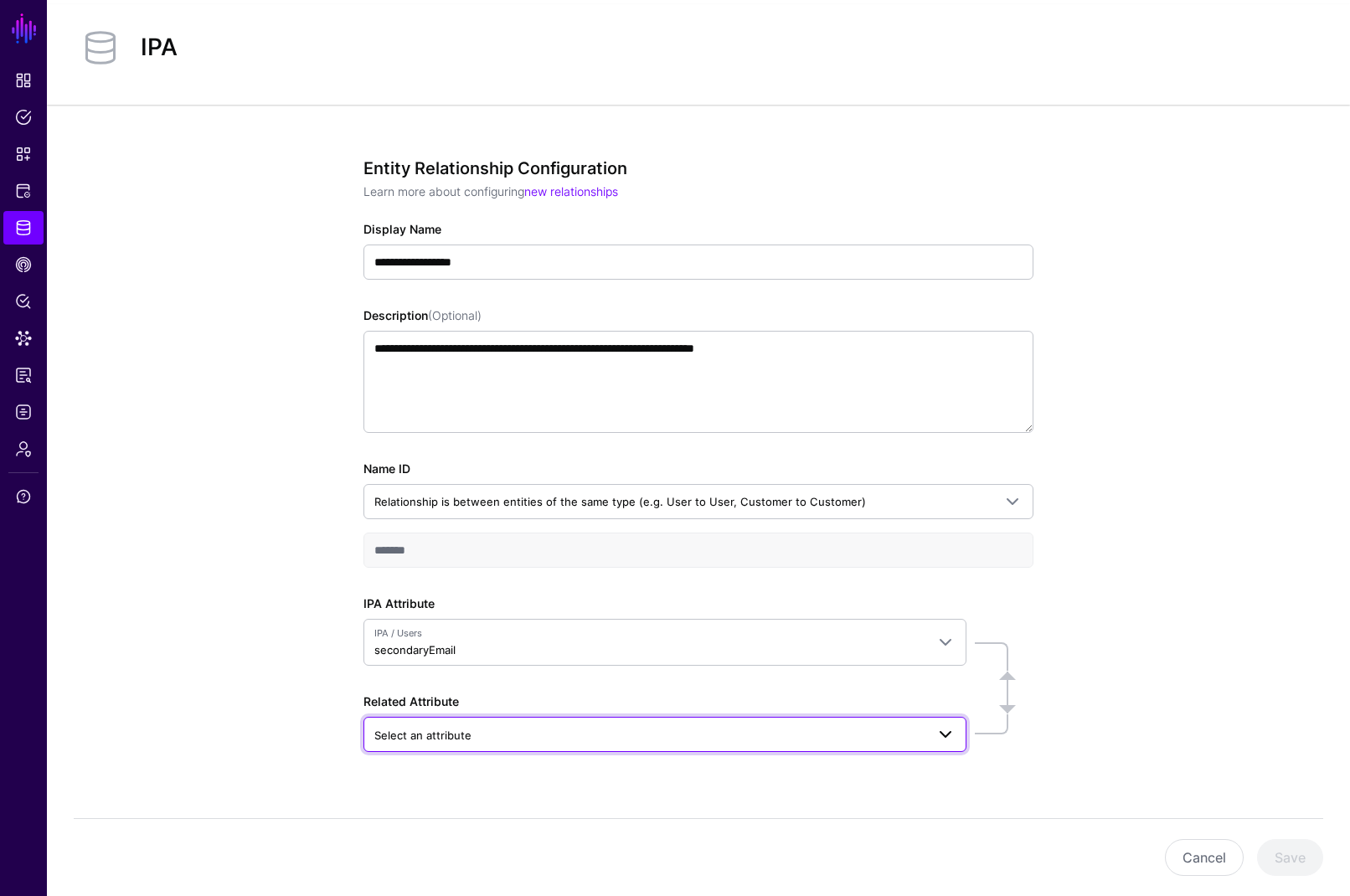 click on "Select an attribute" at bounding box center (650, 735) 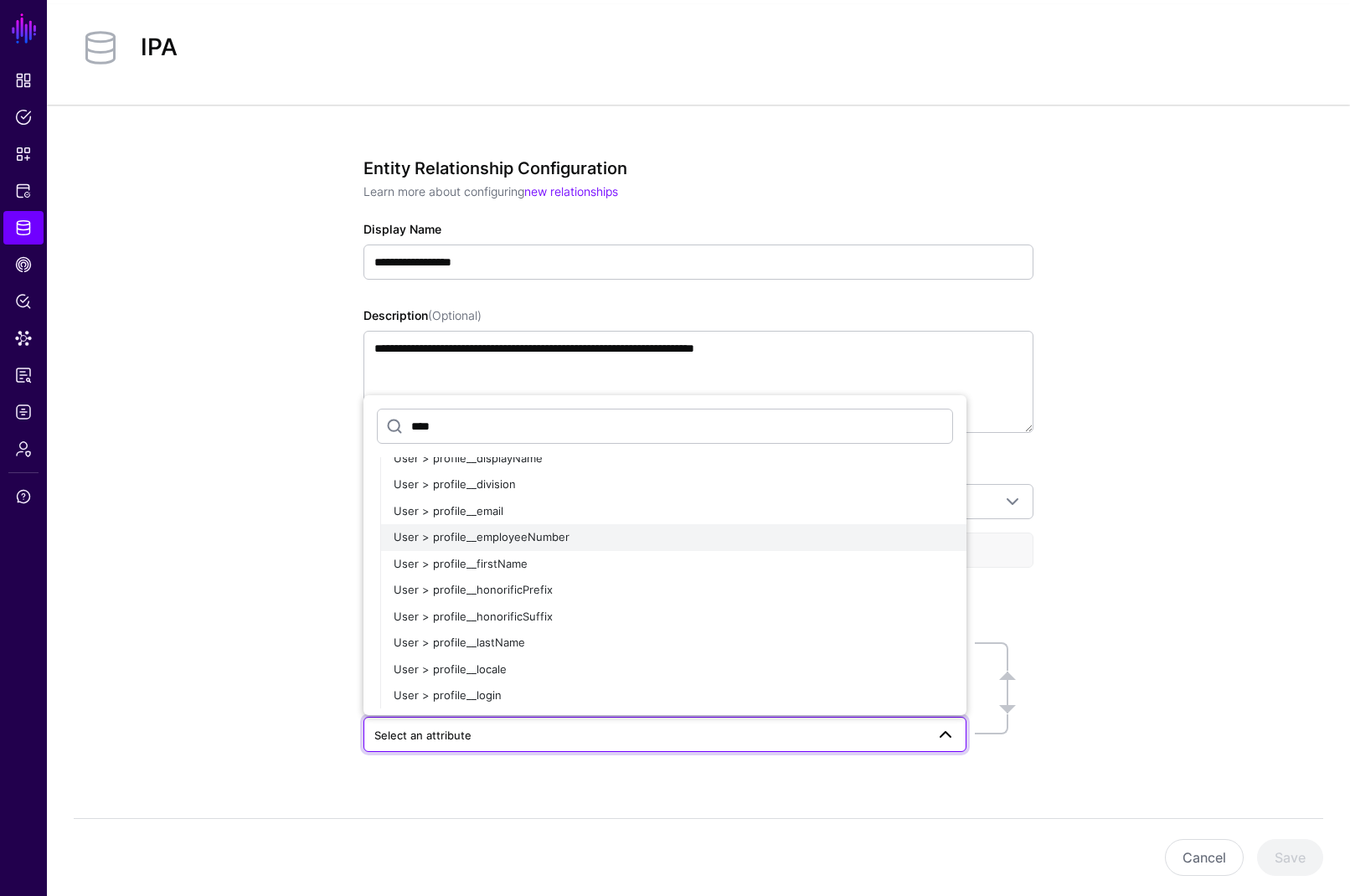scroll, scrollTop: 596, scrollLeft: 0, axis: vertical 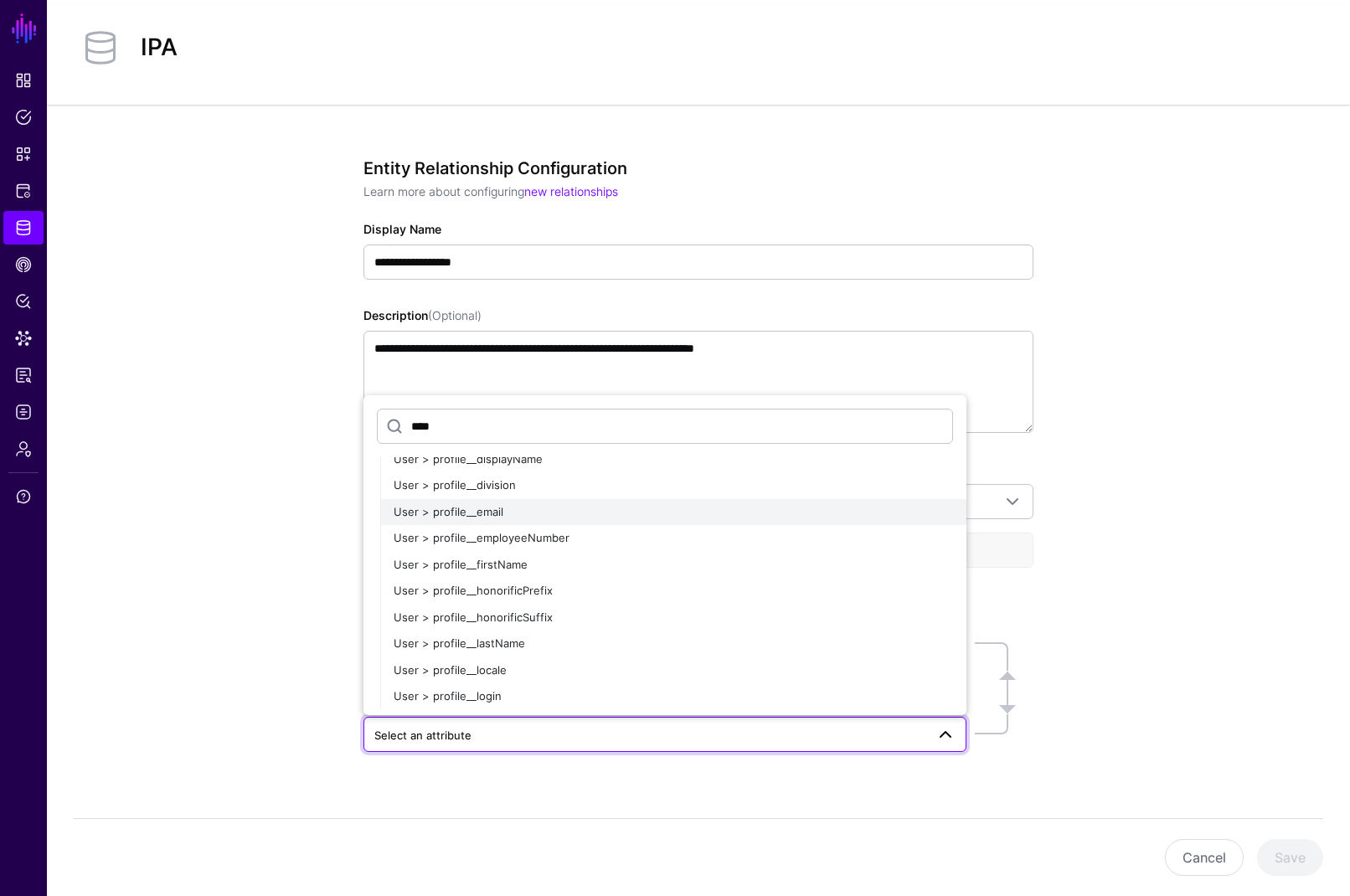 type on "****" 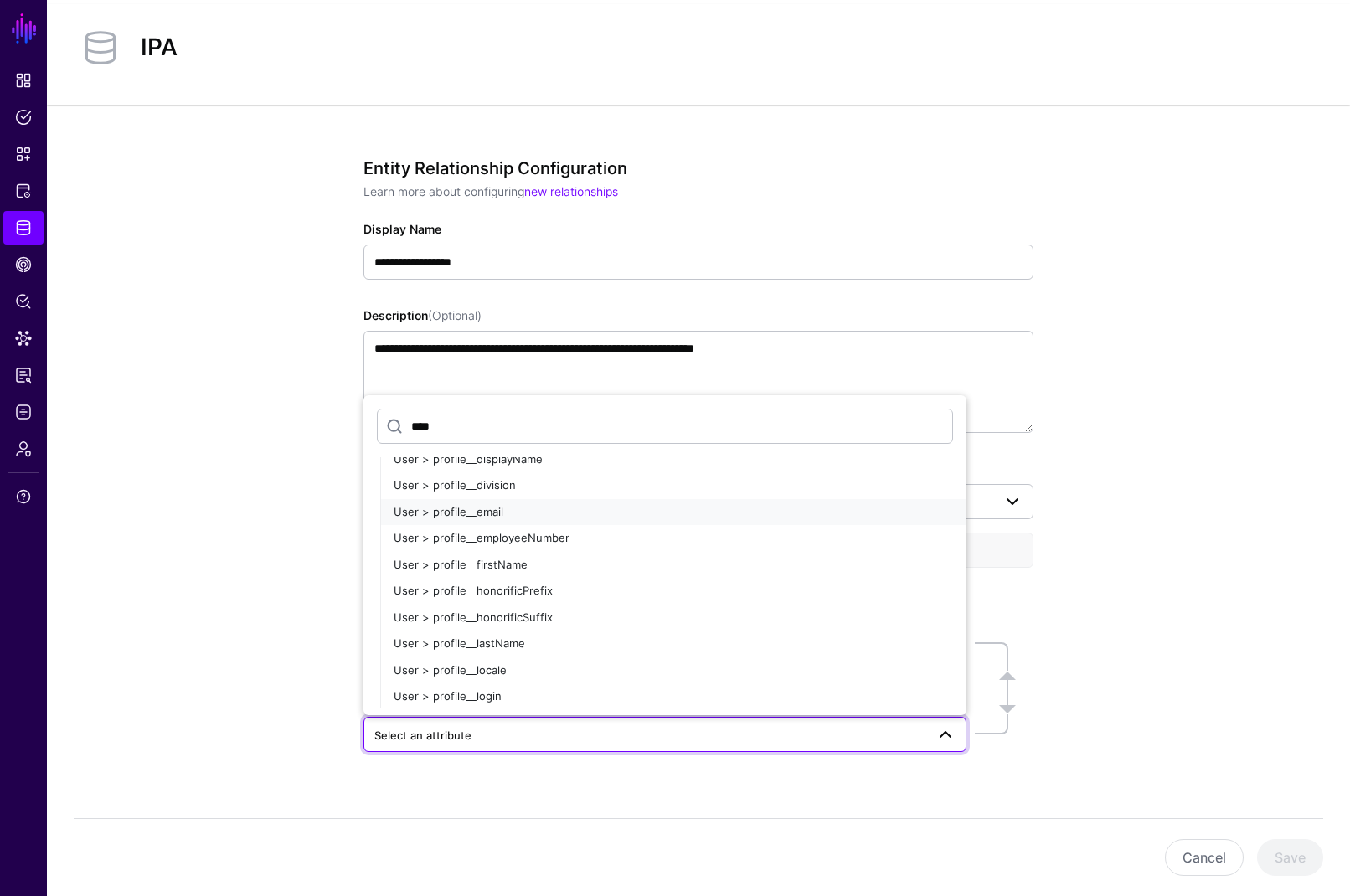 drag, startPoint x: 471, startPoint y: 507, endPoint x: 485, endPoint y: 509, distance: 14.142136 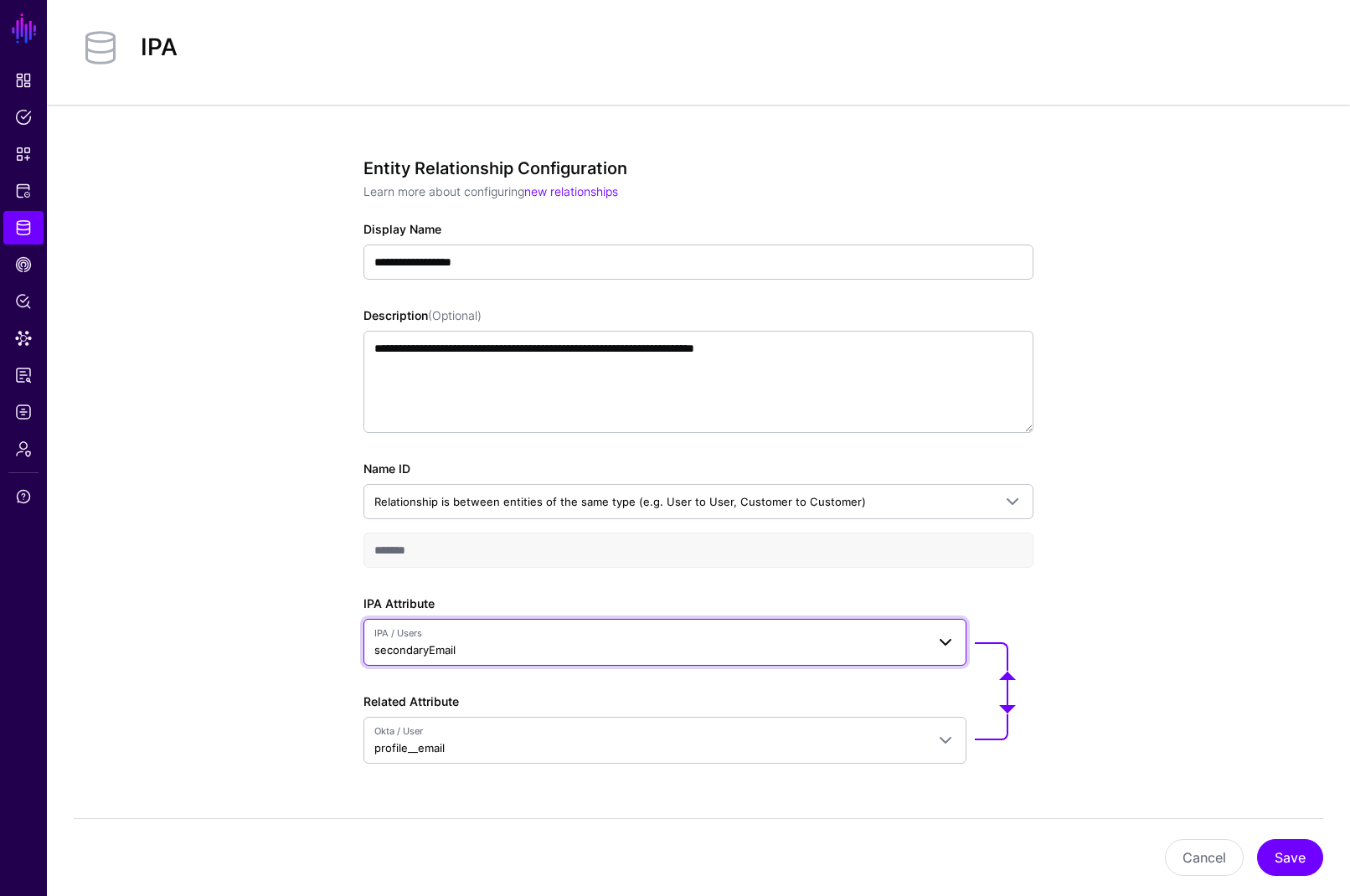 click on "IPA / Users  secondaryEmail" at bounding box center (650, 642) 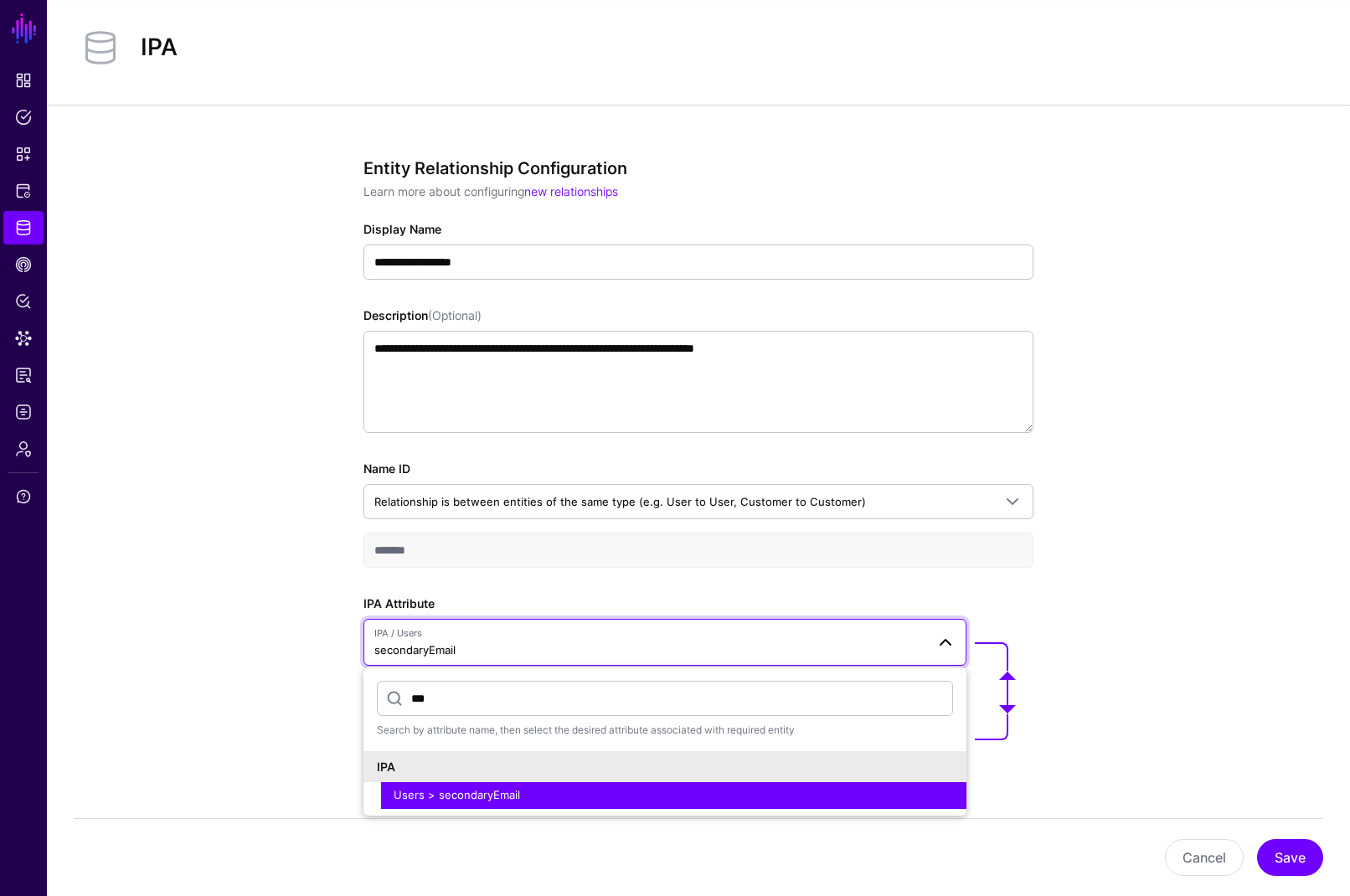 click on "IPA / Users  secondaryEmail" at bounding box center (650, 642) 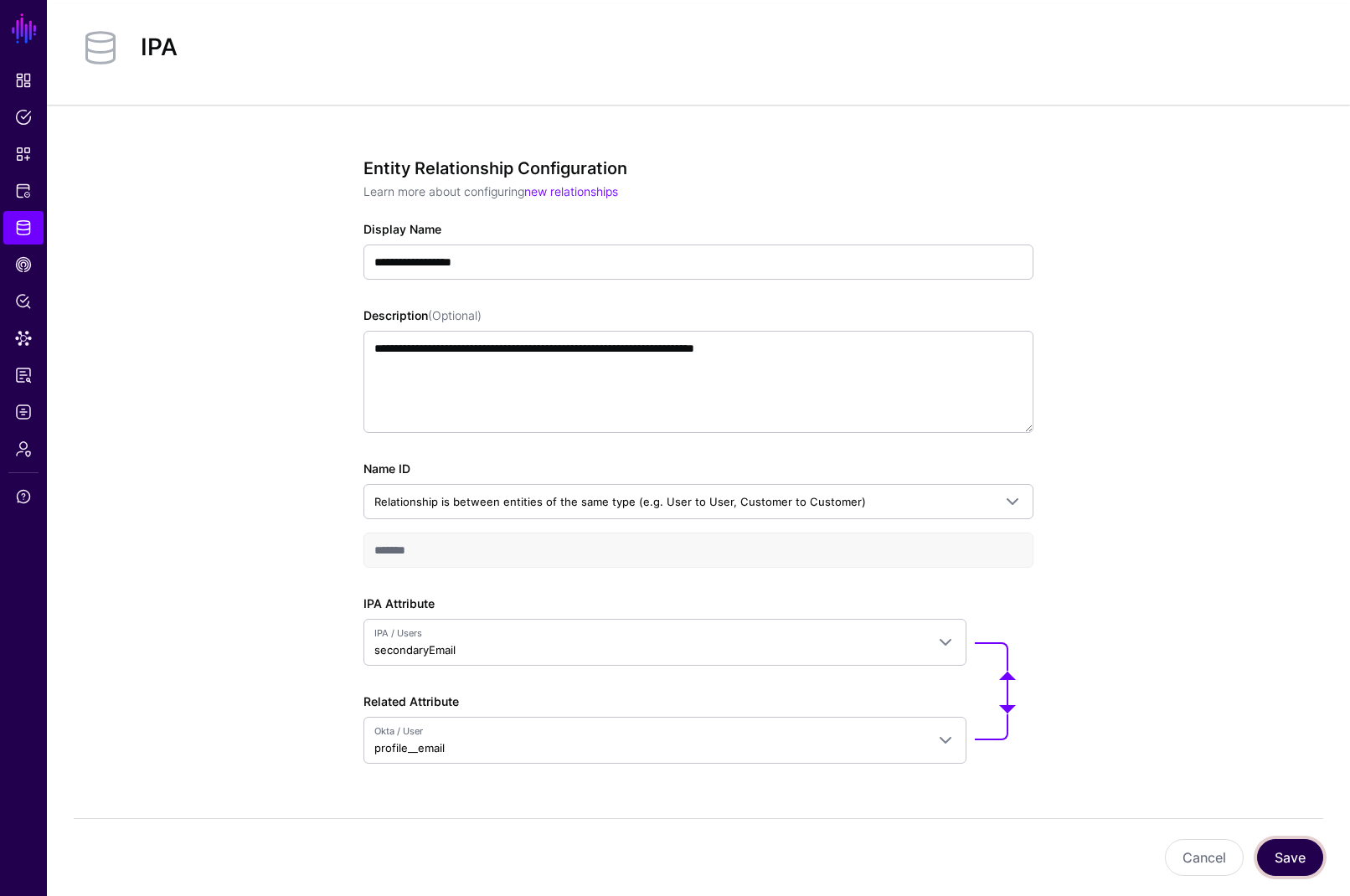 click on "Save" 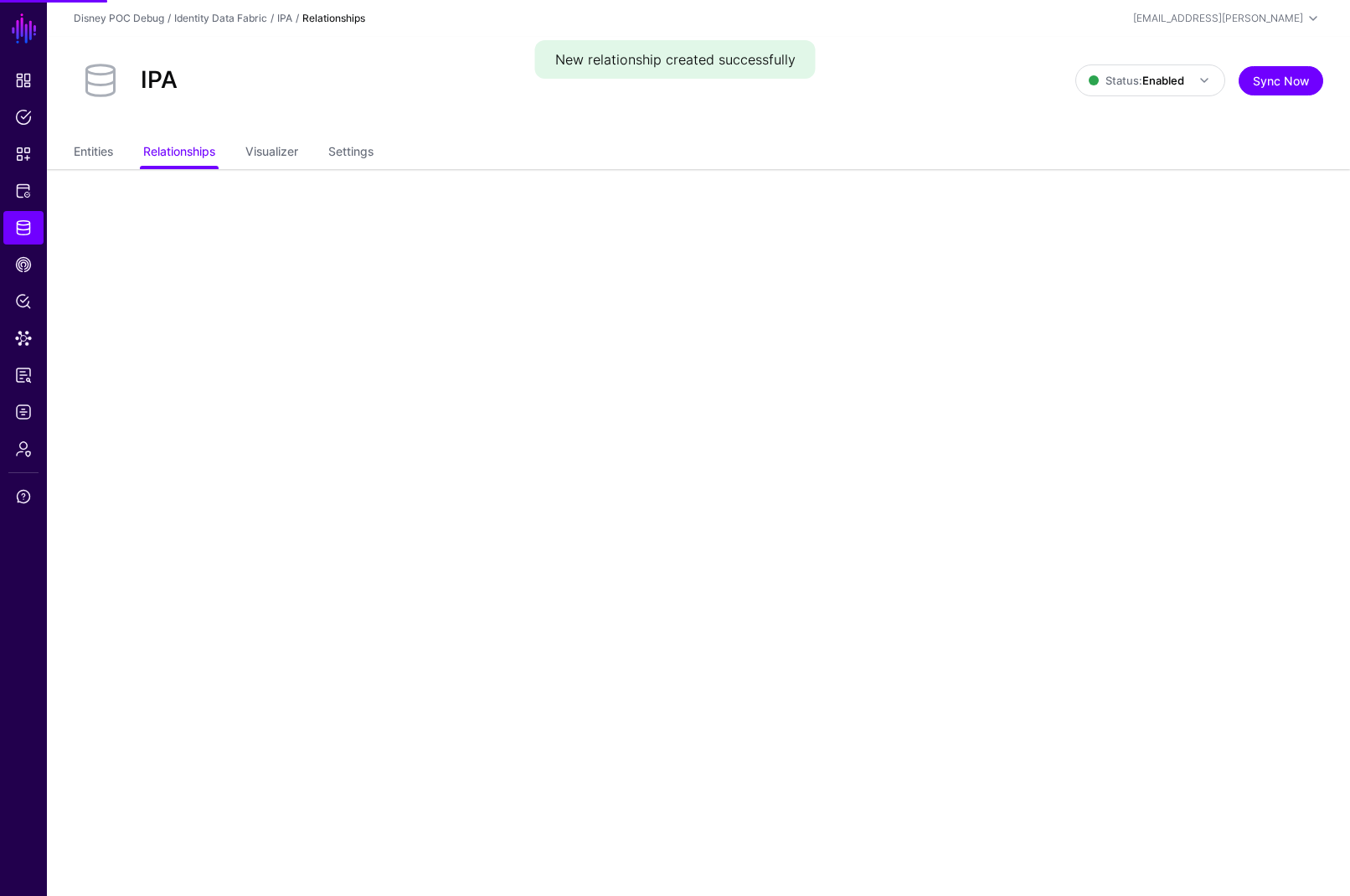 scroll, scrollTop: 0, scrollLeft: 0, axis: both 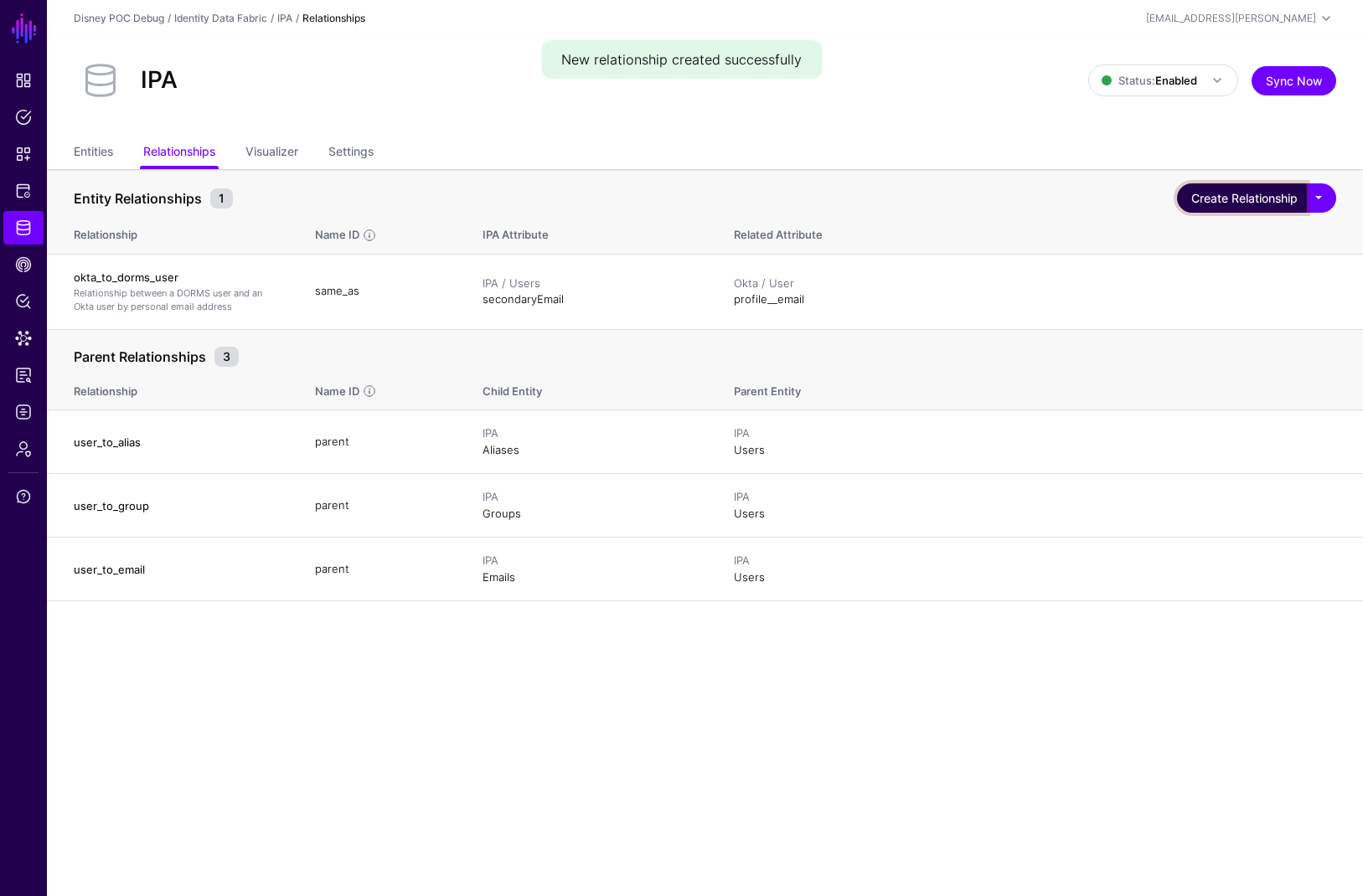 click on "Create Relationship" 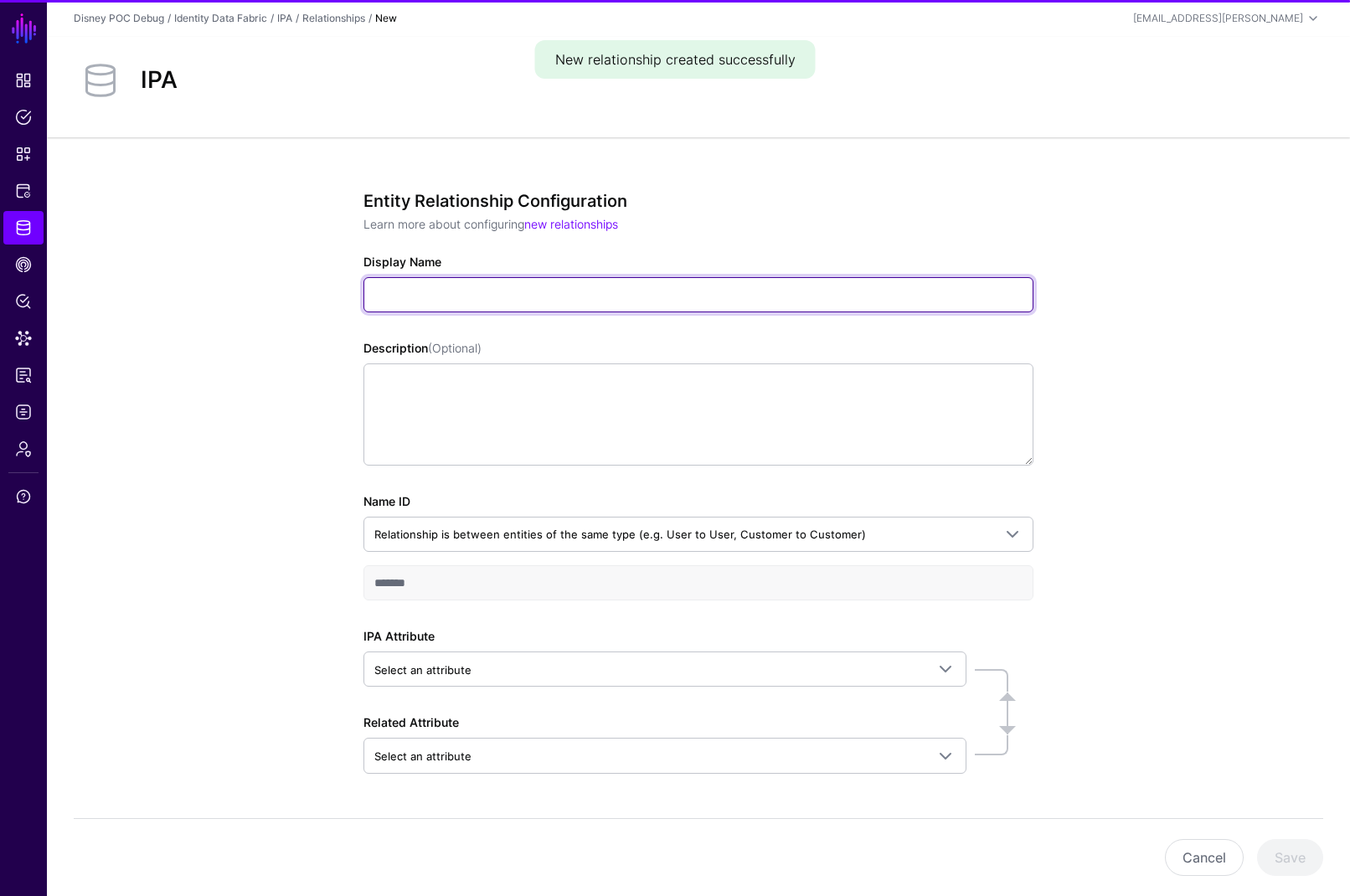 click on "Display Name" at bounding box center [698, 295] 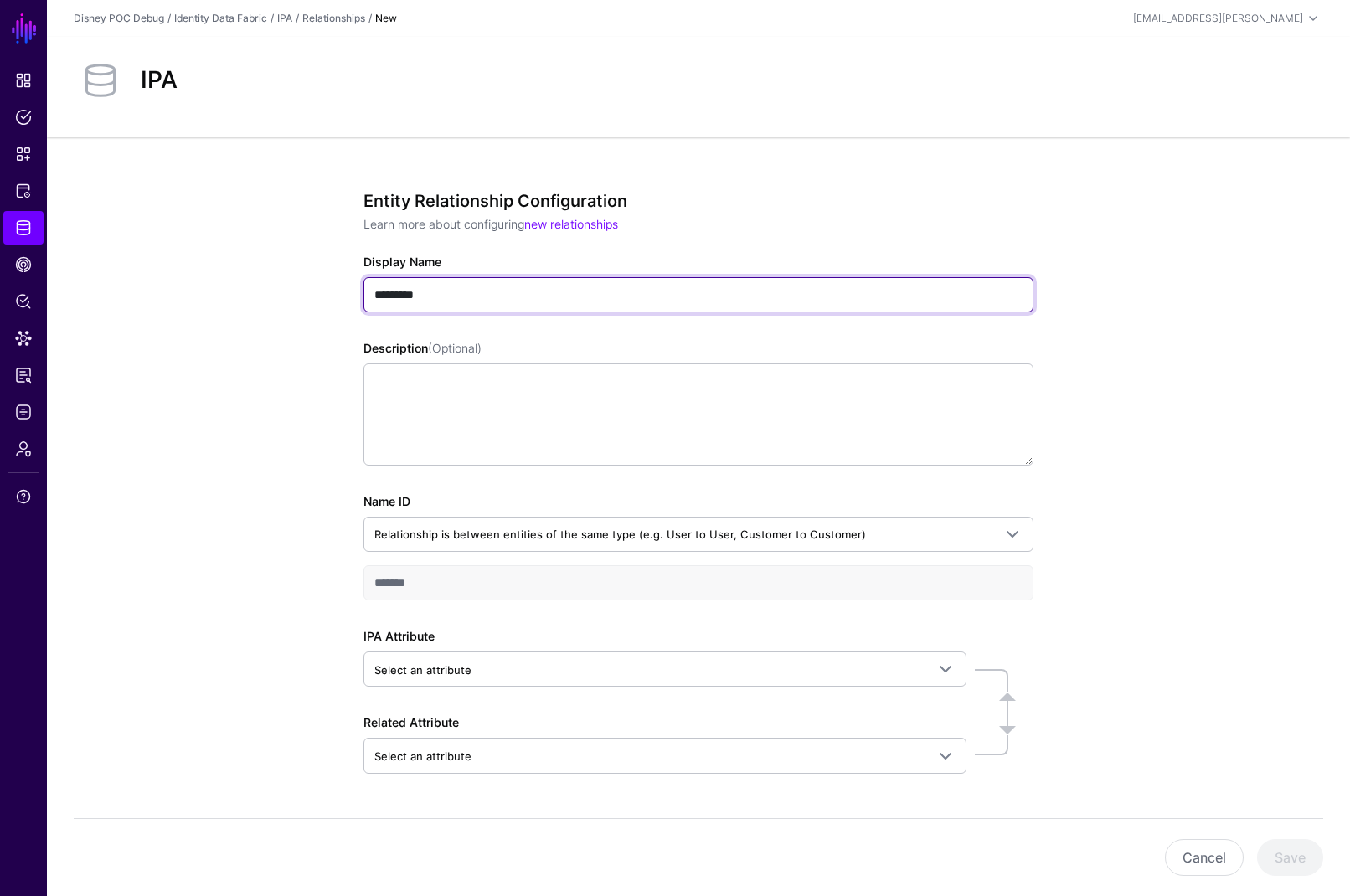 type on "**********" 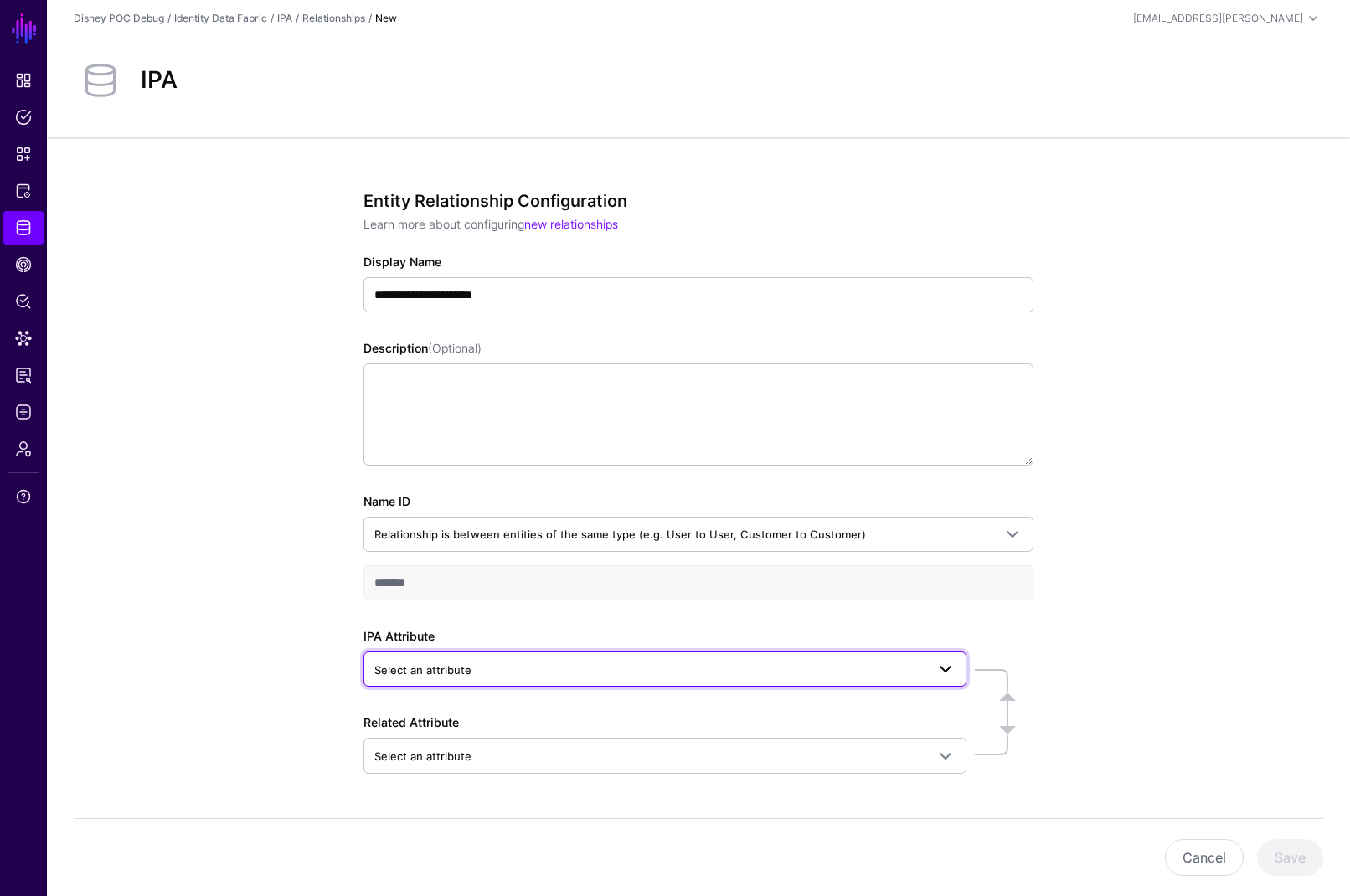 click on "Select an attribute" at bounding box center [650, 670] 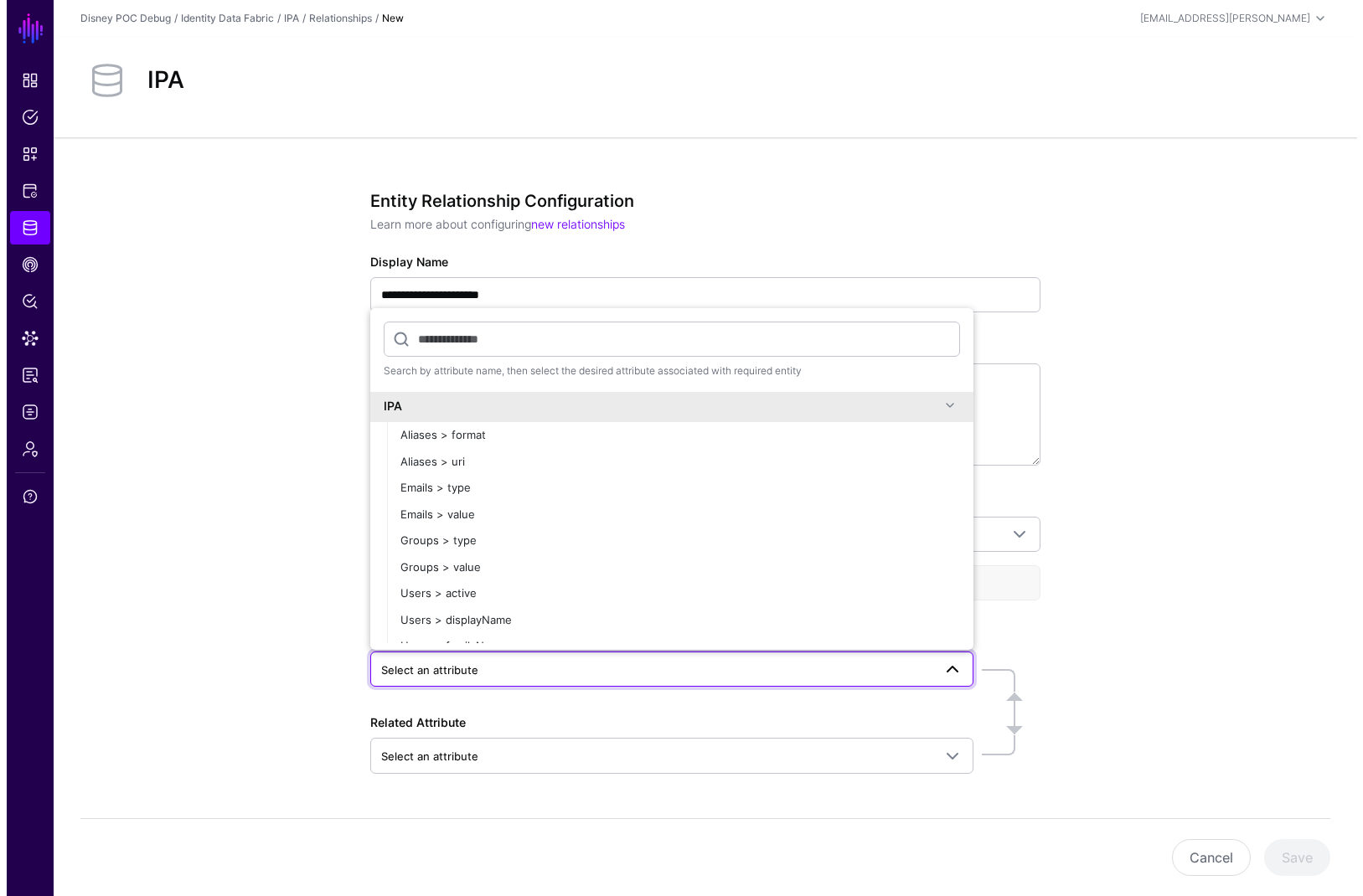 scroll, scrollTop: 0, scrollLeft: 0, axis: both 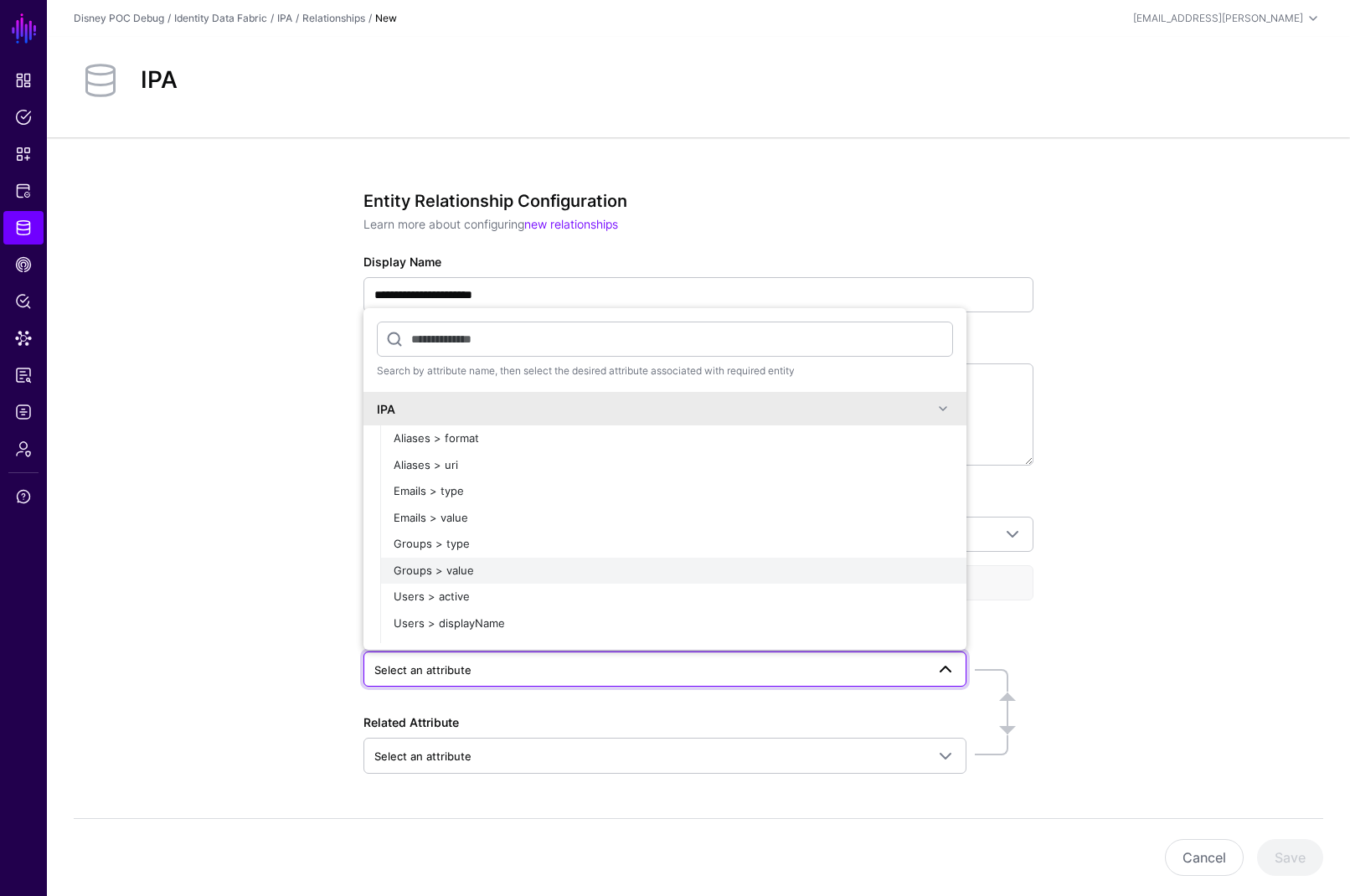 click on "Groups > value" 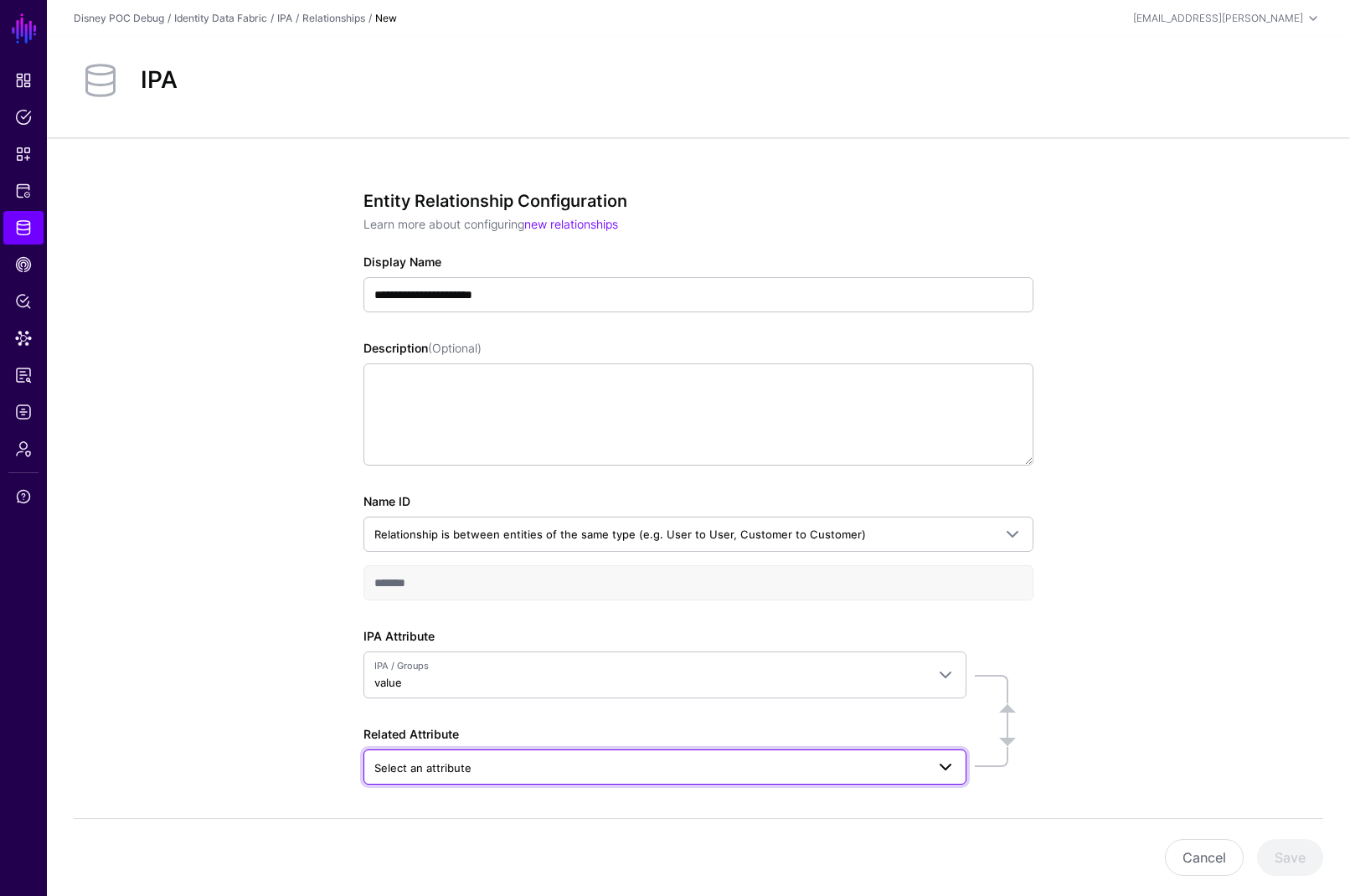 click on "Select an attribute" at bounding box center [650, 768] 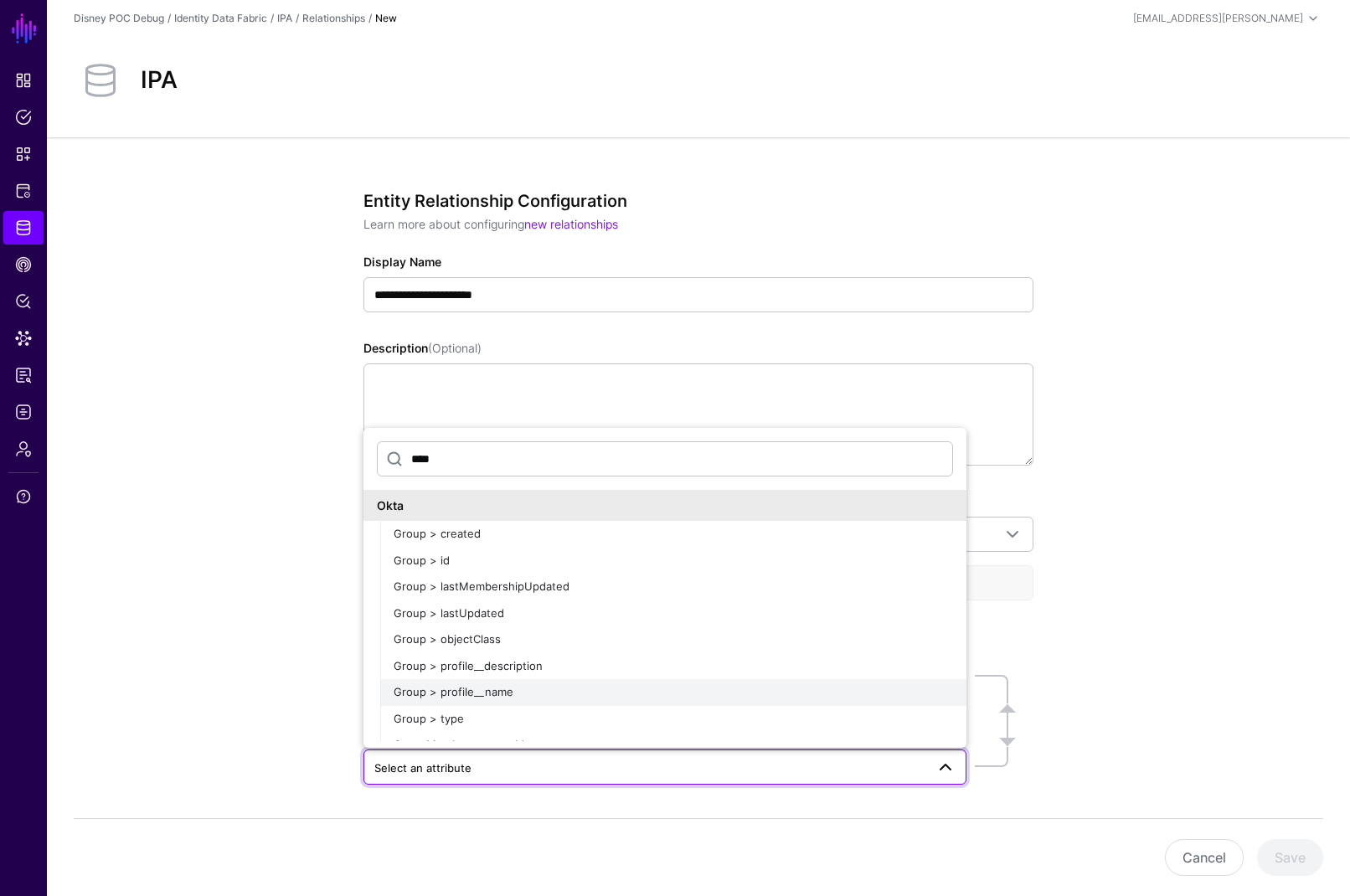 type on "****" 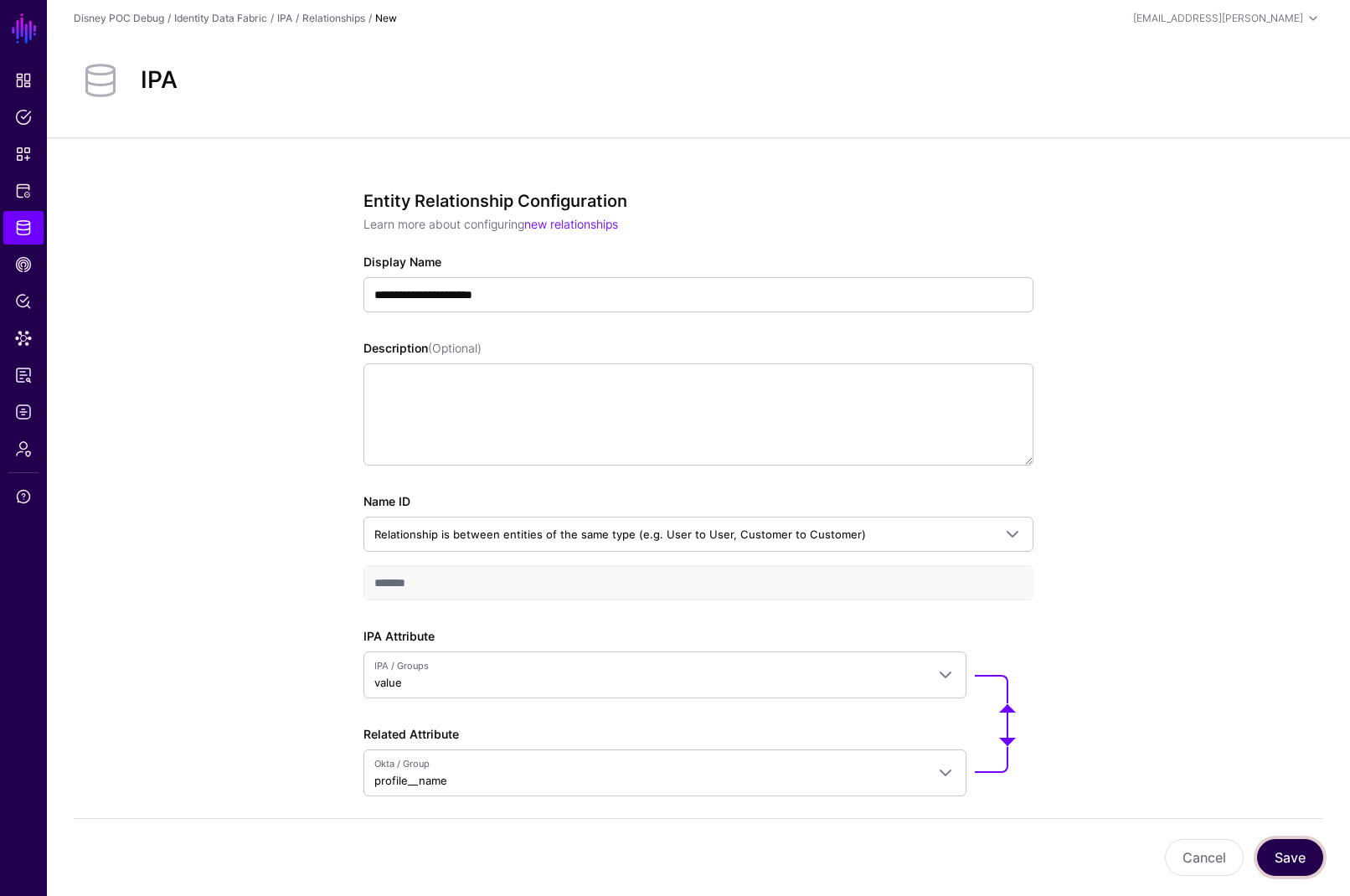 click on "Save" 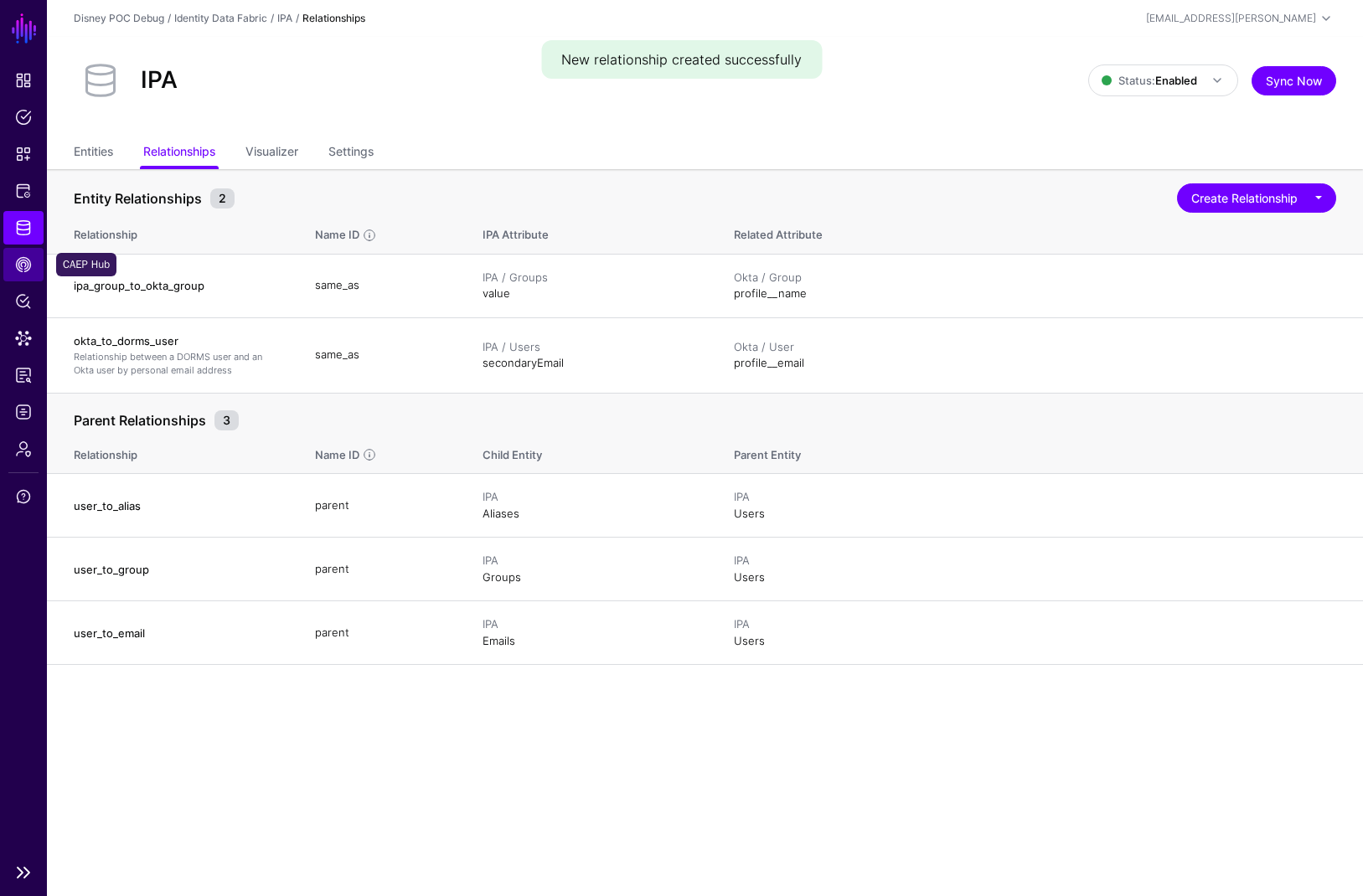 click on "CAEP Hub" 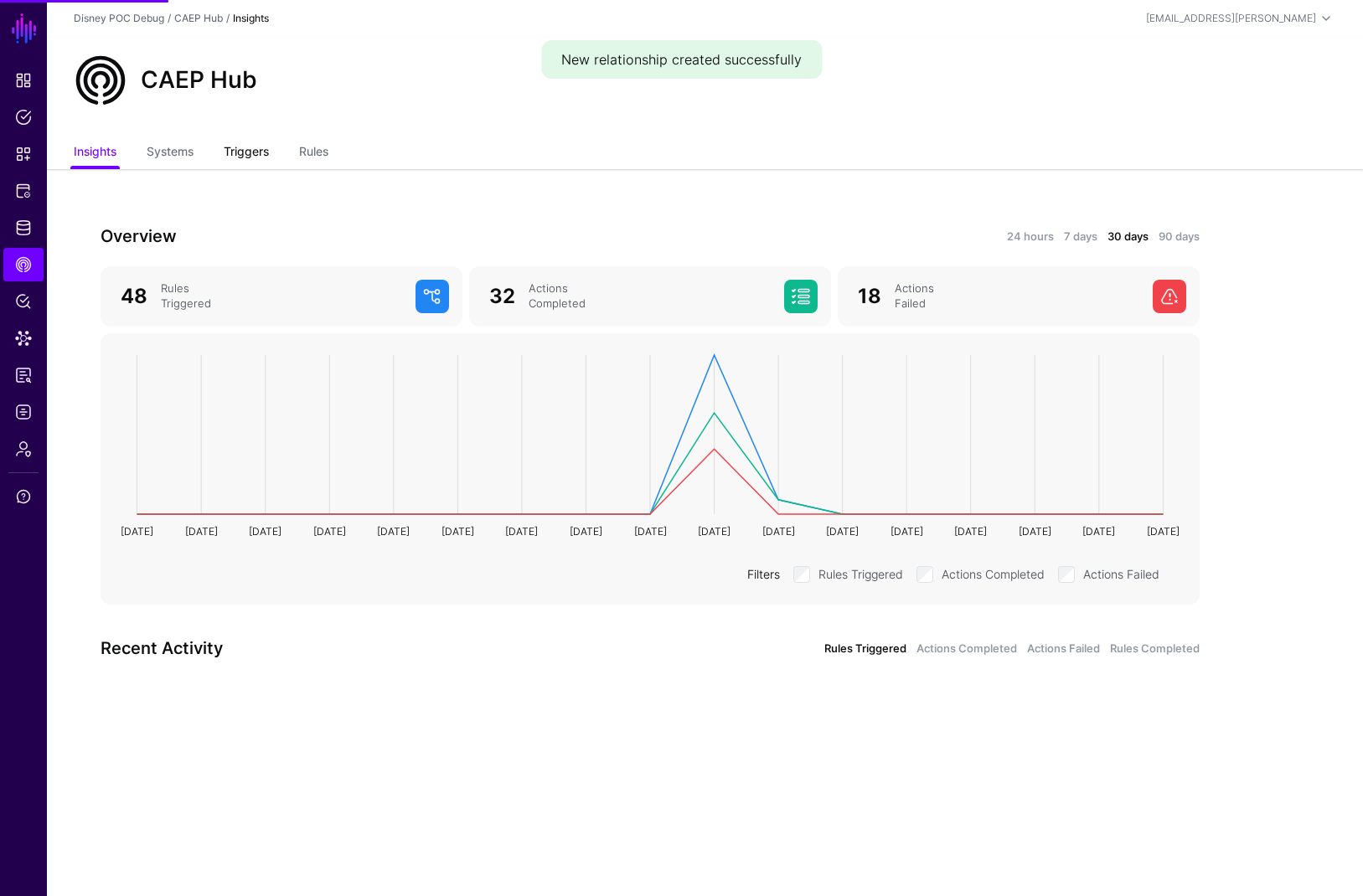 click on "Triggers" 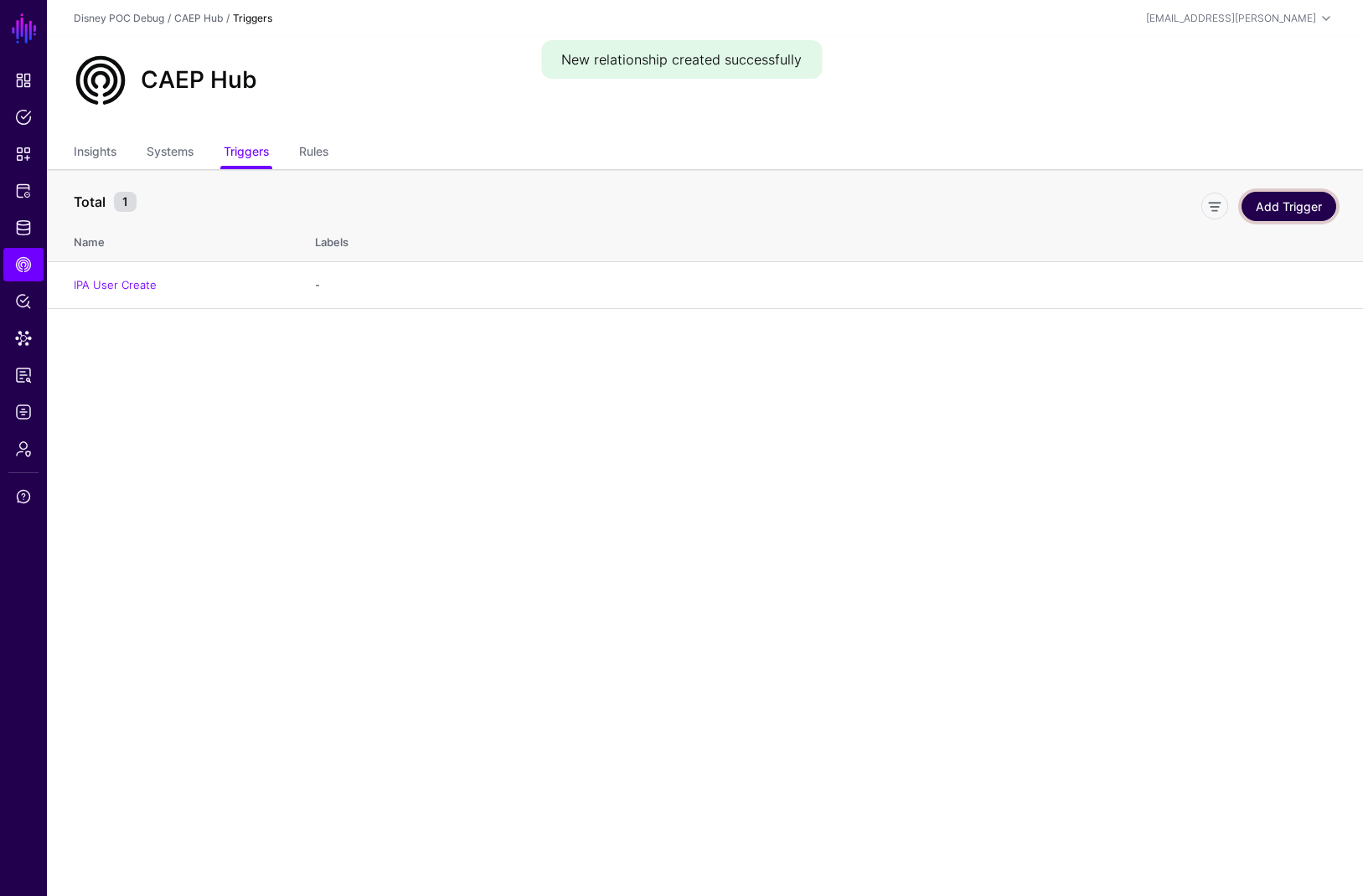 click on "Add Trigger" 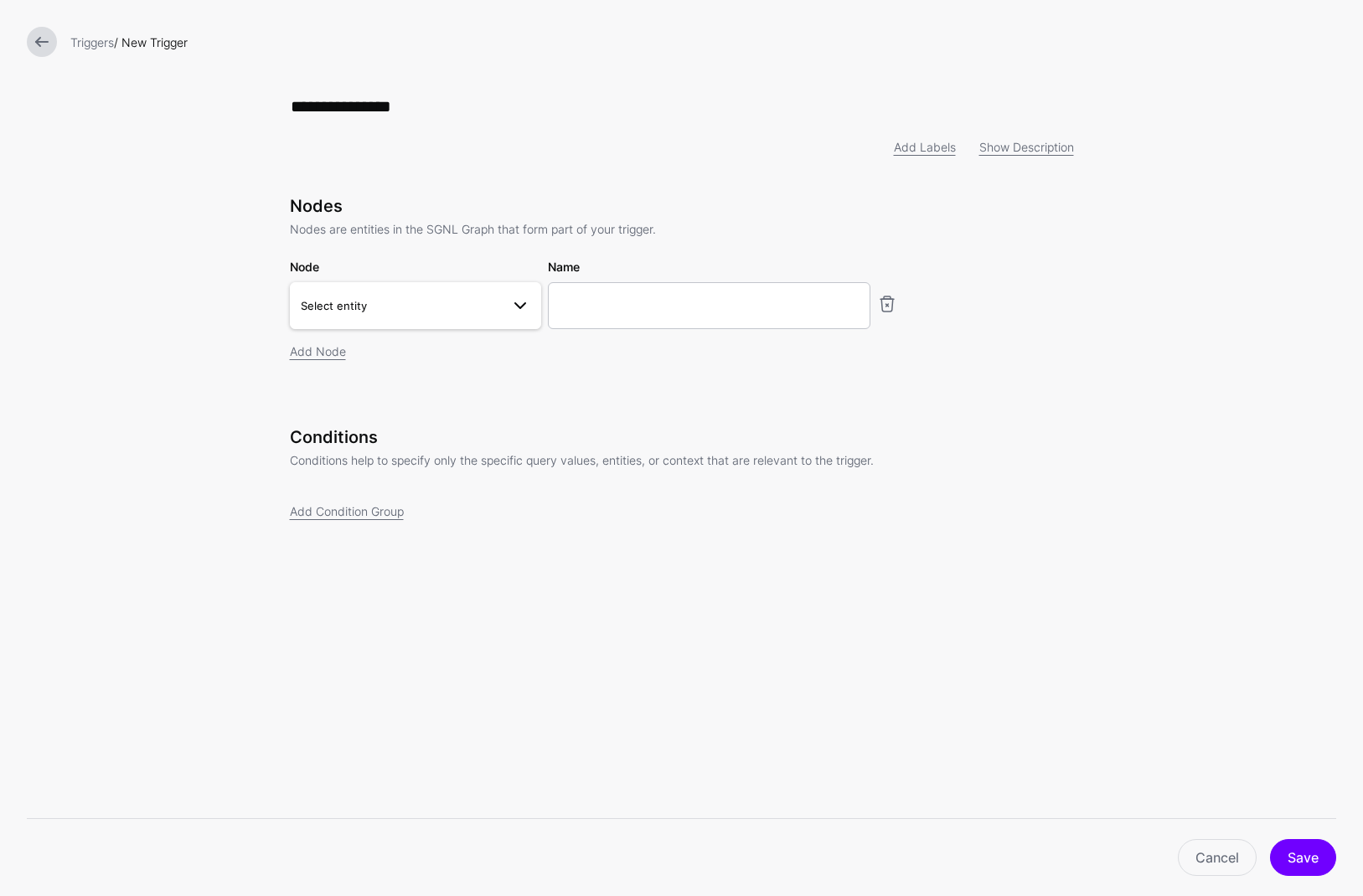 type on "**********" 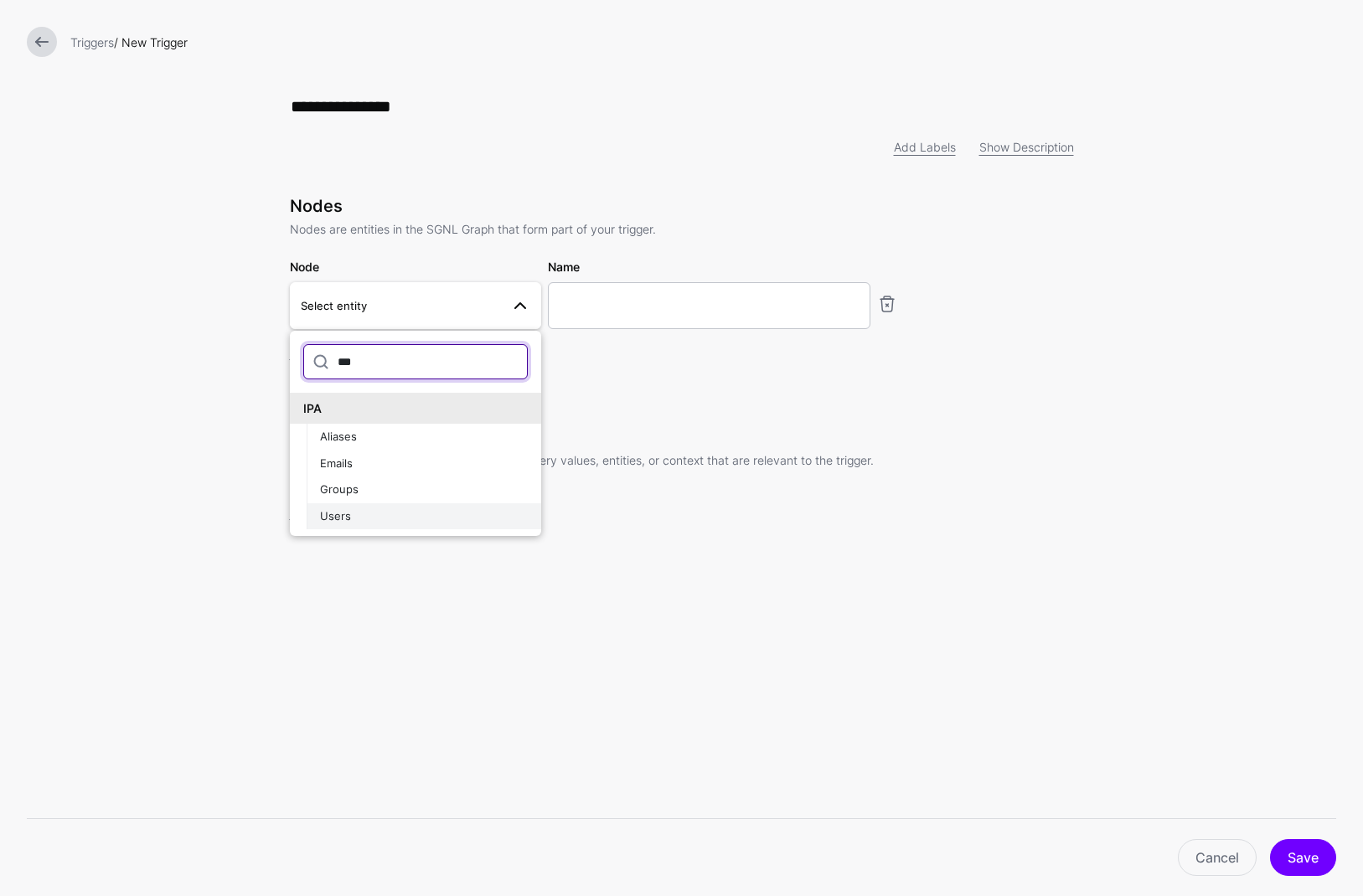 type on "***" 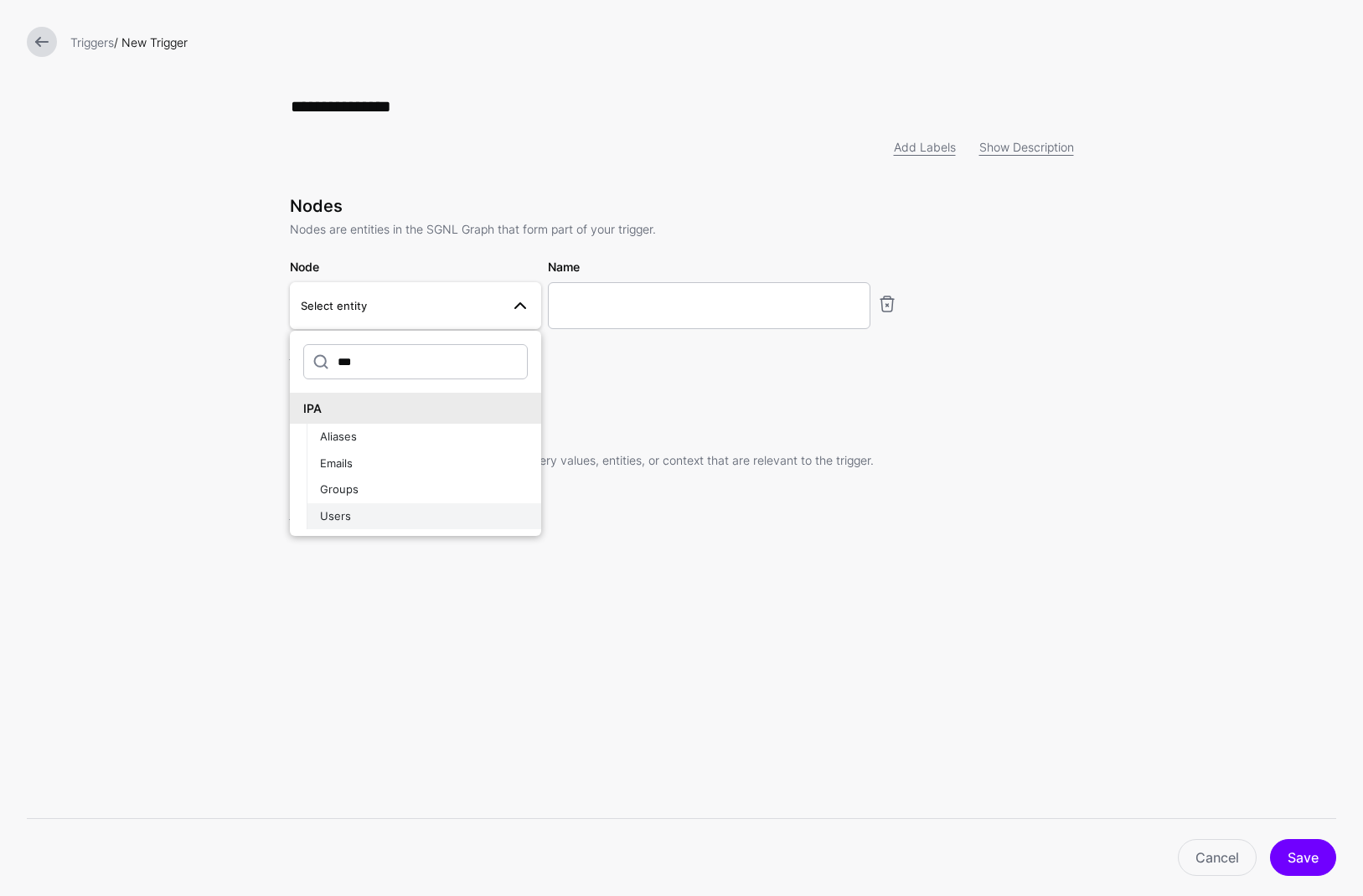 click on "Users" at bounding box center (424, 517) 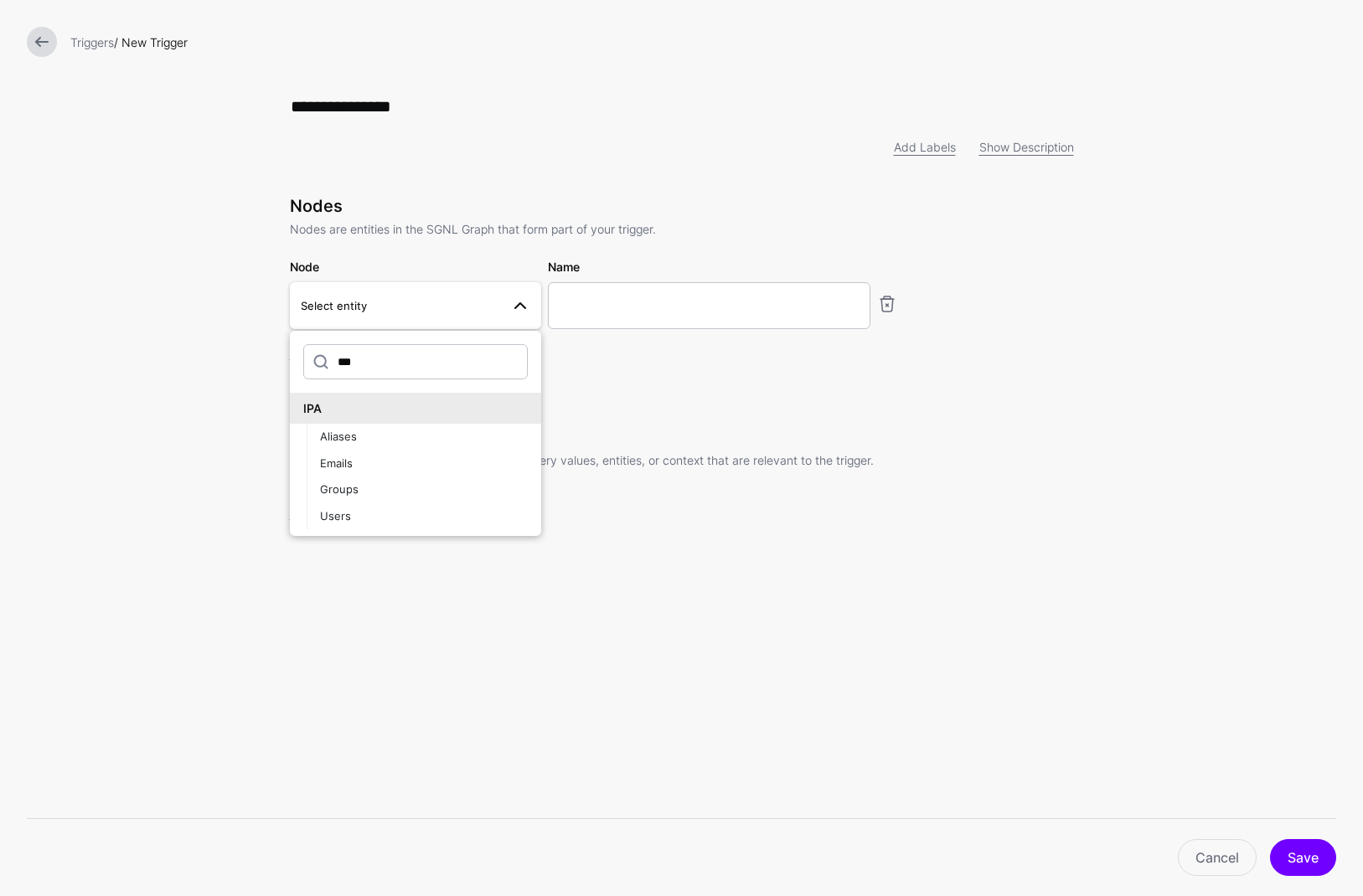 type on "********" 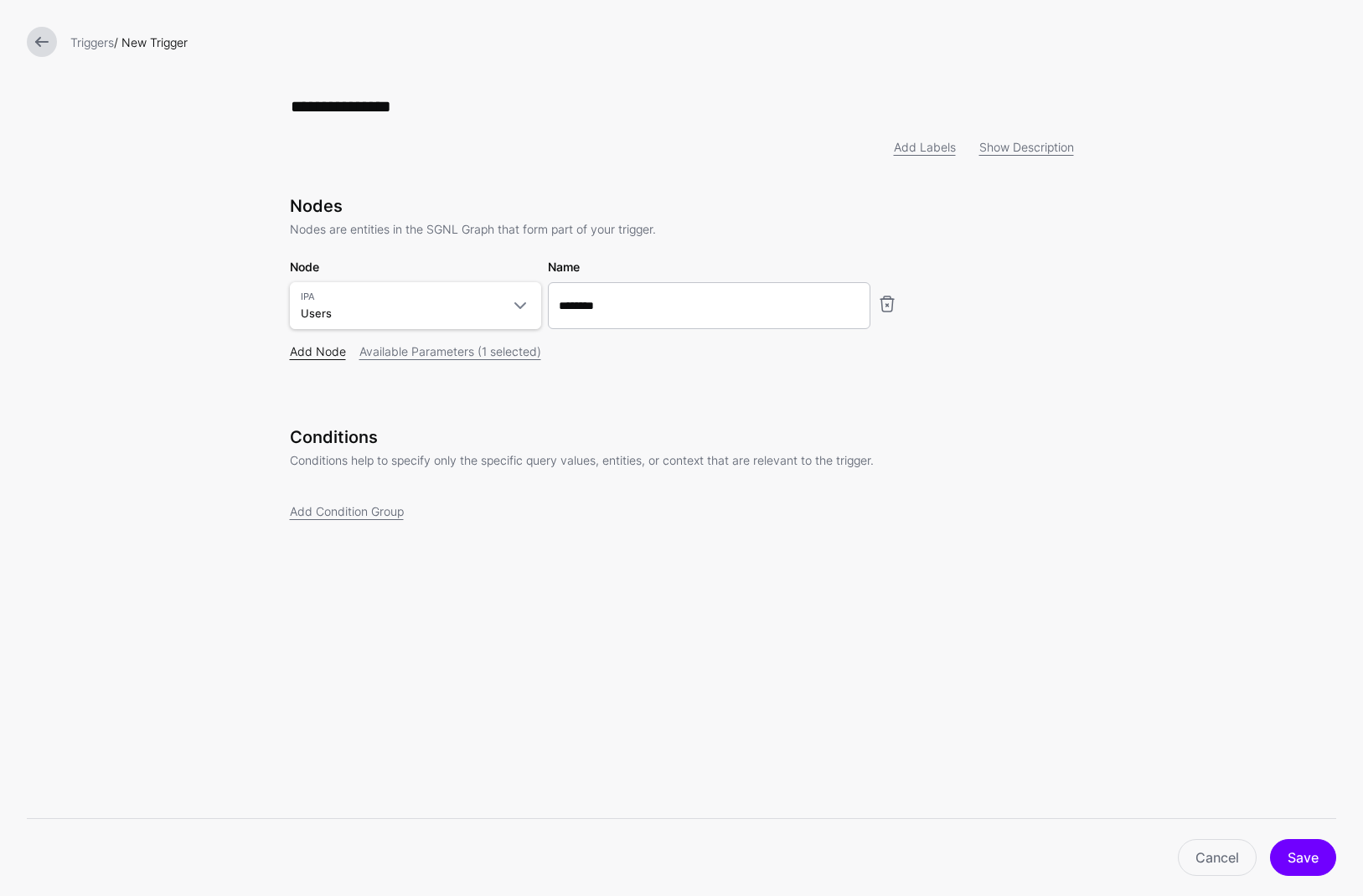 click on "Add Node" at bounding box center [318, 351] 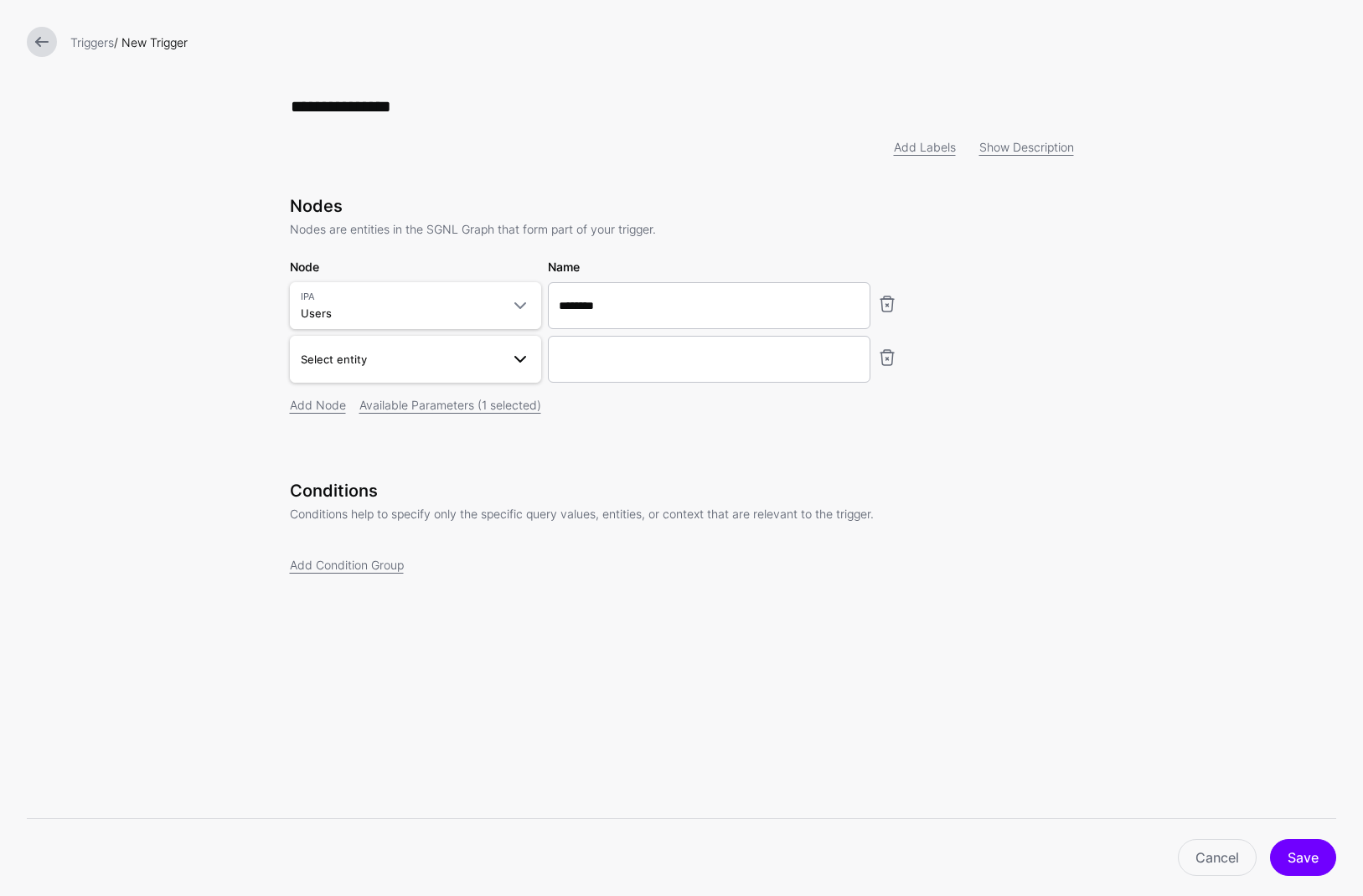 click on "Select entity" at bounding box center (416, 359) 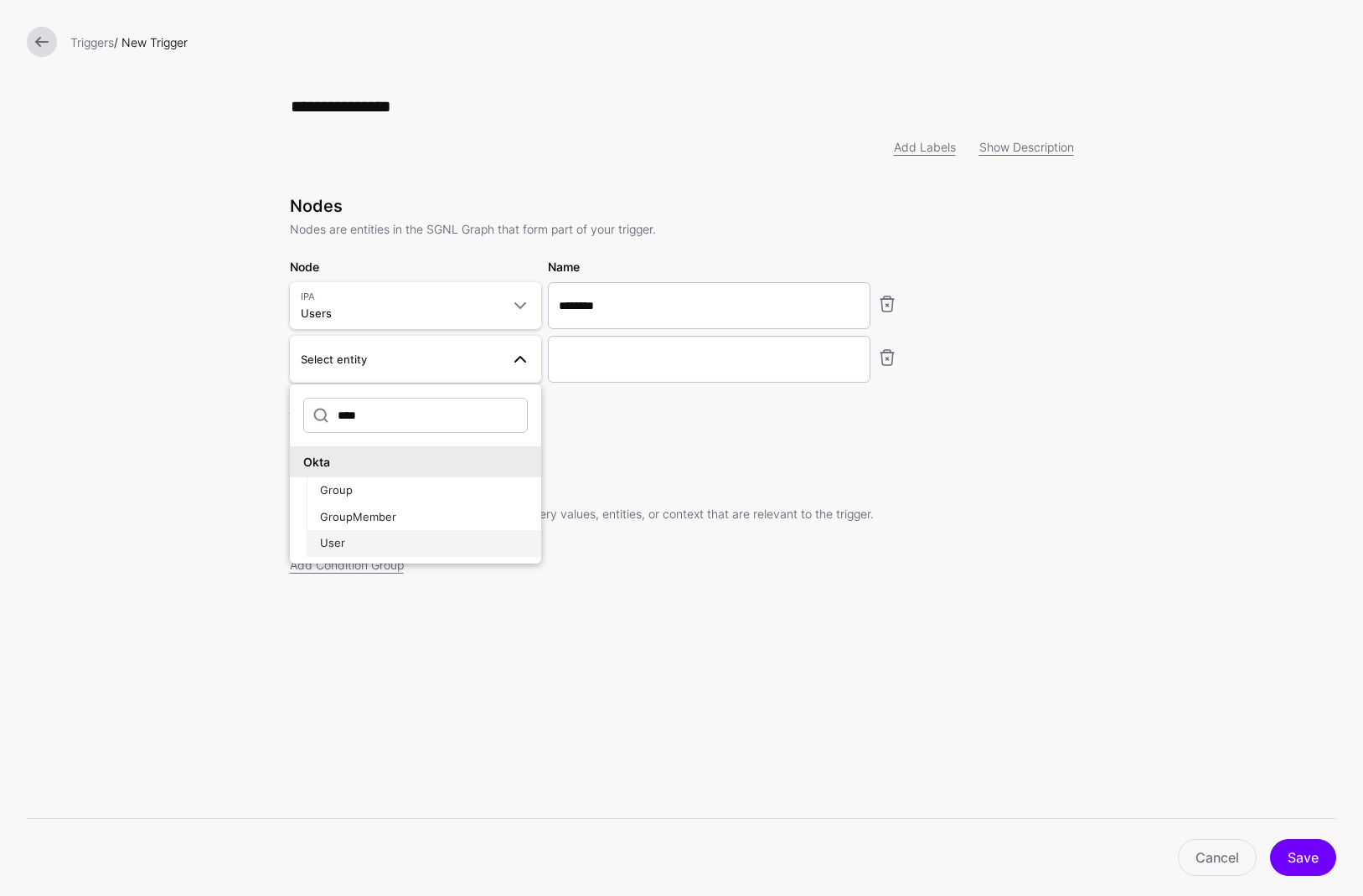 type on "****" 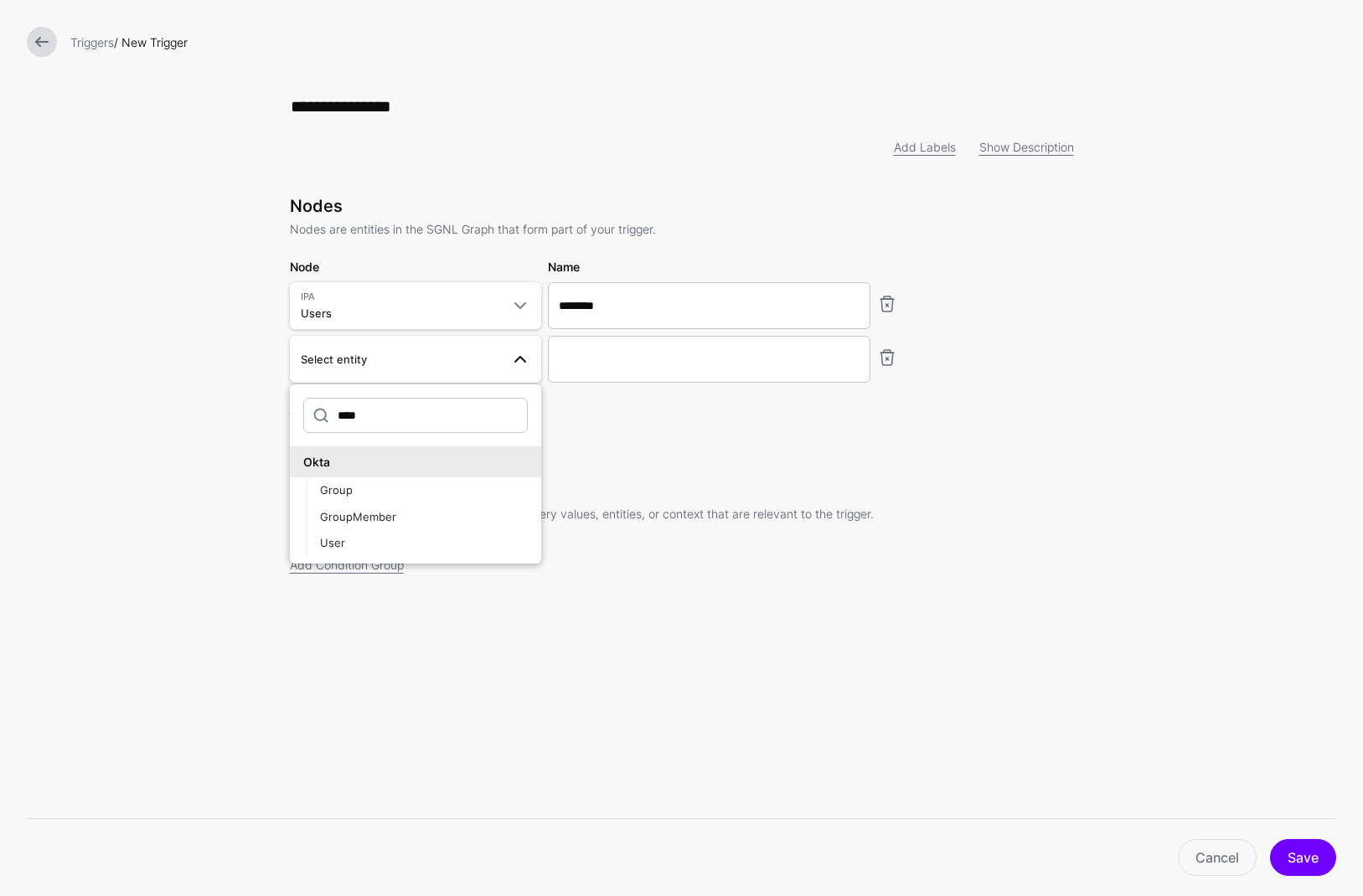 type on "********" 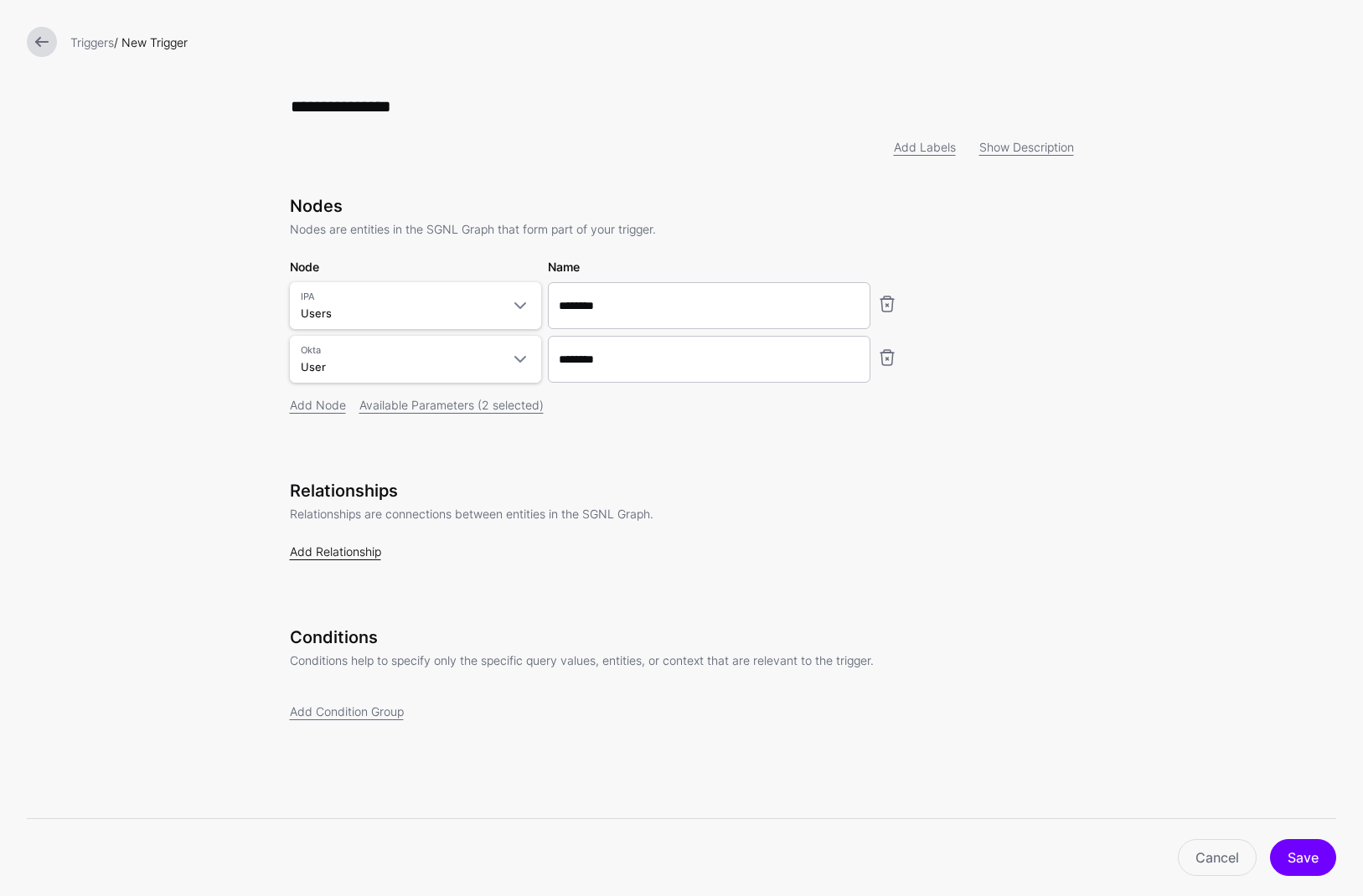 click on "Add Relationship" at bounding box center (335, 551) 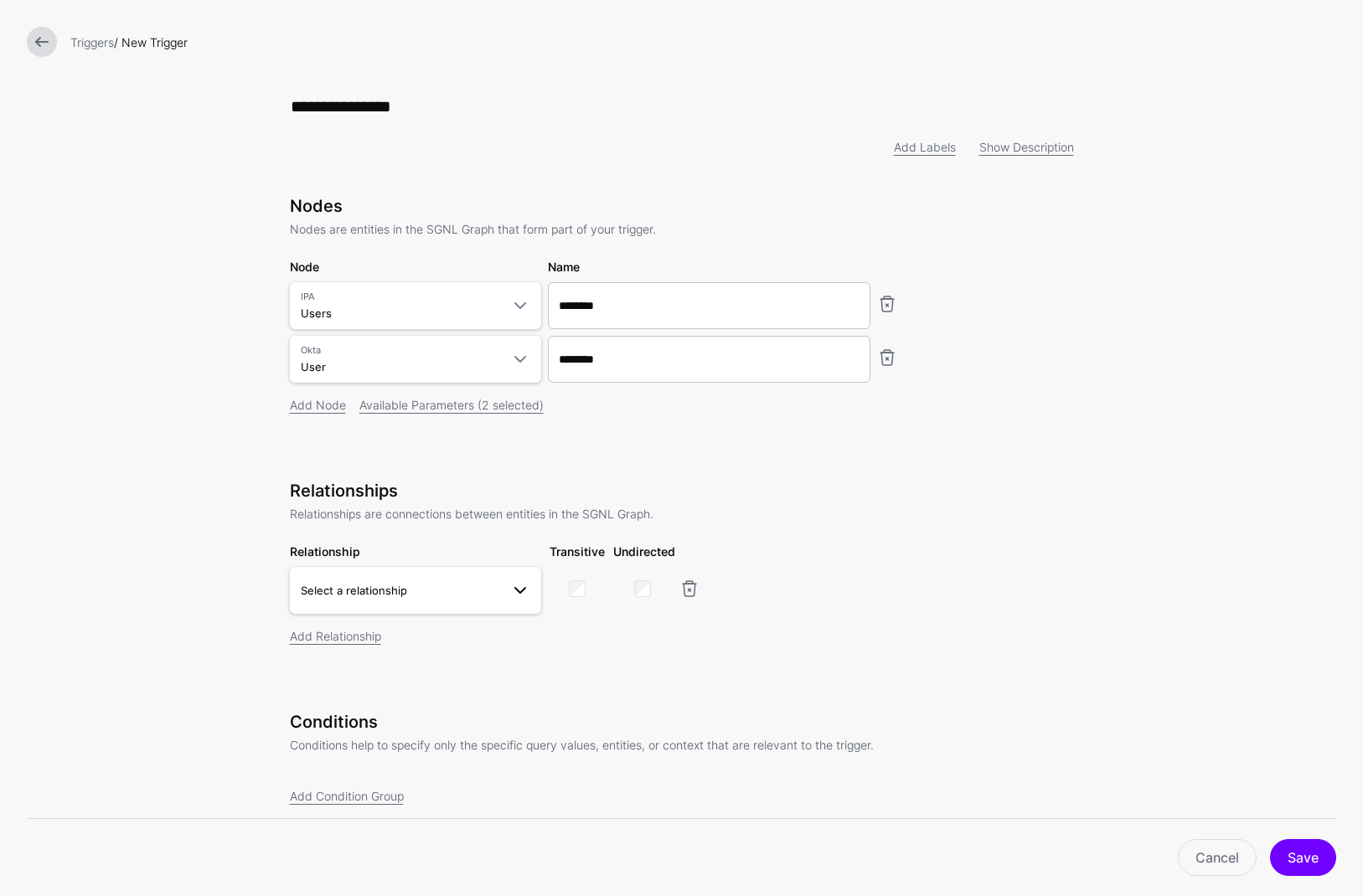 click on "Select a relationship" at bounding box center [400, 590] 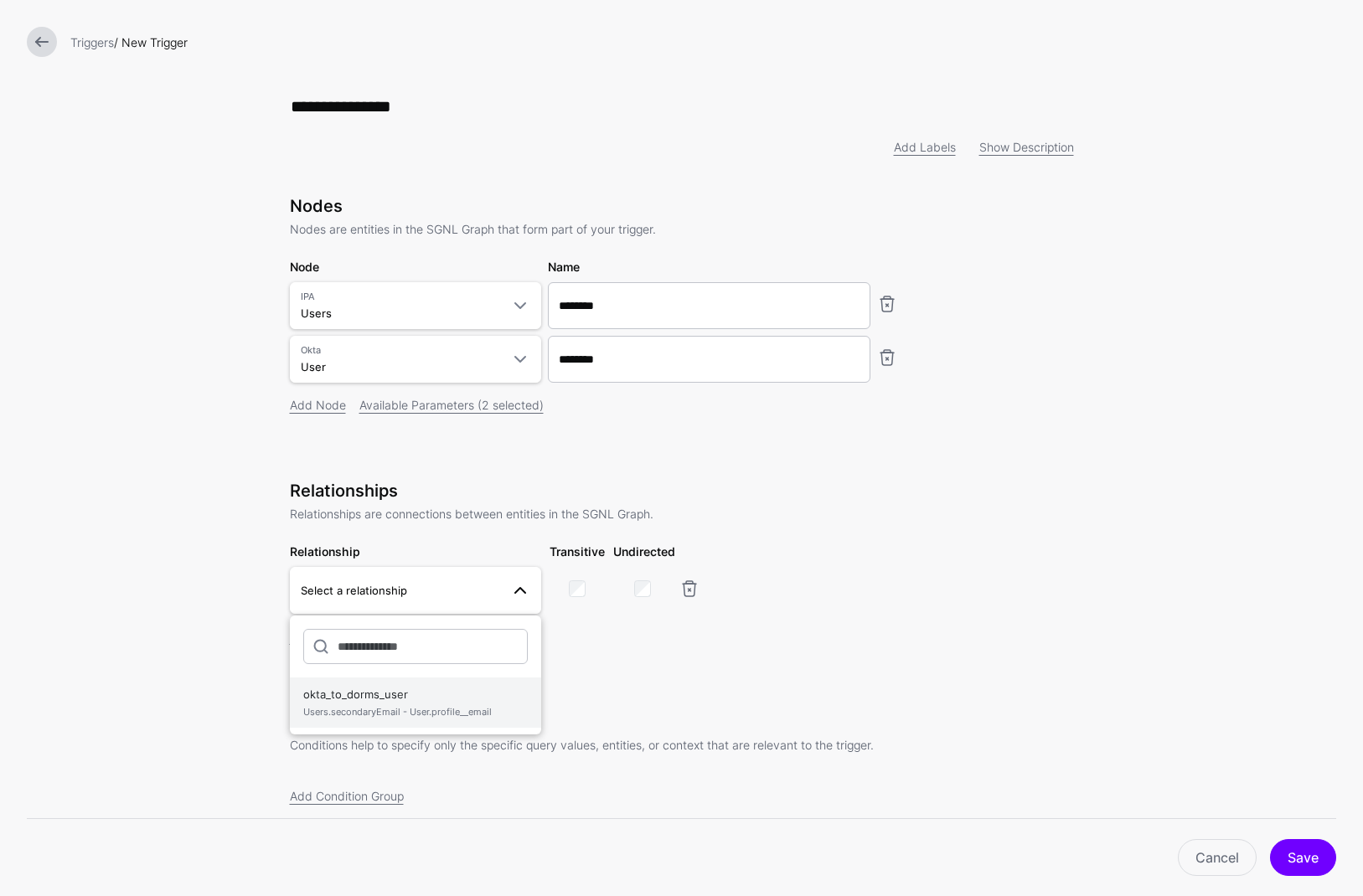 click on "Users.secondaryEmail - User.profile__email" at bounding box center [416, 712] 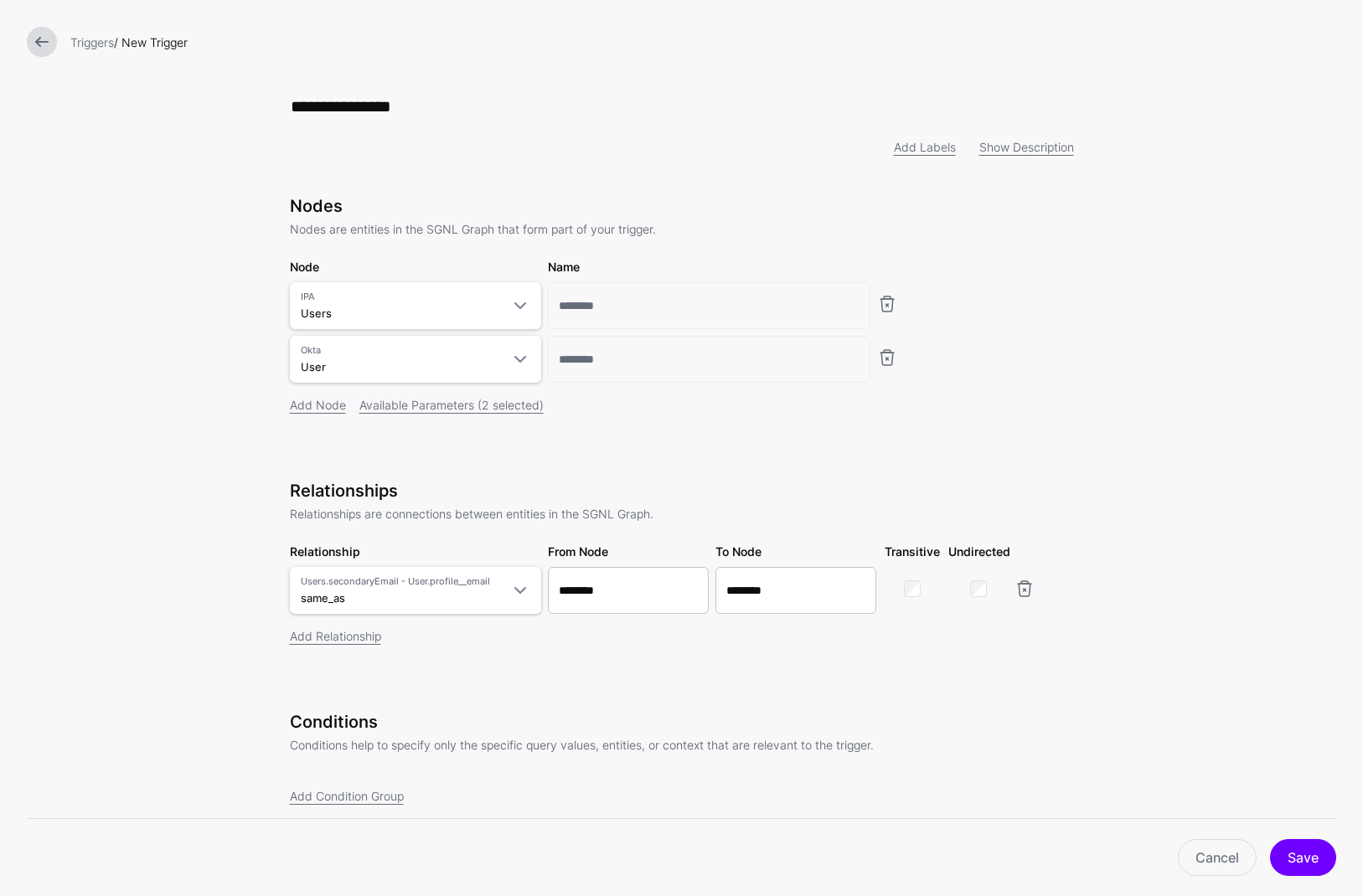 click at bounding box center [1044, 578] 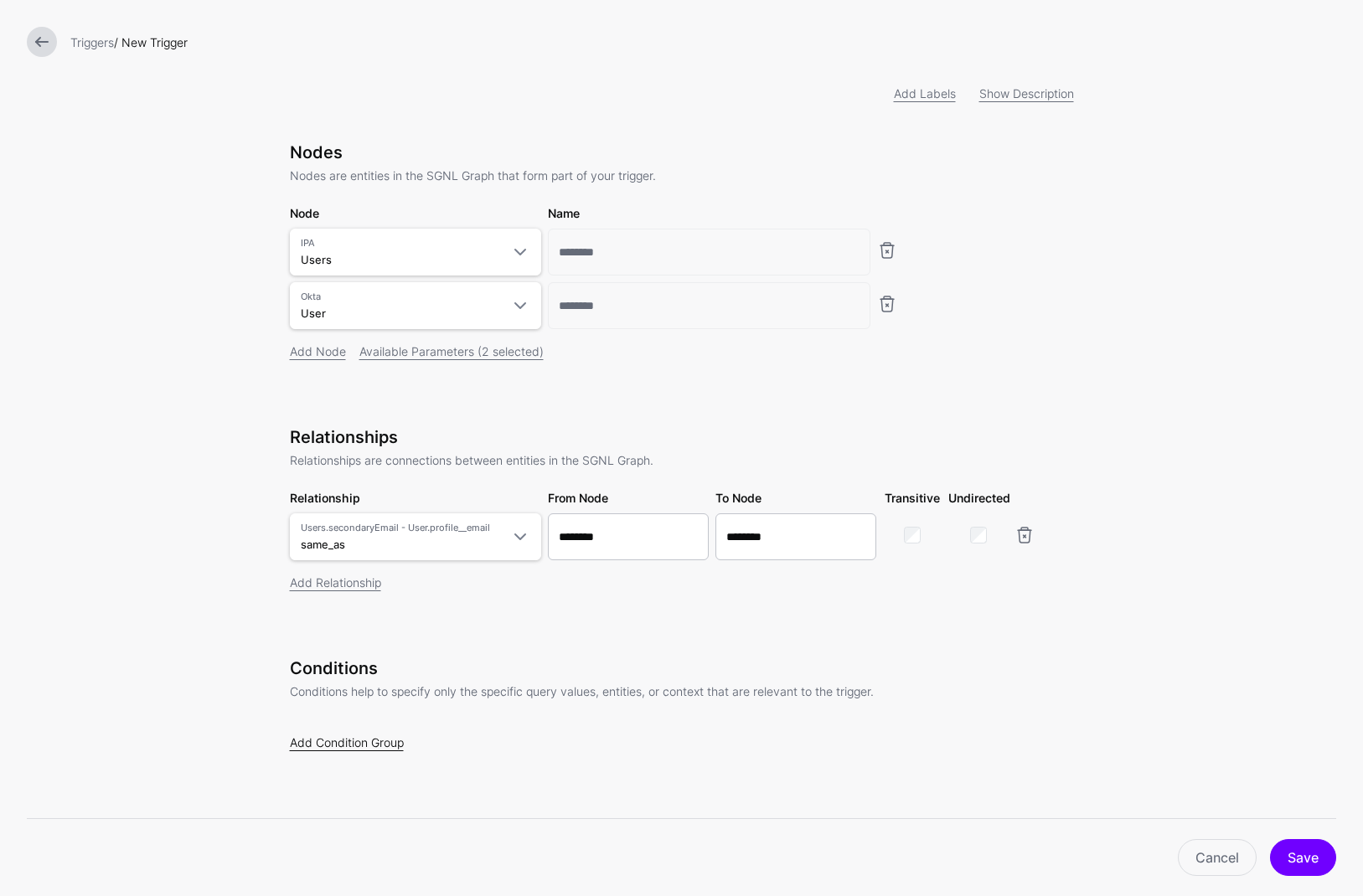 click on "Add Condition Group" at bounding box center [347, 742] 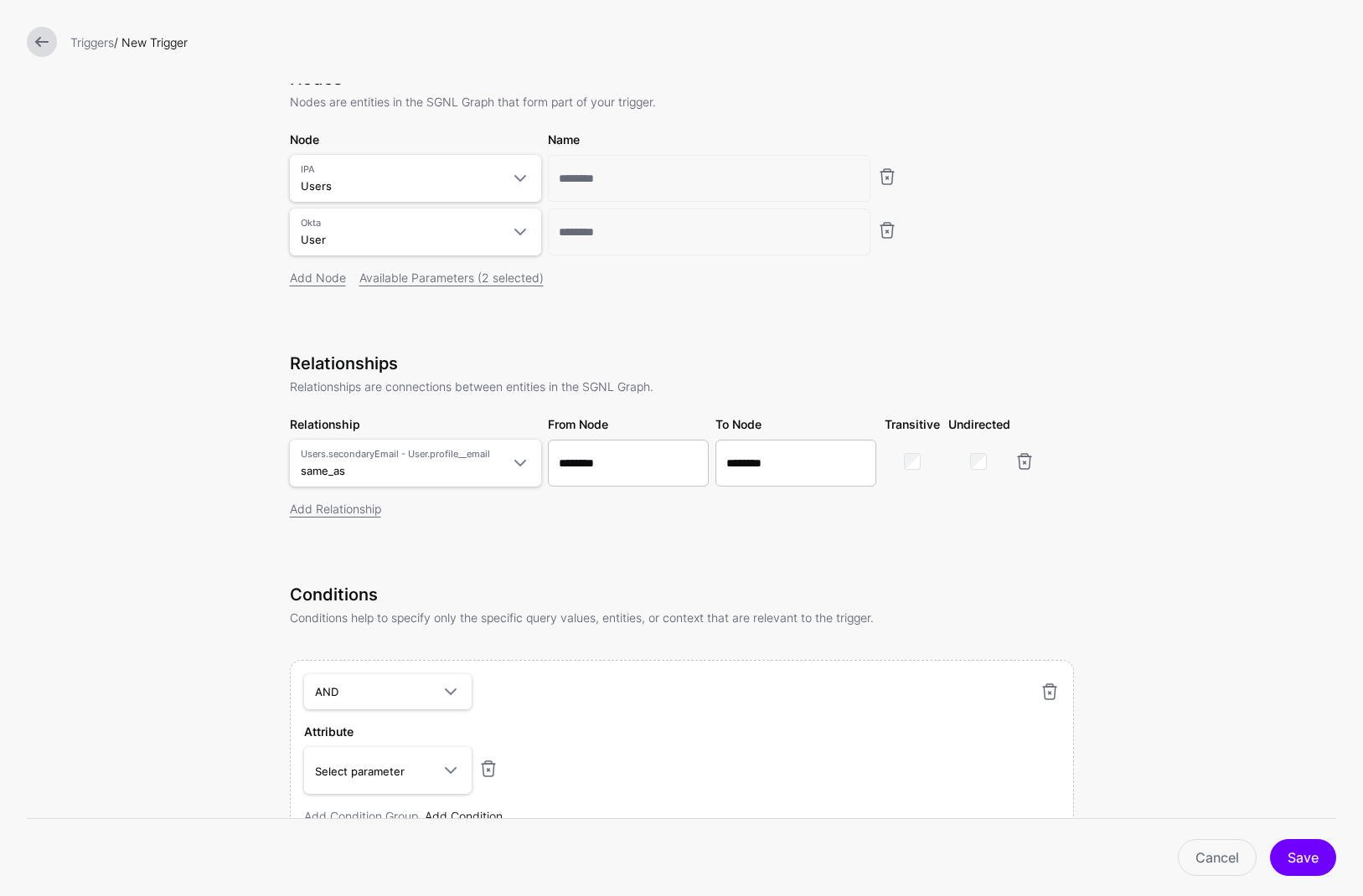 scroll, scrollTop: 217, scrollLeft: 0, axis: vertical 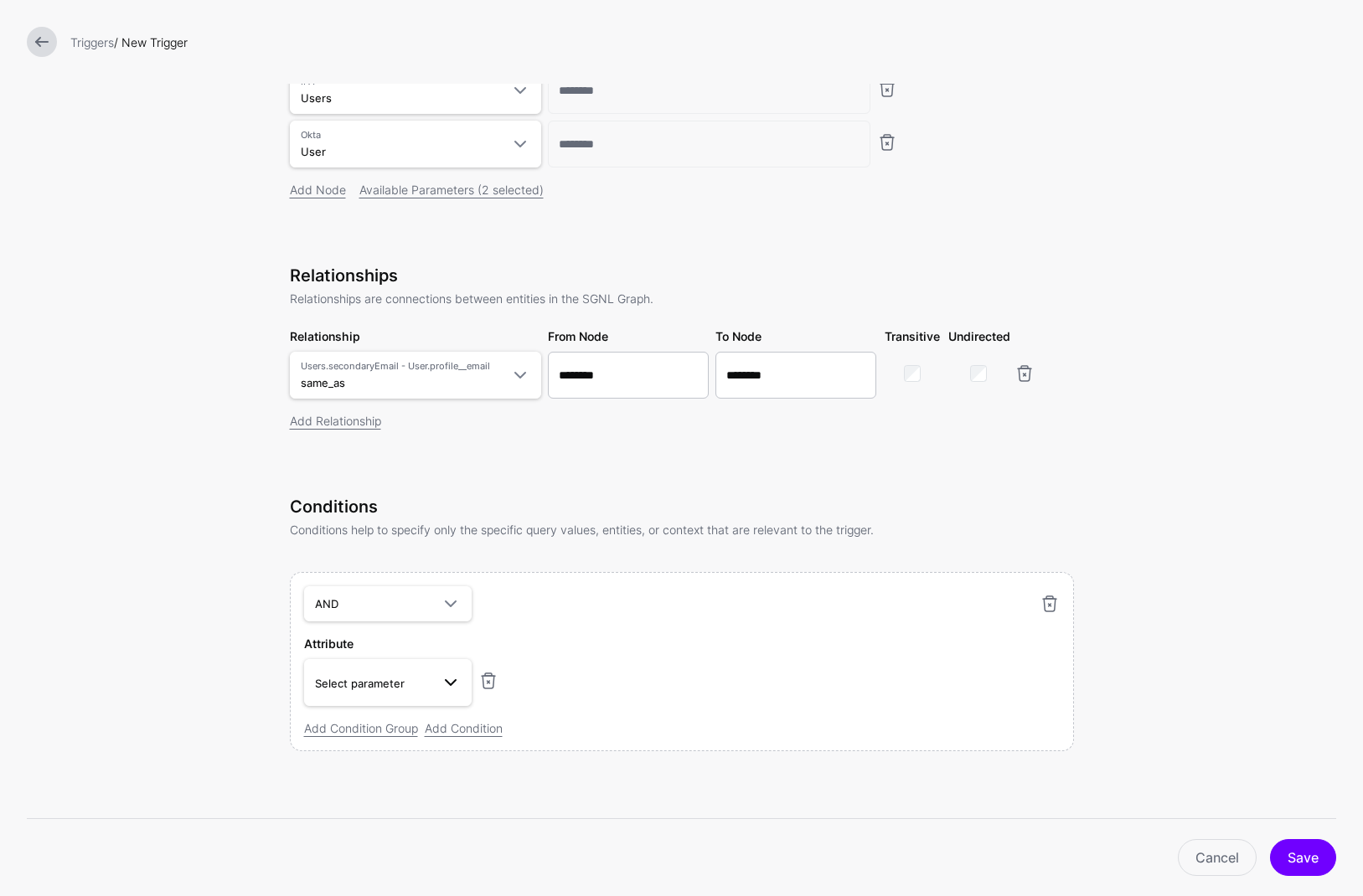 click on "Select parameter" at bounding box center (373, 683) 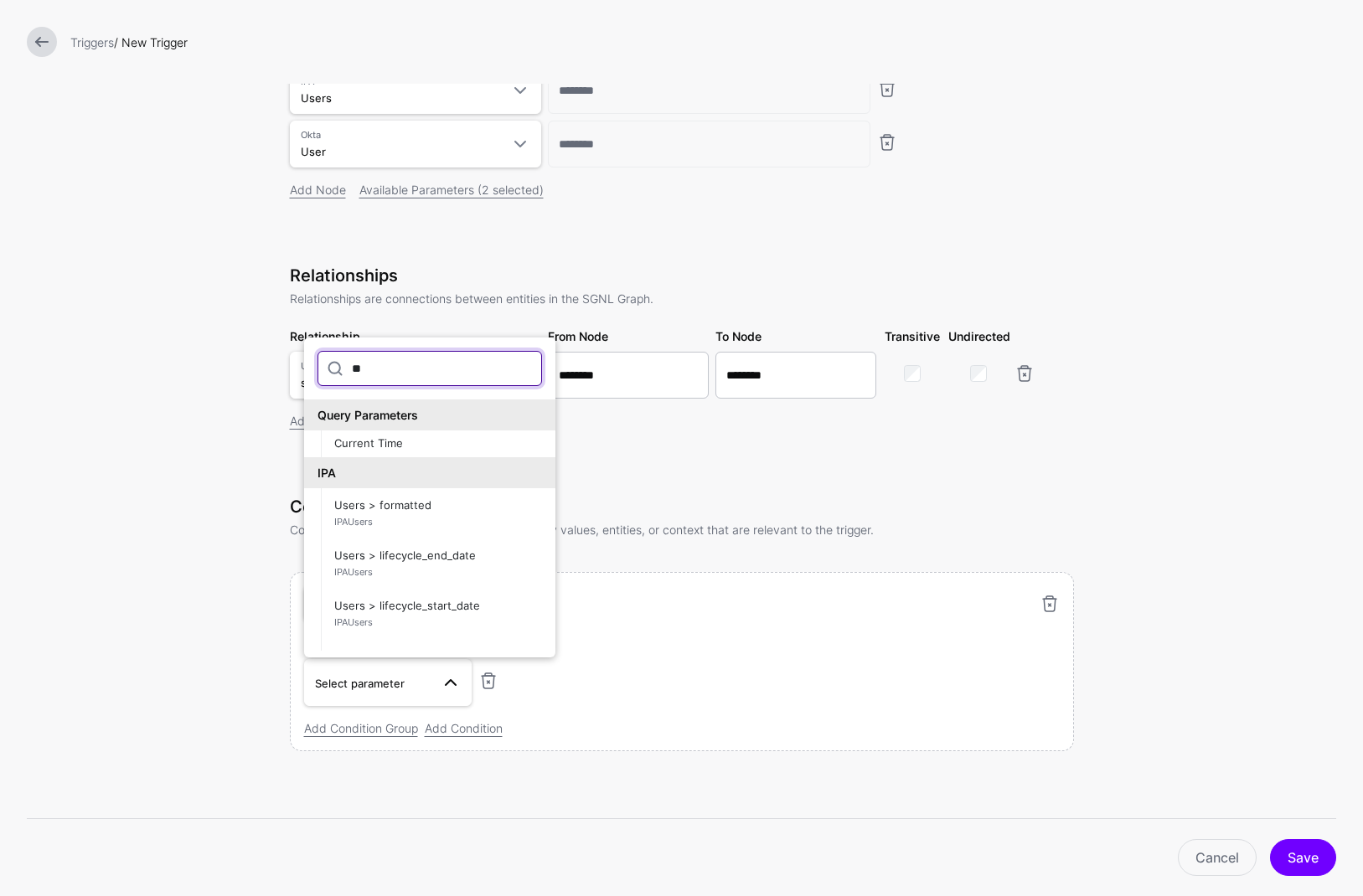 type on "***" 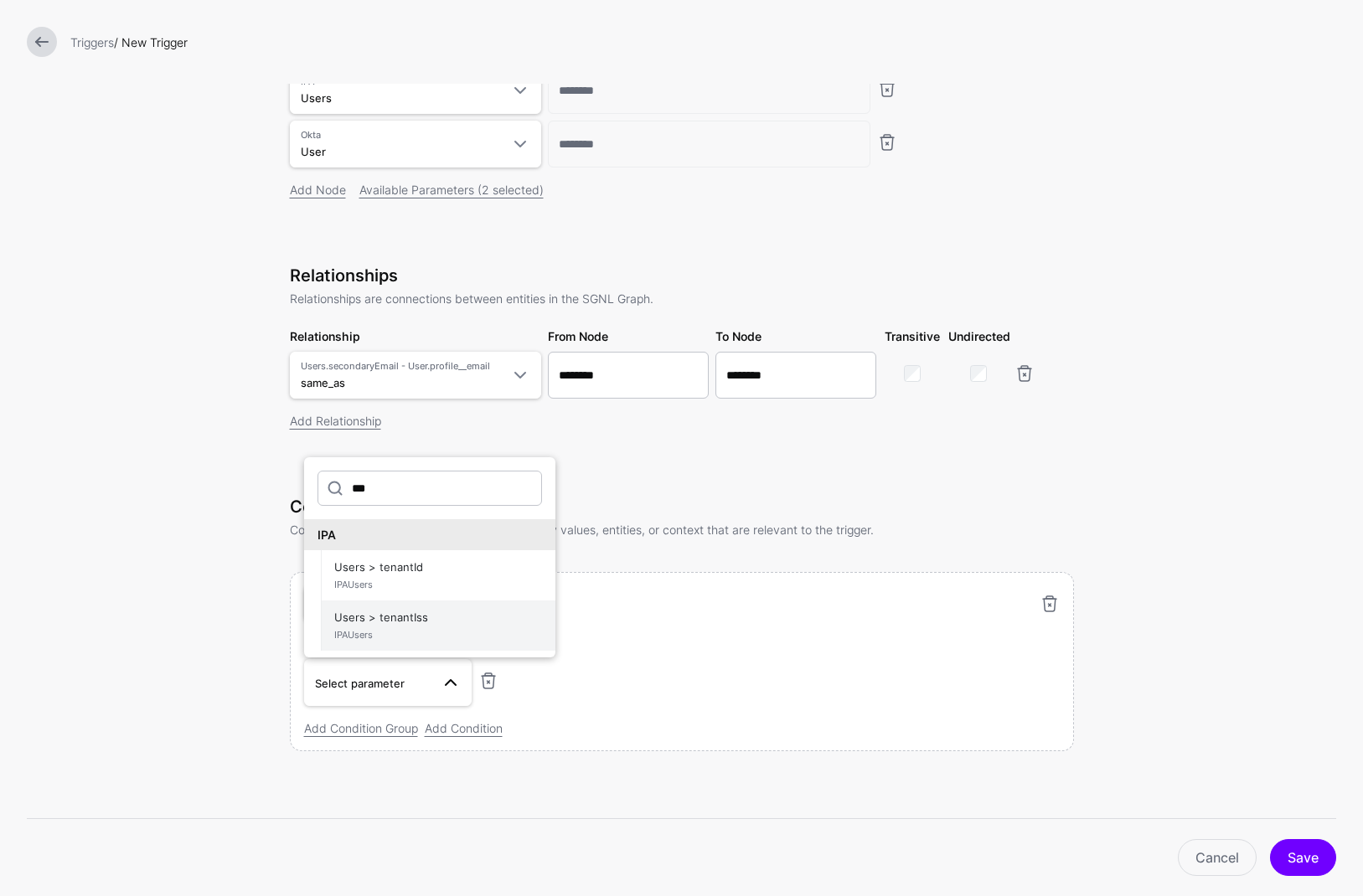 click on "IPAUsers" at bounding box center [438, 635] 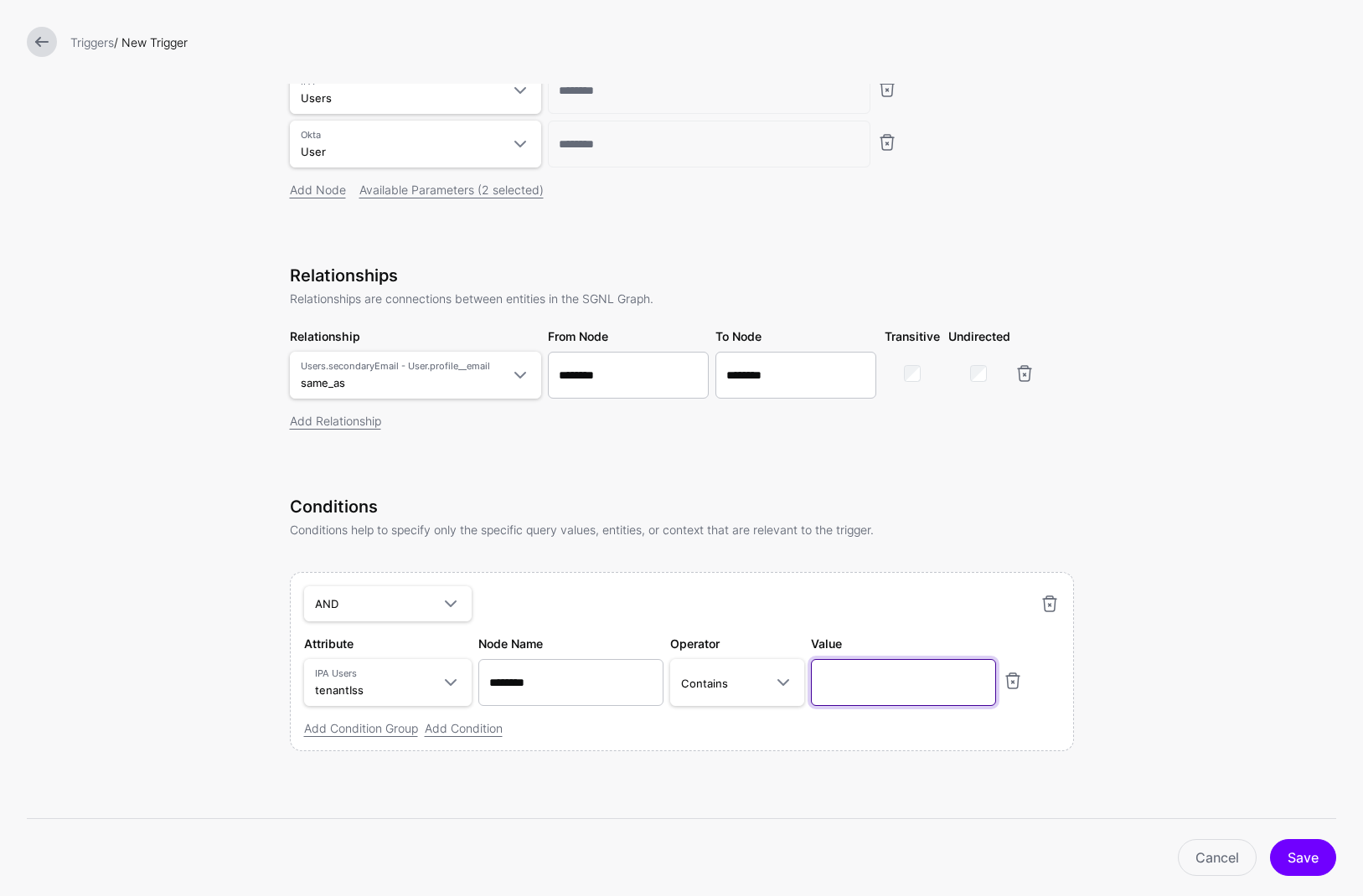 click at bounding box center (903, 682) 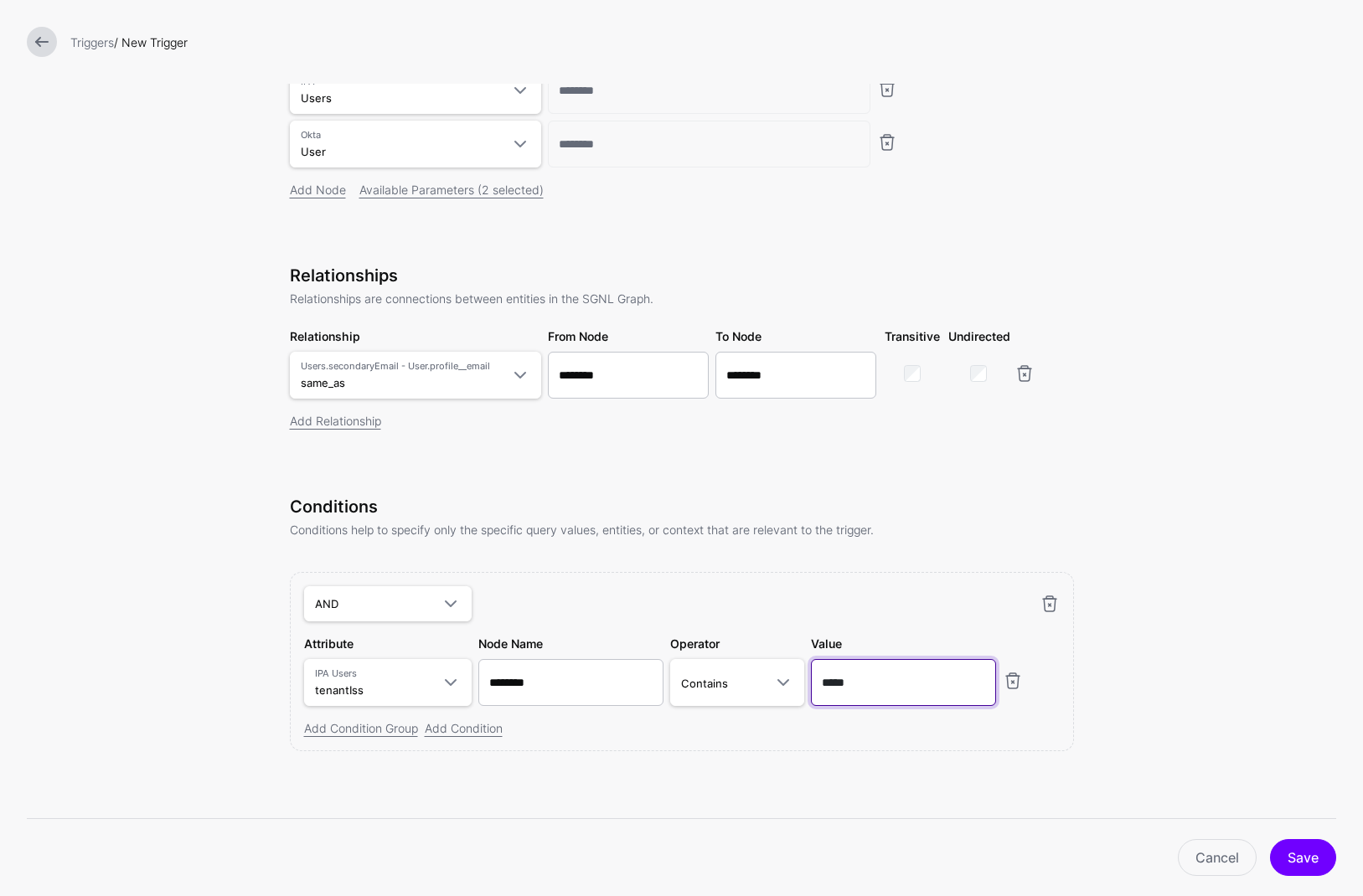 type on "*****" 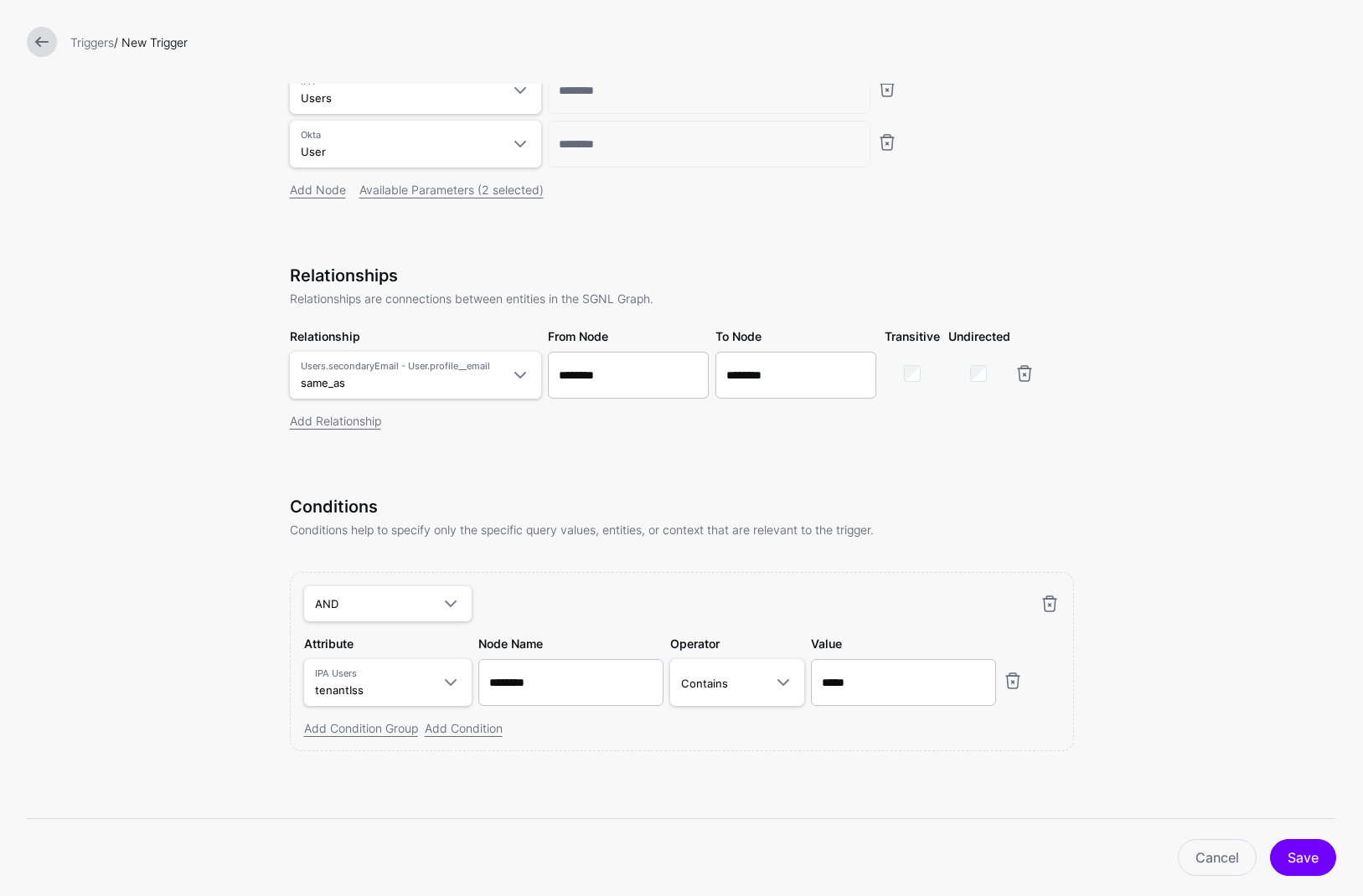 click on "Cancel  Save" at bounding box center (688, 857) 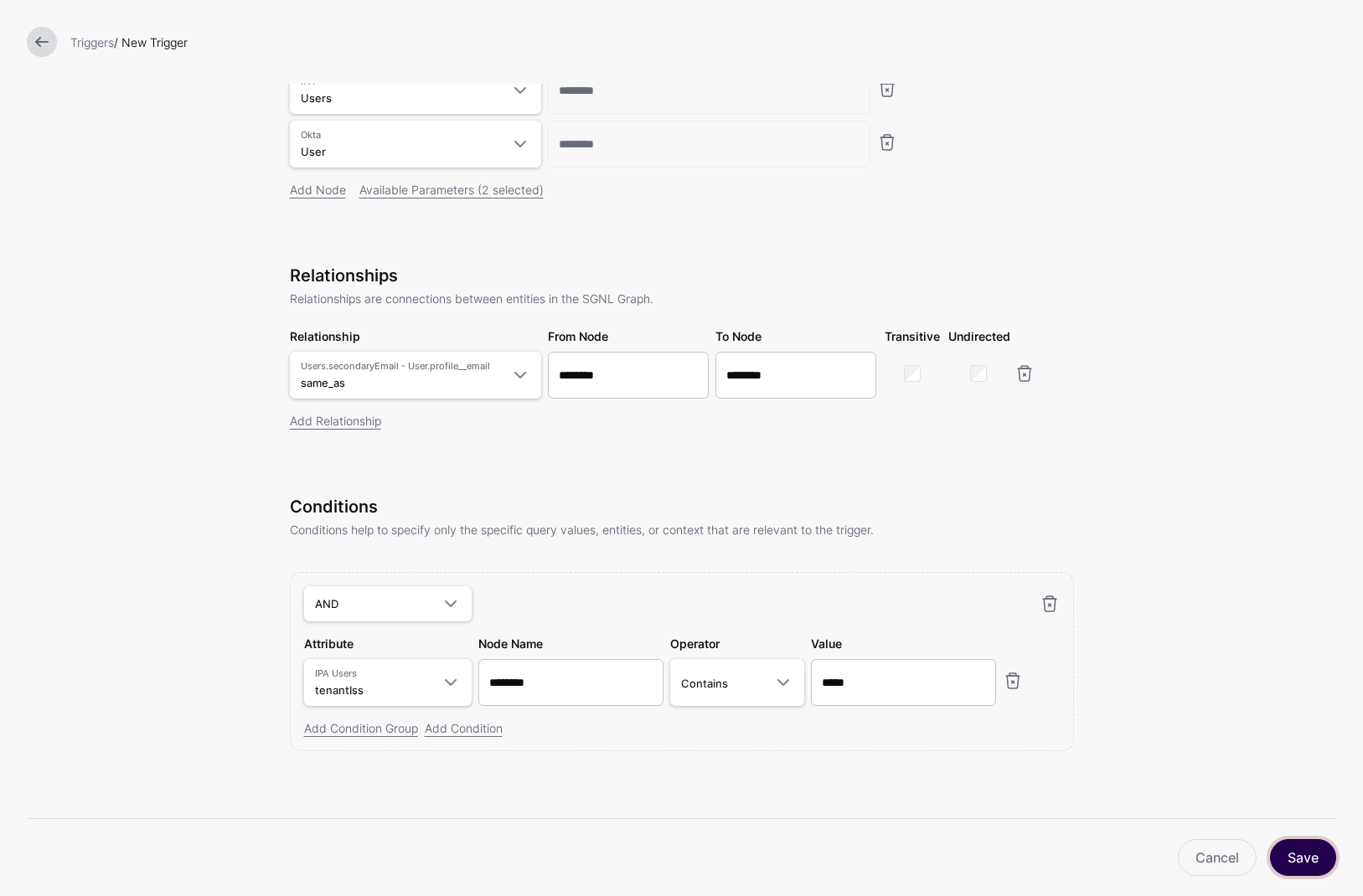 click on "Save" at bounding box center [1303, 857] 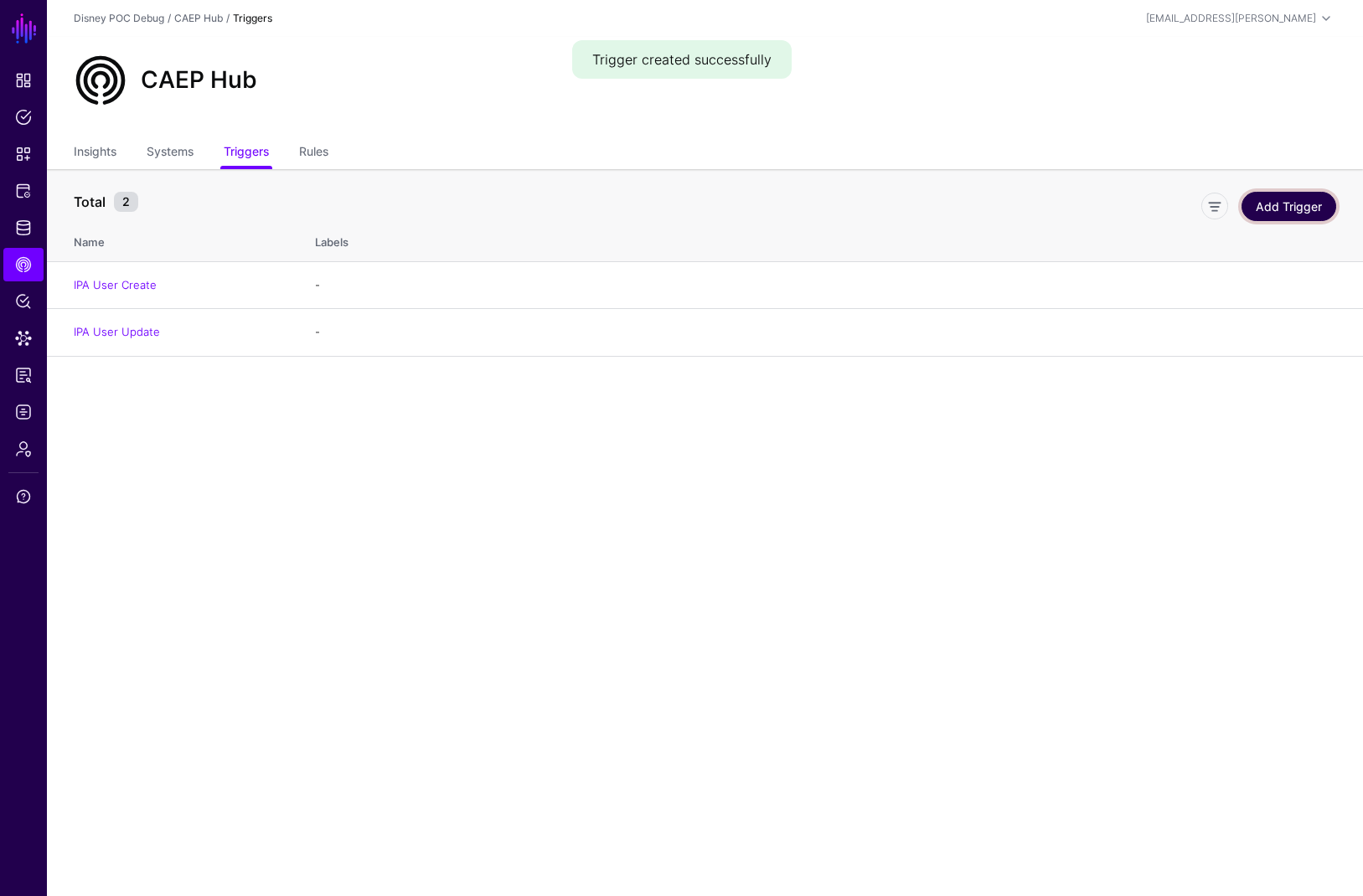 click on "Add Trigger" 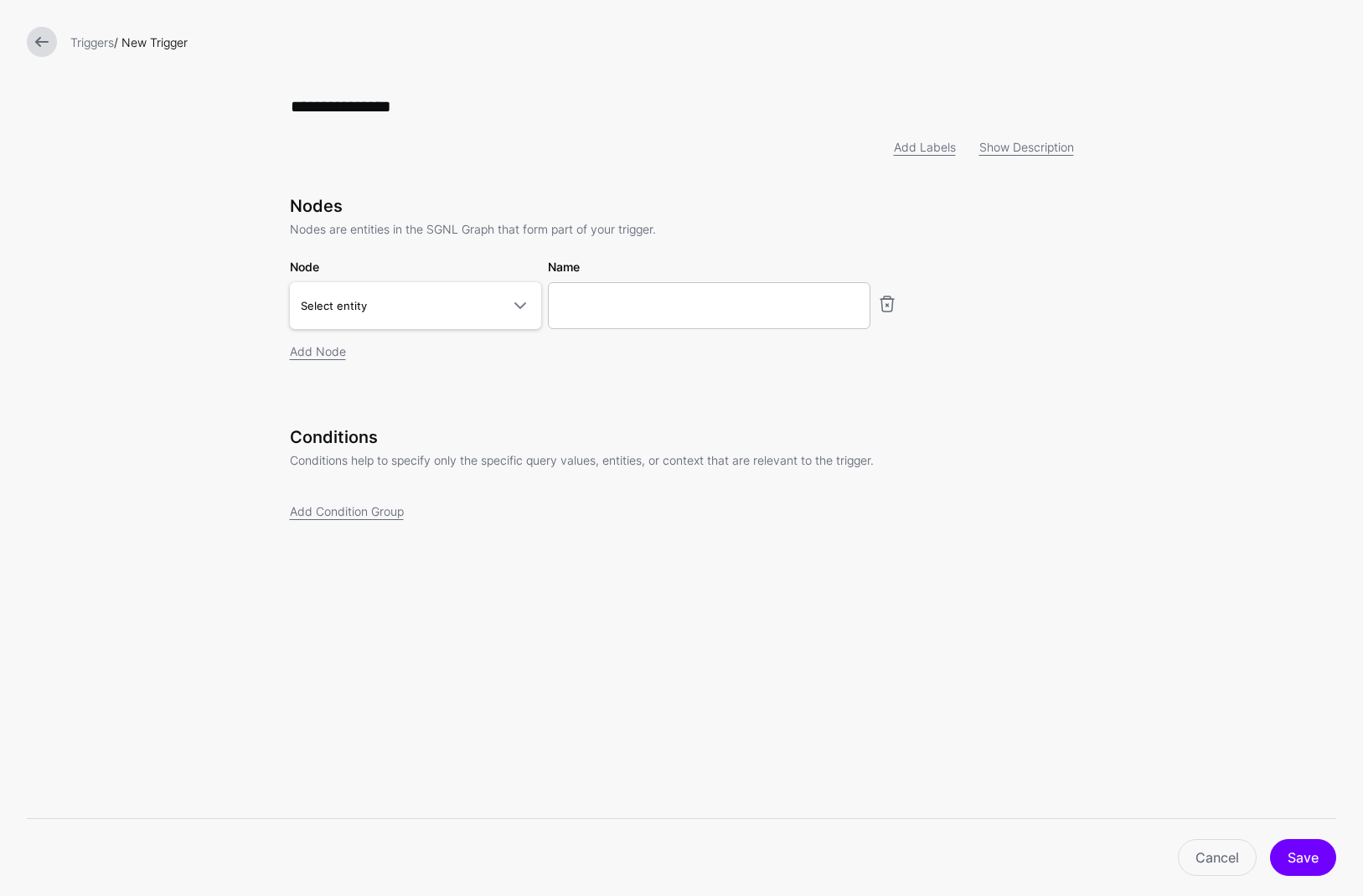 type on "**********" 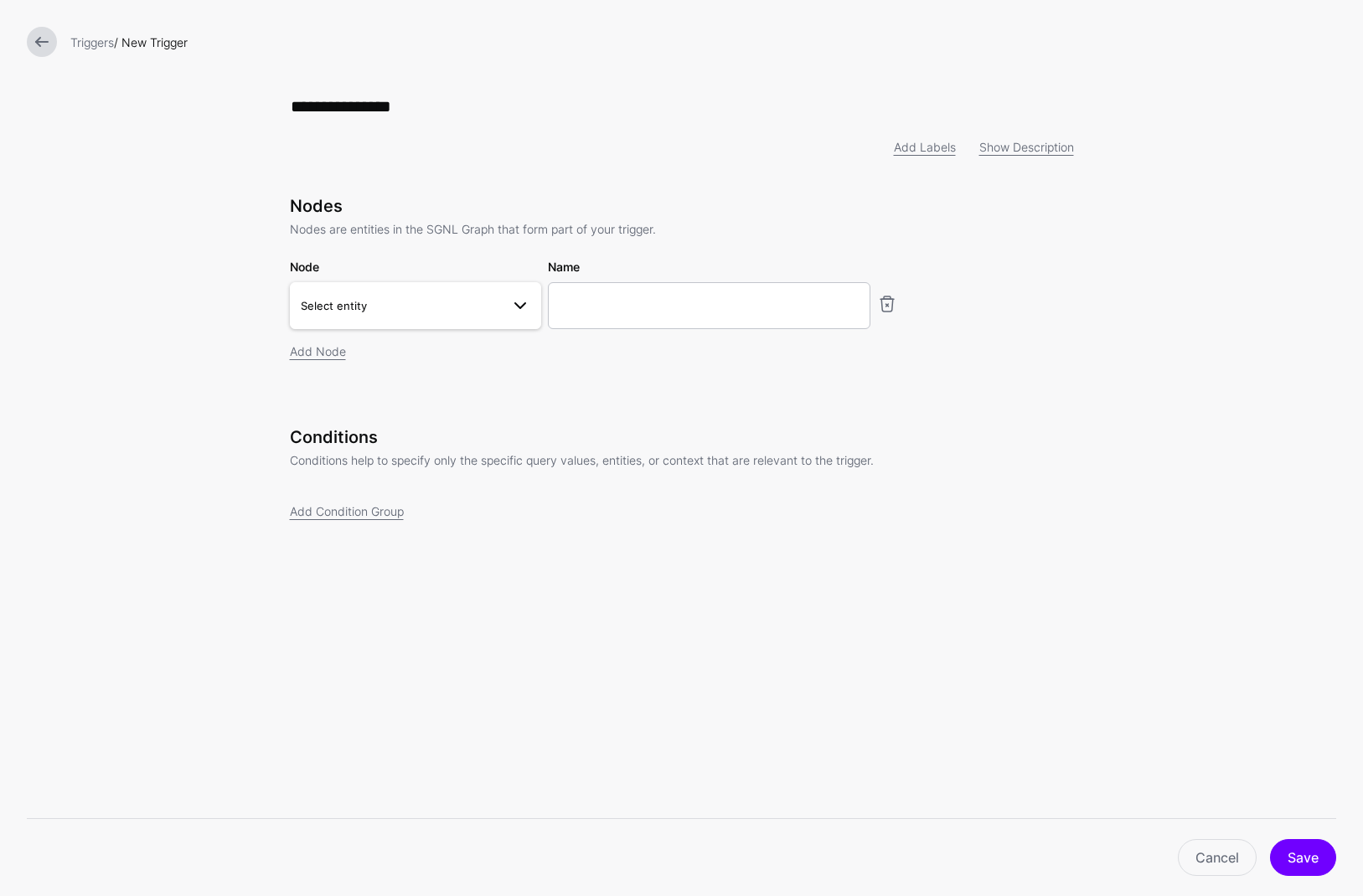 click on "Select entity" at bounding box center [400, 306] 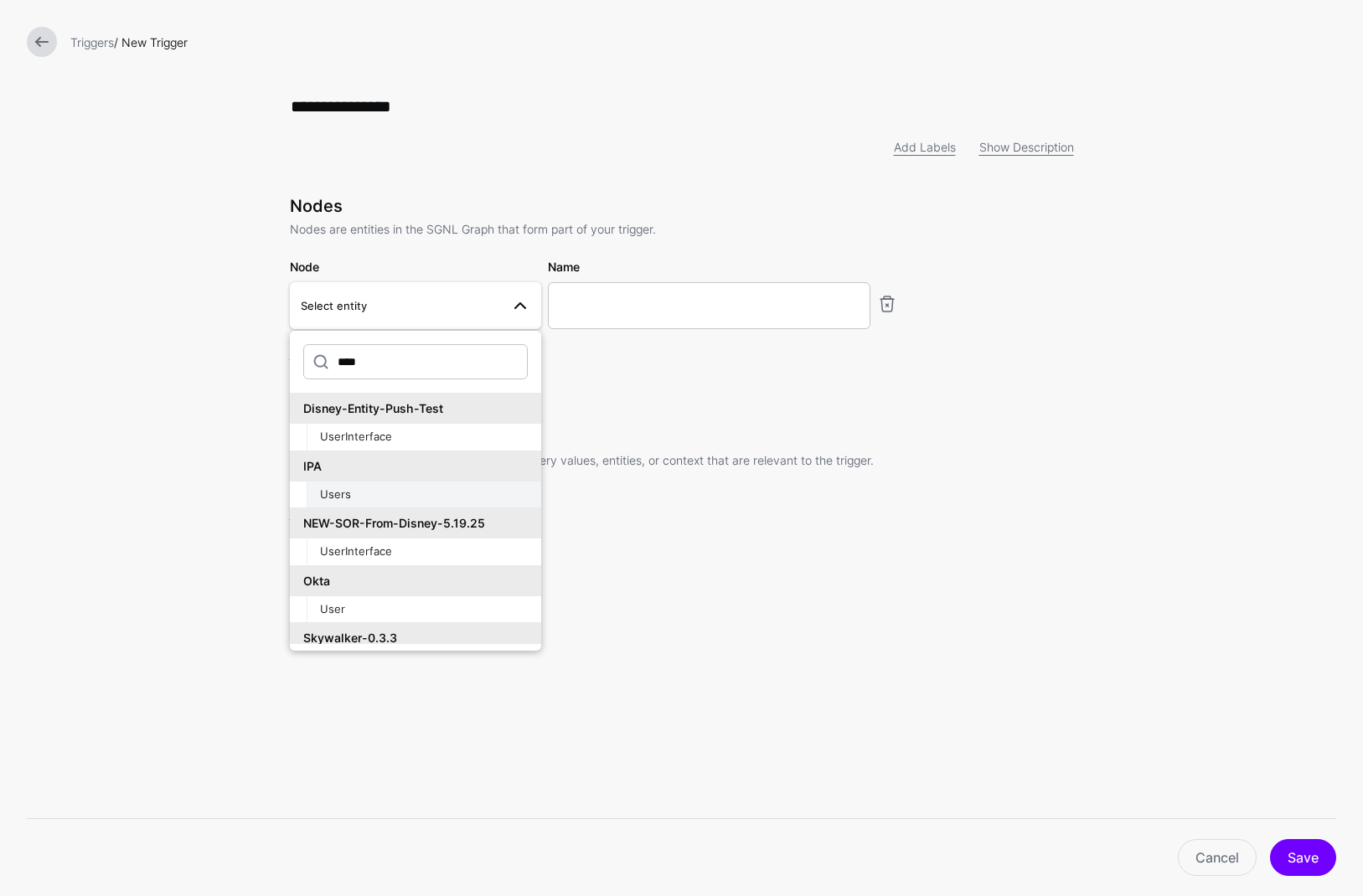 type on "****" 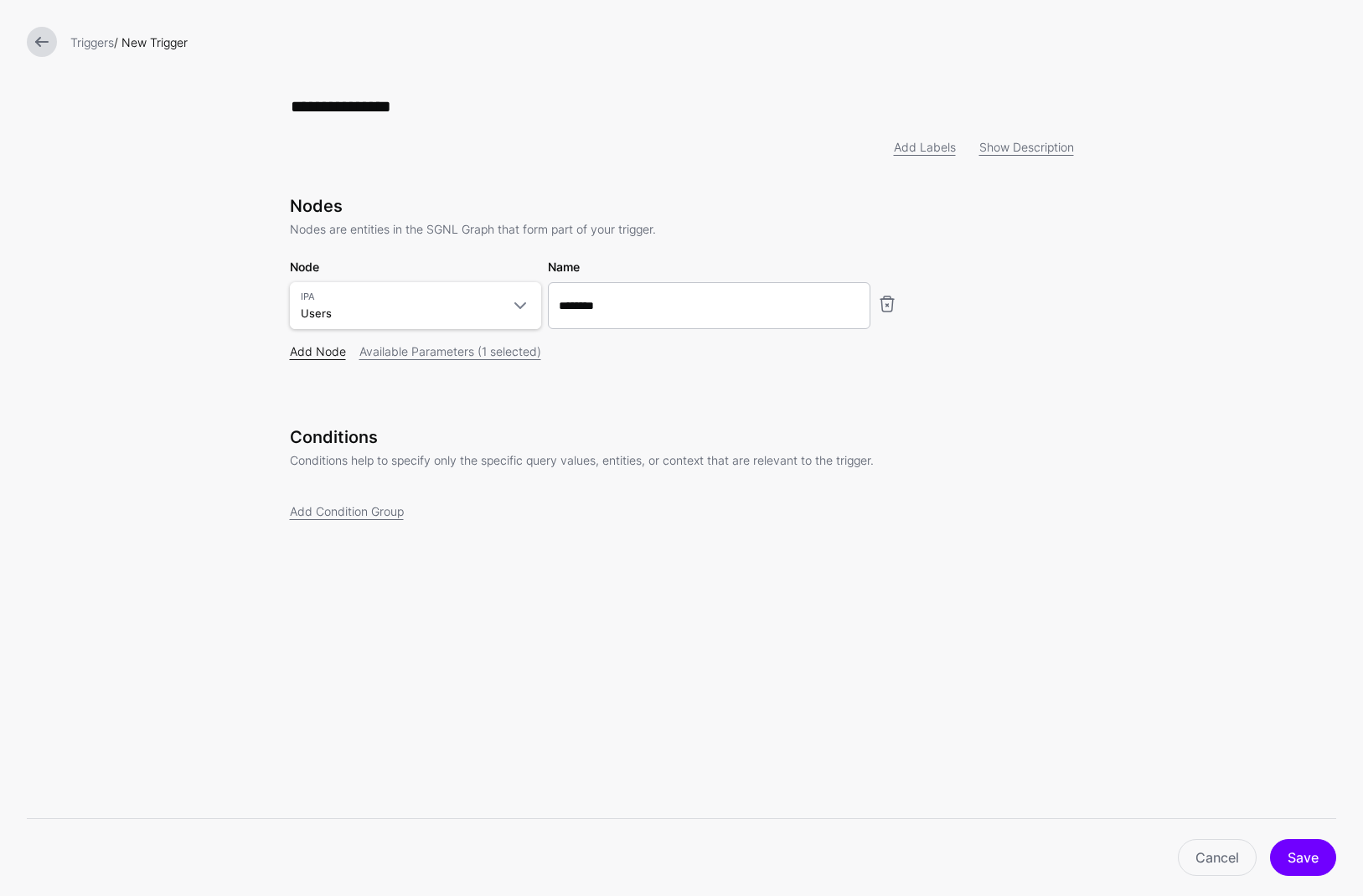 click on "Add Node" at bounding box center (318, 351) 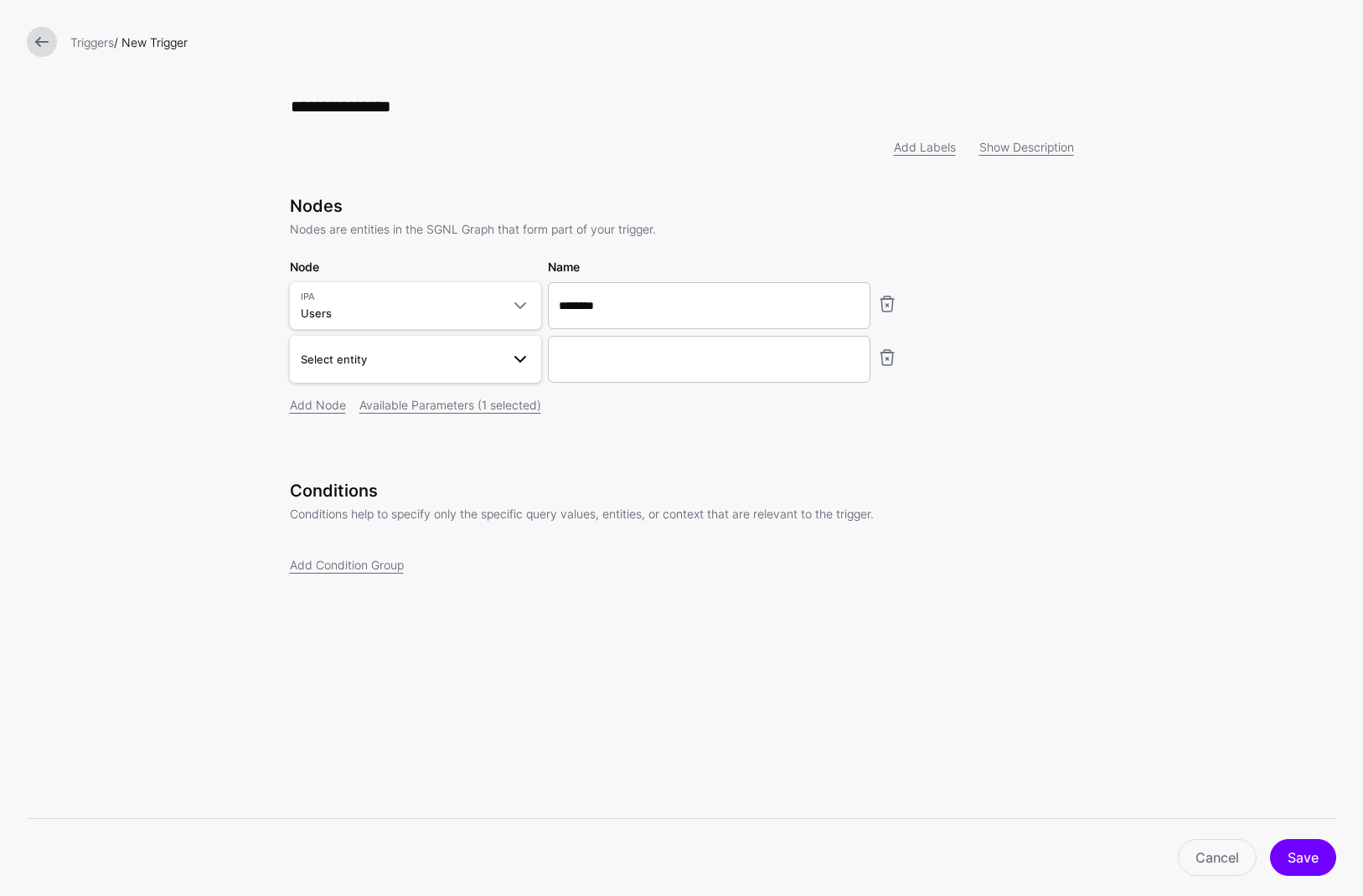 click on "Select entity" at bounding box center [333, 359] 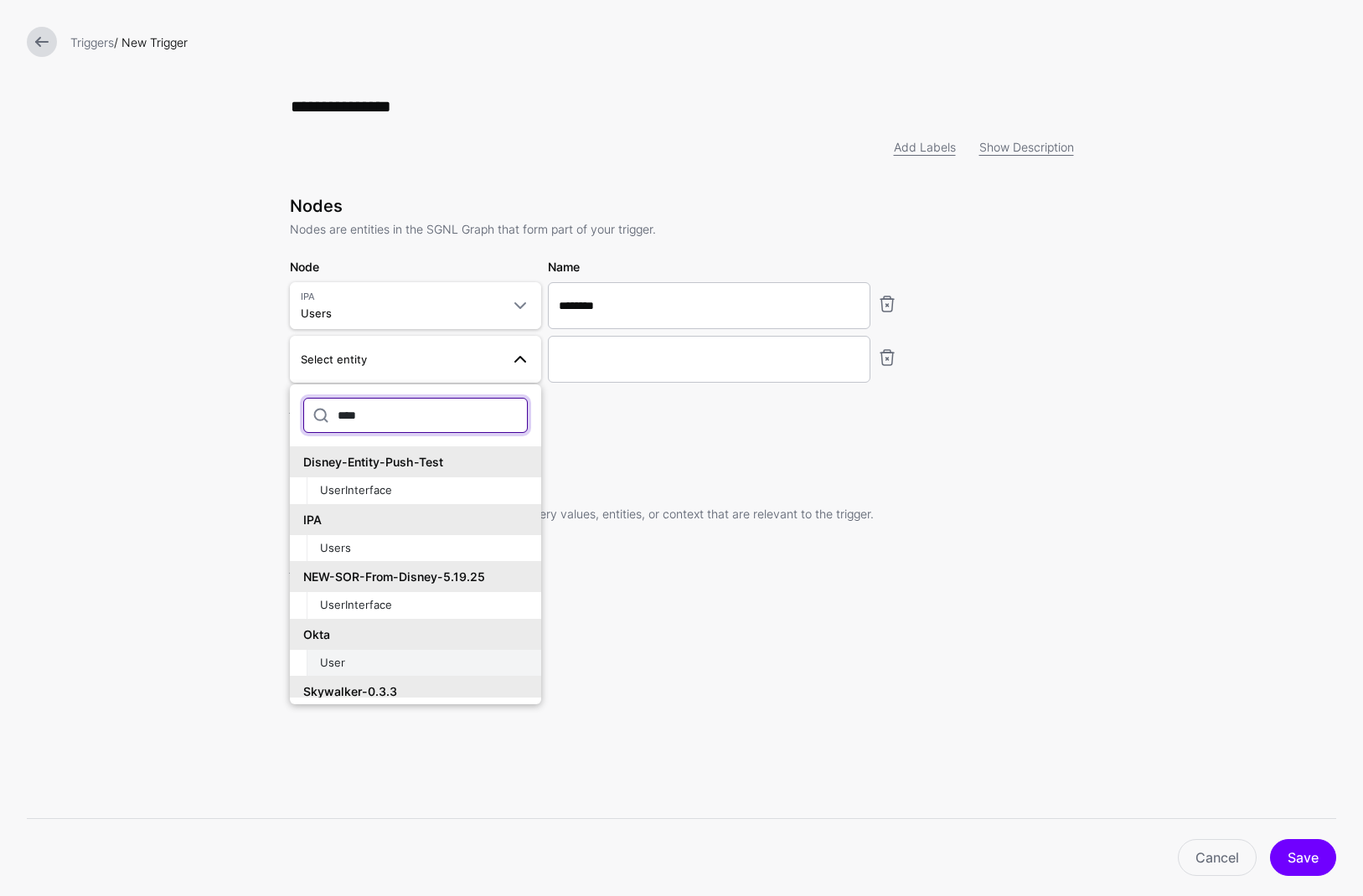 type on "****" 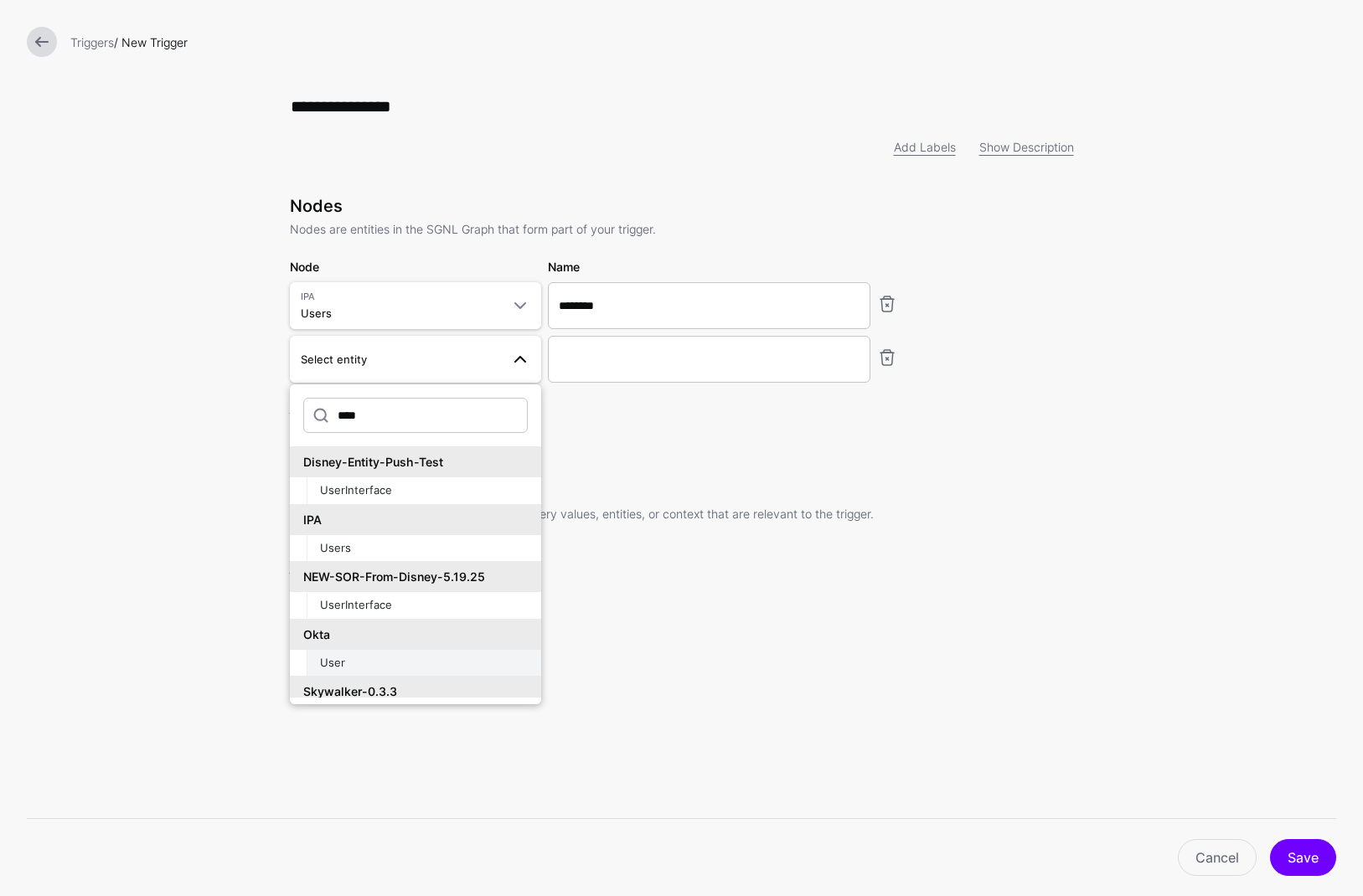 click on "User" at bounding box center (424, 663) 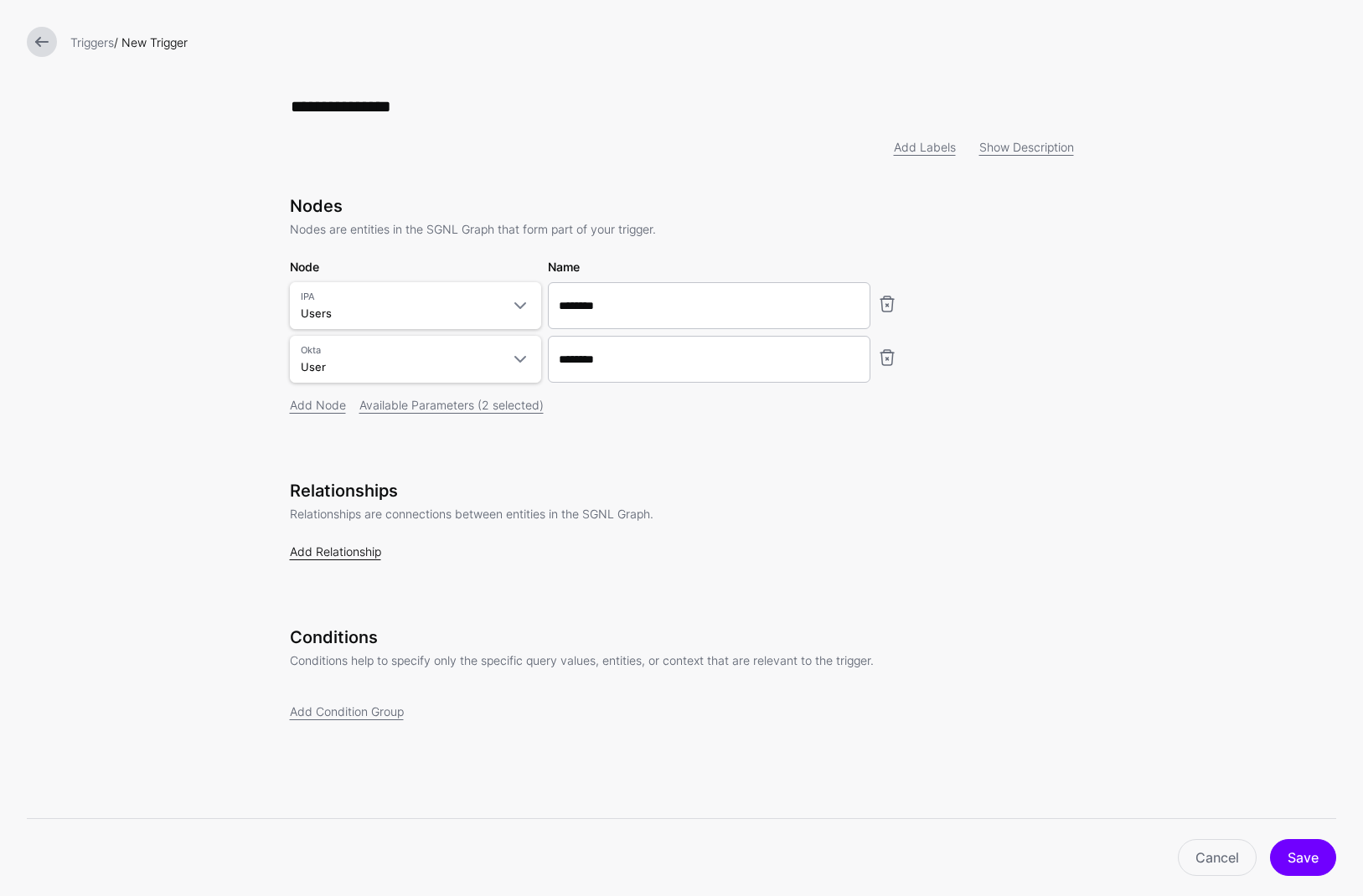 click on "Add Relationship" at bounding box center [335, 551] 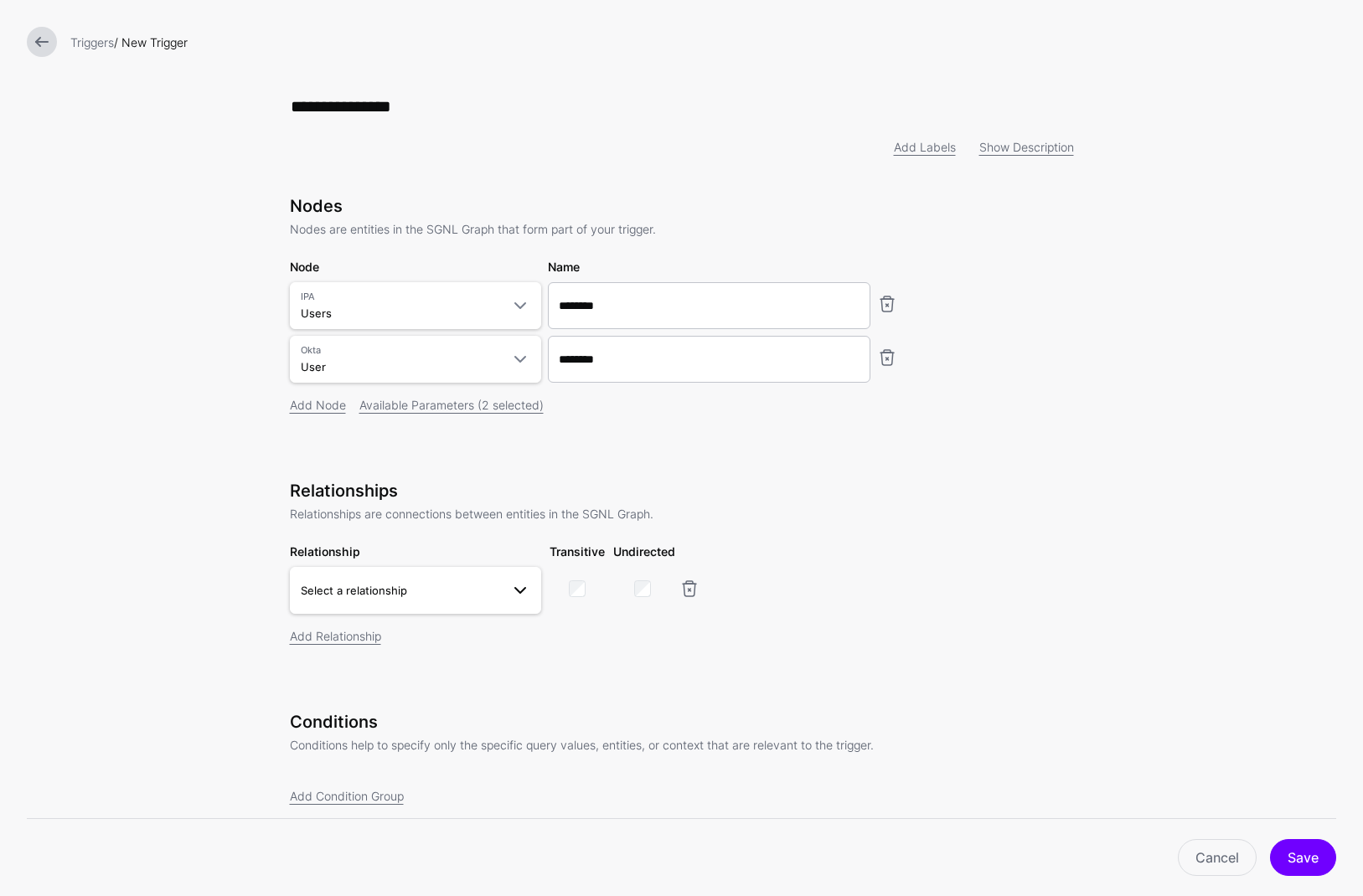 click on "Select a relationship" at bounding box center [400, 590] 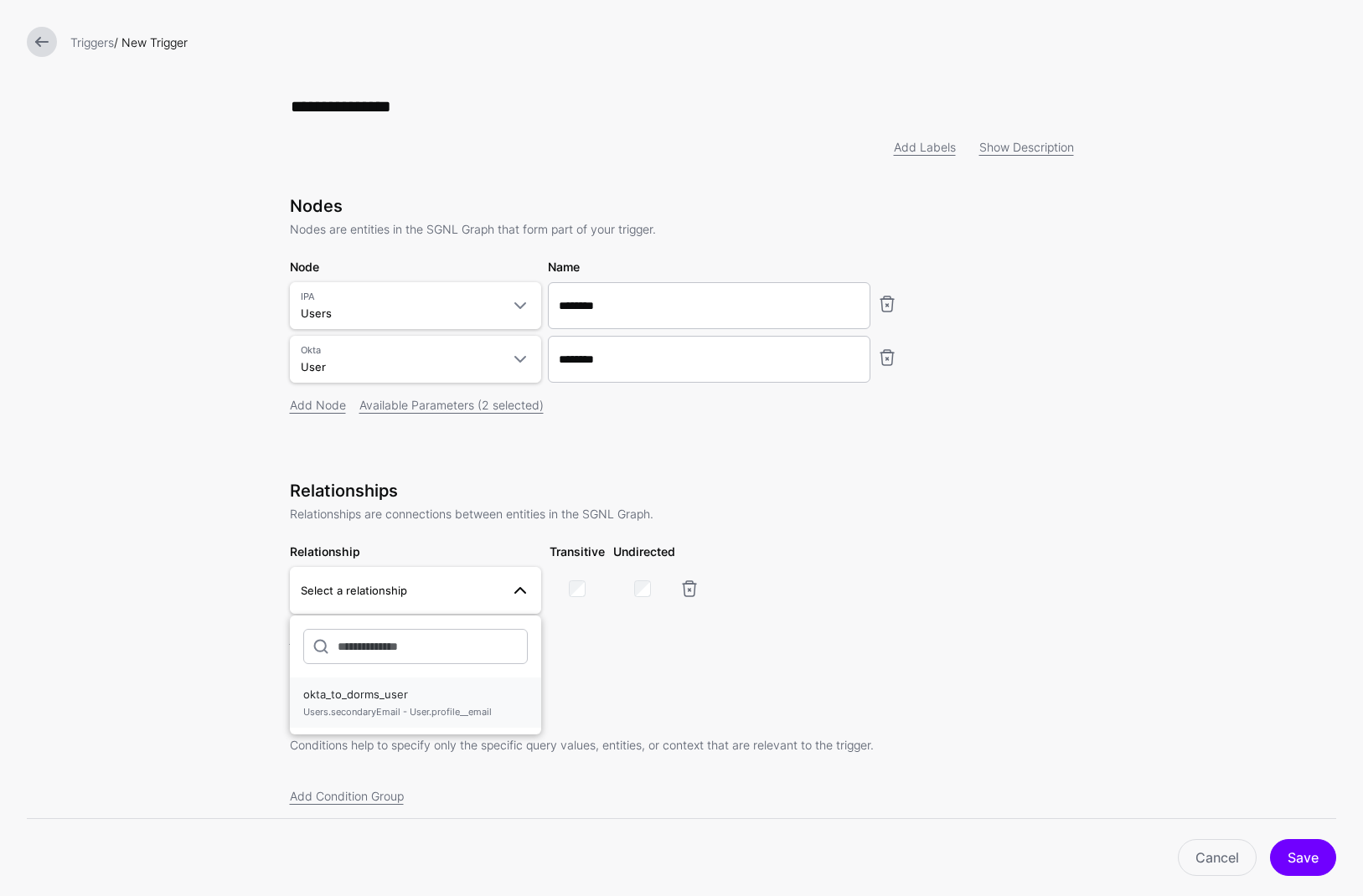 drag, startPoint x: 405, startPoint y: 723, endPoint x: 398, endPoint y: 713, distance: 12 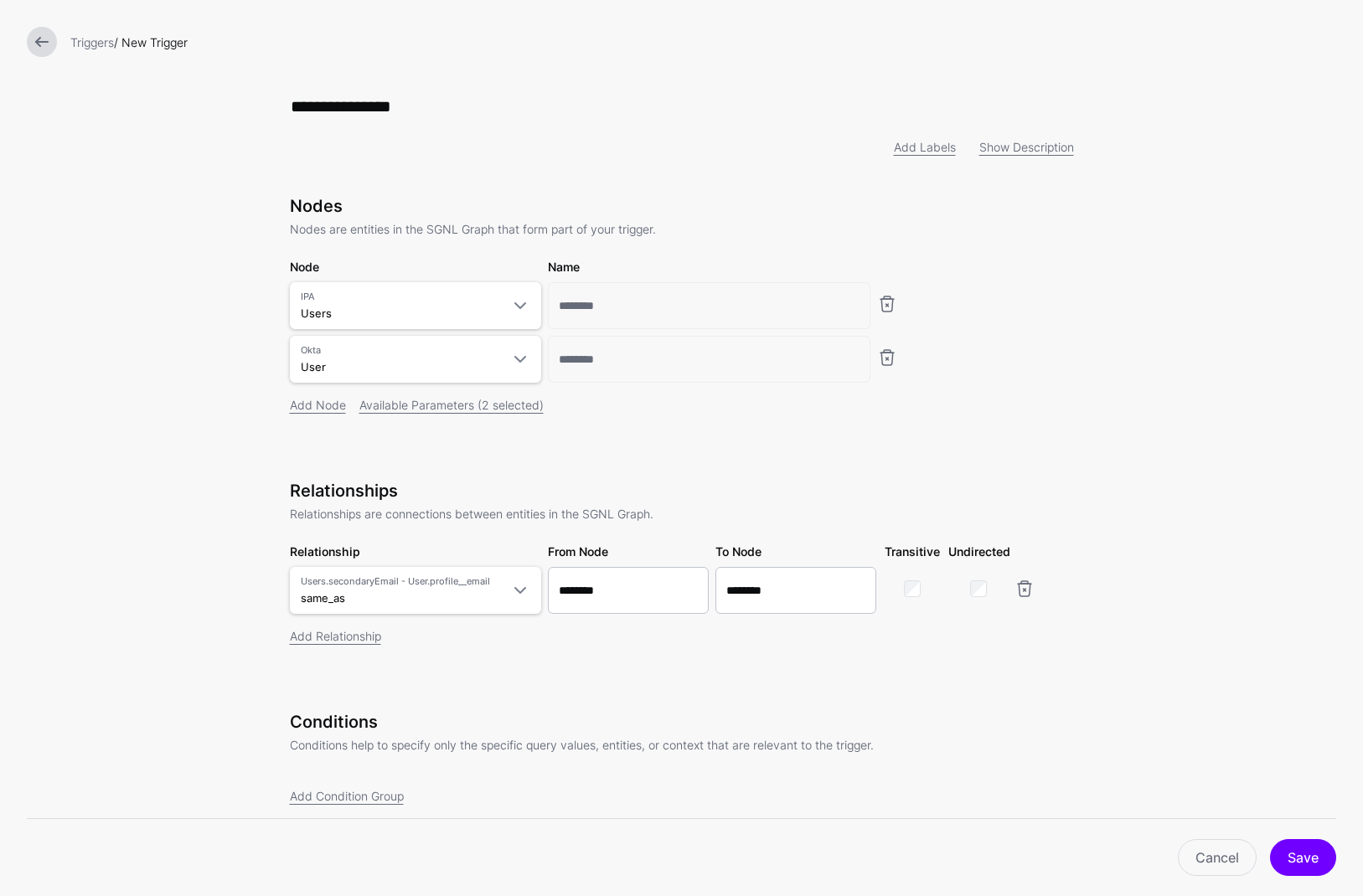 drag, startPoint x: 223, startPoint y: 585, endPoint x: 231, endPoint y: 550, distance: 35.902646 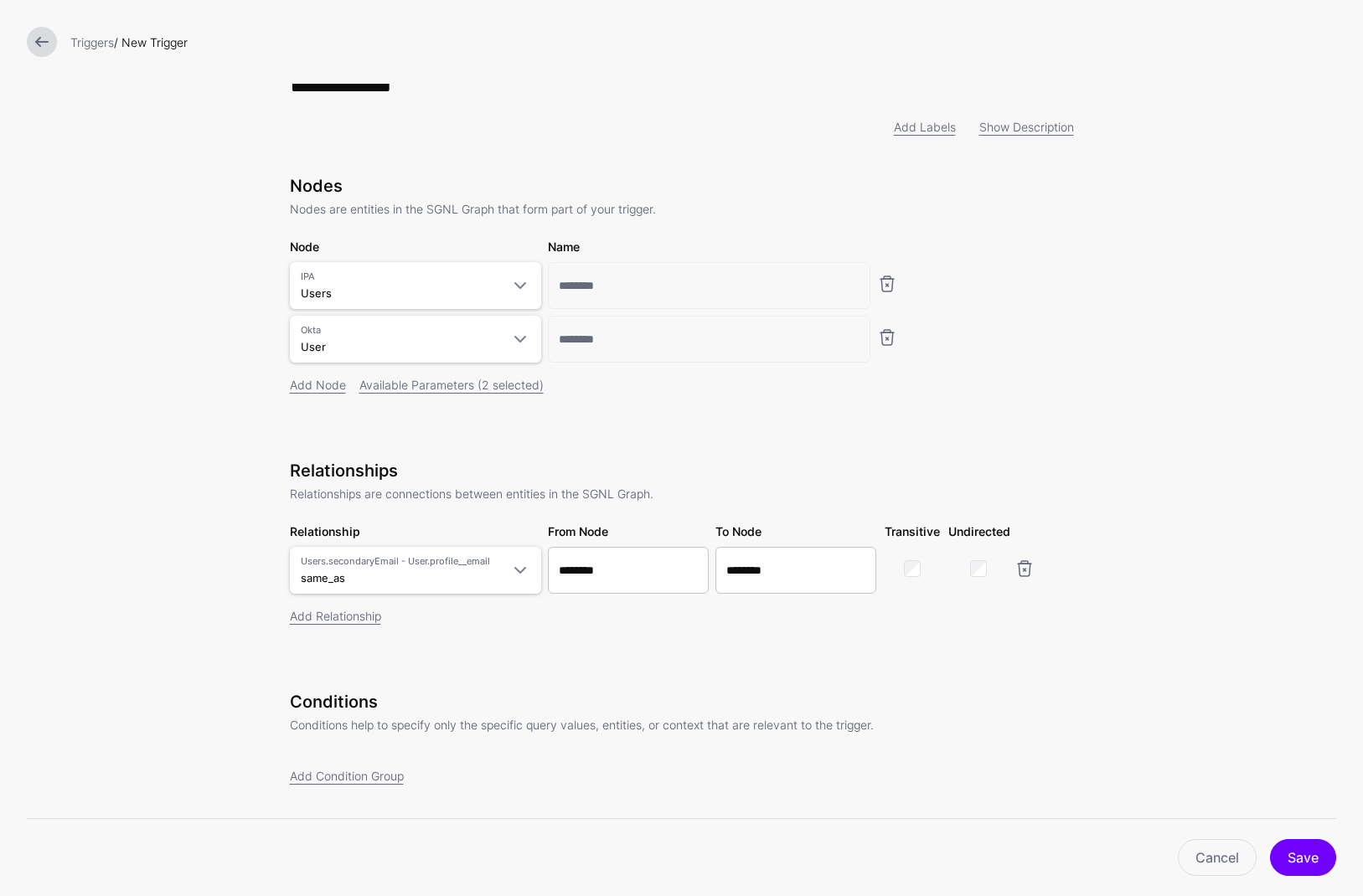 scroll, scrollTop: 55, scrollLeft: 0, axis: vertical 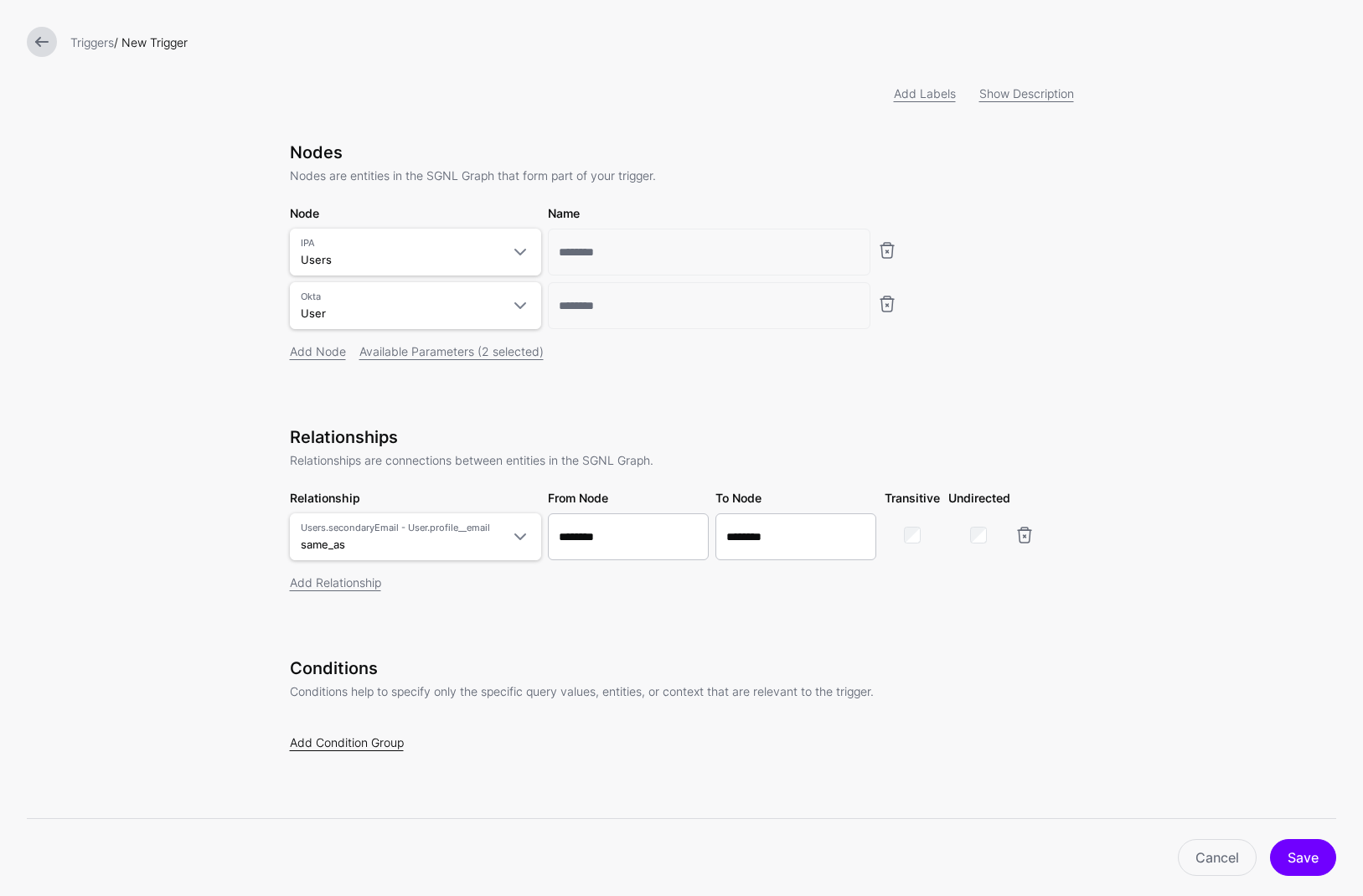 click on "Add Condition Group" at bounding box center (347, 742) 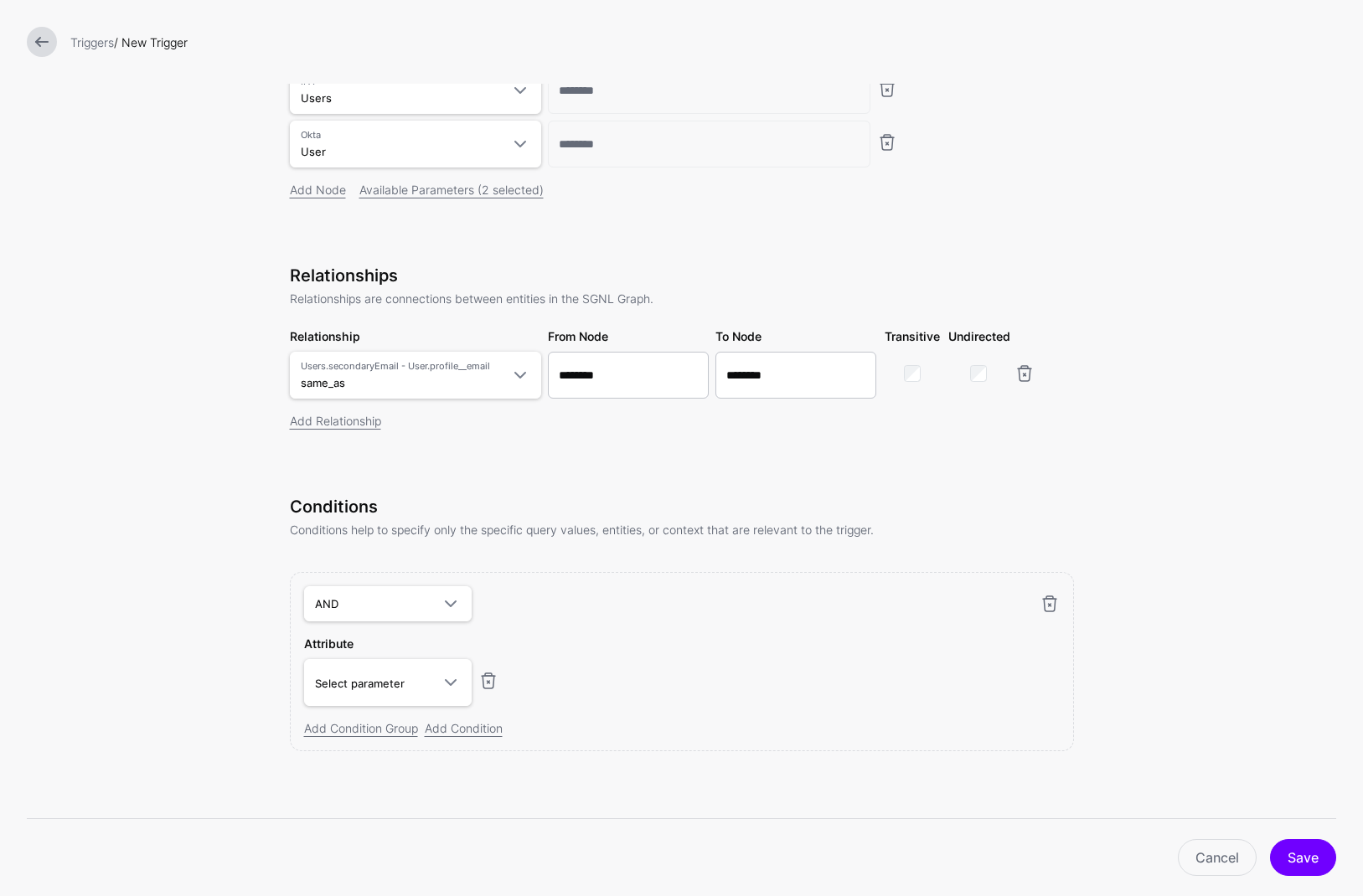 scroll, scrollTop: 217, scrollLeft: 0, axis: vertical 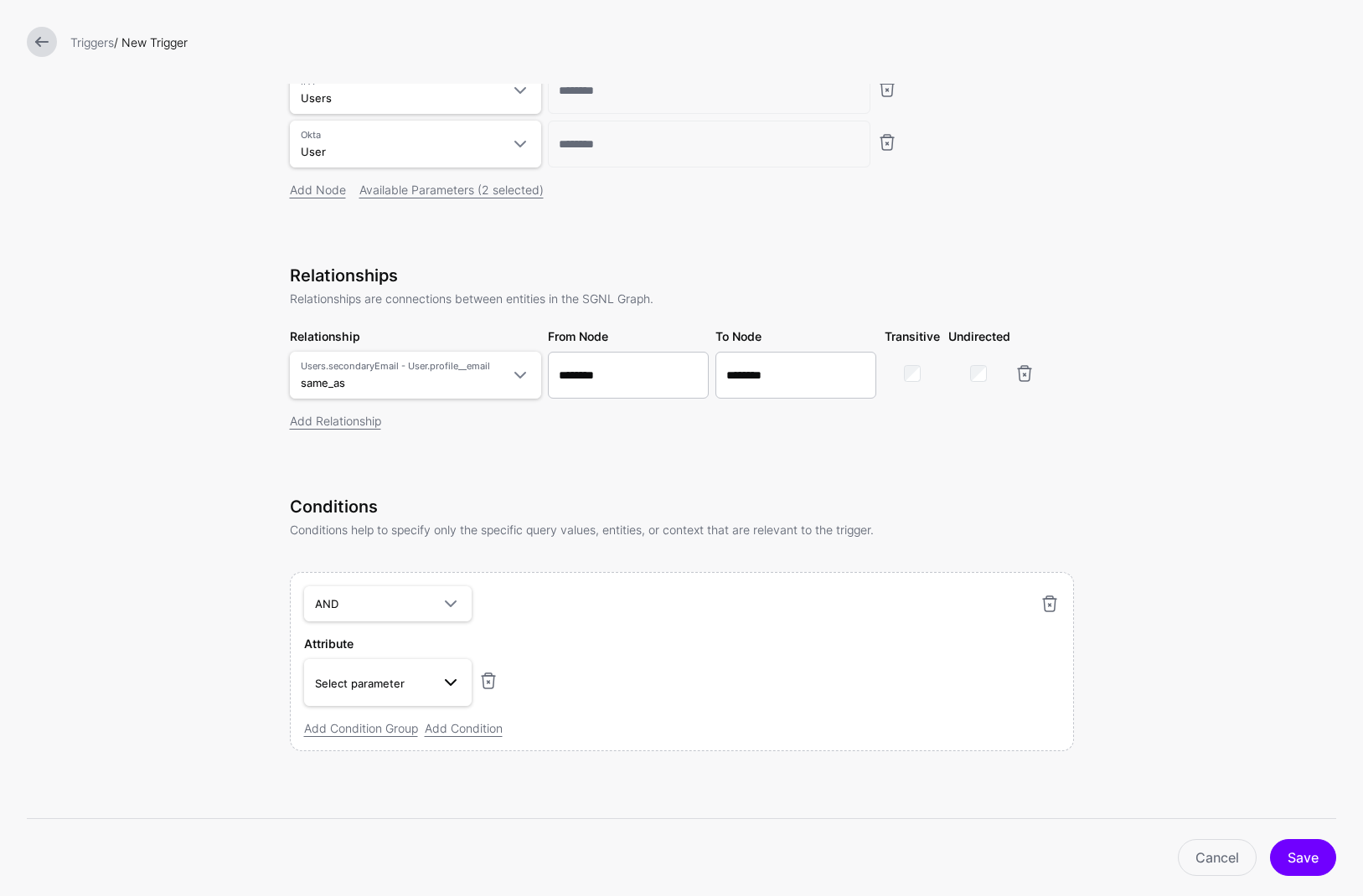 drag, startPoint x: 434, startPoint y: 687, endPoint x: 450, endPoint y: 670, distance: 23.34524 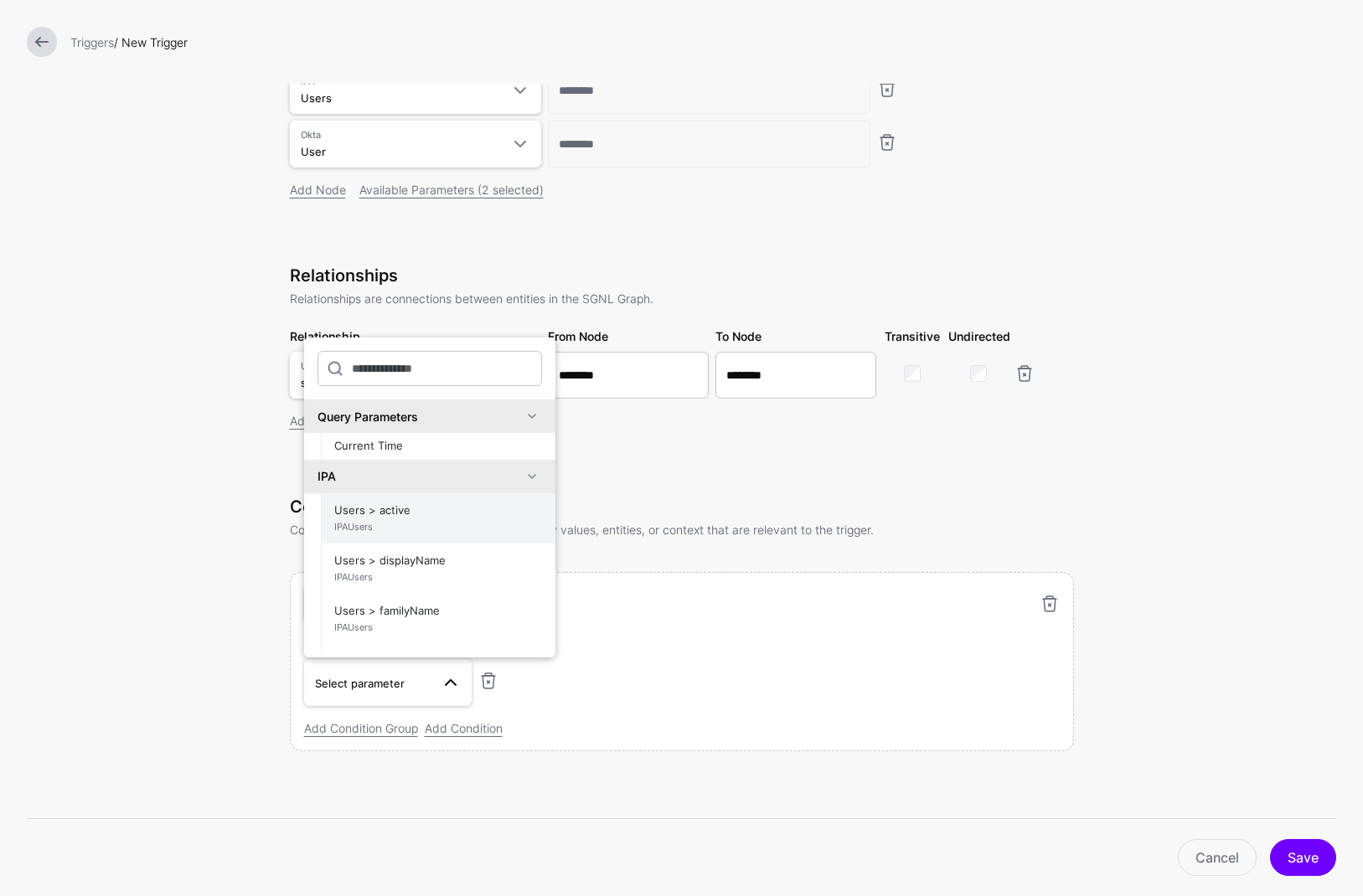 click on "Users > active   IPAUsers" at bounding box center [438, 518] 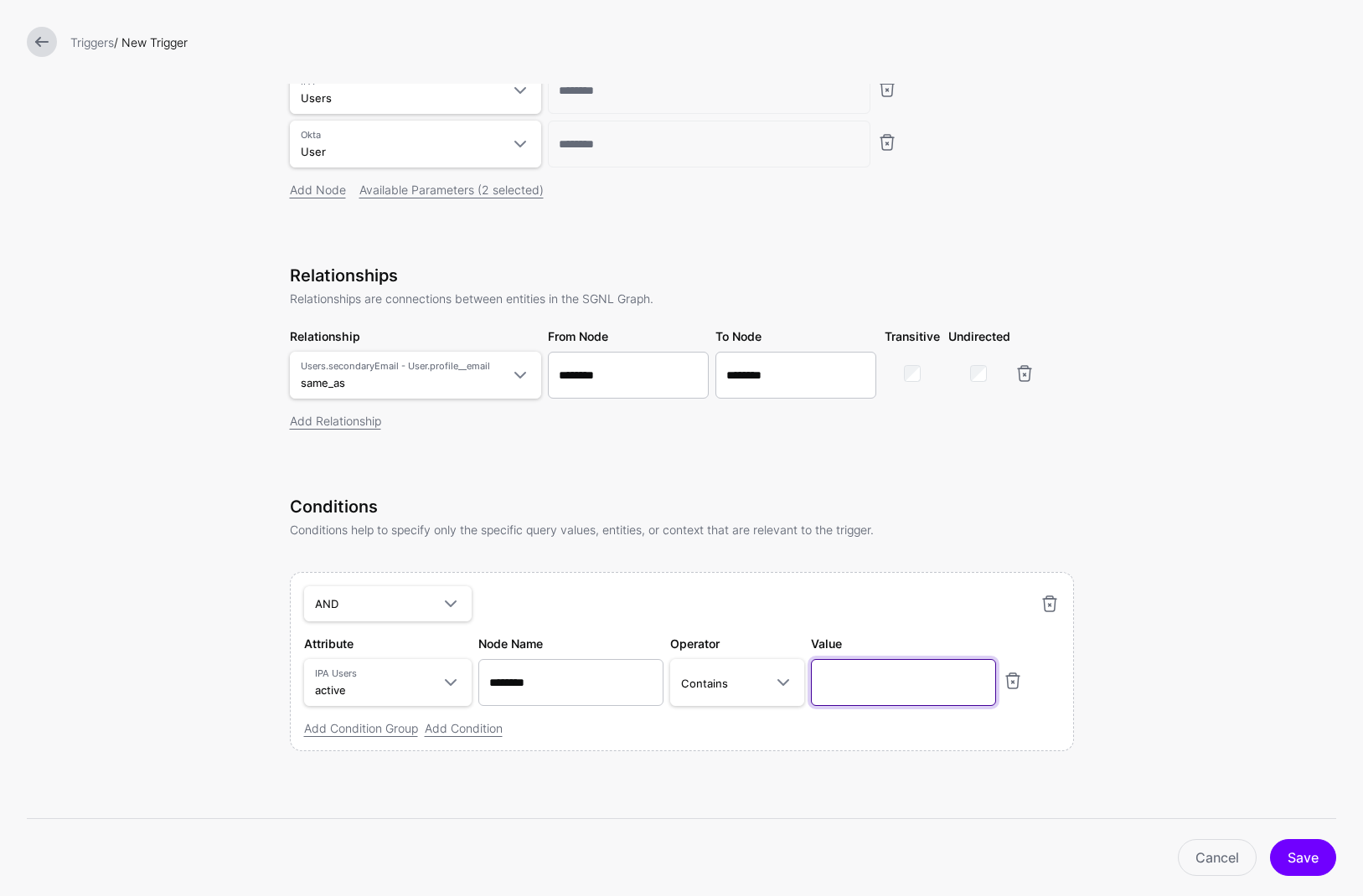 click at bounding box center (903, 682) 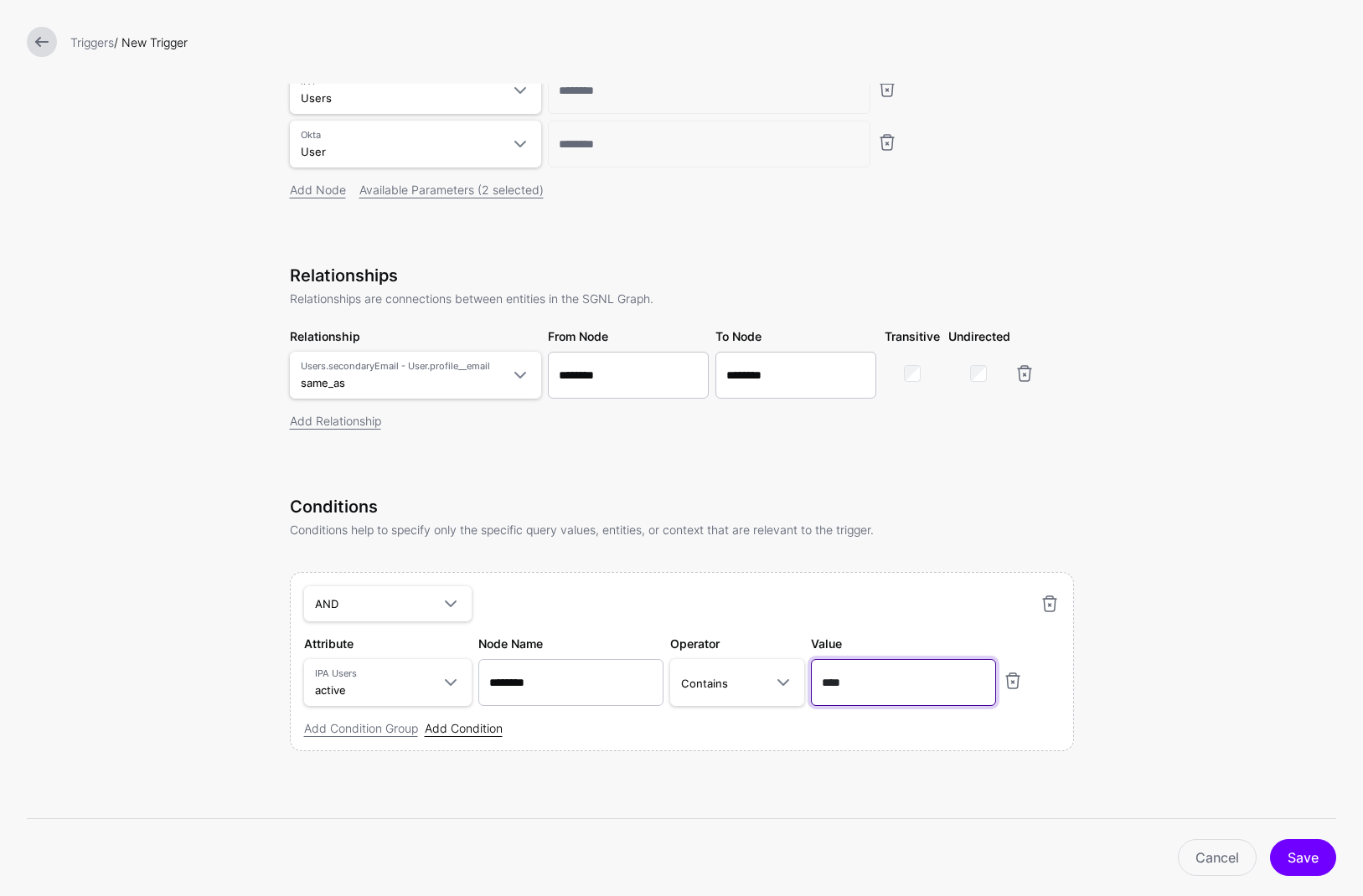 type on "****" 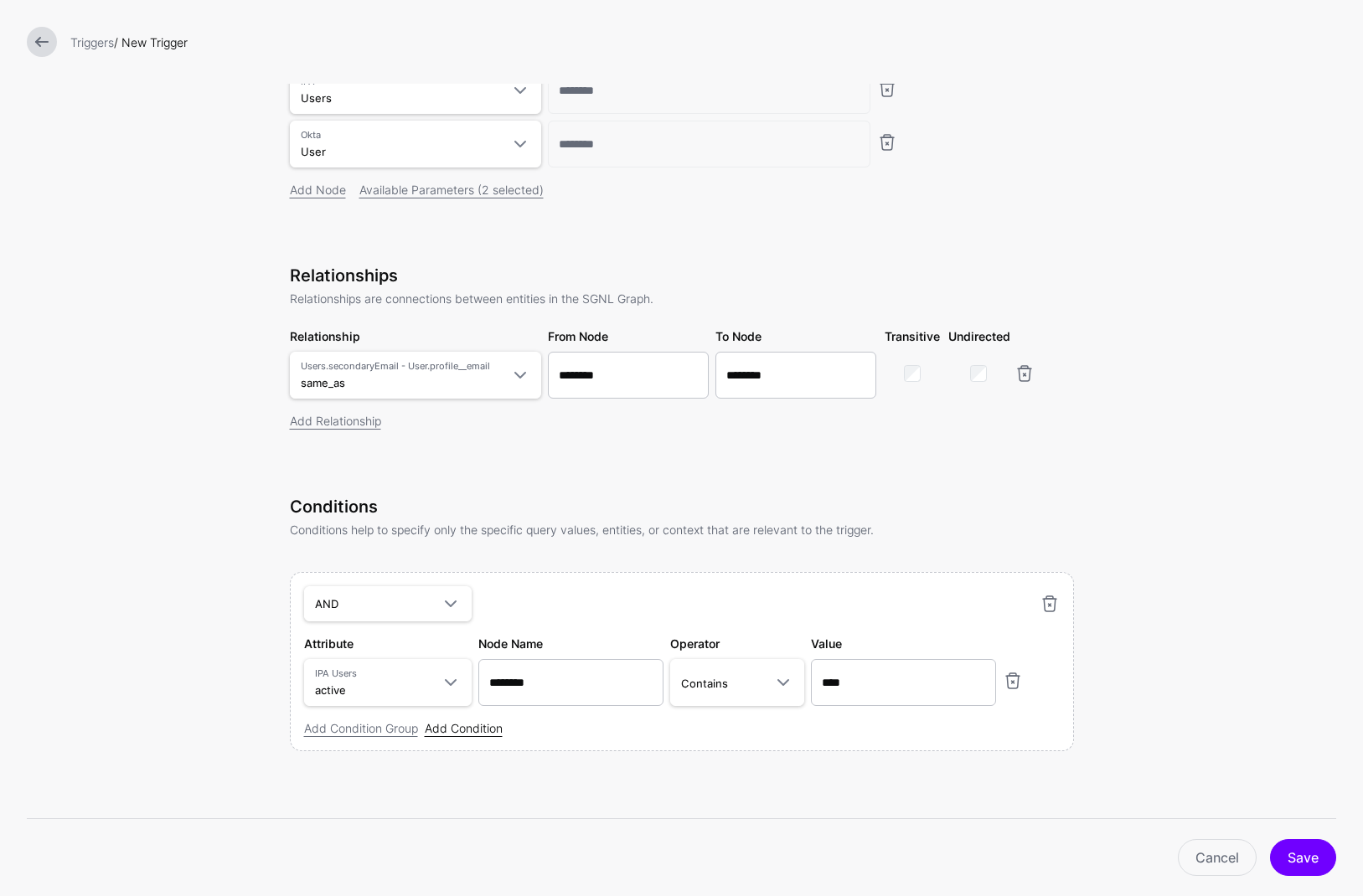 click on "Add Condition" at bounding box center (463, 728) 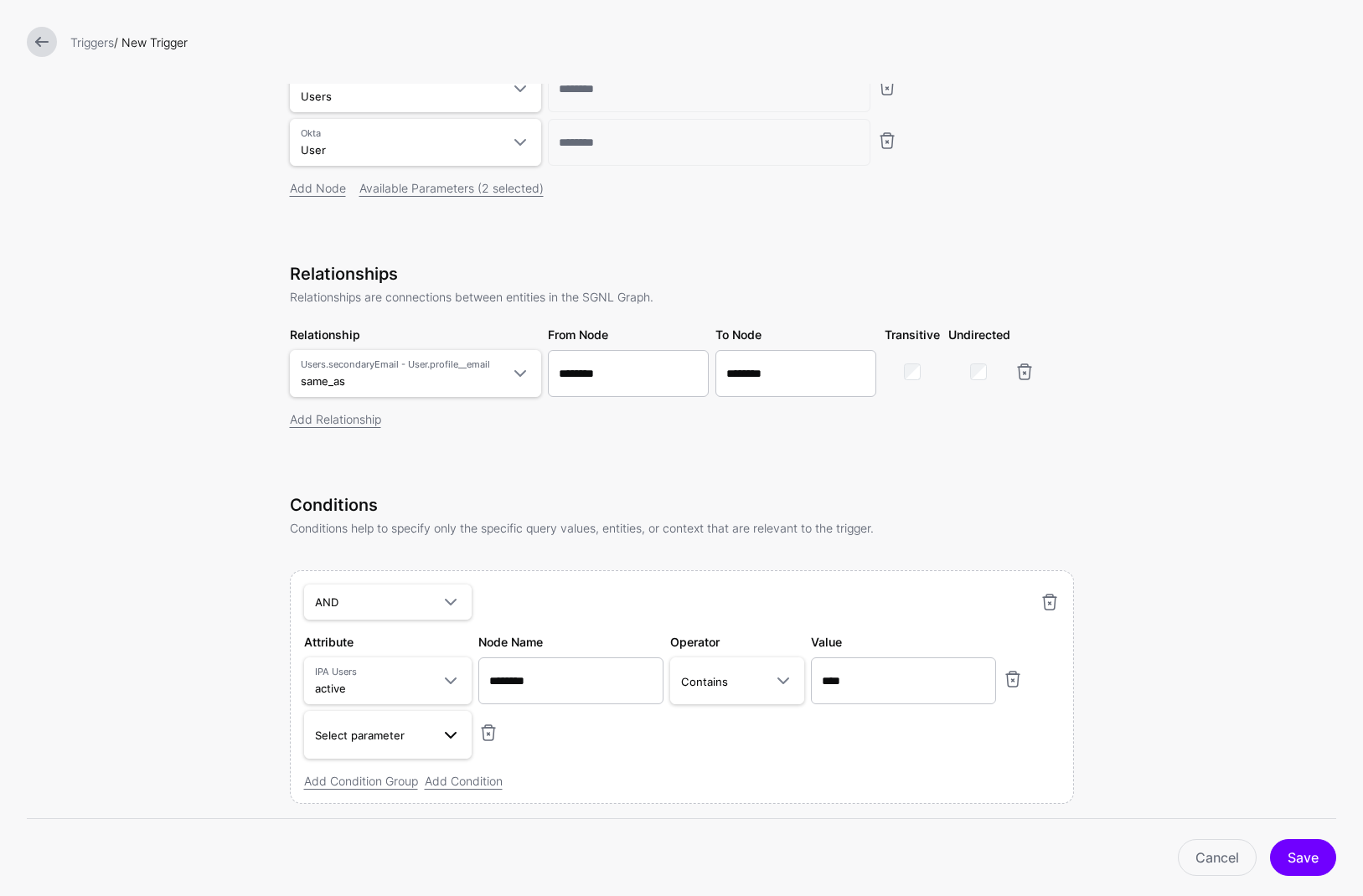 click on "Select parameter" at bounding box center (359, 735) 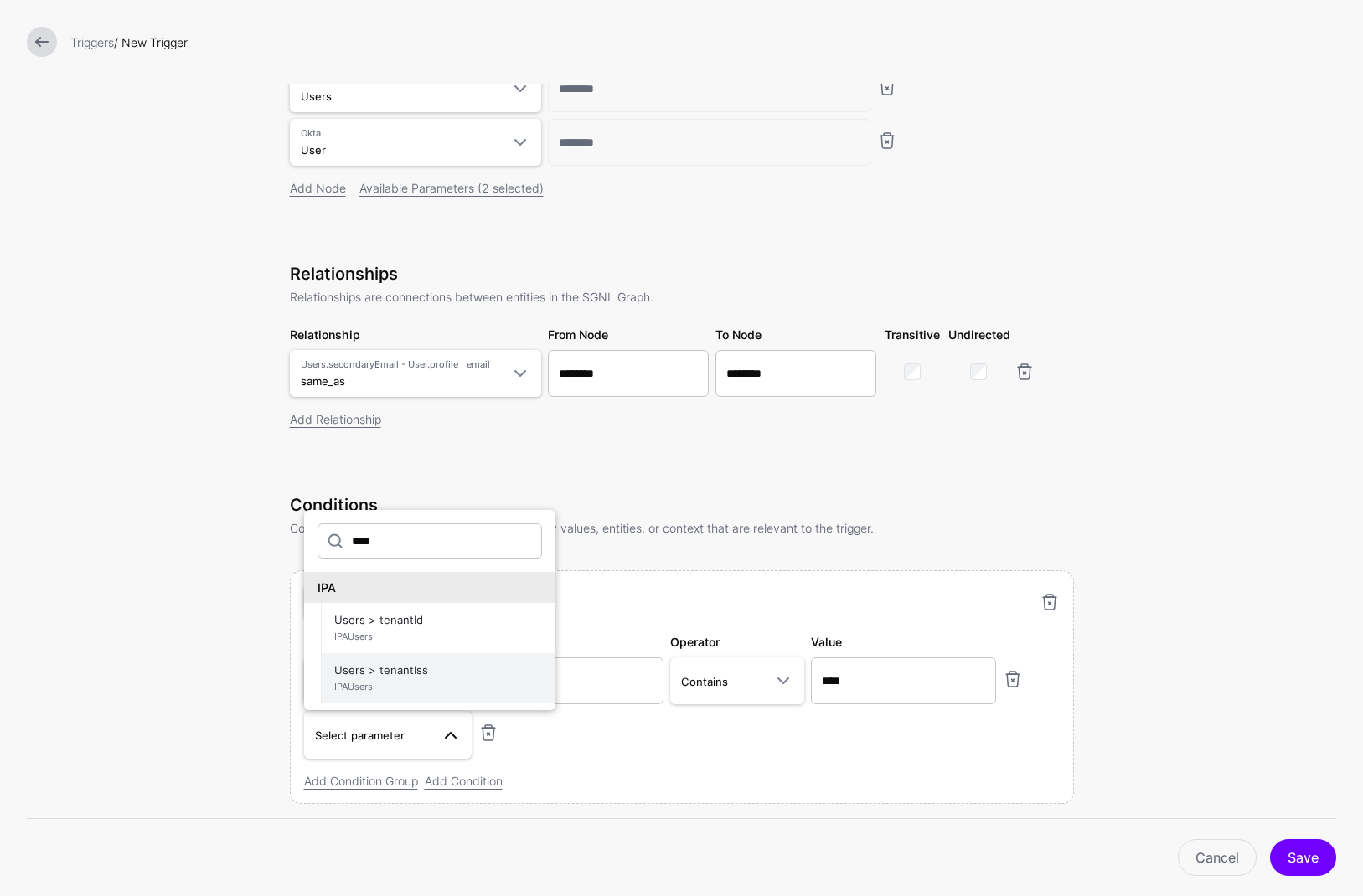 type on "****" 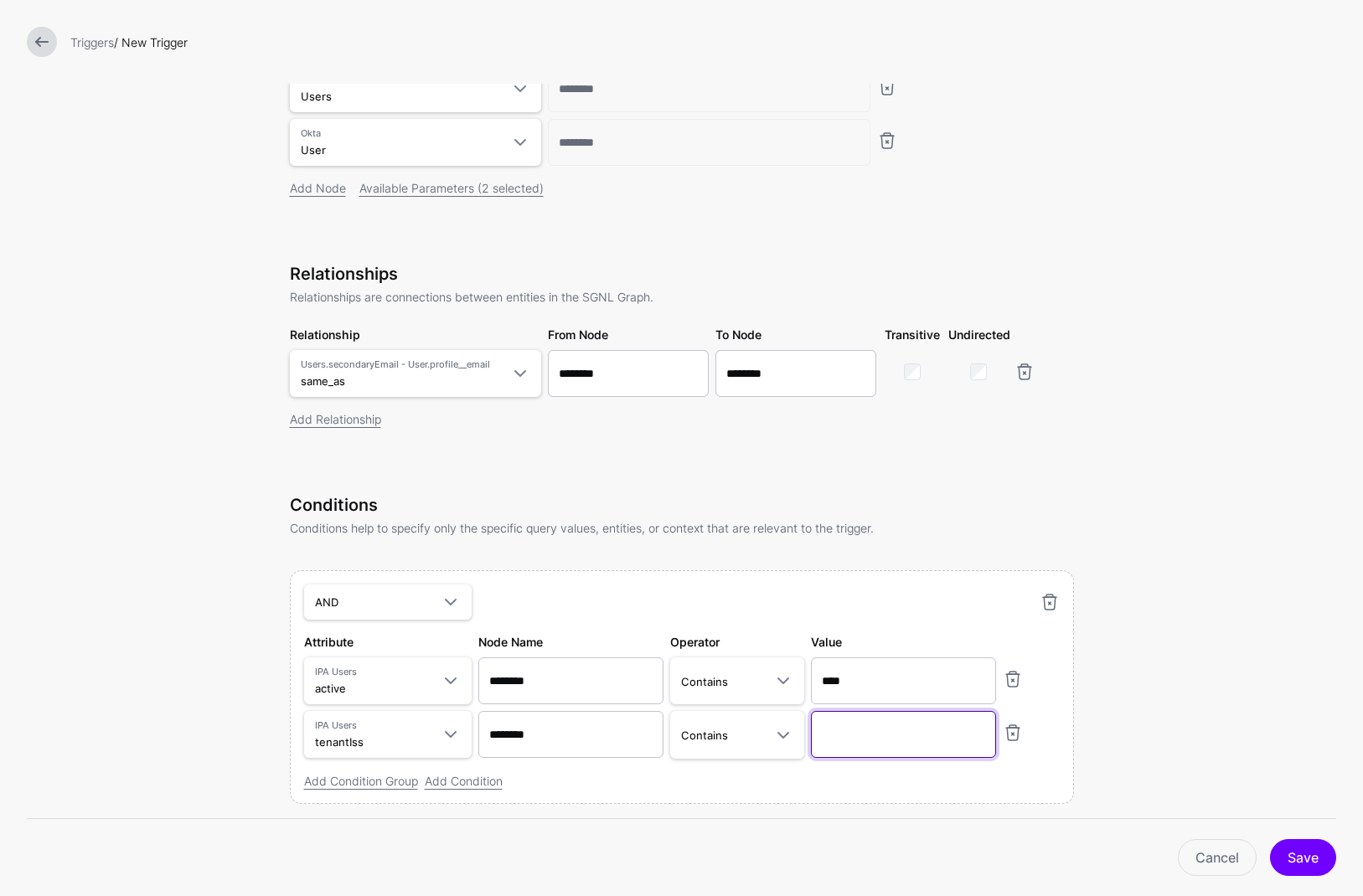 click at bounding box center [903, 734] 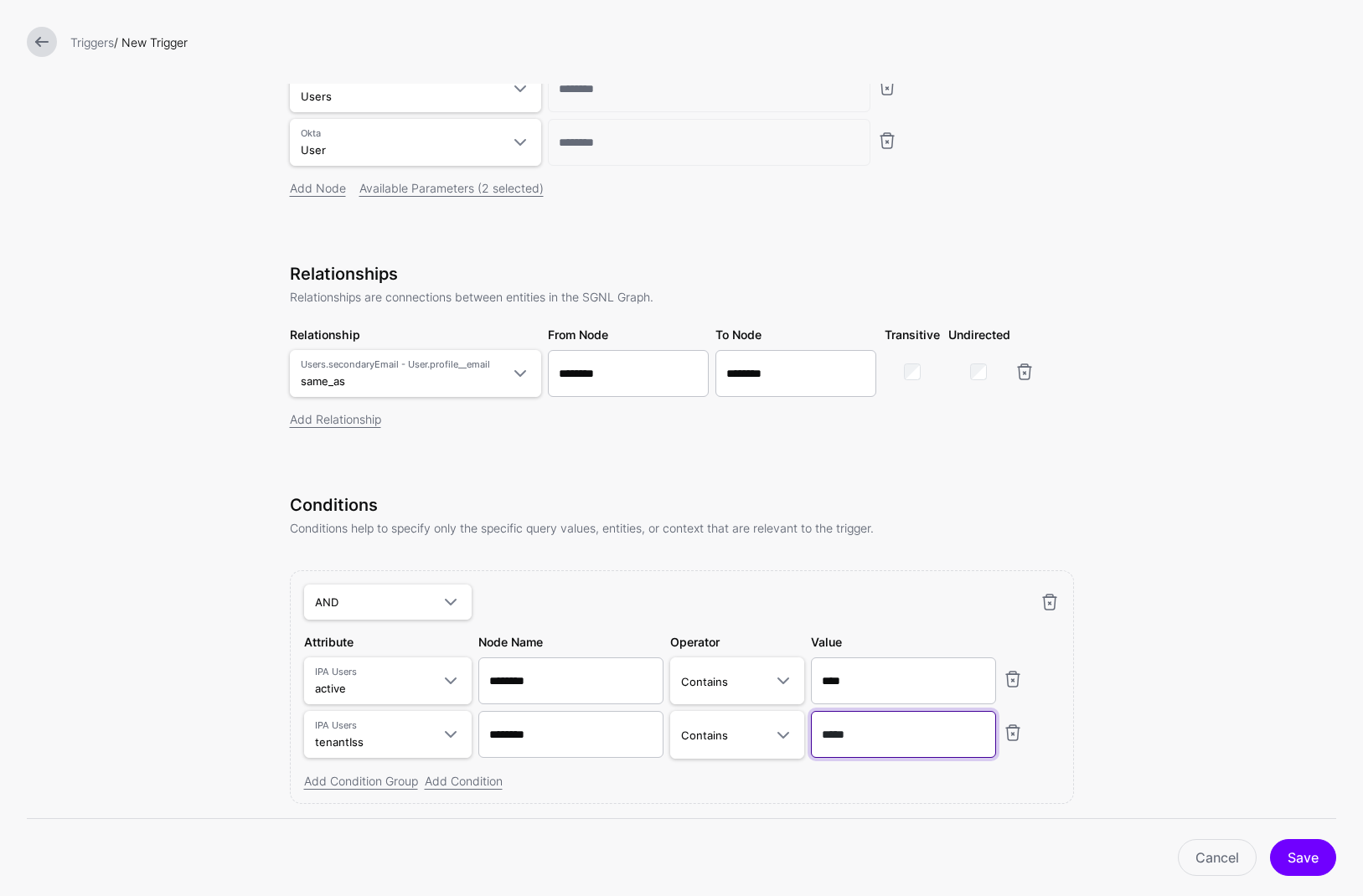 type on "*****" 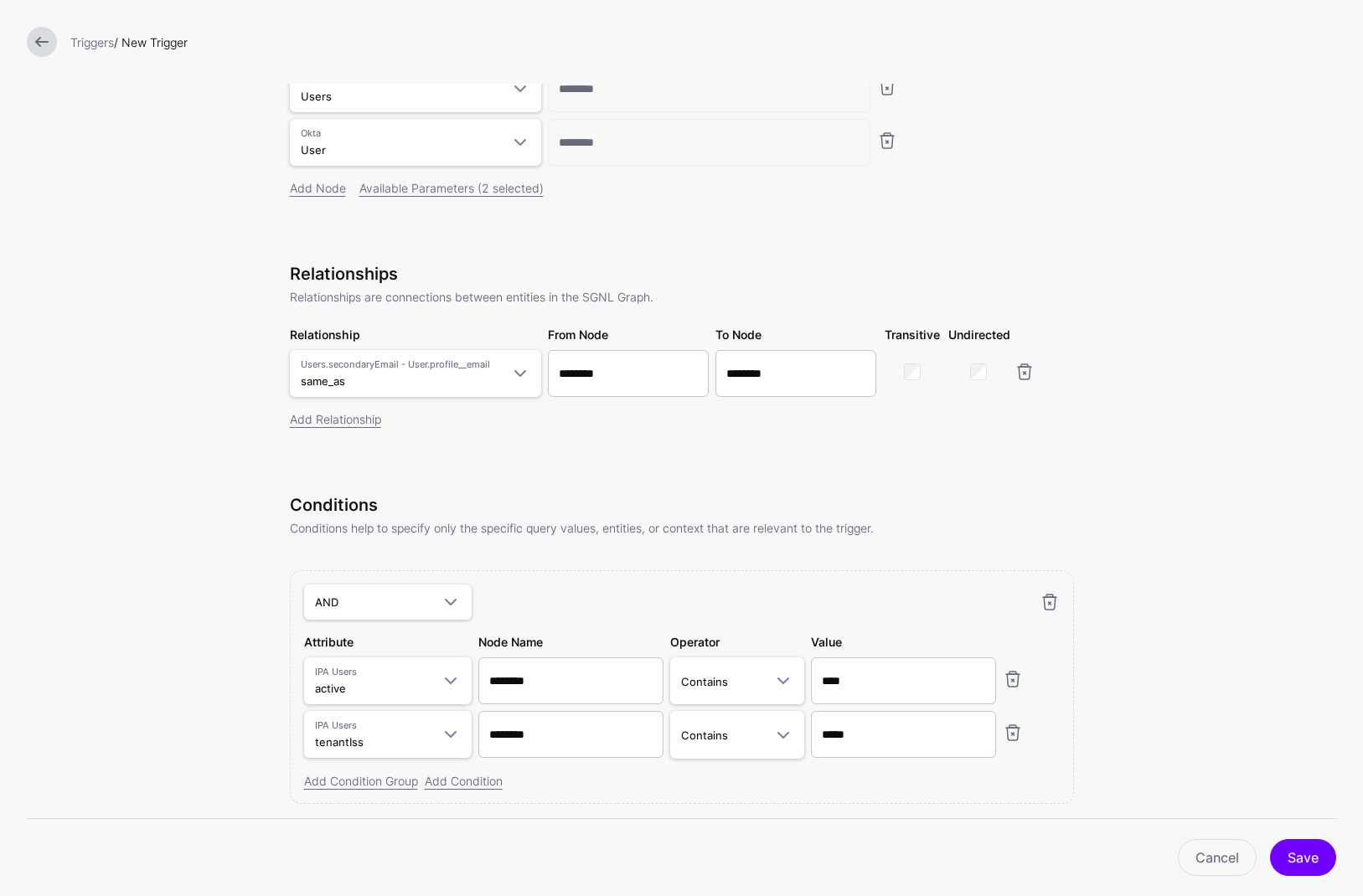 click on "**********" at bounding box center (681, 366) 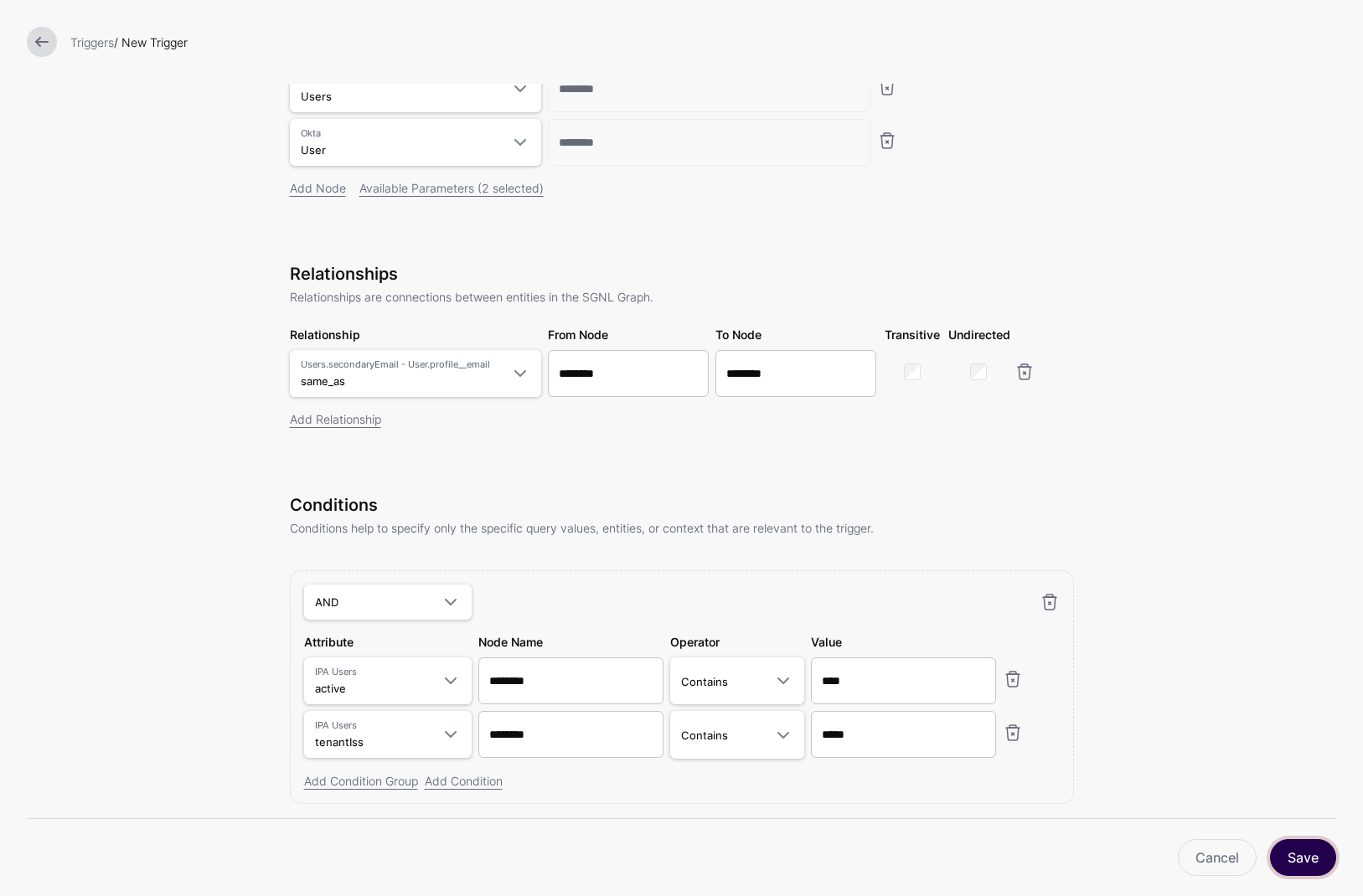 click on "Save" at bounding box center [1303, 857] 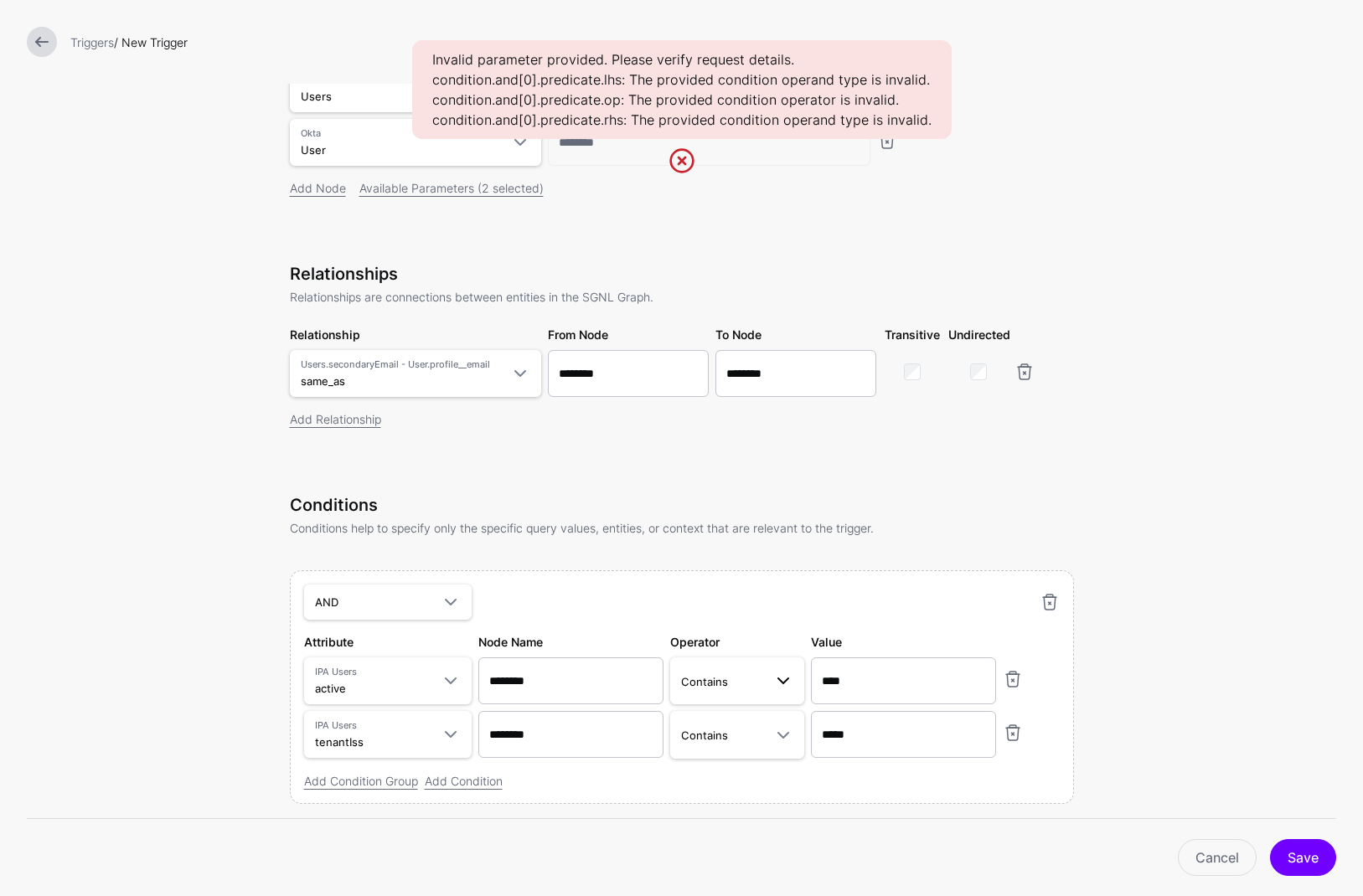 click on "Contains" at bounding box center [705, 682] 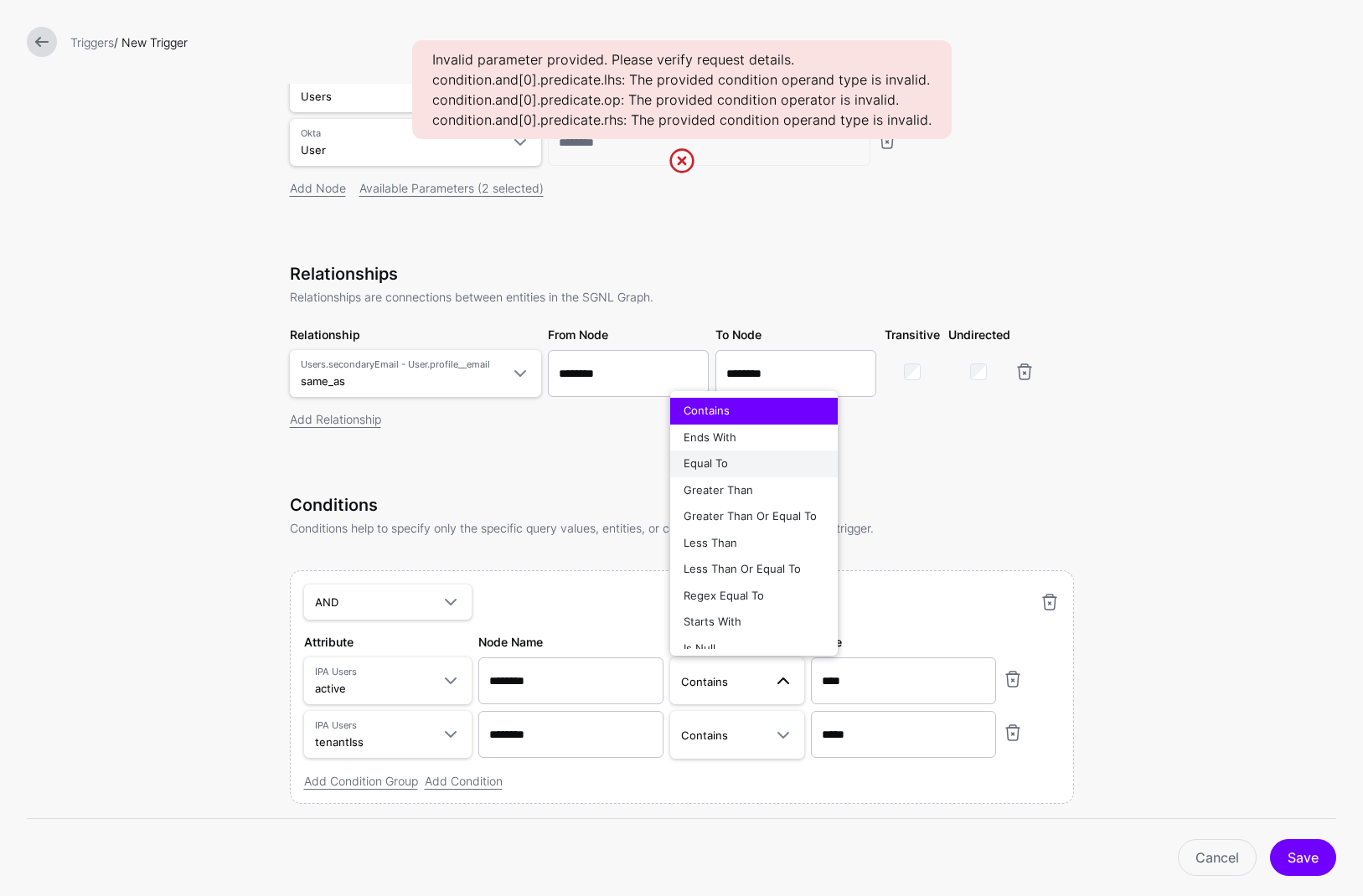 click on "Equal To" at bounding box center (754, 464) 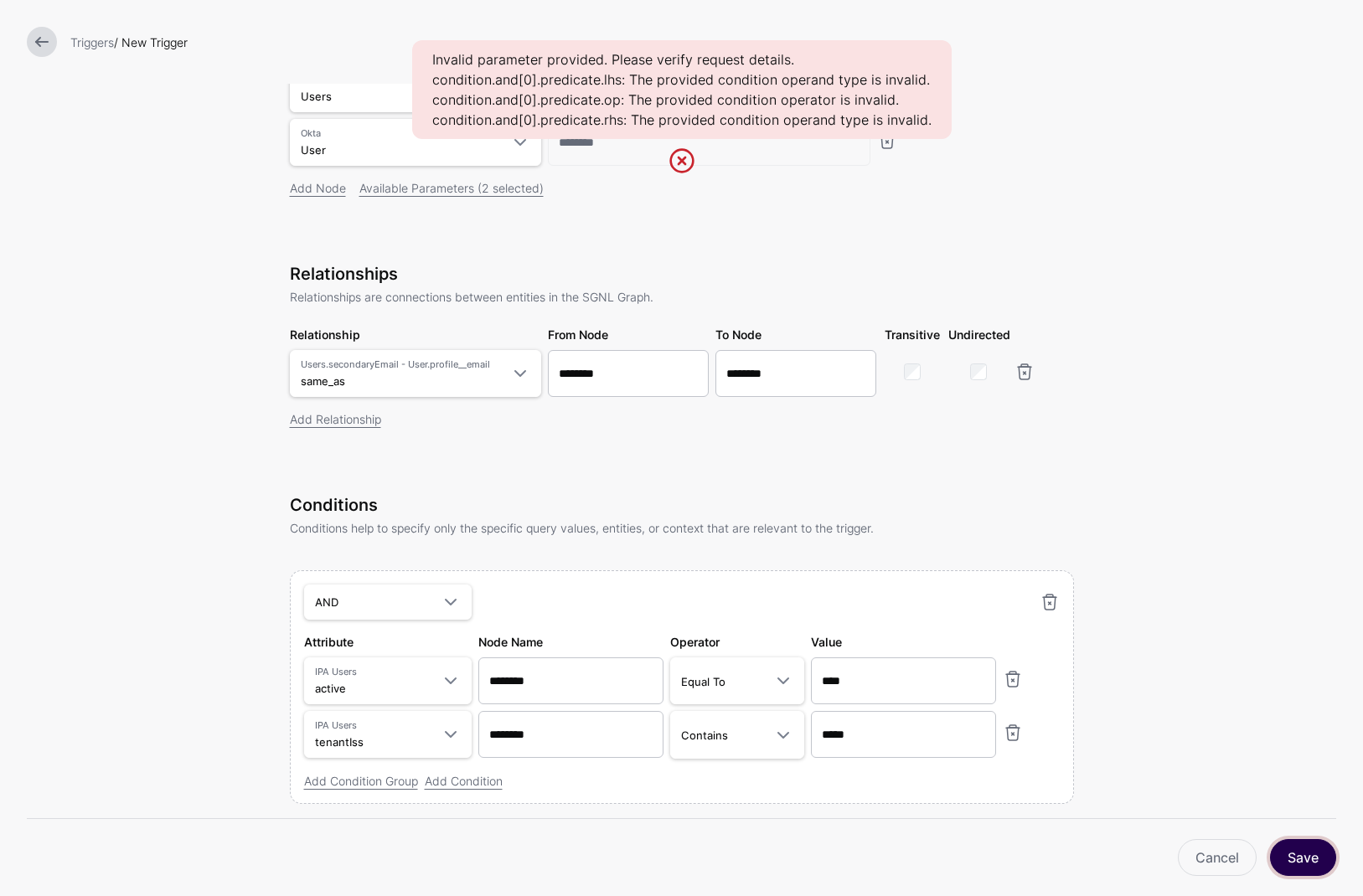 click on "Save" at bounding box center (1303, 857) 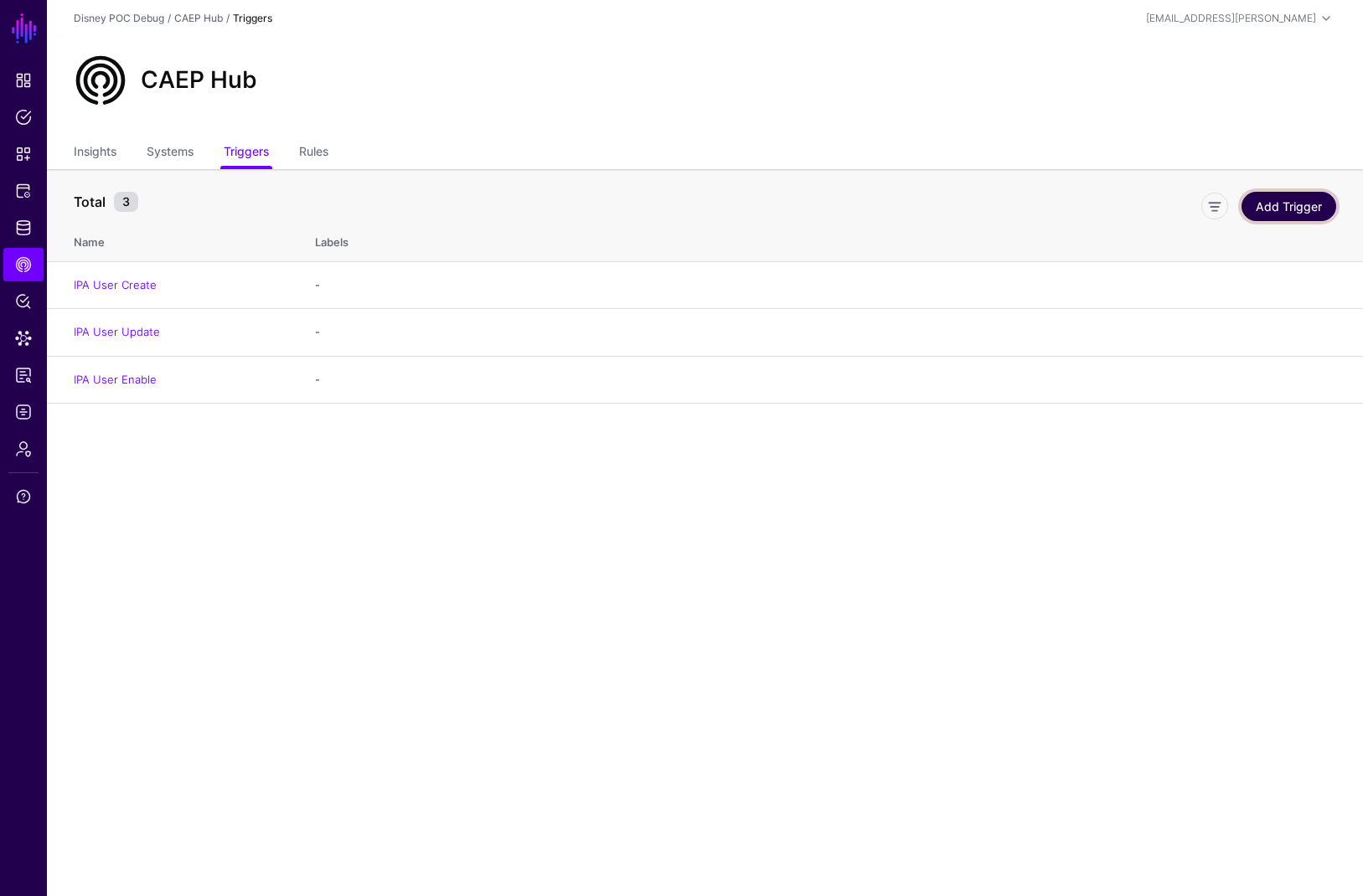 click on "Add Trigger" 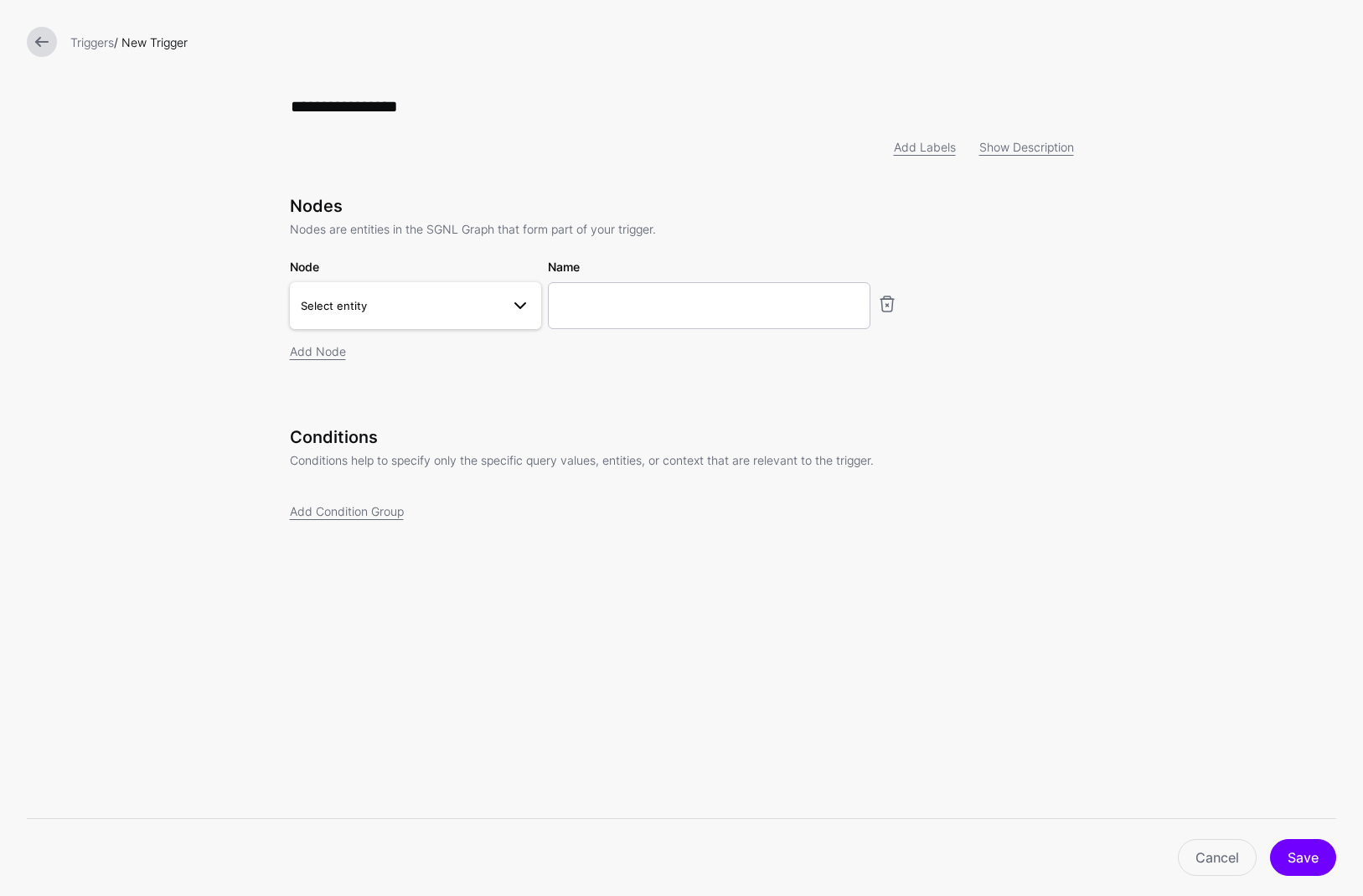 type on "**********" 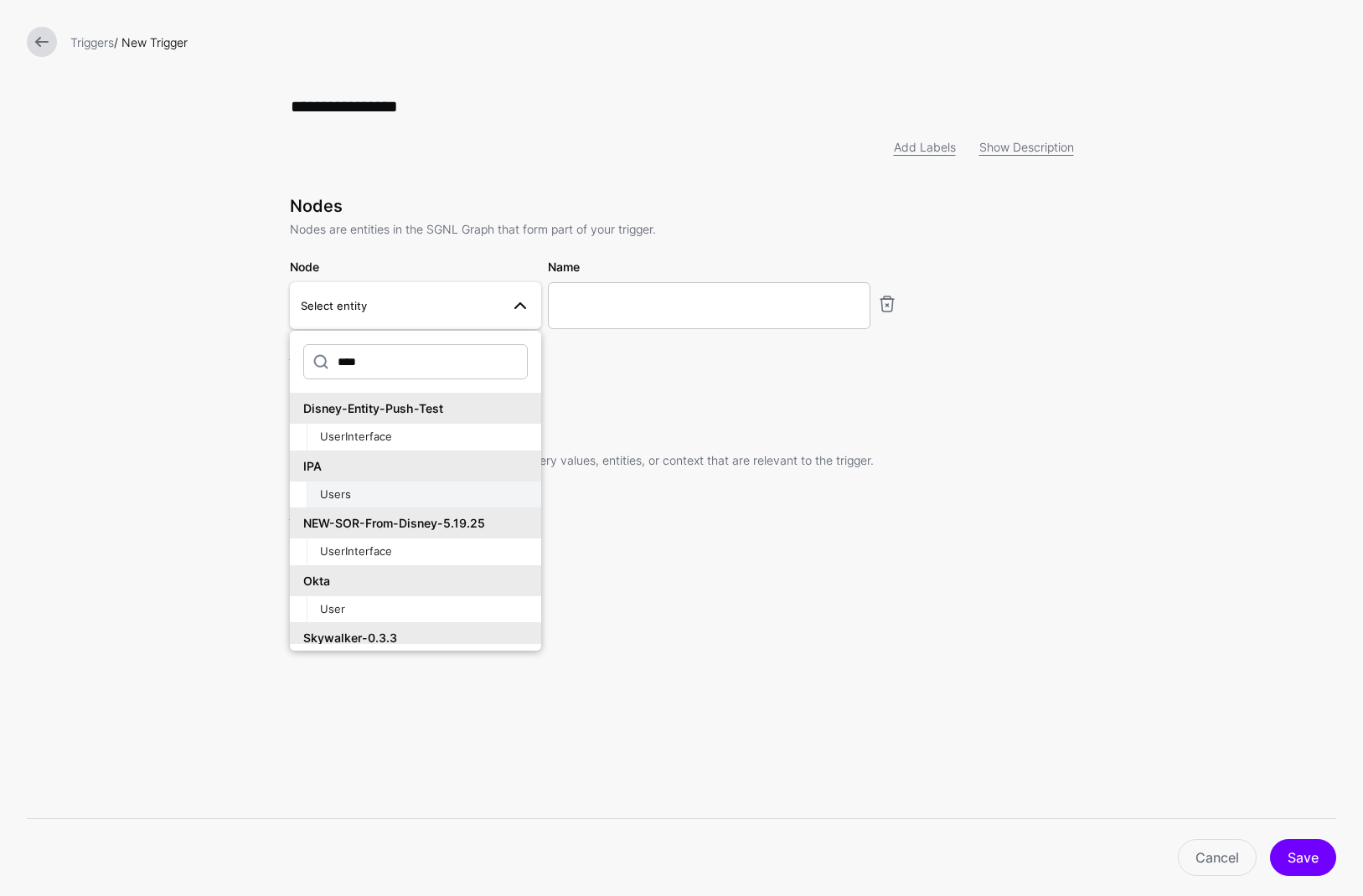 type on "****" 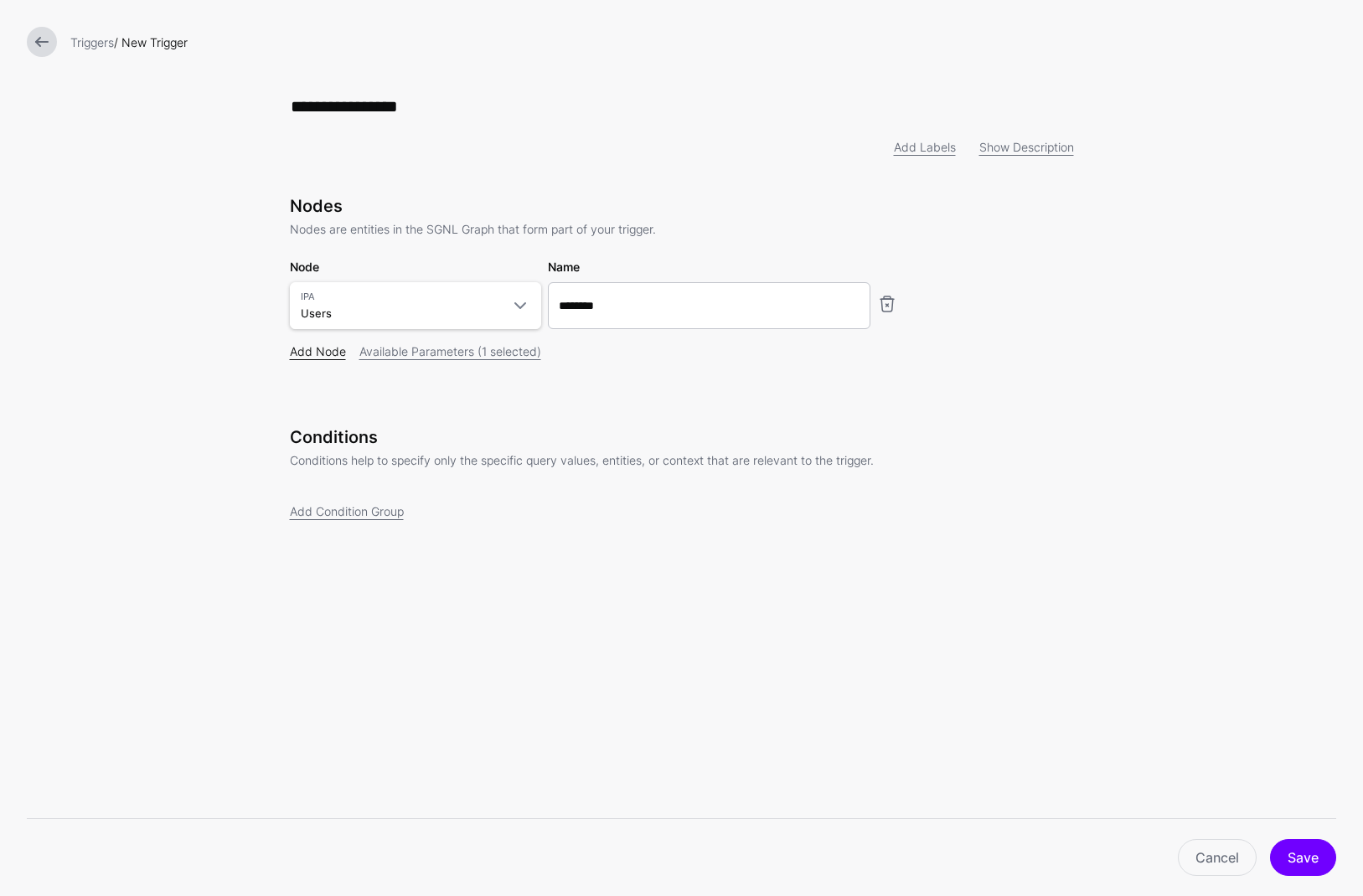 click on "Add Node" at bounding box center (318, 351) 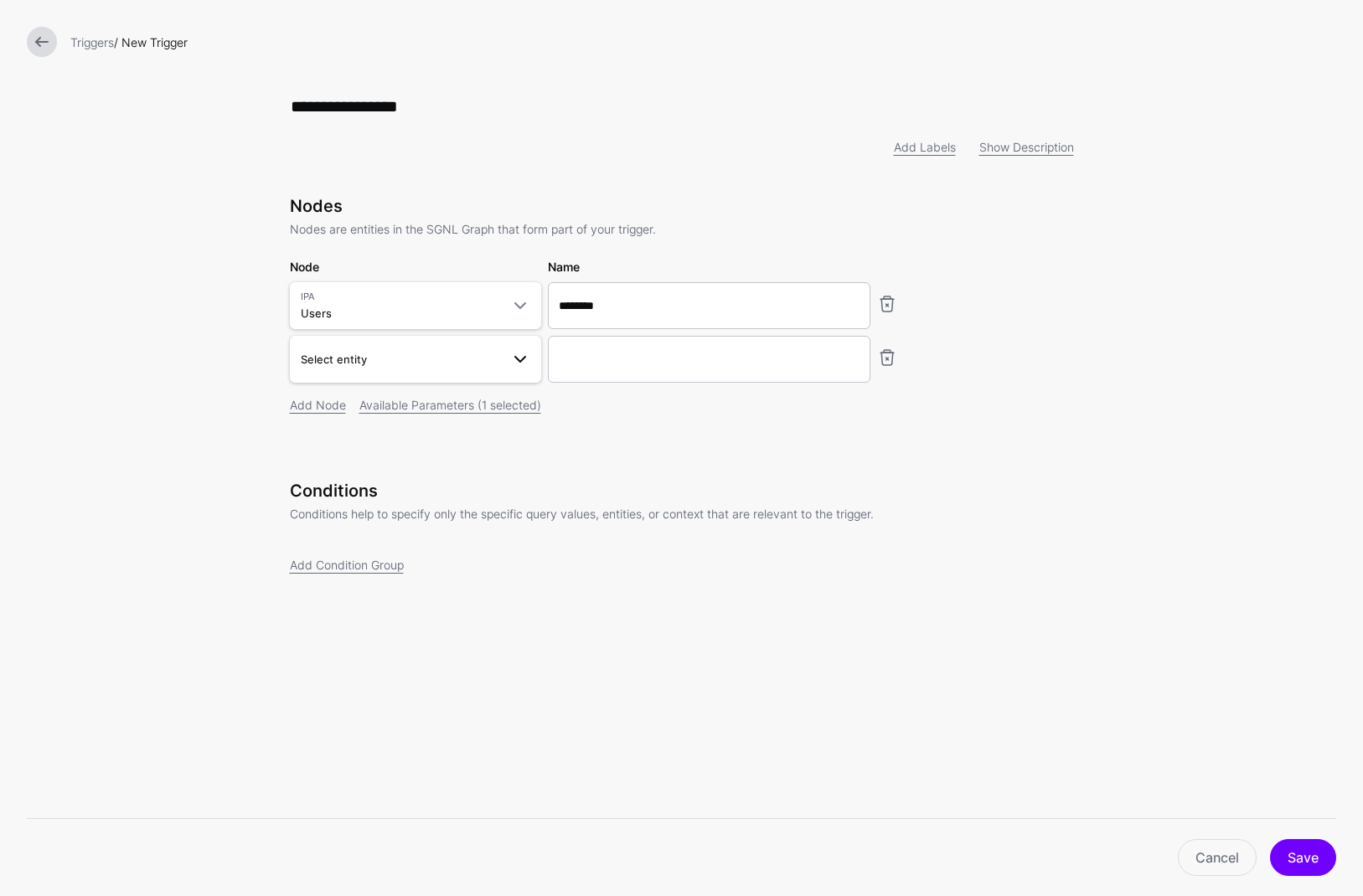 click on "Select entity" at bounding box center (416, 359) 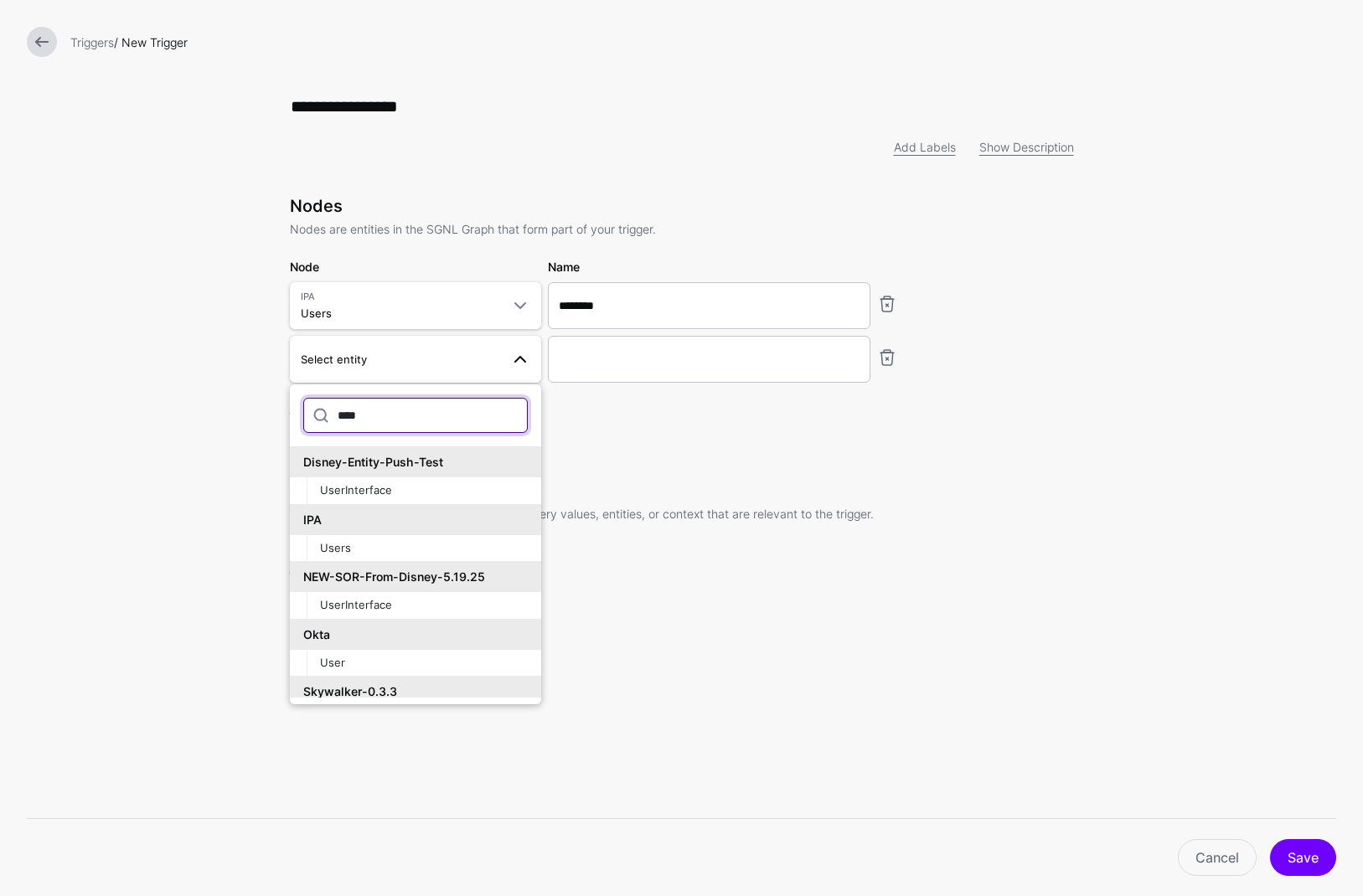 type on "****" 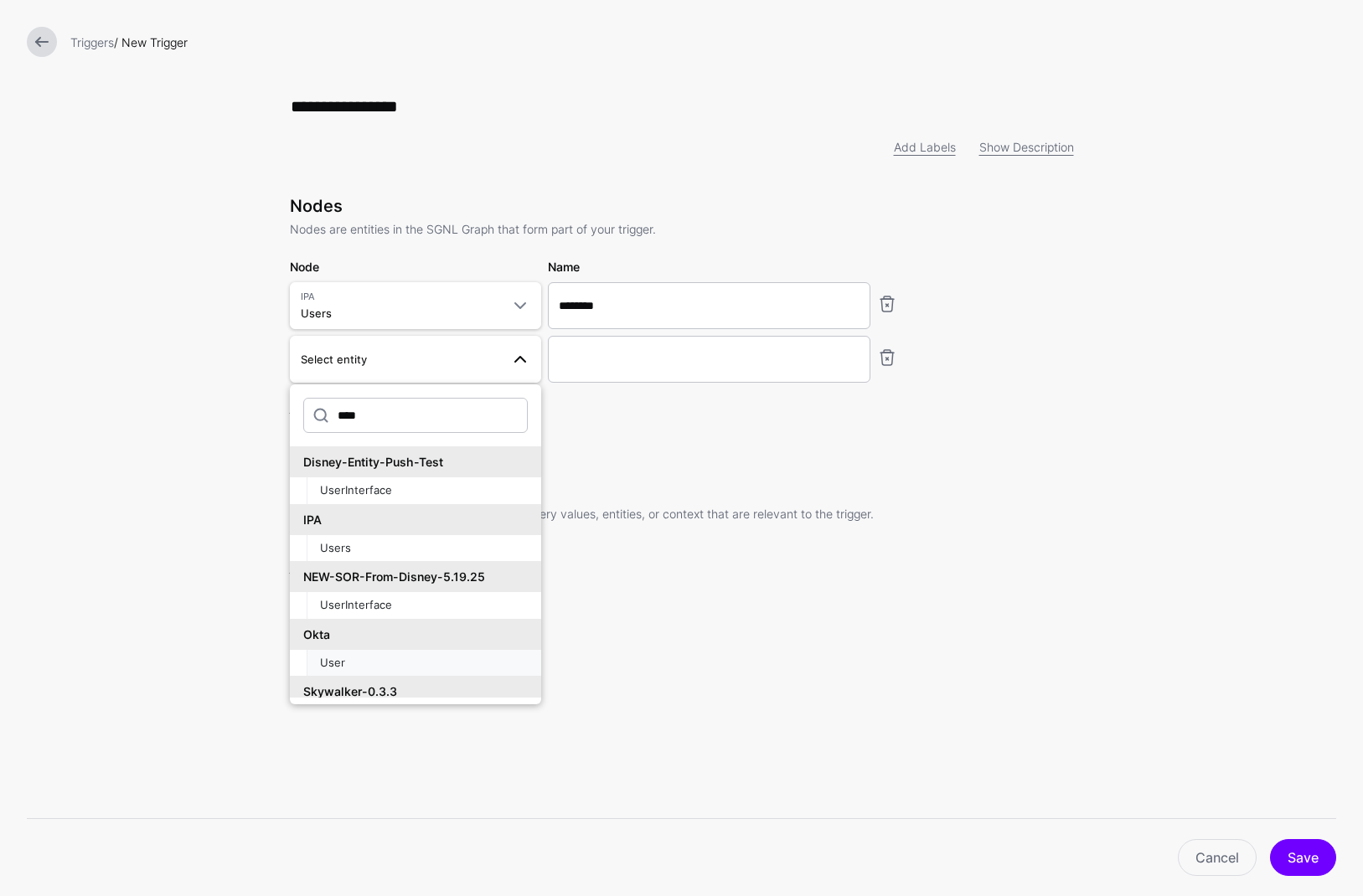 click on "User" at bounding box center (333, 662) 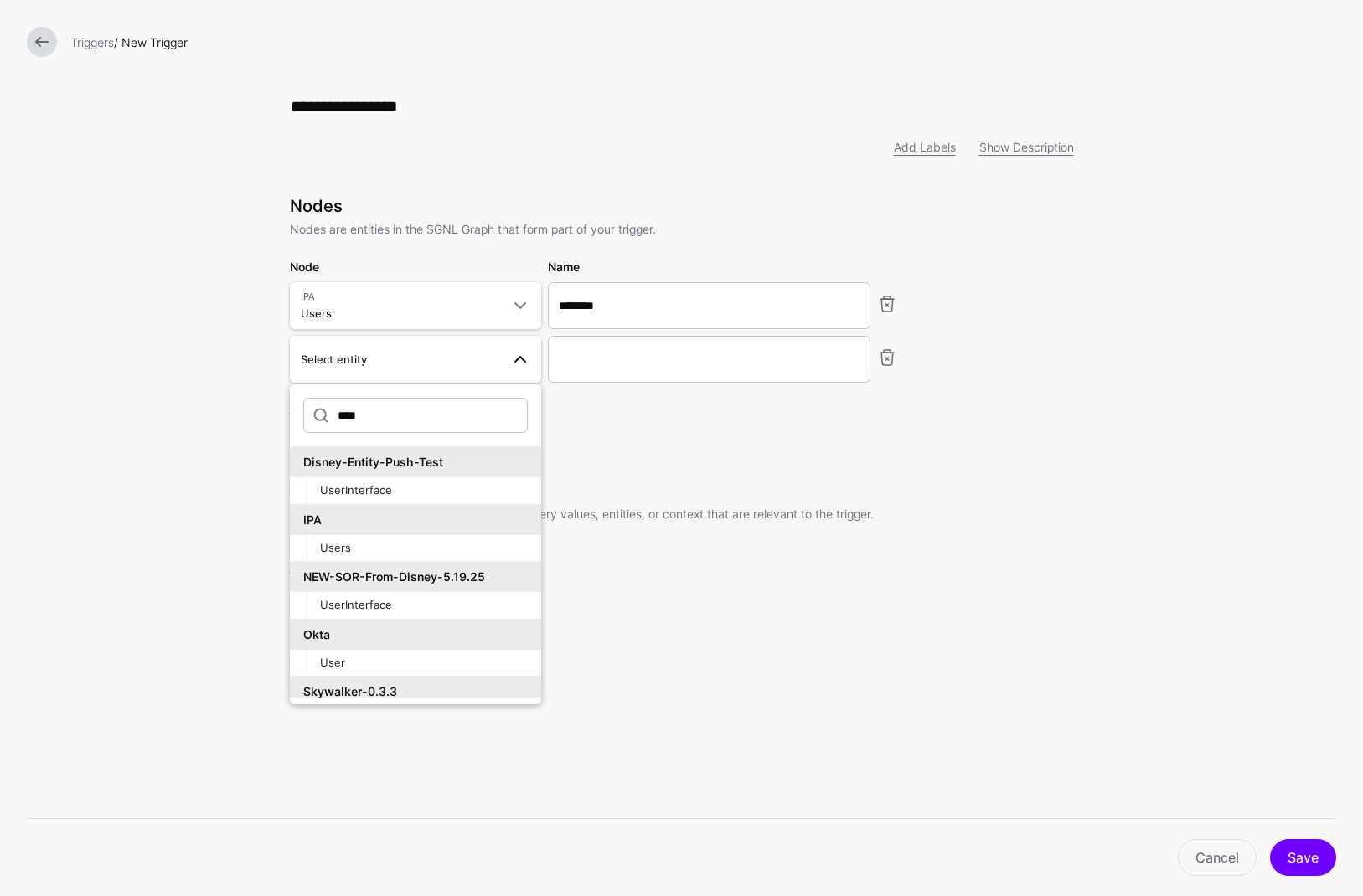 type on "********" 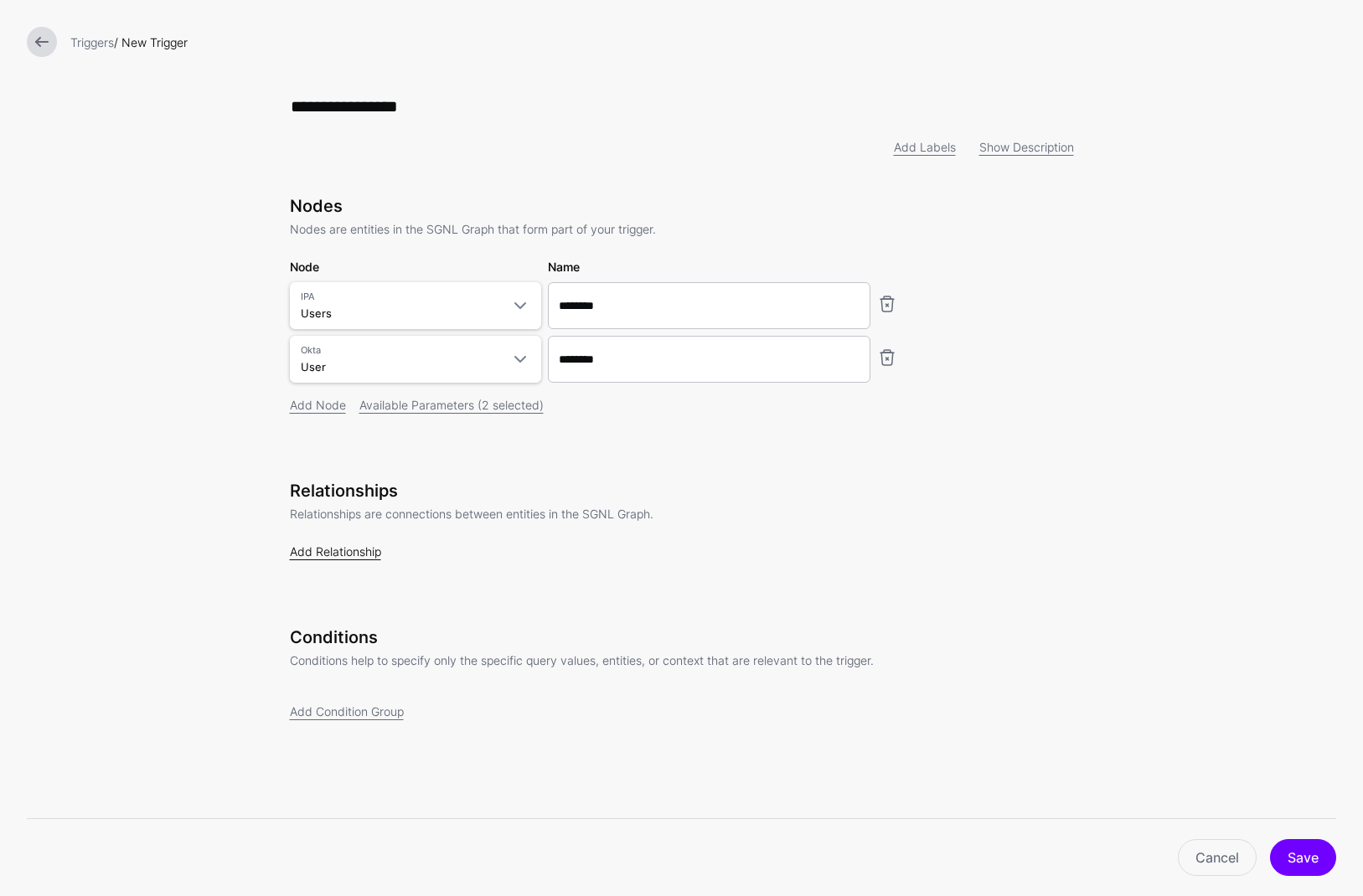 click on "Add Relationship" at bounding box center [335, 551] 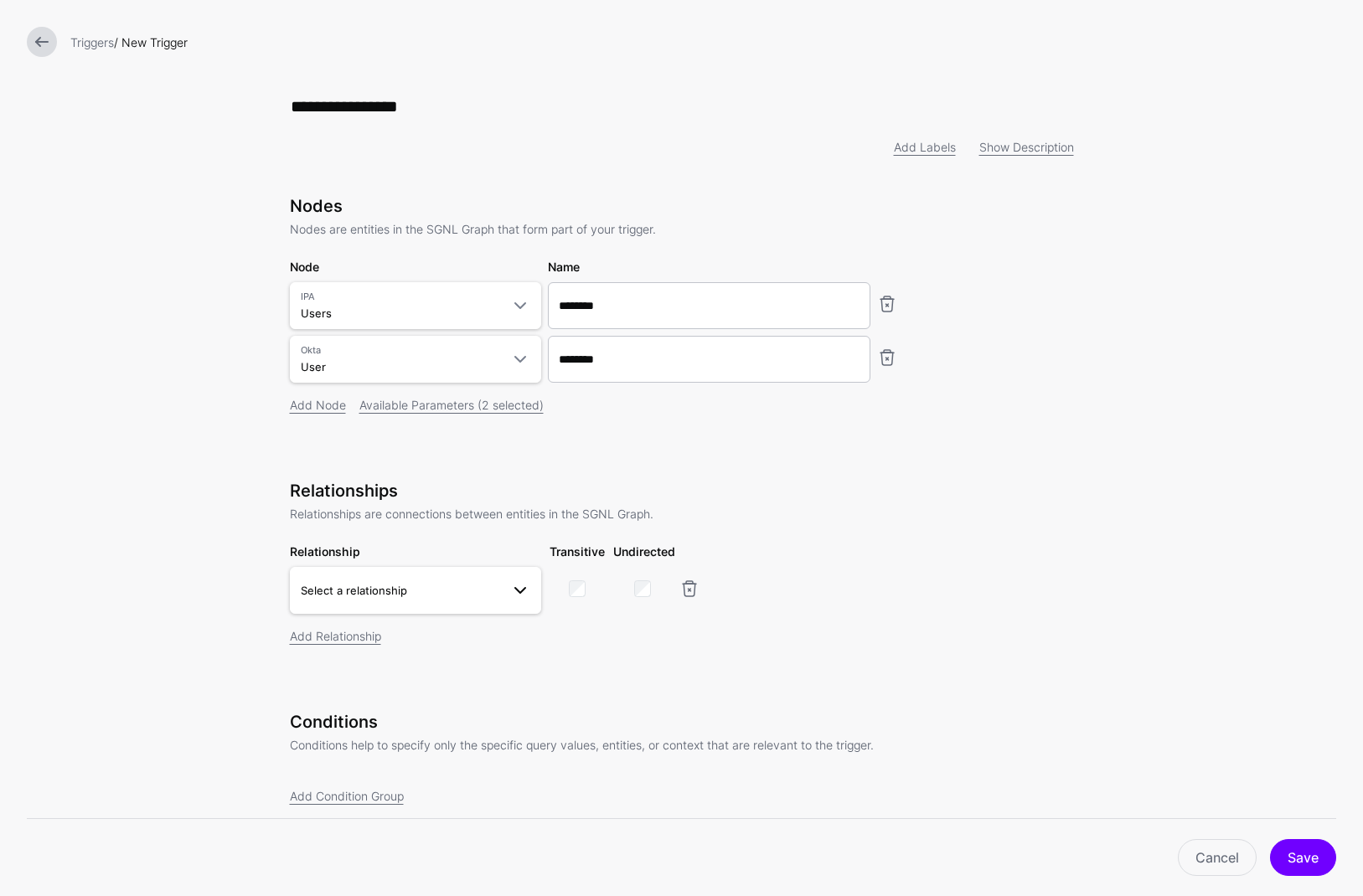 click on "Select a relationship" at bounding box center (416, 590) 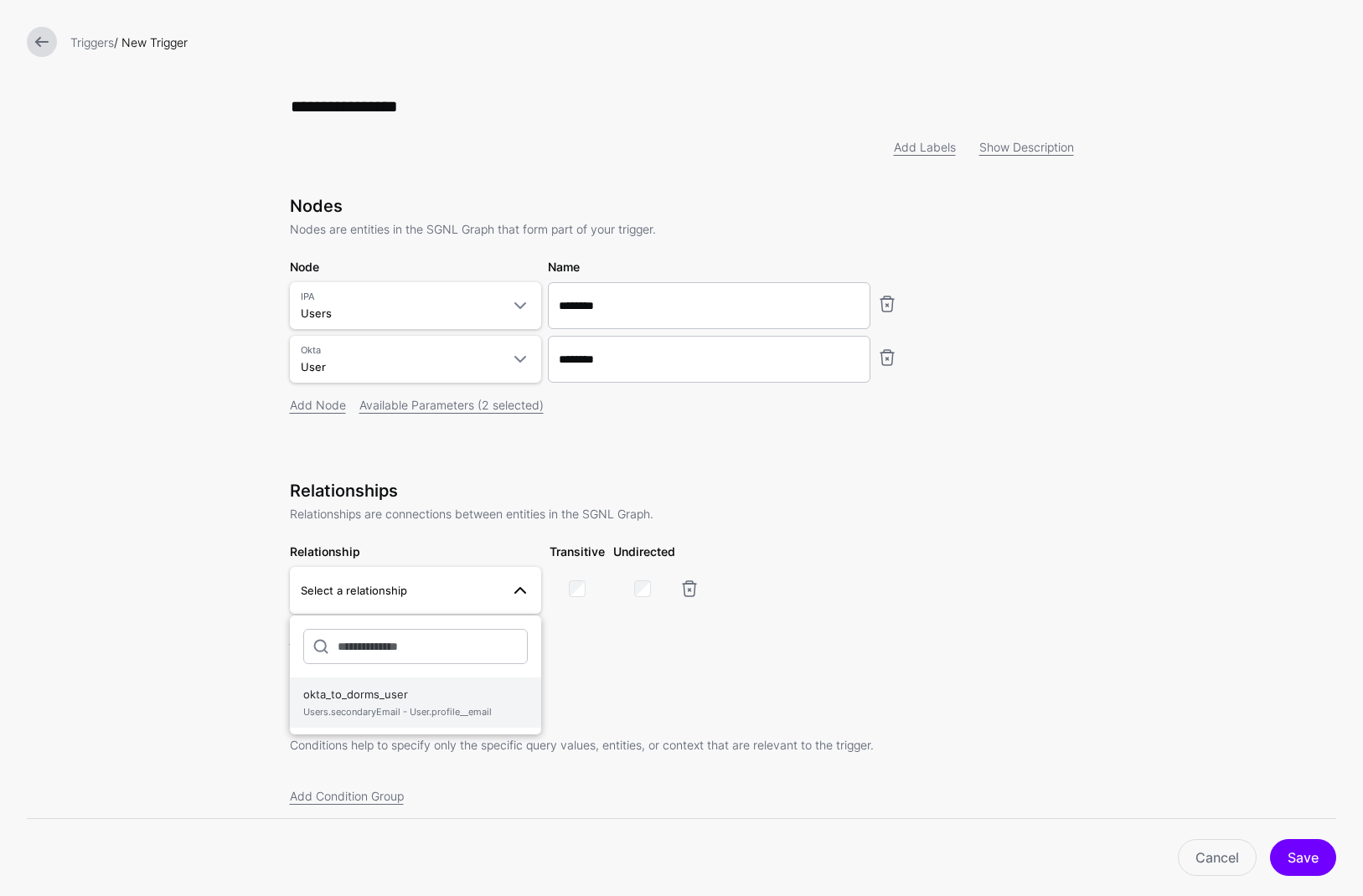 click on "okta_to_dorms_user   Users.secondaryEmail - User.profile__email" at bounding box center (416, 703) 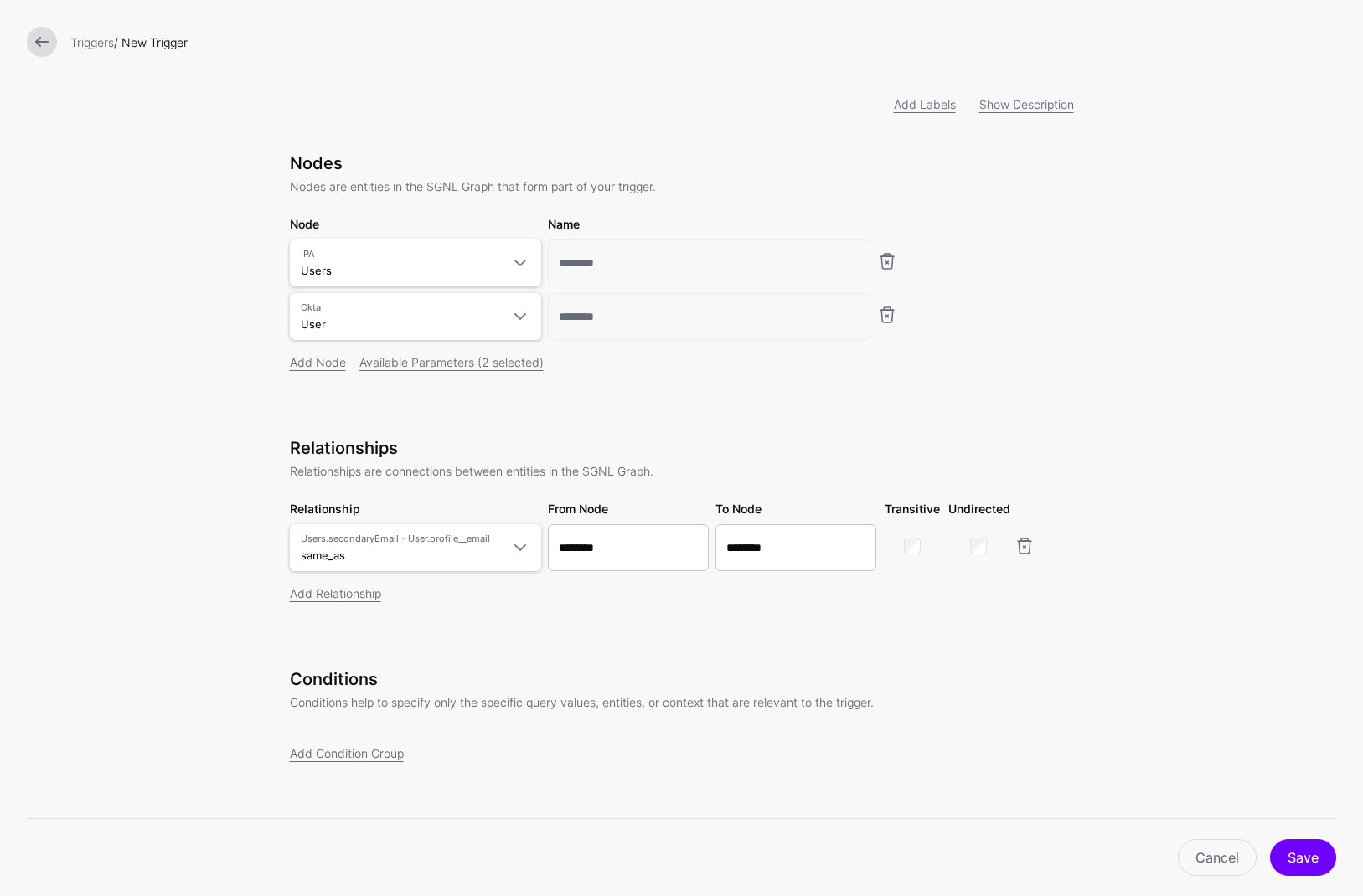 scroll, scrollTop: 55, scrollLeft: 0, axis: vertical 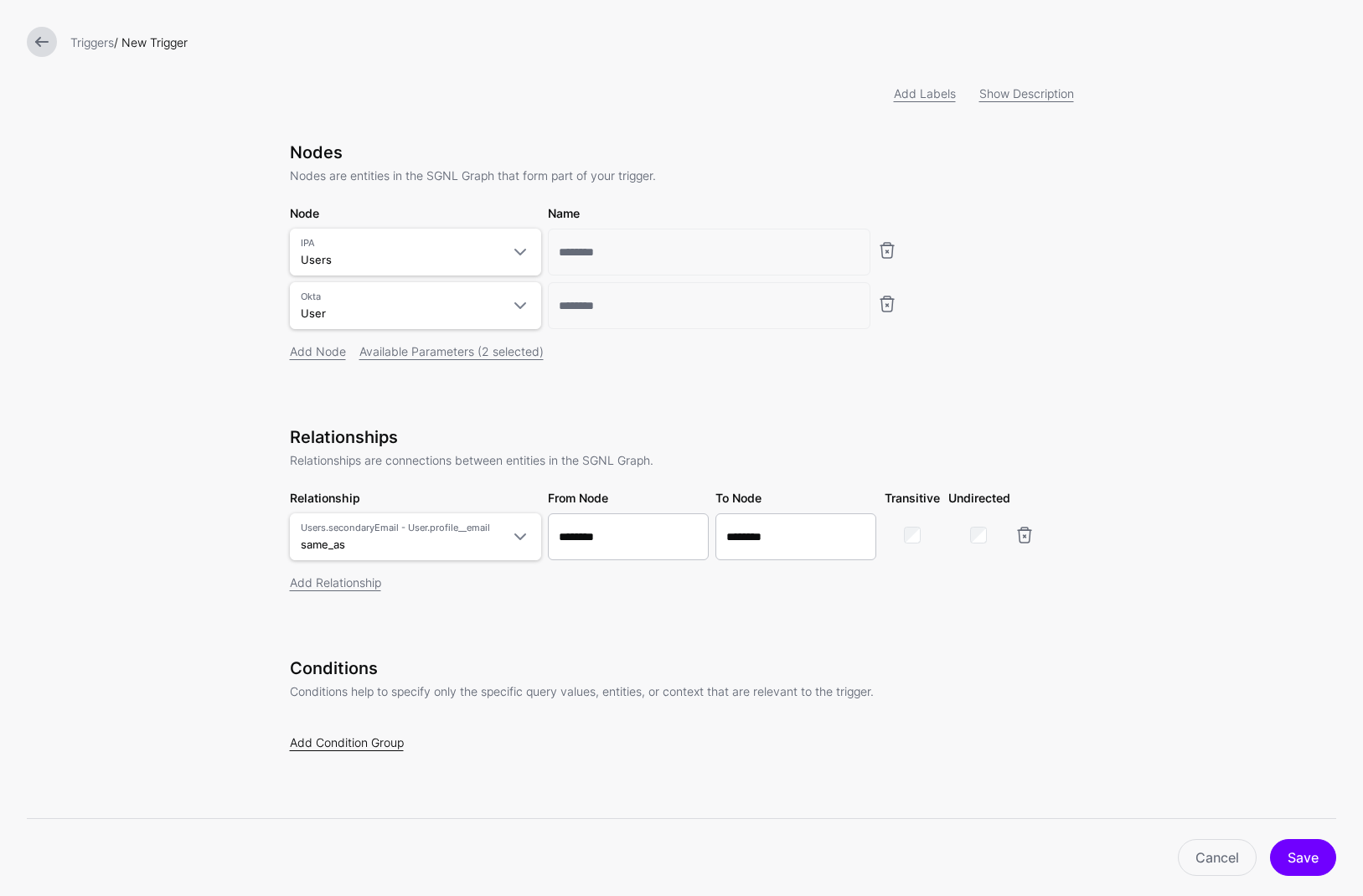 click on "Add Condition Group" at bounding box center (347, 742) 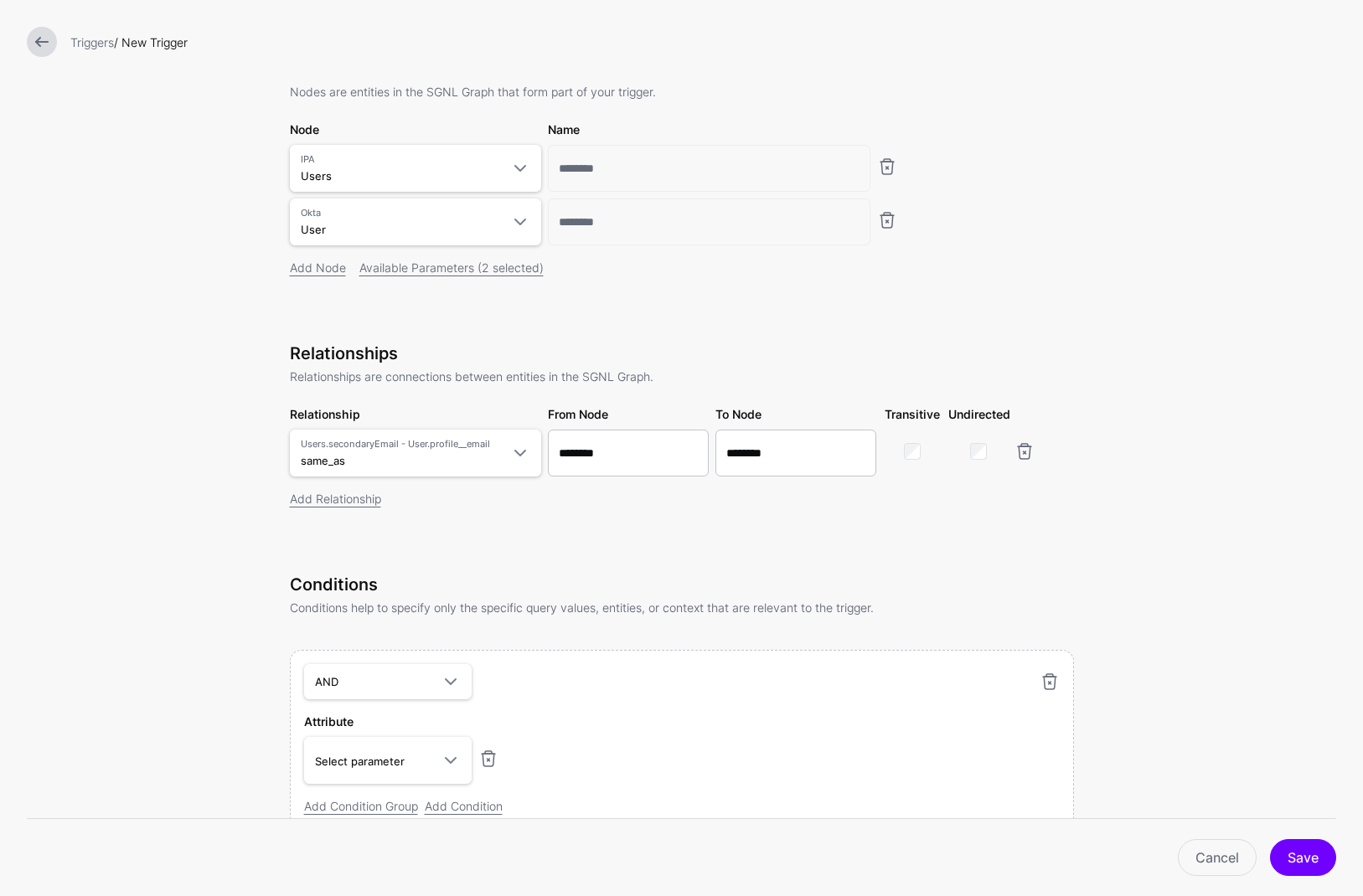scroll, scrollTop: 217, scrollLeft: 0, axis: vertical 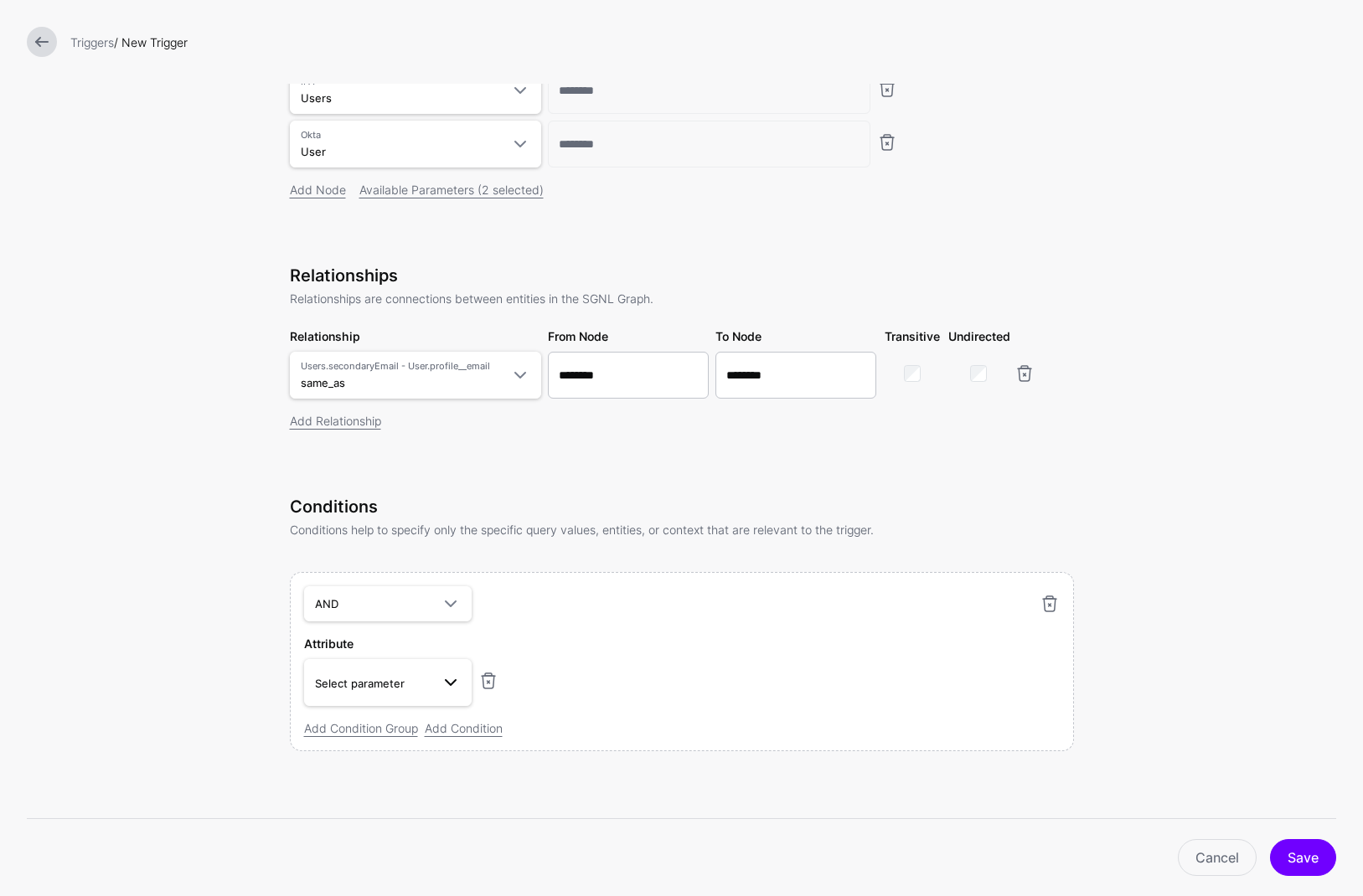 click on "Select parameter" at bounding box center (388, 682) 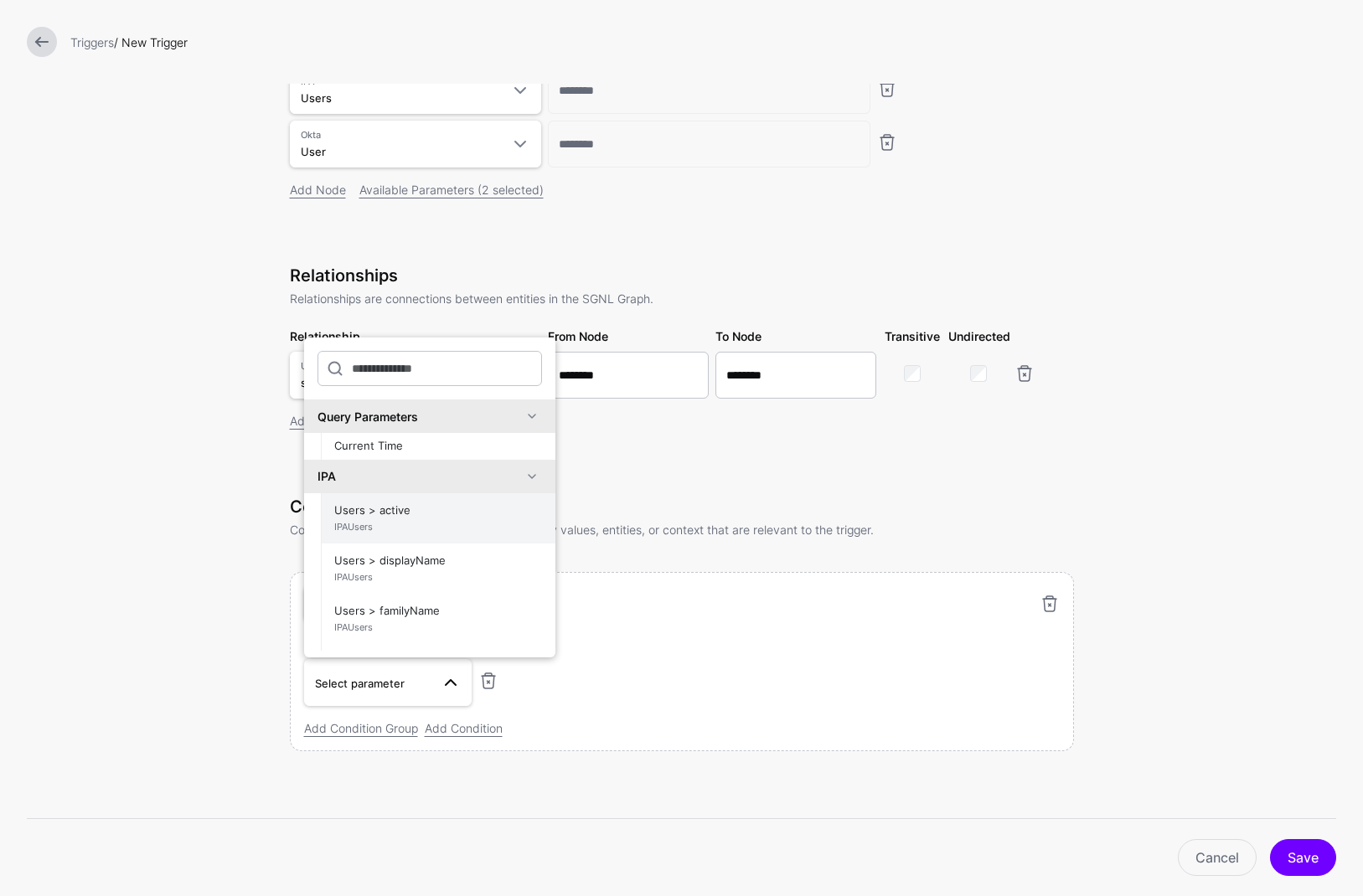 click on "IPAUsers" at bounding box center [438, 527] 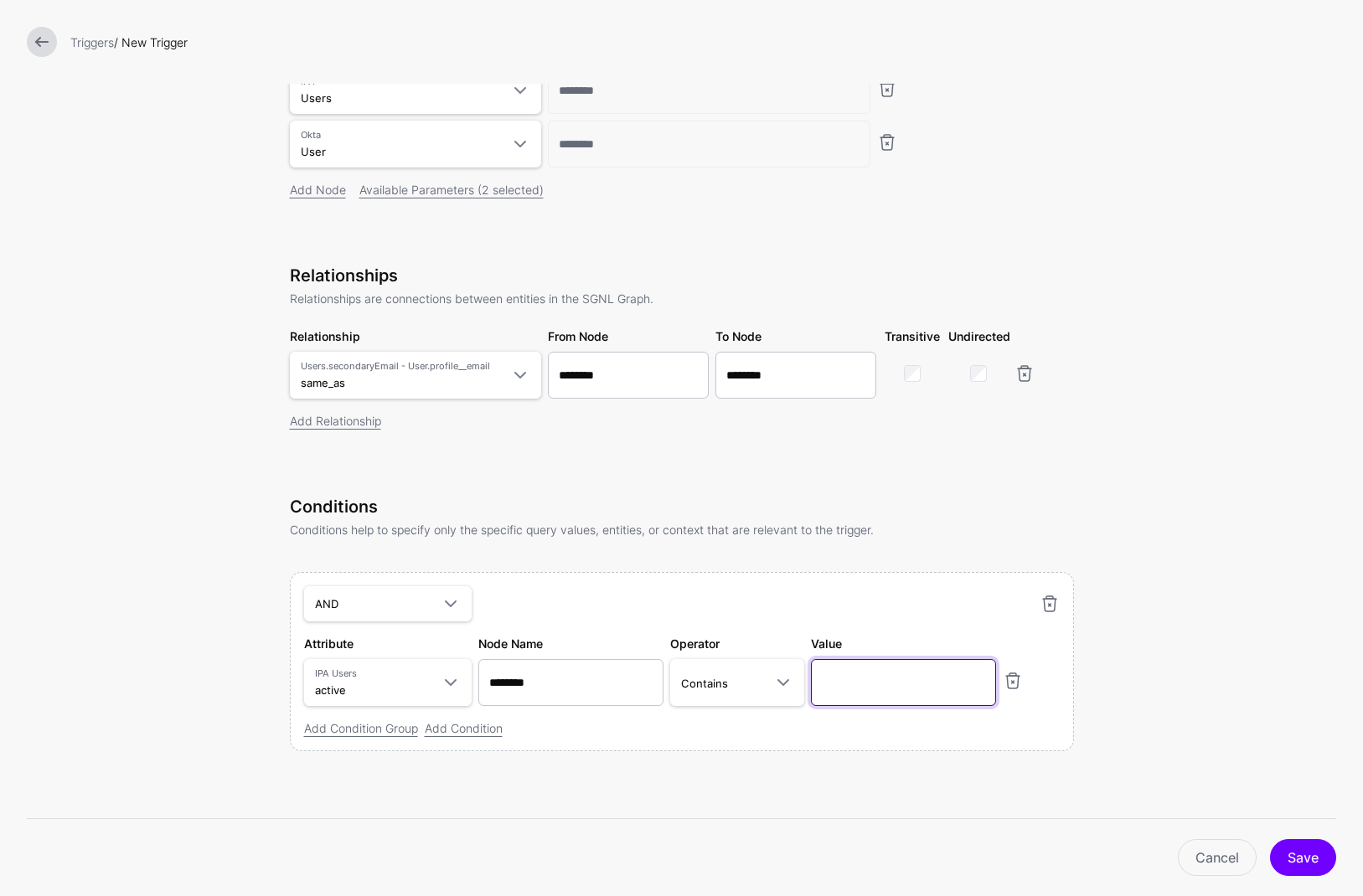 click at bounding box center (903, 682) 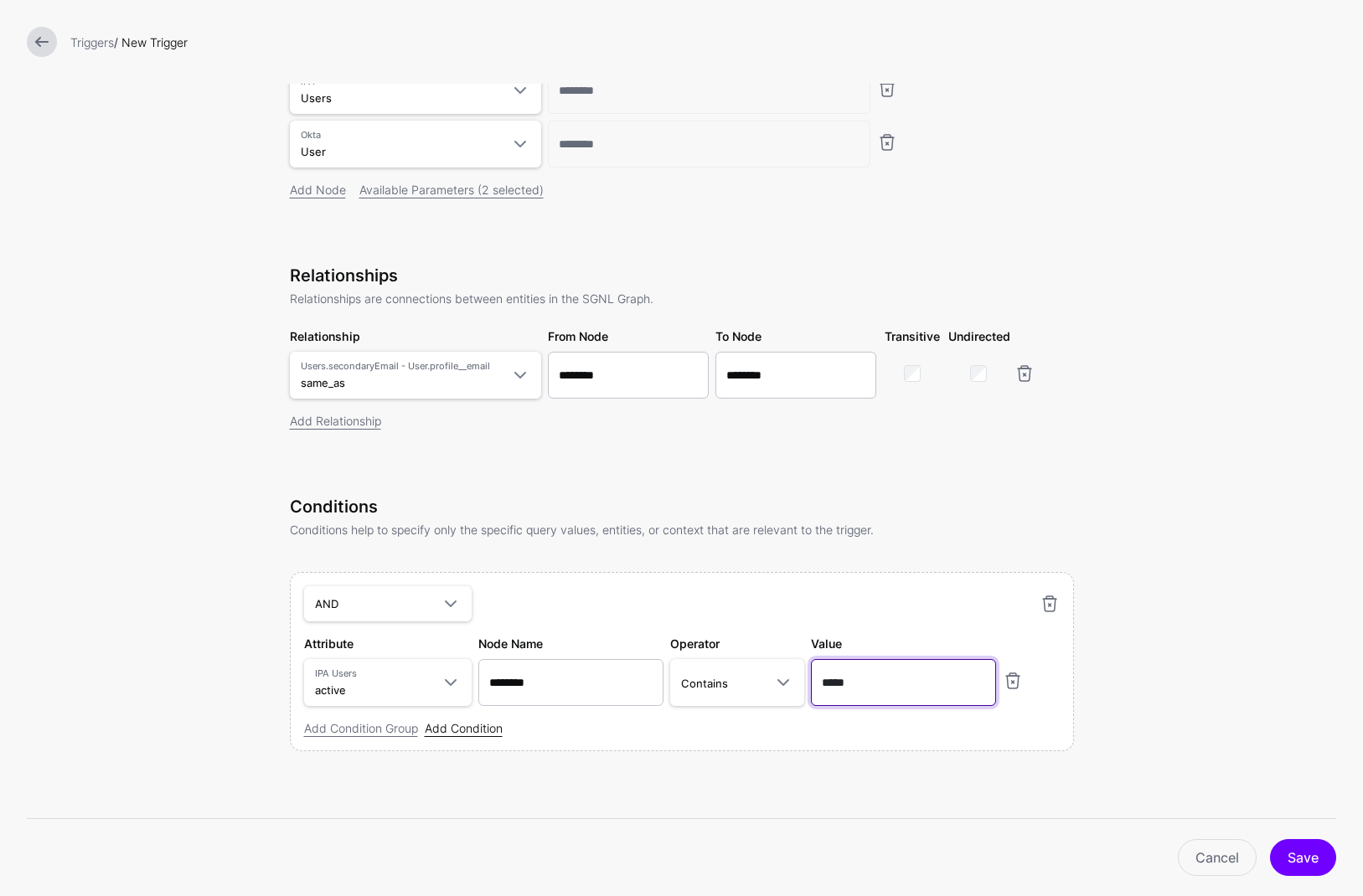 type on "*****" 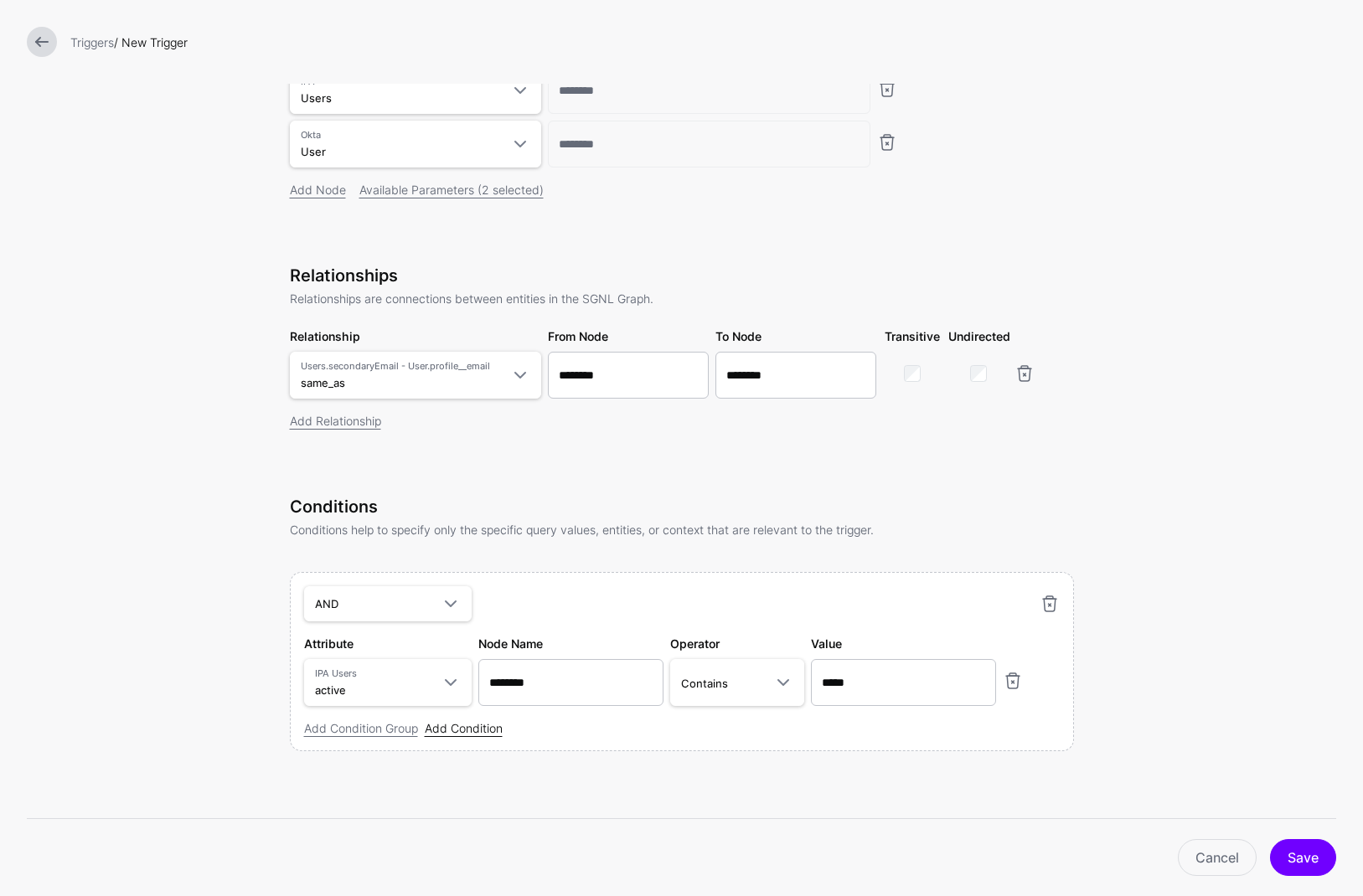 click on "Add Condition" at bounding box center [463, 728] 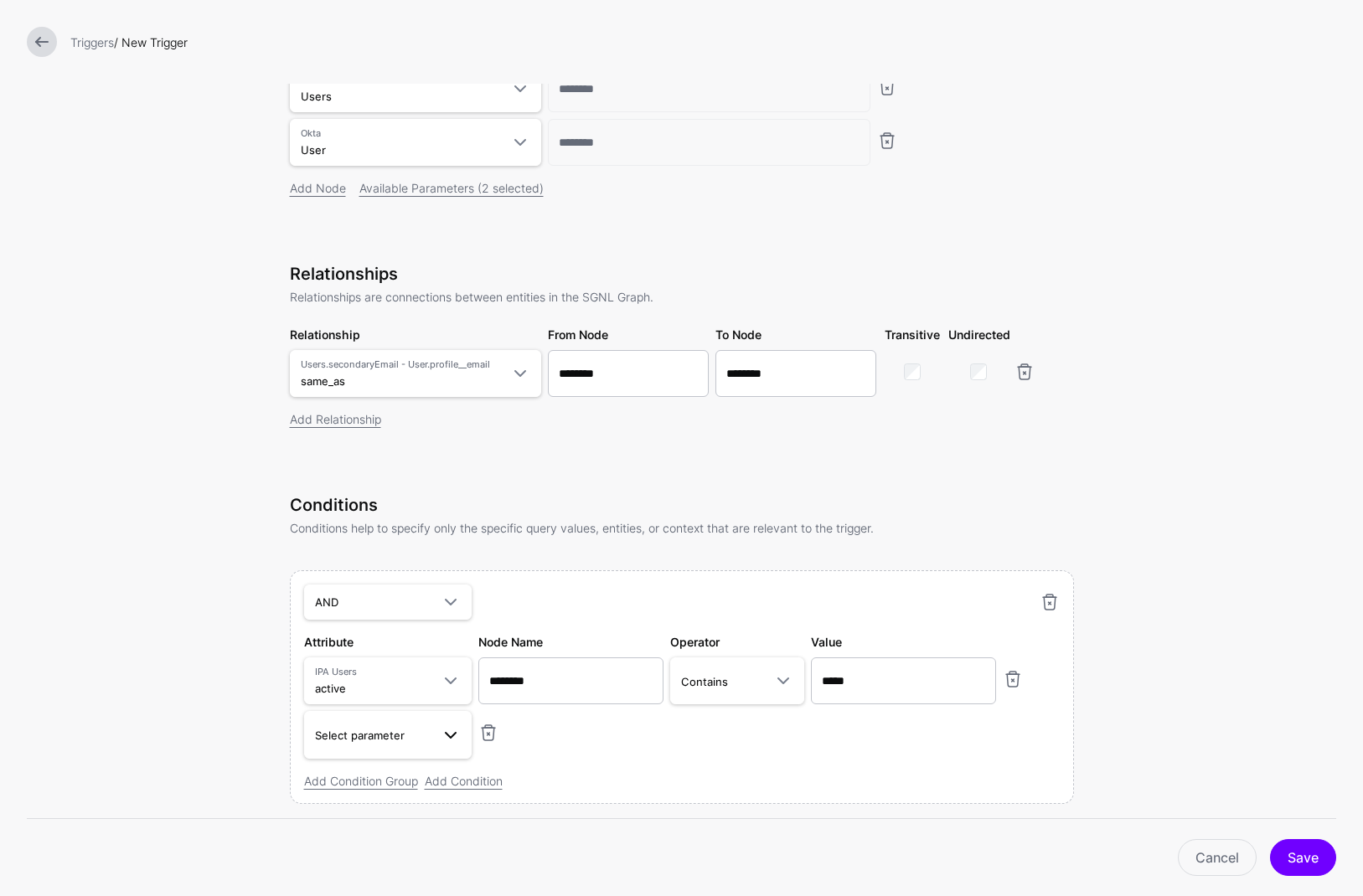 click on "Select parameter" at bounding box center (359, 735) 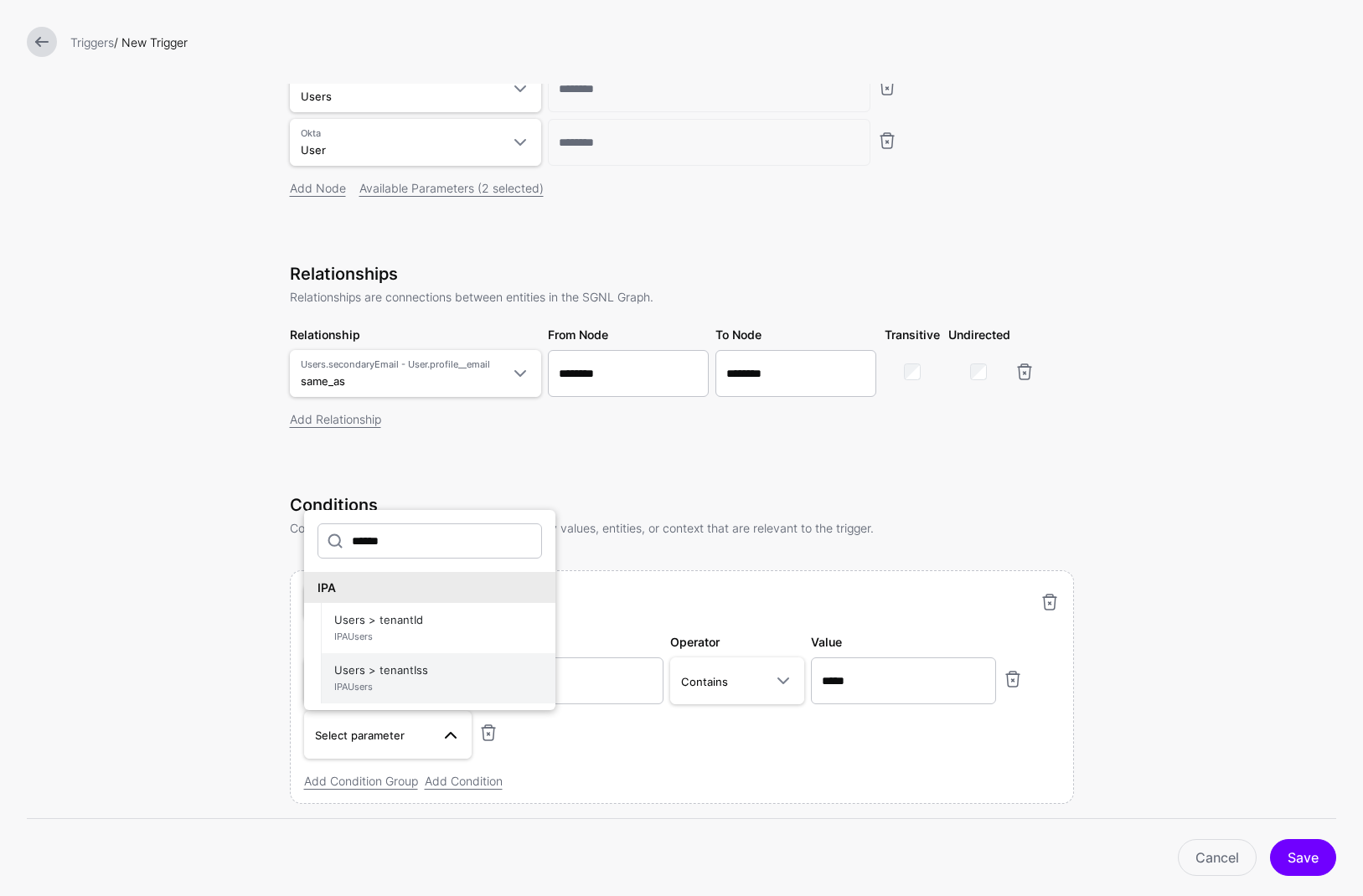 type on "******" 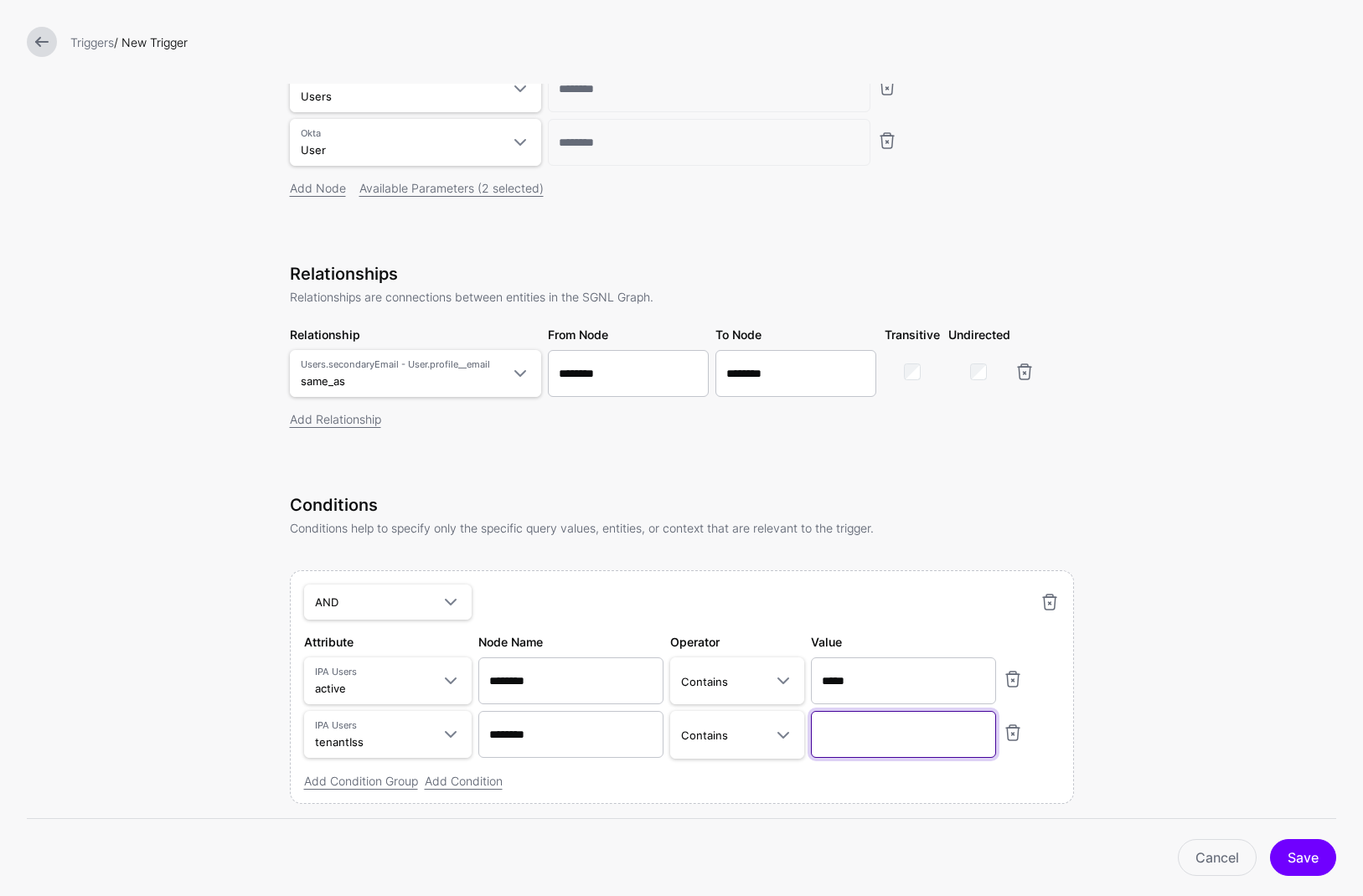 click at bounding box center [903, 734] 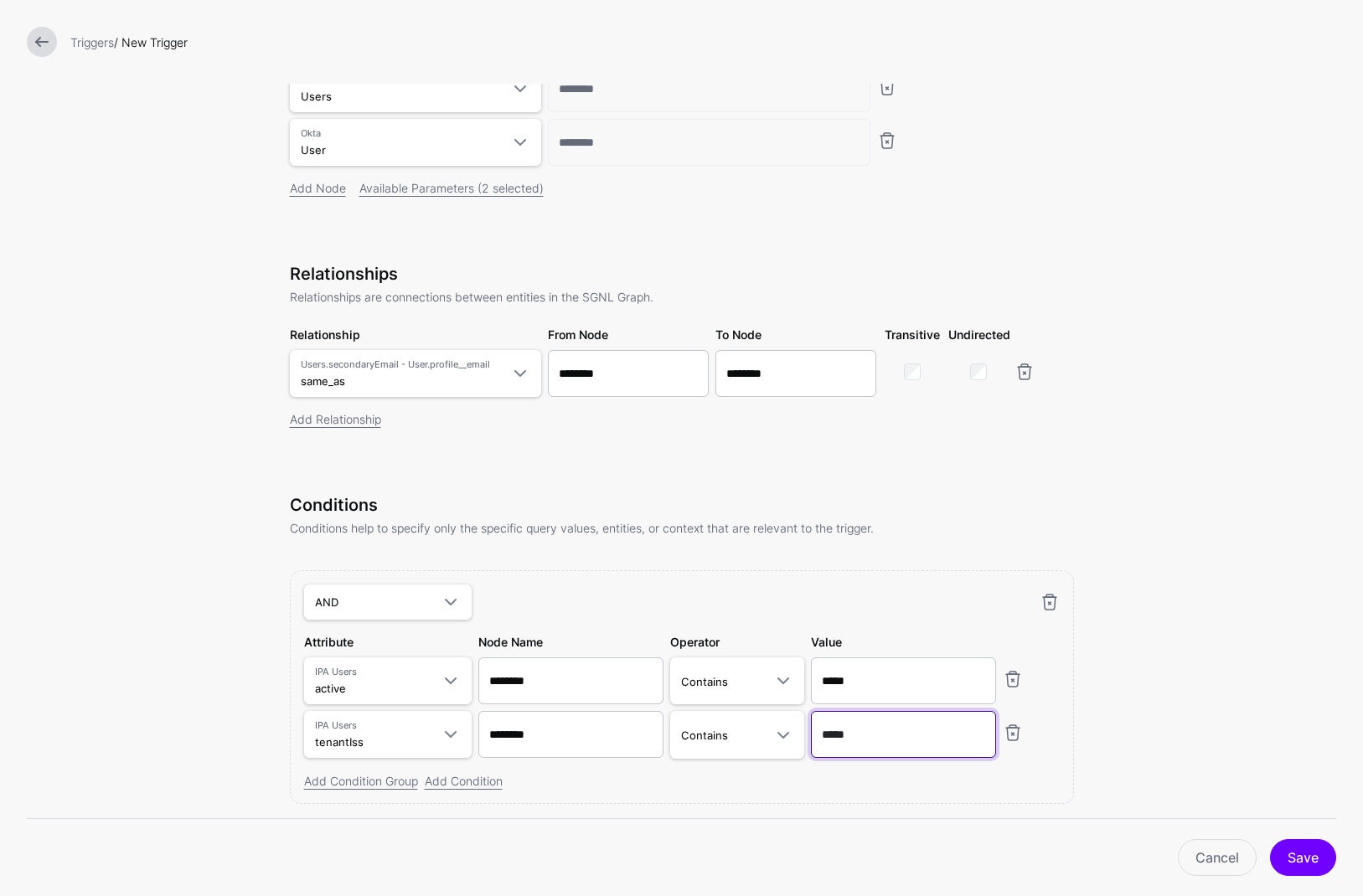 type on "*****" 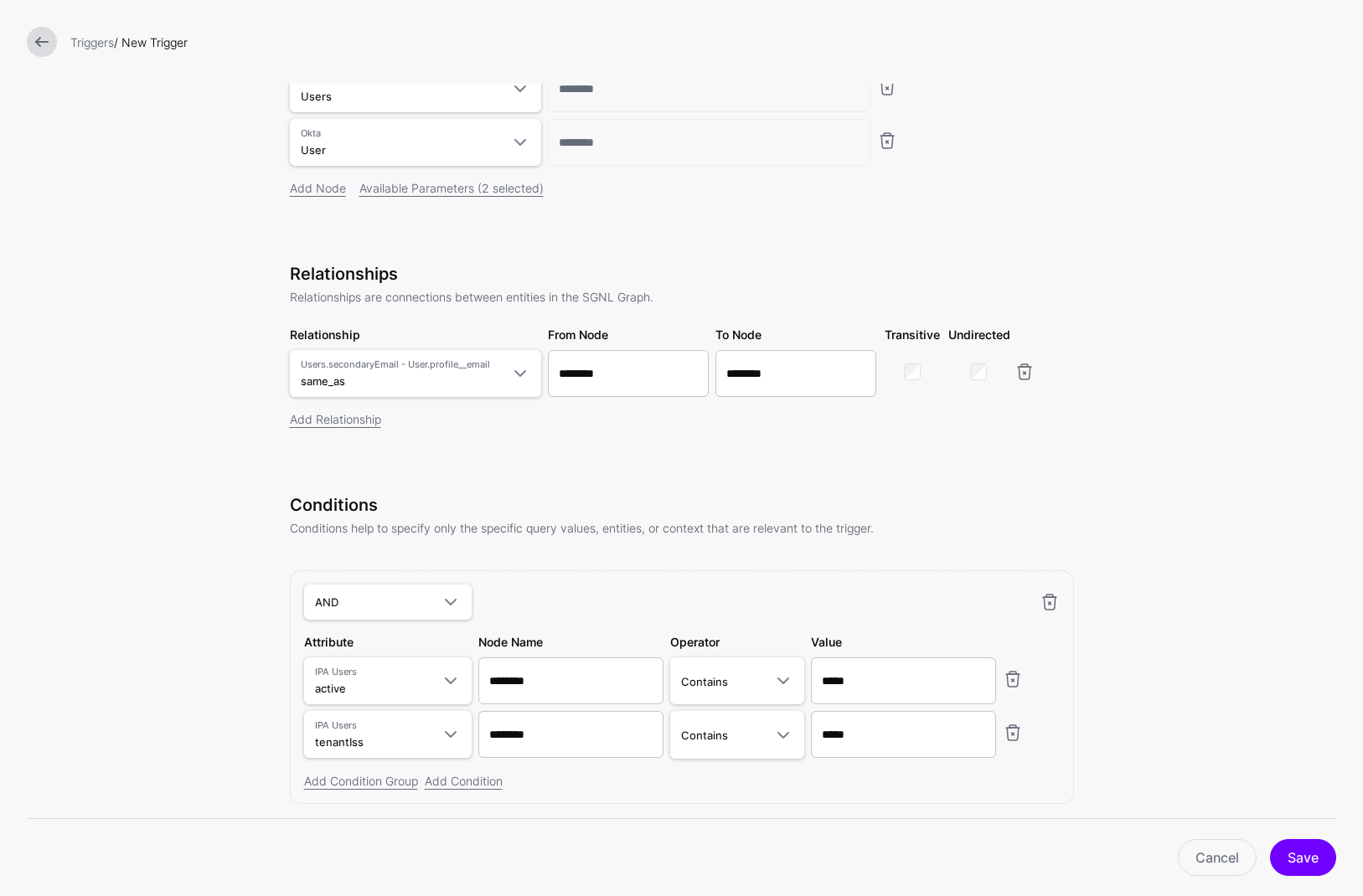 click on "**********" at bounding box center (681, 366) 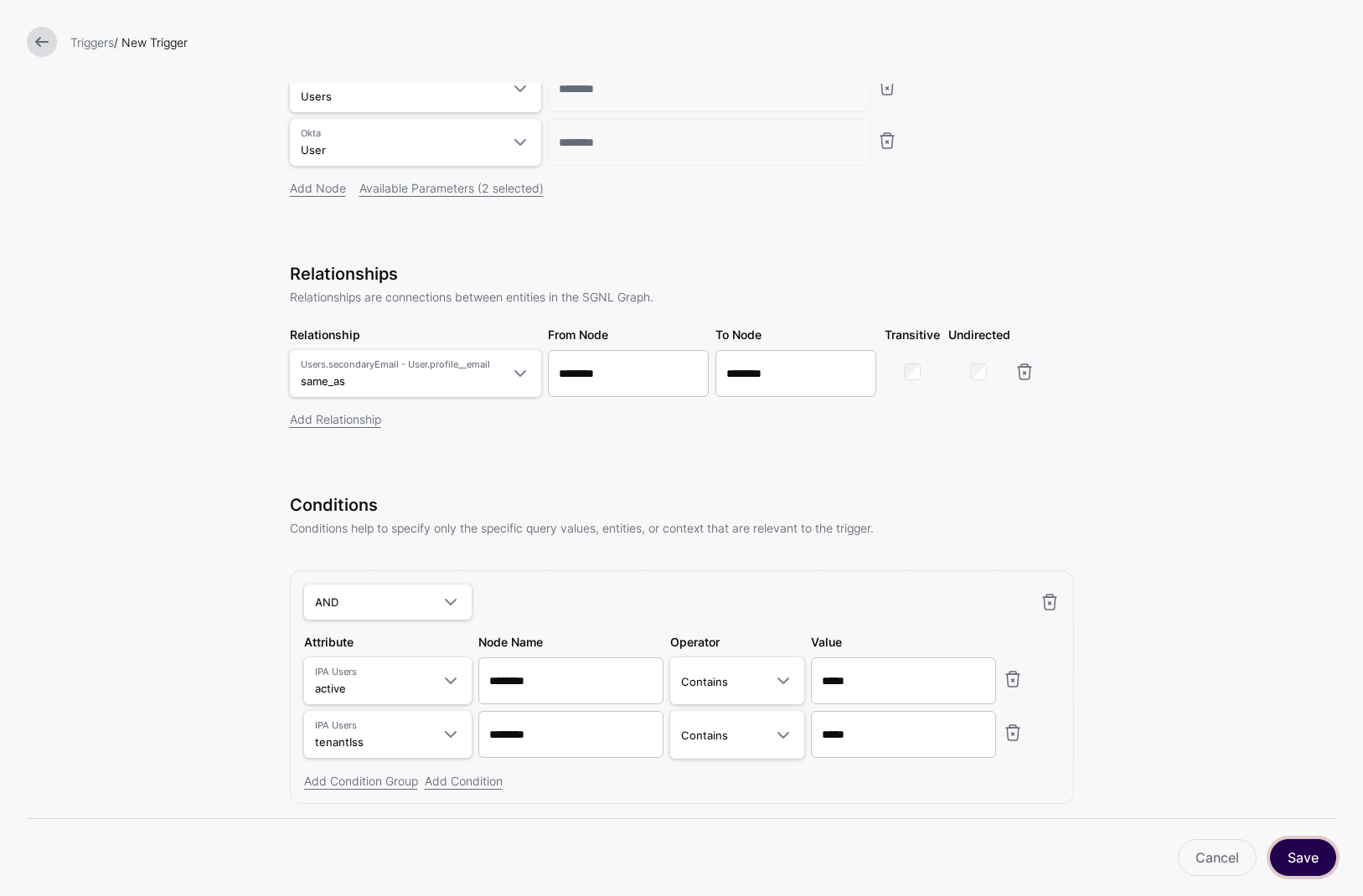 drag, startPoint x: 1315, startPoint y: 860, endPoint x: 1160, endPoint y: 775, distance: 176.7767 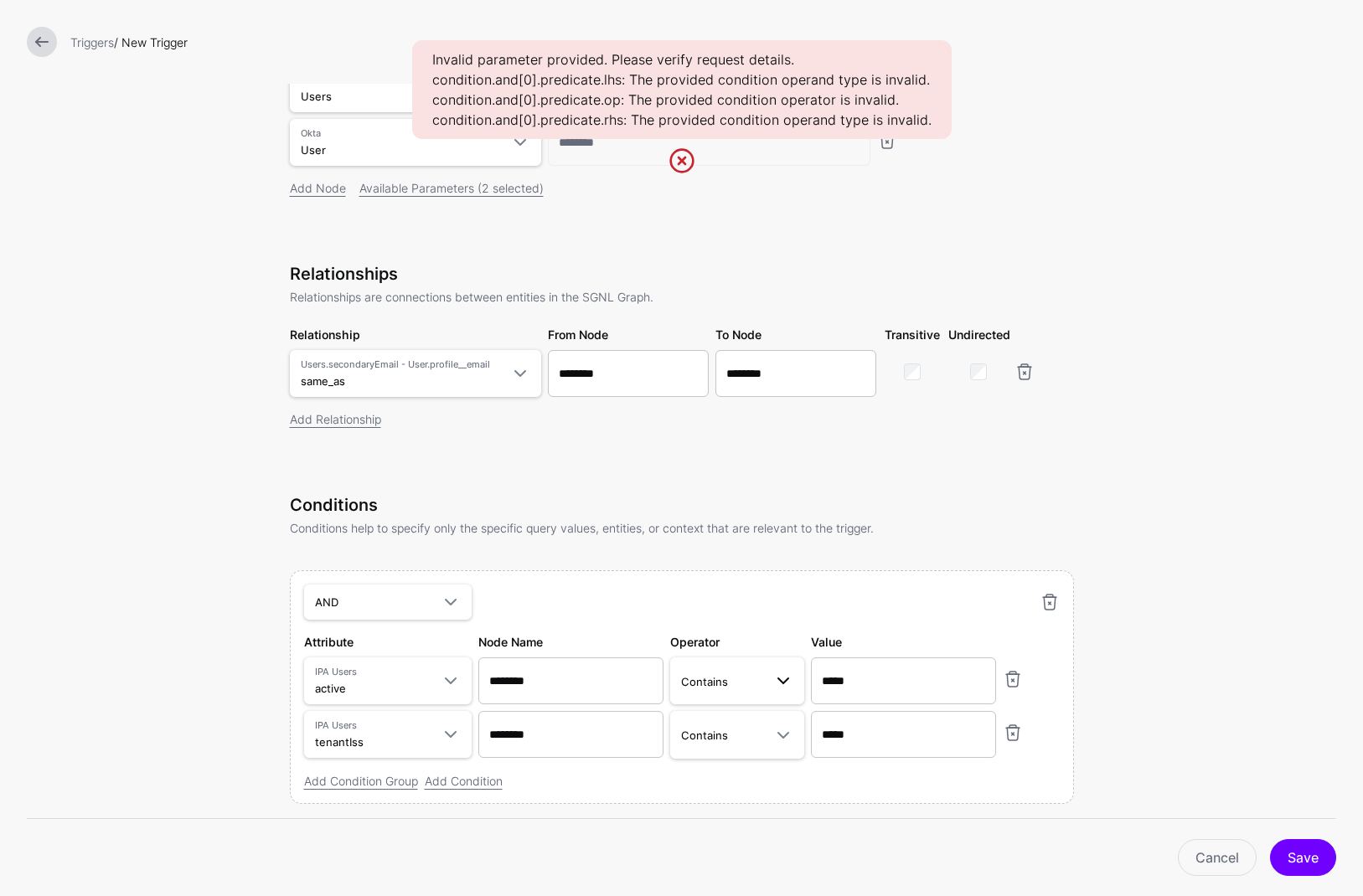 click on "Contains" at bounding box center [722, 682] 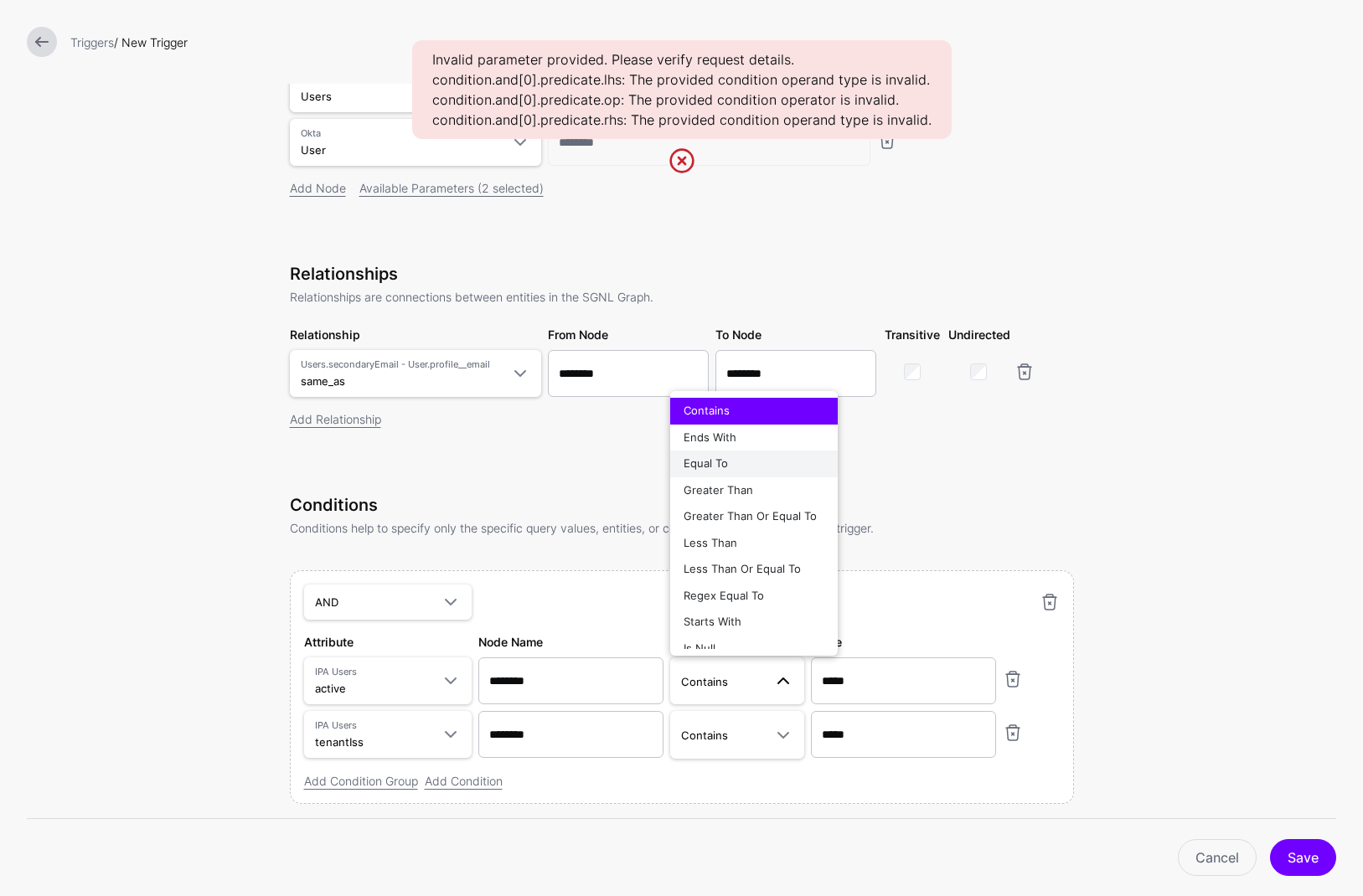 click on "Equal To" at bounding box center [705, 463] 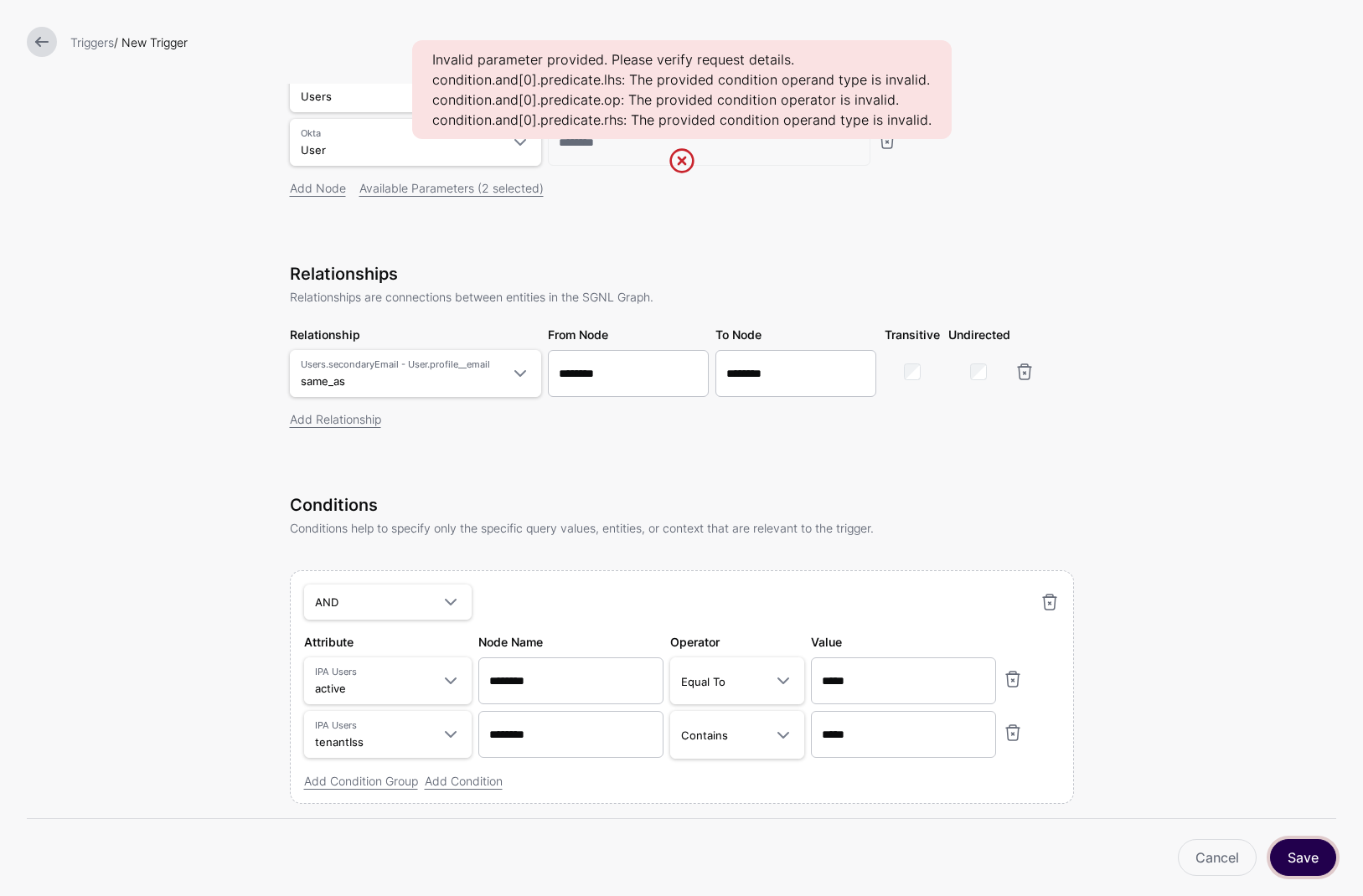 click on "Save" at bounding box center (1303, 857) 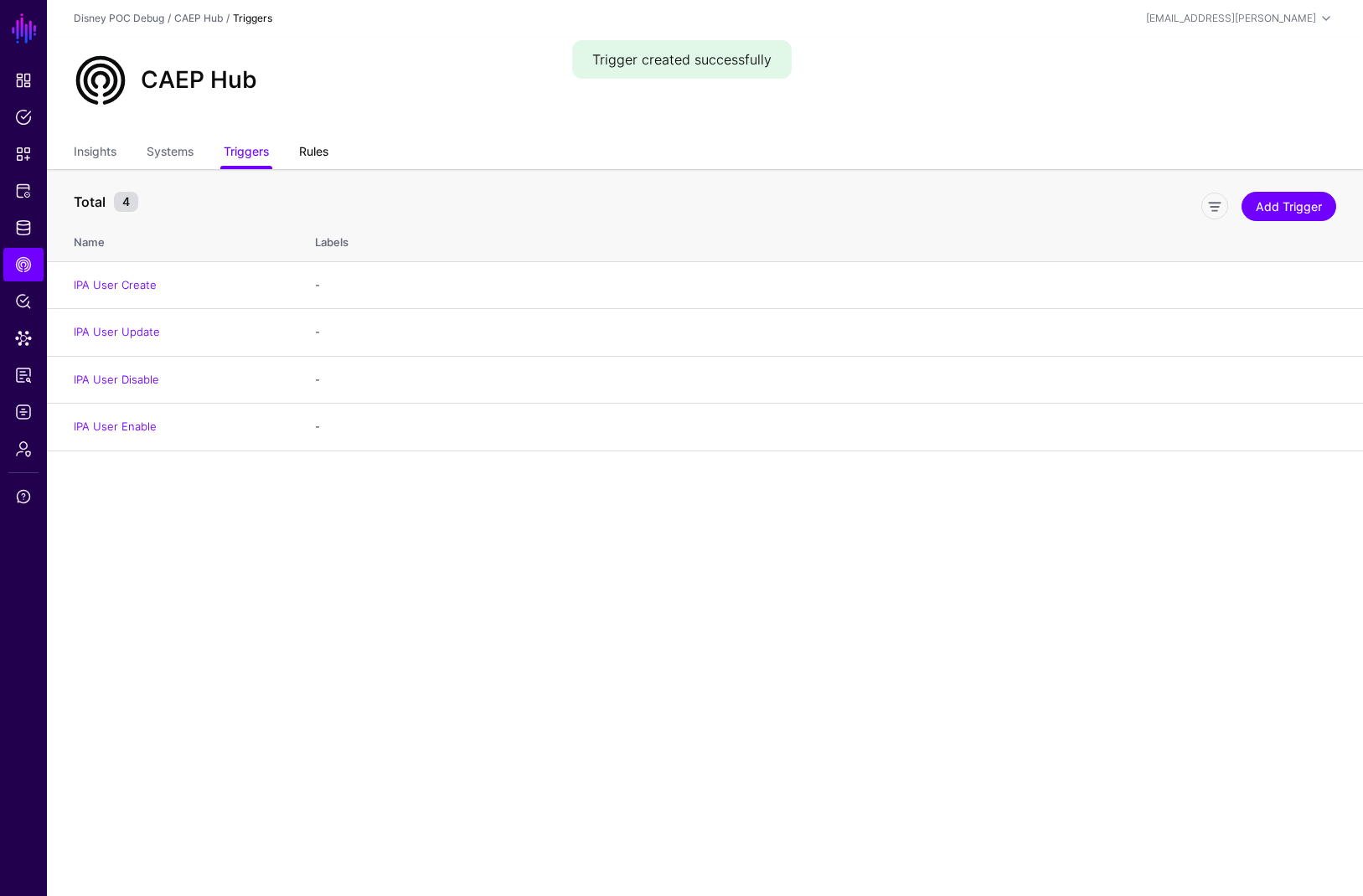 click on "Rules" 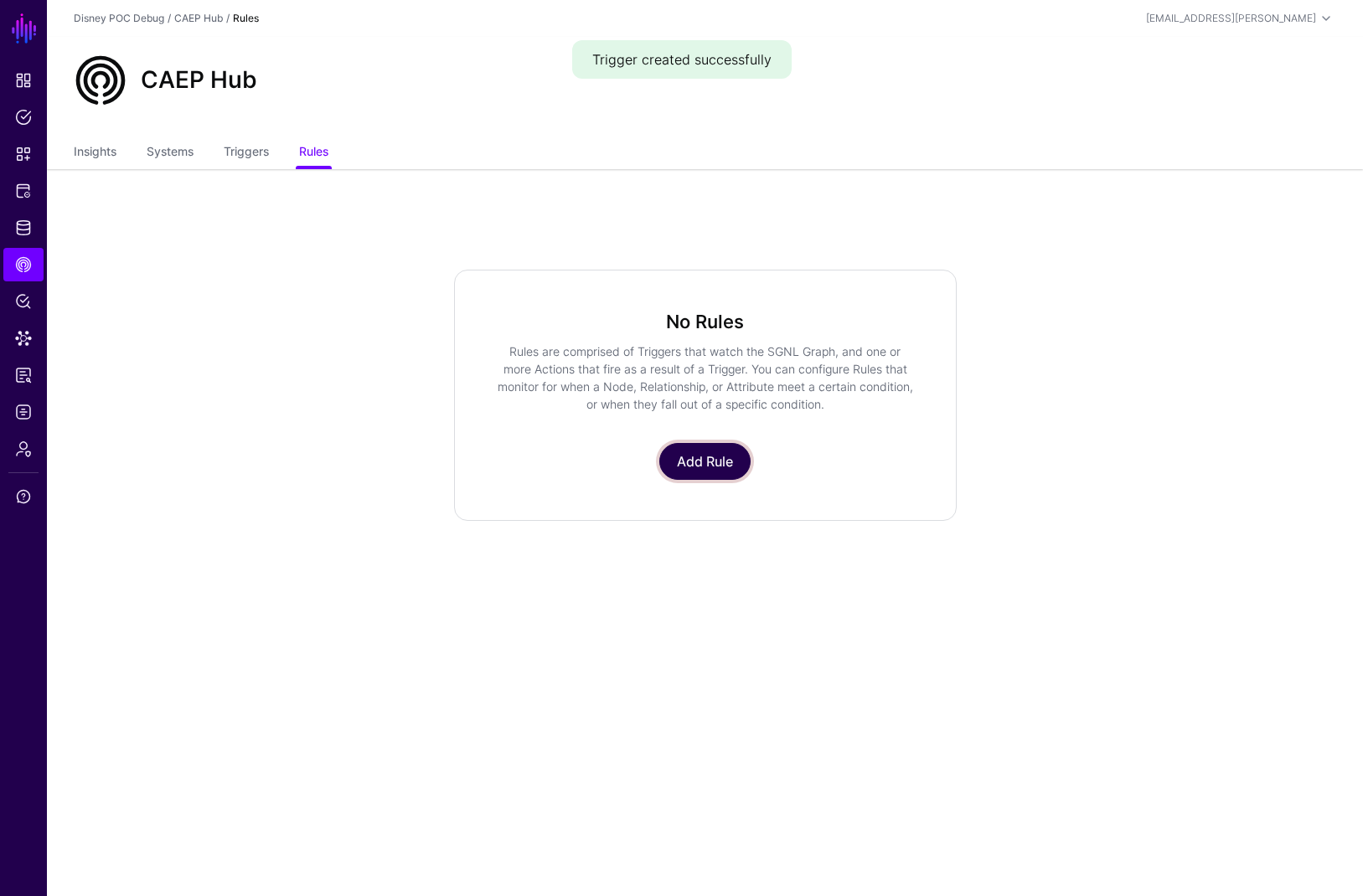 click on "Add Rule" 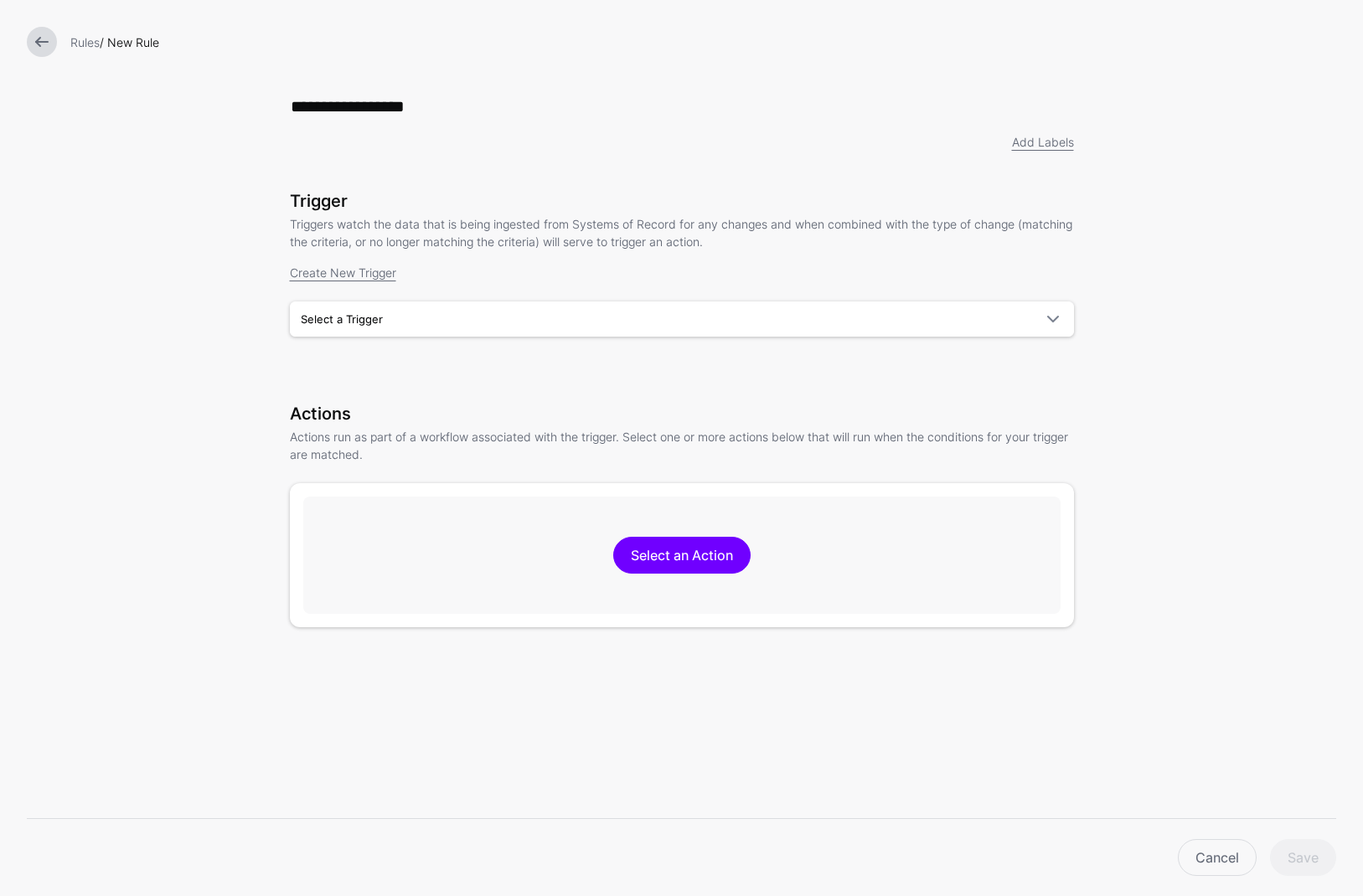 click on "**********" at bounding box center [681, 484] 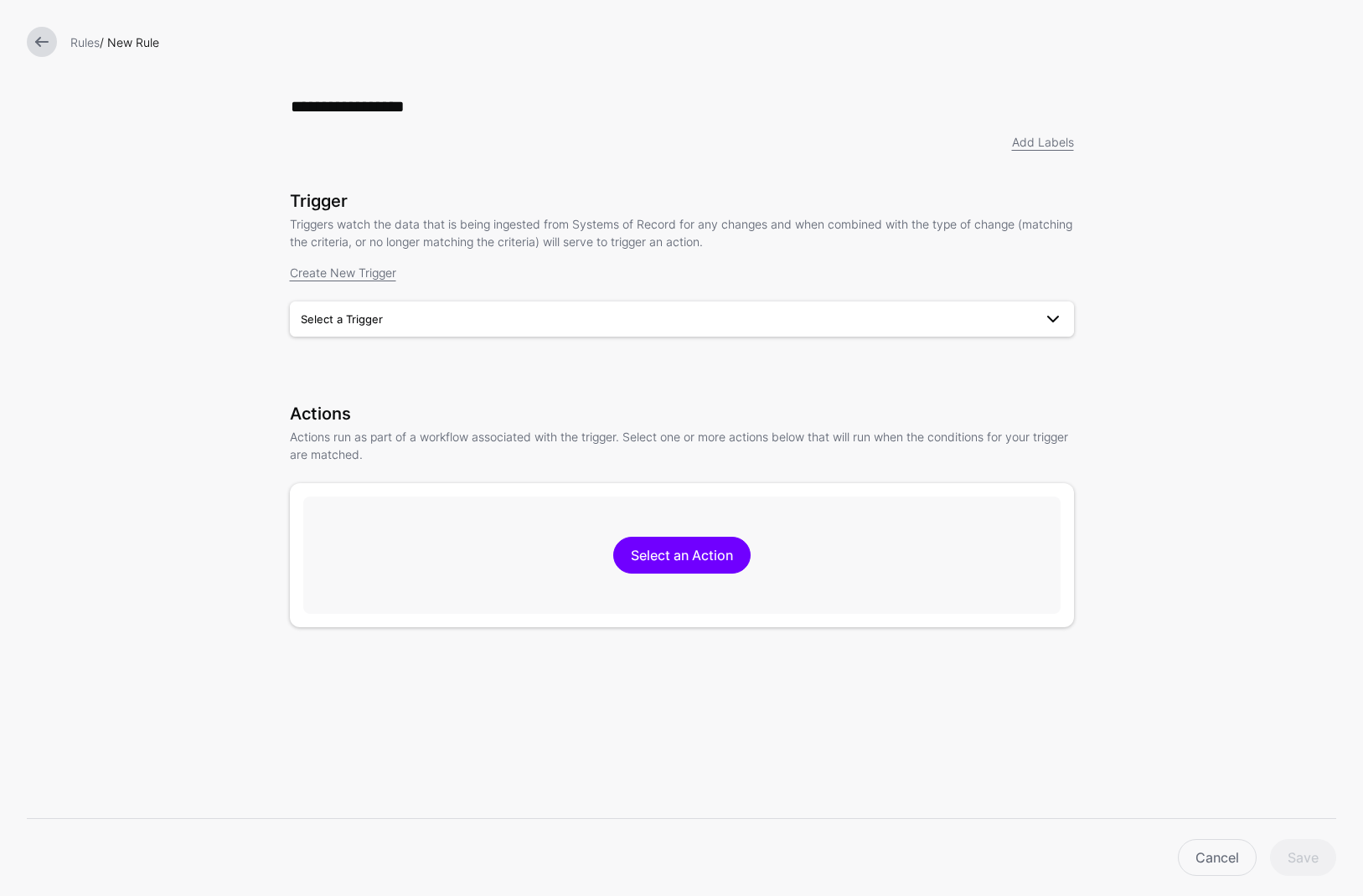 click on "Select a Trigger" at bounding box center (342, 319) 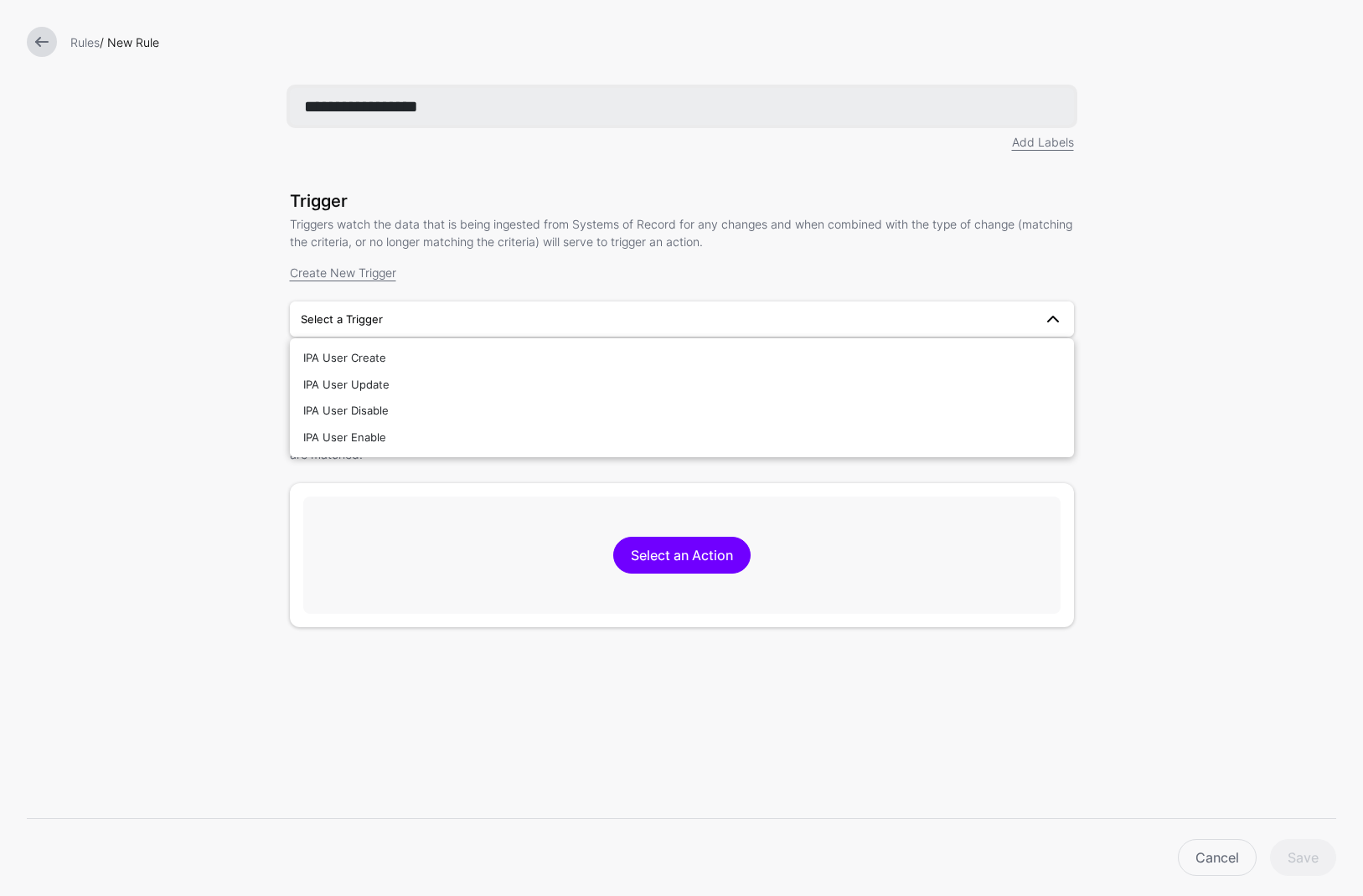 click on "**********" at bounding box center [682, 106] 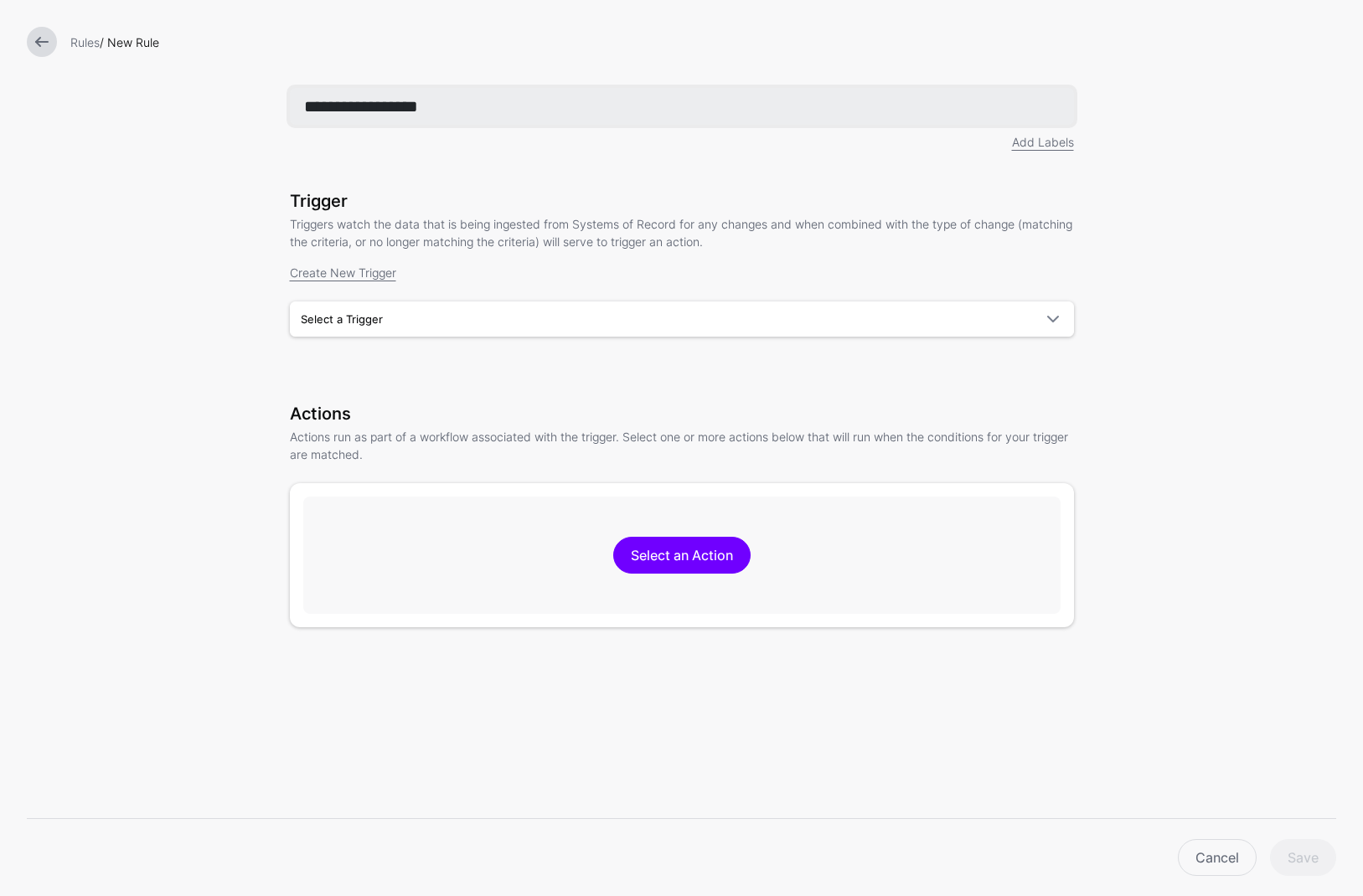 click on "**********" at bounding box center [682, 106] 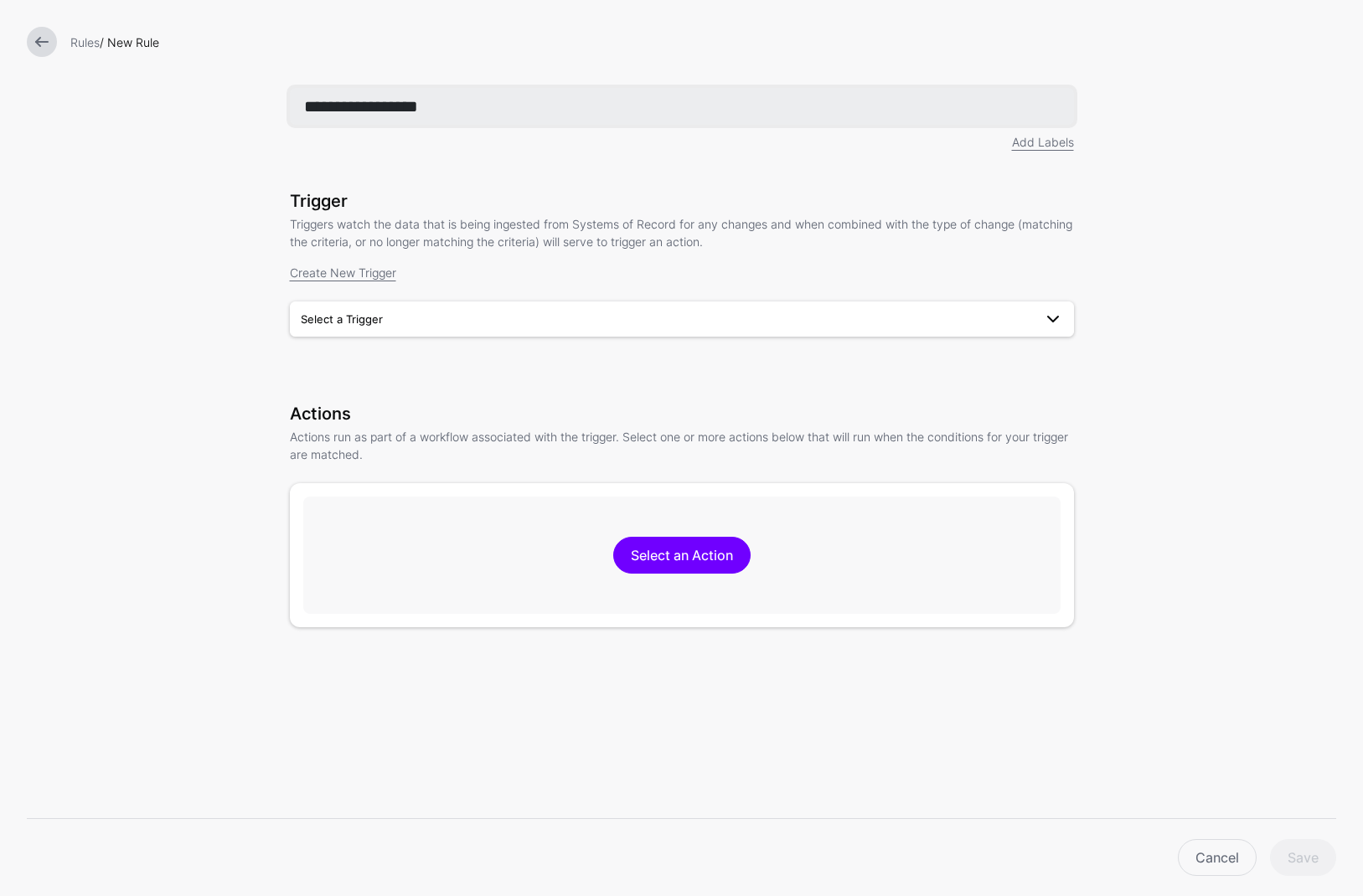 type on "**********" 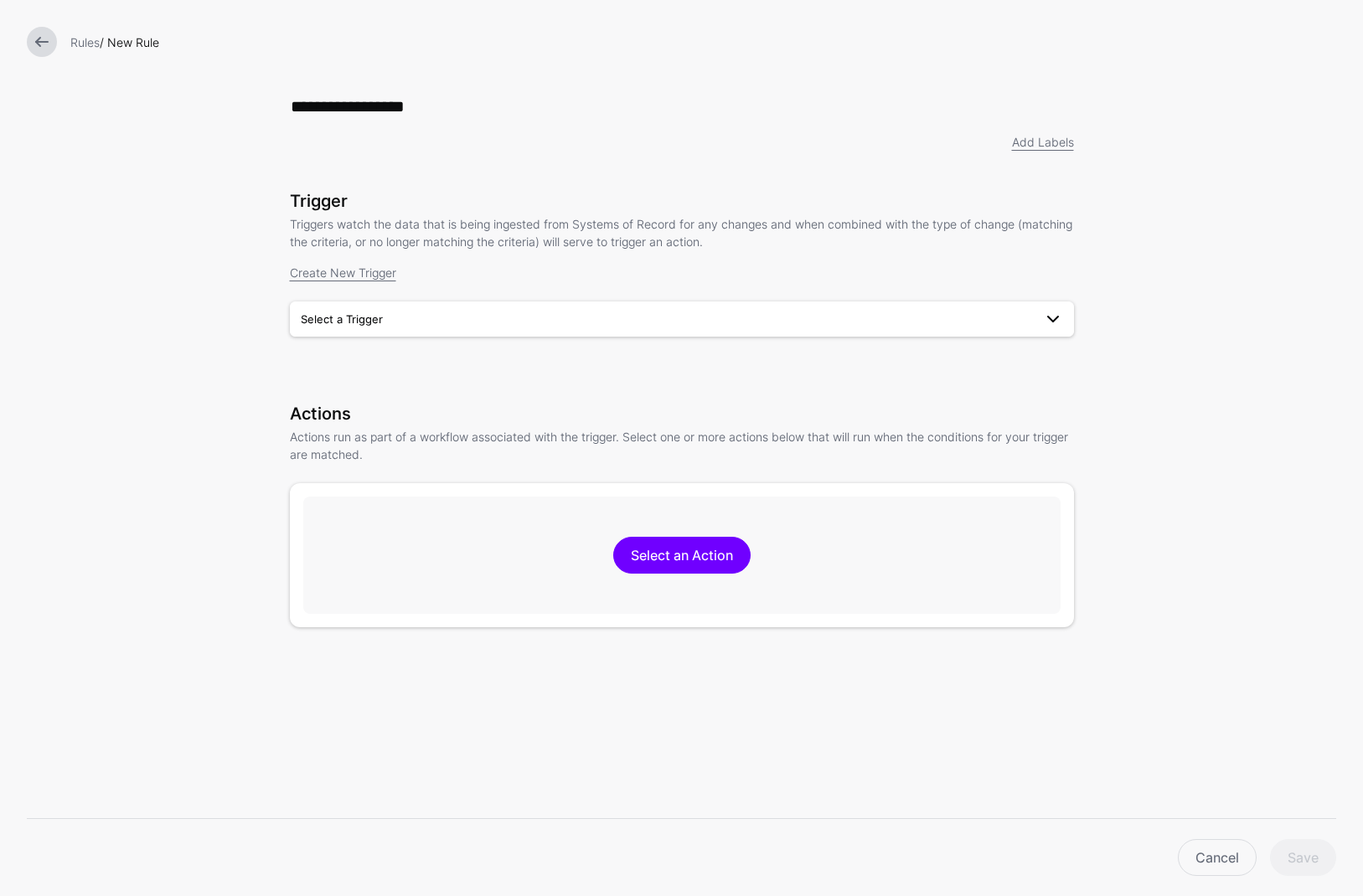 click on "Select a Trigger" at bounding box center [667, 319] 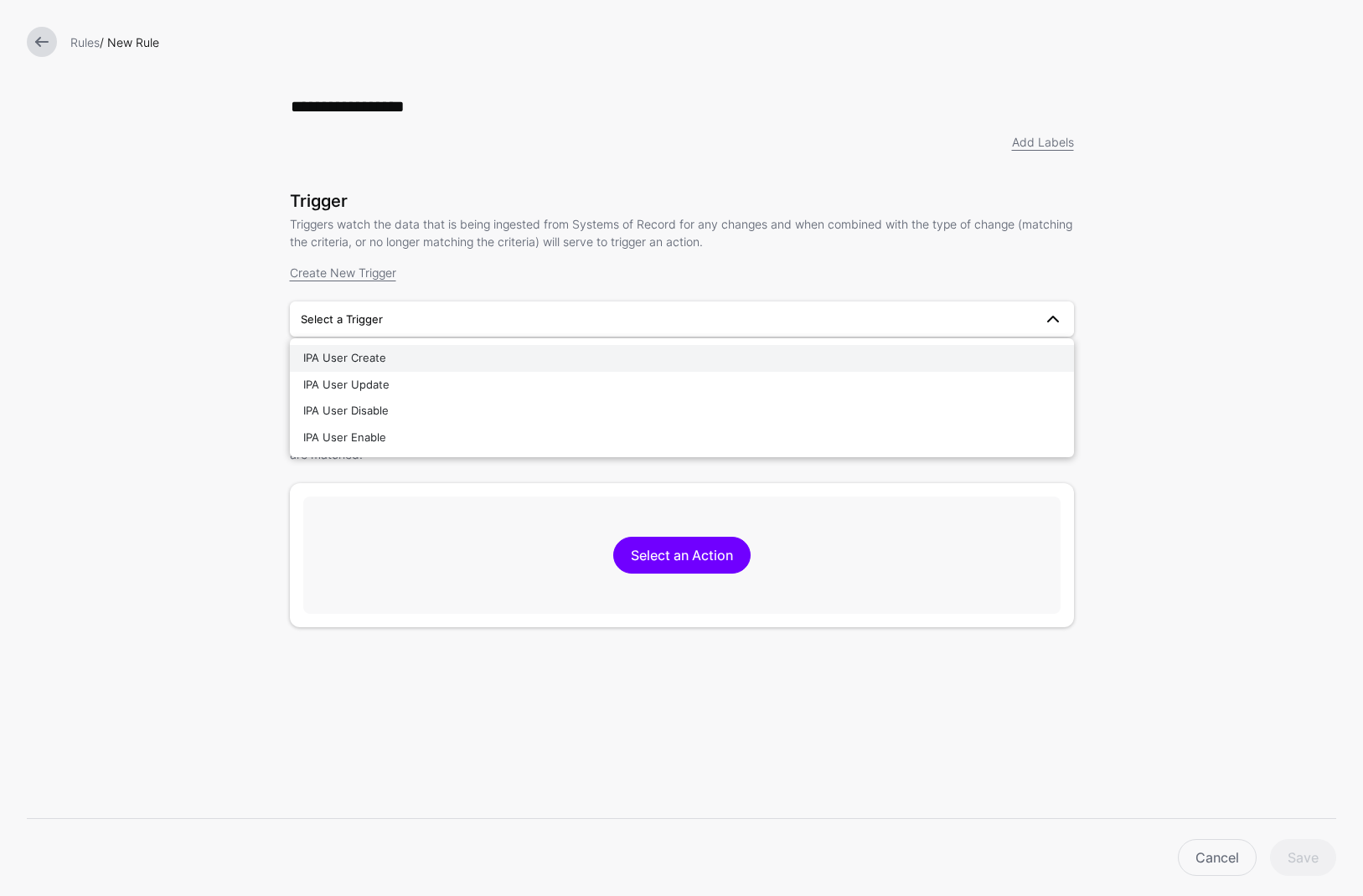 drag, startPoint x: 387, startPoint y: 356, endPoint x: 399, endPoint y: 357, distance: 12.041595 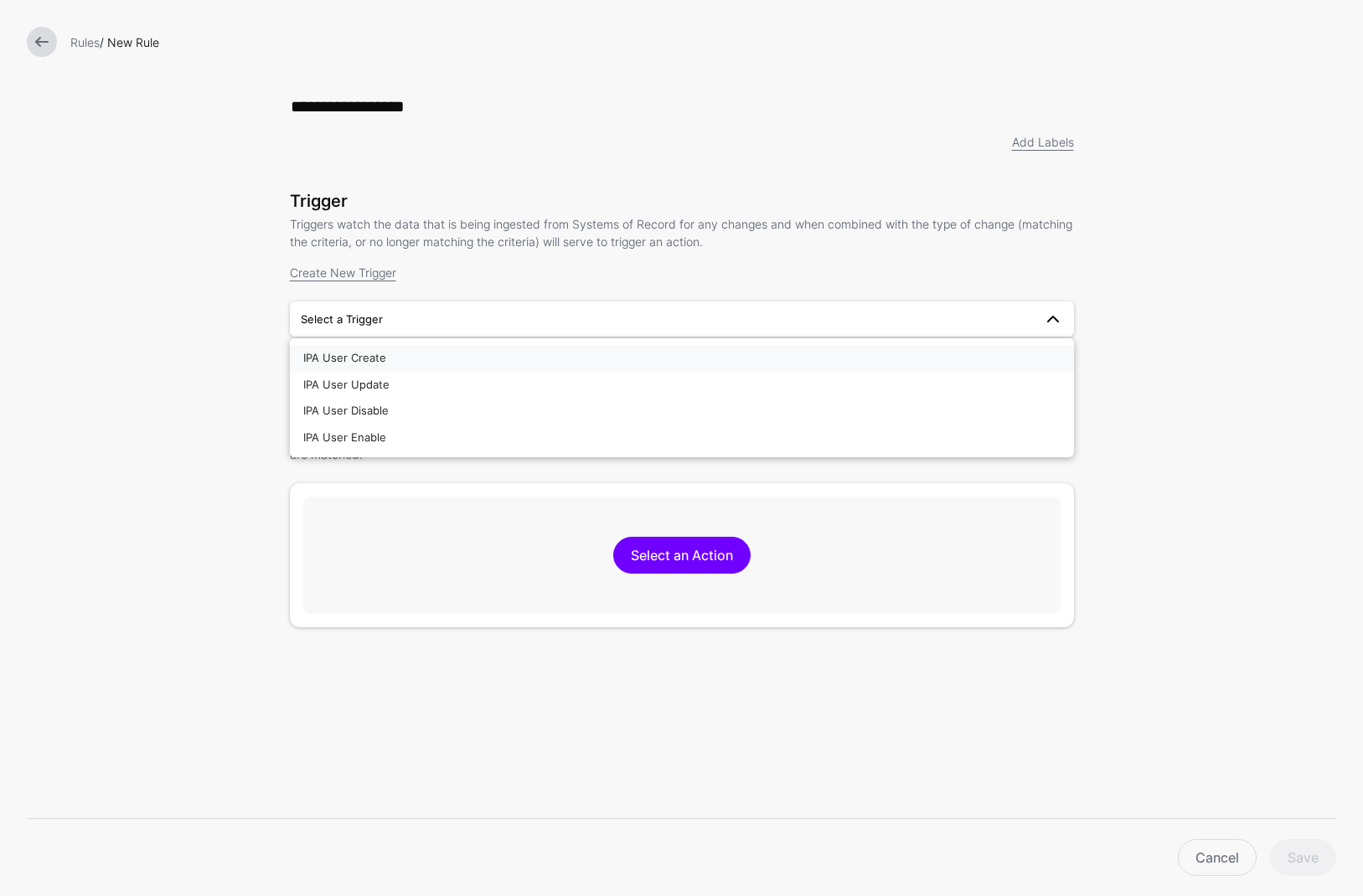 click on "IPA User Create" at bounding box center (682, 358) 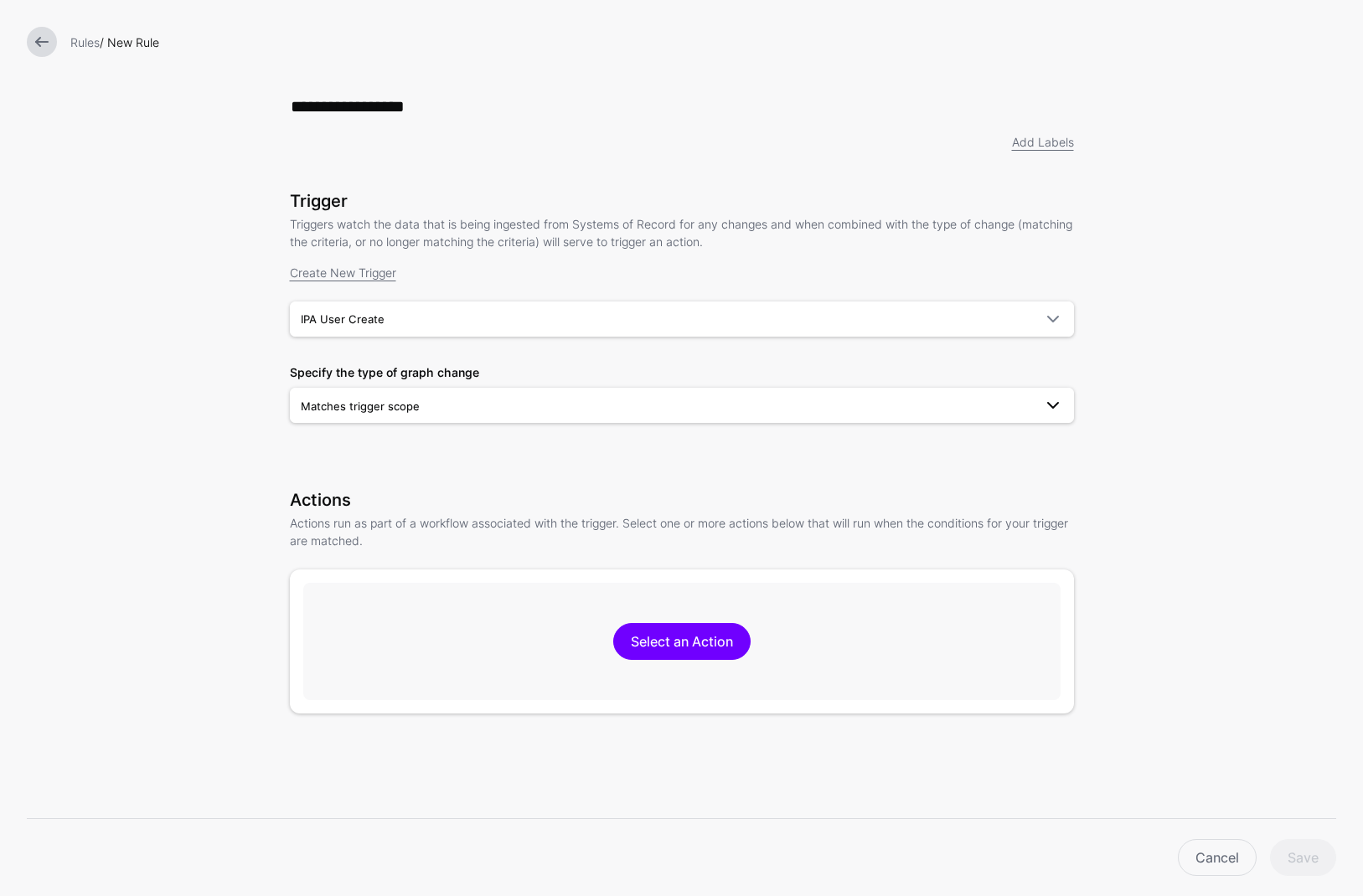 click on "Matches trigger scope" at bounding box center [667, 406] 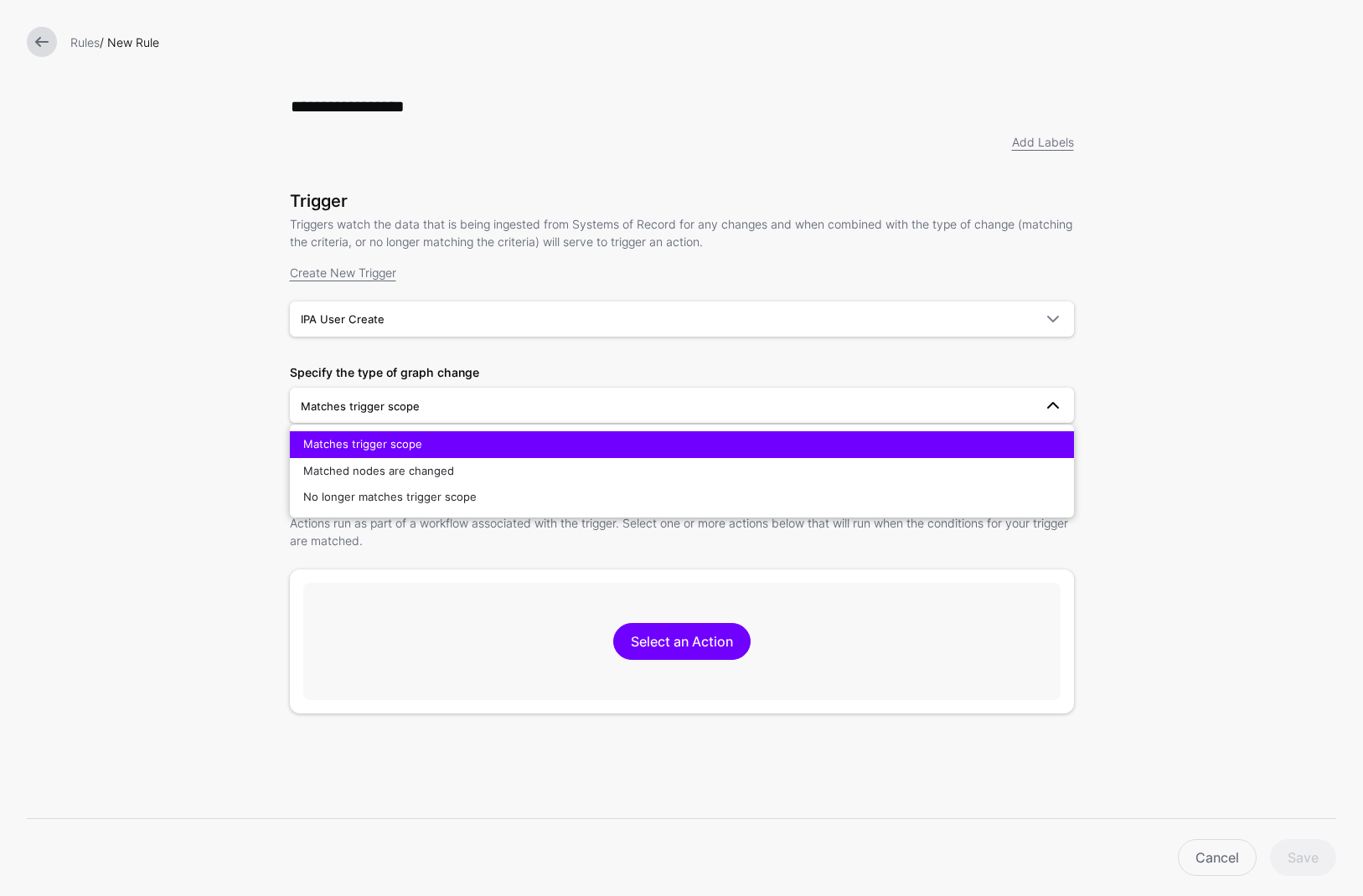 click on "Matches trigger scope" at bounding box center (363, 444) 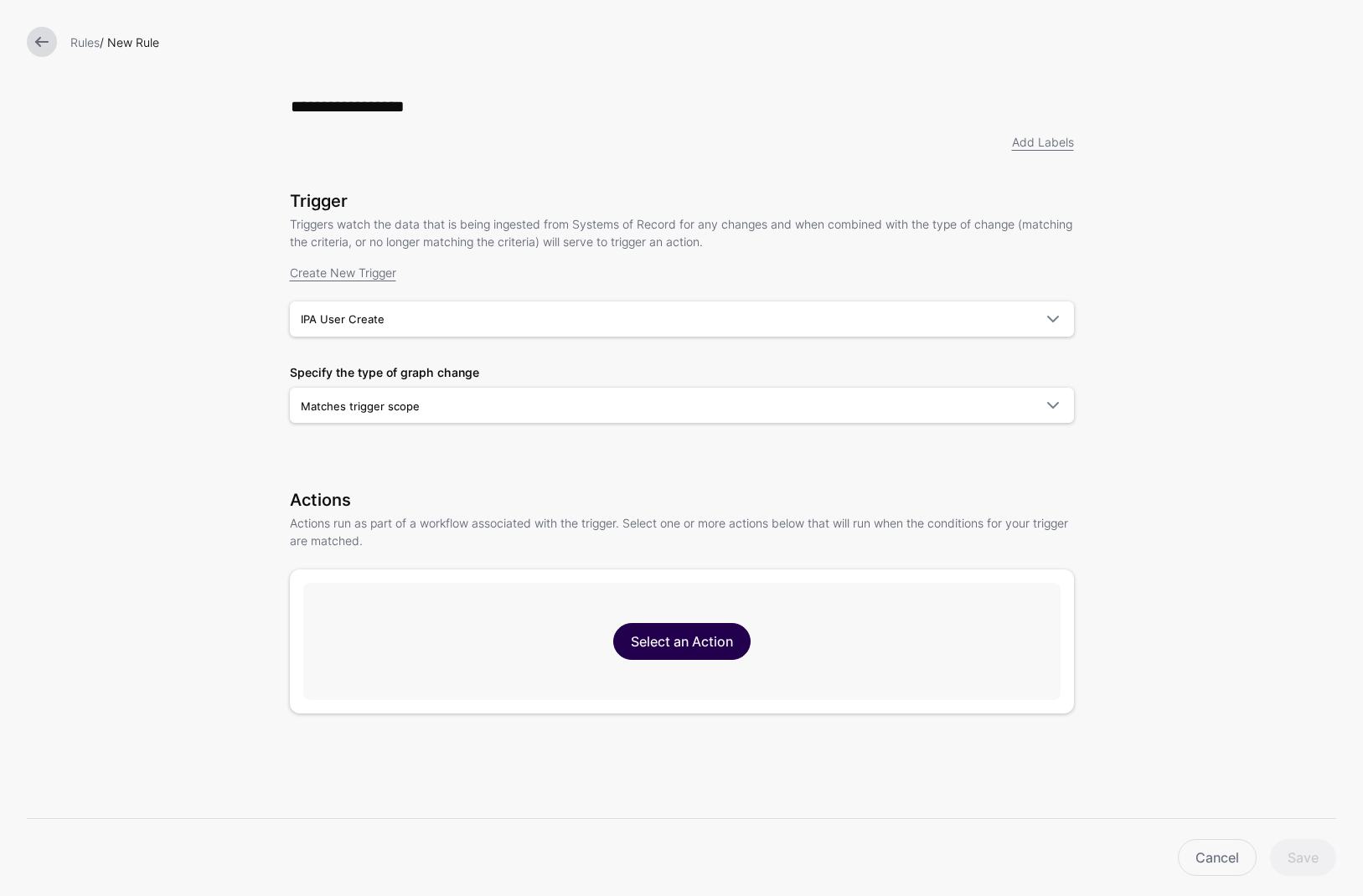 click on "Select an Action" at bounding box center [682, 641] 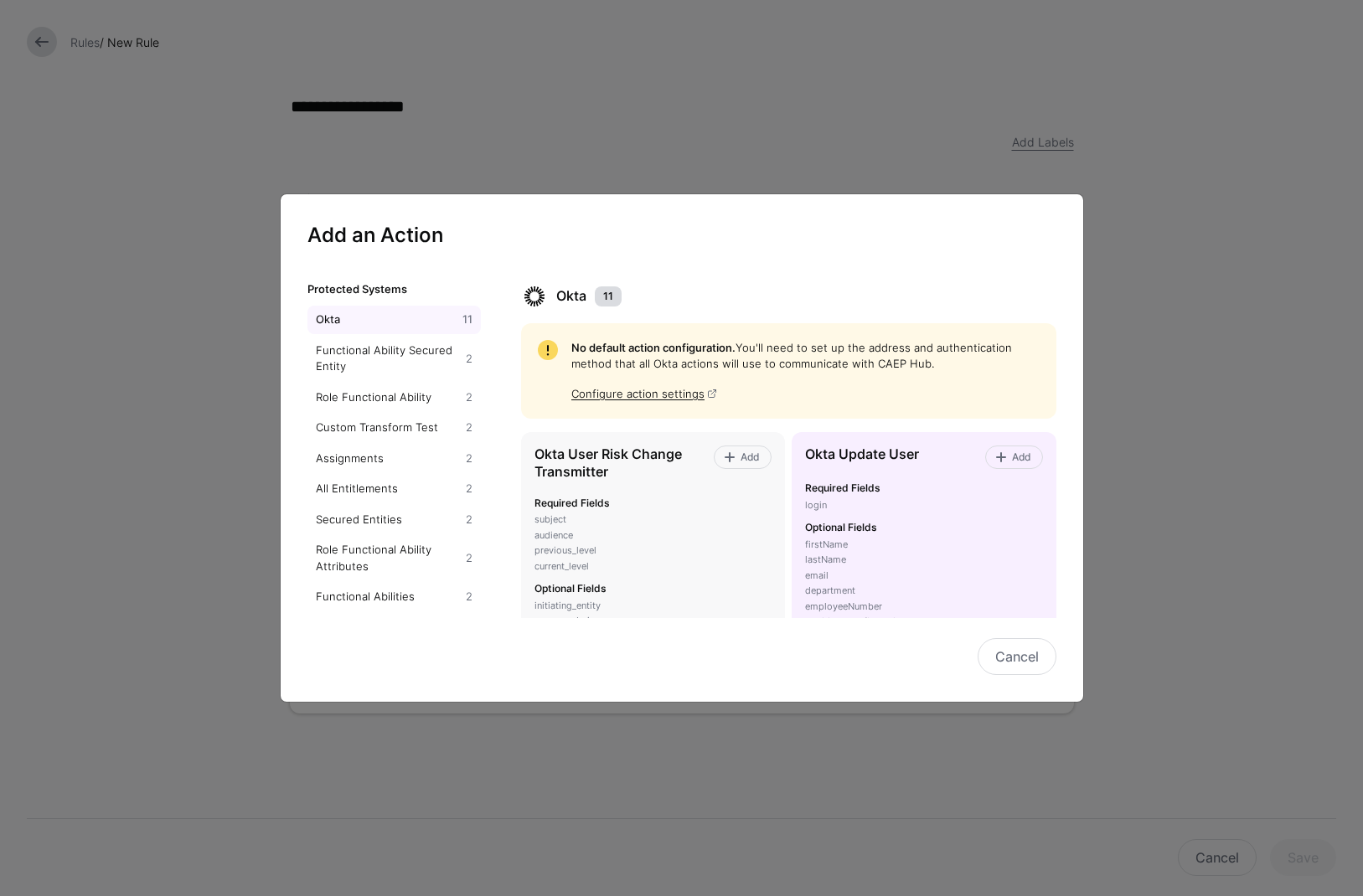 scroll, scrollTop: 887, scrollLeft: 0, axis: vertical 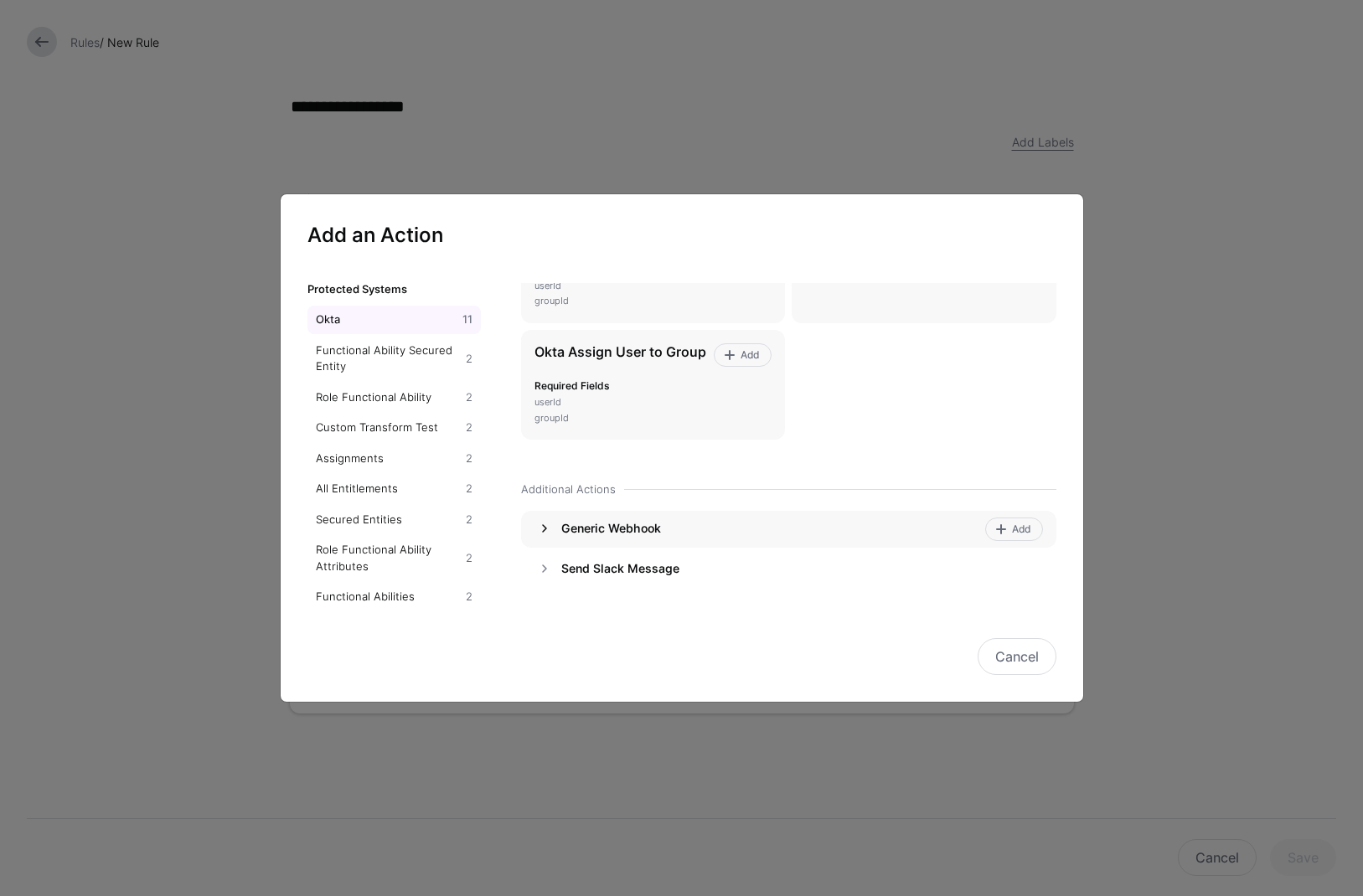 click 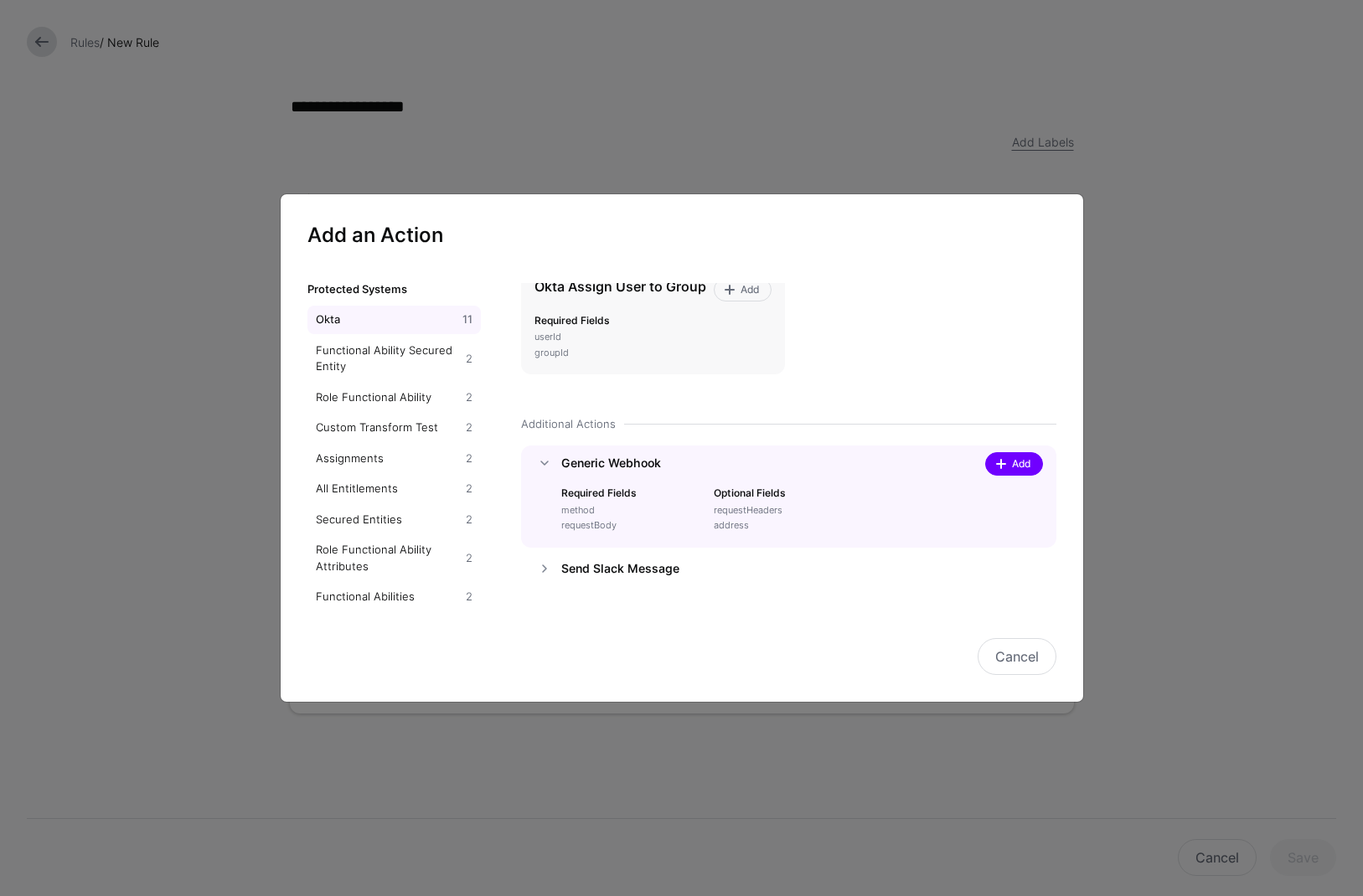 click on "Add" 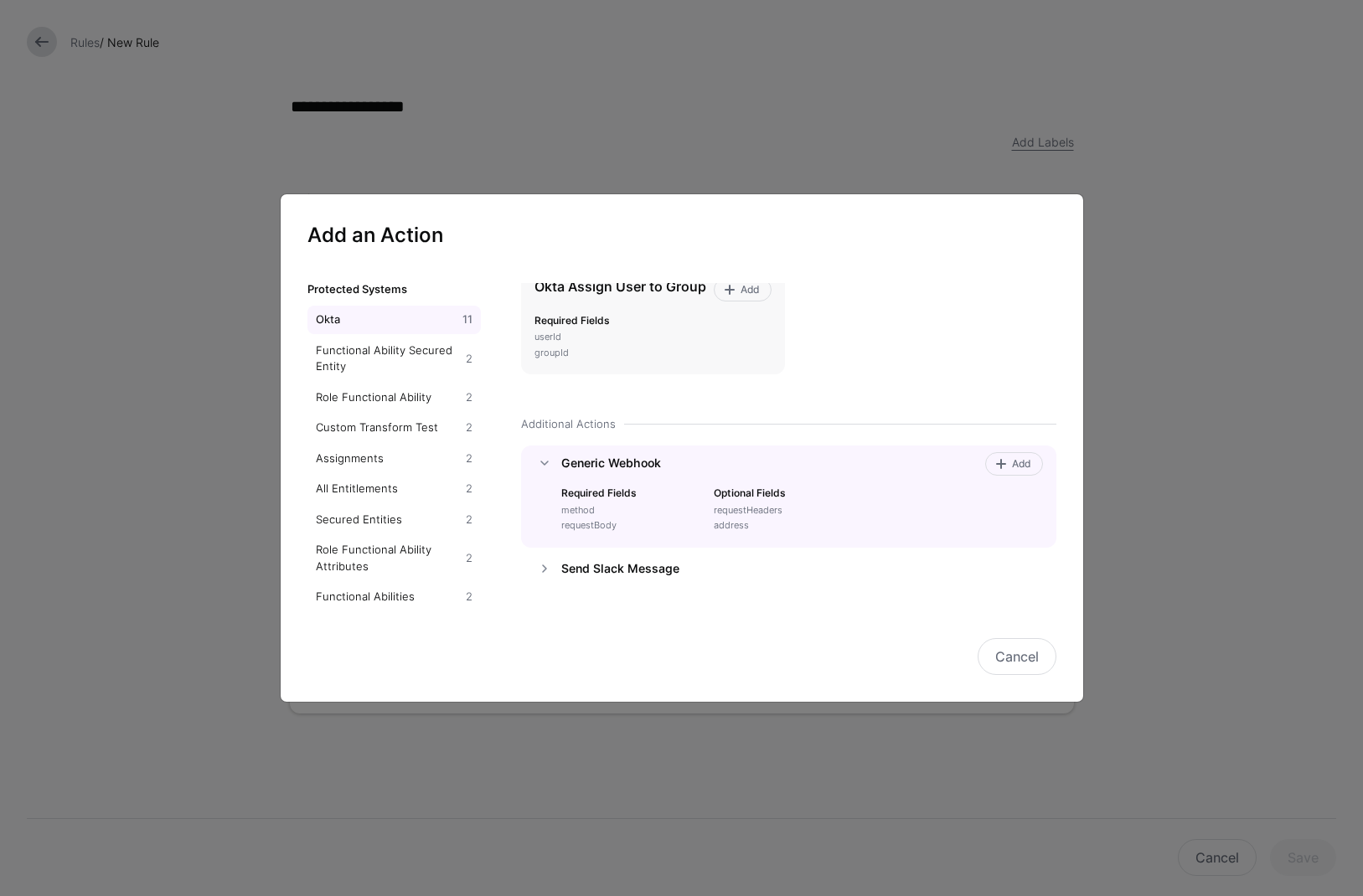 scroll, scrollTop: 887, scrollLeft: 0, axis: vertical 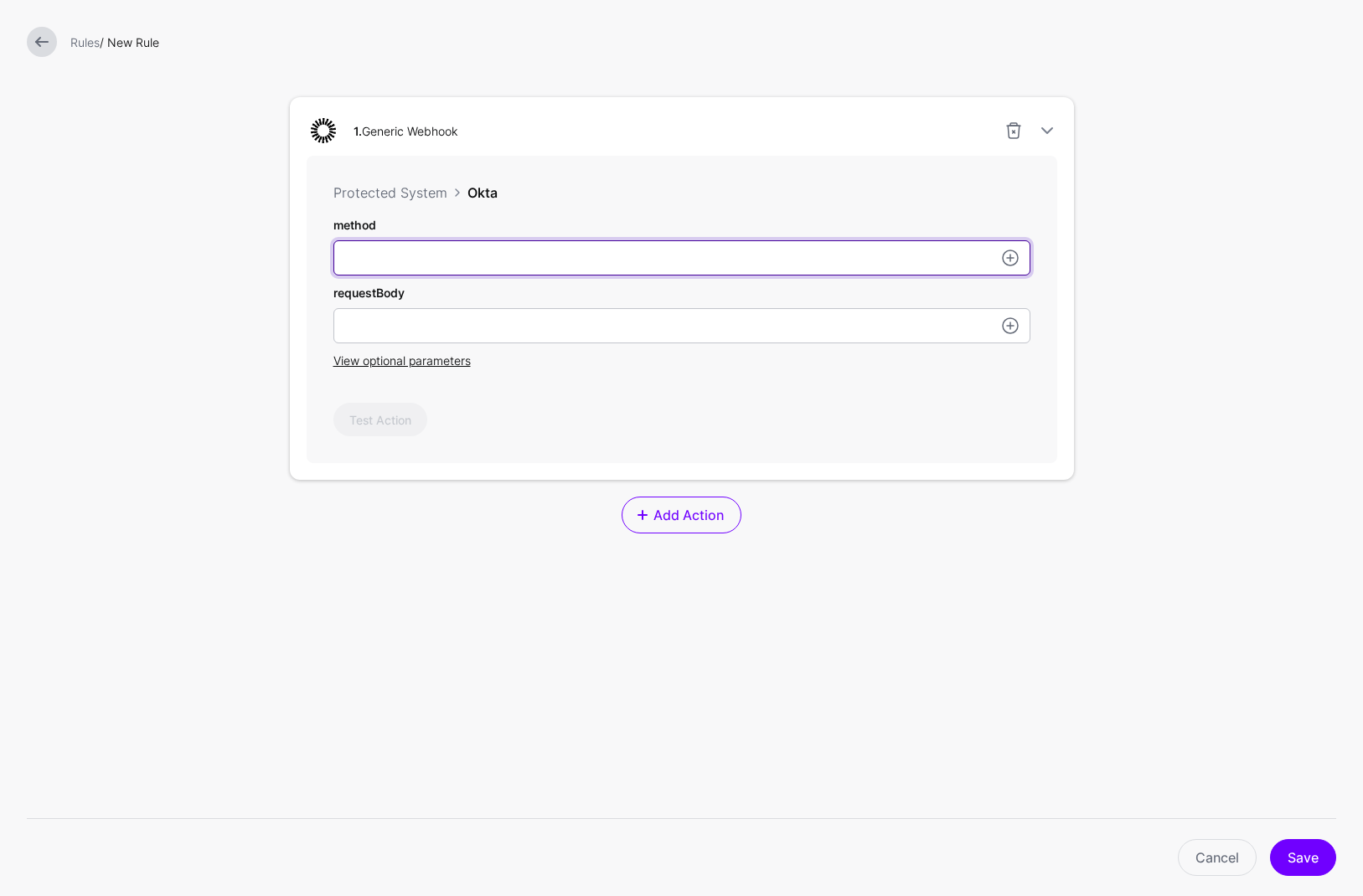 click on "method" at bounding box center [682, 258] 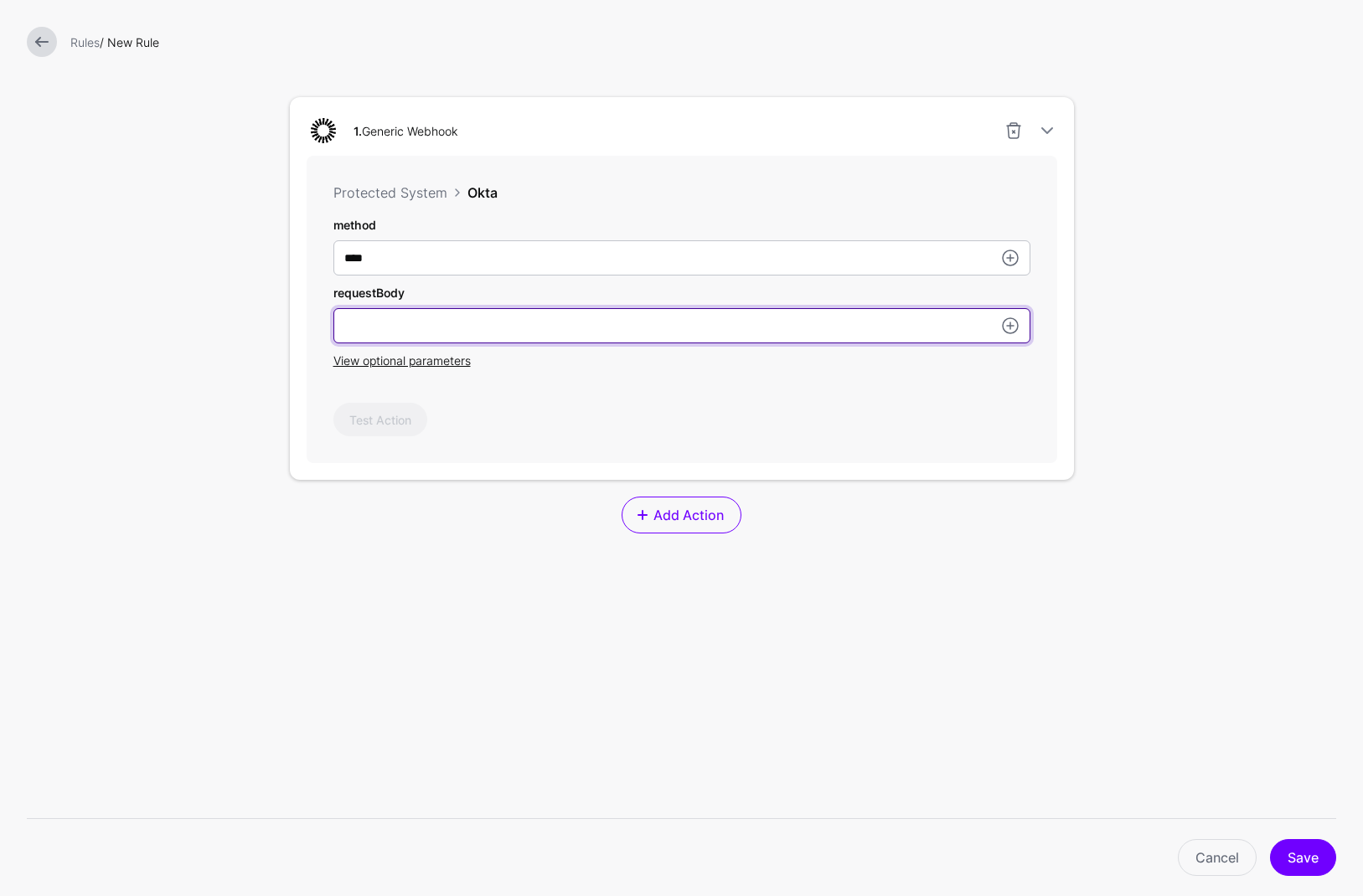 click on "method" at bounding box center (682, 326) 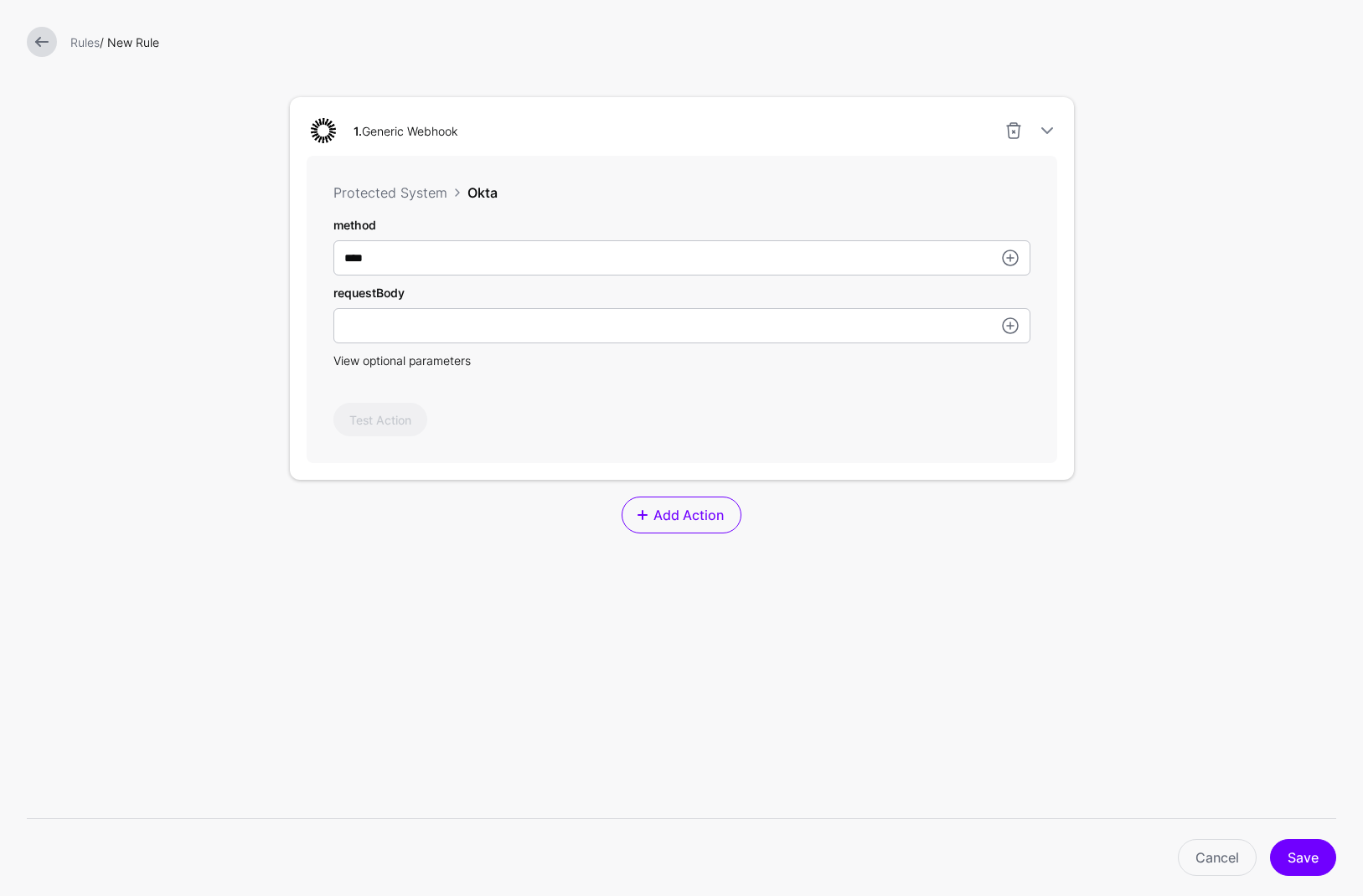 click on "View optional parameters" at bounding box center [402, 360] 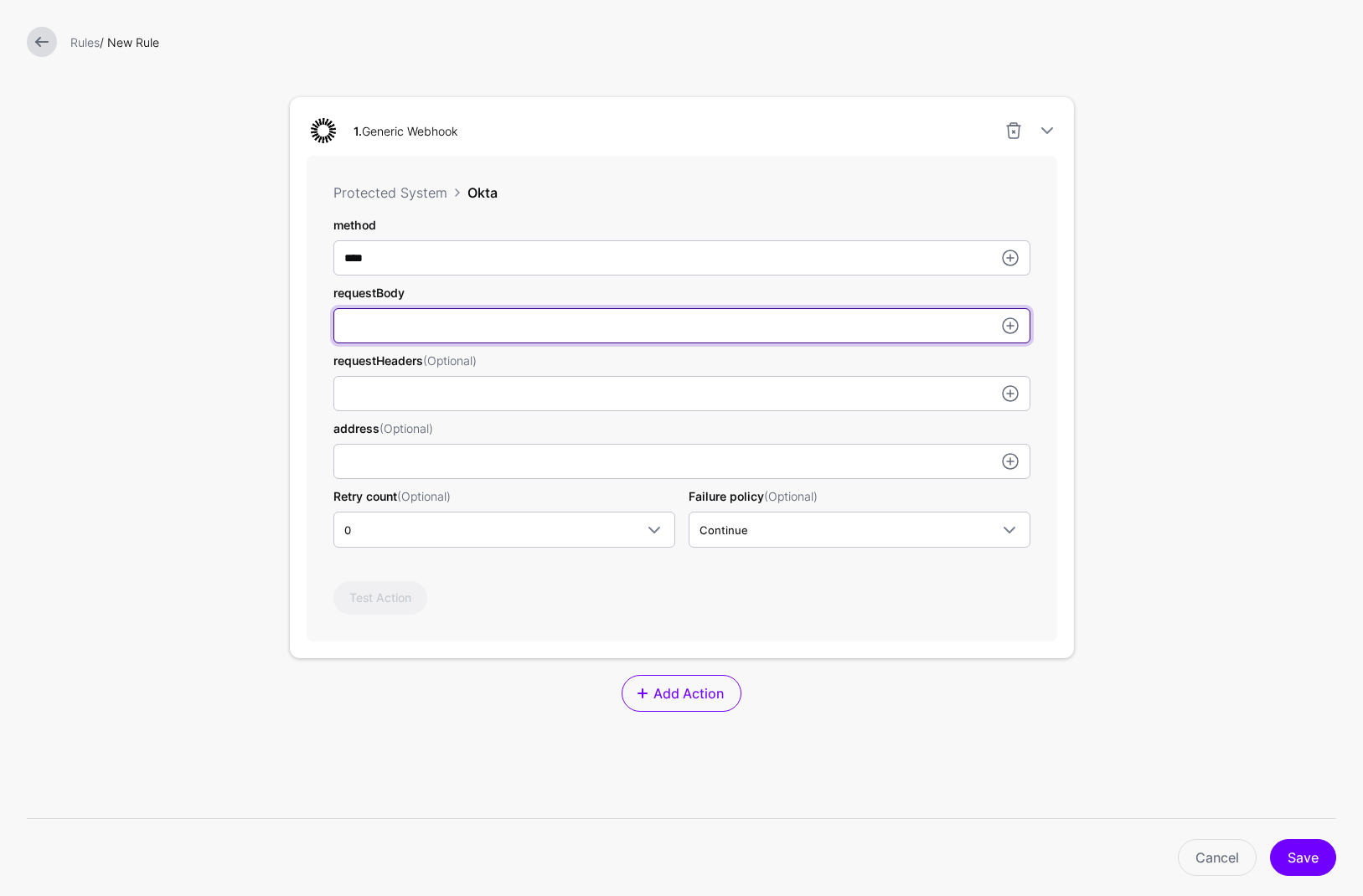 click on "method" at bounding box center (682, 326) 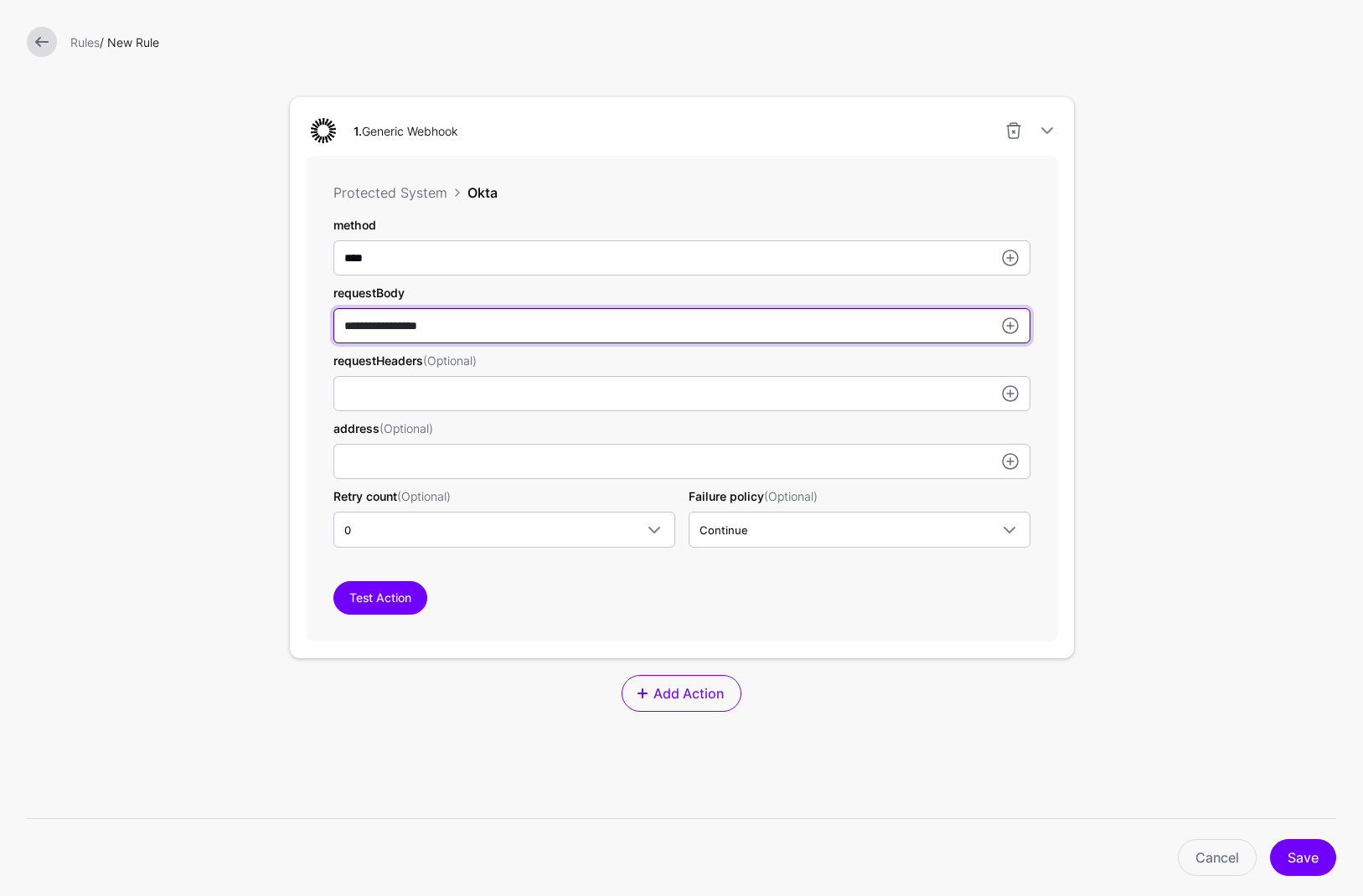 type on "**********" 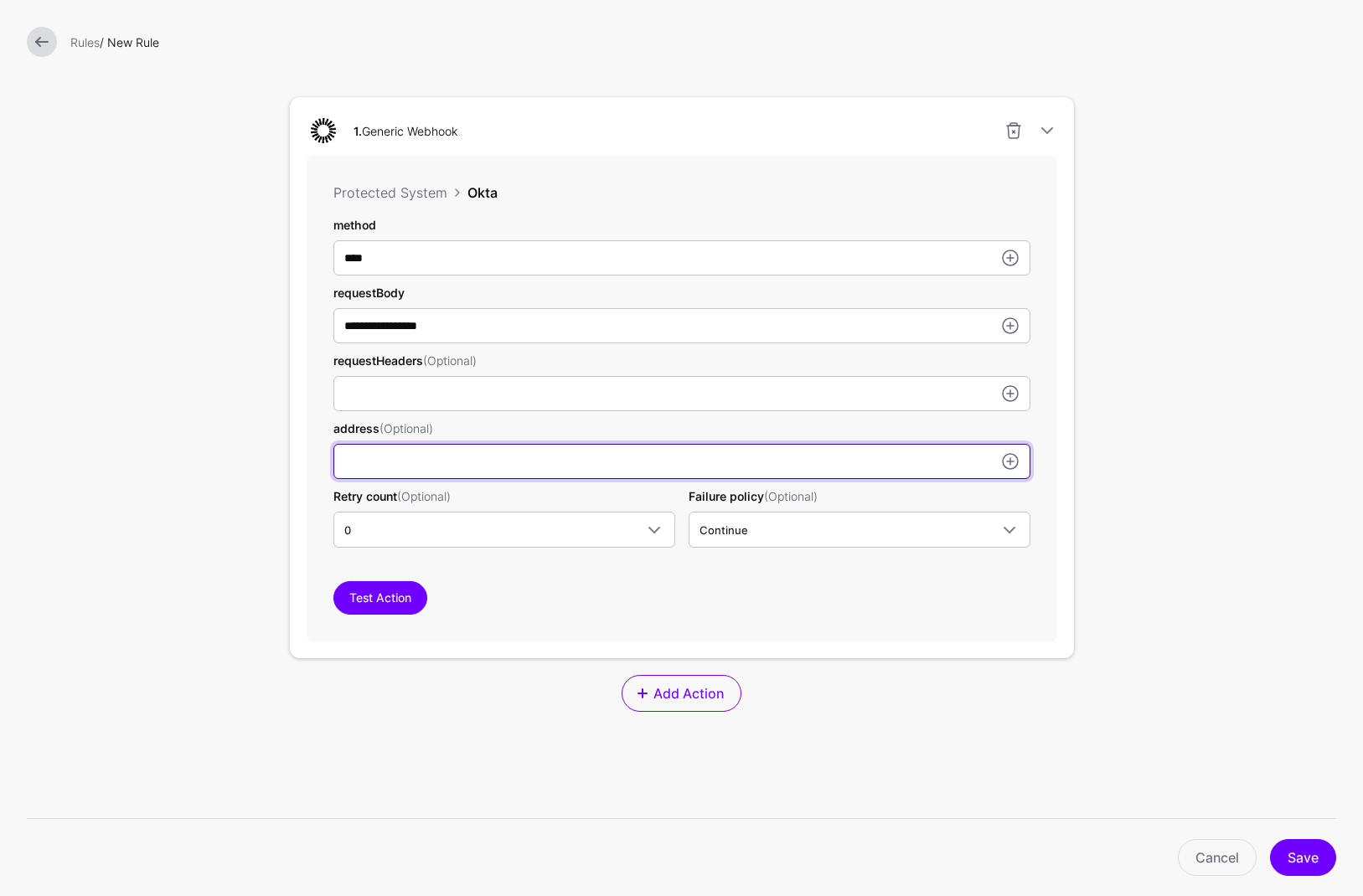 click on "method" at bounding box center [682, 394] 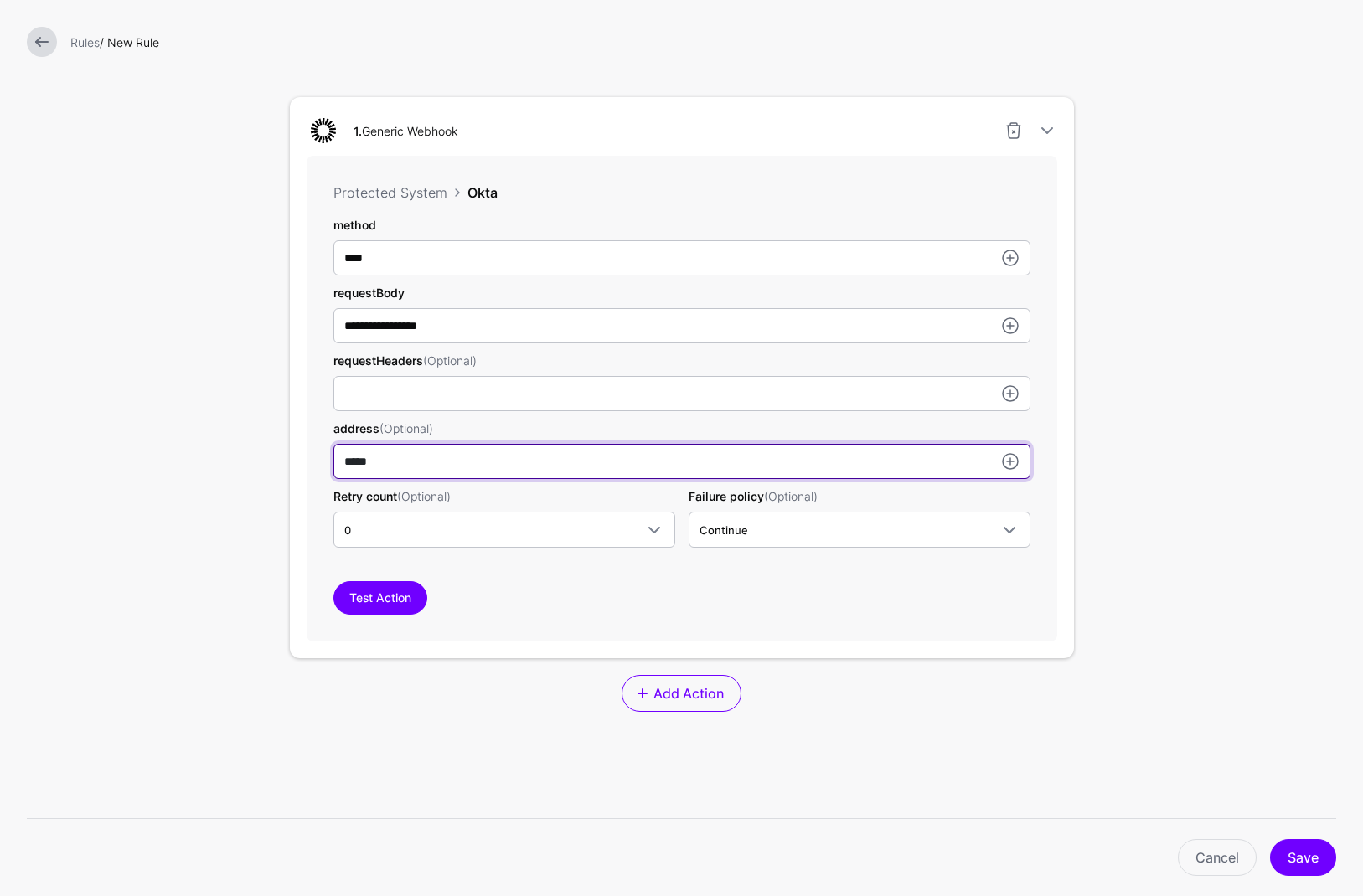 type on "****" 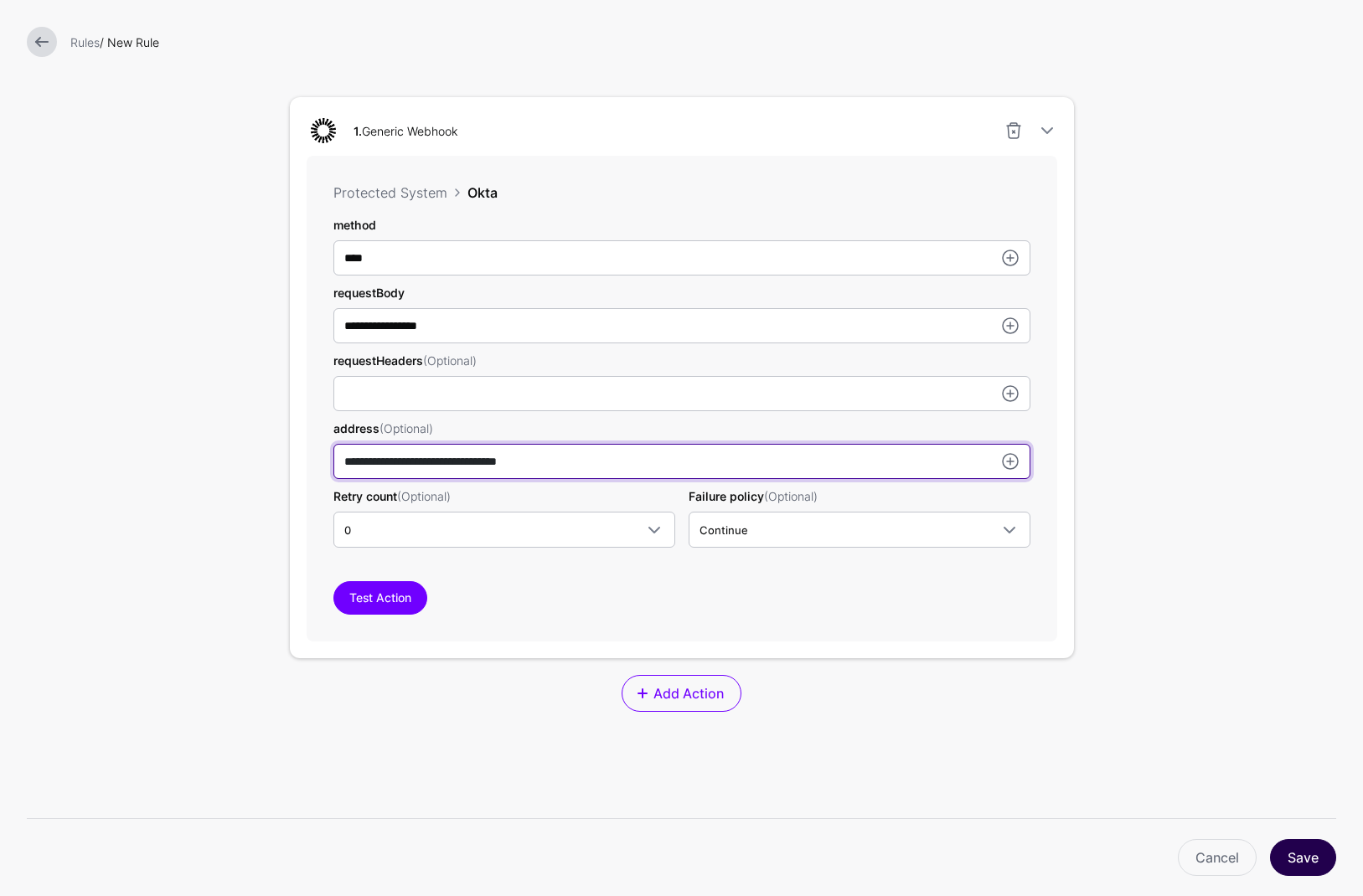 type on "**********" 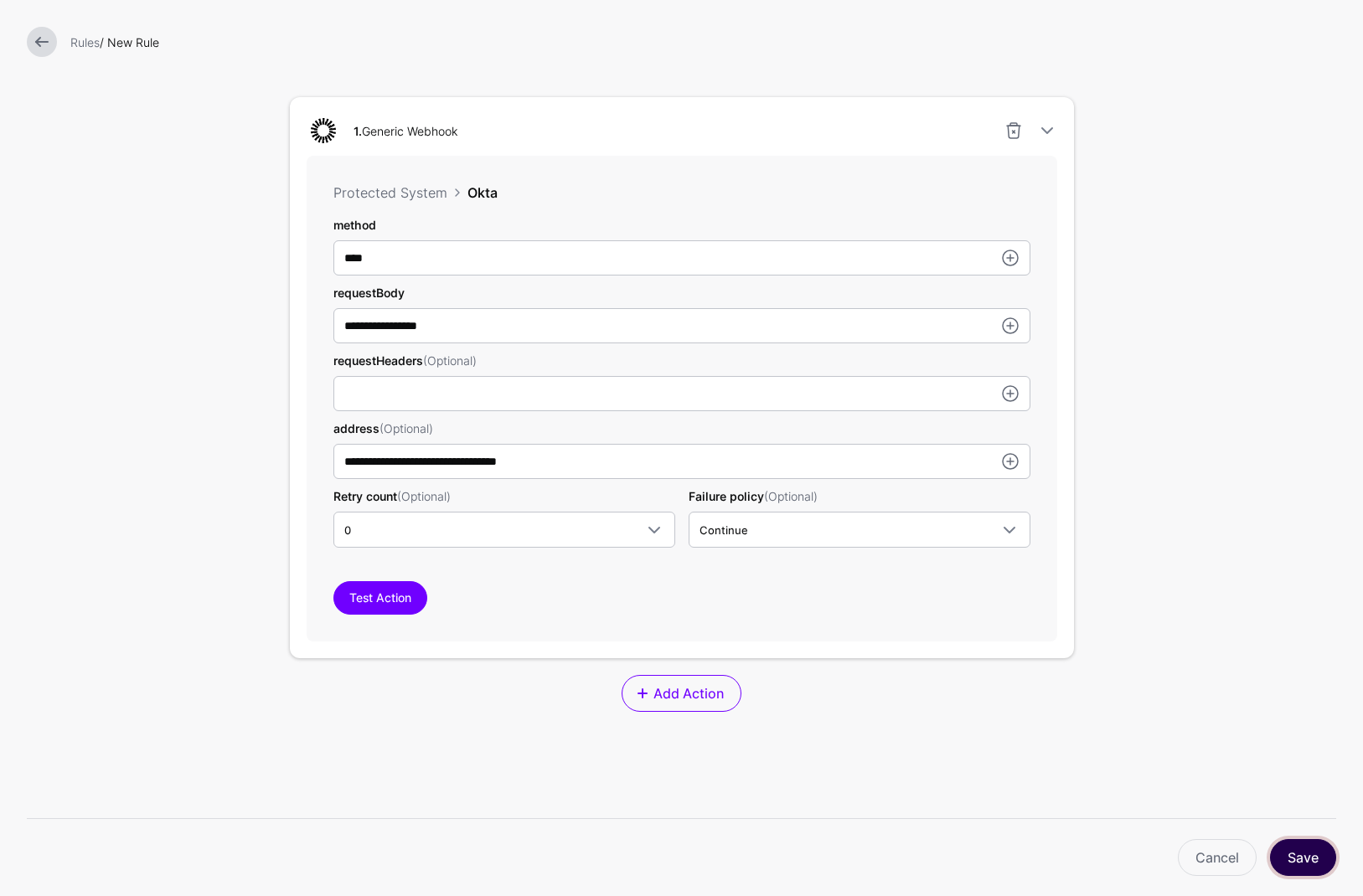 click on "Save" at bounding box center [1303, 857] 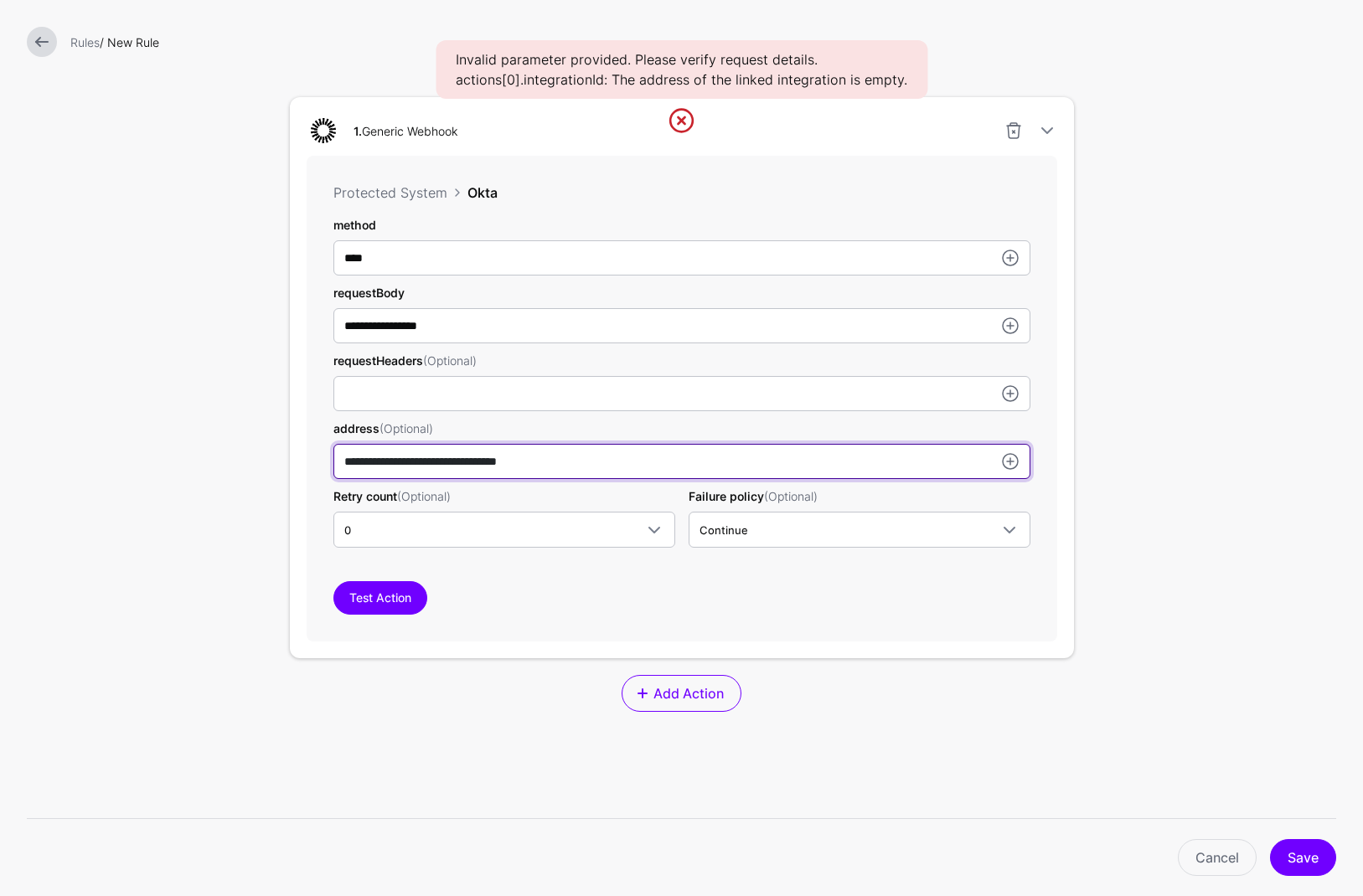 drag, startPoint x: 566, startPoint y: 469, endPoint x: 237, endPoint y: 455, distance: 329.29774 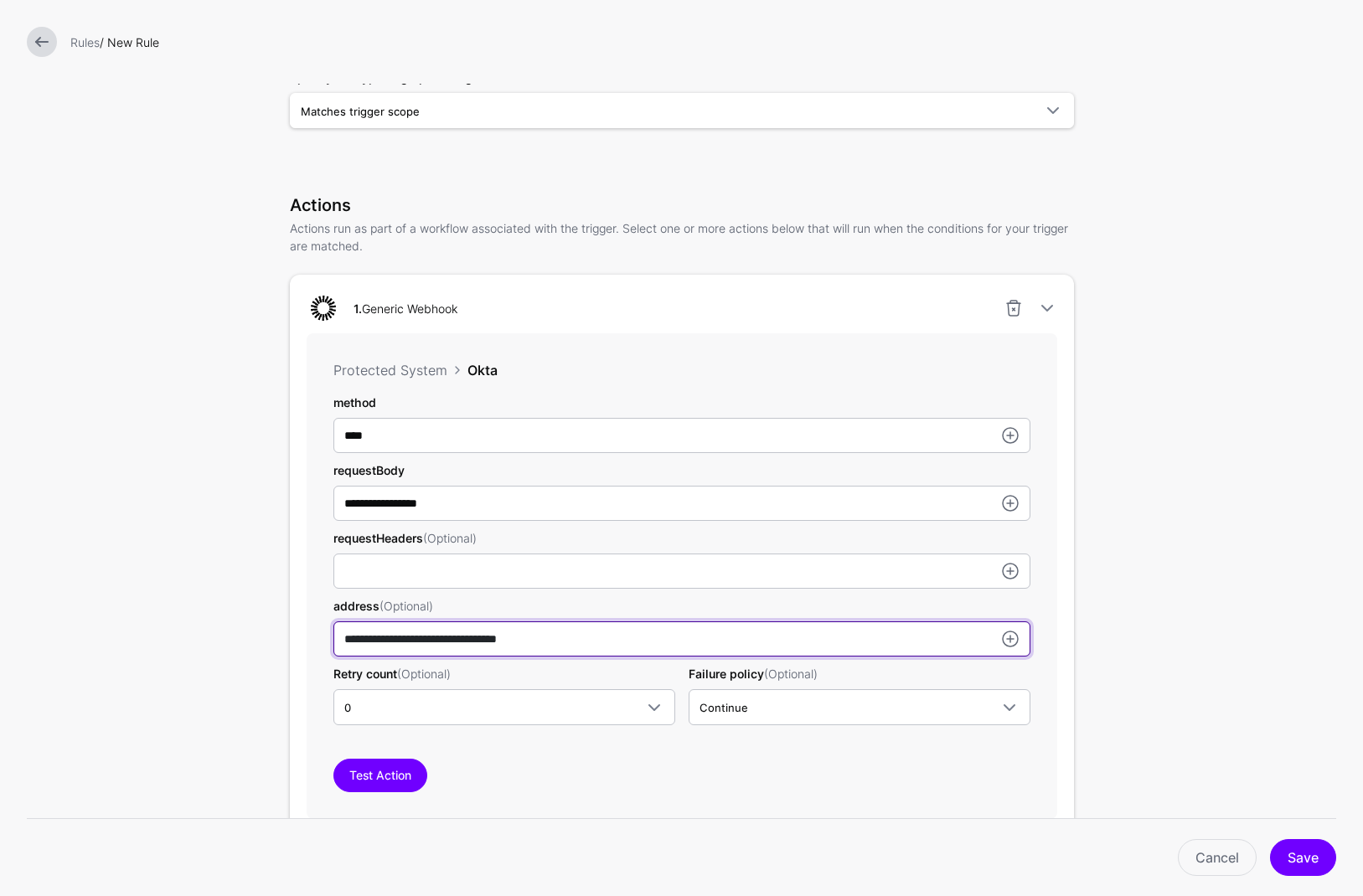scroll, scrollTop: 294, scrollLeft: 0, axis: vertical 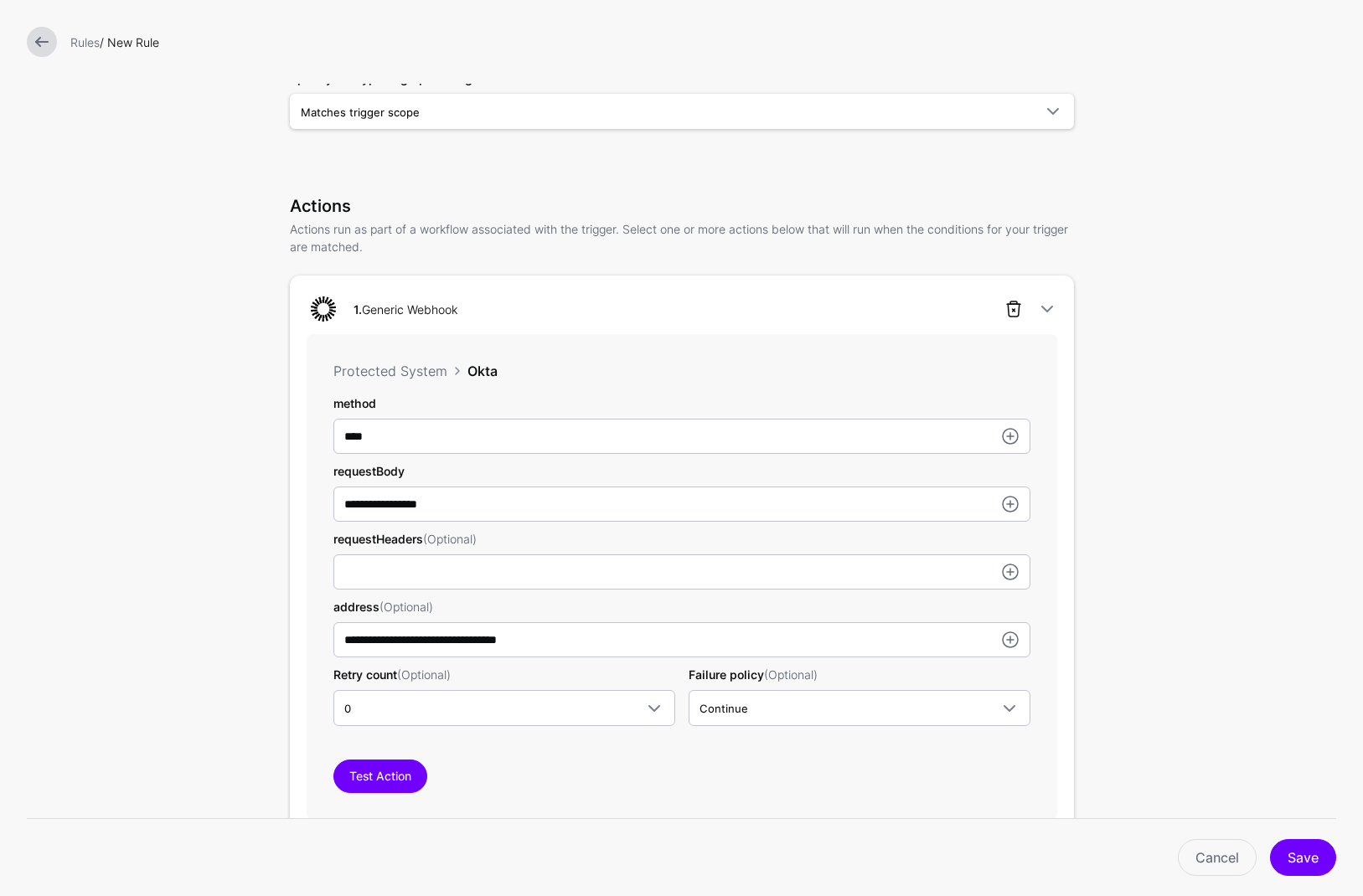 click at bounding box center (1014, 309) 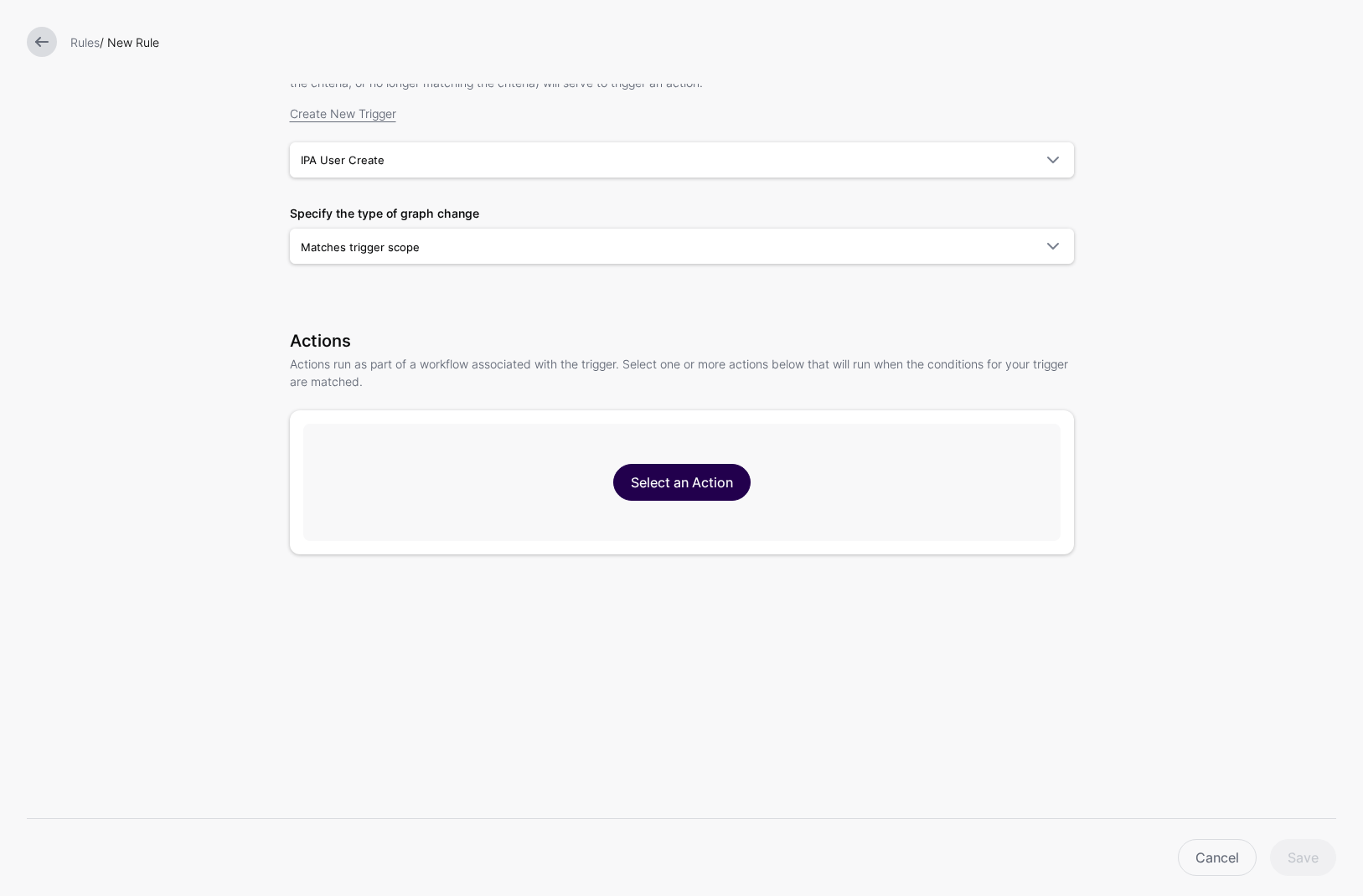 click on "Select an Action" at bounding box center [682, 482] 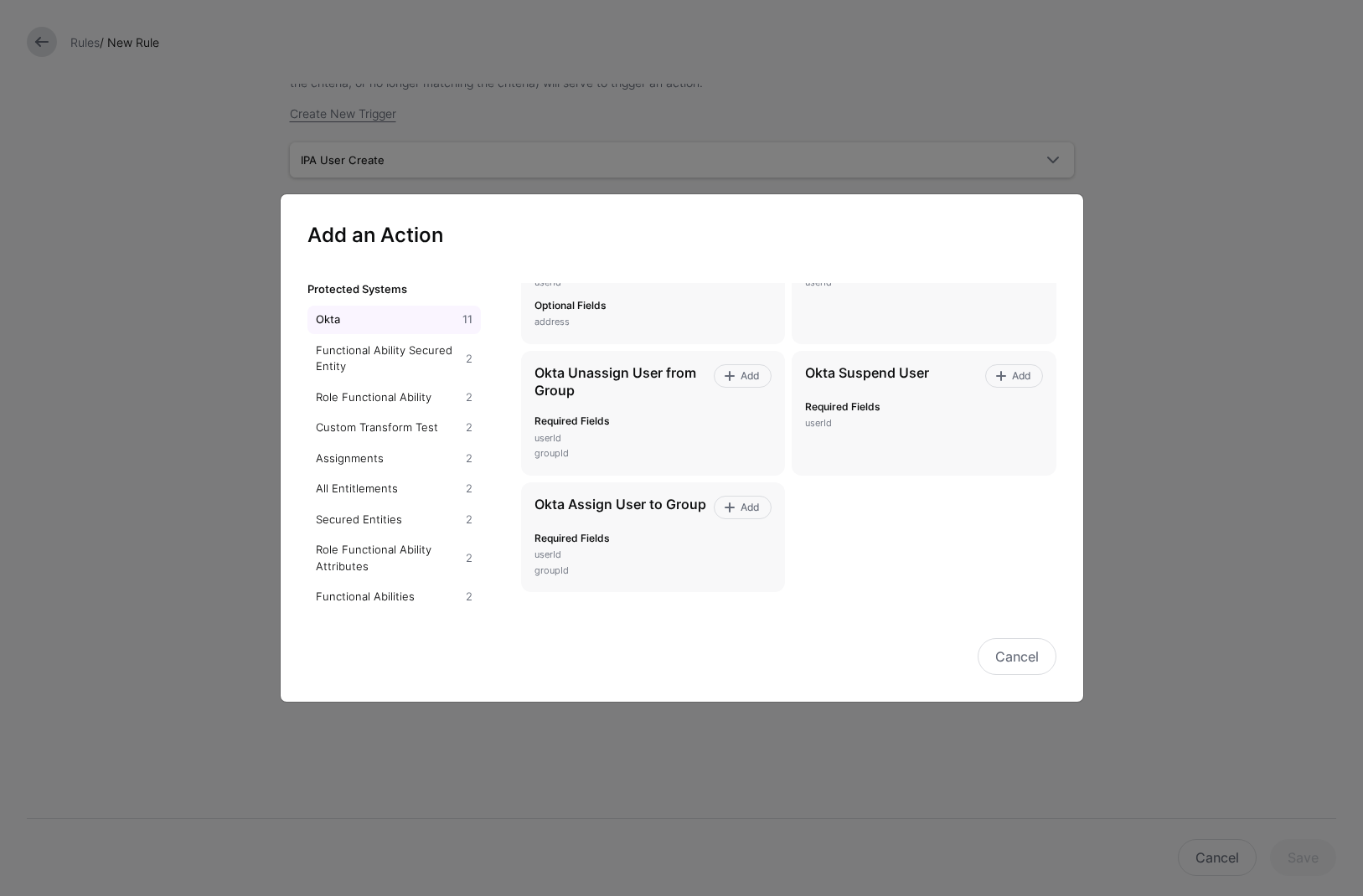 scroll, scrollTop: 887, scrollLeft: 0, axis: vertical 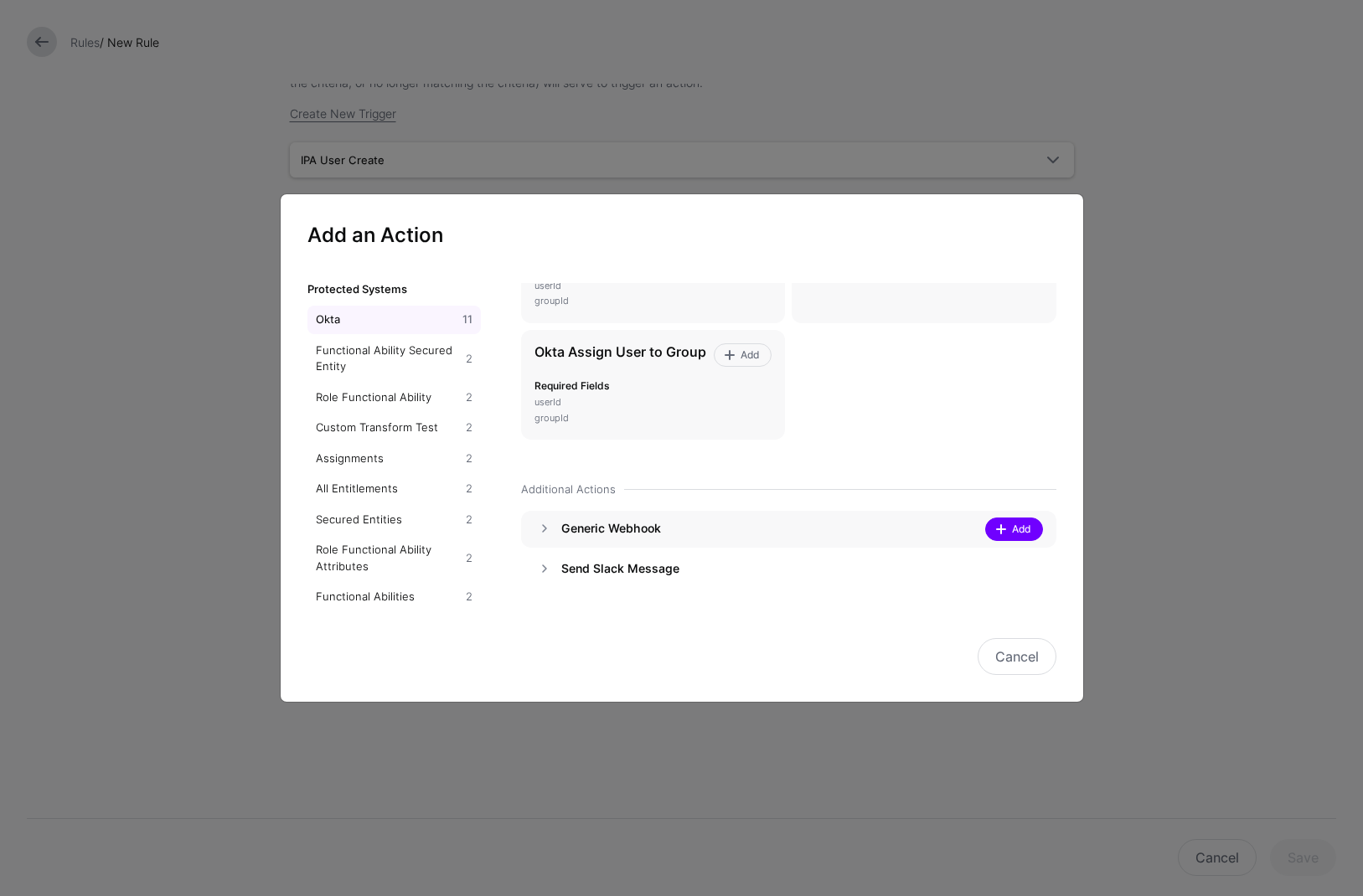 click on "Add" 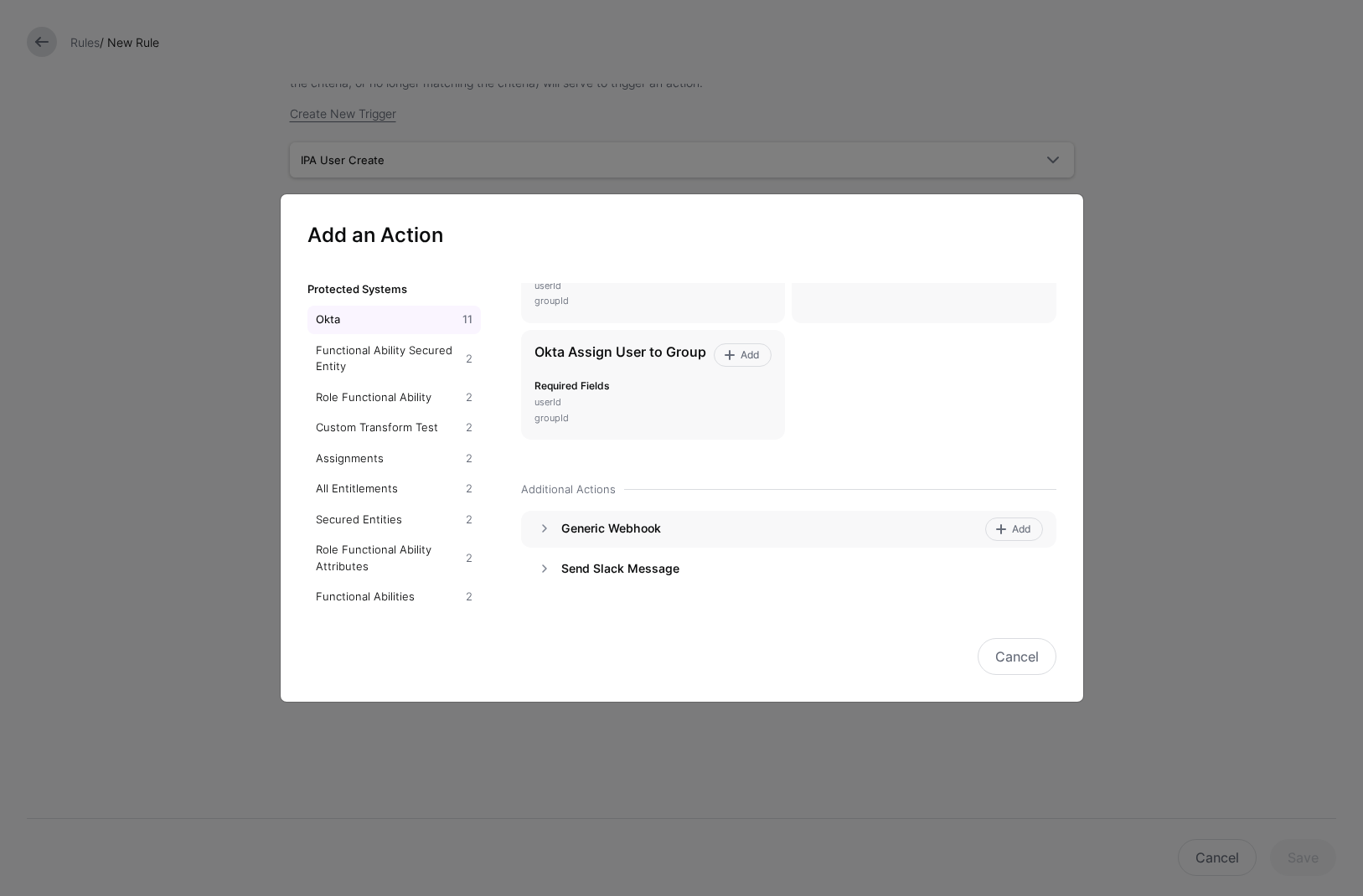 scroll, scrollTop: 164, scrollLeft: 0, axis: vertical 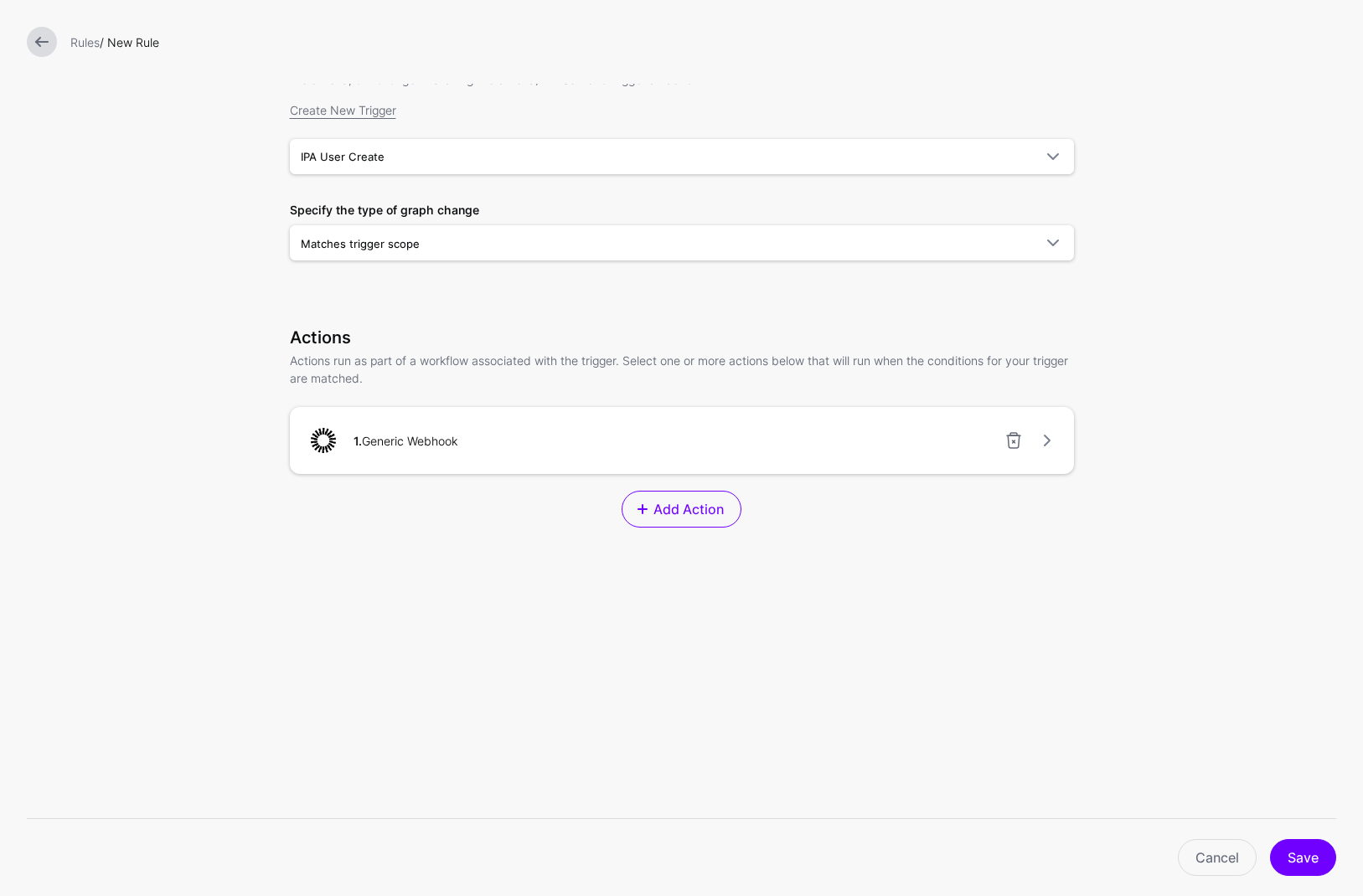 click on "1.  Generic Webhook" at bounding box center (682, 440) 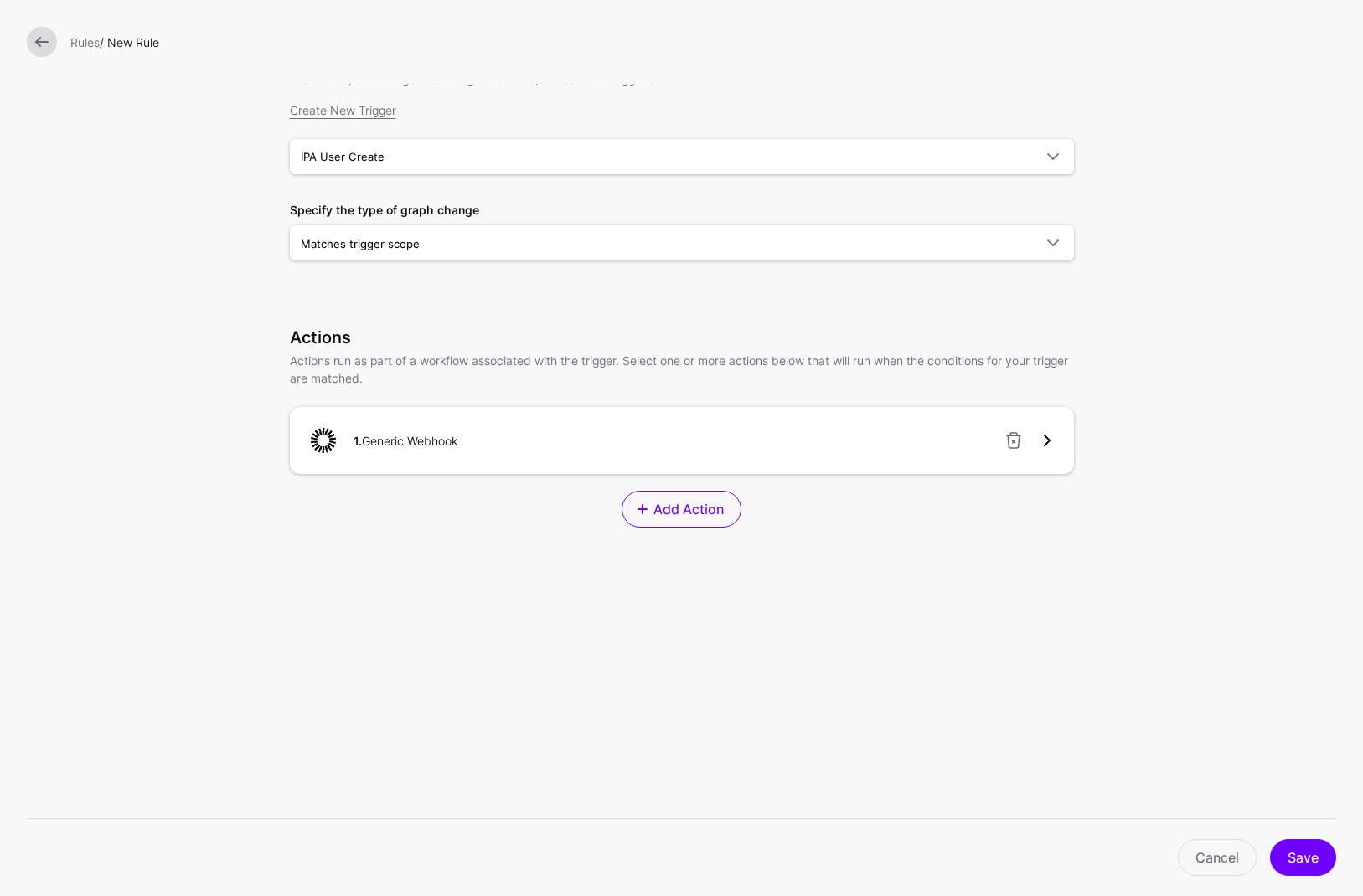 click at bounding box center (1047, 440) 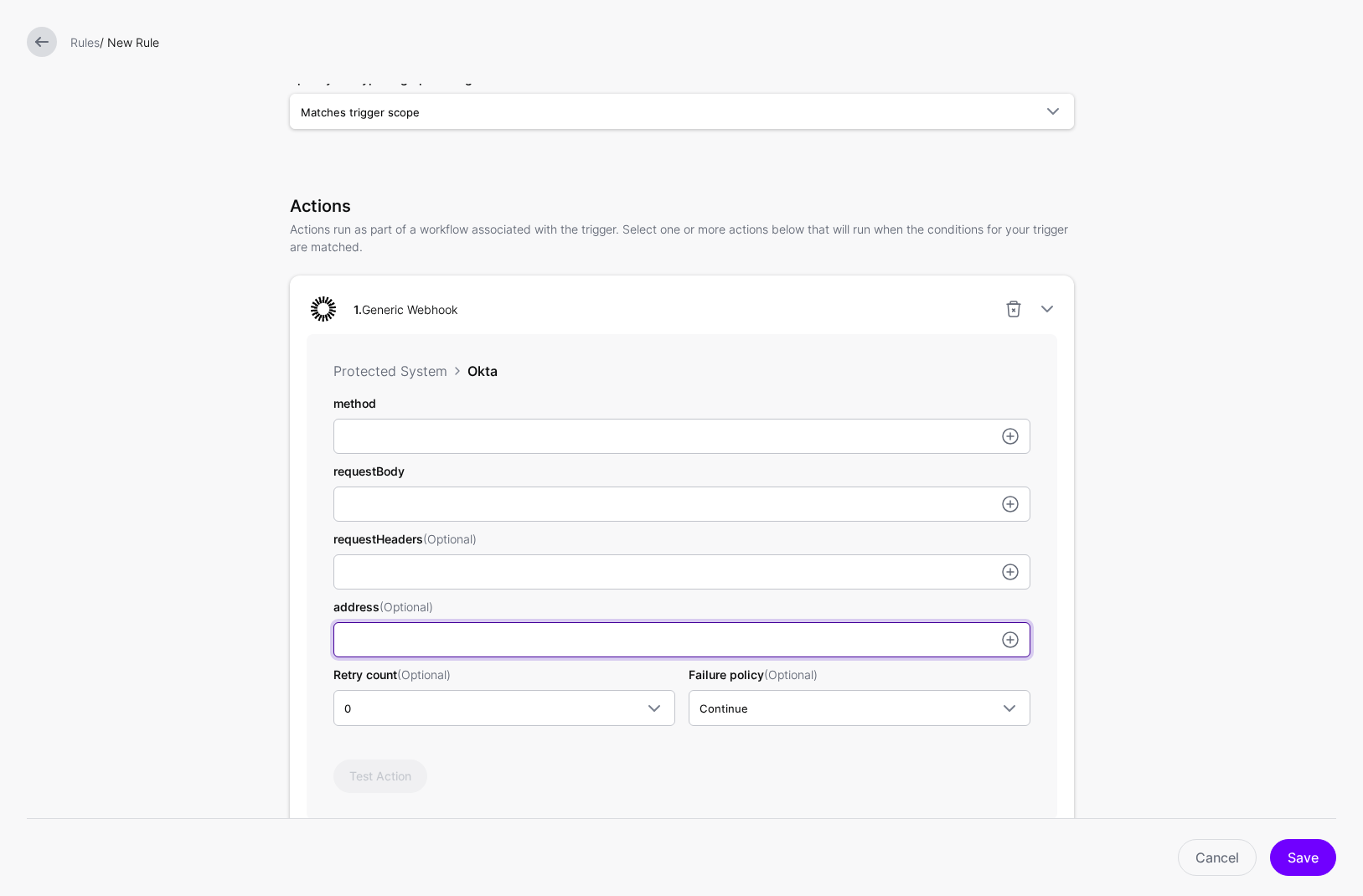 click on "method" at bounding box center [682, 436] 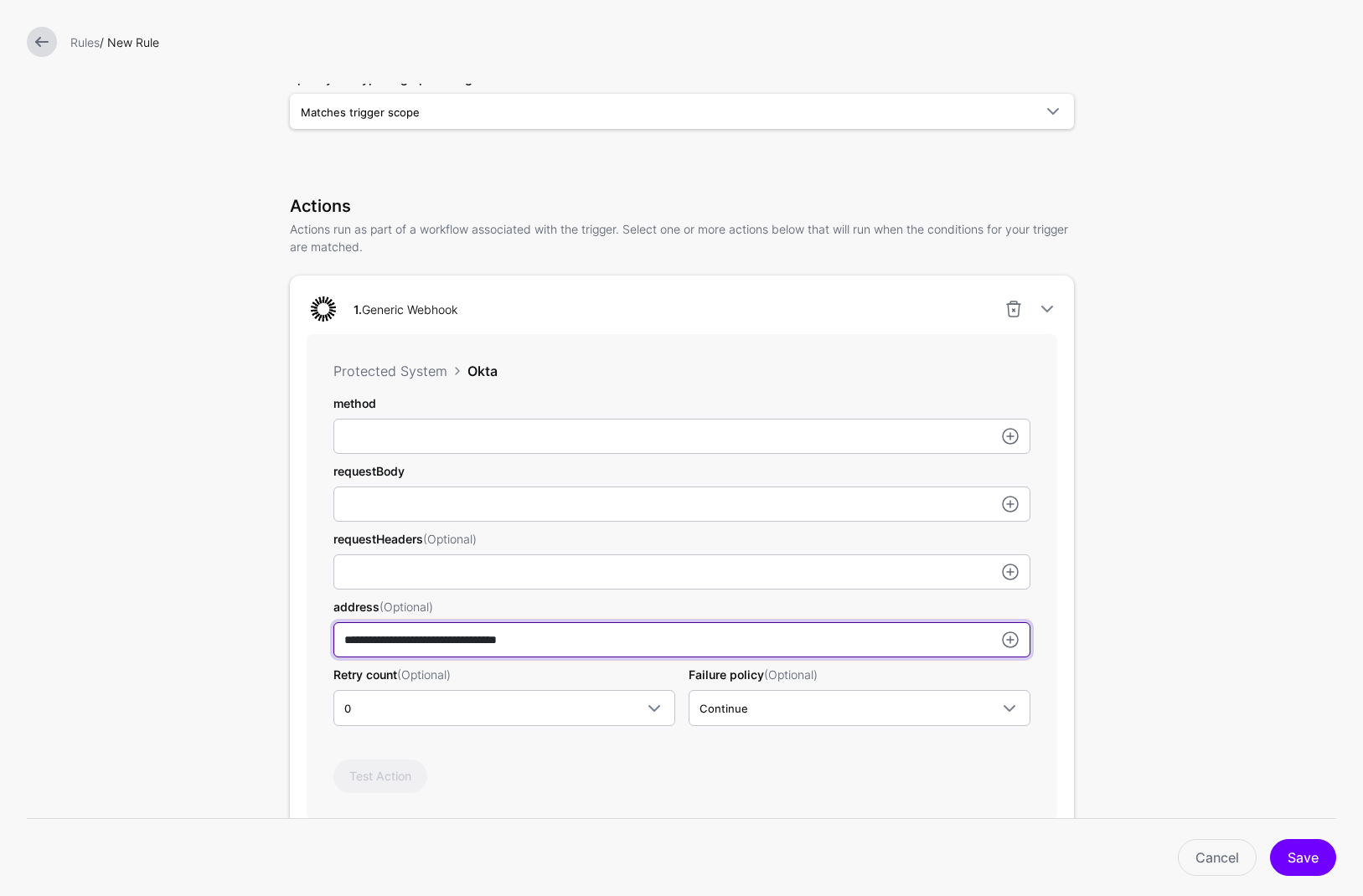 type on "**********" 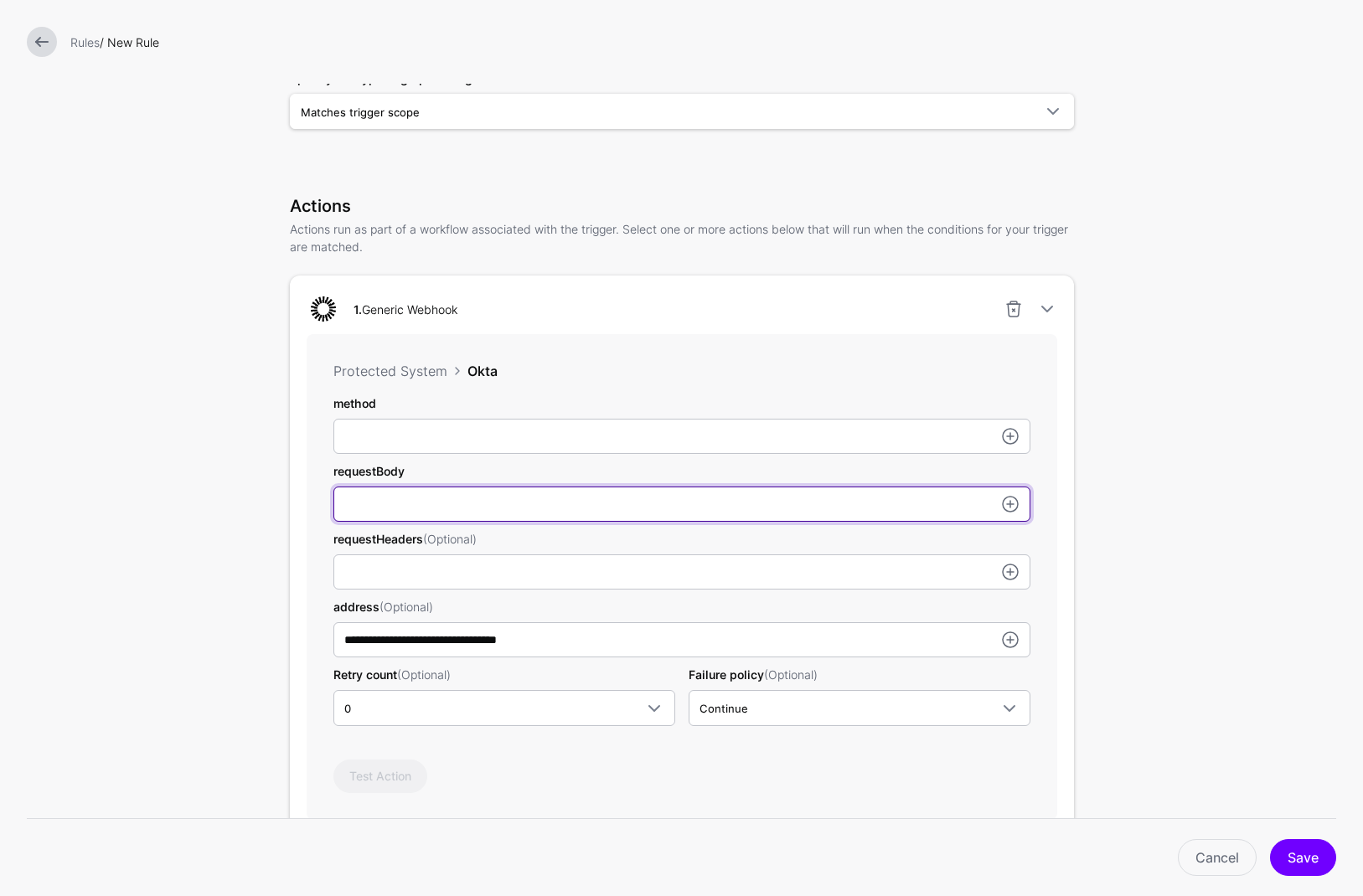click on "method" at bounding box center (682, 436) 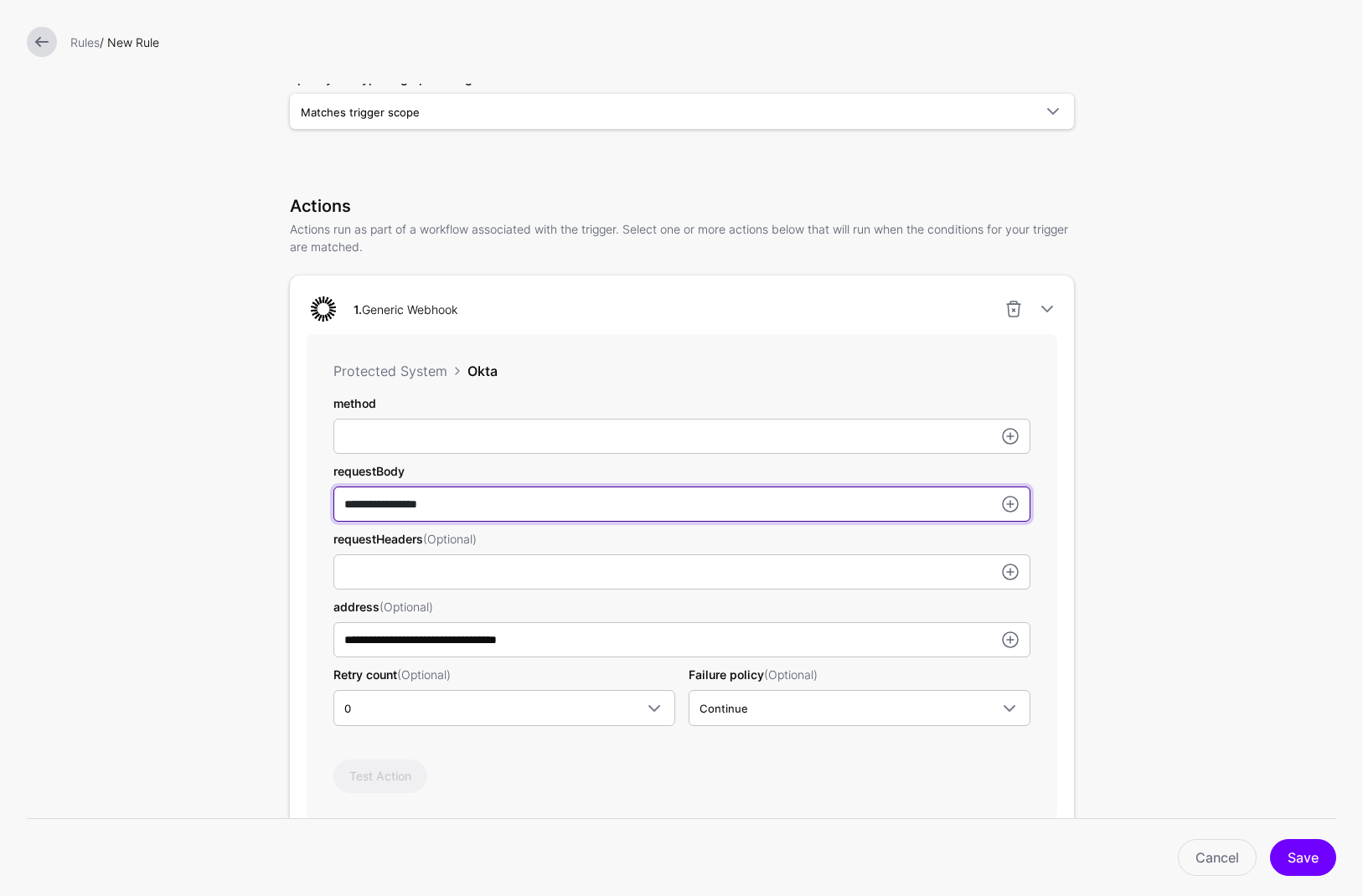 type on "**********" 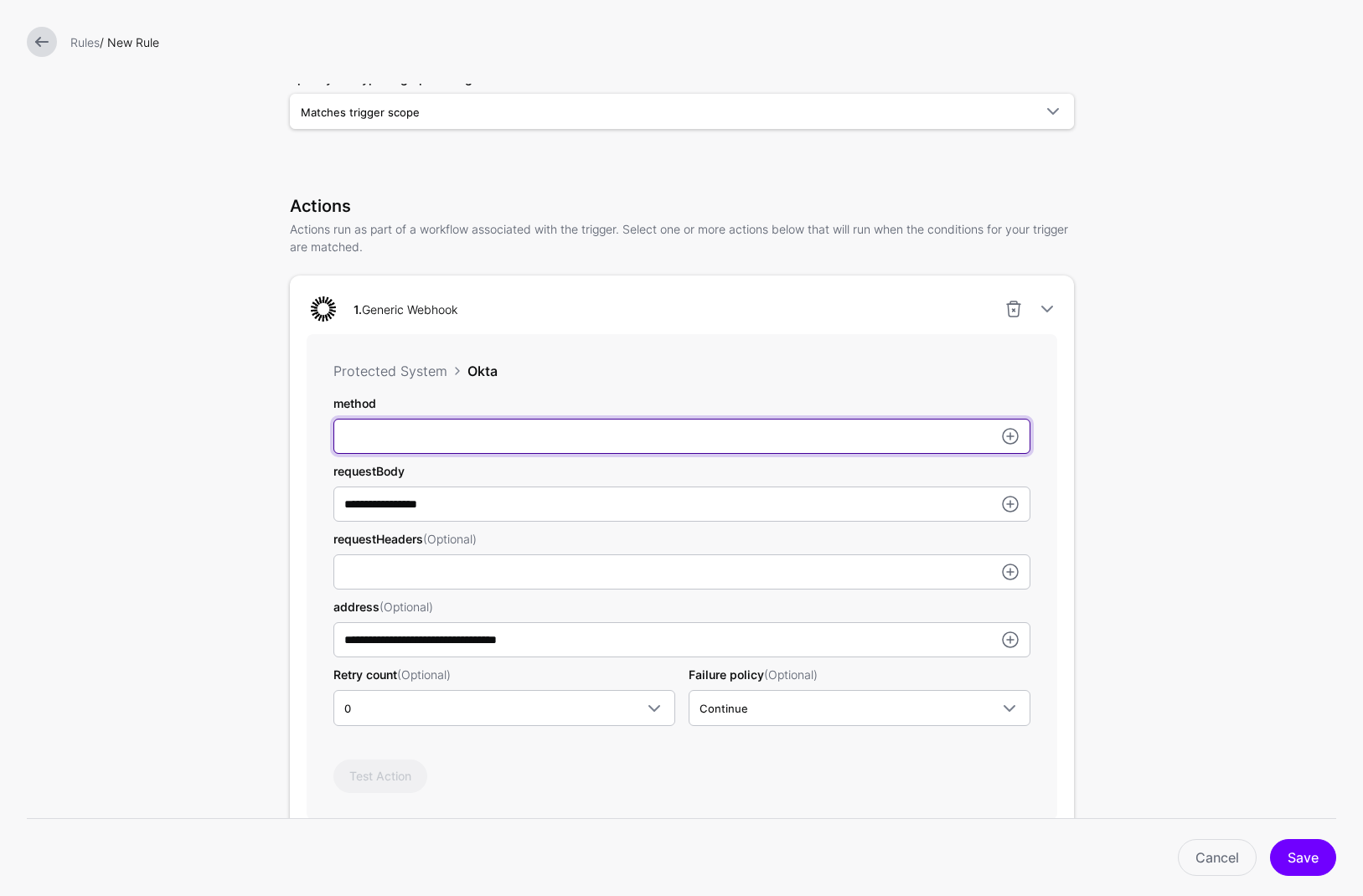 click on "method" at bounding box center (682, 436) 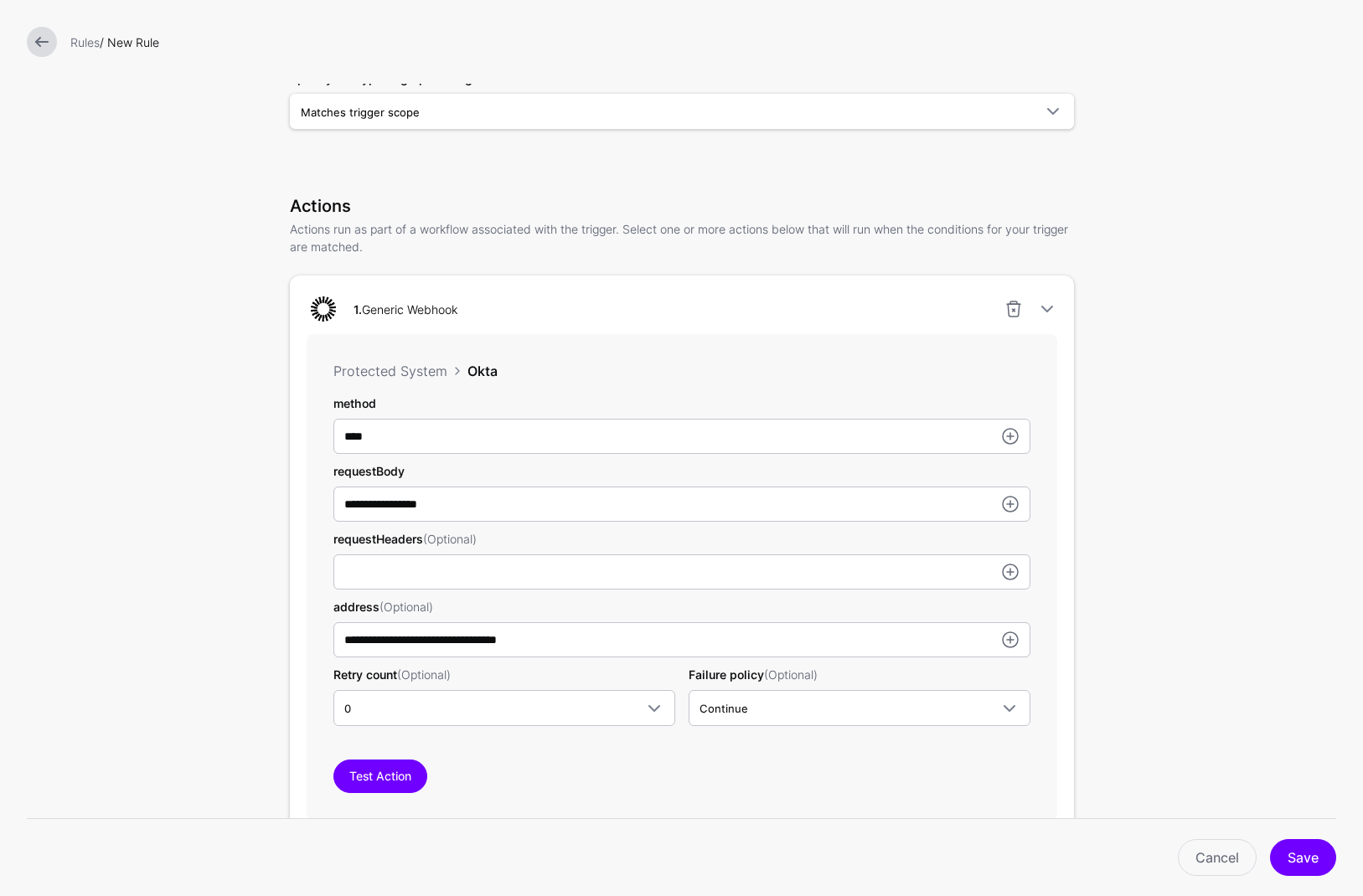 click on "**********" at bounding box center (681, 482) 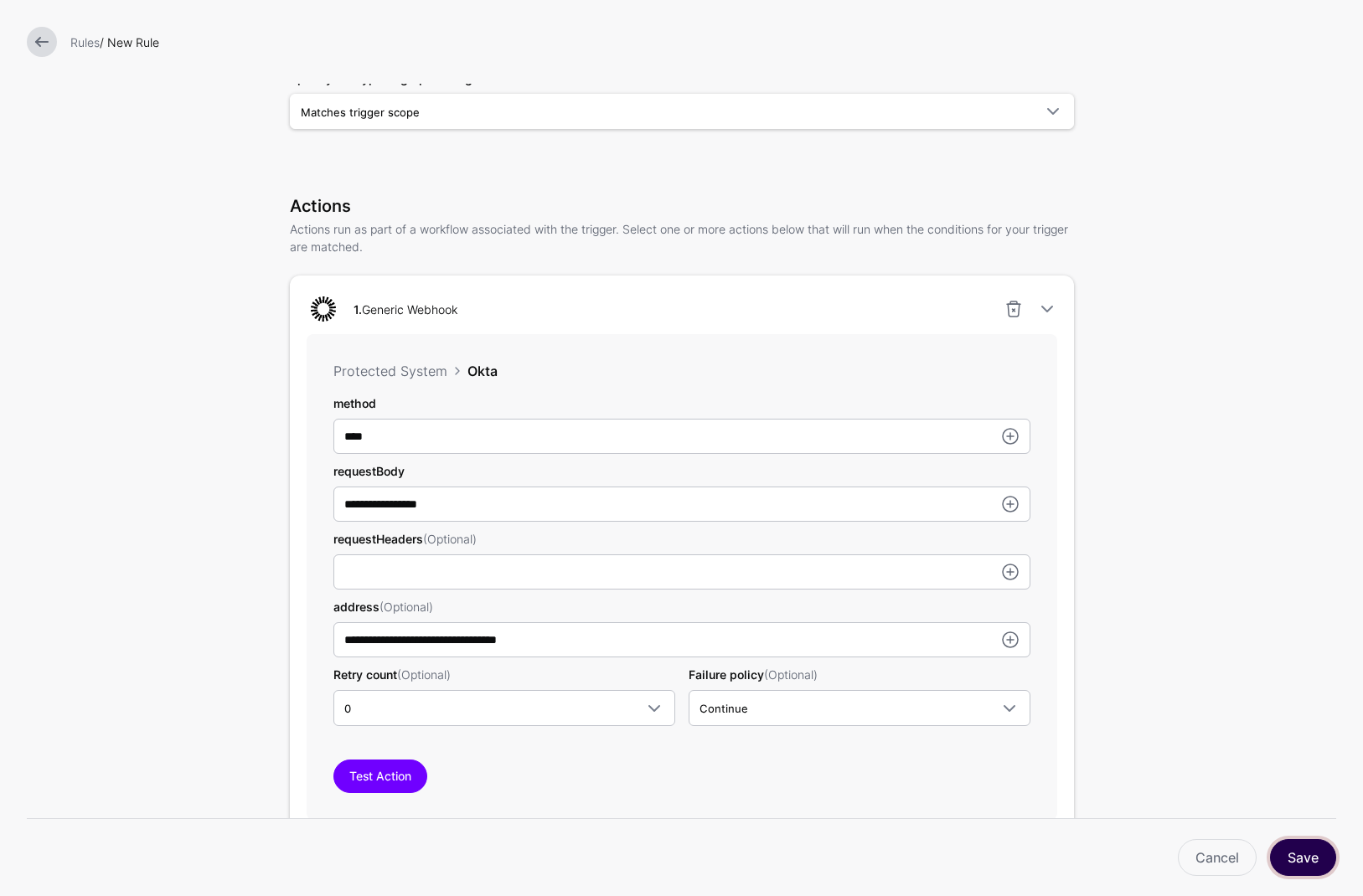 click on "Save" at bounding box center (1303, 857) 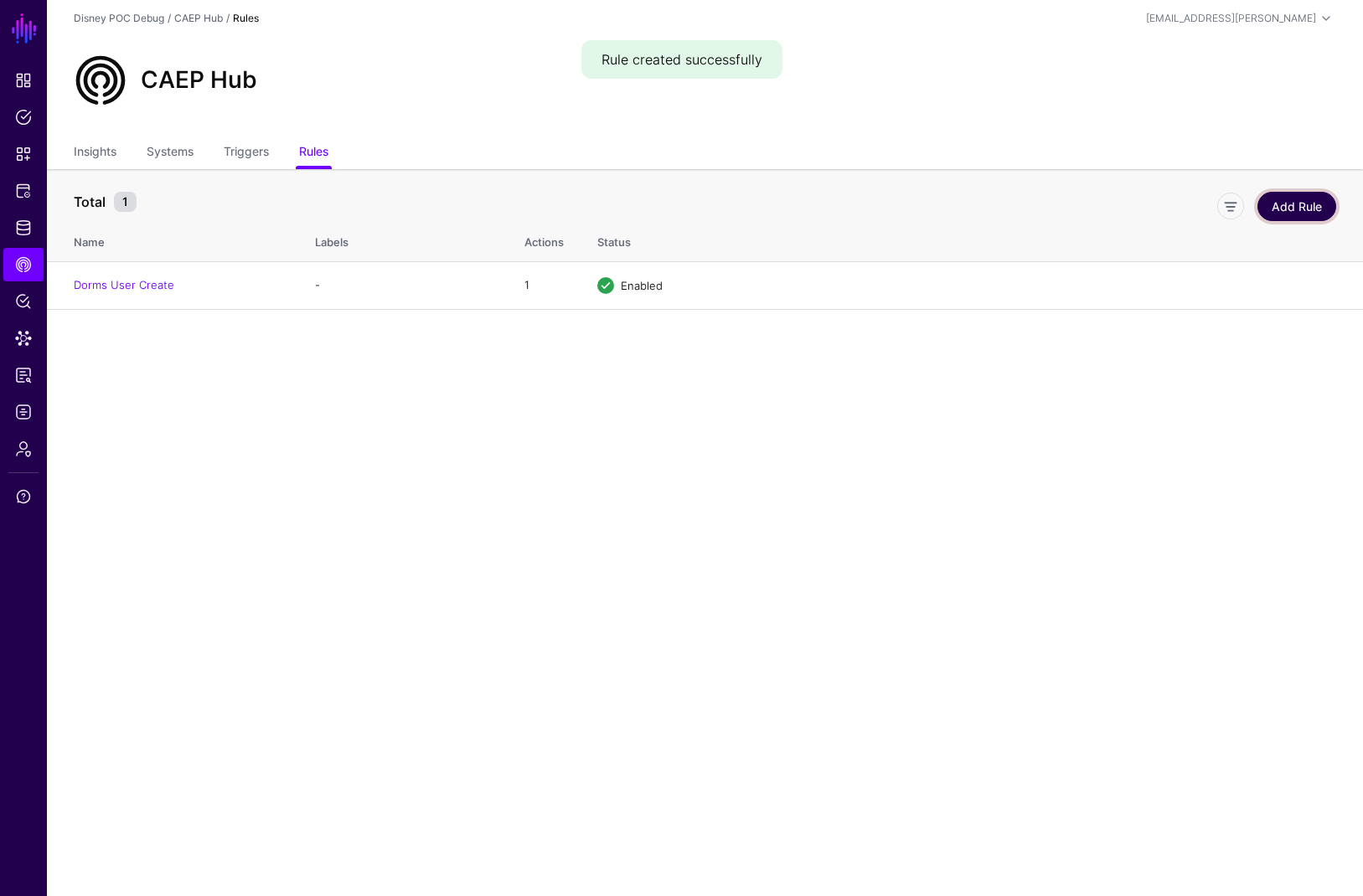 click on "Add Rule" 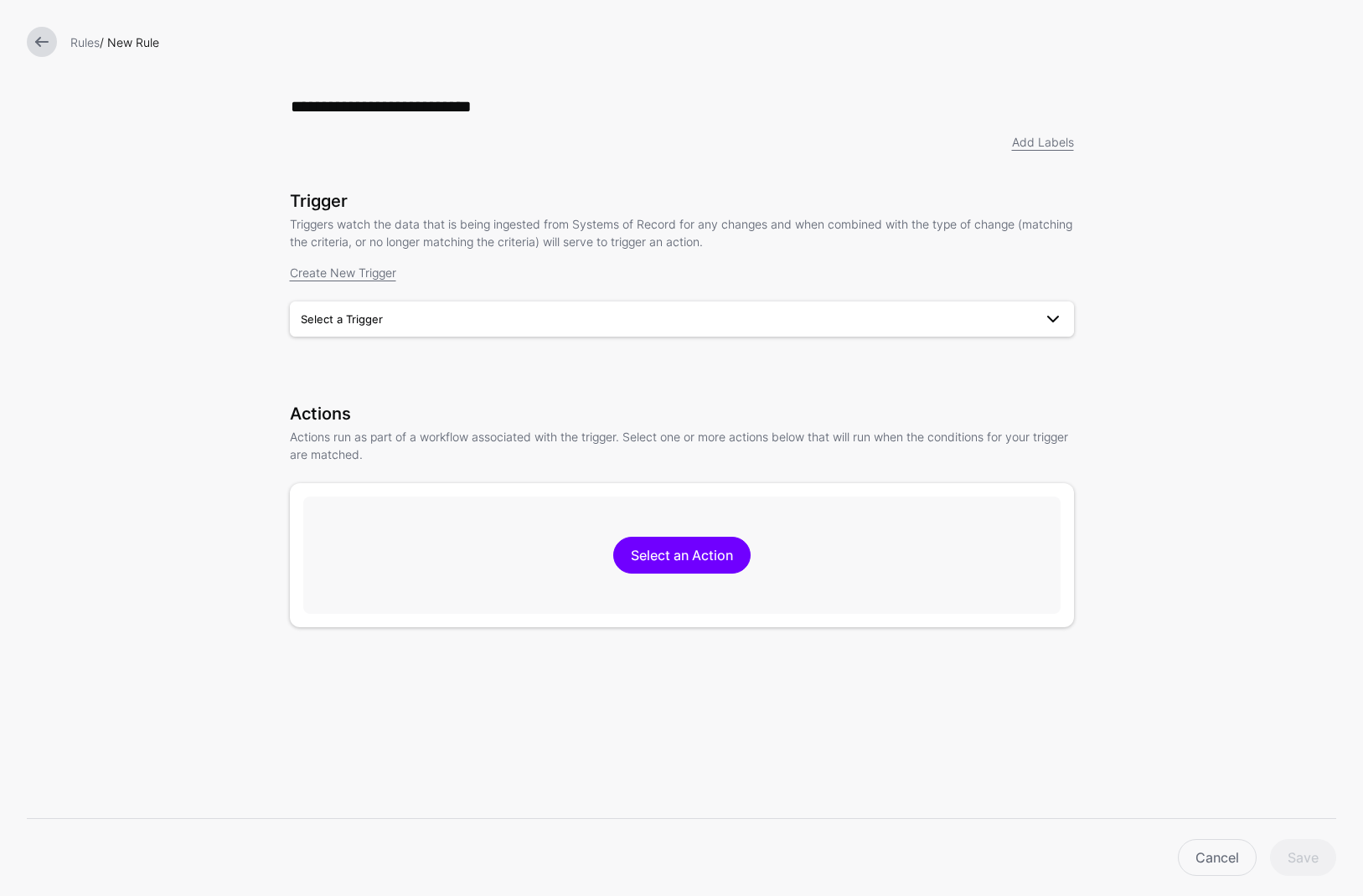 type on "**********" 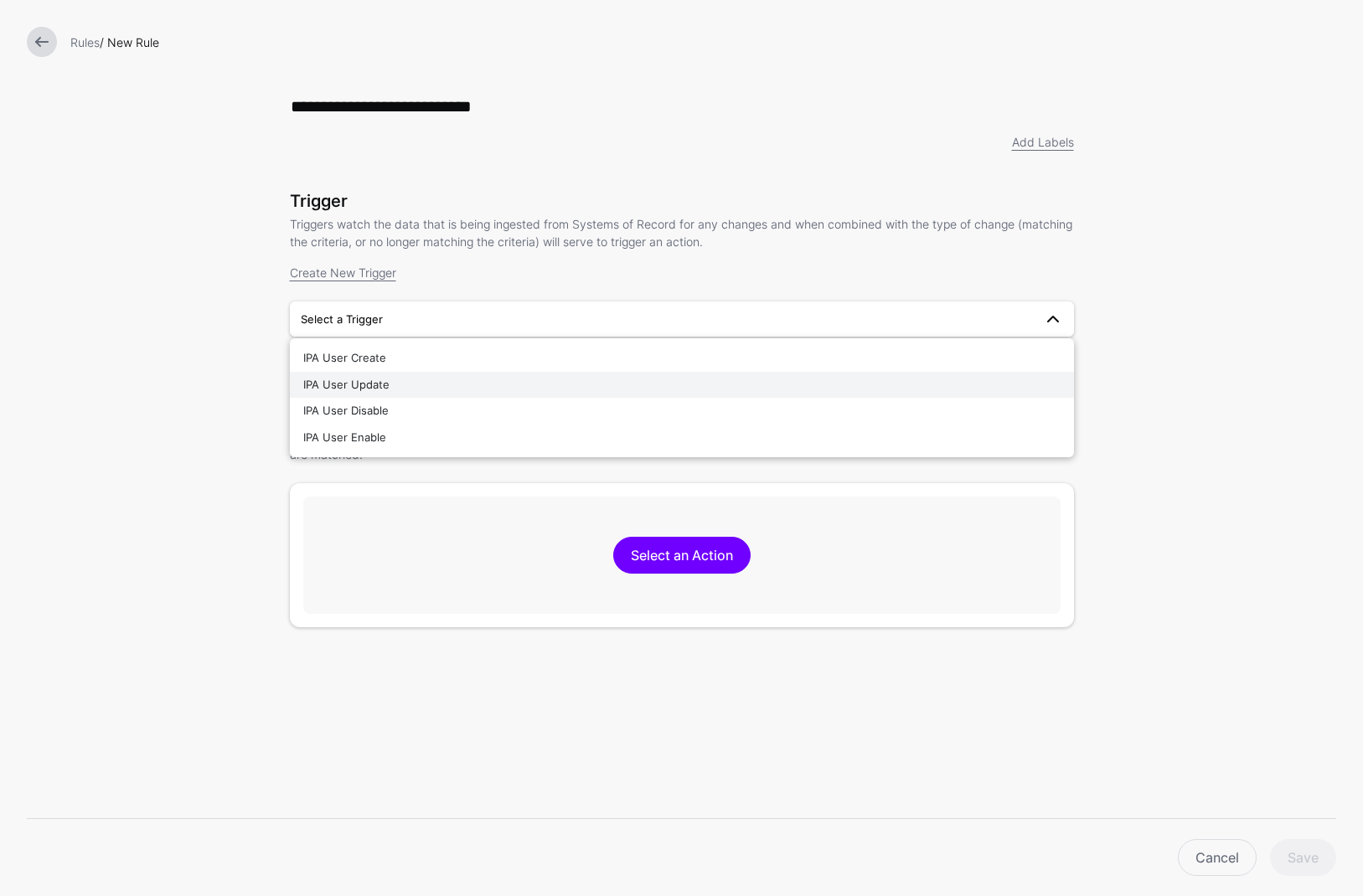 click on "IPA User Update" at bounding box center [346, 384] 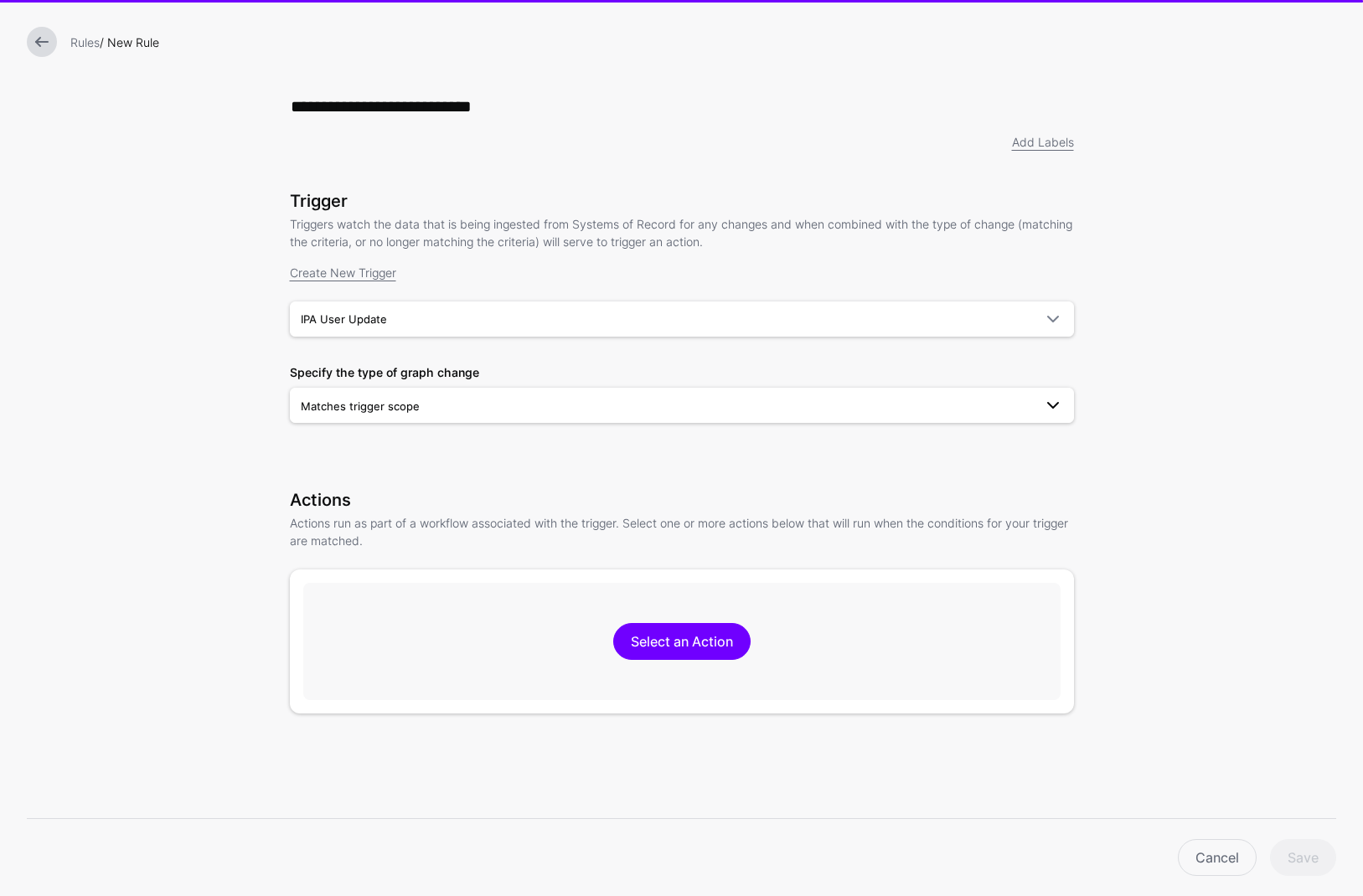 click on "Matches trigger scope" at bounding box center (667, 406) 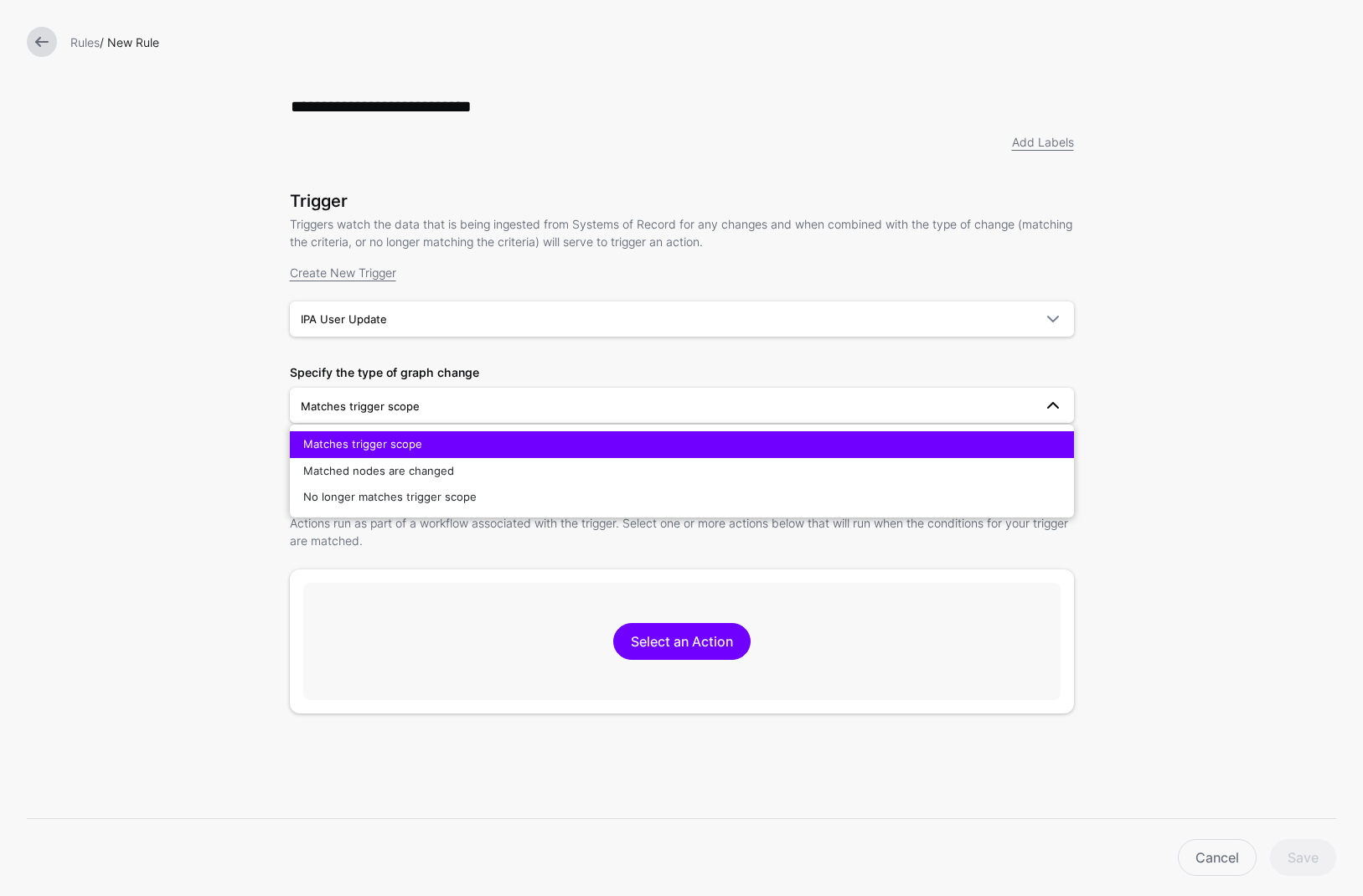 click on "Matches trigger scope" at bounding box center [363, 444] 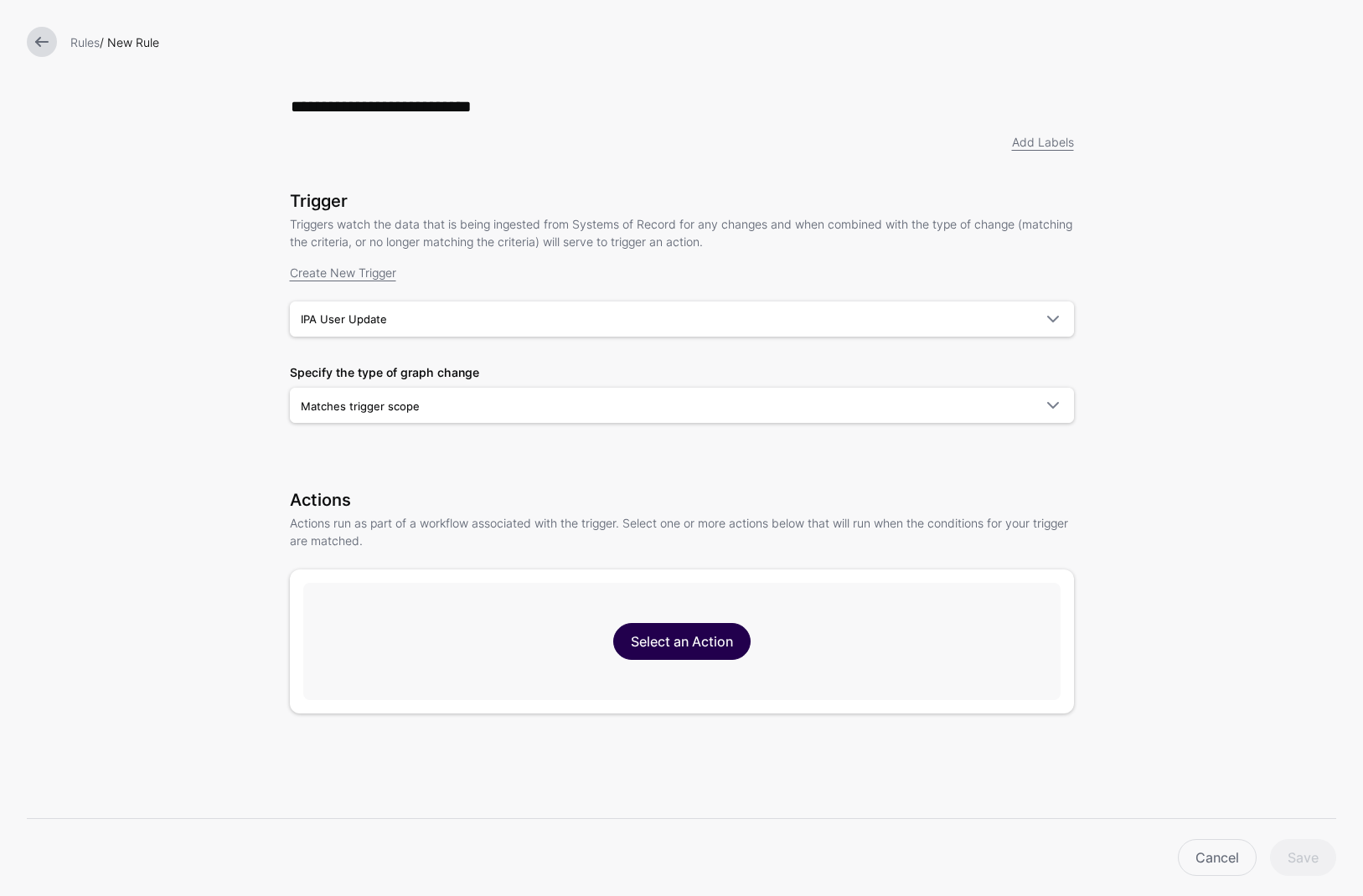 click on "Select an Action" at bounding box center (682, 641) 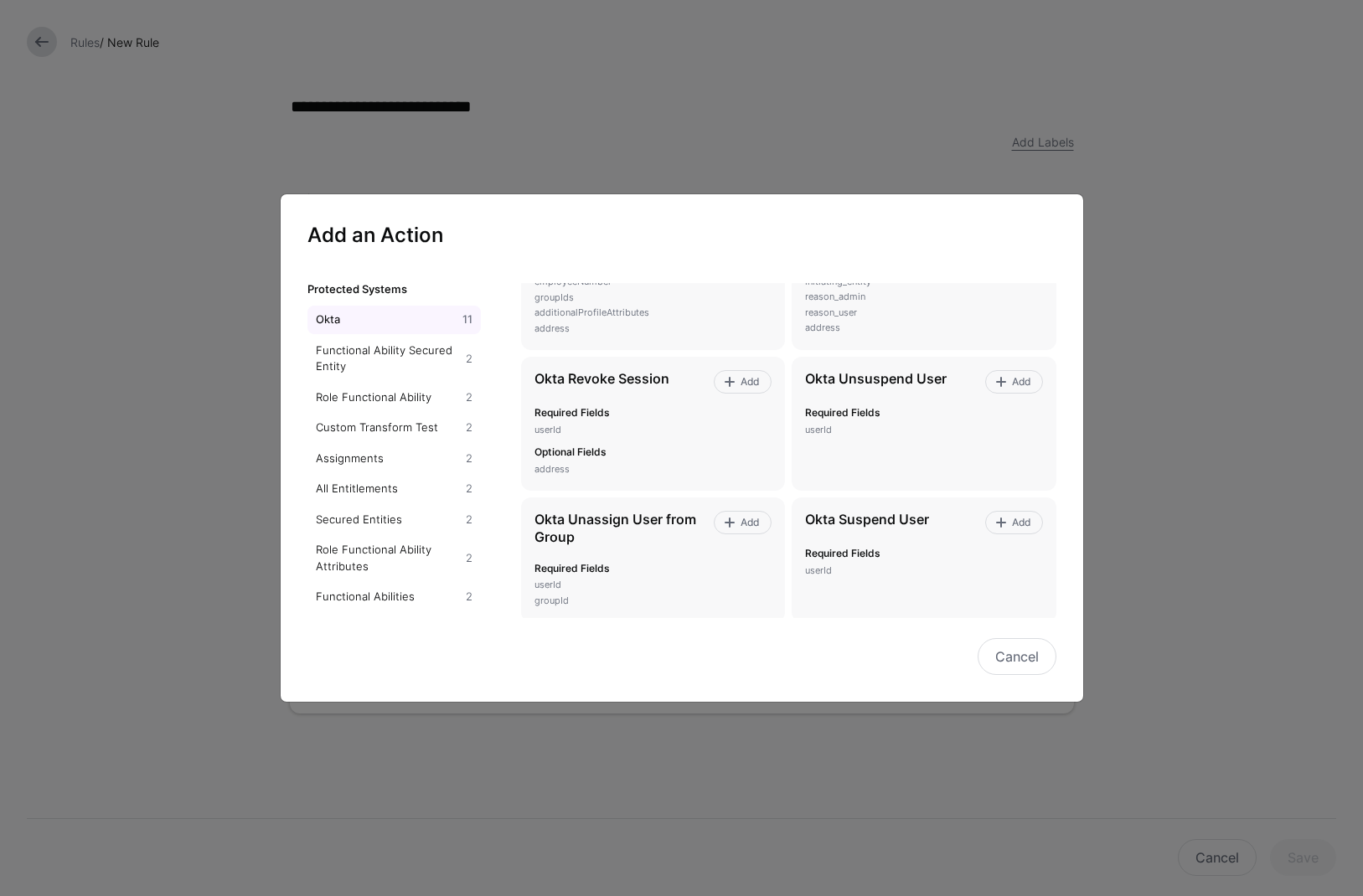 scroll, scrollTop: 777, scrollLeft: 0, axis: vertical 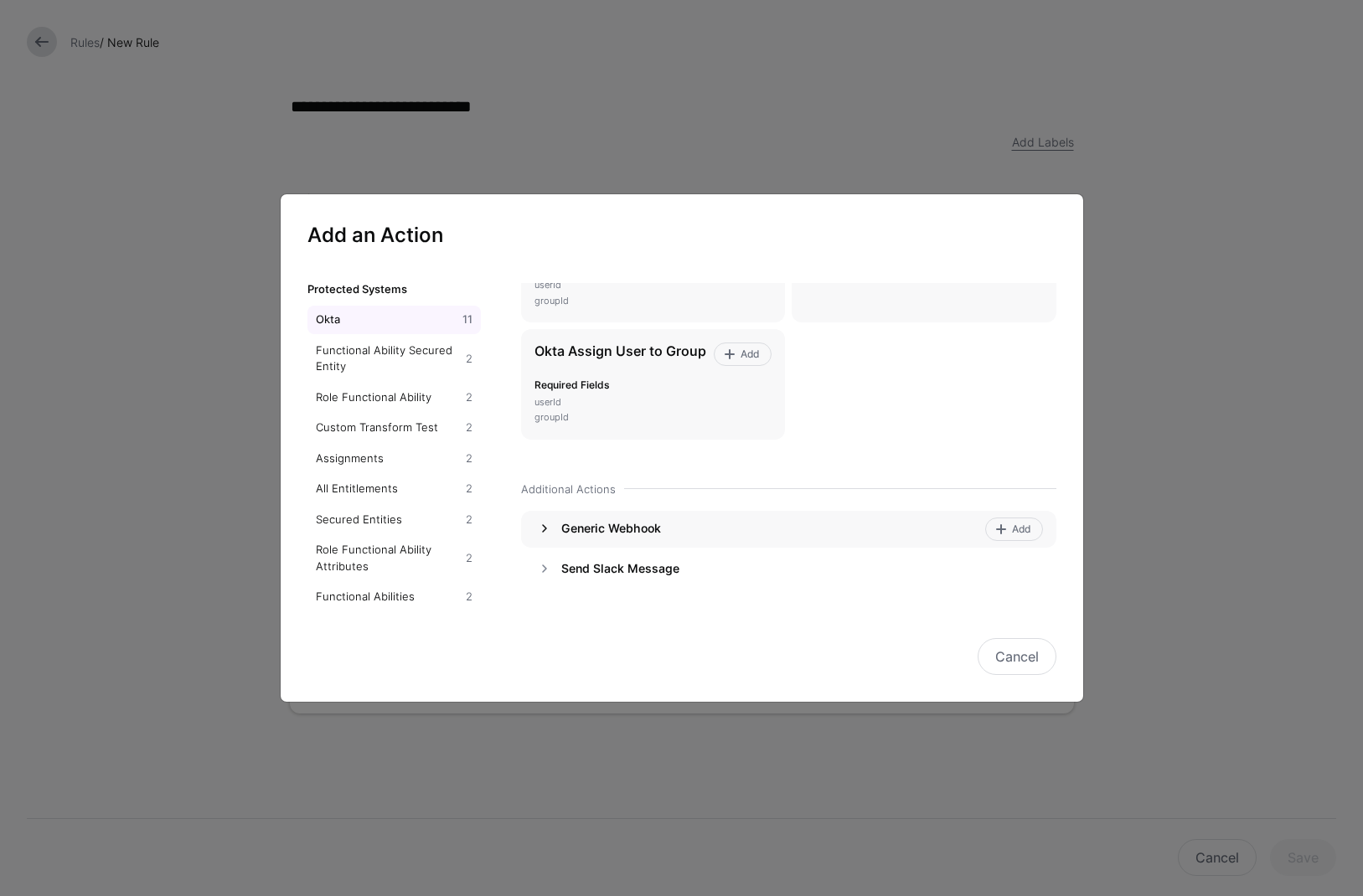 click 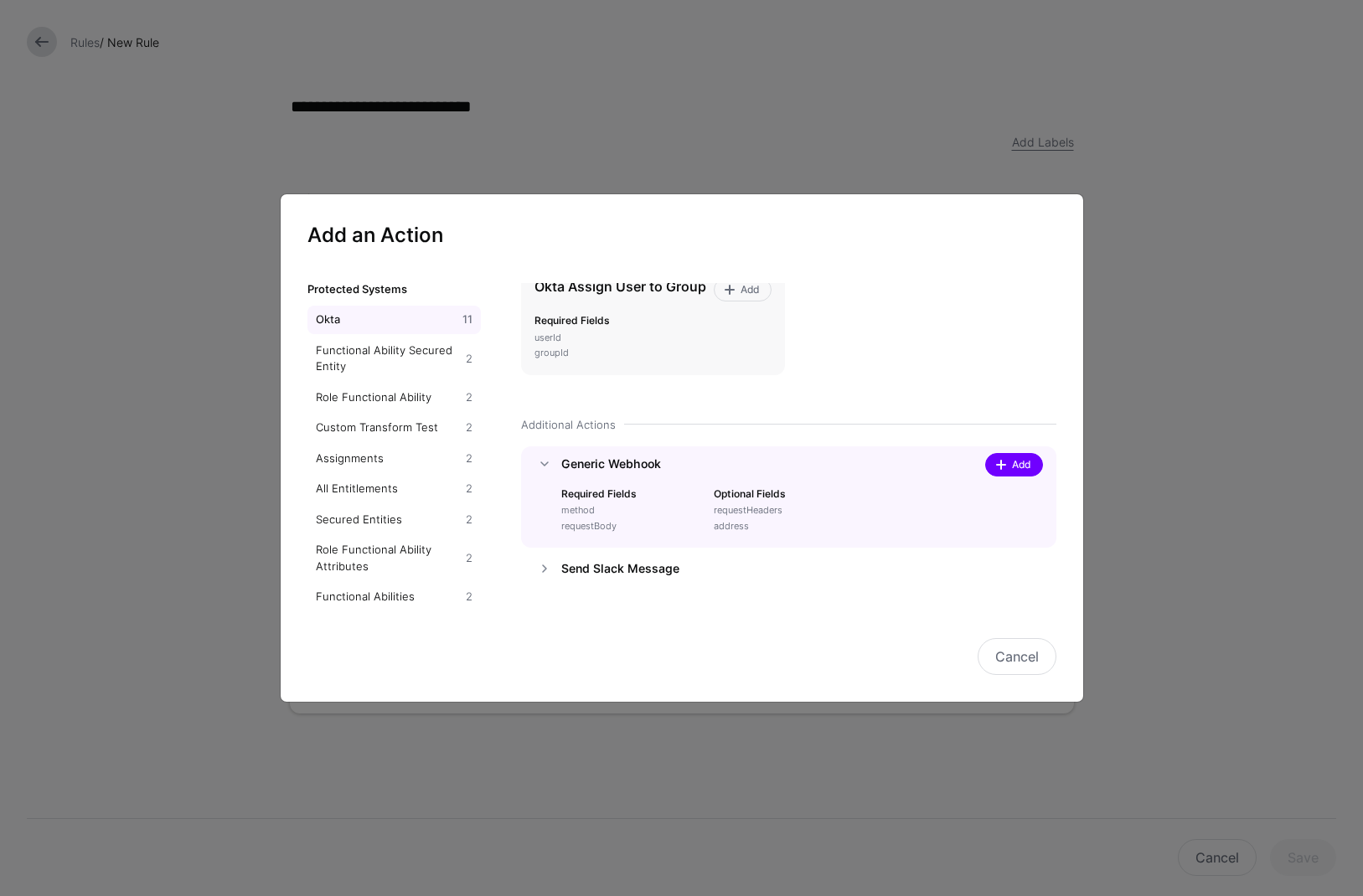 click on "Add" 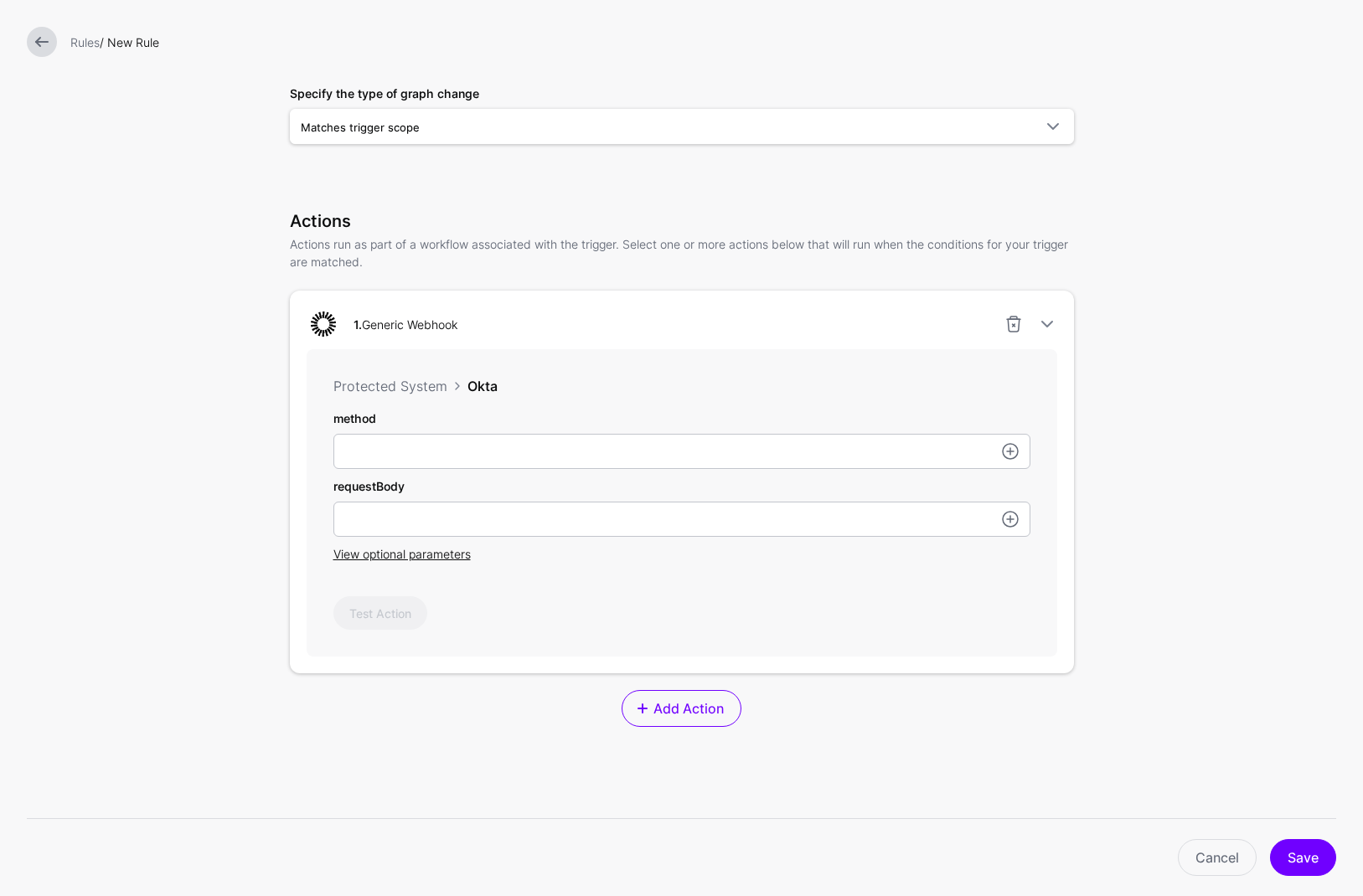 scroll, scrollTop: 350, scrollLeft: 0, axis: vertical 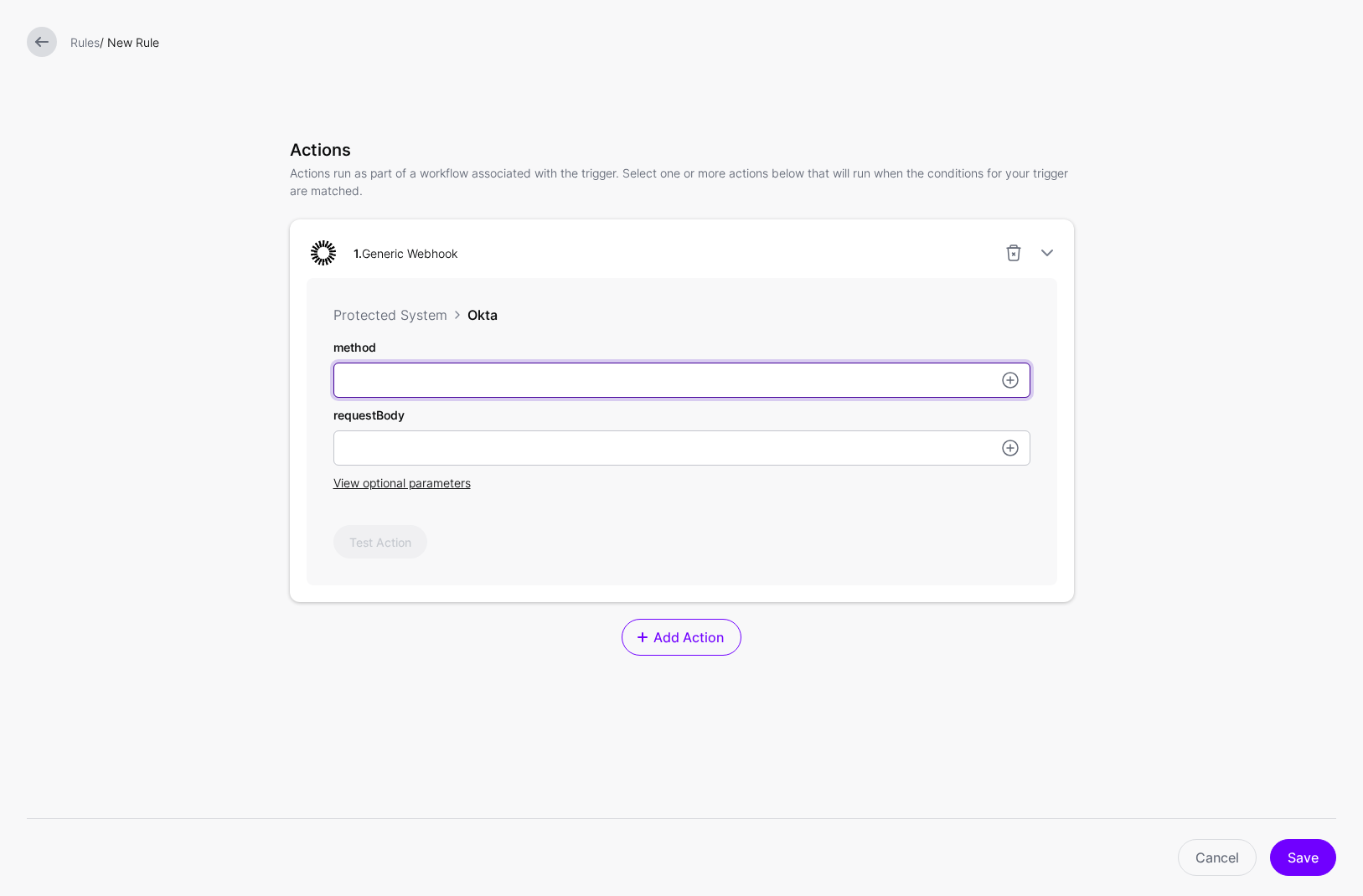 click on "method" at bounding box center (682, 380) 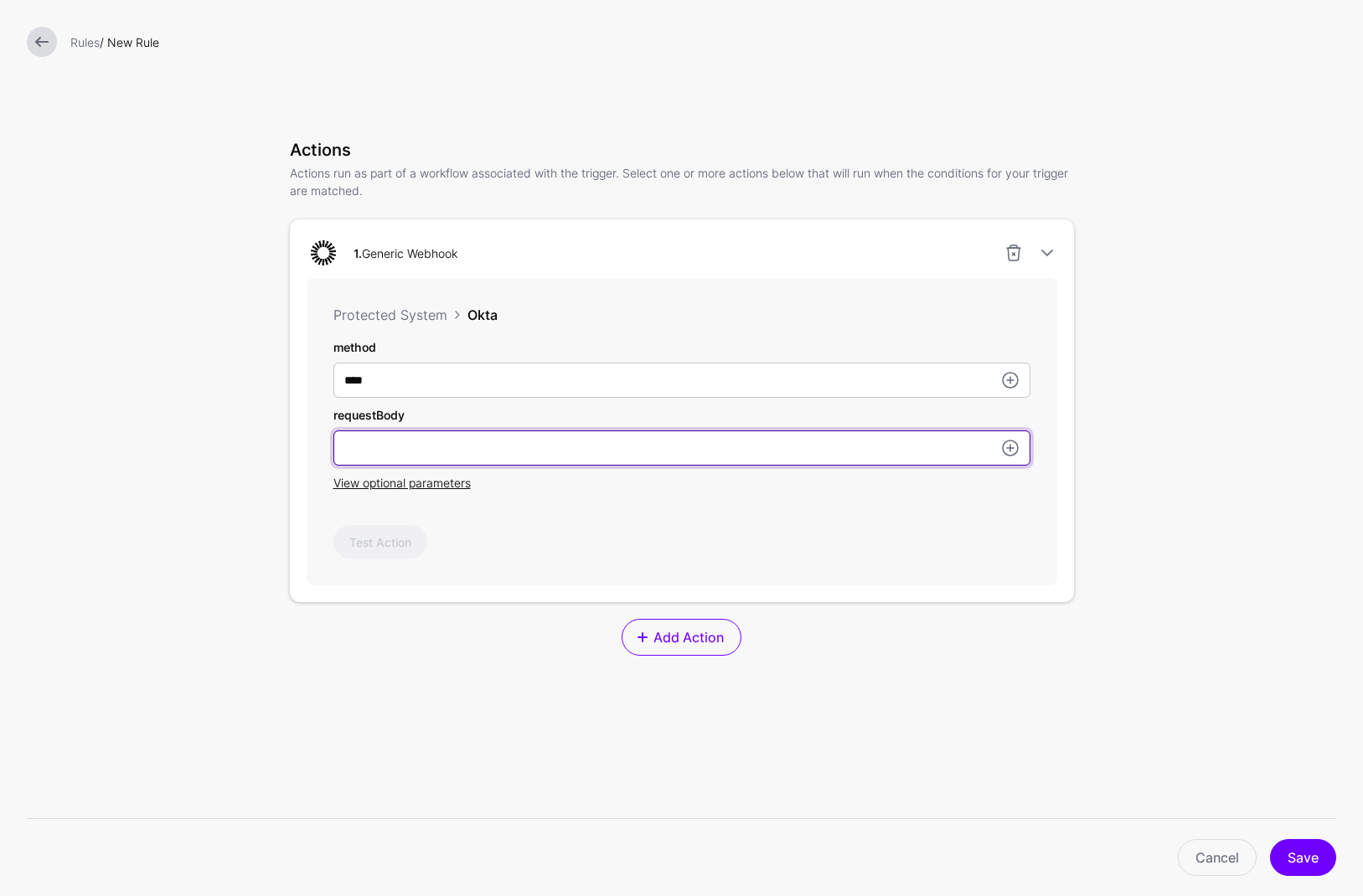click on "method" at bounding box center [682, 448] 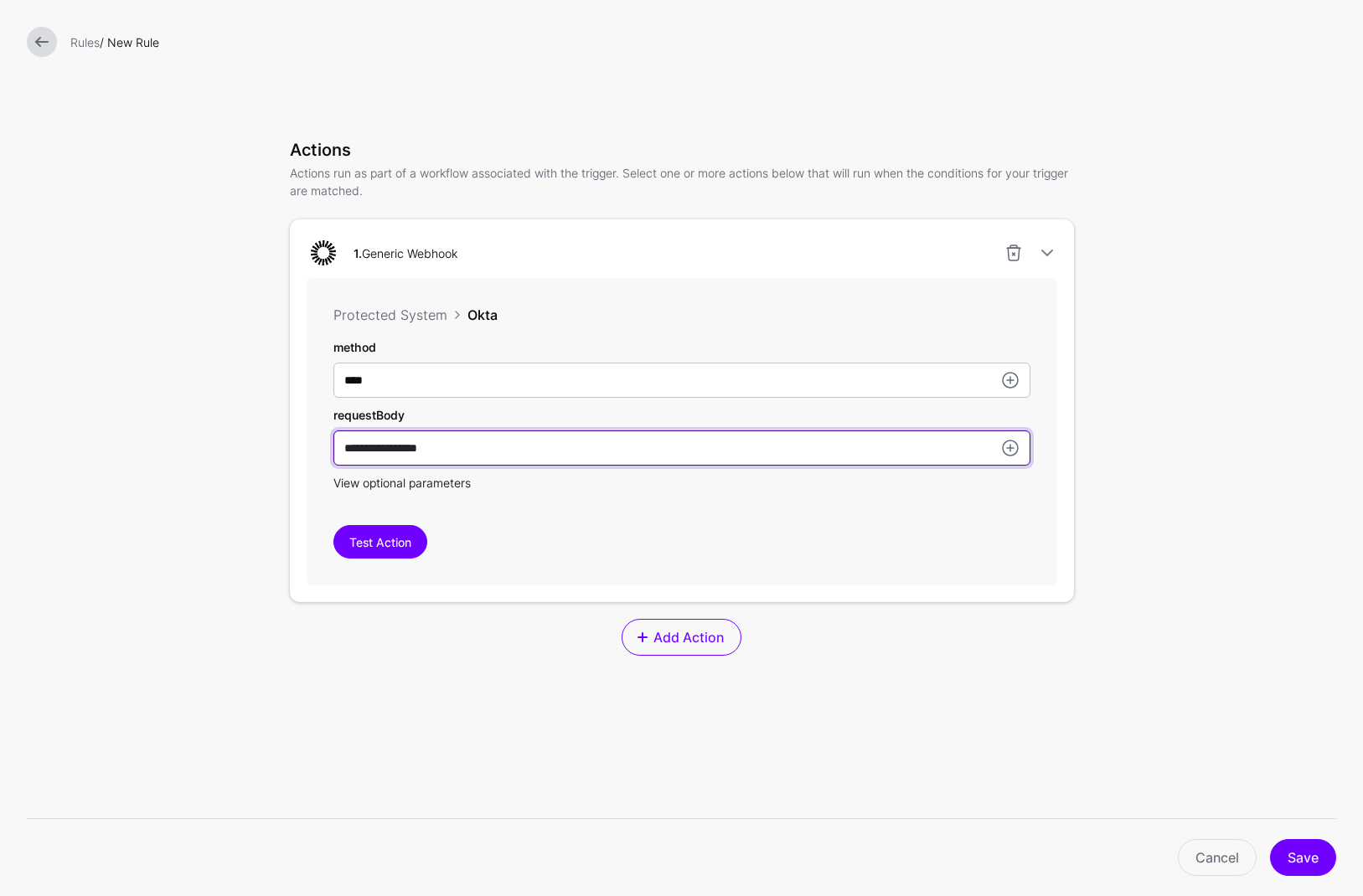 type on "**********" 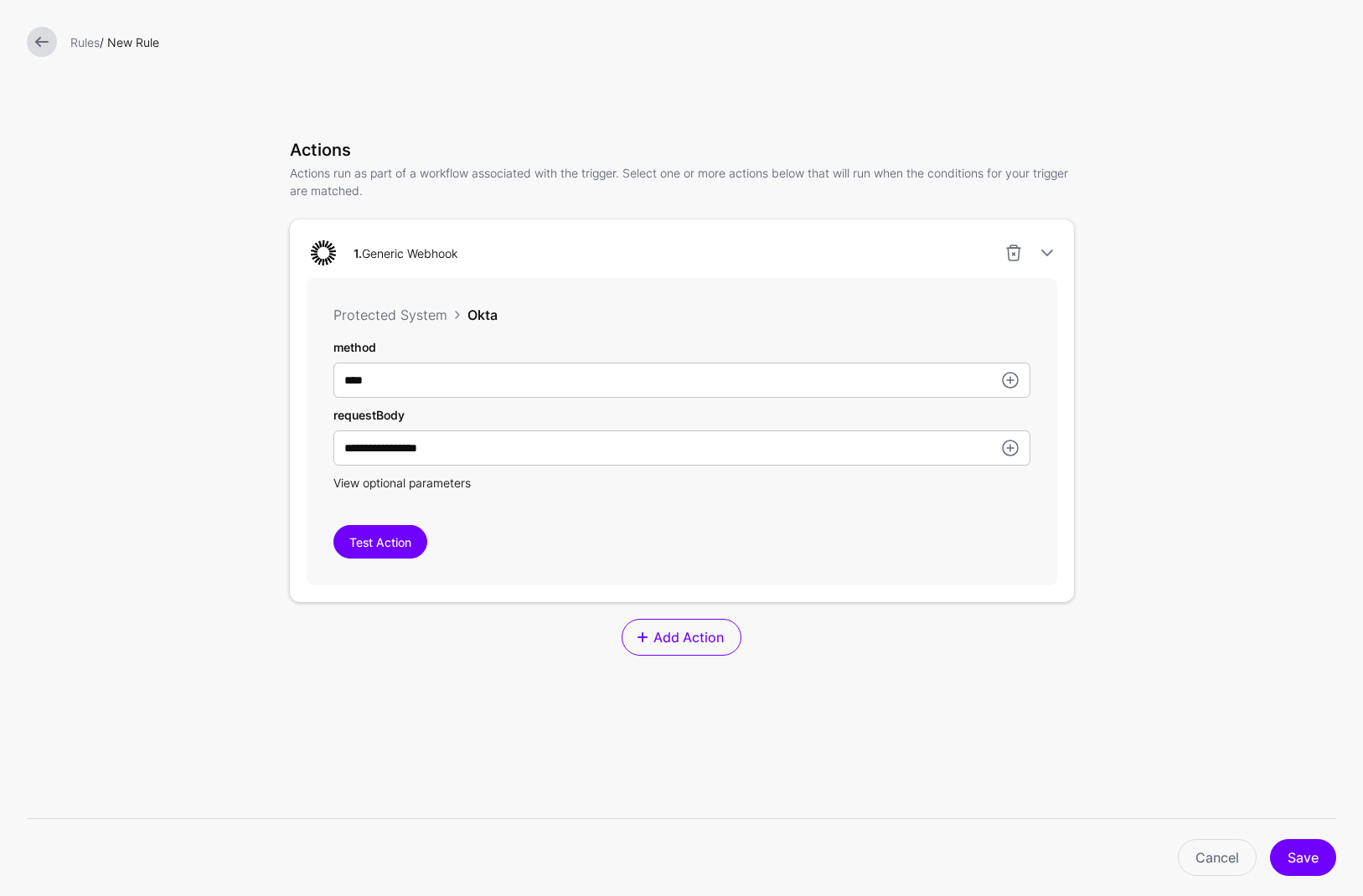click on "View optional parameters" at bounding box center [402, 482] 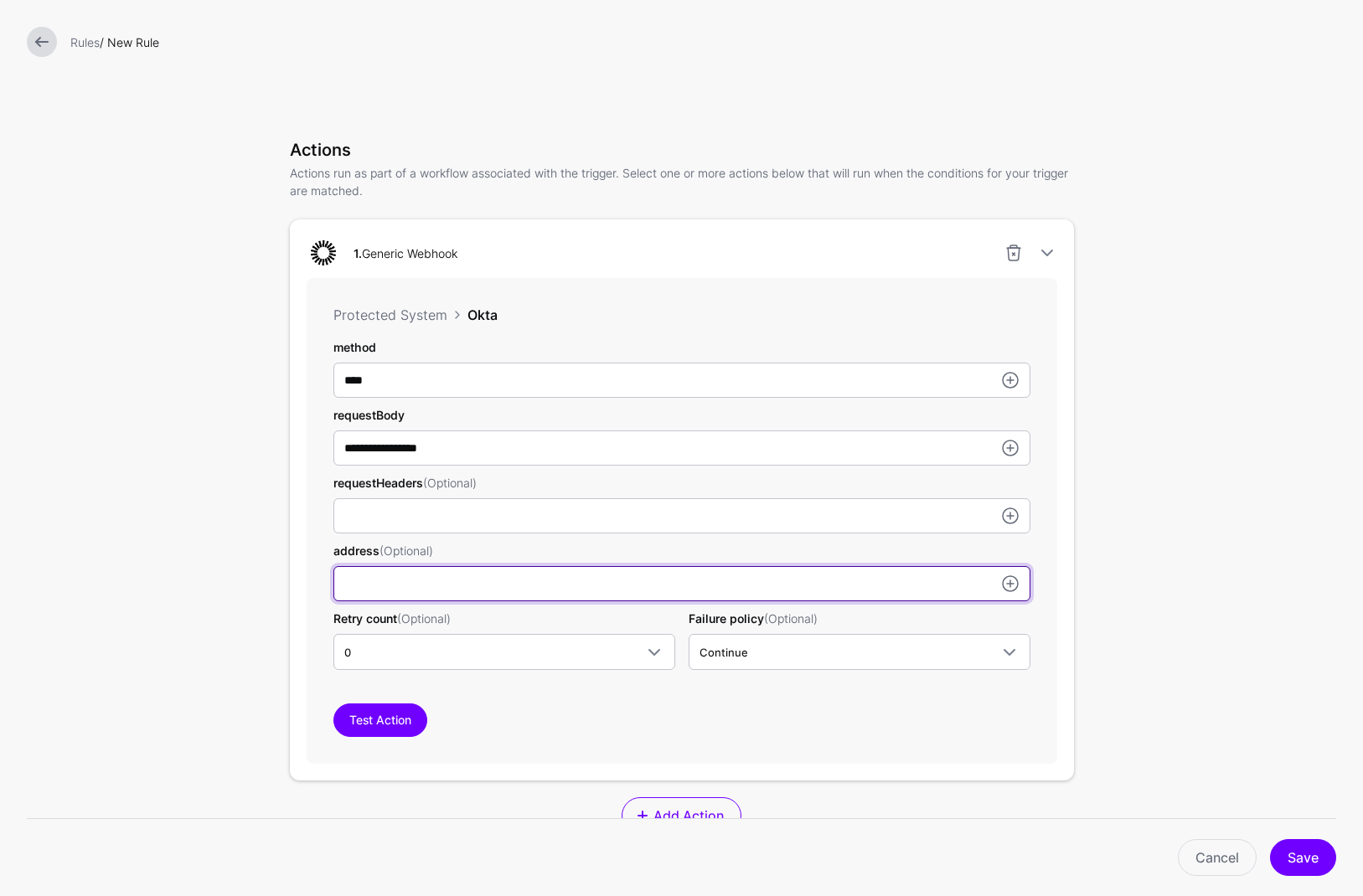click on "method" at bounding box center [682, 516] 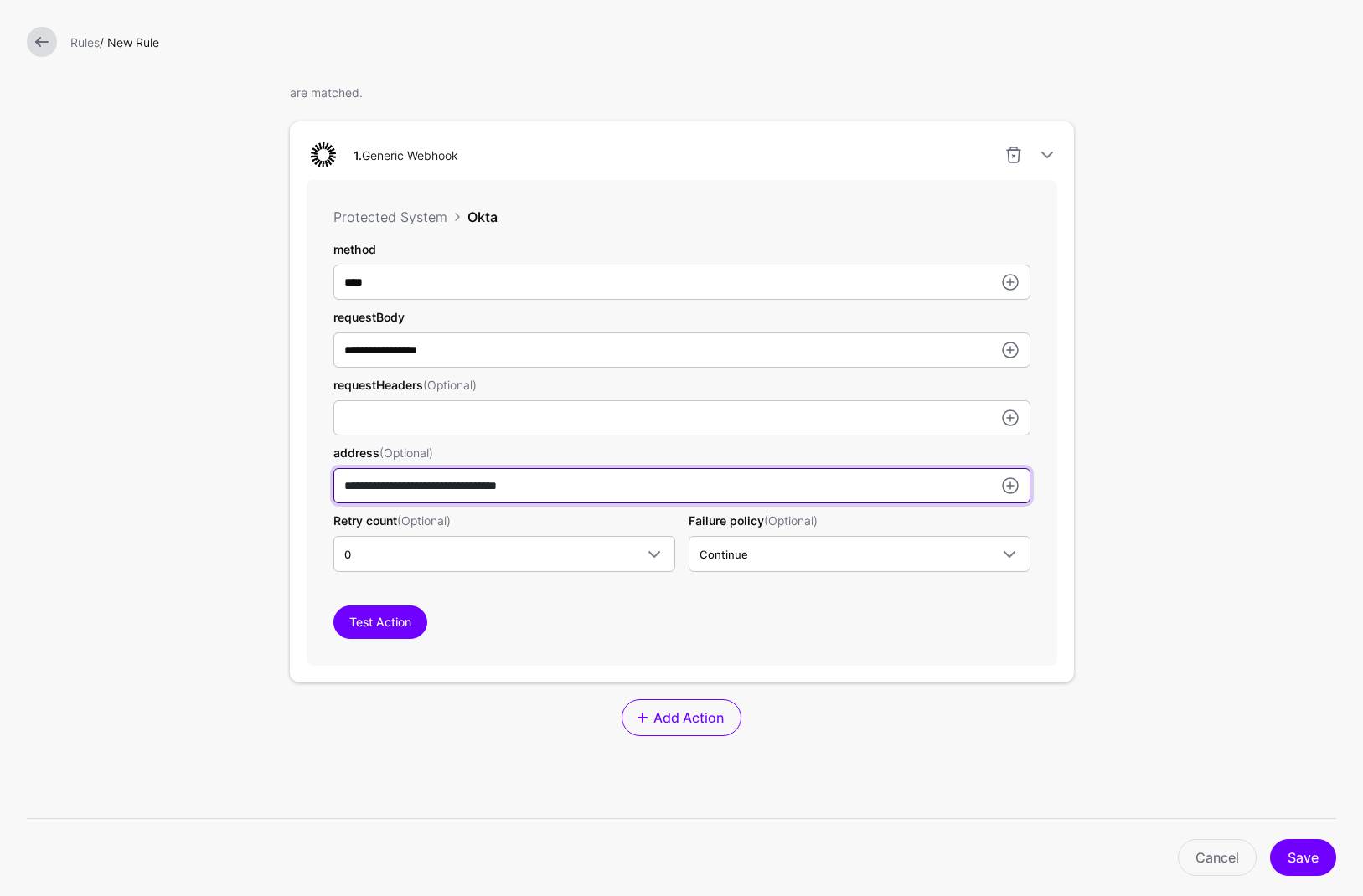 scroll, scrollTop: 449, scrollLeft: 0, axis: vertical 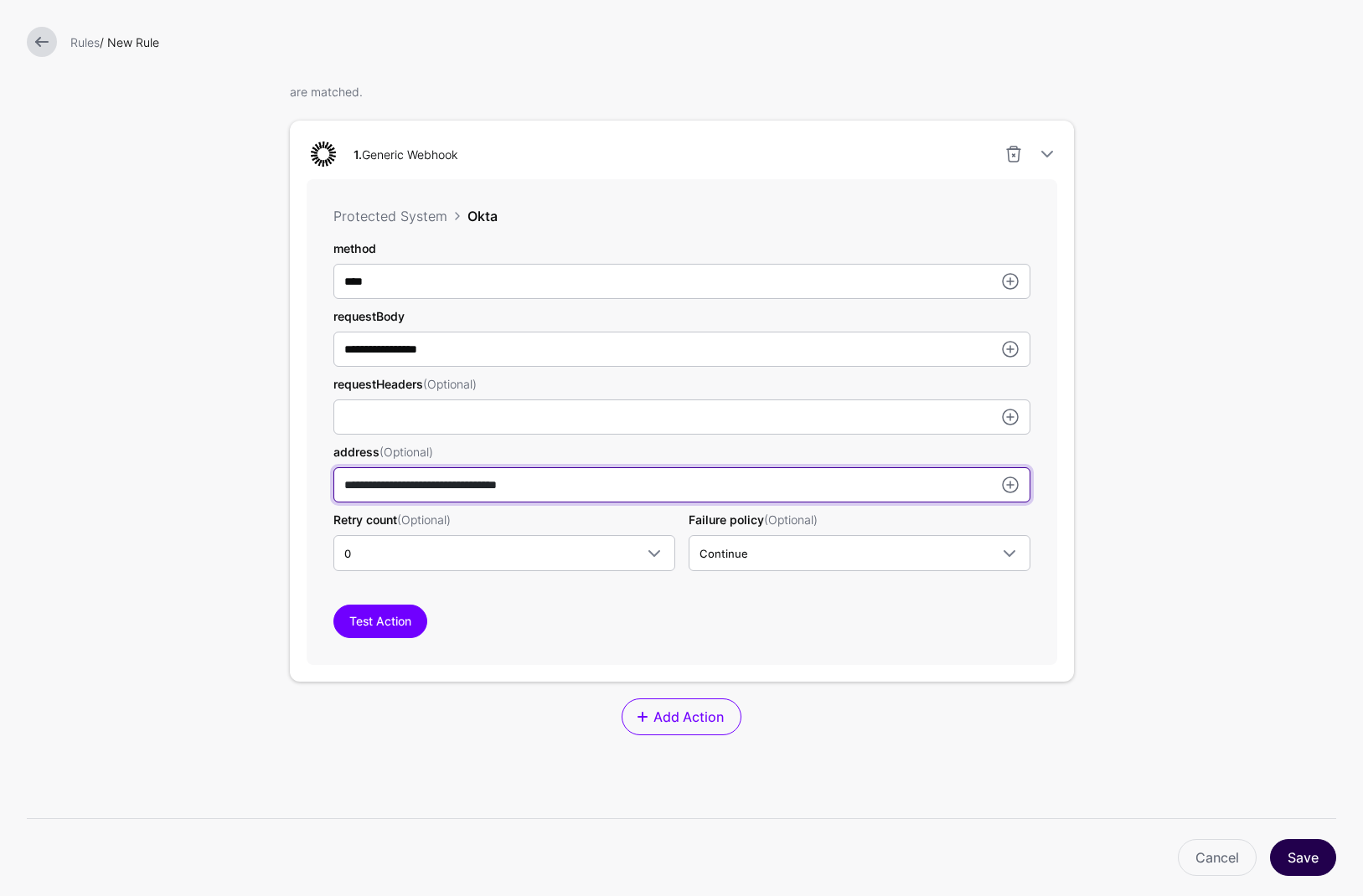 type on "**********" 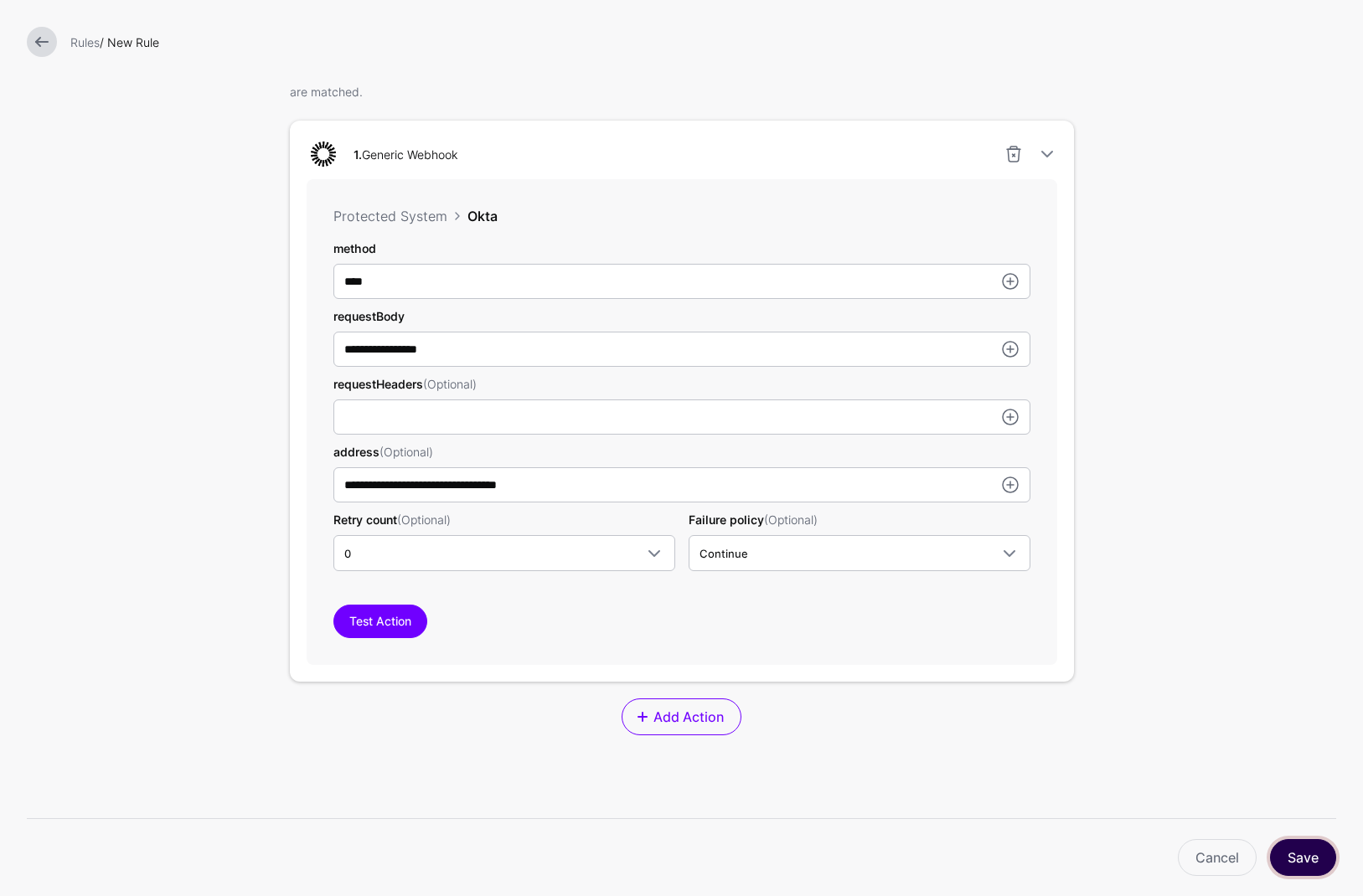 click on "Save" at bounding box center [1303, 857] 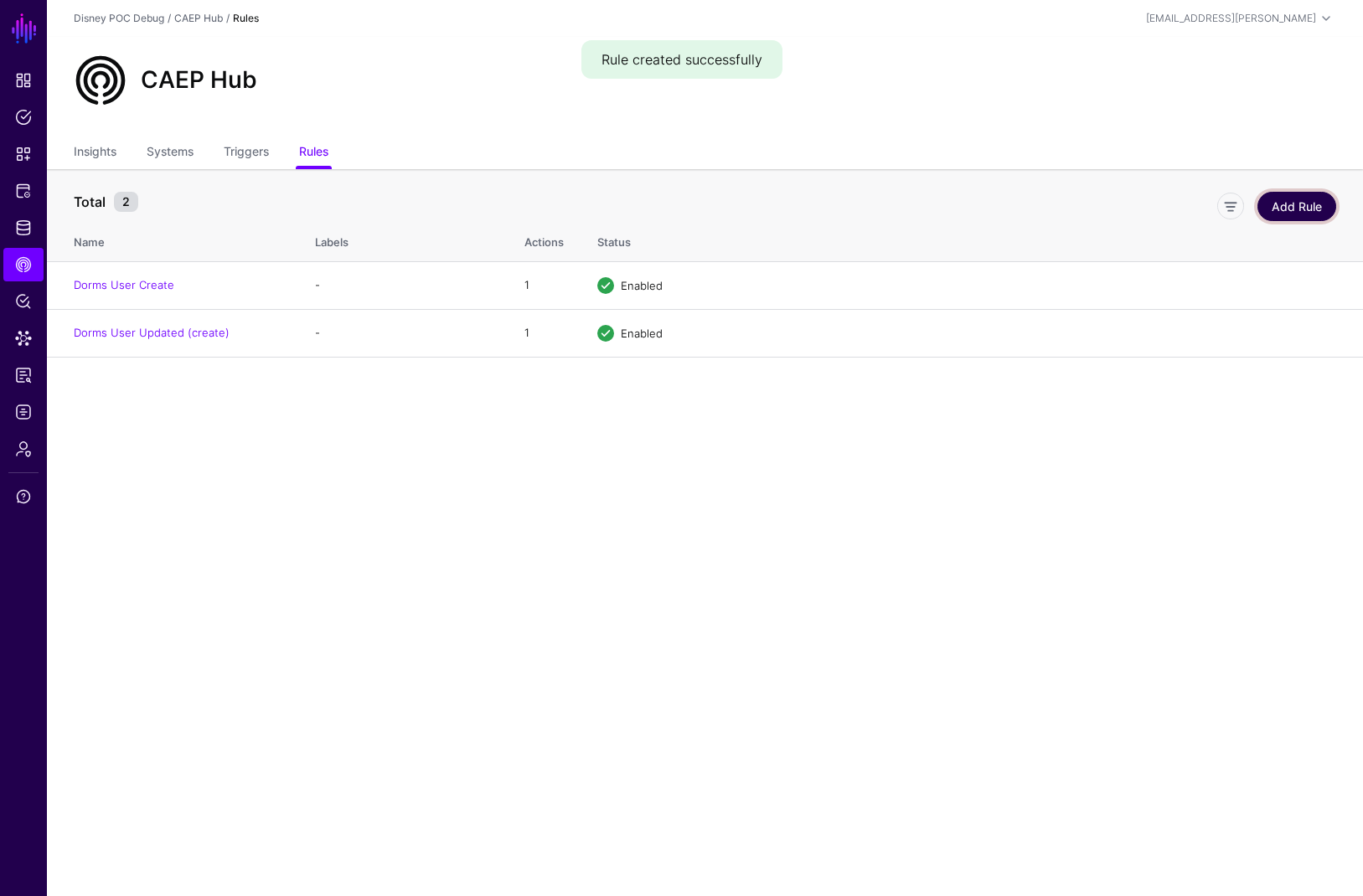 click on "Add Rule" 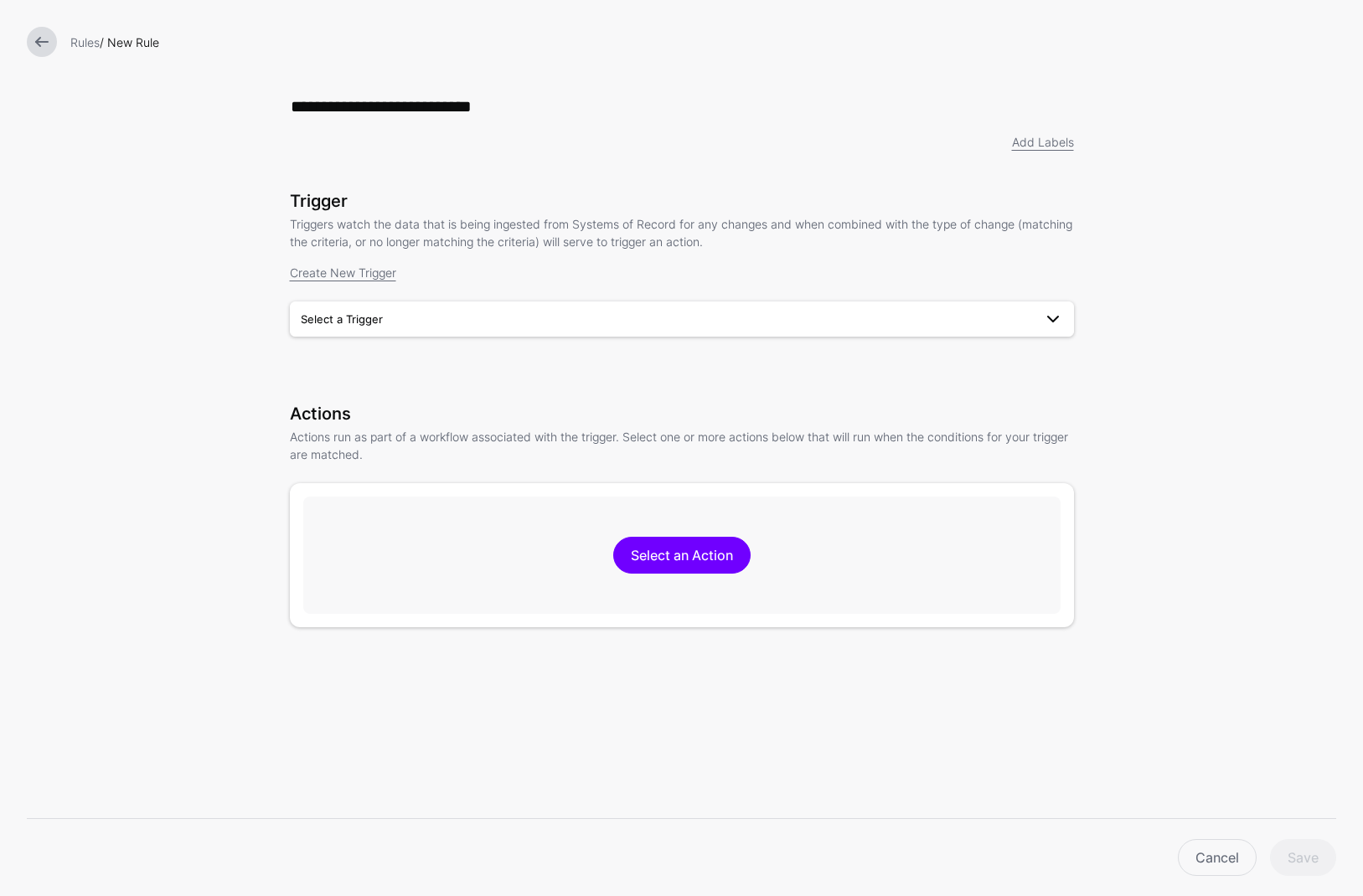 type on "**********" 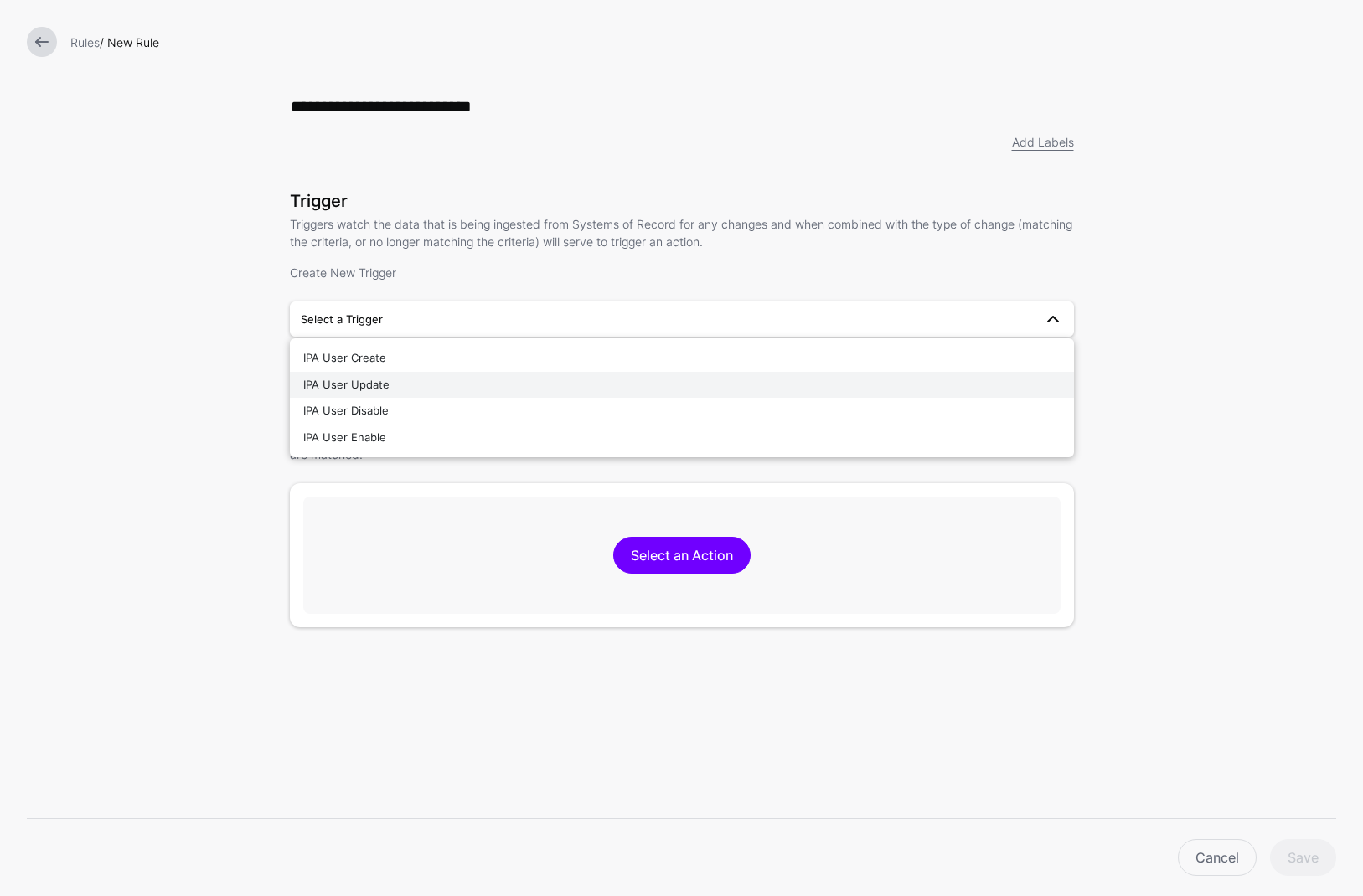 click on "IPA User Update" at bounding box center [682, 385] 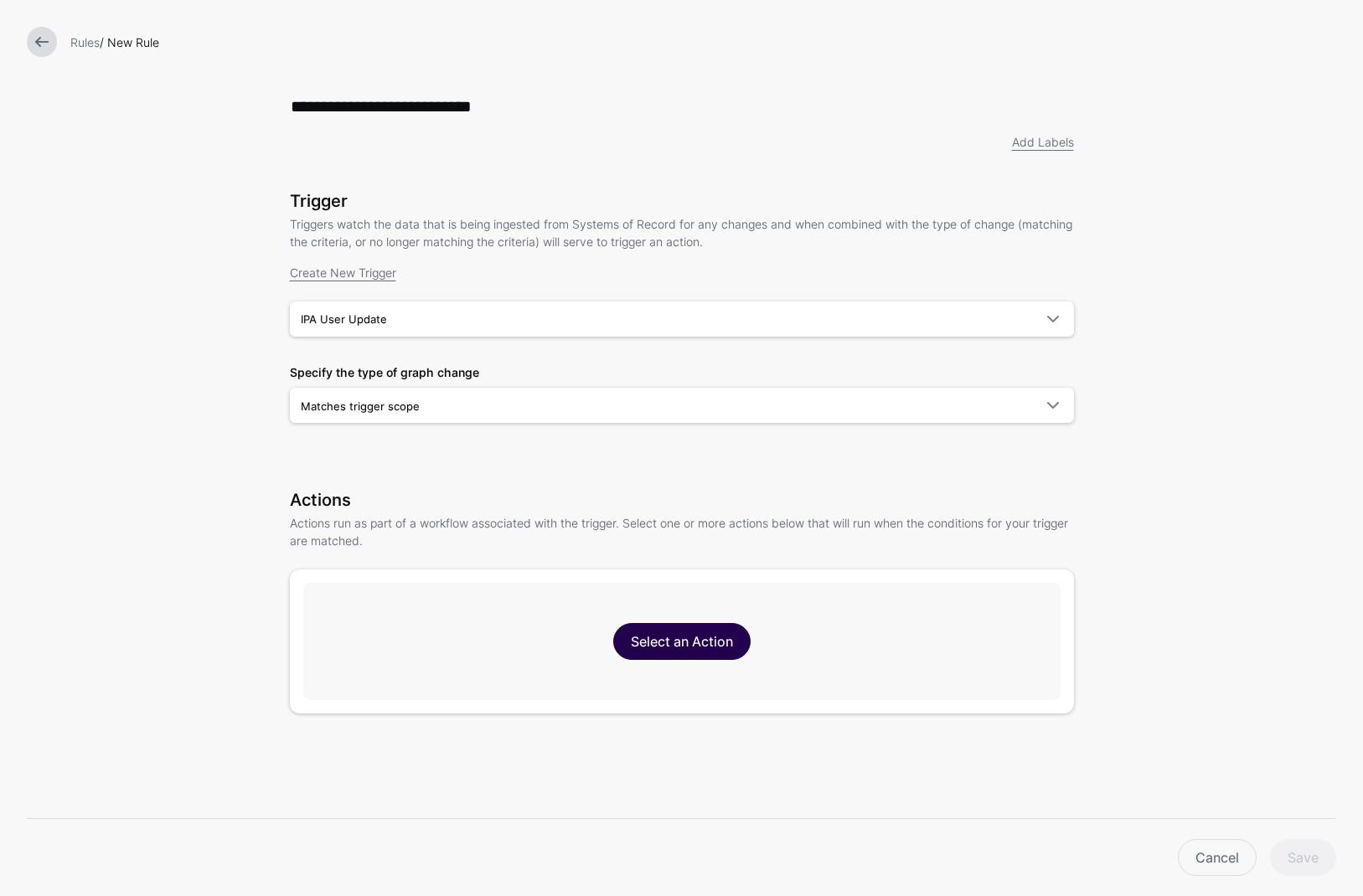click on "Select an Action" at bounding box center (682, 641) 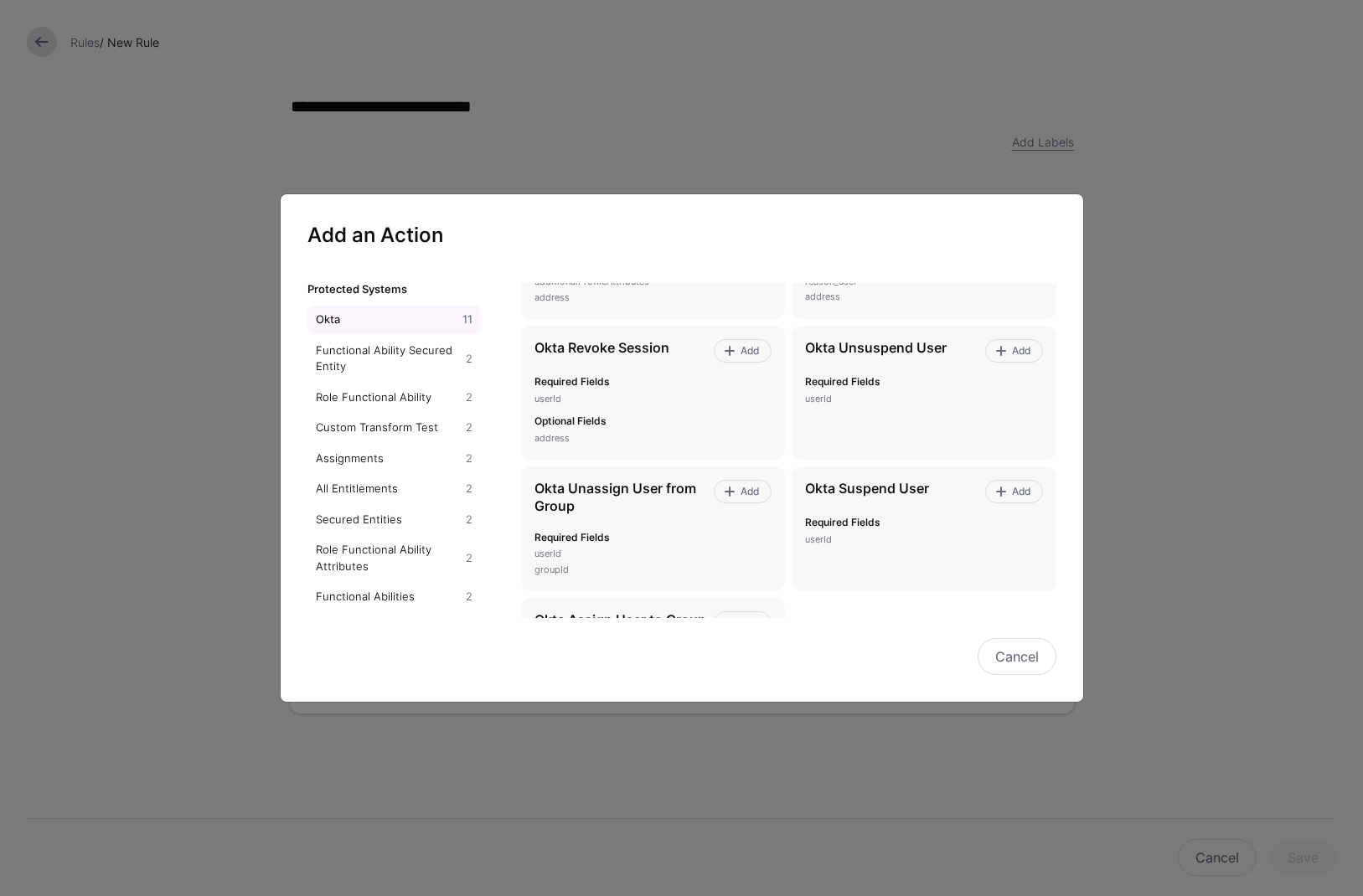 scroll, scrollTop: 777, scrollLeft: 0, axis: vertical 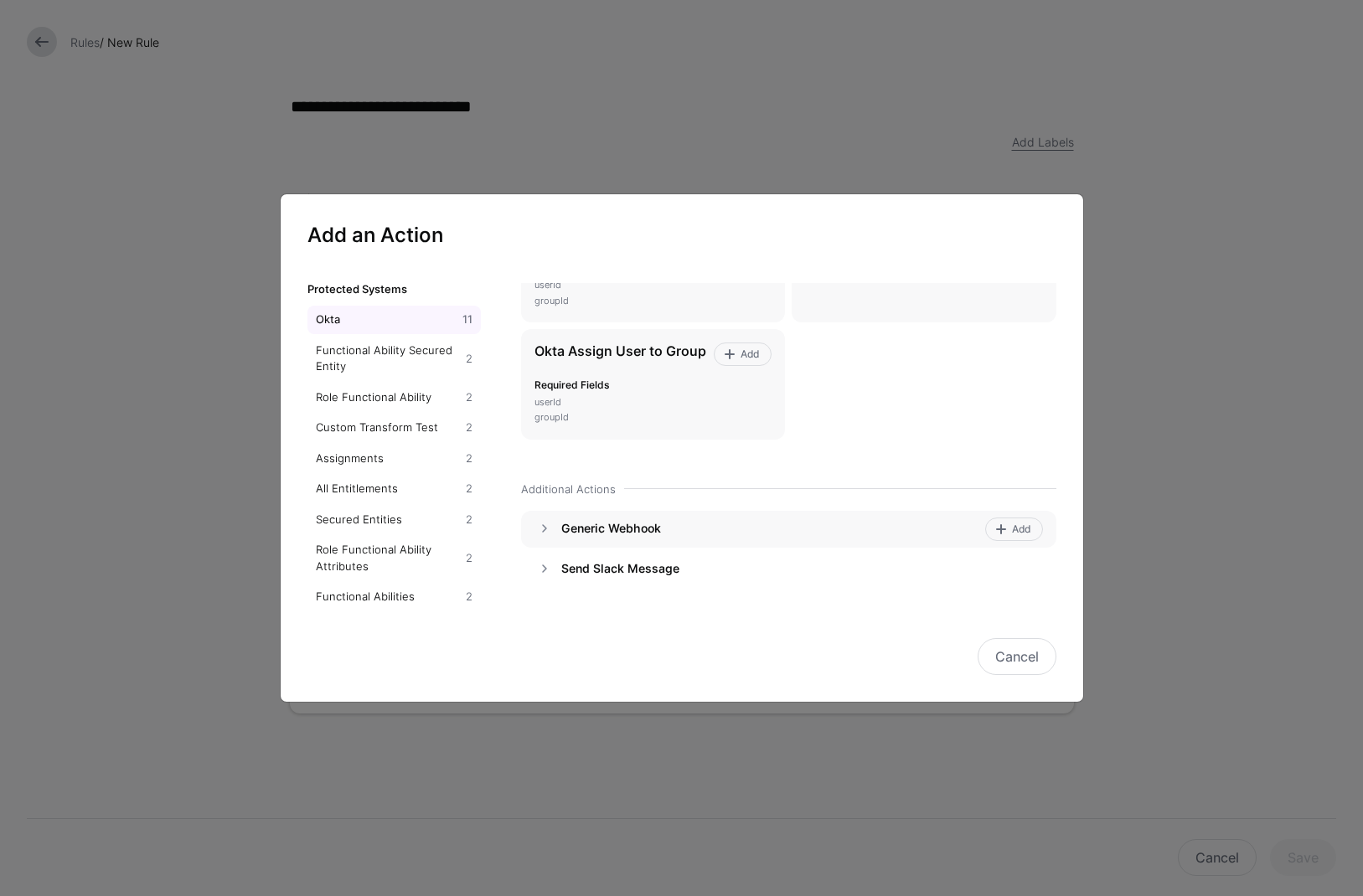 click on "Generic Webhook" 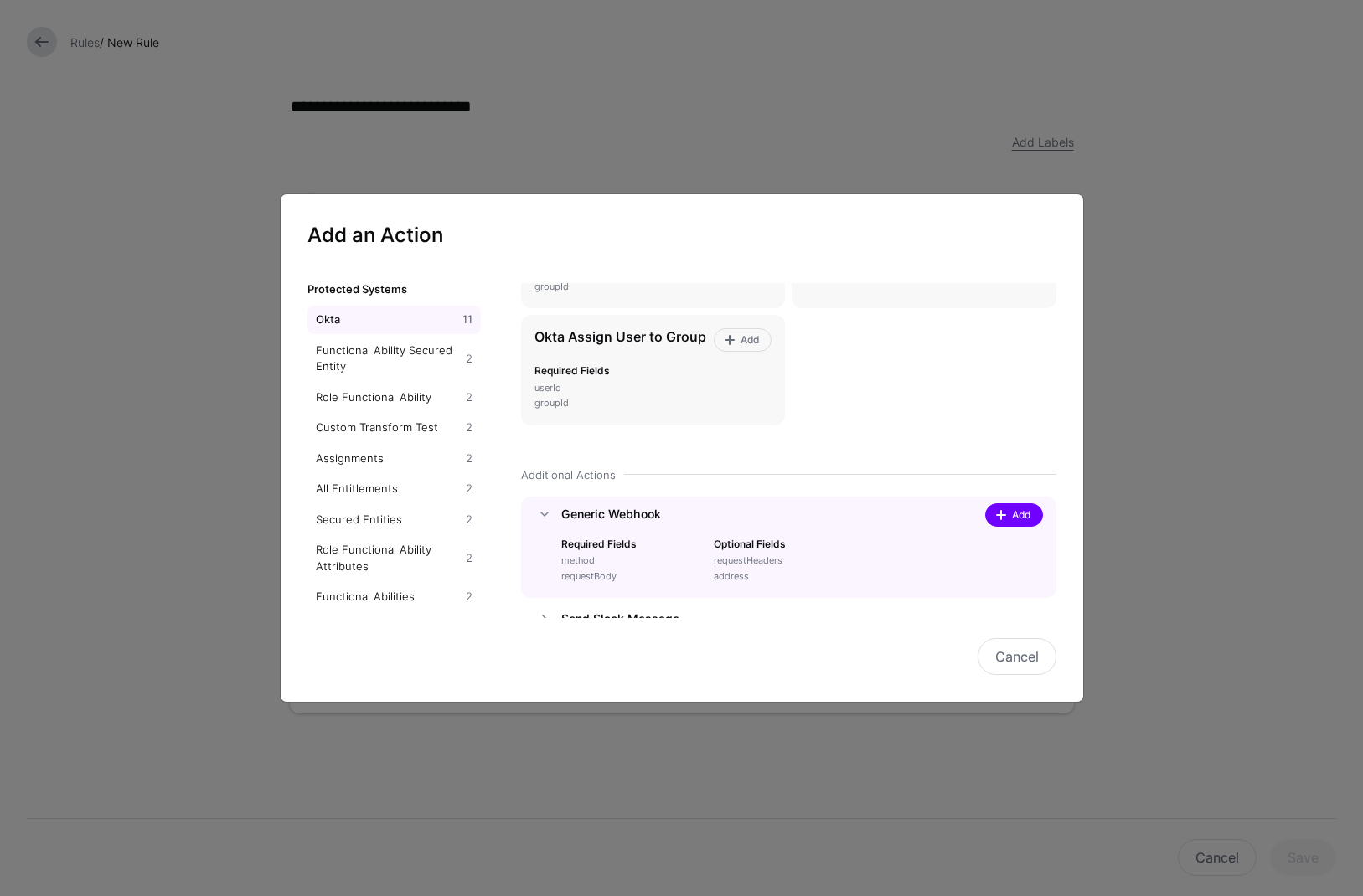 click 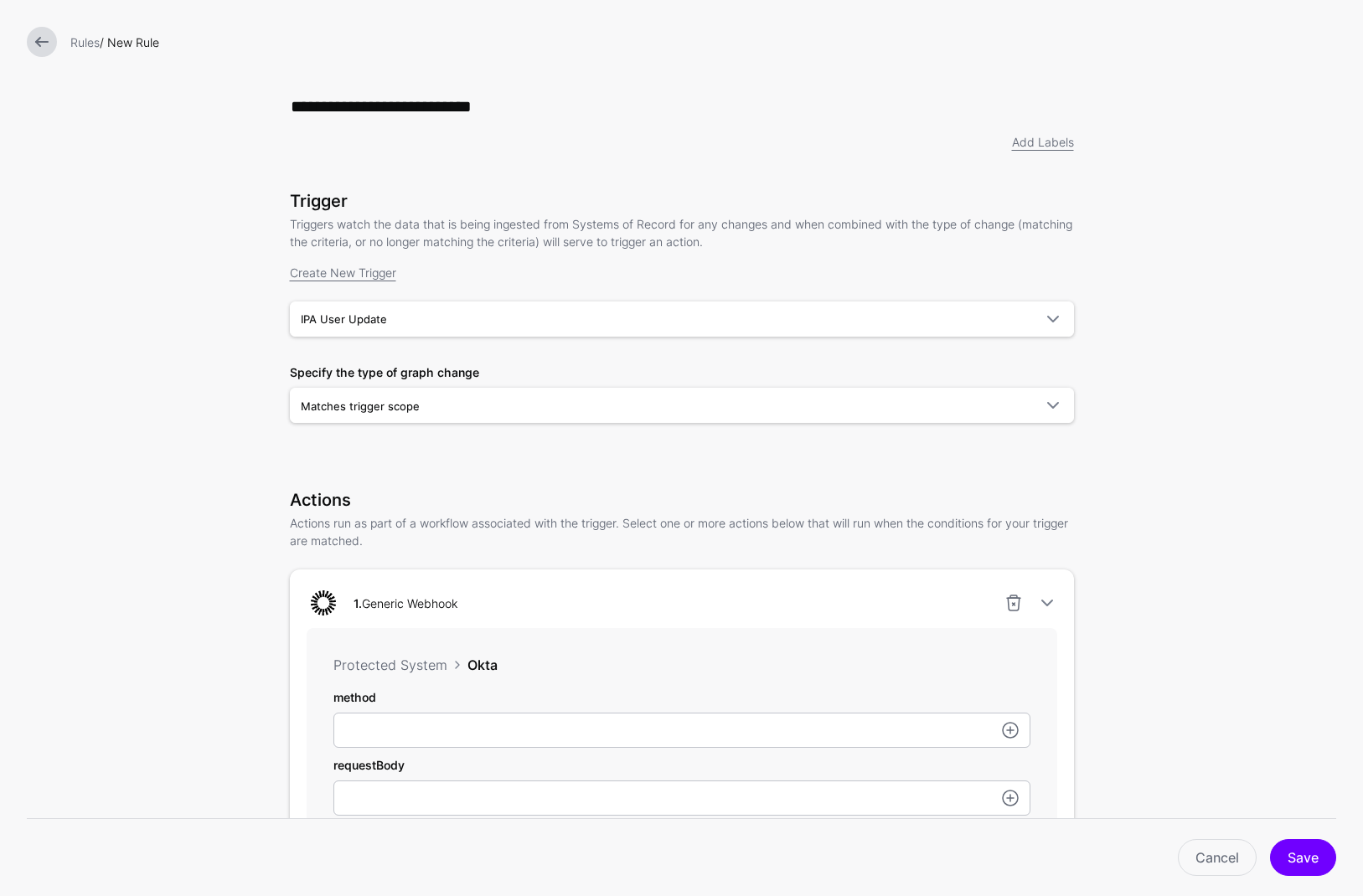 scroll, scrollTop: 215, scrollLeft: 0, axis: vertical 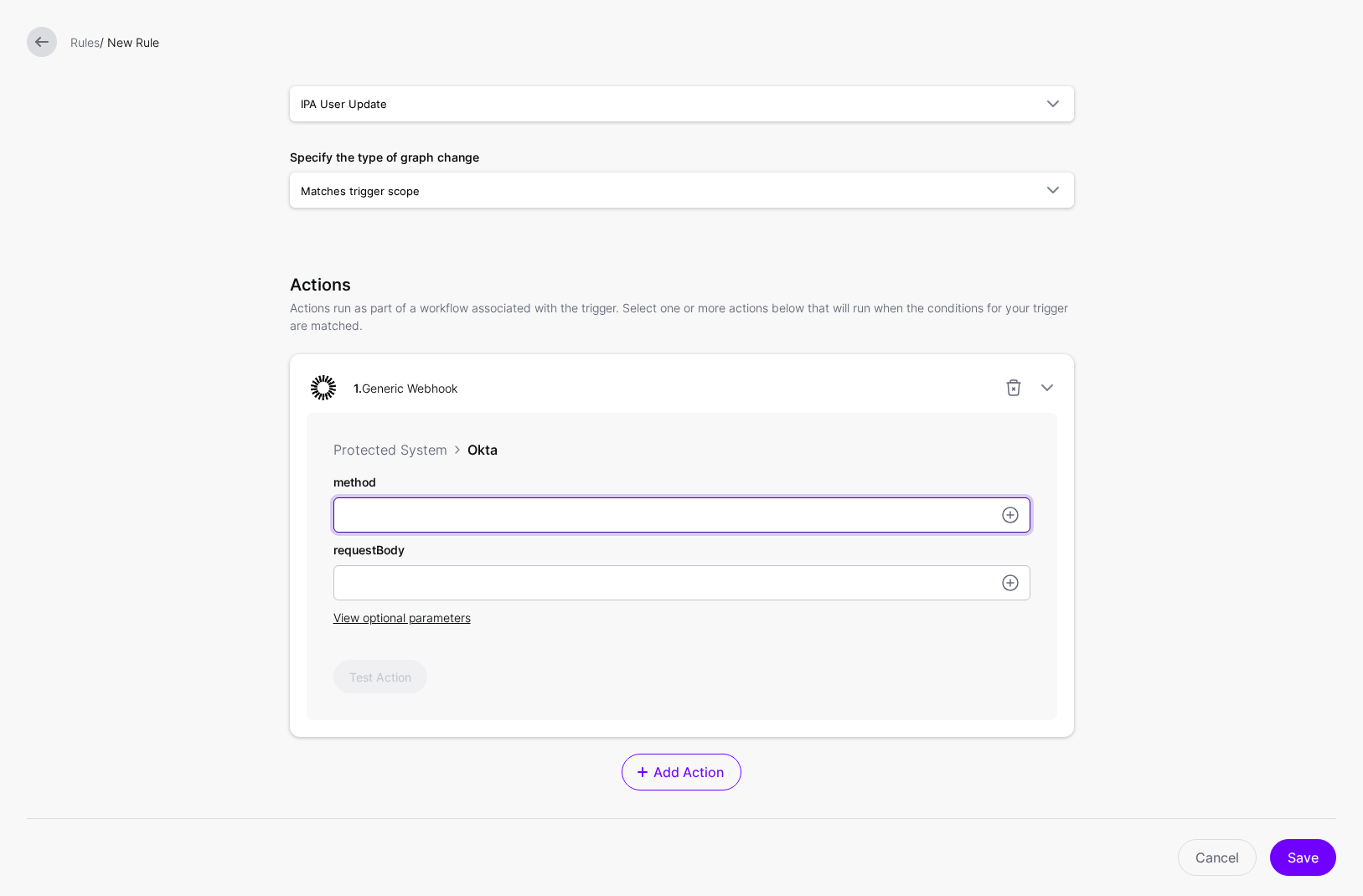 click on "method" at bounding box center (682, 515) 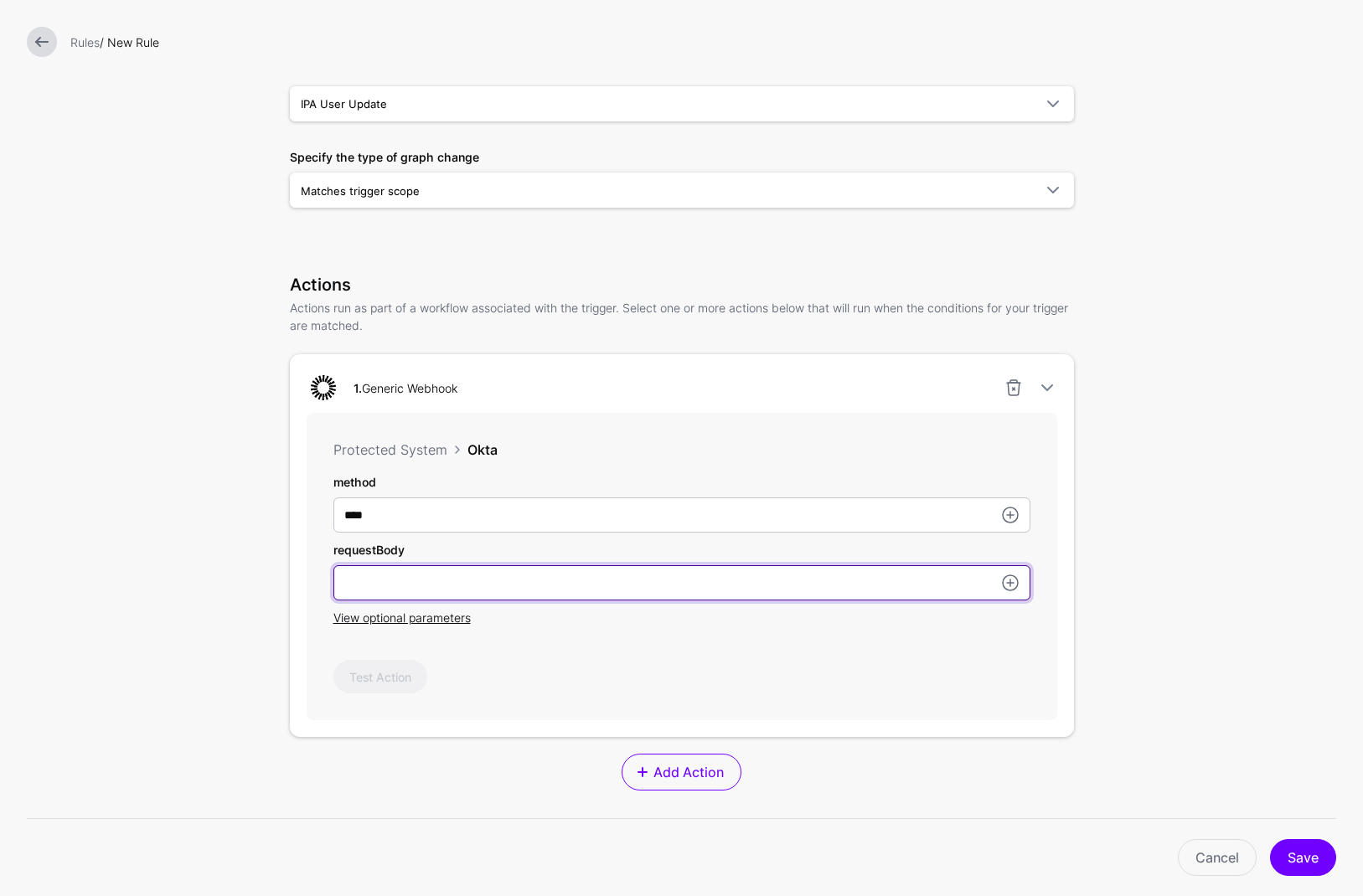 click on "method" at bounding box center [682, 583] 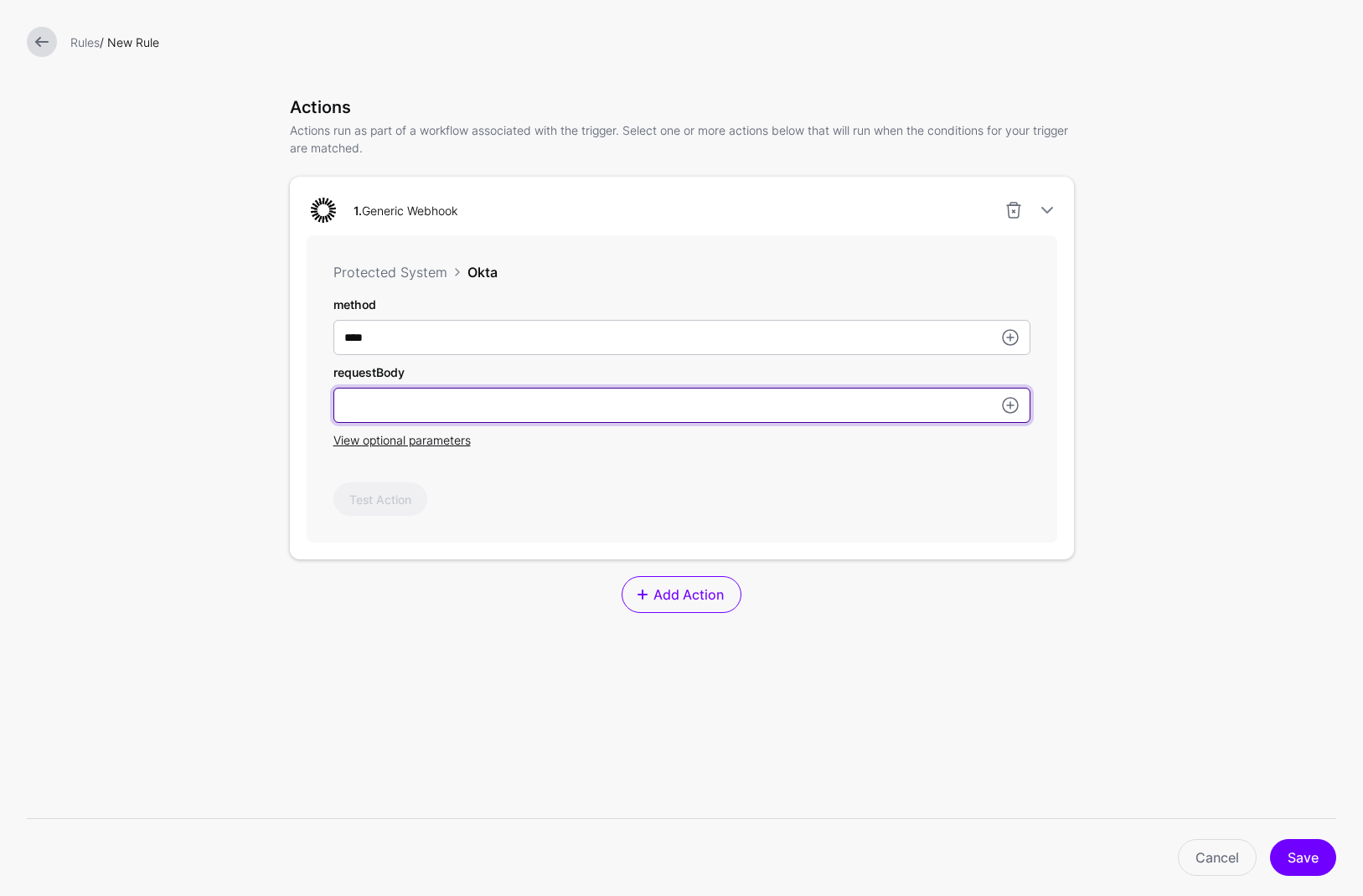 scroll, scrollTop: 402, scrollLeft: 0, axis: vertical 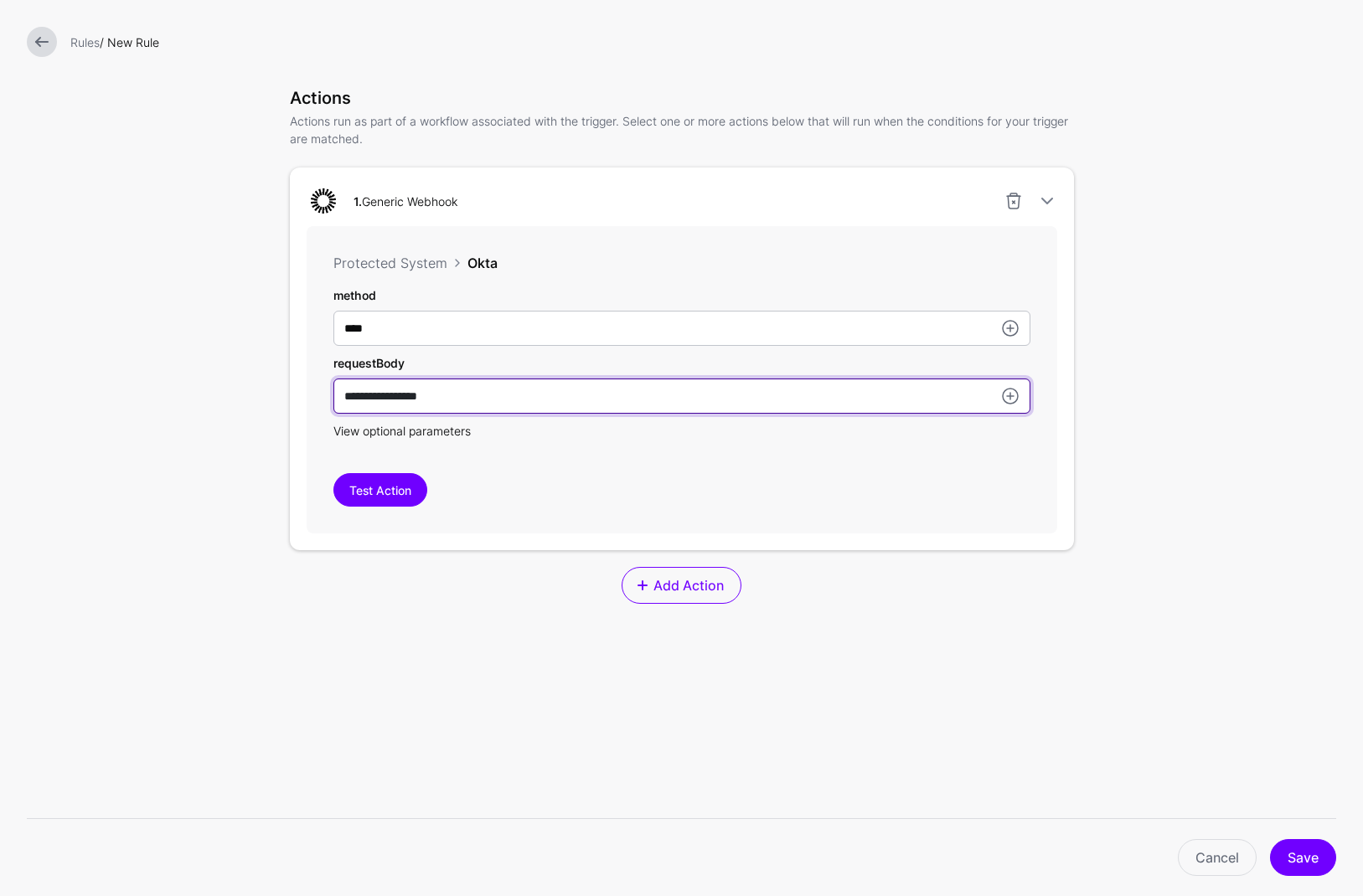 type on "**********" 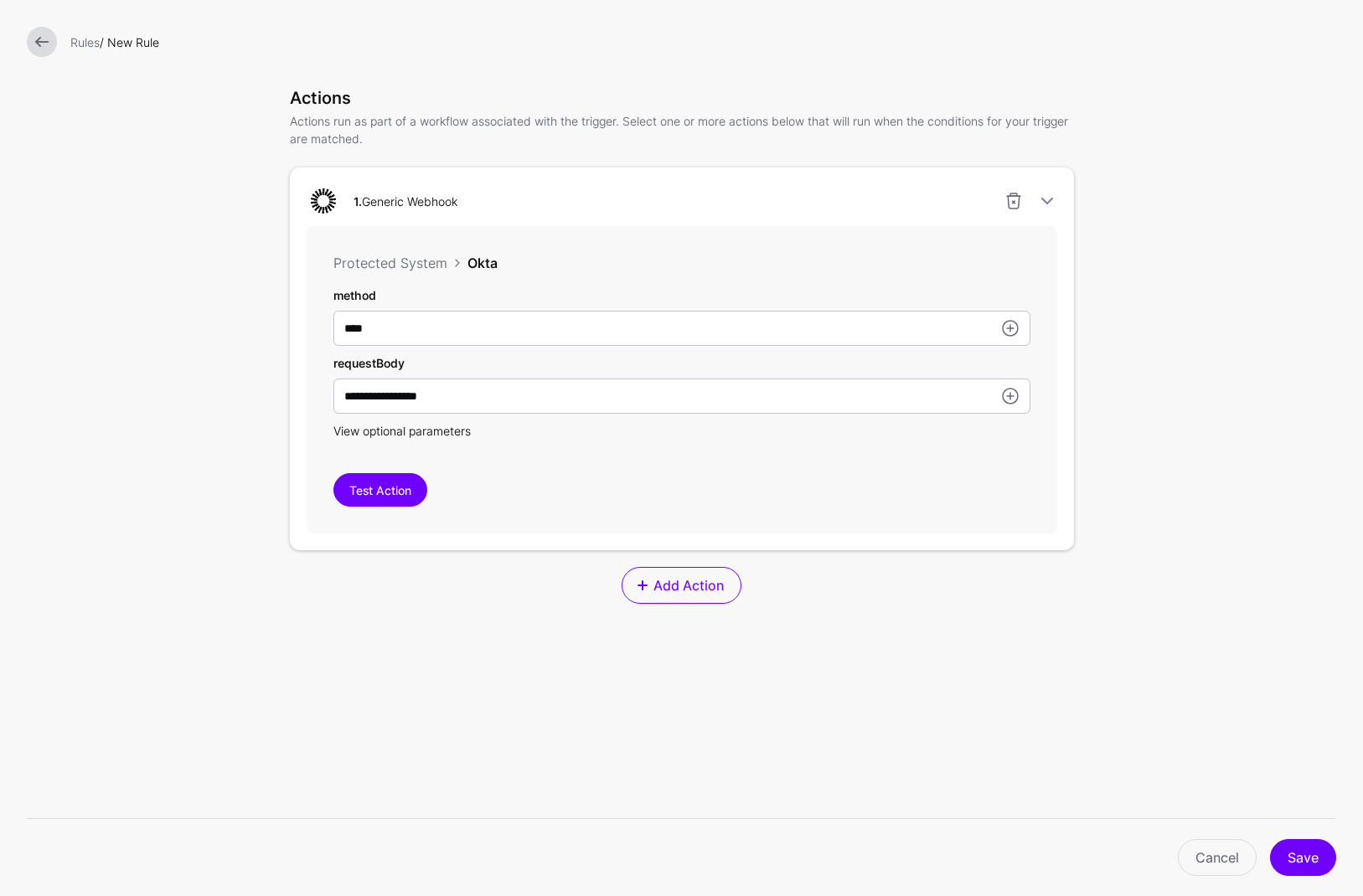 click on "View optional parameters" at bounding box center (402, 430) 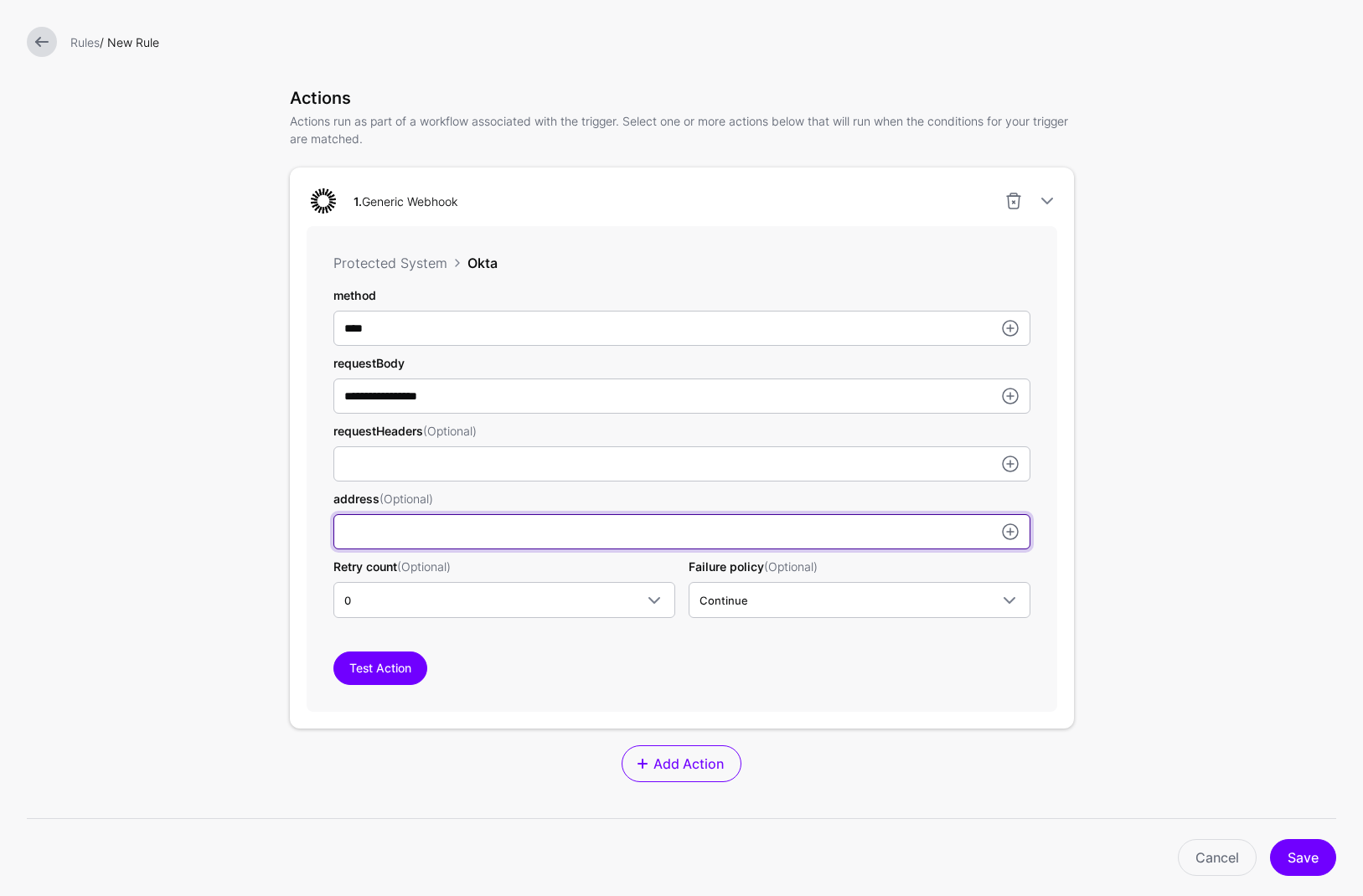 click on "method" at bounding box center (682, 464) 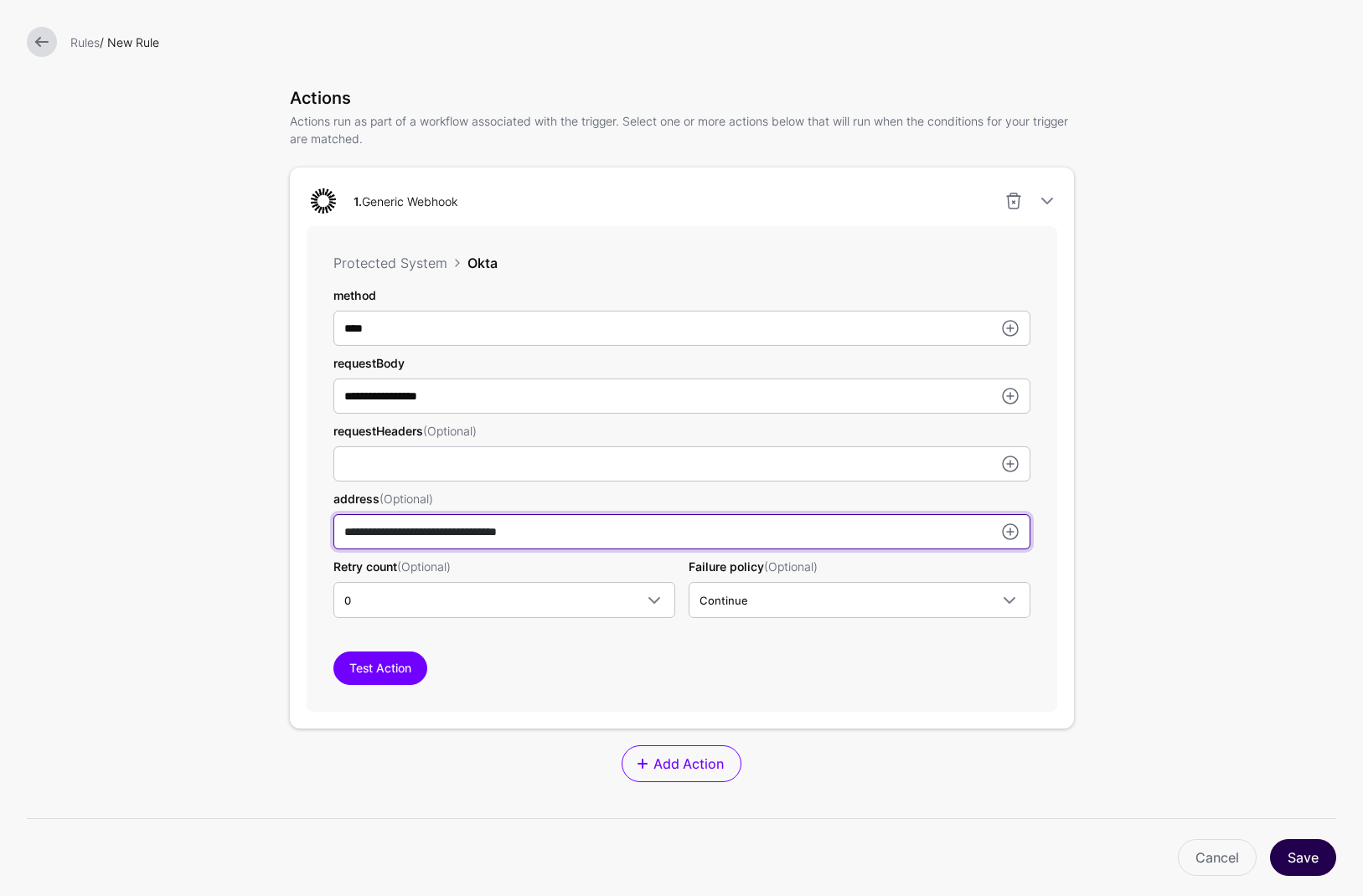 type on "**********" 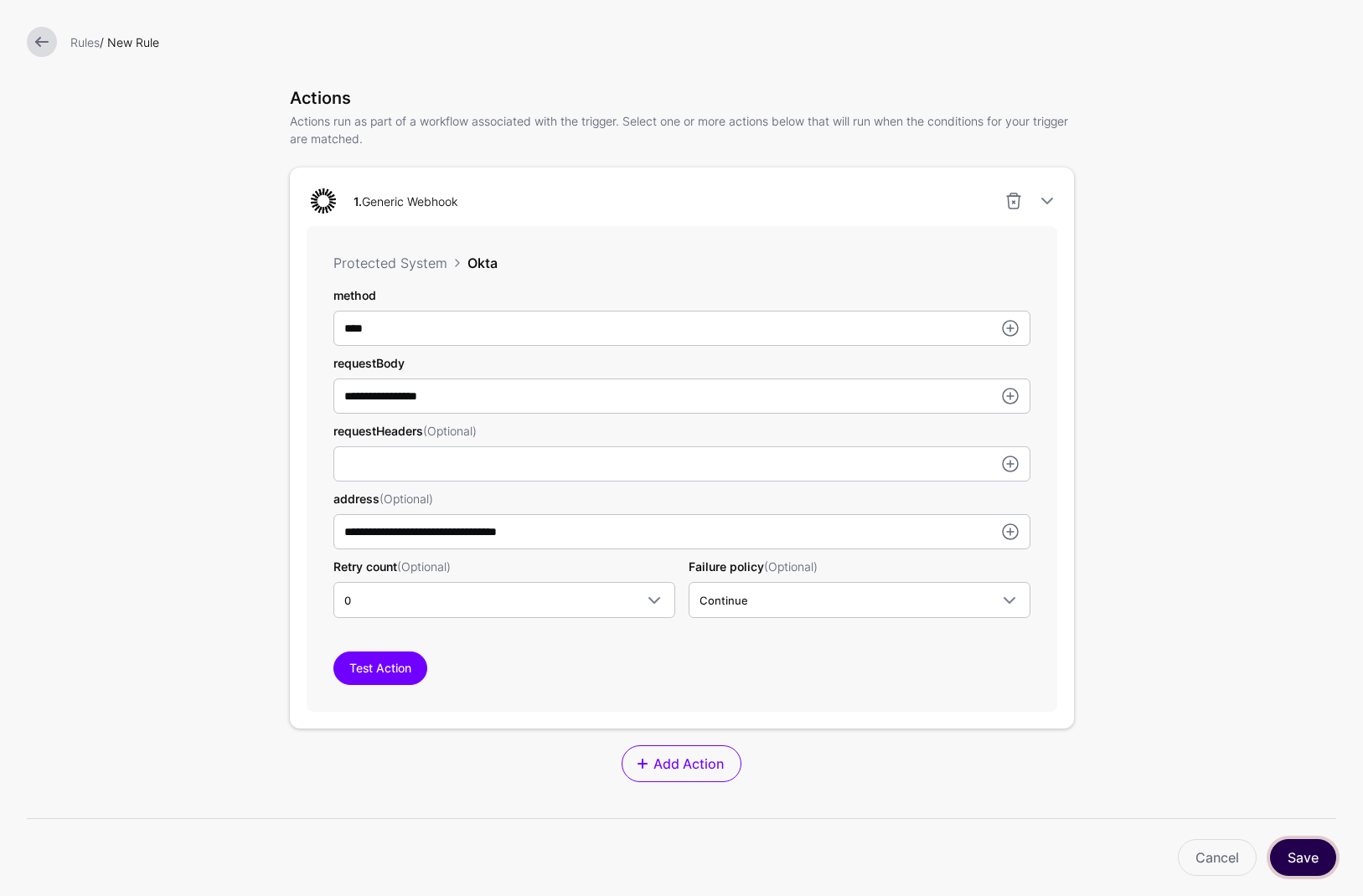 click on "Save" at bounding box center [1303, 857] 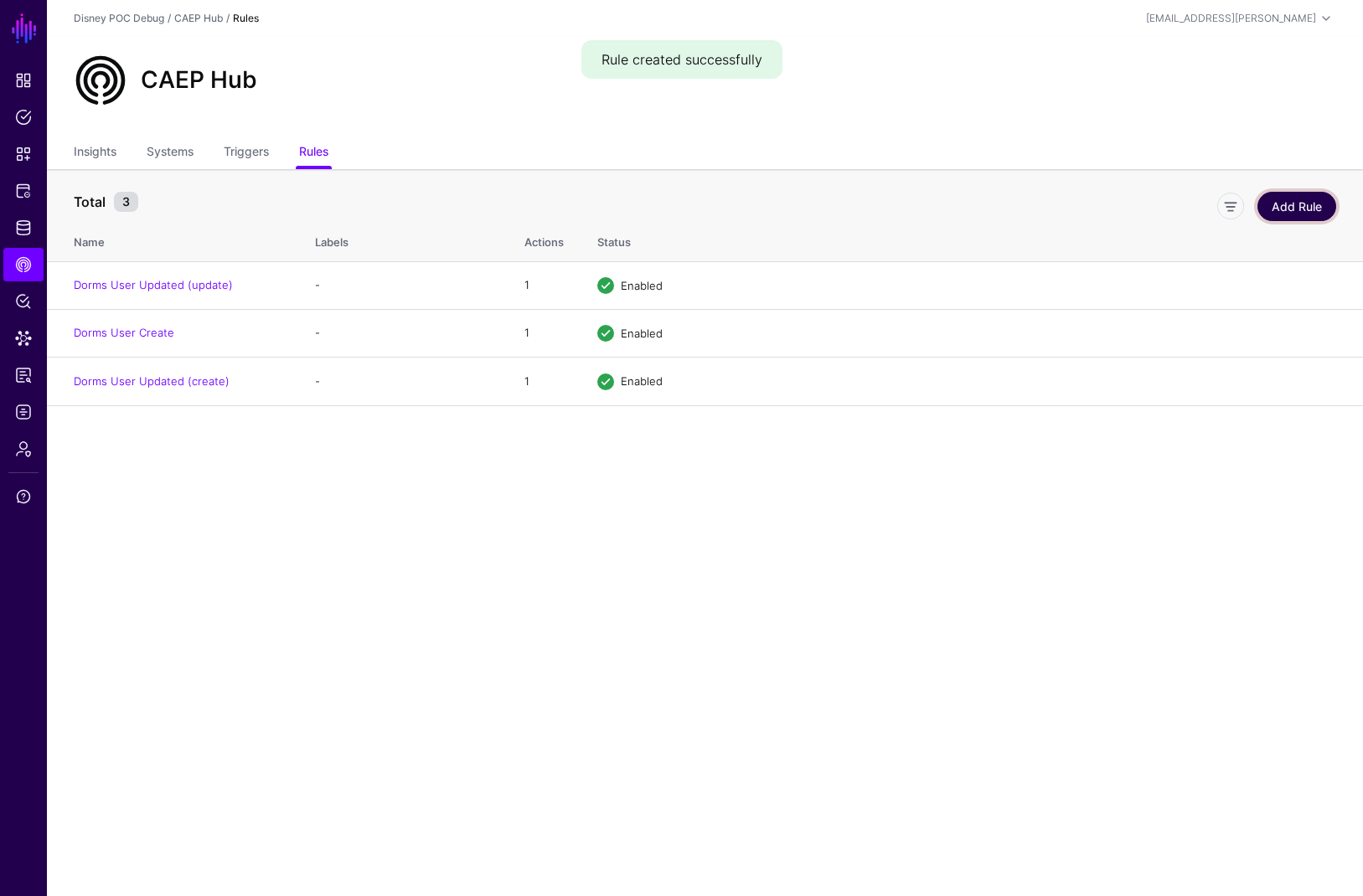 click on "Add Rule" 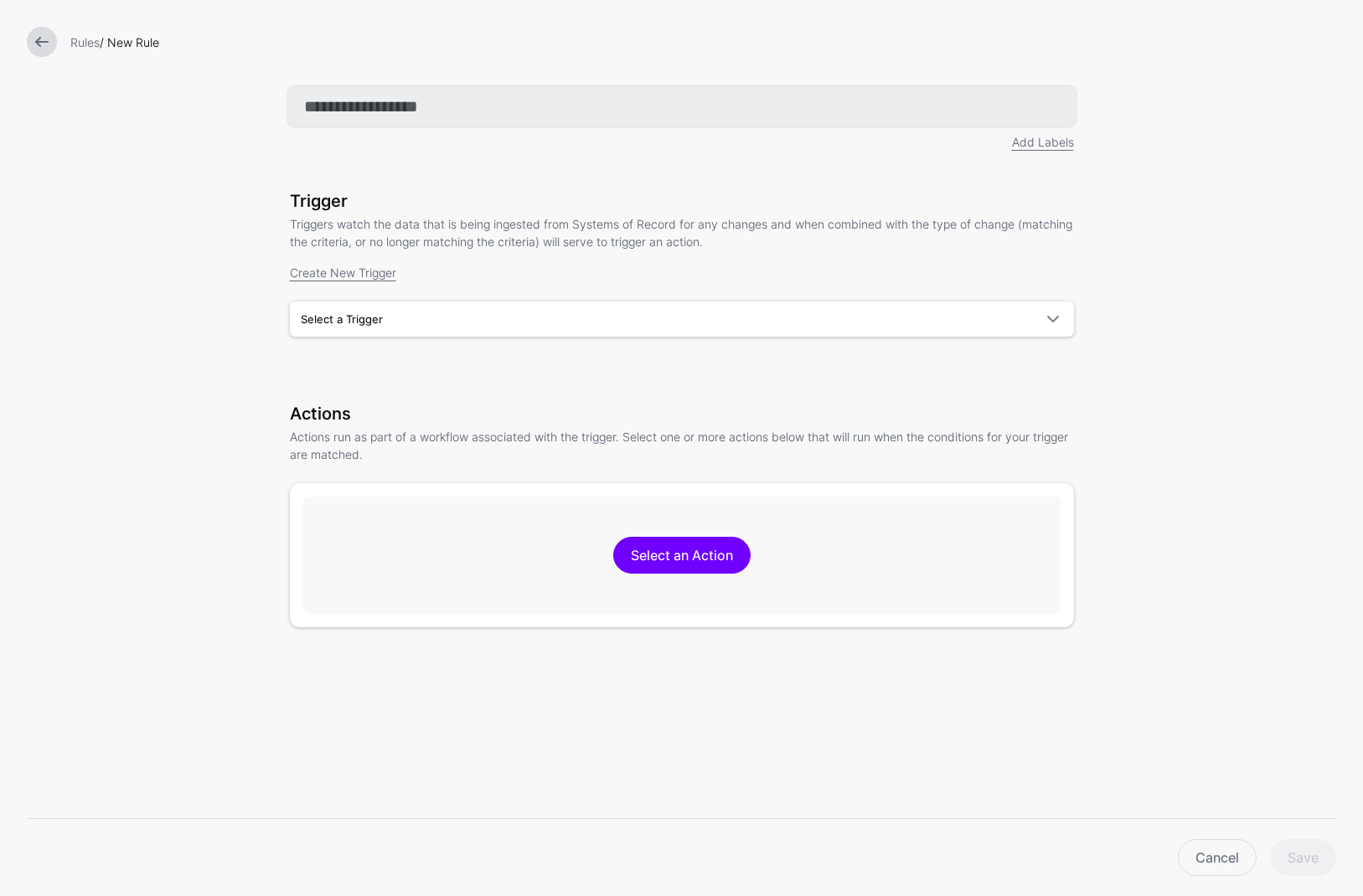 paste on "**********" 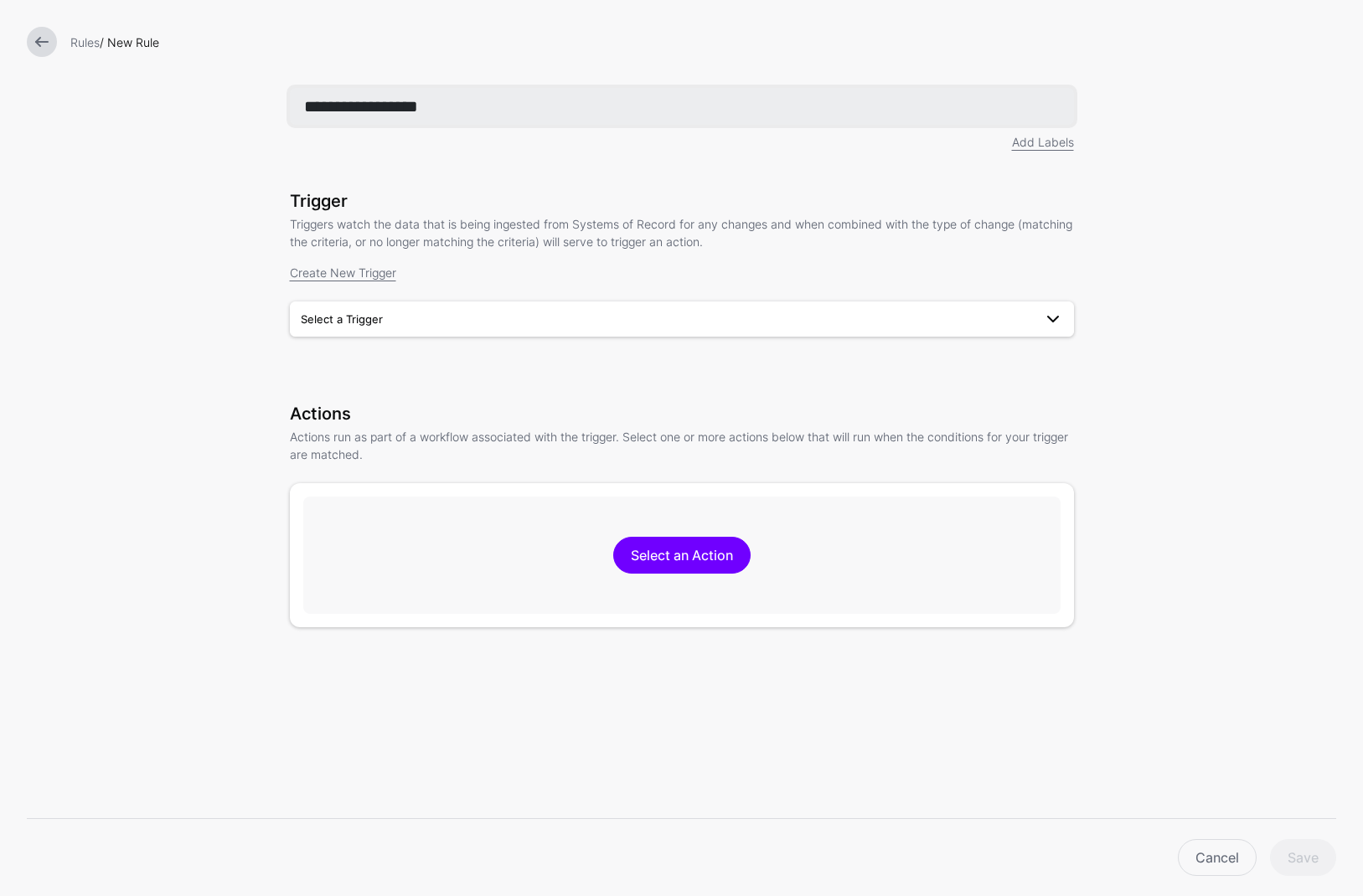 type on "**********" 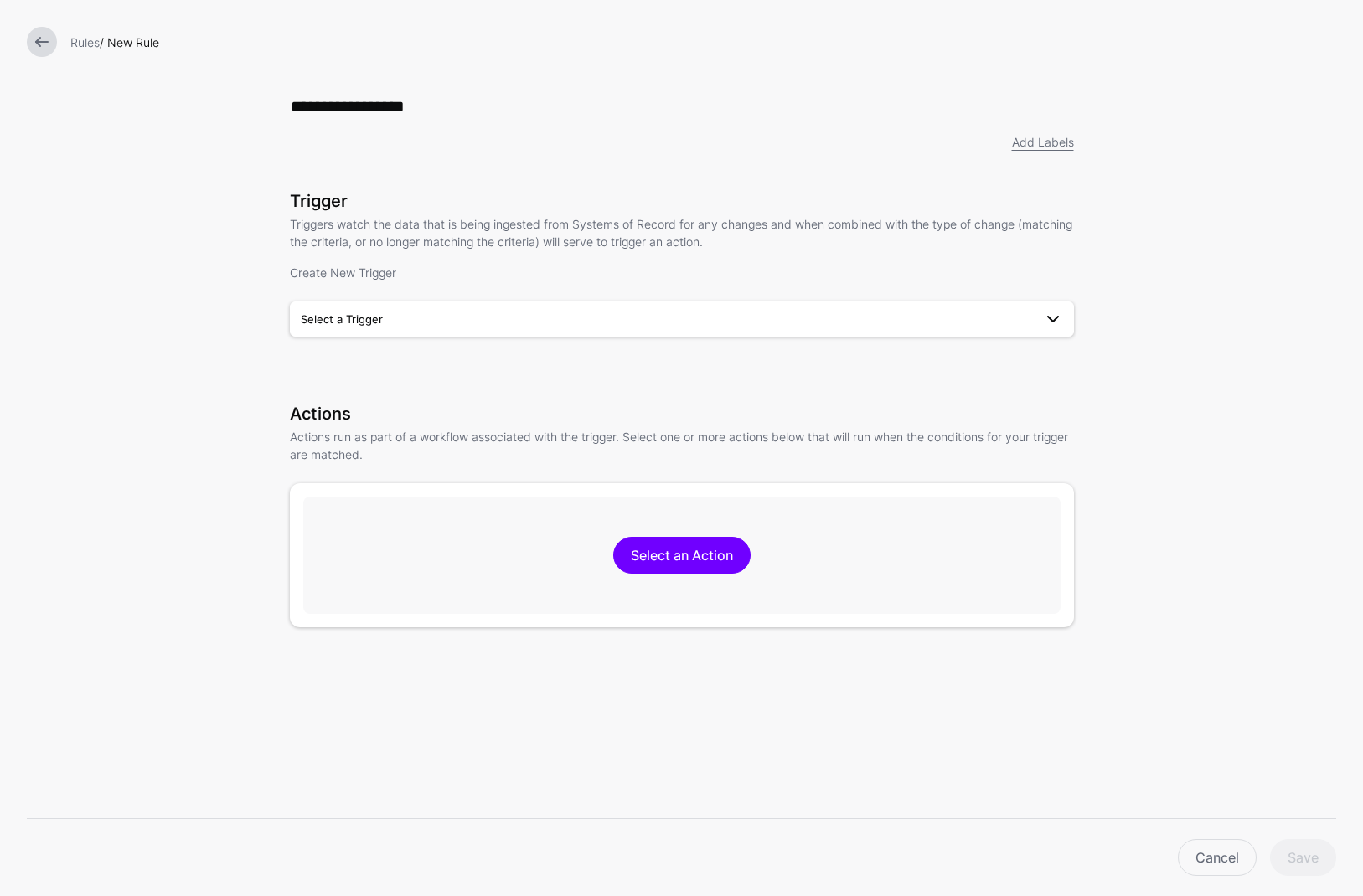 click on "Select a Trigger" at bounding box center (682, 319) 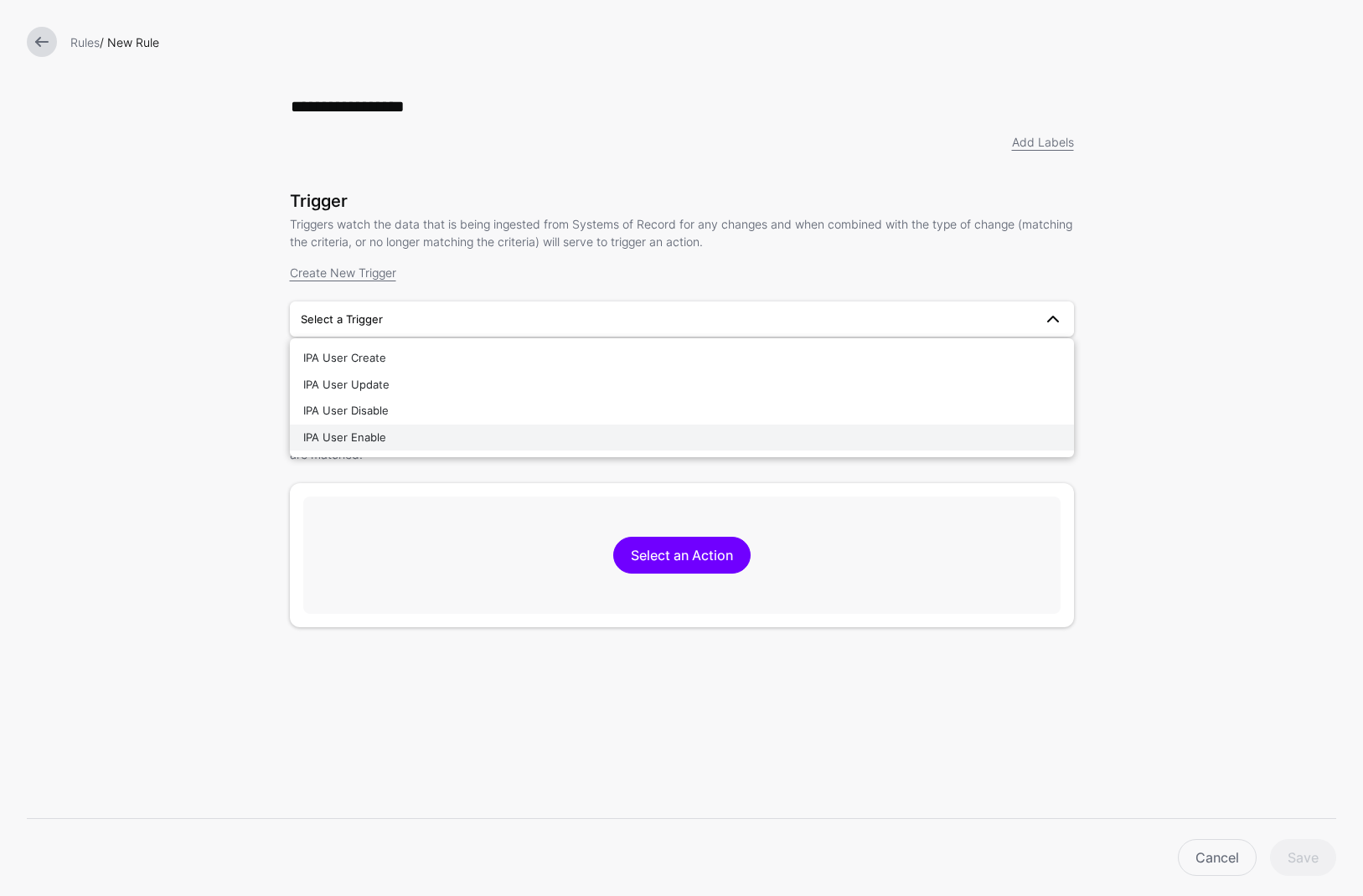 click on "IPA User Enable" at bounding box center (344, 437) 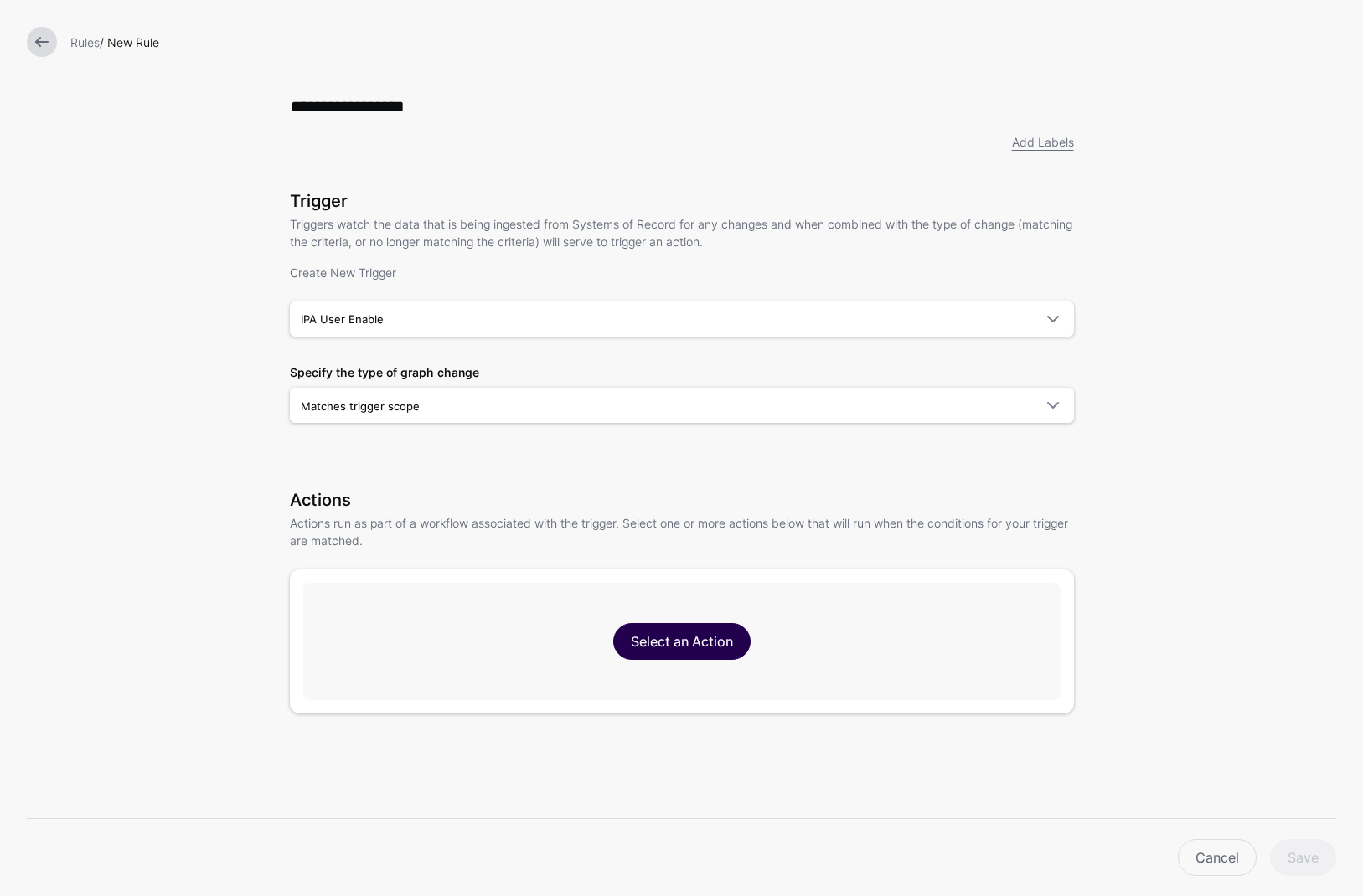 click on "Select an Action" at bounding box center [682, 641] 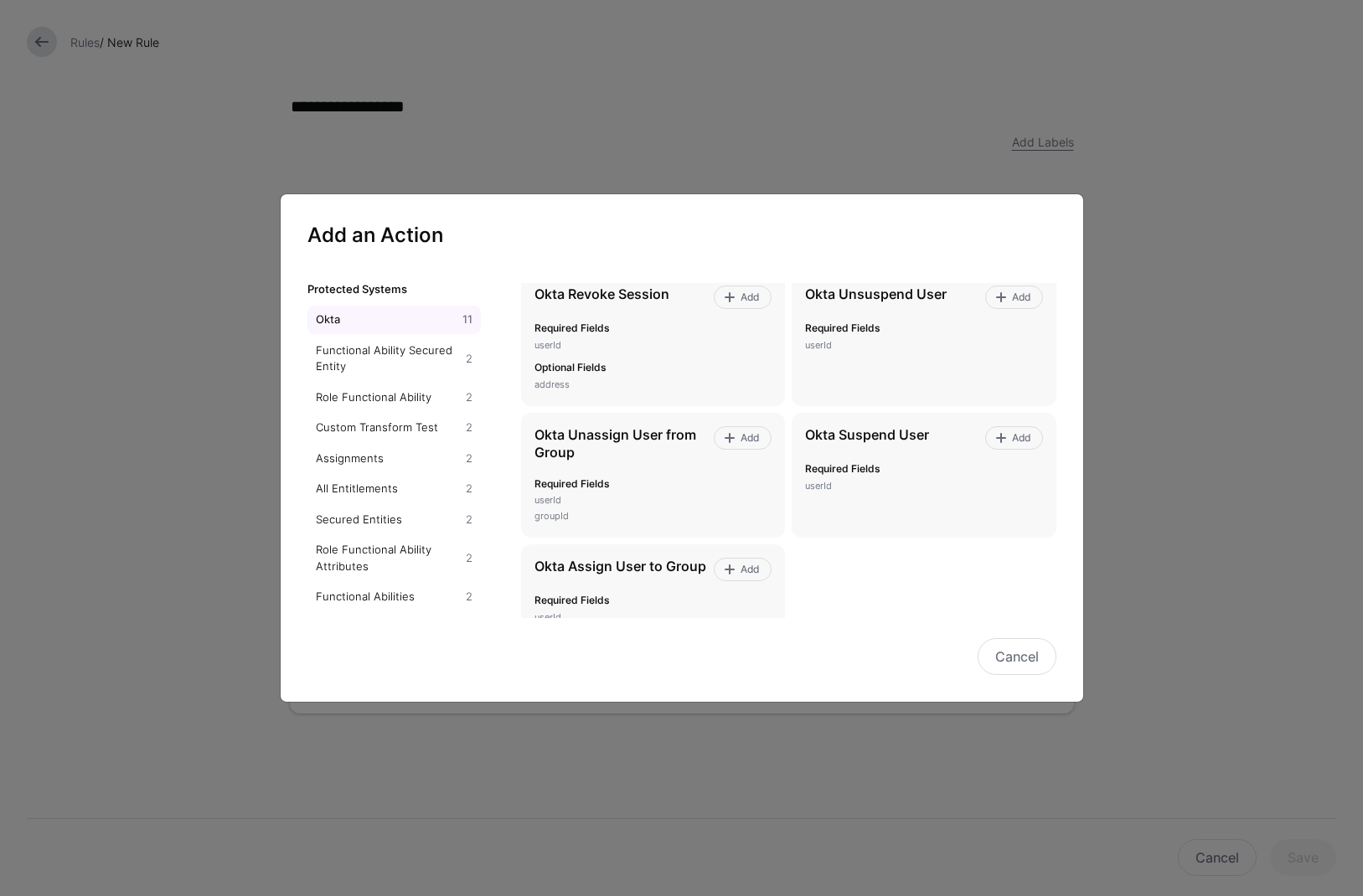 scroll, scrollTop: 777, scrollLeft: 0, axis: vertical 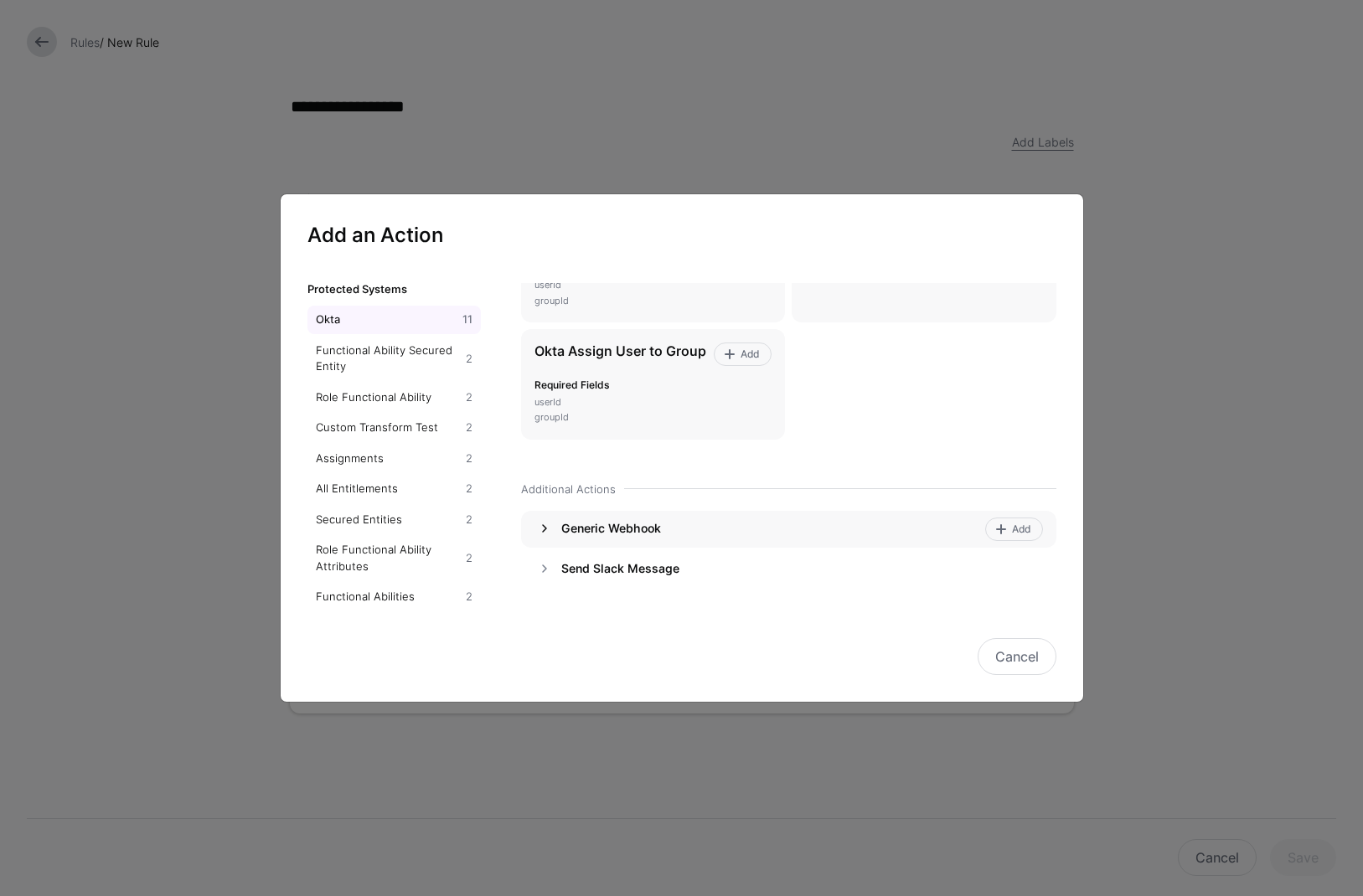 click 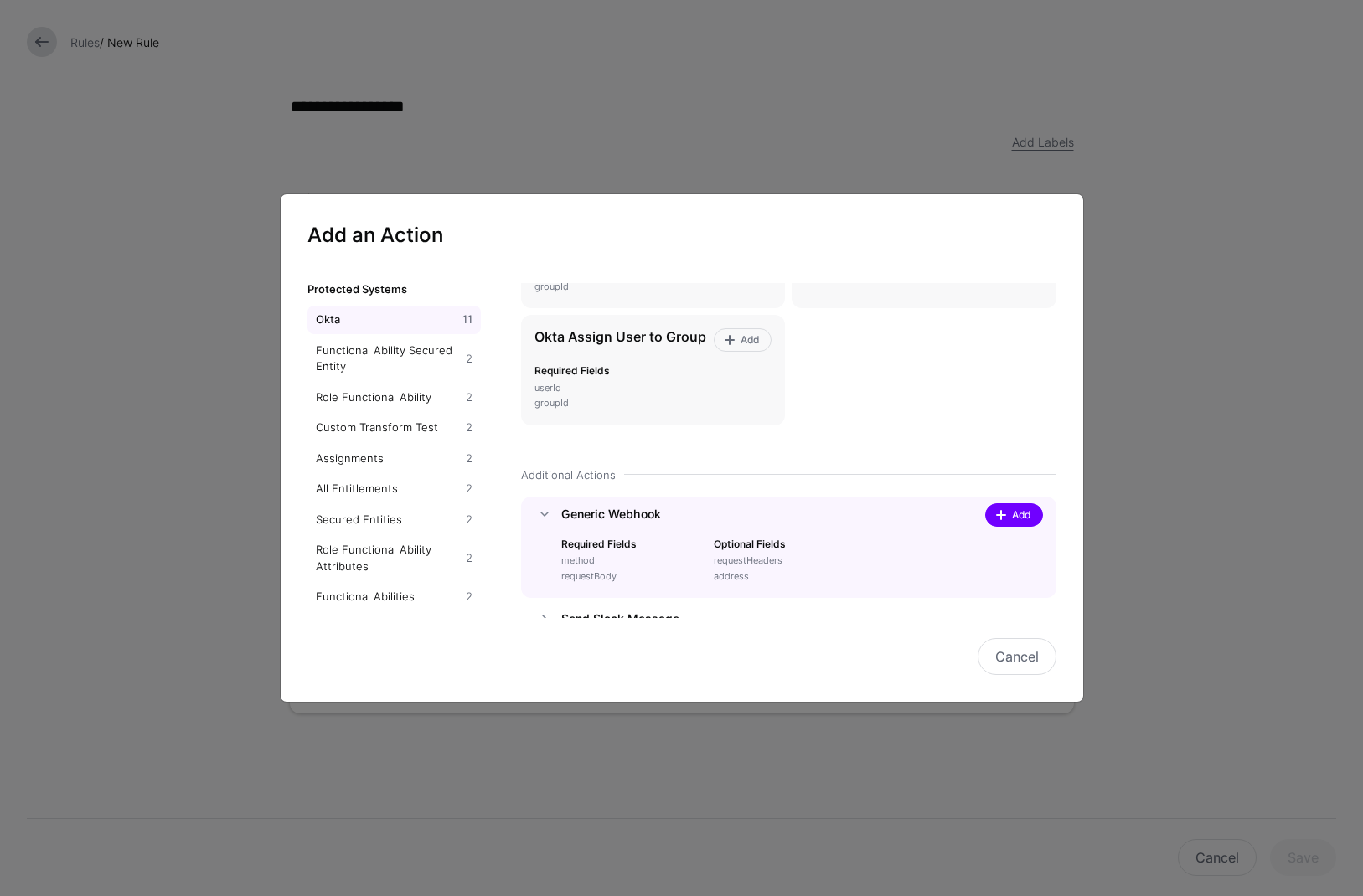 click on "Add" 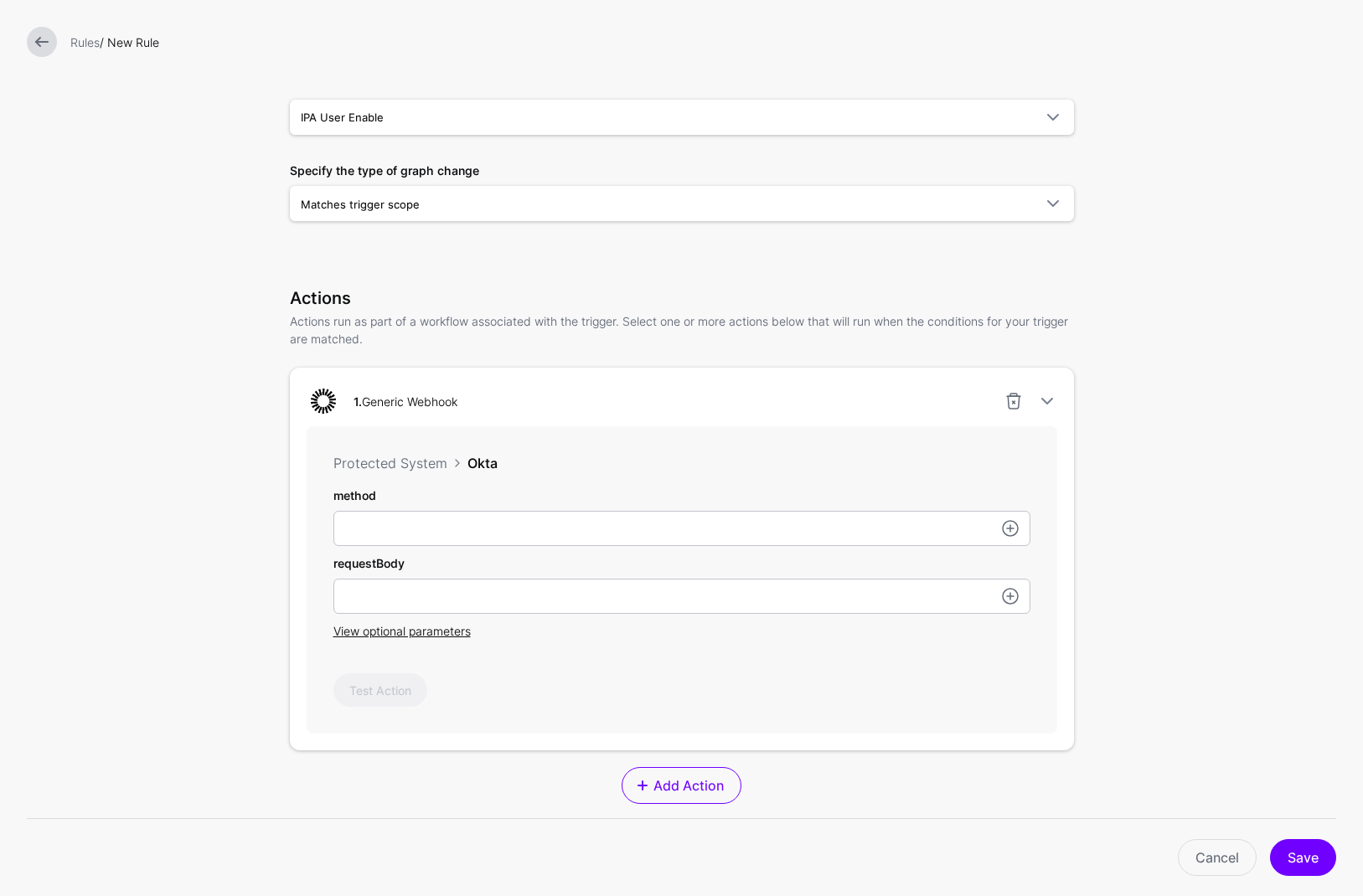 scroll, scrollTop: 209, scrollLeft: 0, axis: vertical 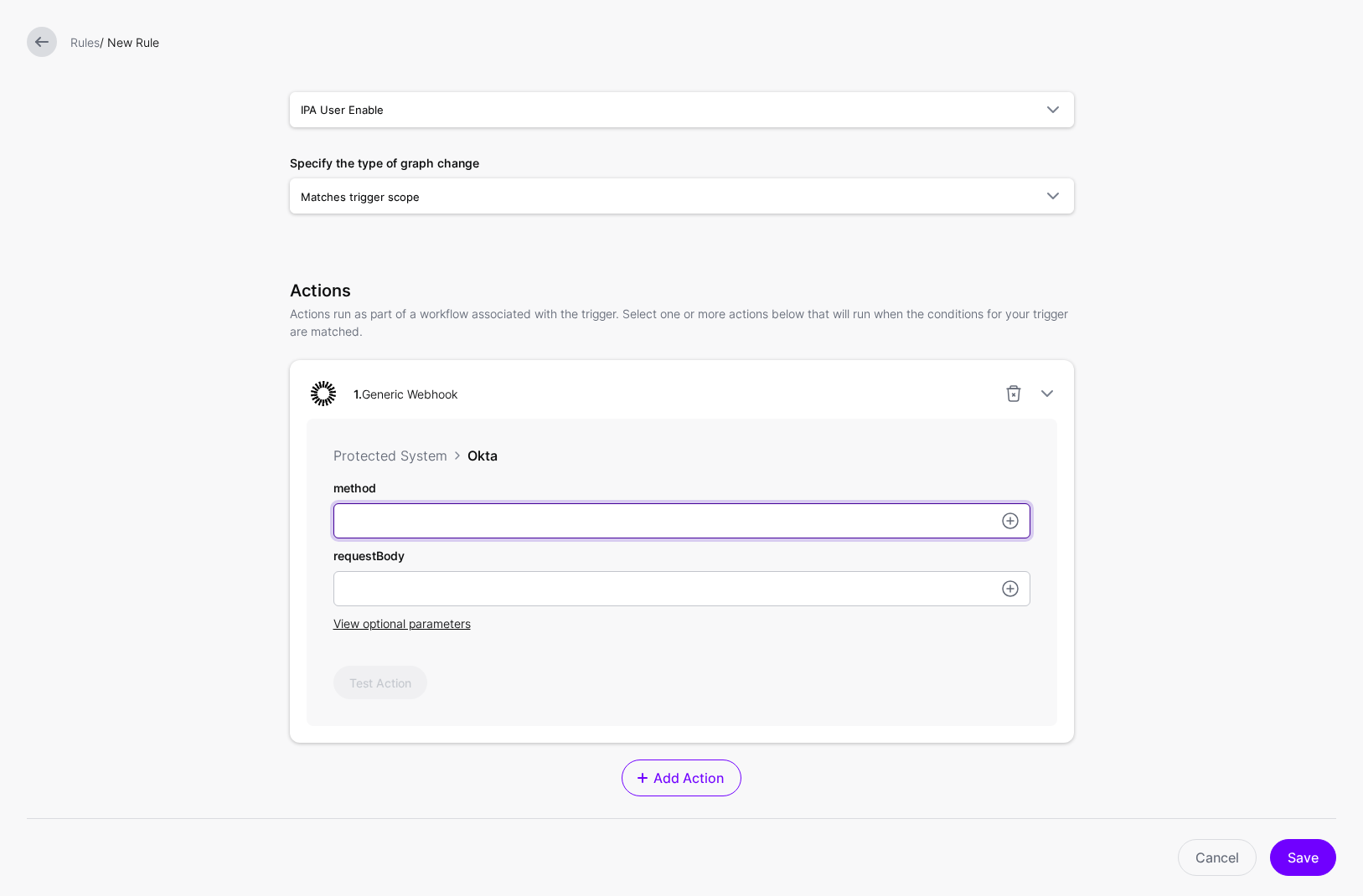 click on "method" at bounding box center (682, 521) 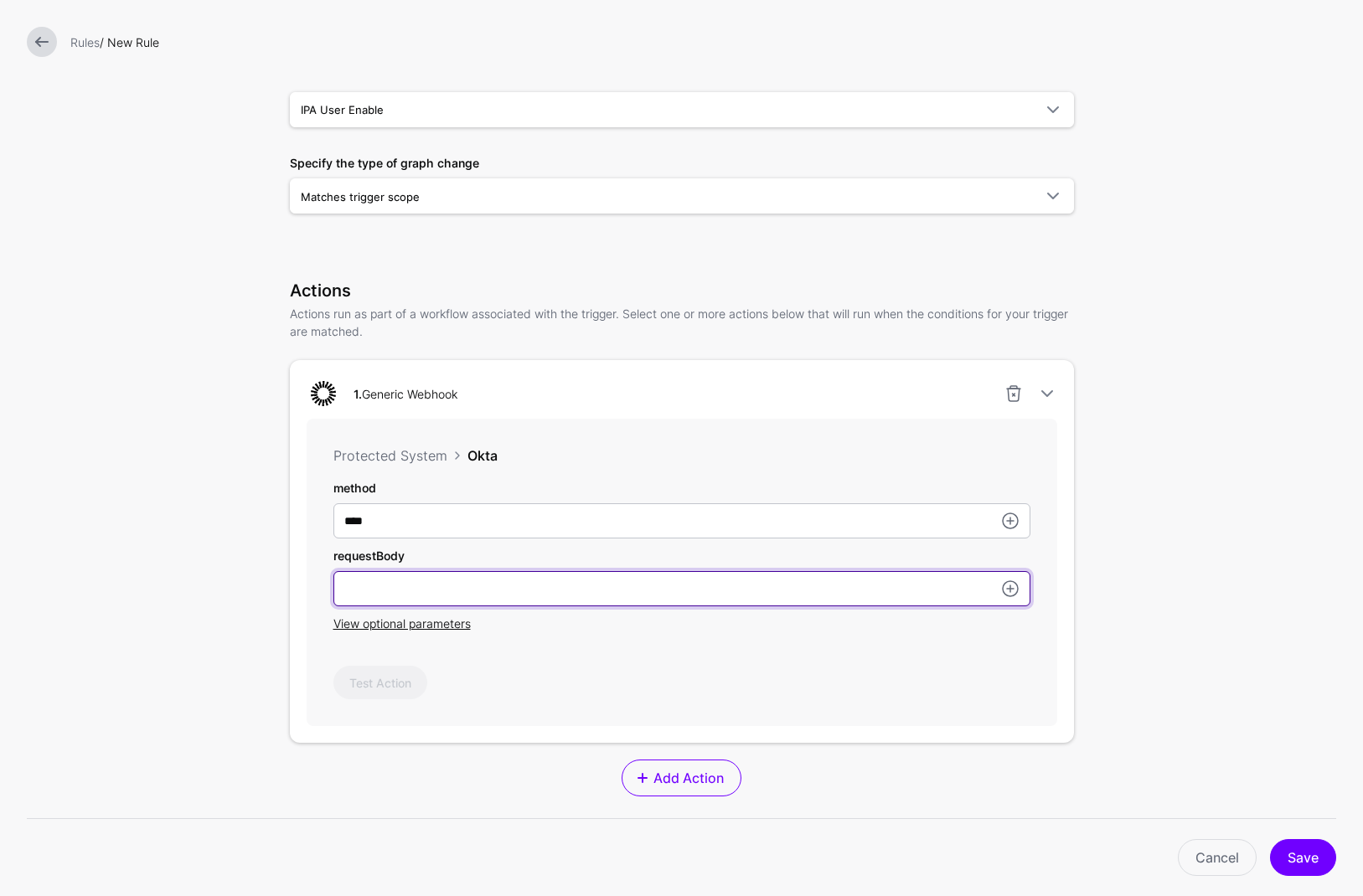 click on "method" at bounding box center [682, 589] 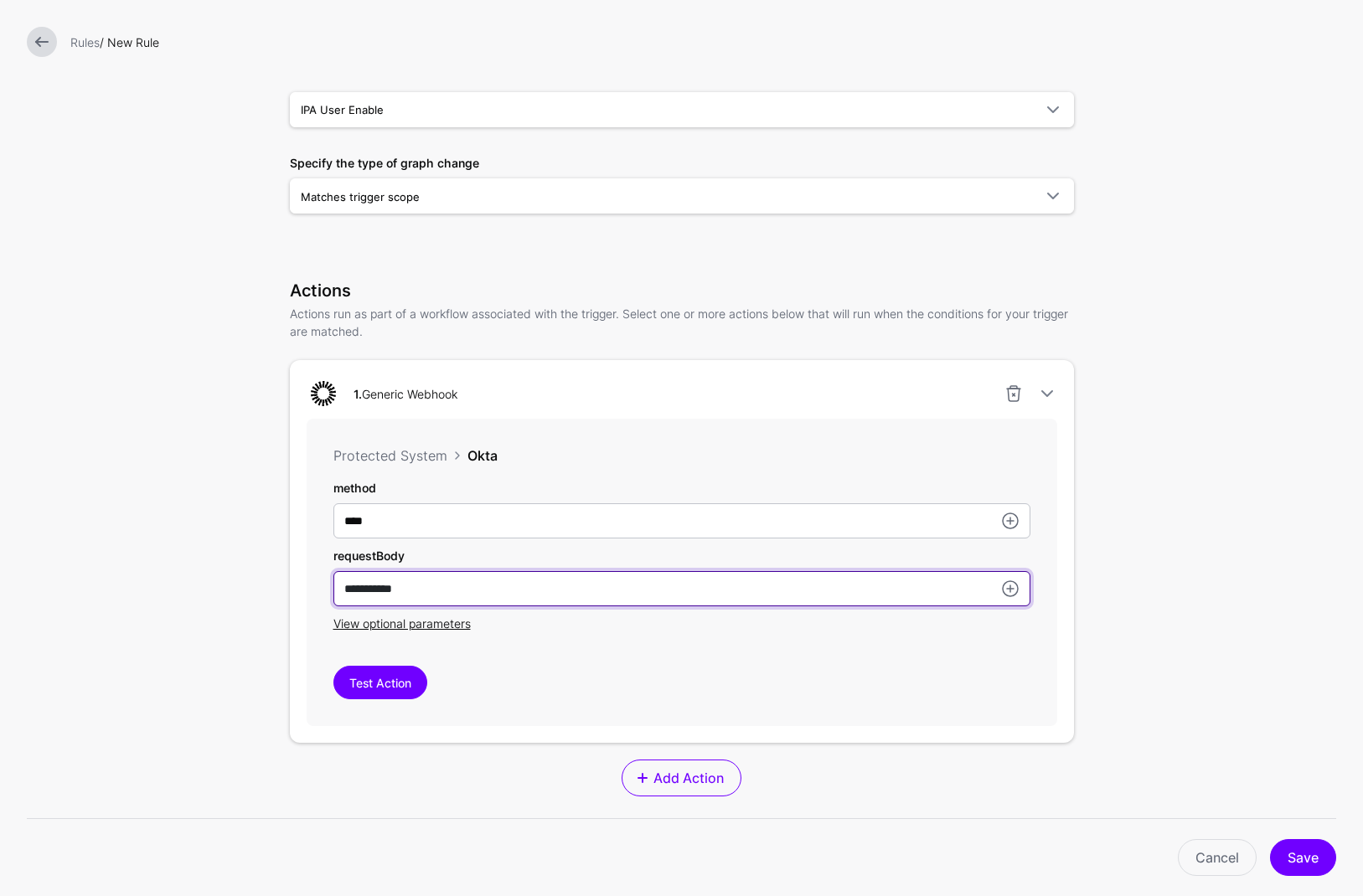 drag, startPoint x: 430, startPoint y: 597, endPoint x: 244, endPoint y: 595, distance: 186.01075 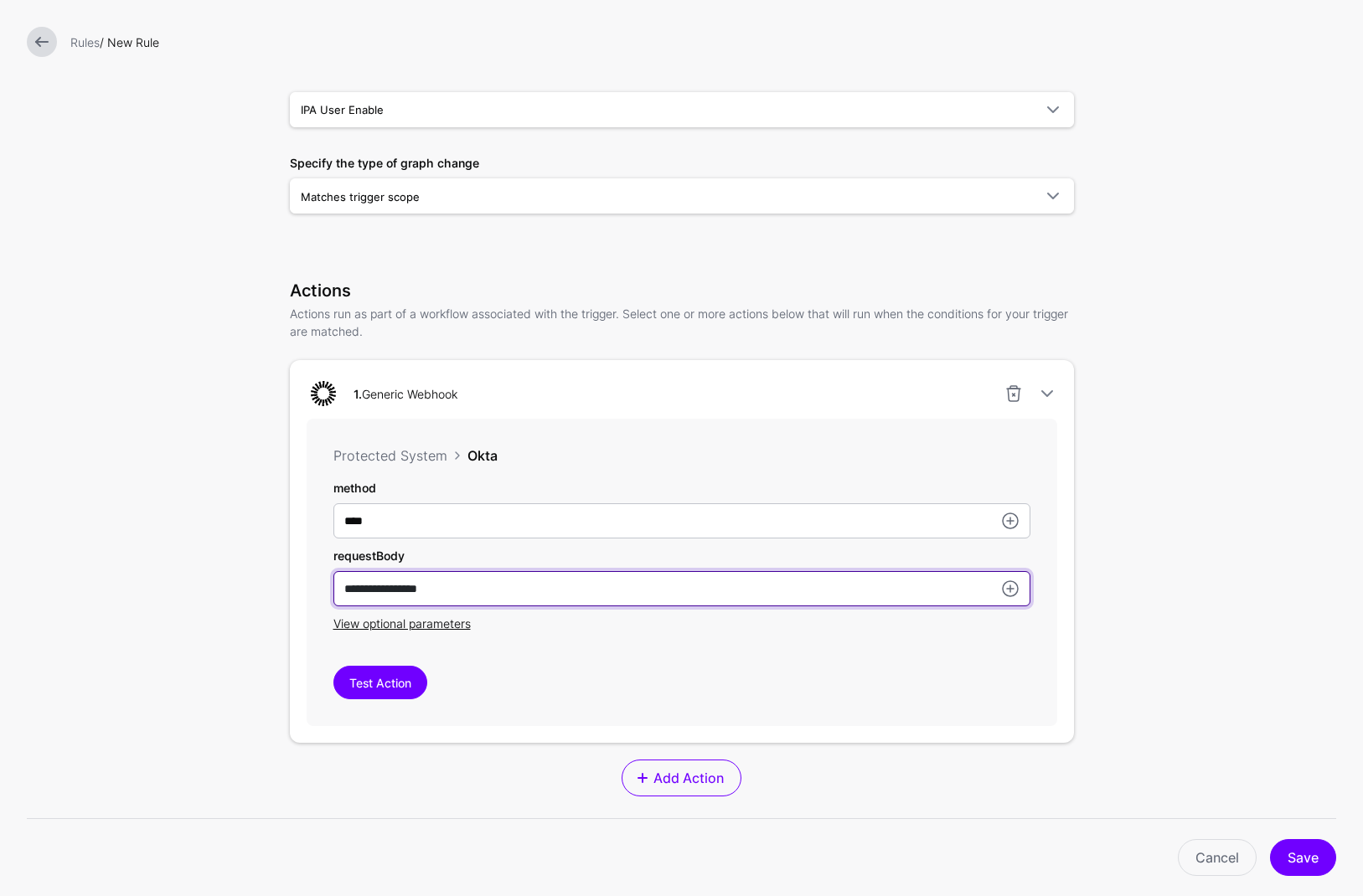 type on "**********" 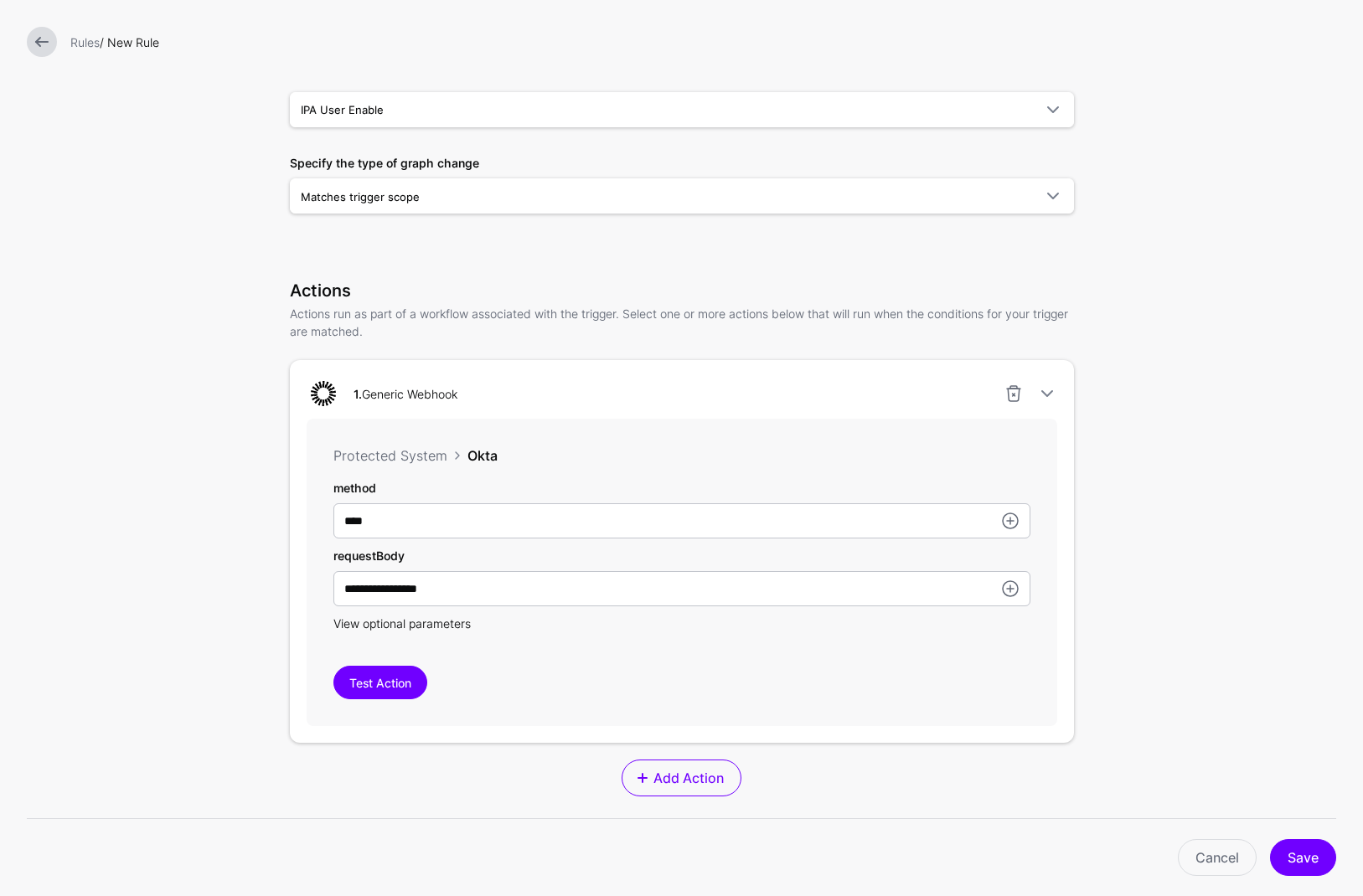 click on "View optional parameters" at bounding box center [402, 623] 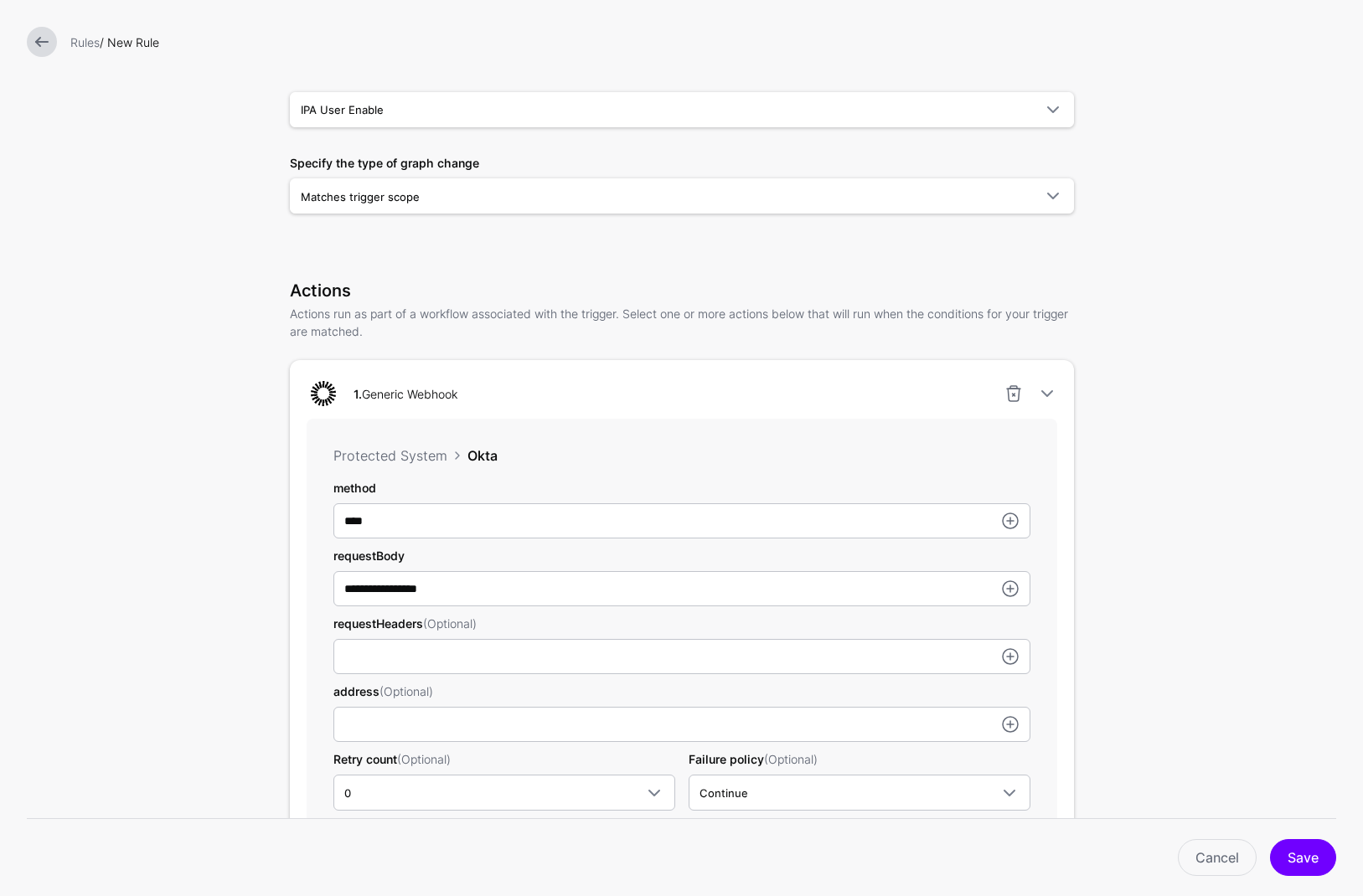 click at bounding box center (682, 724) 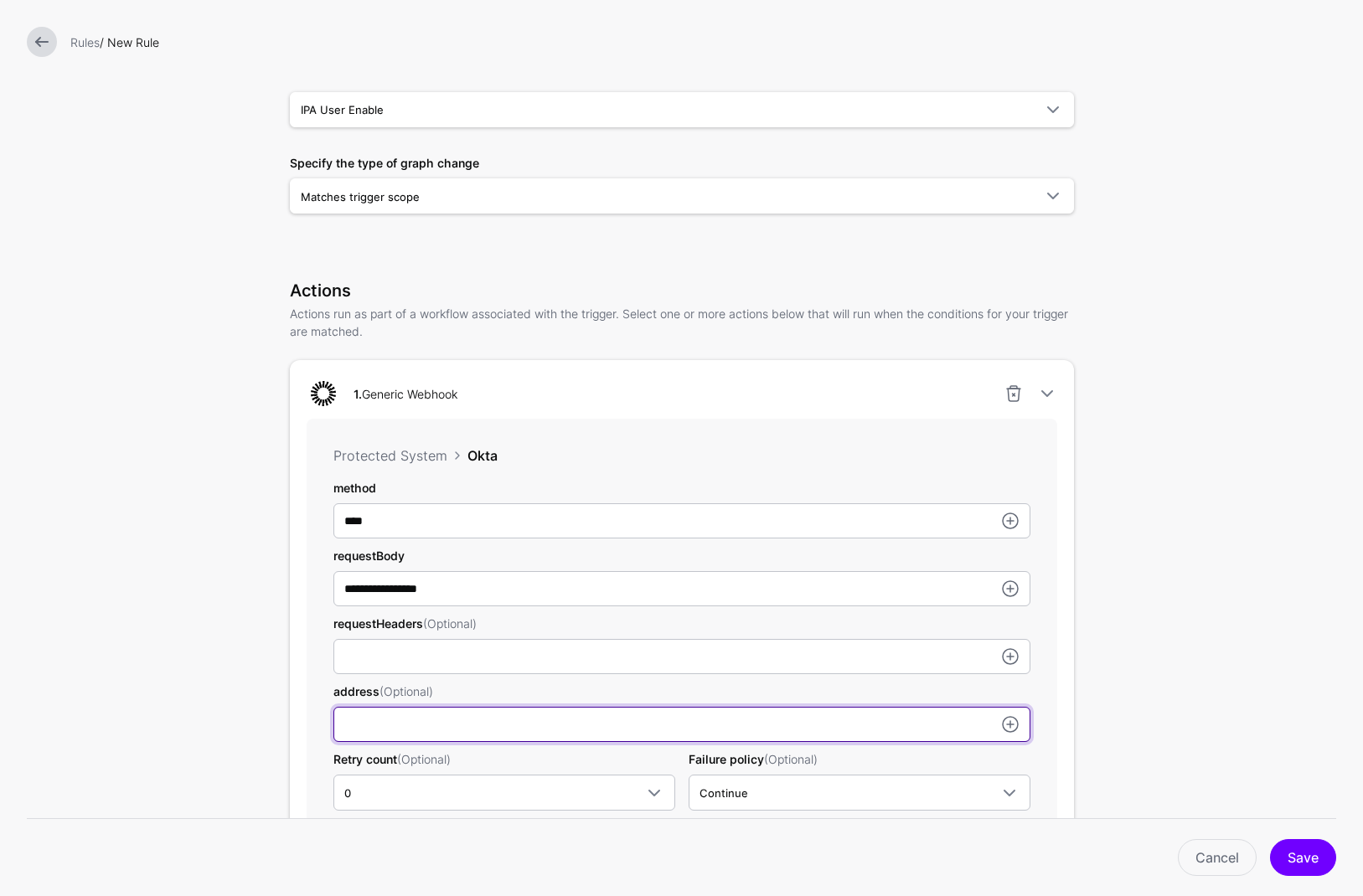 click on "method" at bounding box center [682, 657] 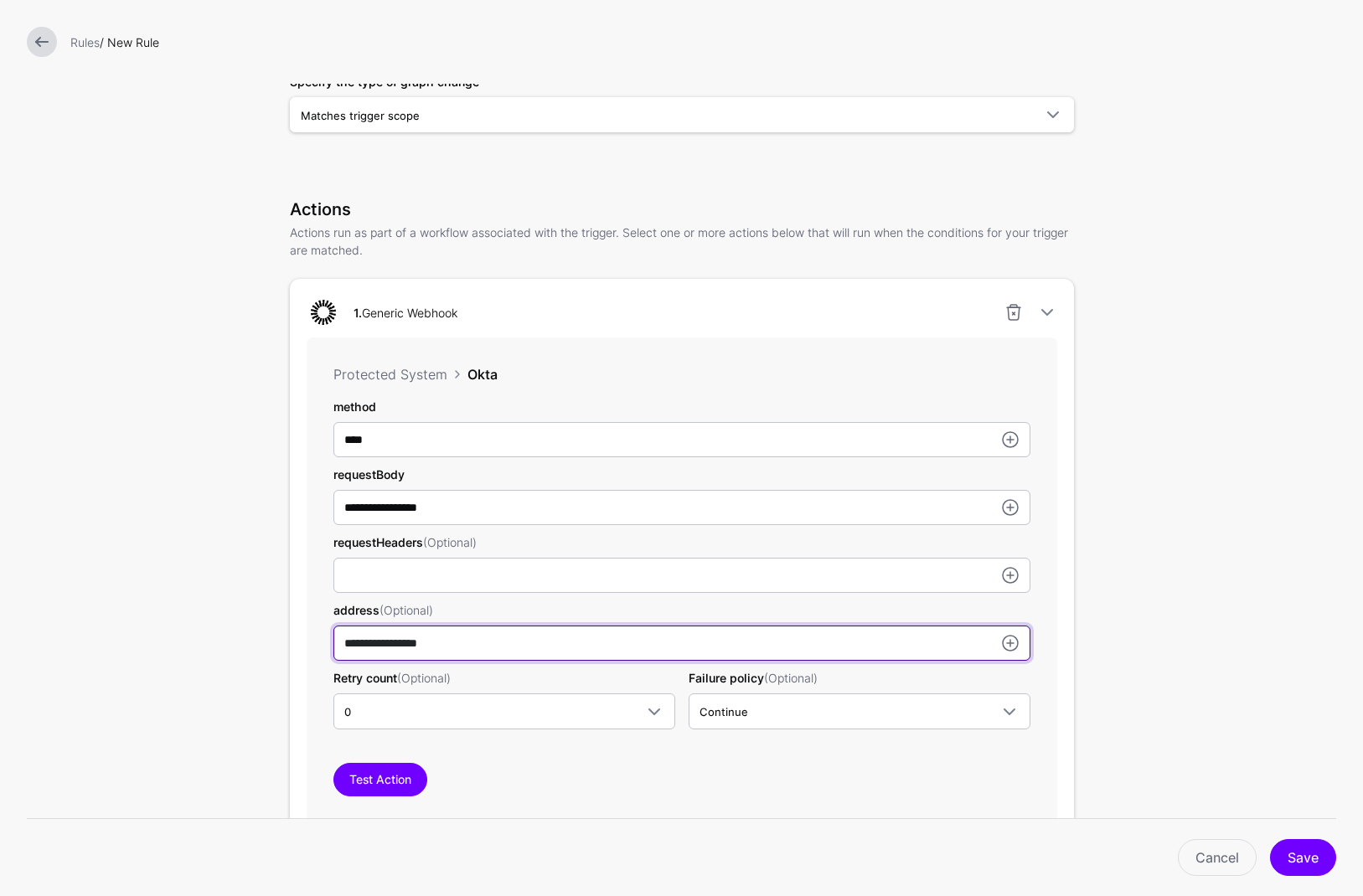scroll, scrollTop: 293, scrollLeft: 0, axis: vertical 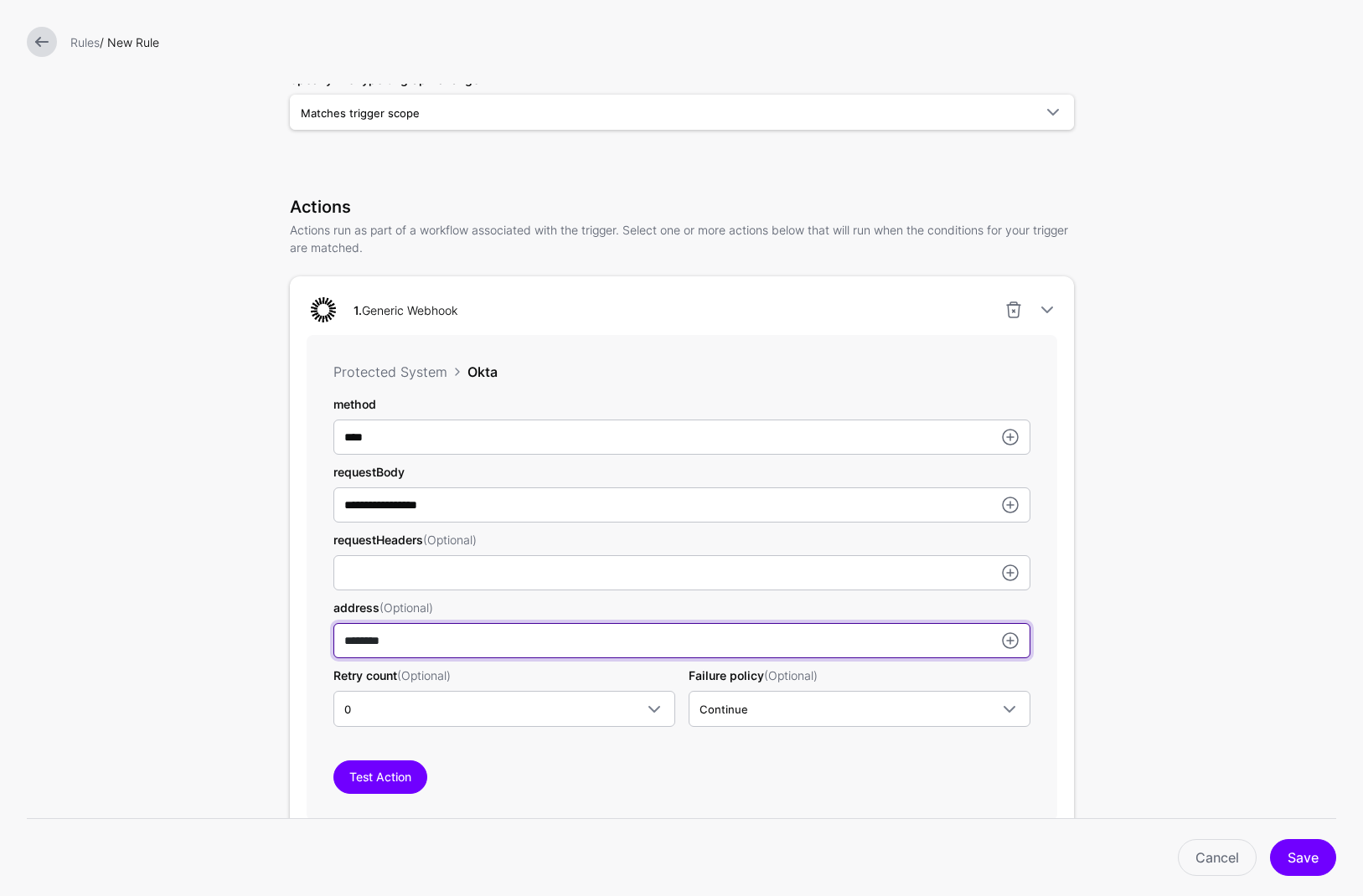 paste on "**********" 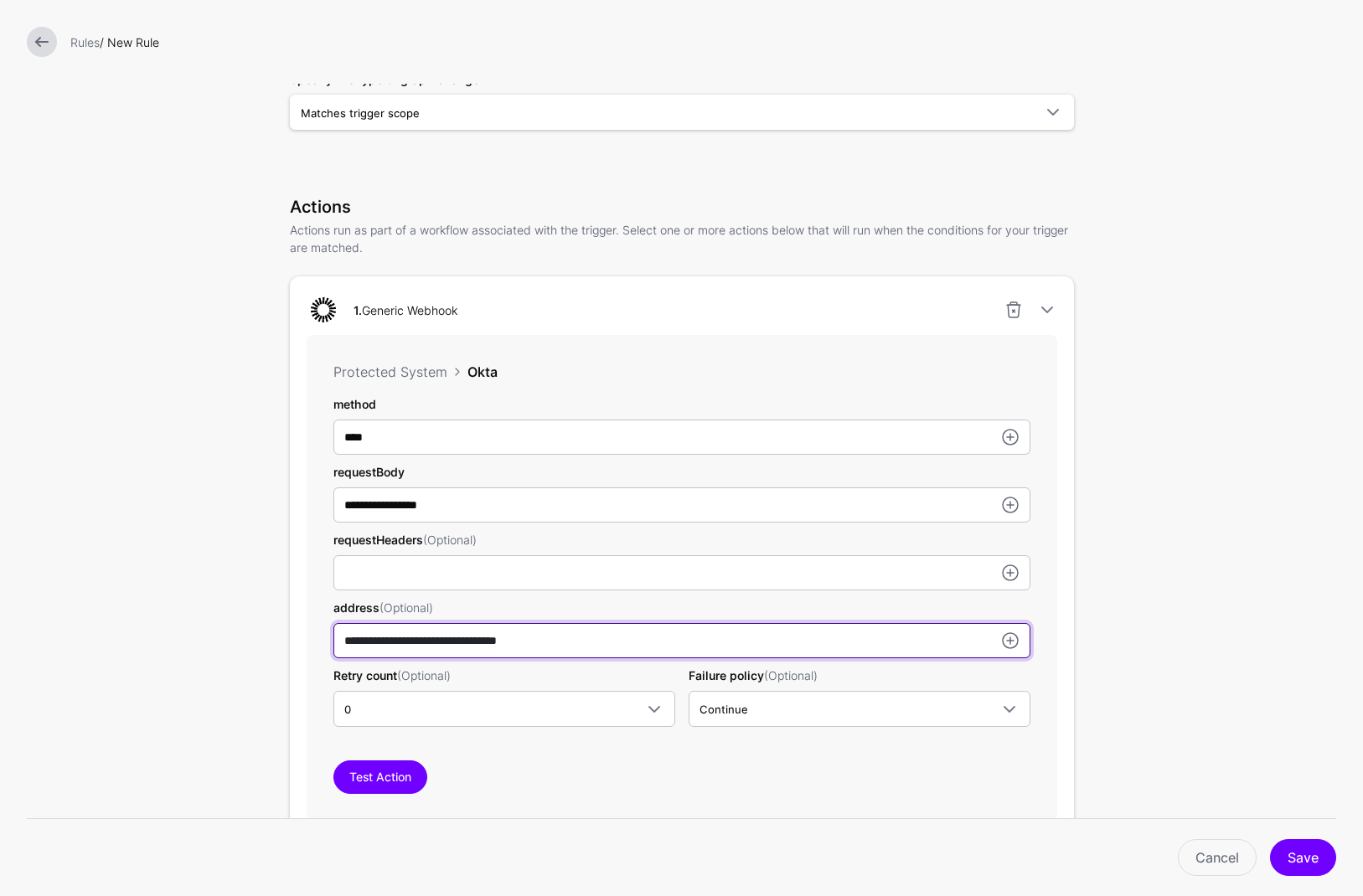 type on "**********" 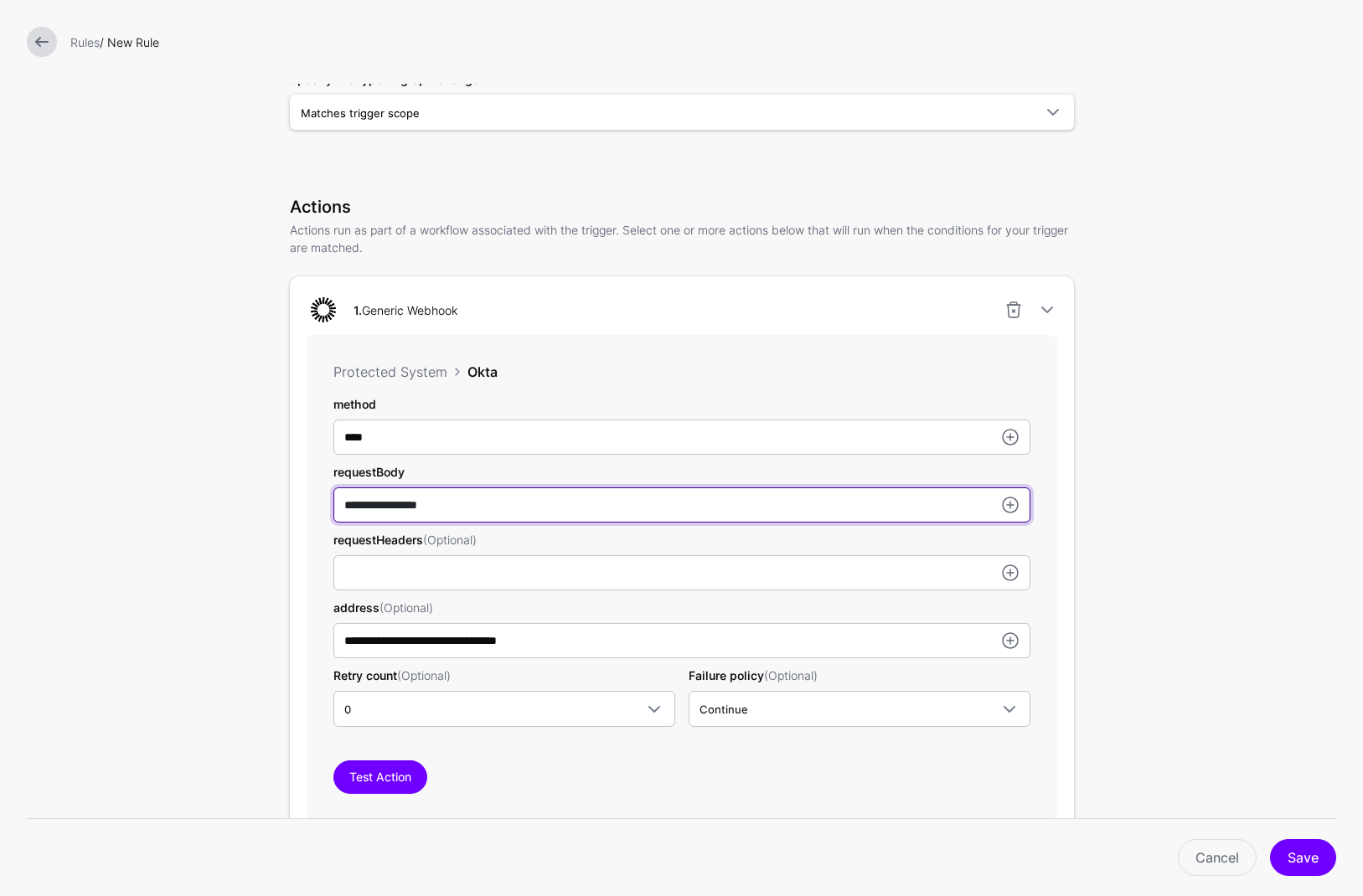 click on "**********" at bounding box center (682, 437) 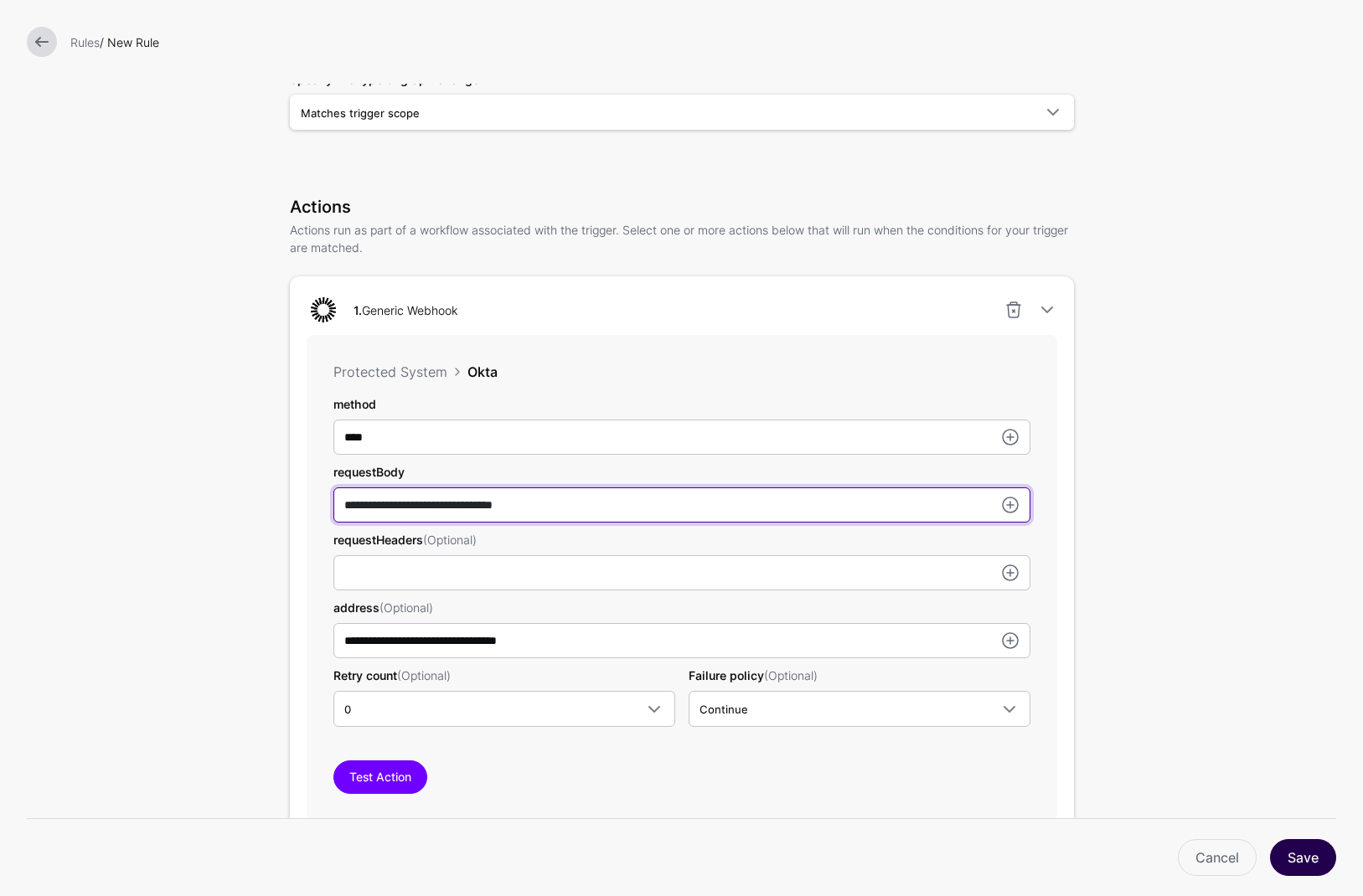 type on "**********" 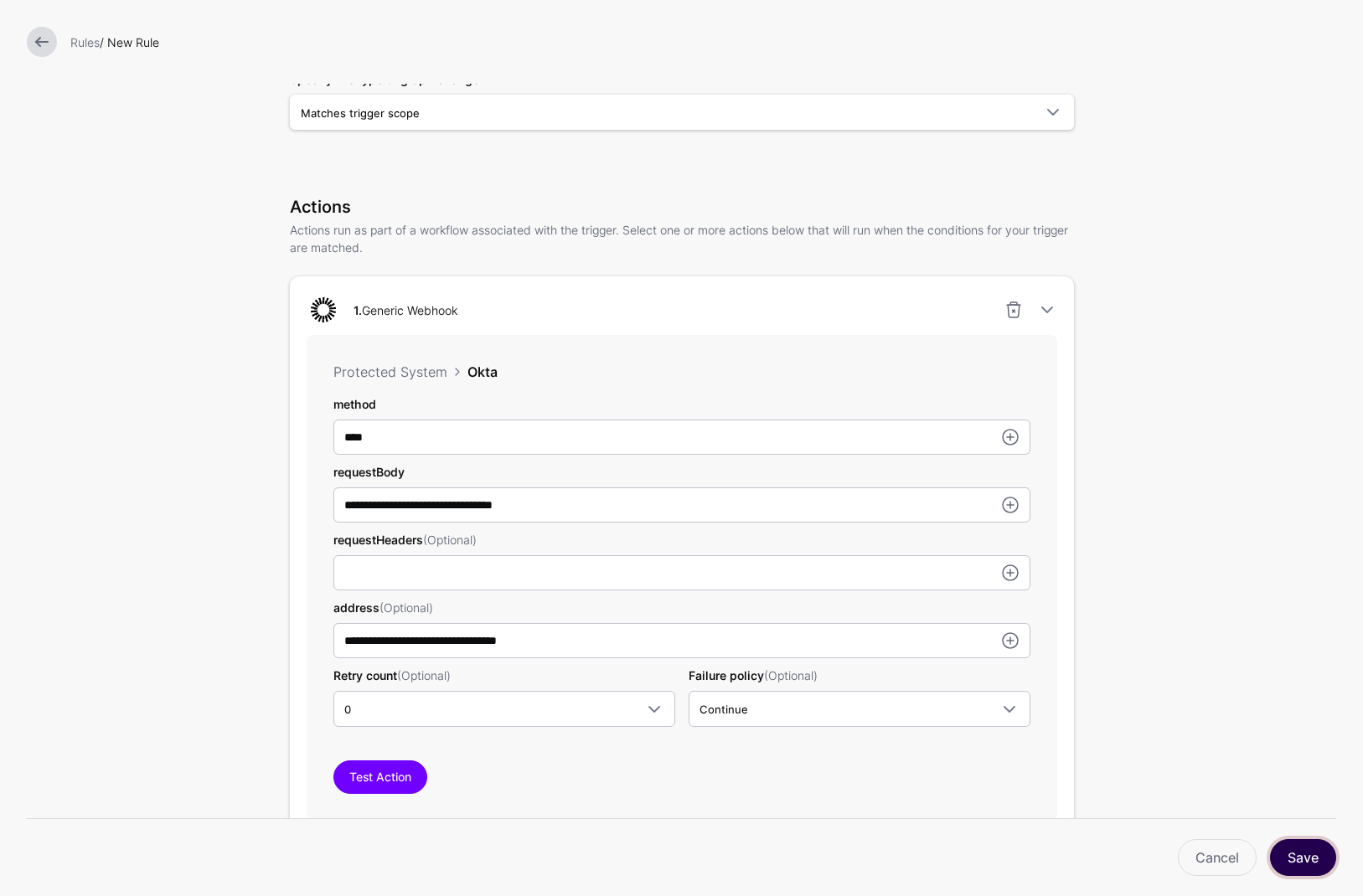 click on "Save" at bounding box center (1303, 857) 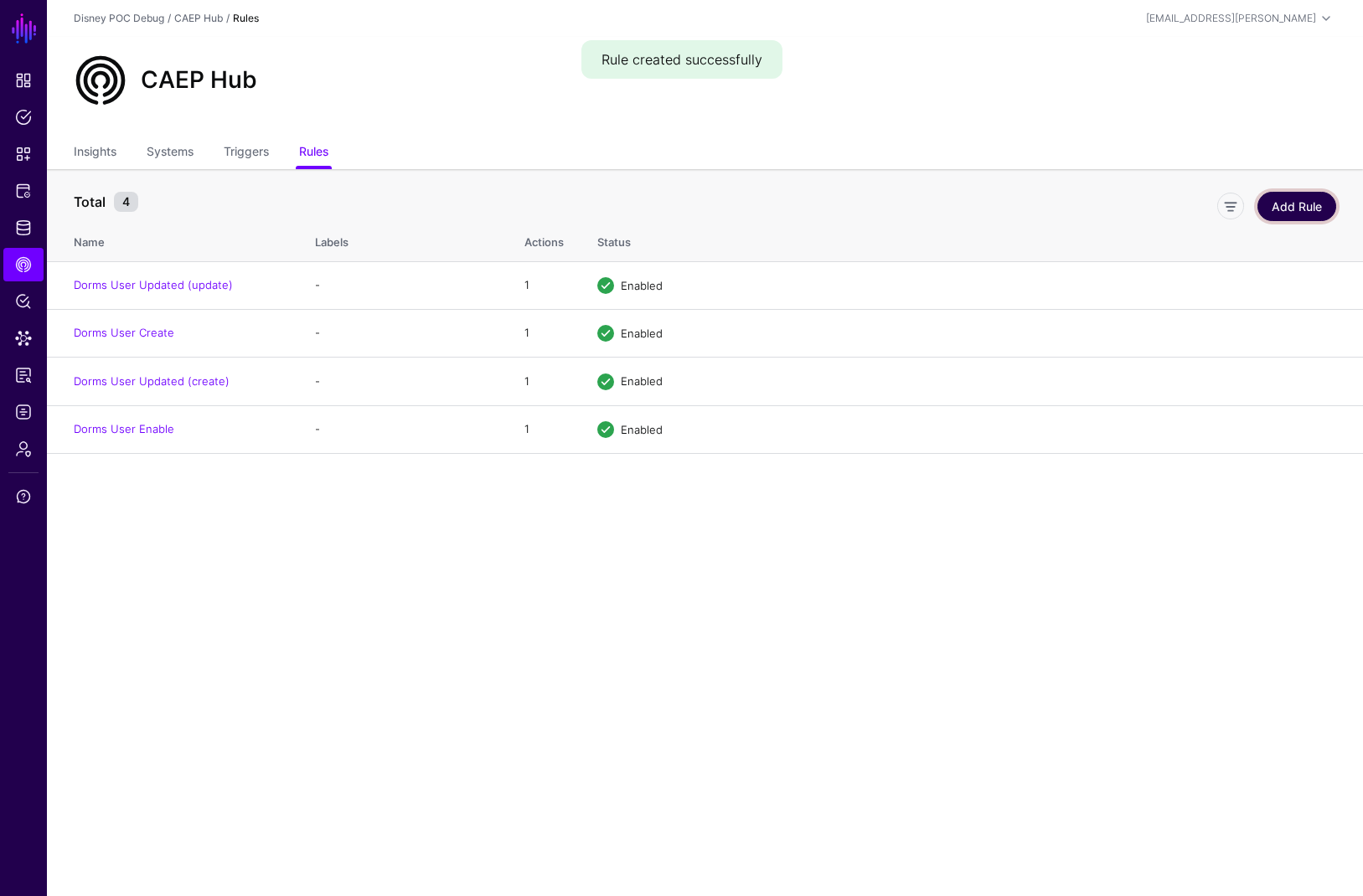 click on "Add Rule" 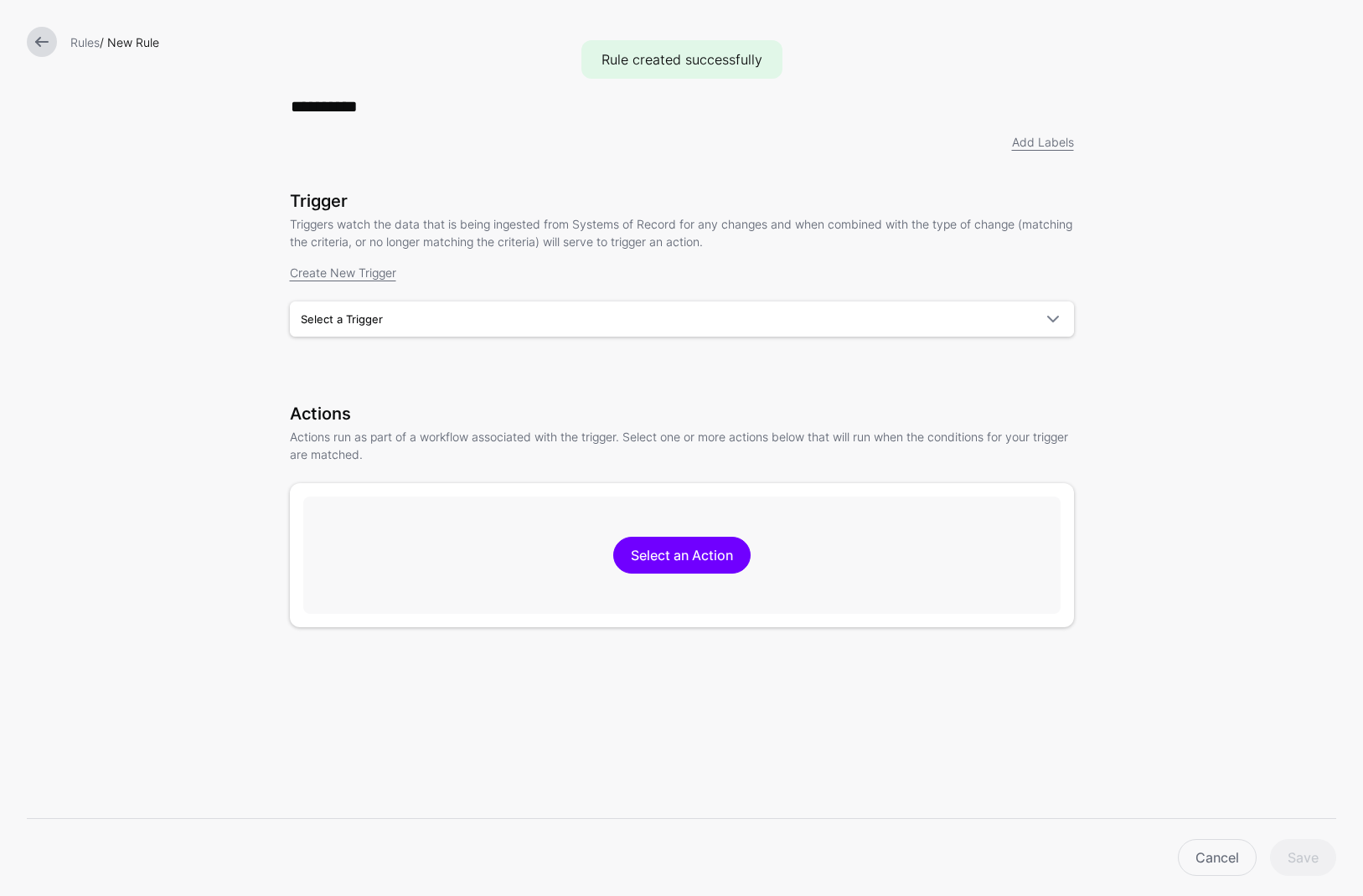type on "**********" 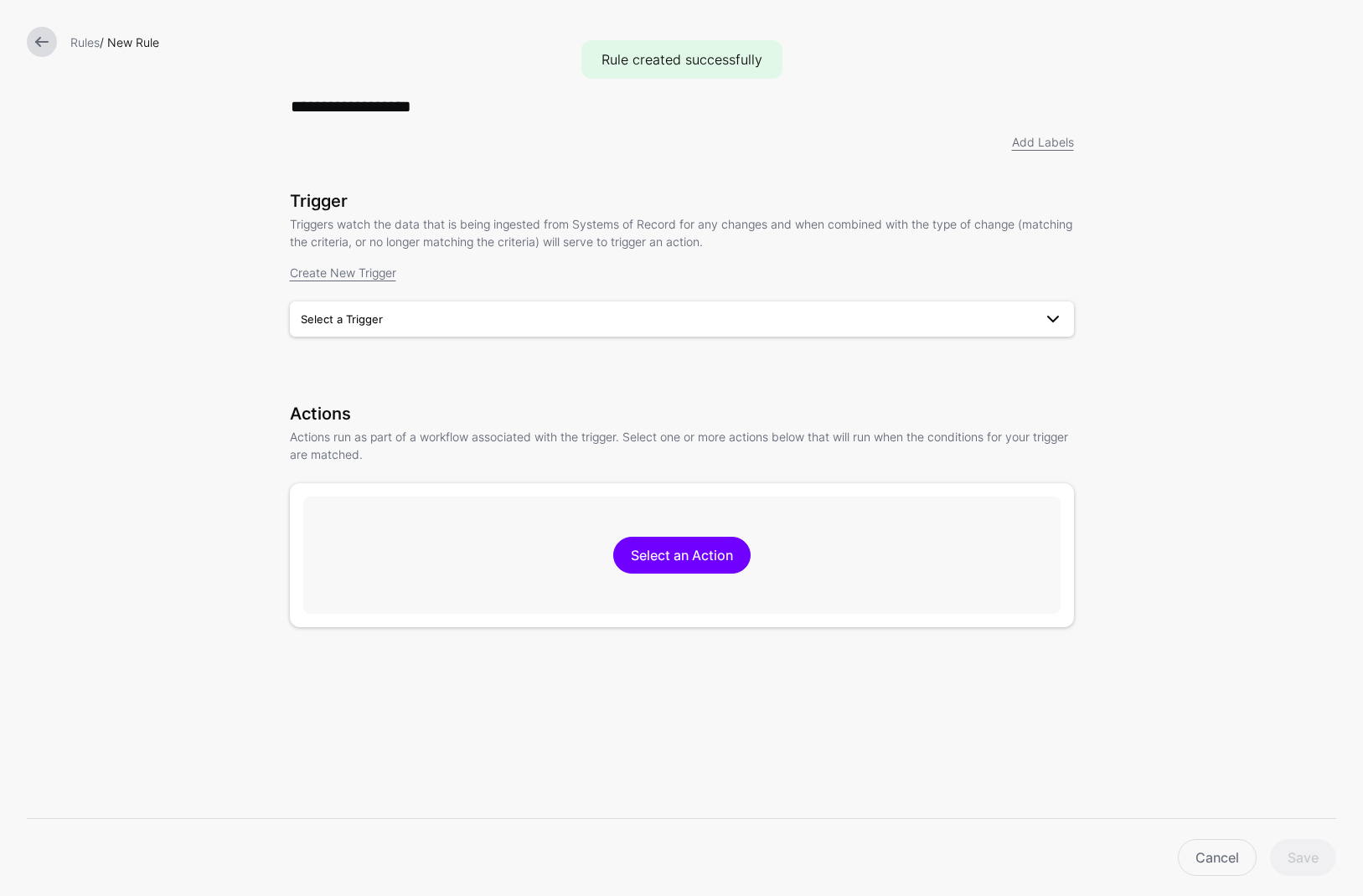 click on "Select a Trigger" at bounding box center (667, 319) 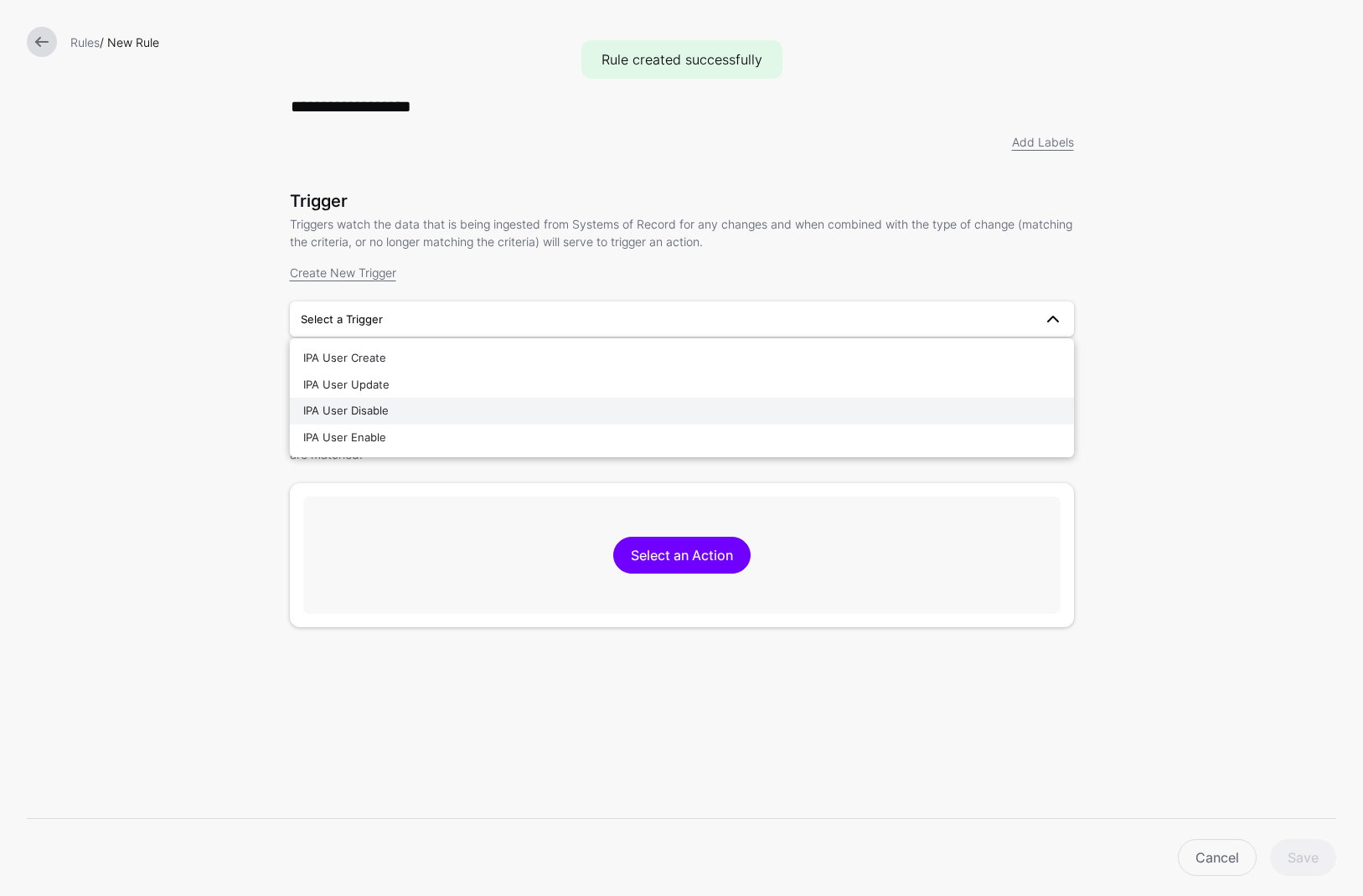 click on "IPA User Disable" at bounding box center (682, 411) 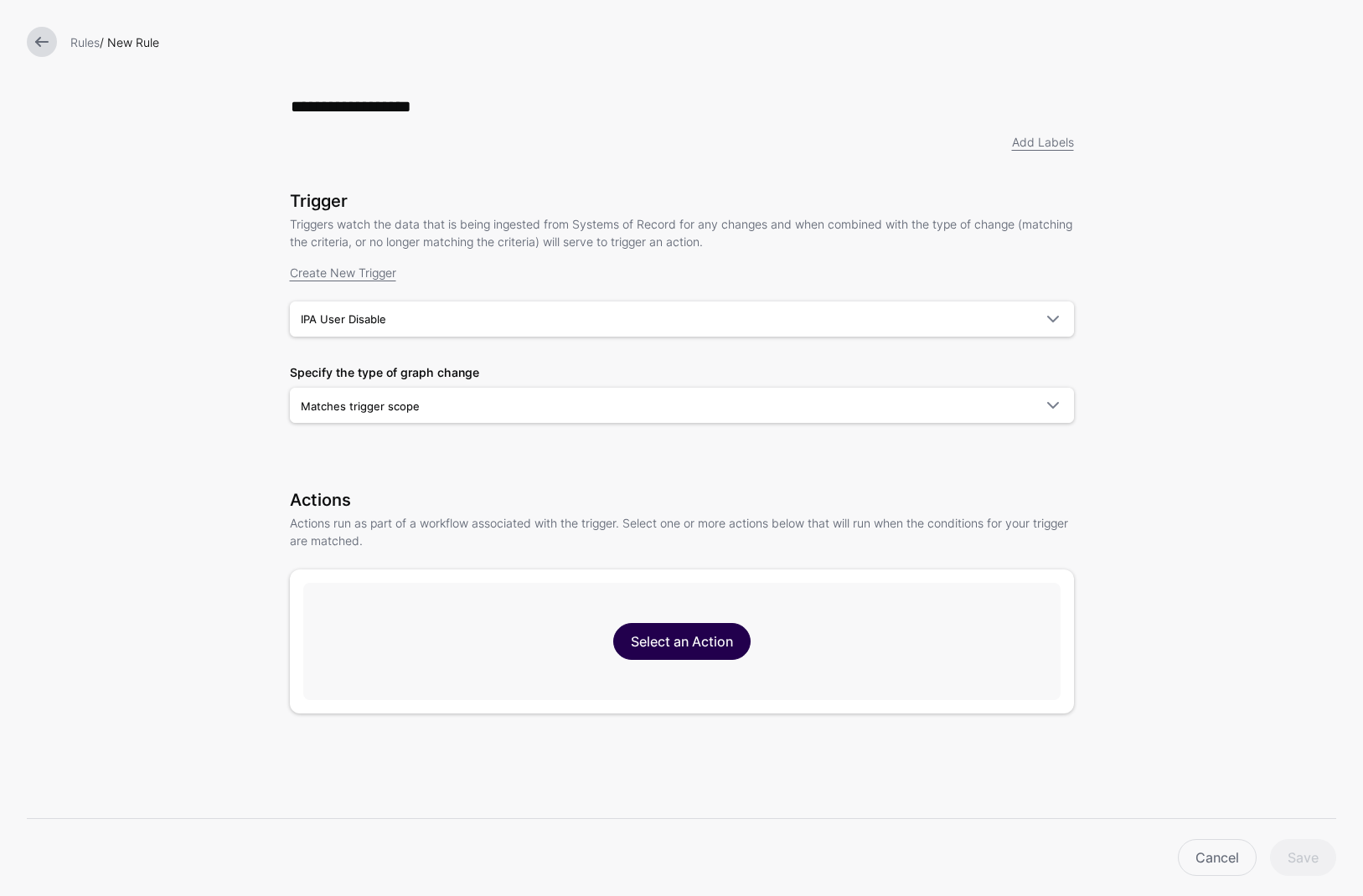 click on "Select an Action" at bounding box center (682, 641) 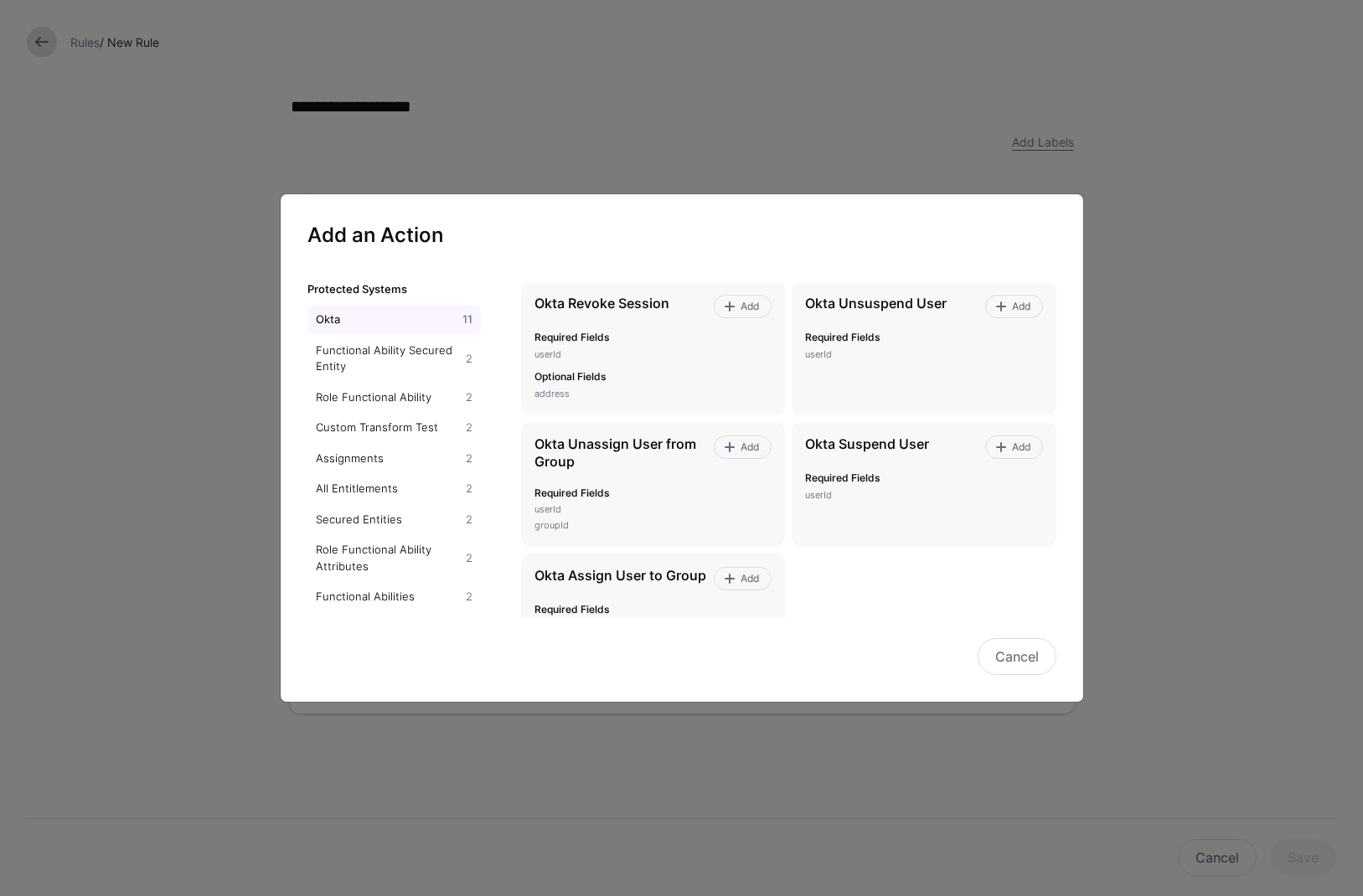 scroll, scrollTop: 777, scrollLeft: 0, axis: vertical 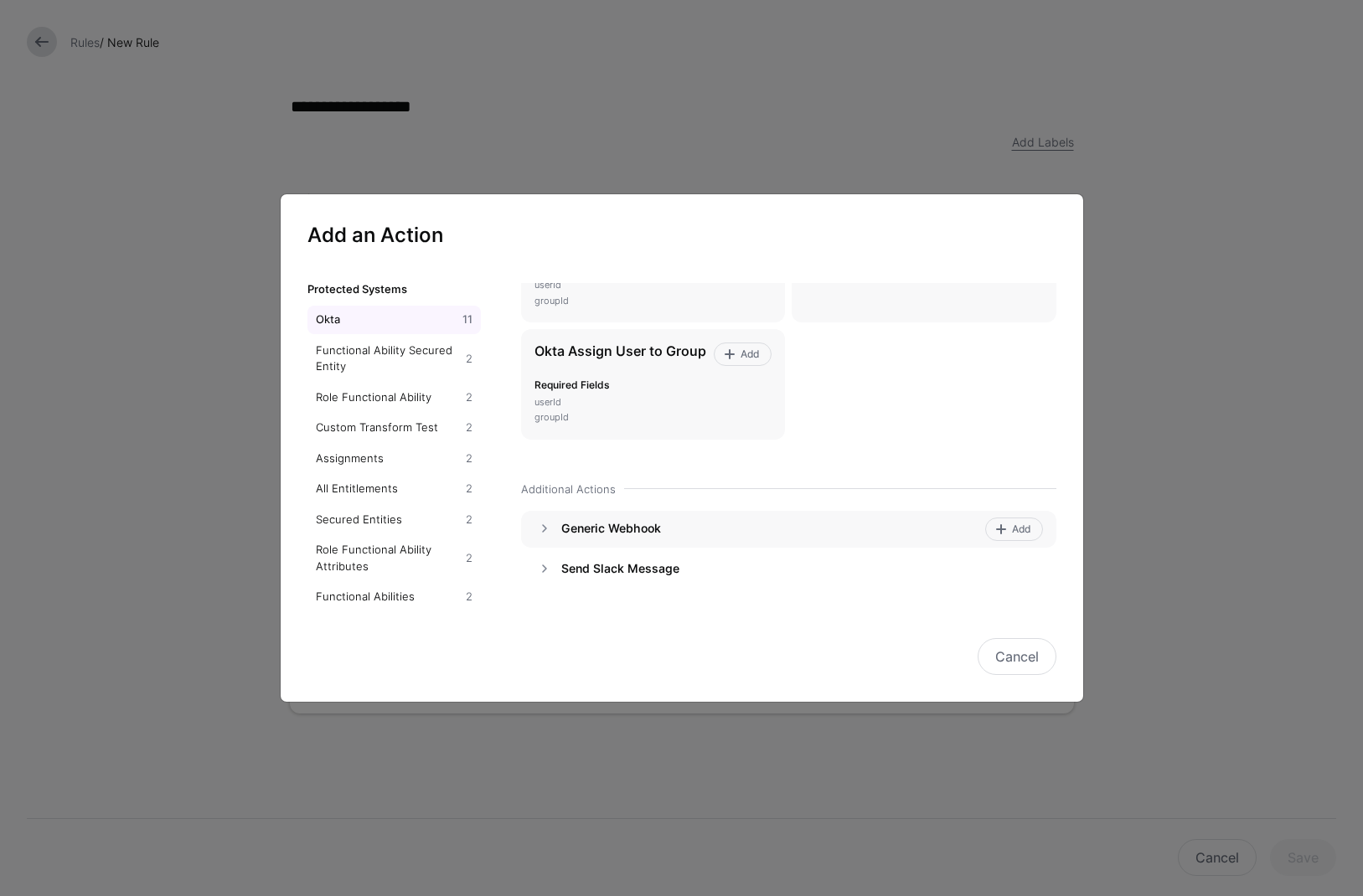 click on "Generic Webhook" 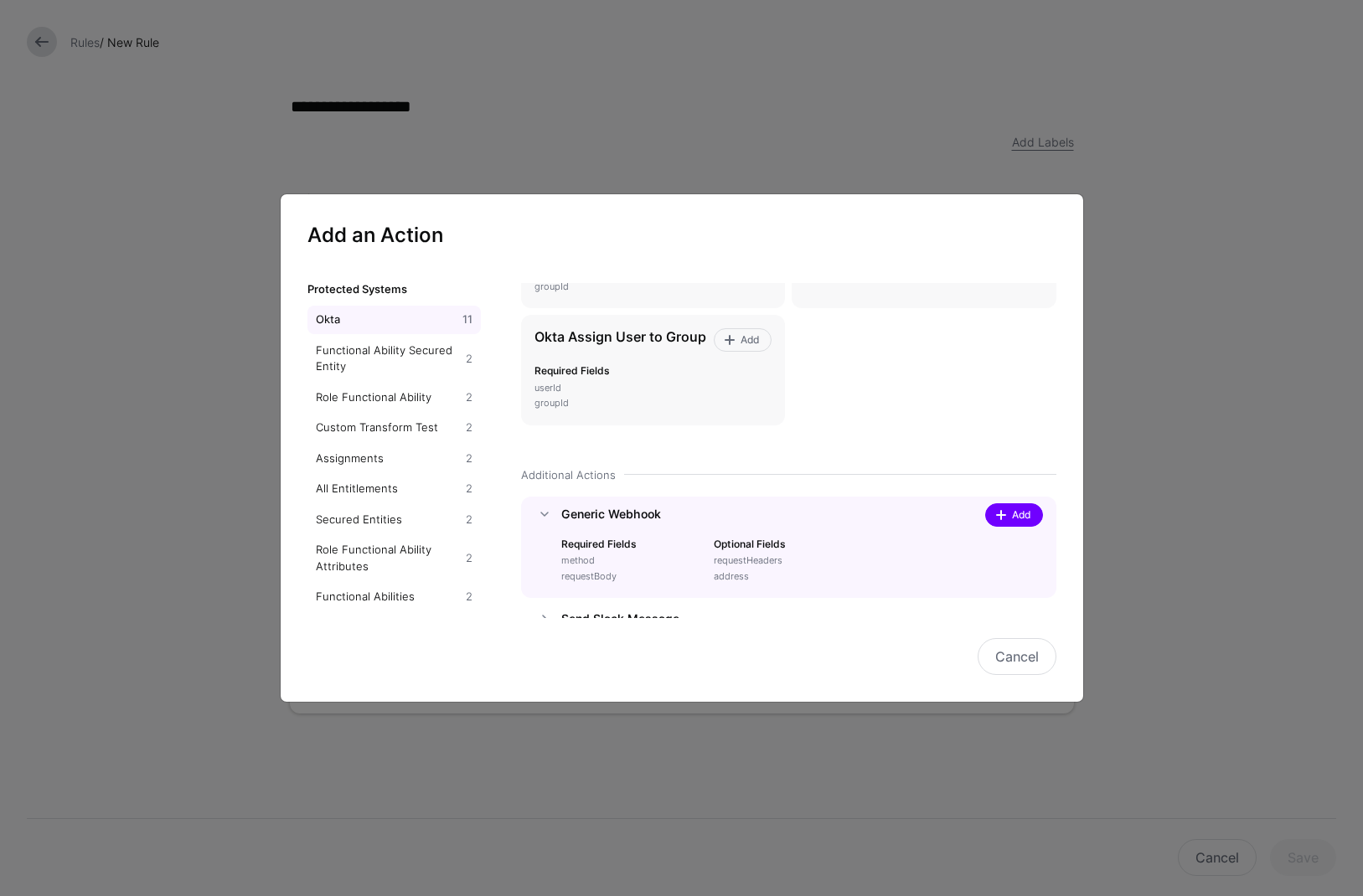 click on "Add" 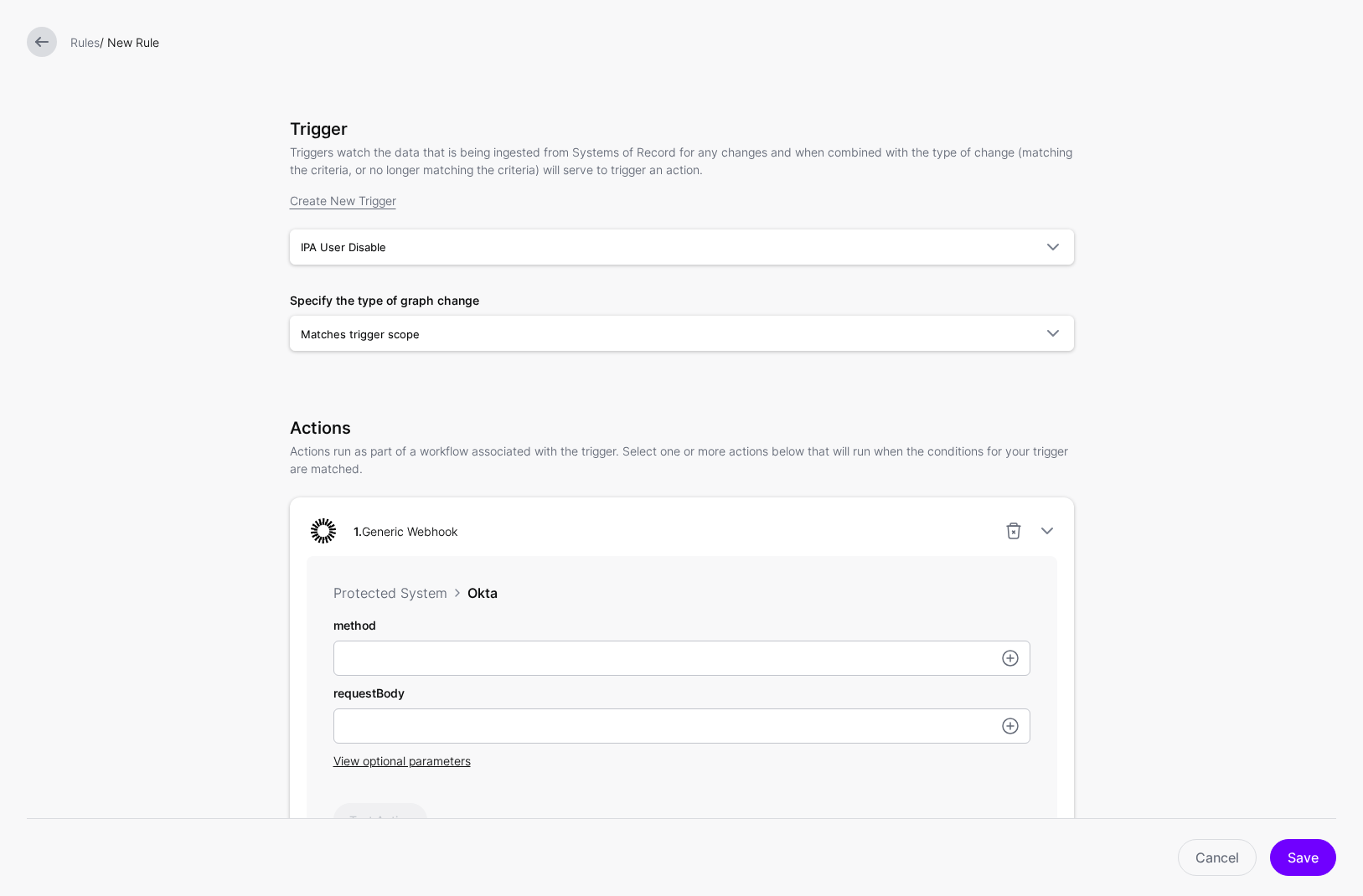 scroll, scrollTop: 325, scrollLeft: 0, axis: vertical 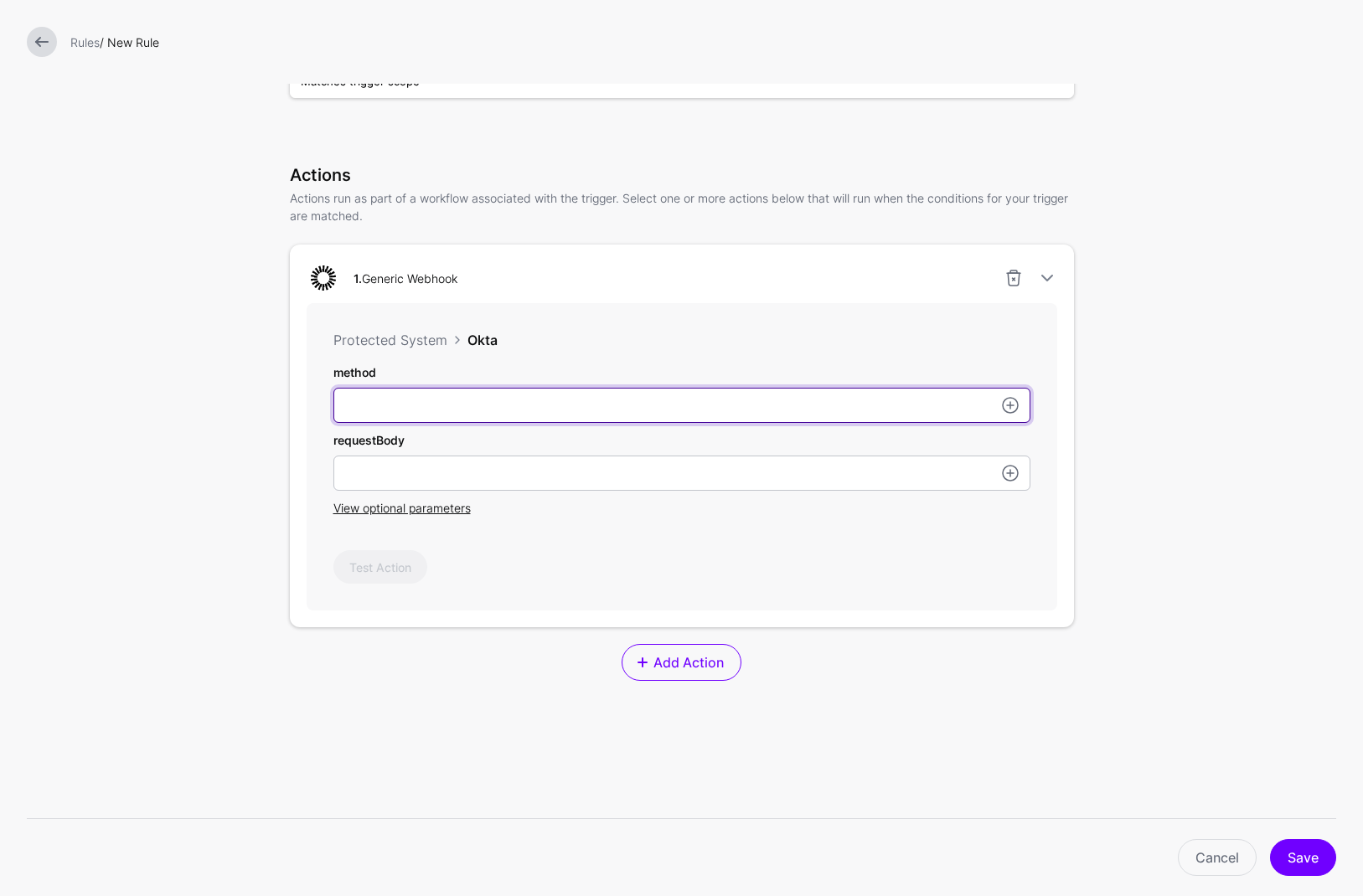 click on "method" at bounding box center (682, 405) 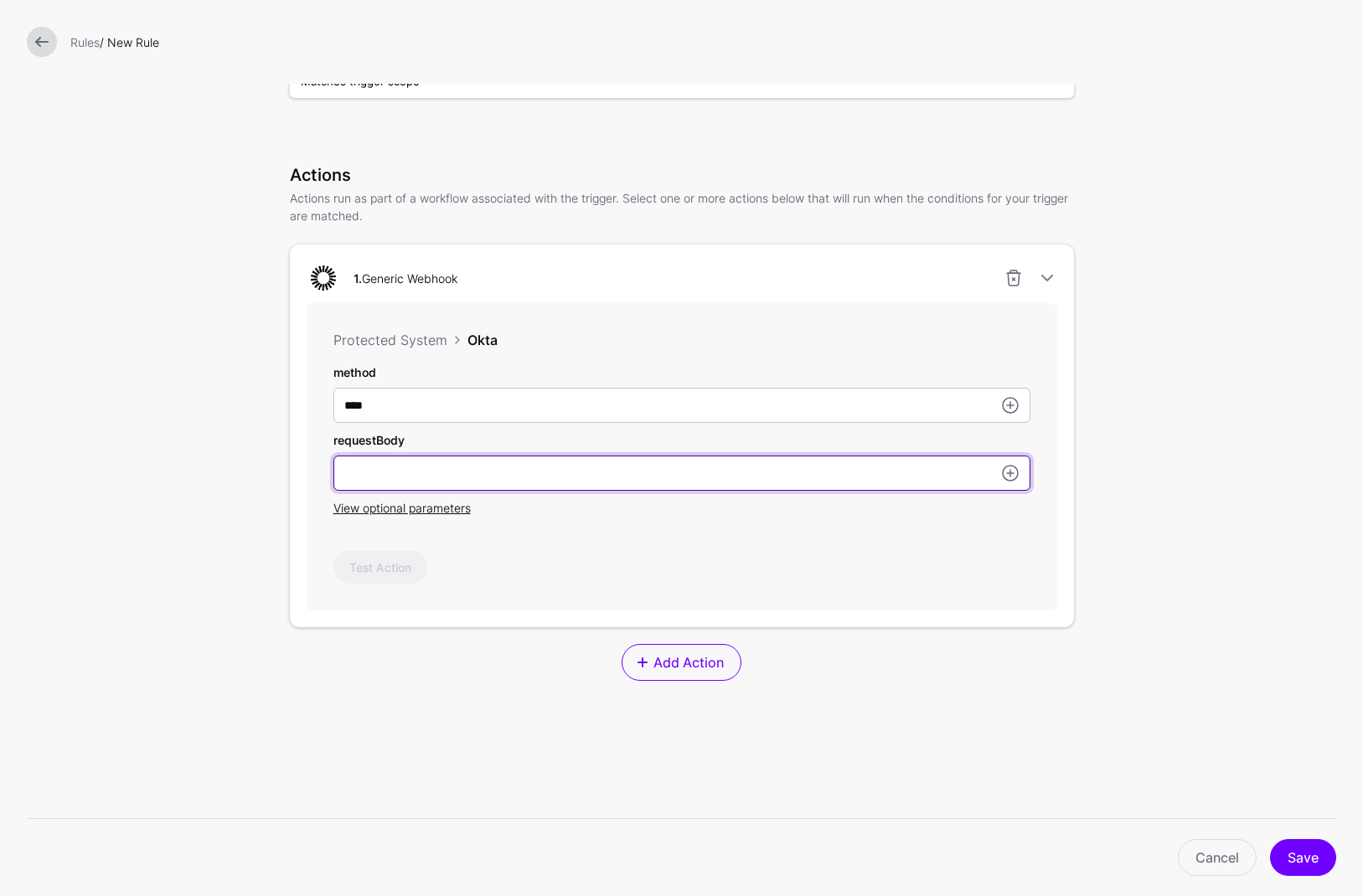 click on "method" at bounding box center [682, 473] 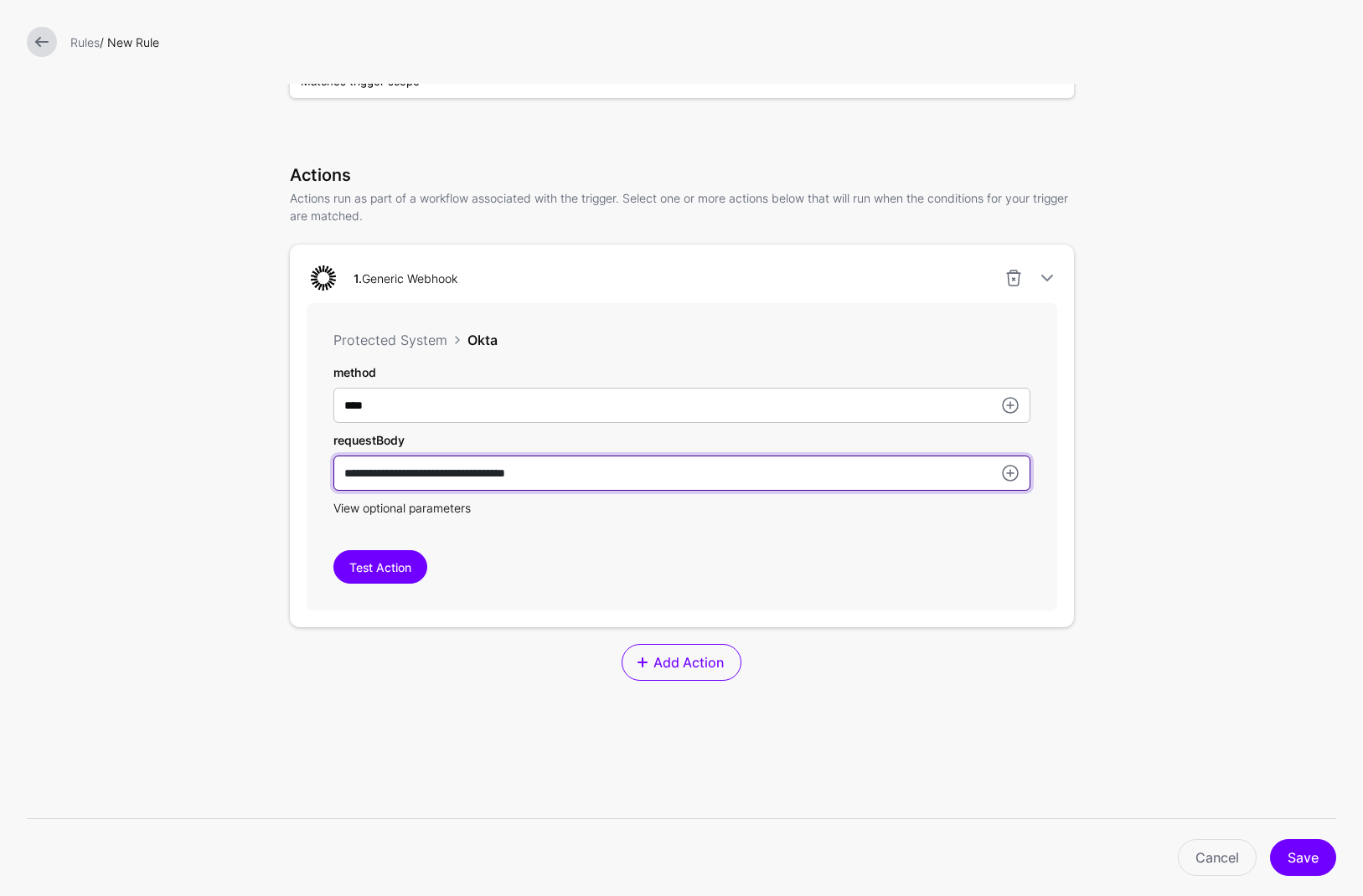 type on "**********" 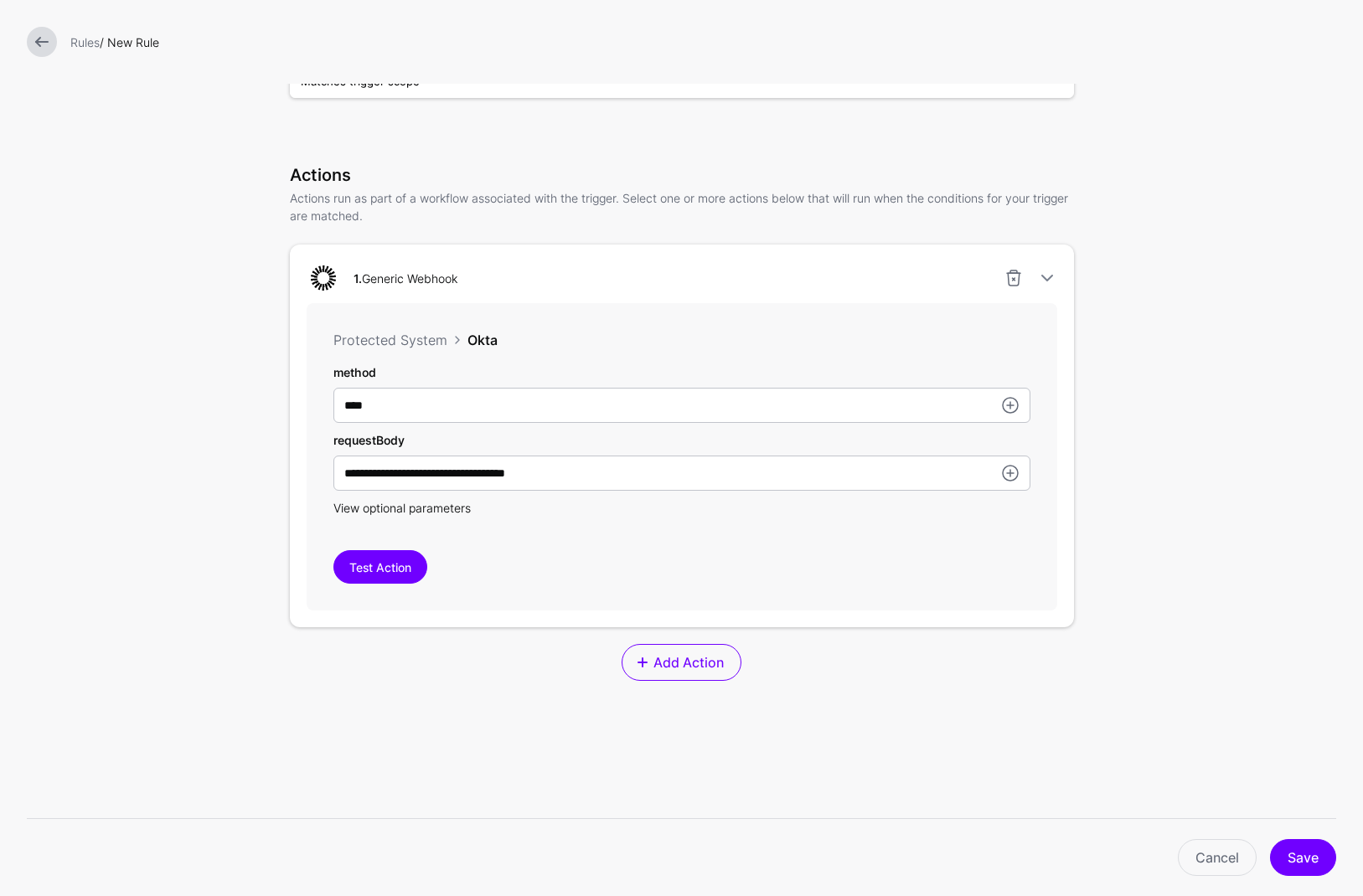 click on "View optional parameters" at bounding box center [402, 507] 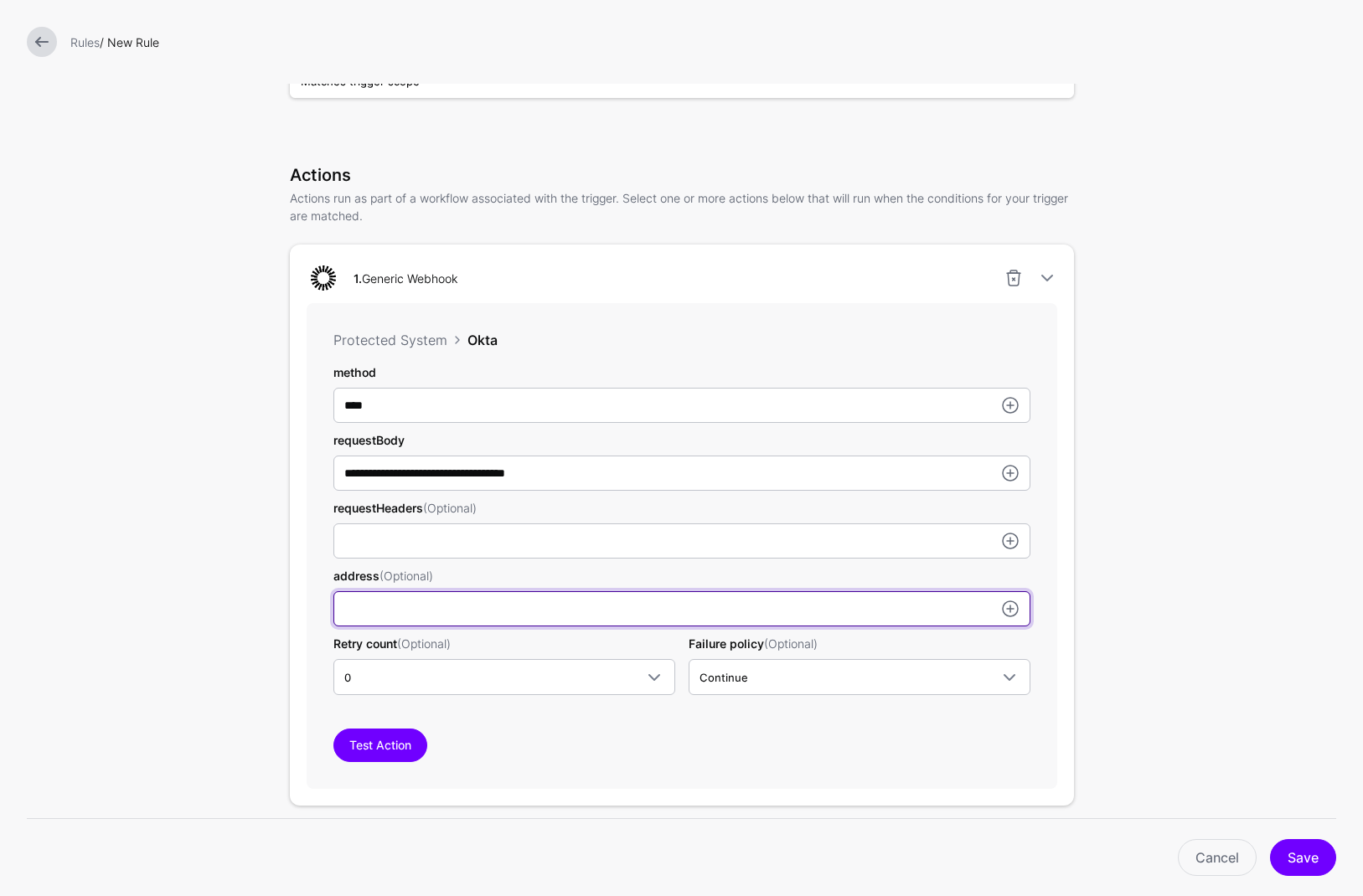 click on "method" at bounding box center (682, 541) 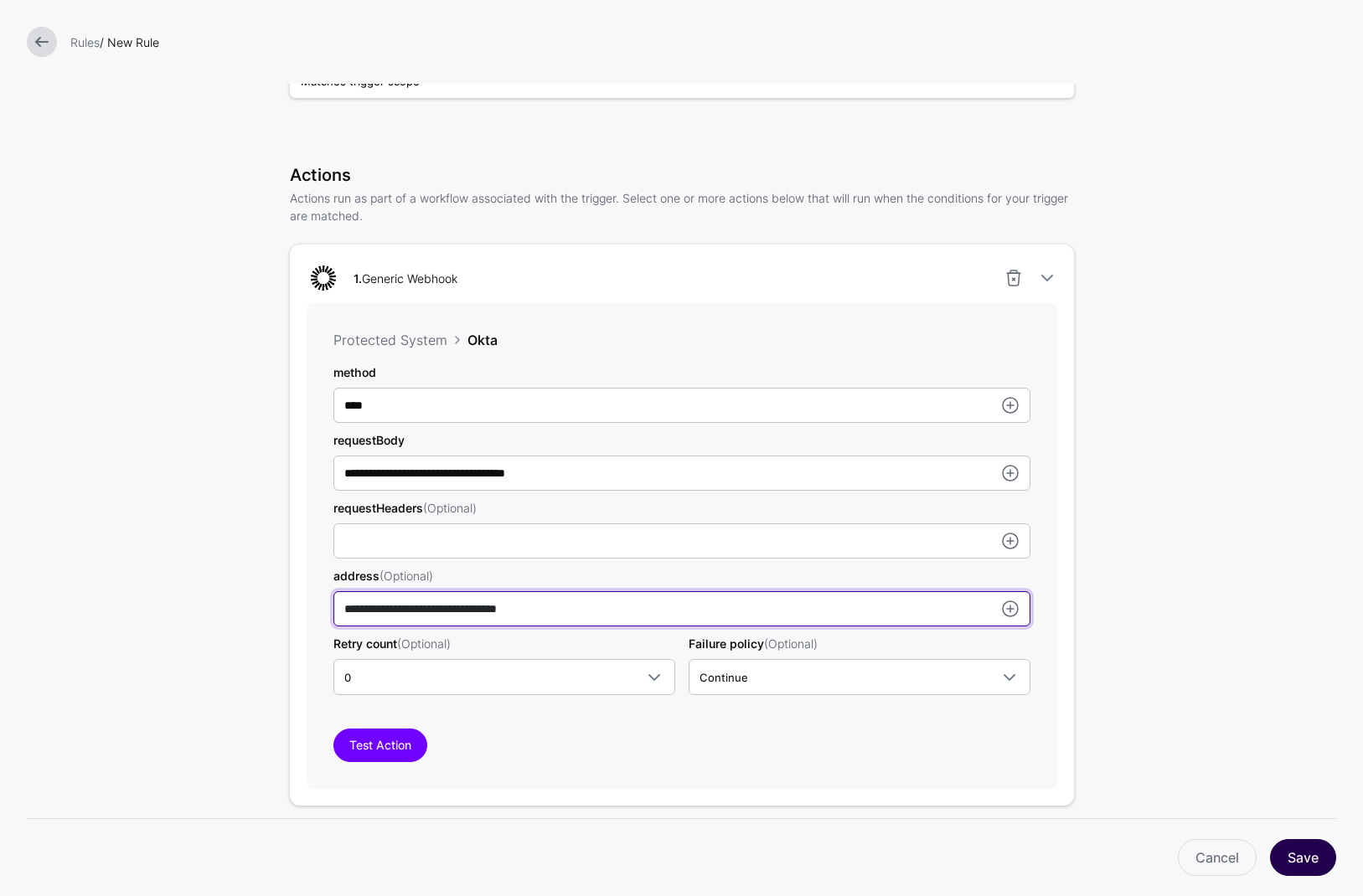 type on "**********" 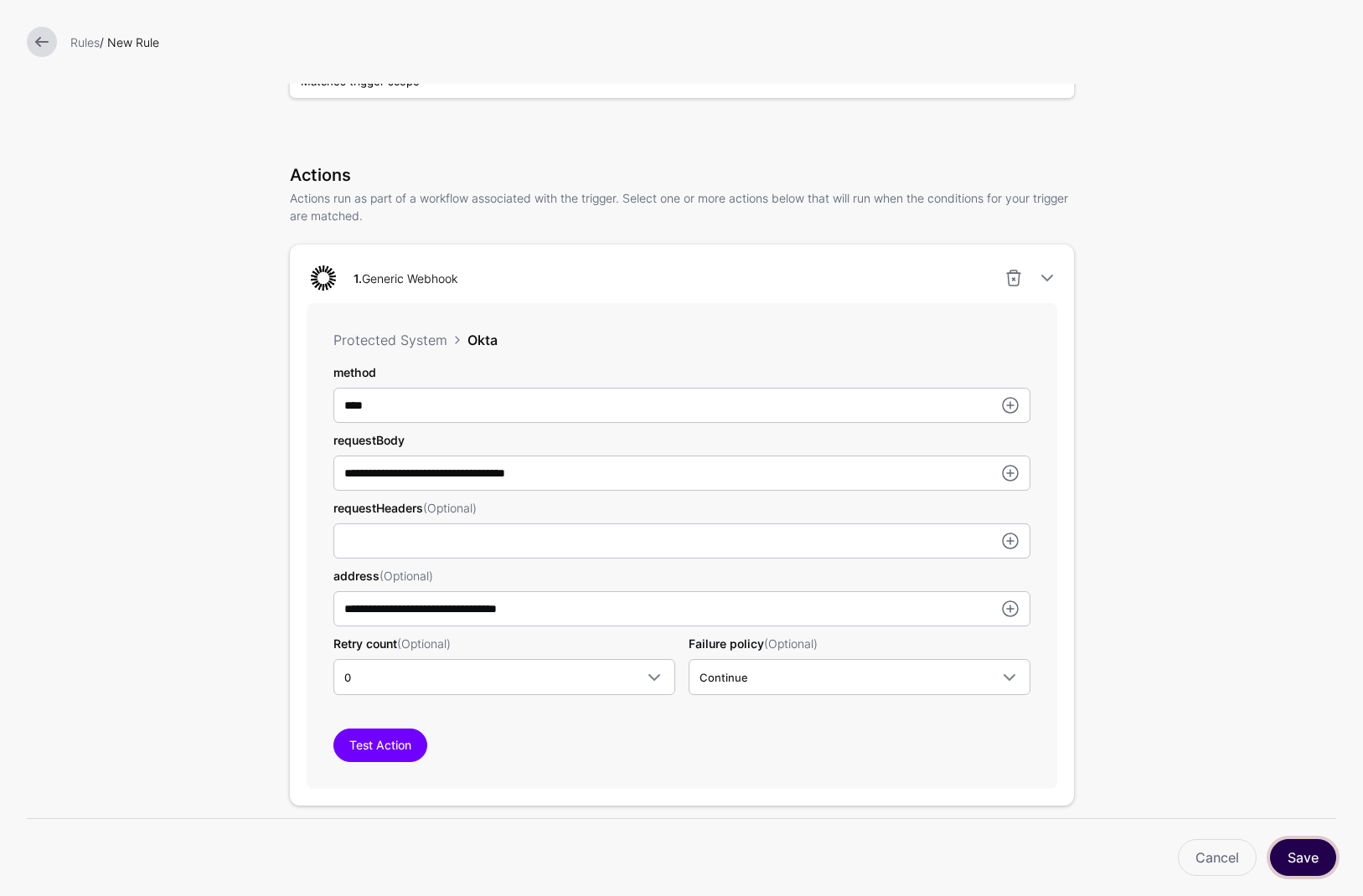 click on "Save" at bounding box center (1303, 857) 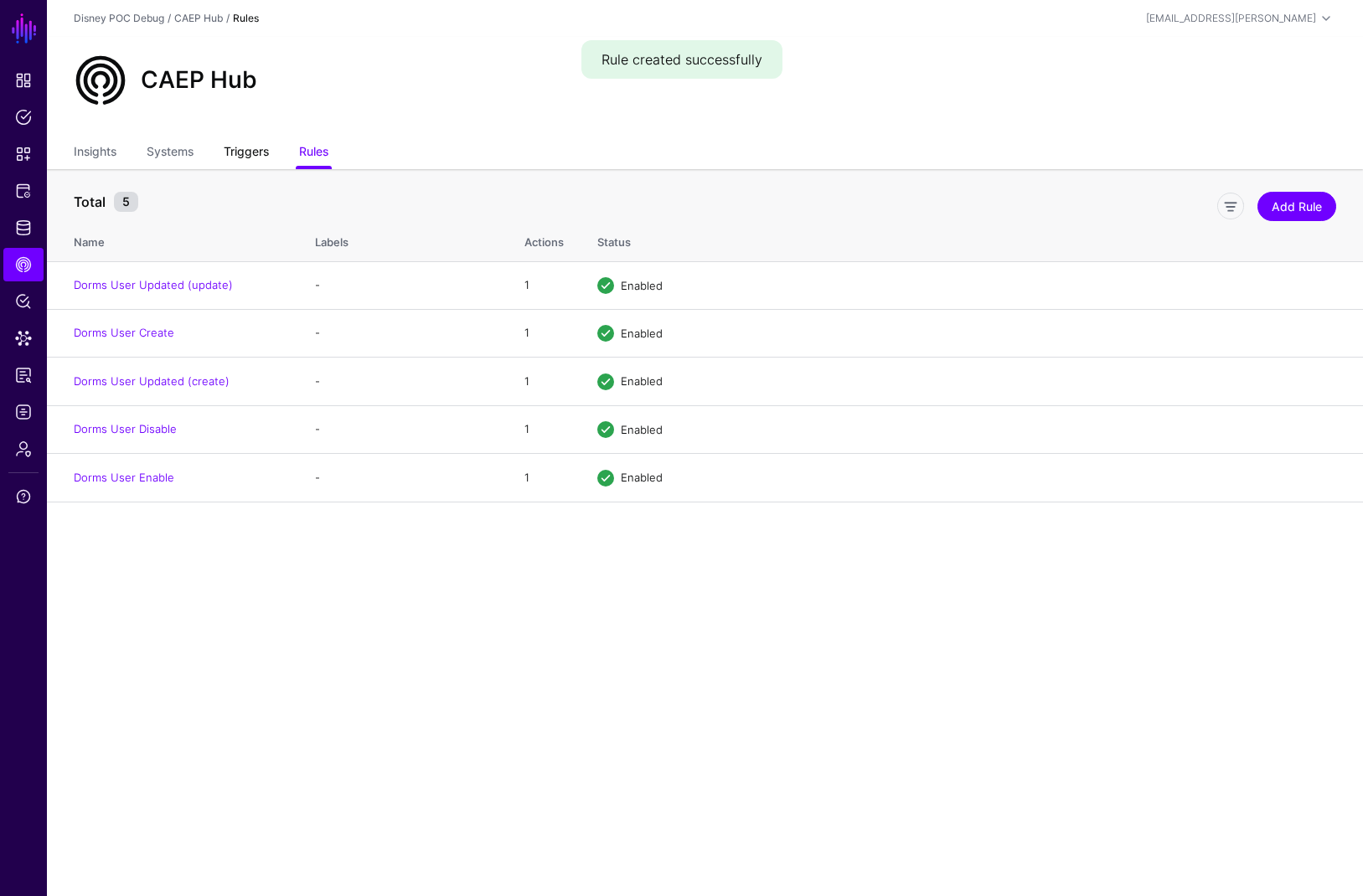click on "Triggers" 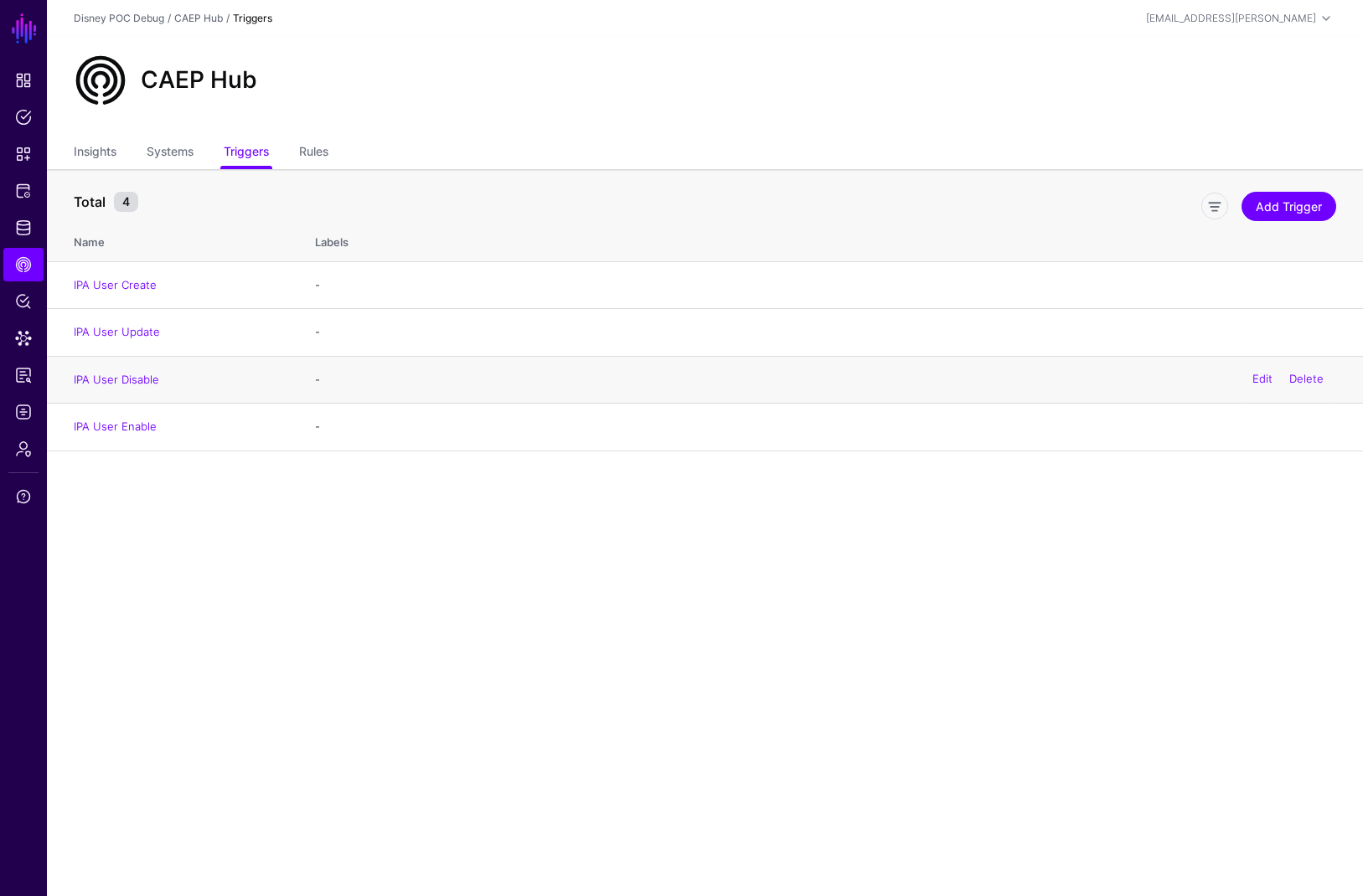click on "IPA User Disable" 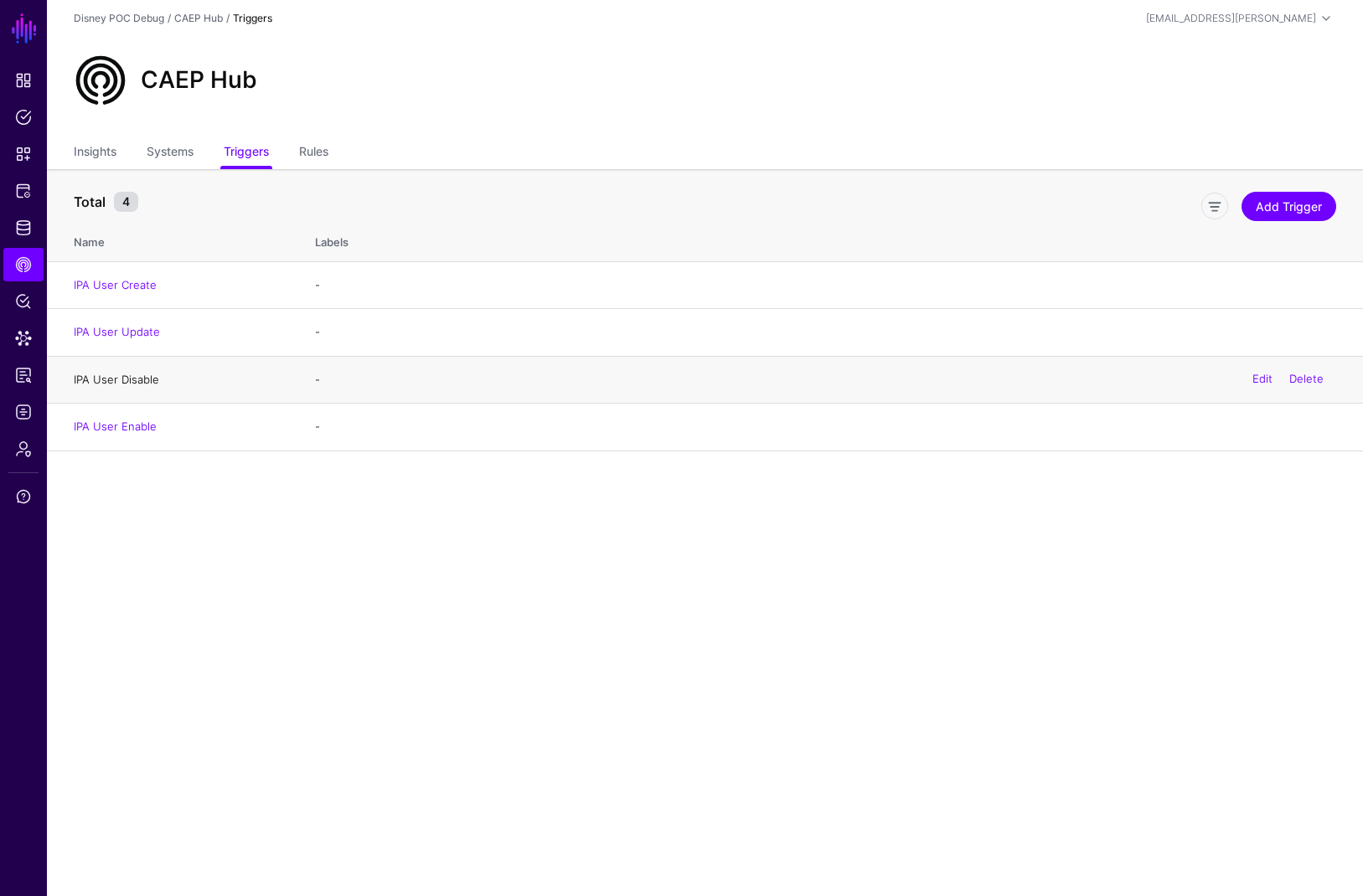 click on "IPA User Disable" 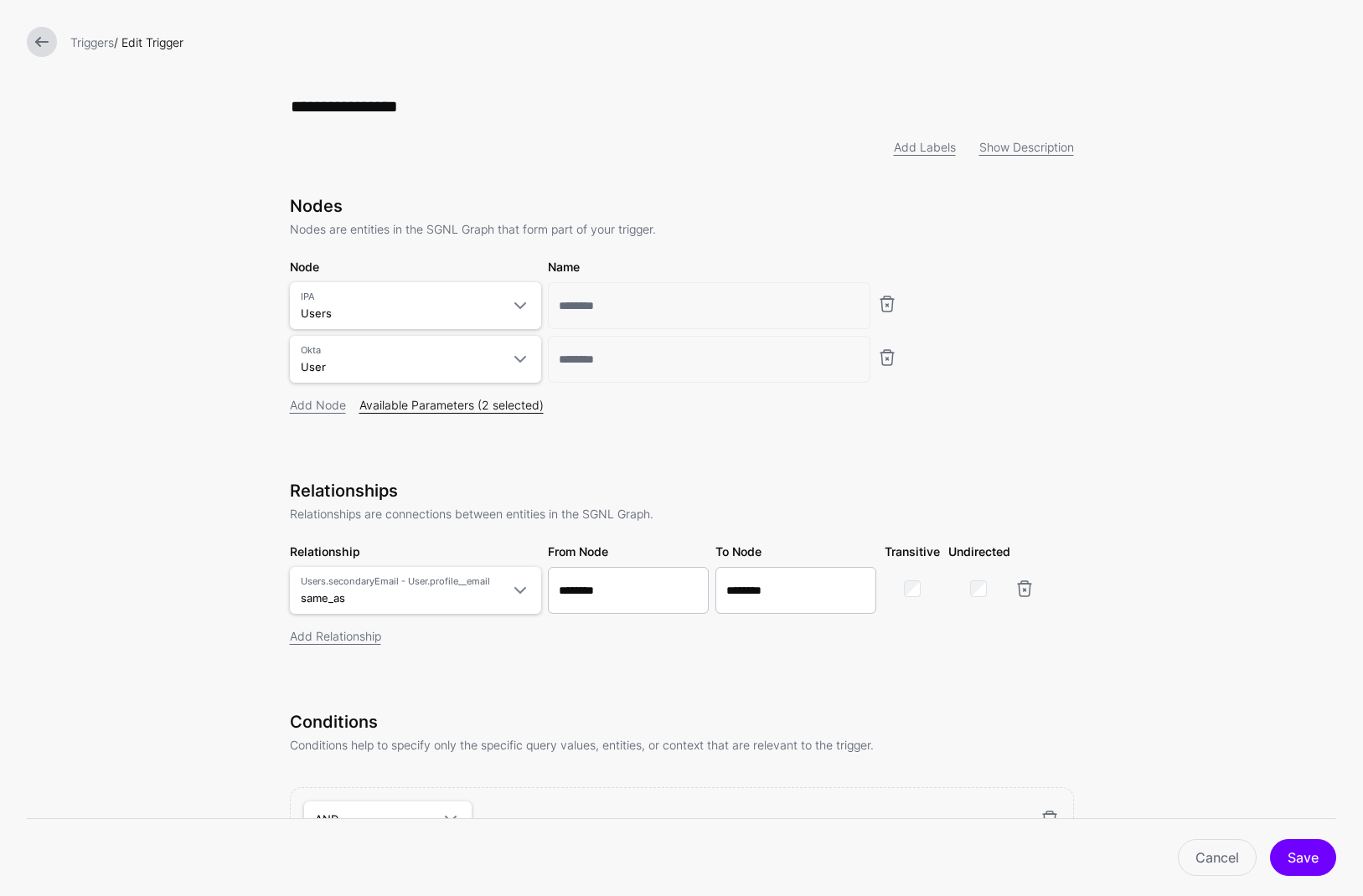 click on "Available Parameters (2 selected)" at bounding box center (452, 404) 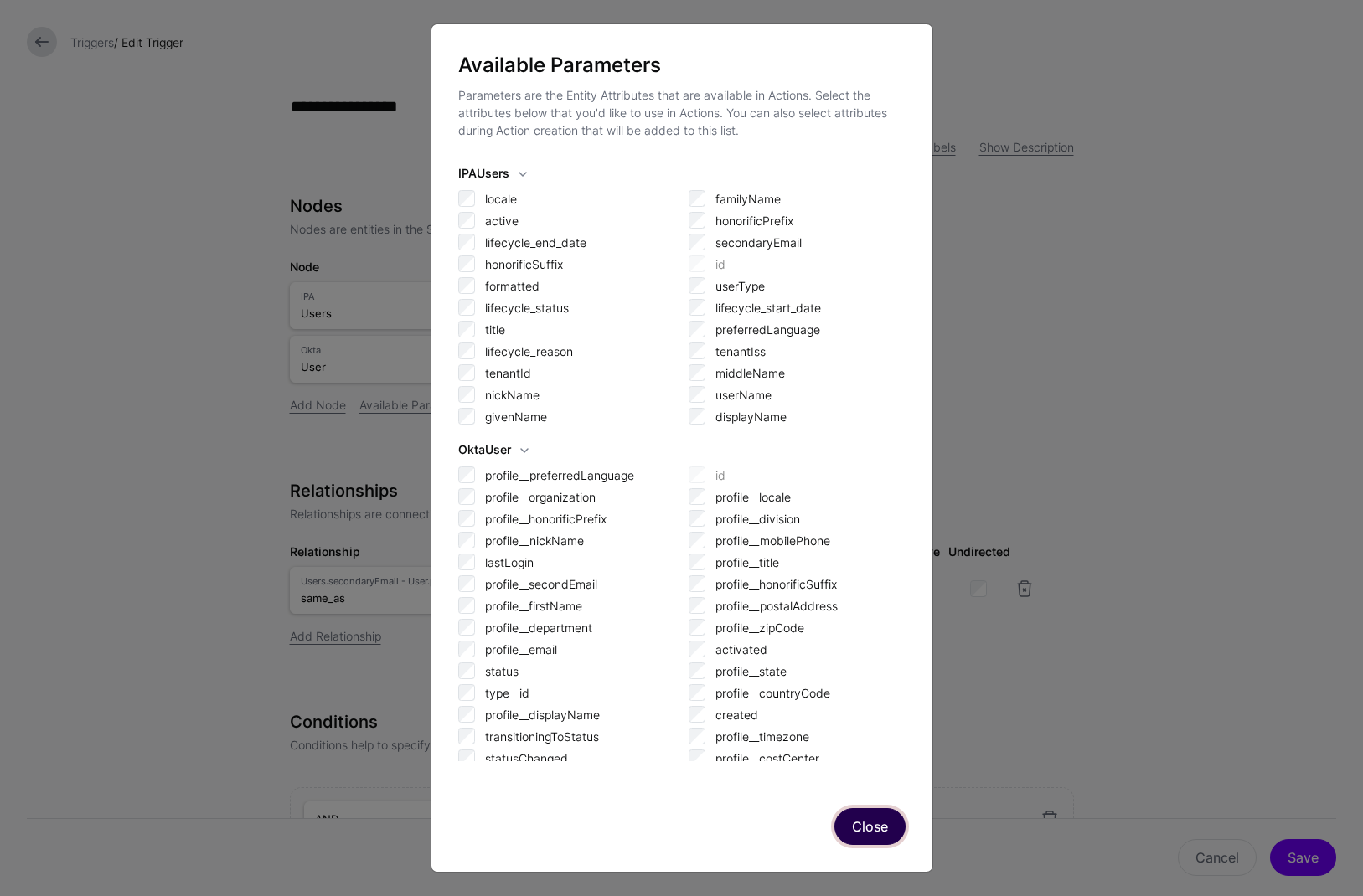 click on "Close" 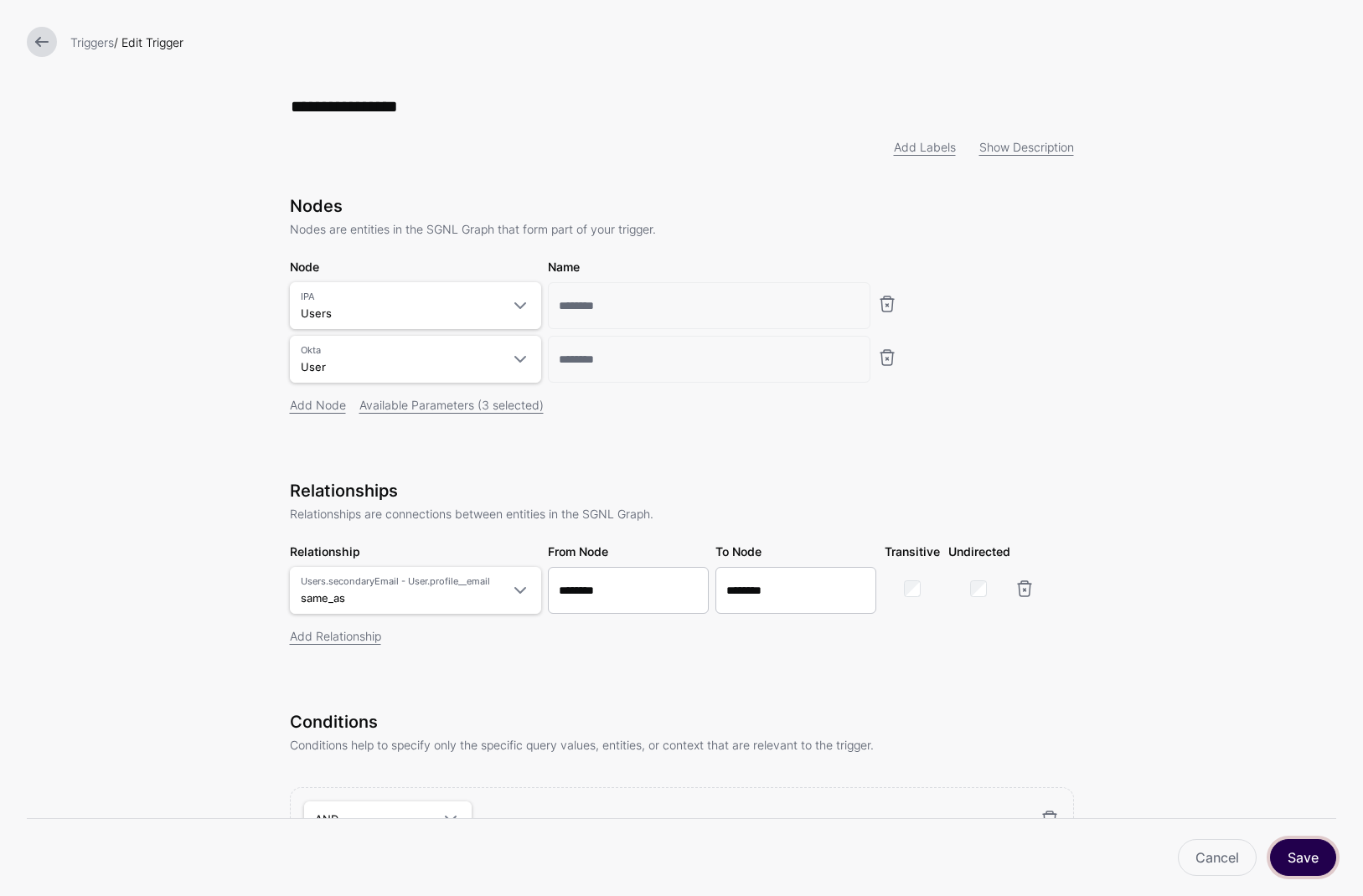 click on "Save" at bounding box center [1303, 857] 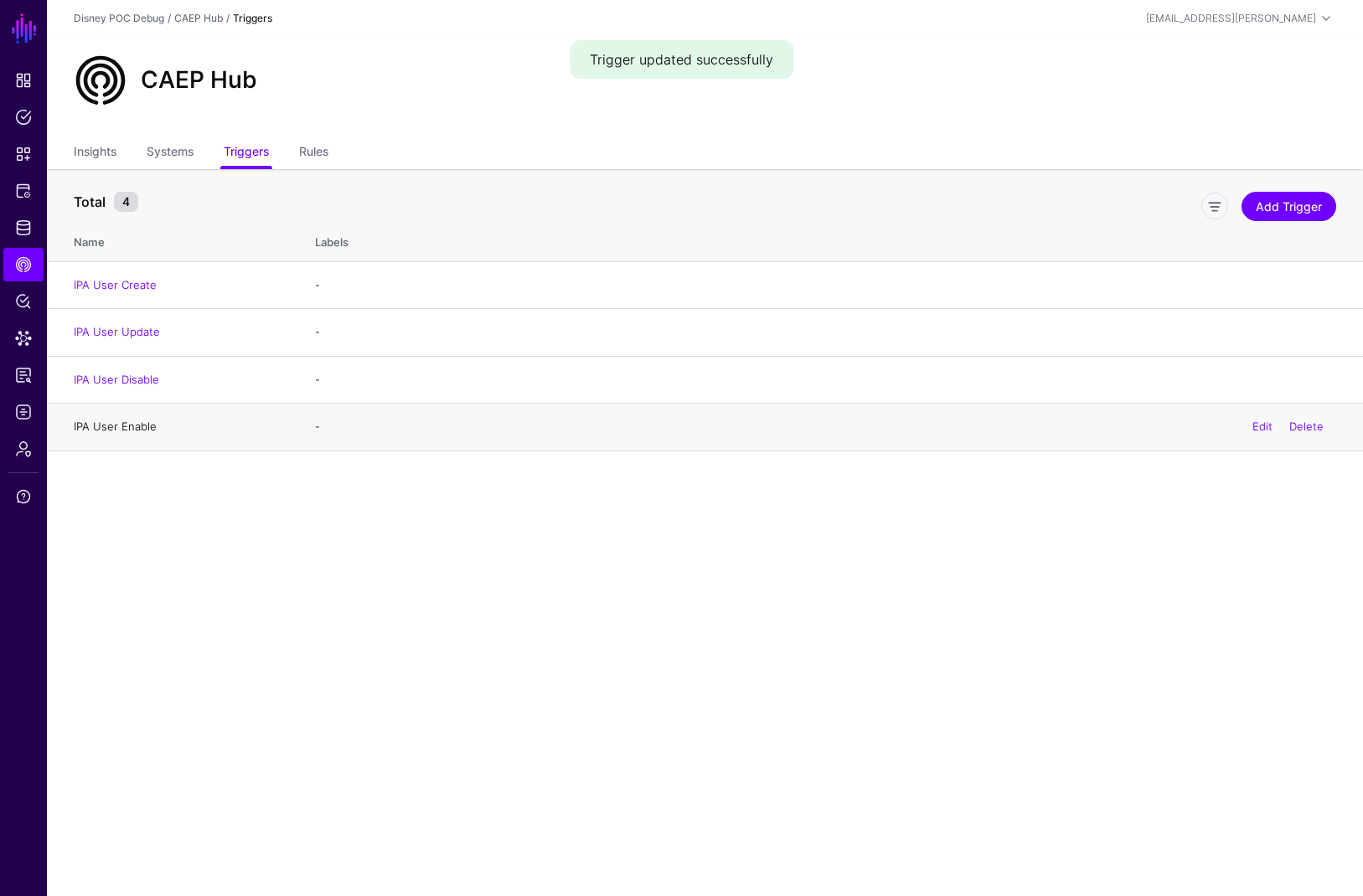 click on "IPA User Enable" 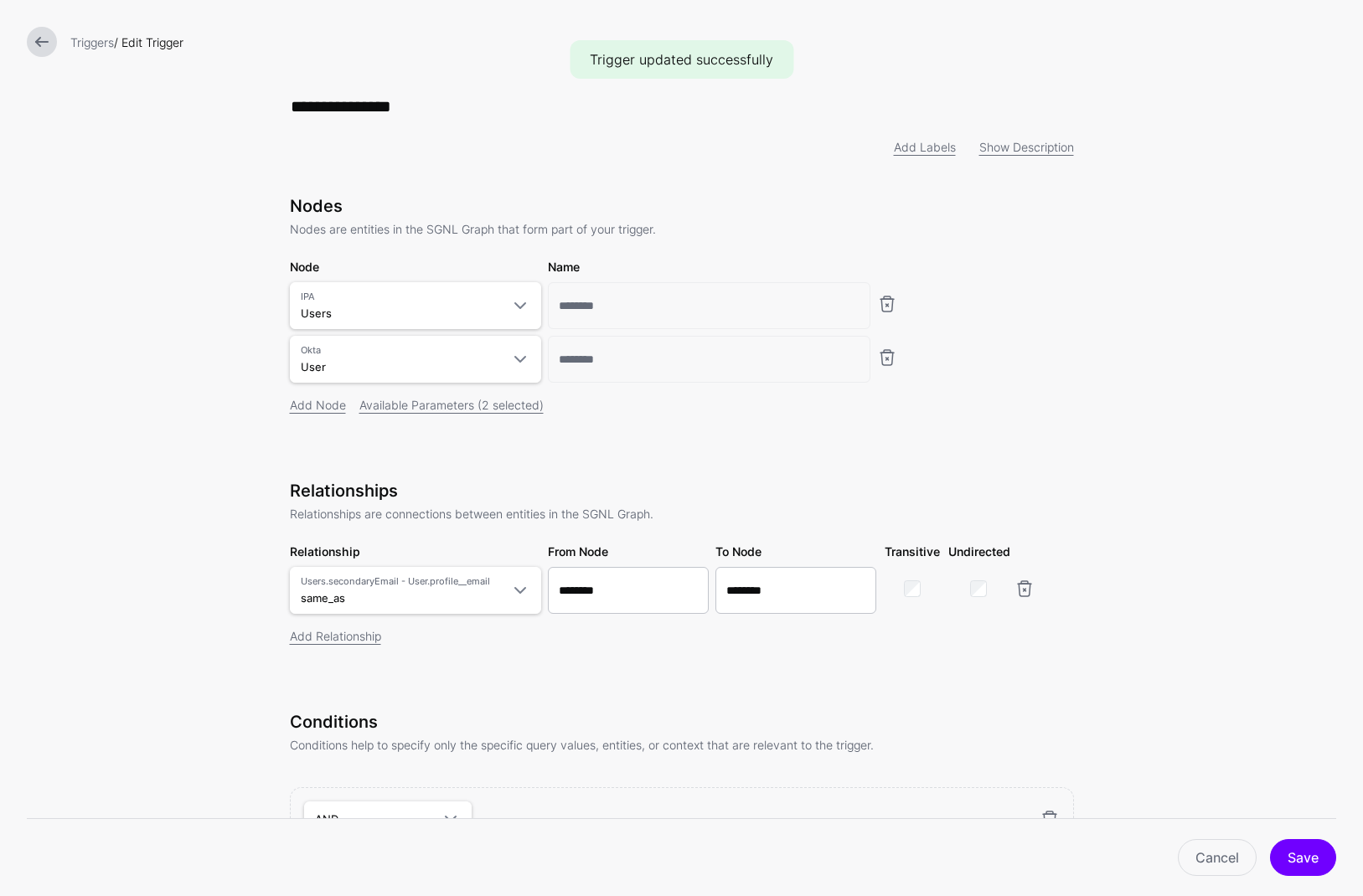 click on "Nodes Nodes are entities in the SGNL Graph that form part of your trigger. Node  IPA  Users Disney-Entity-Push-Test  App   Assignment   AssignmentAttribute   AttributeMetadata   AttributeType   FunctionalAbility   FunctionalAbilitySecuredEntity   Group   GroupRawDynamic   GroupRole   RawDynamic   Role   RoleFunctionalAbility   RoleFunctionalAbilityAttributeAssignment   SecuredEntity   UserInterface  IPA  Aliases   Emails   Groups   Users  NEW-SOR-From-Disney-5.19.25  App   Assignment   AssignmentAttribute   AttributeMetadata   AttributeType   FunctionalAbility   FunctionalAbilitySecuredEntity   Group   GroupRawDynamic   GroupRole   RawDynamic   Role   RoleFunctionalAbility   RoleFunctionalAbilityAttributeAssignment   SecuredEntity   UserInterface  Okta  Group   GroupMember   User  Skywalker-0.3.3  App   Assignment   AssignmentAttribute   AttributeMetadata   AttributeType   FunctionalAbility   FunctionalAbilitySecuredEntity   Group   GroupRawDynamic   GroupRole   RawDynamic   Role   RoleFunctionalAbility" at bounding box center (682, 328) 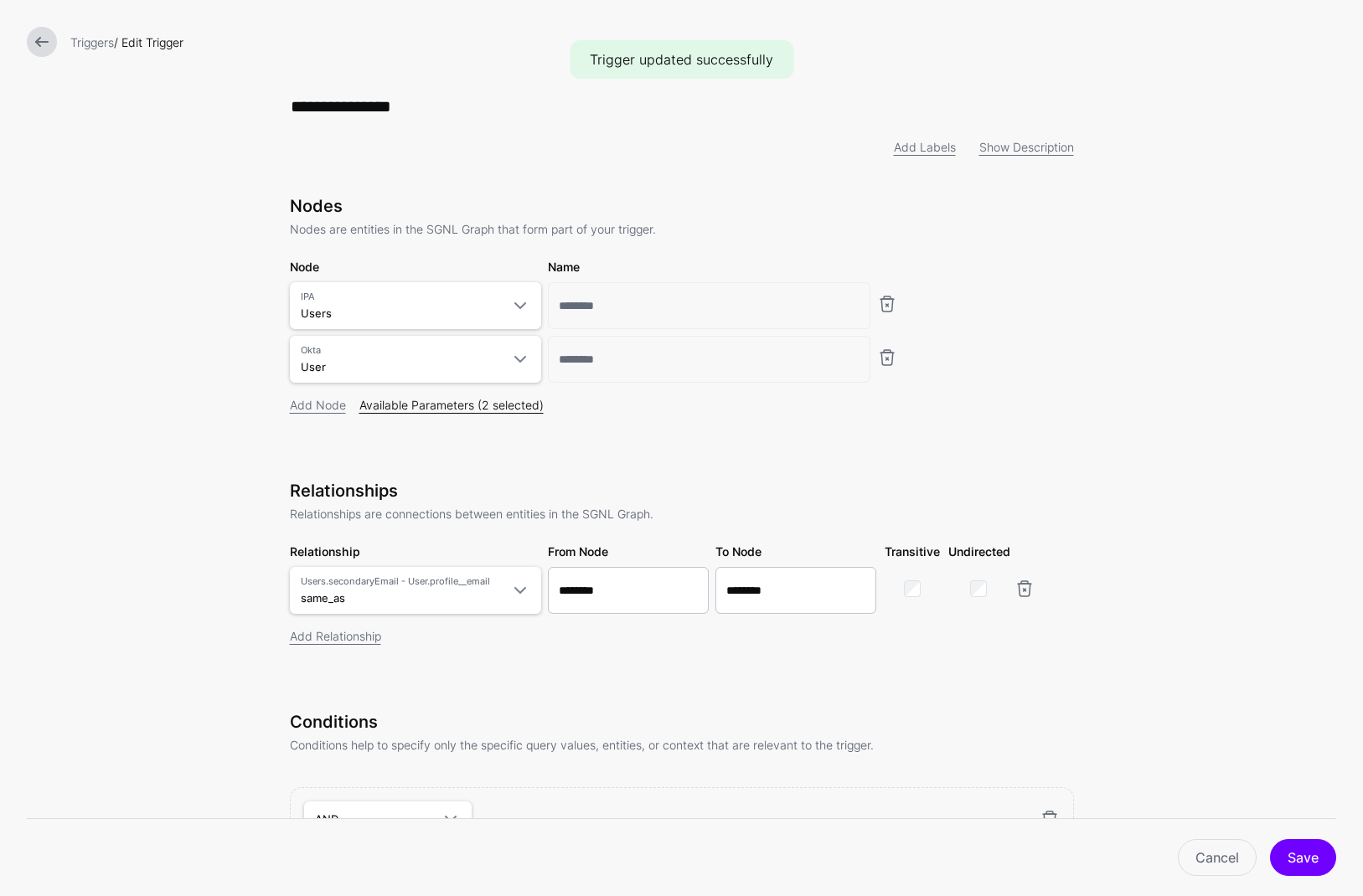 click on "Available Parameters (2 selected)" at bounding box center (452, 404) 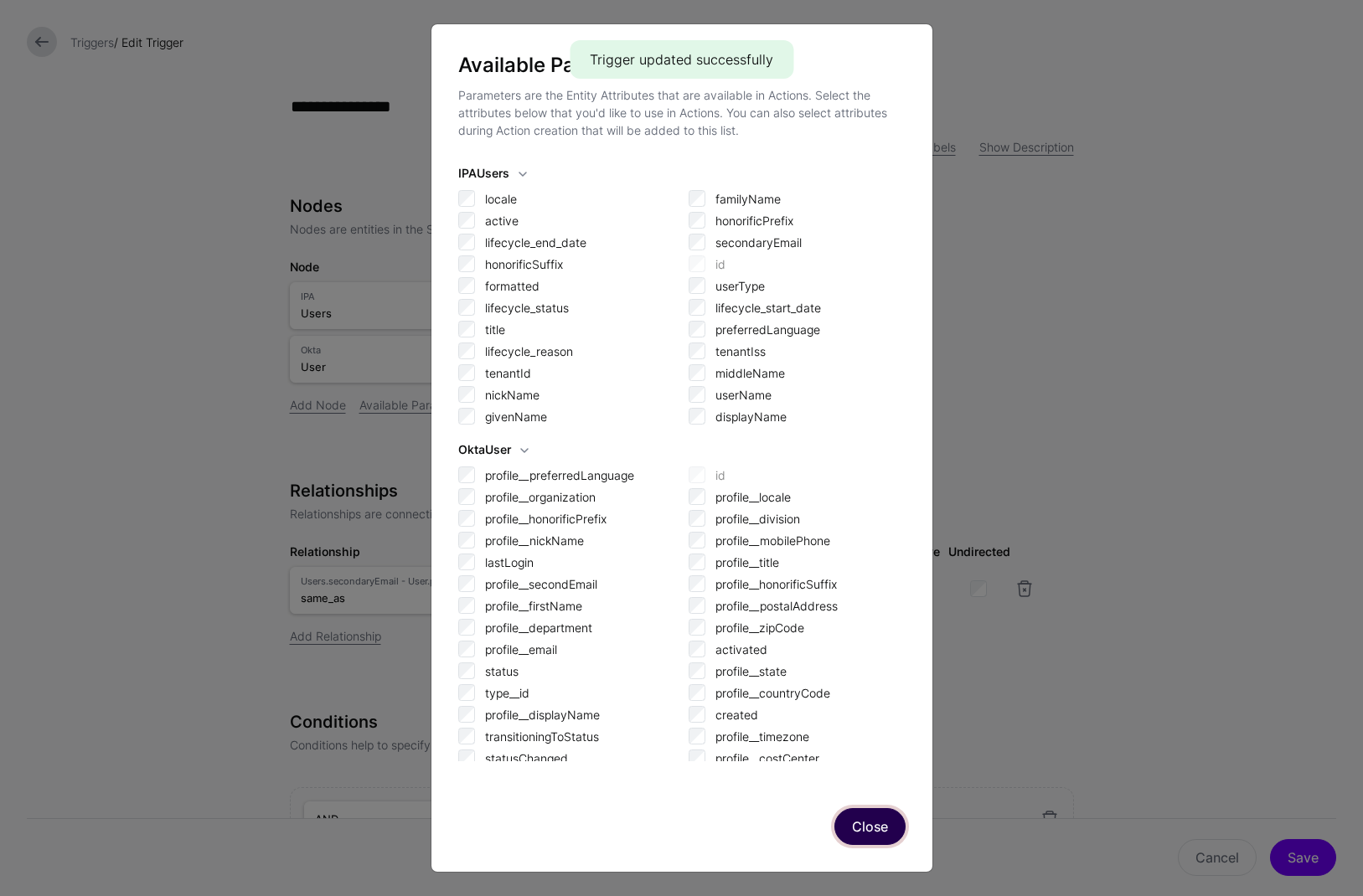 click on "Close" 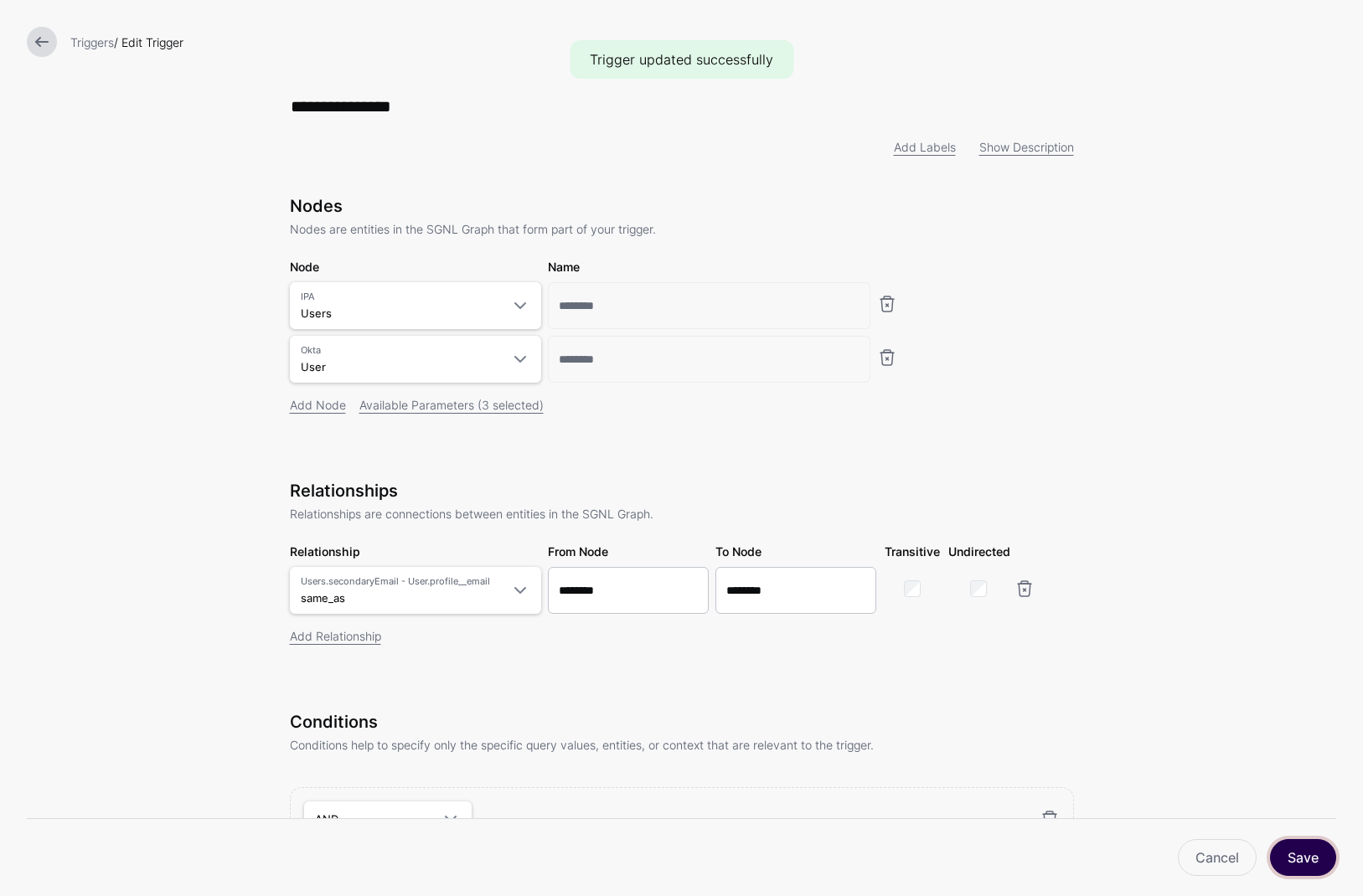 click on "Save" at bounding box center (1303, 857) 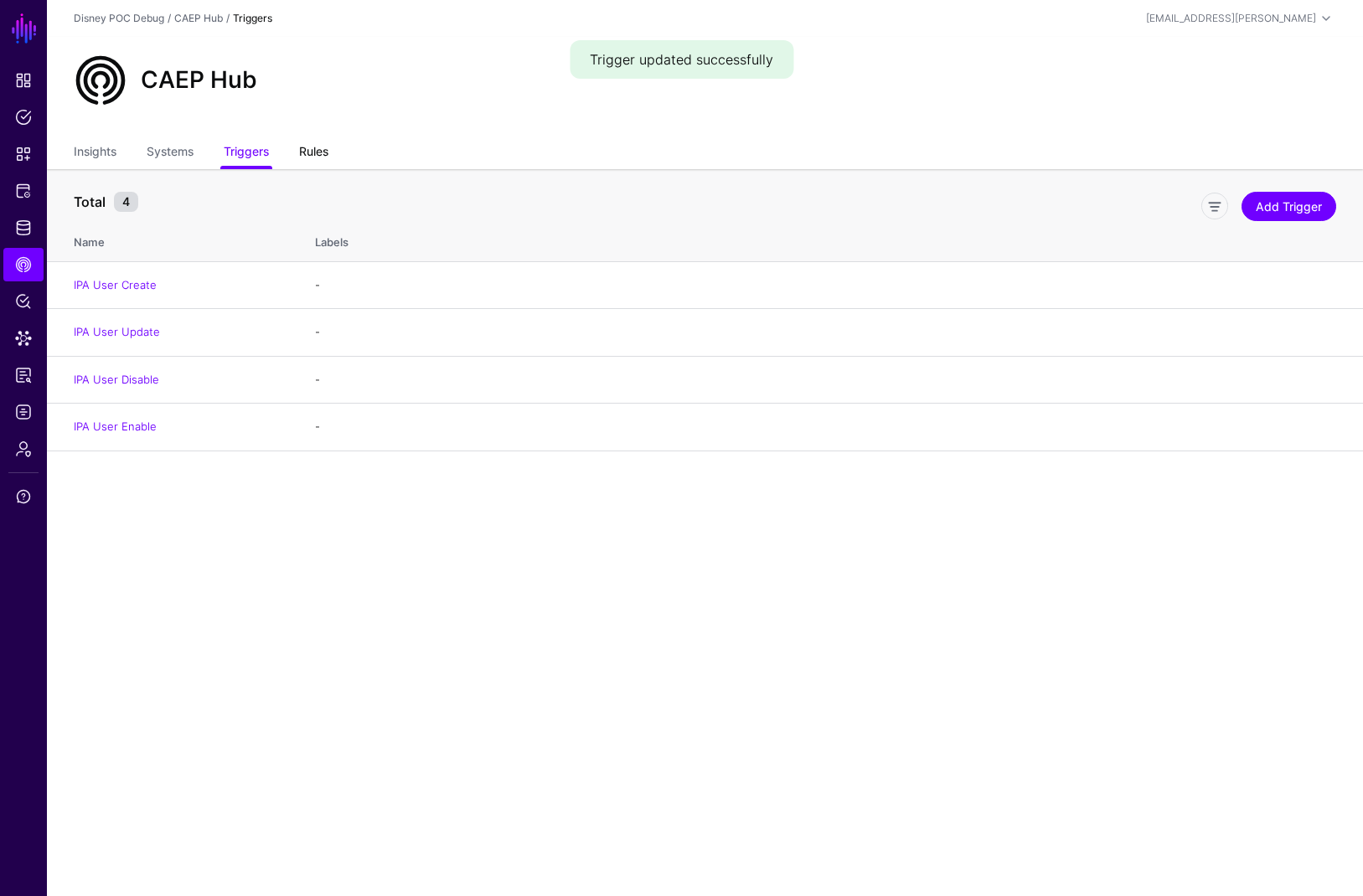 click on "Rules" 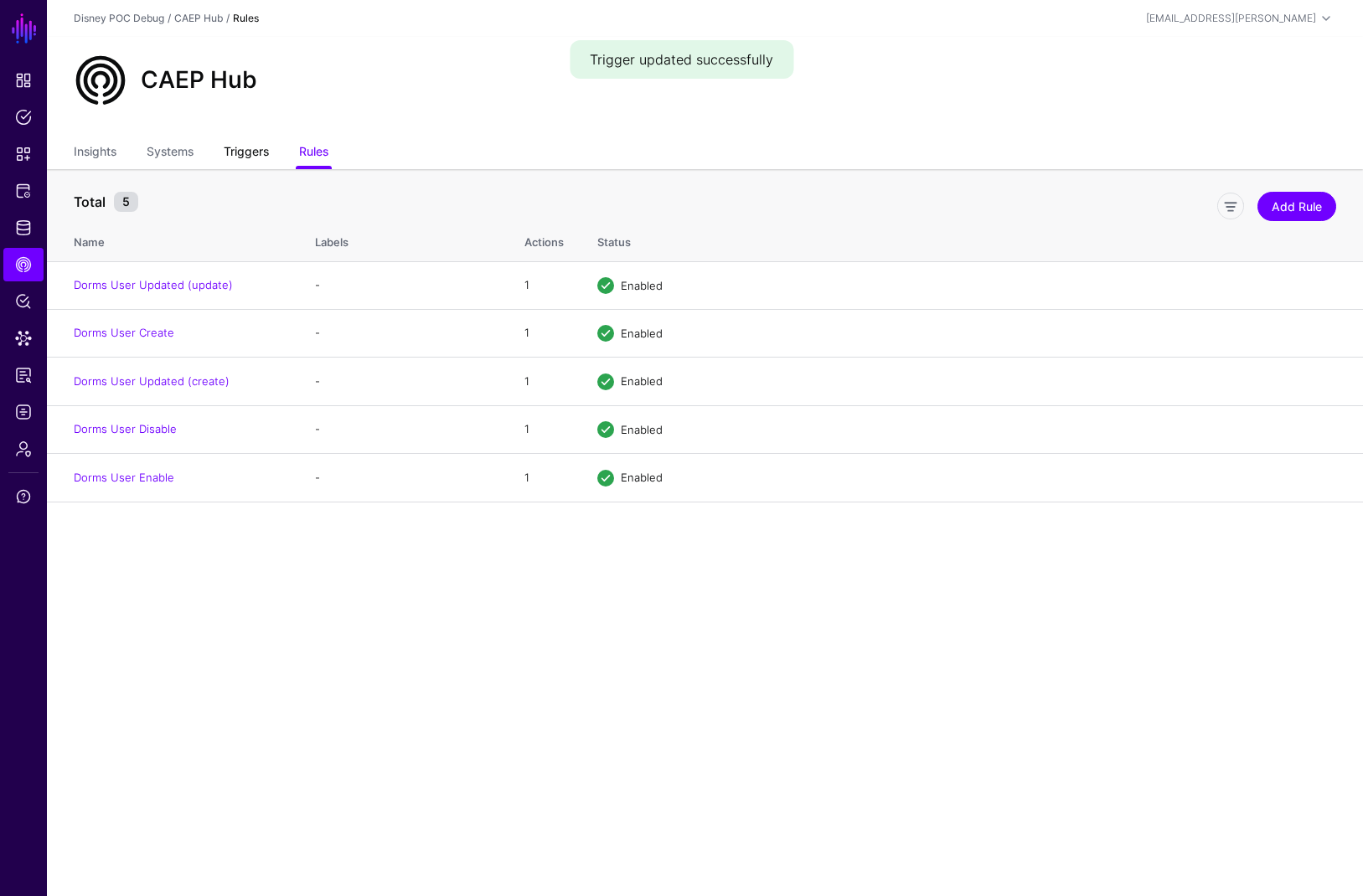 click on "Triggers" 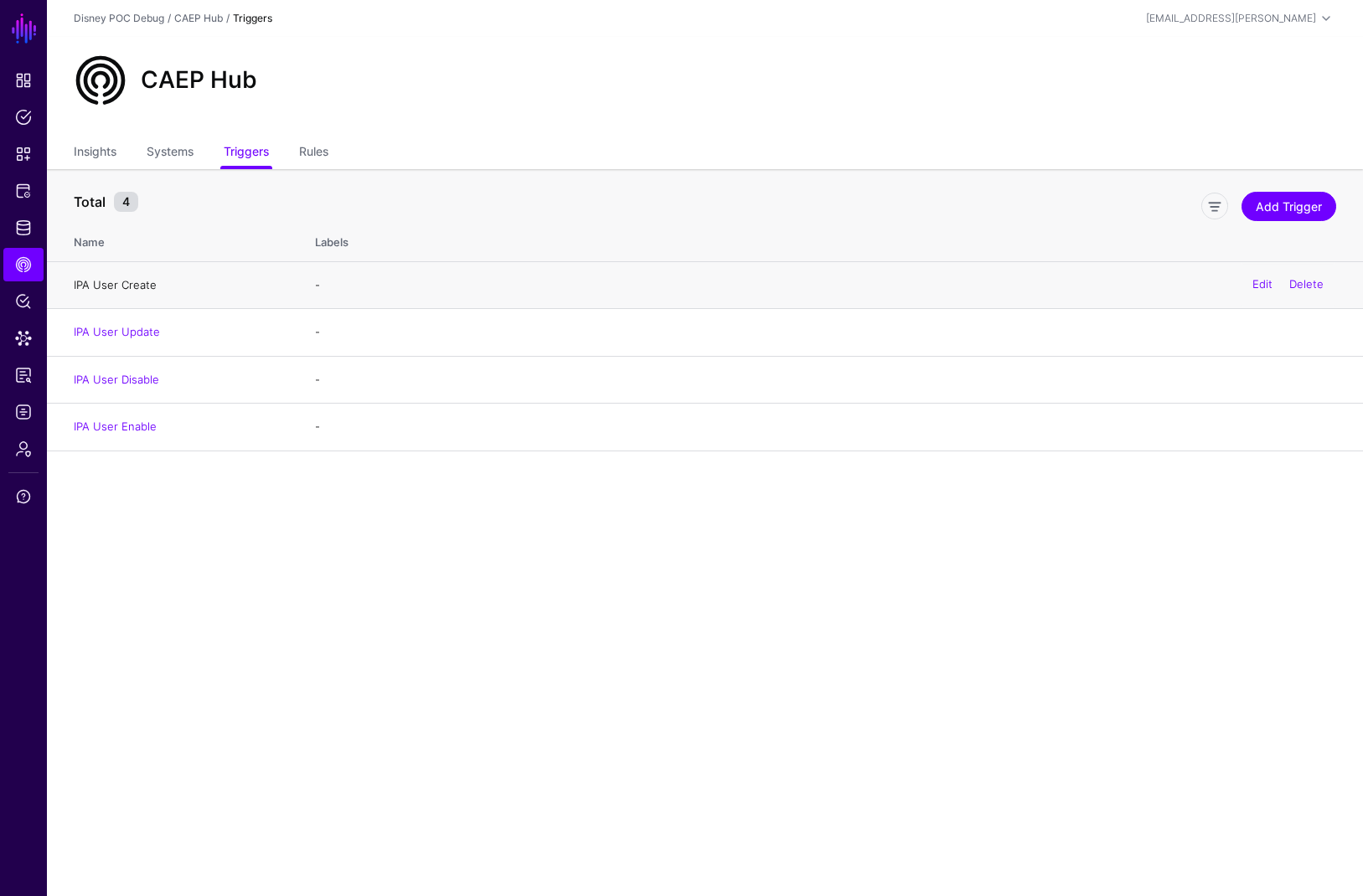 click on "IPA User Create" 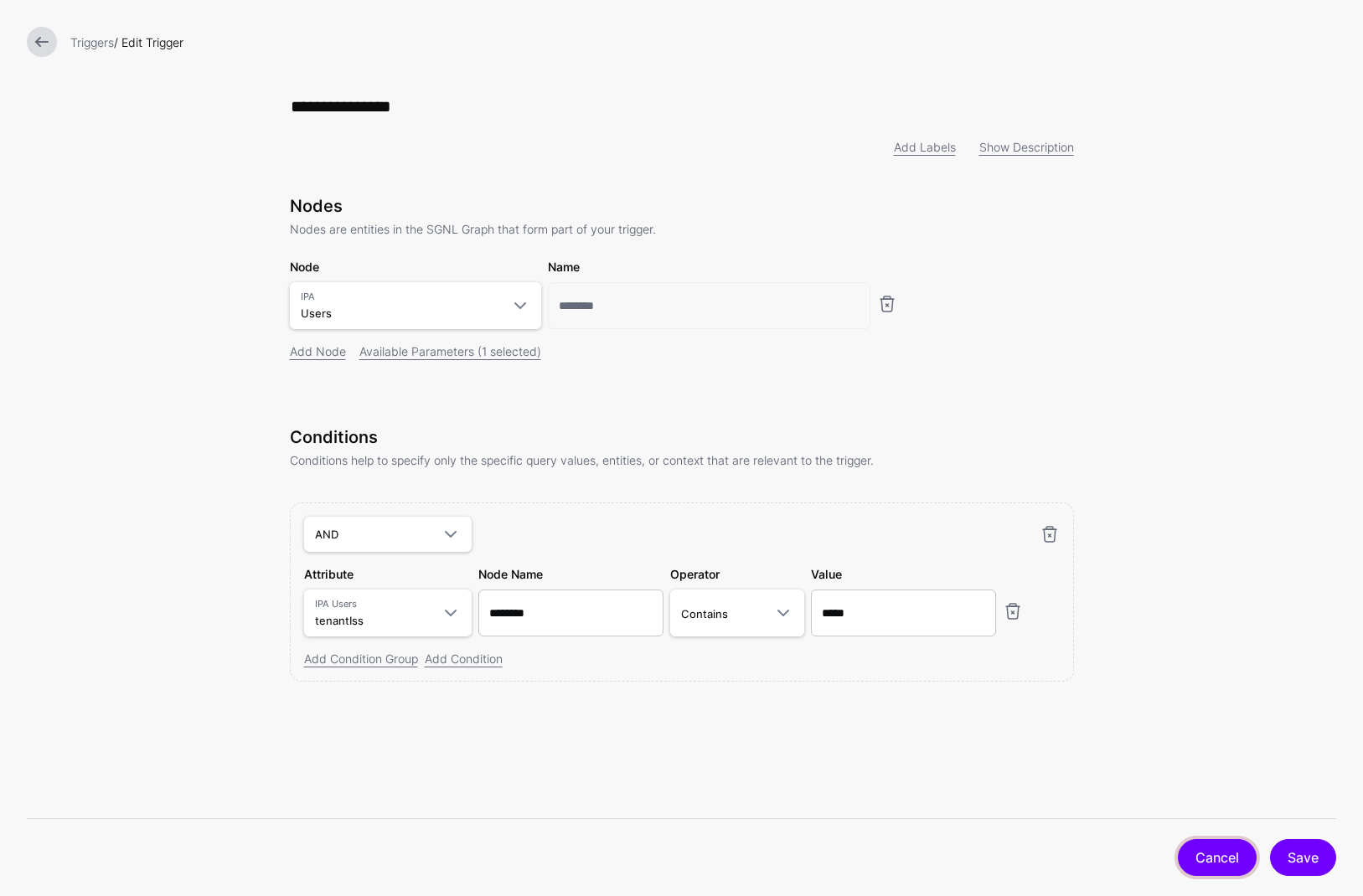 click on "Cancel" at bounding box center (1217, 857) 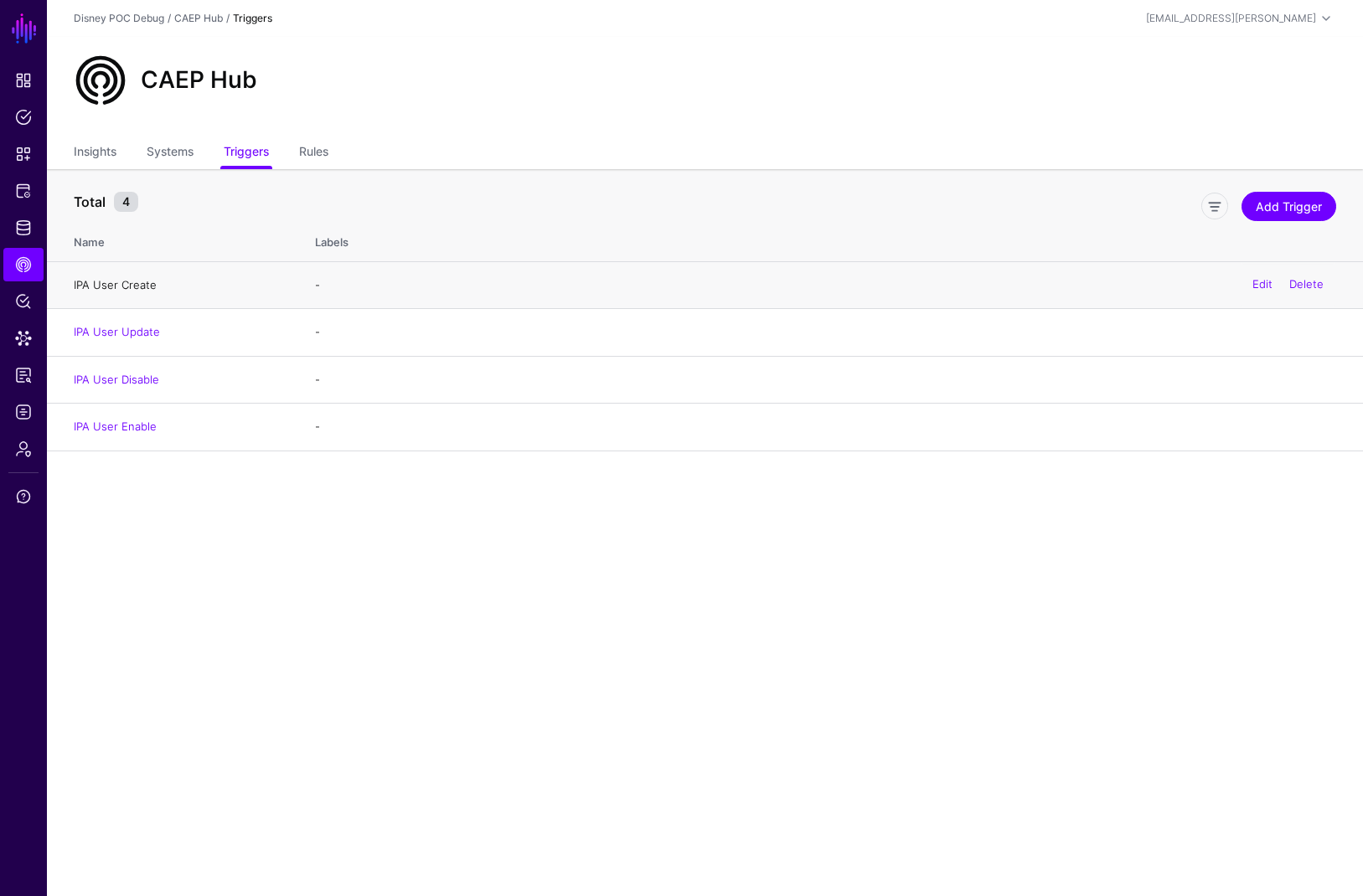 click on "IPA User Create" 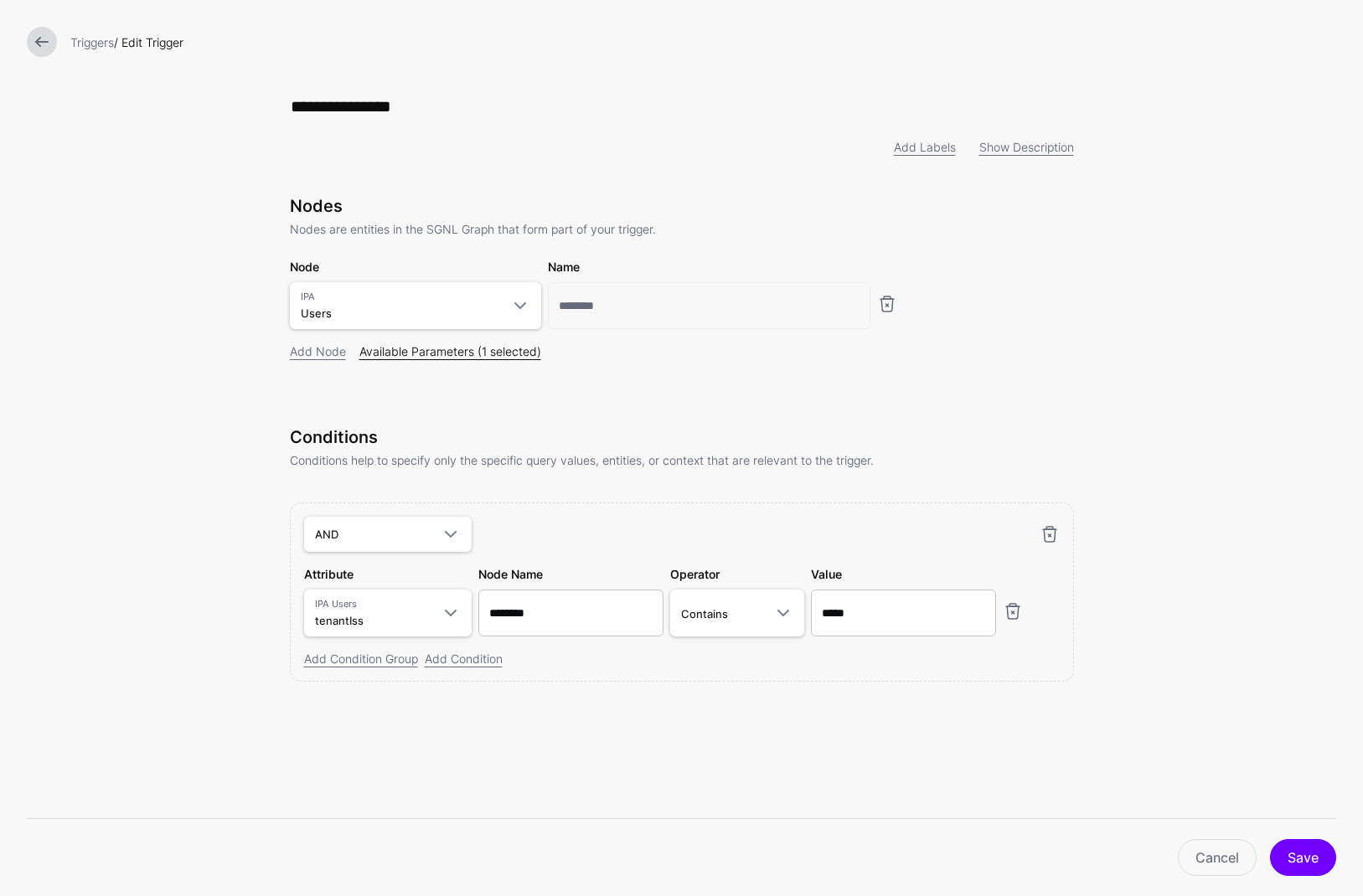 click on "Available Parameters (1 selected)" at bounding box center (450, 351) 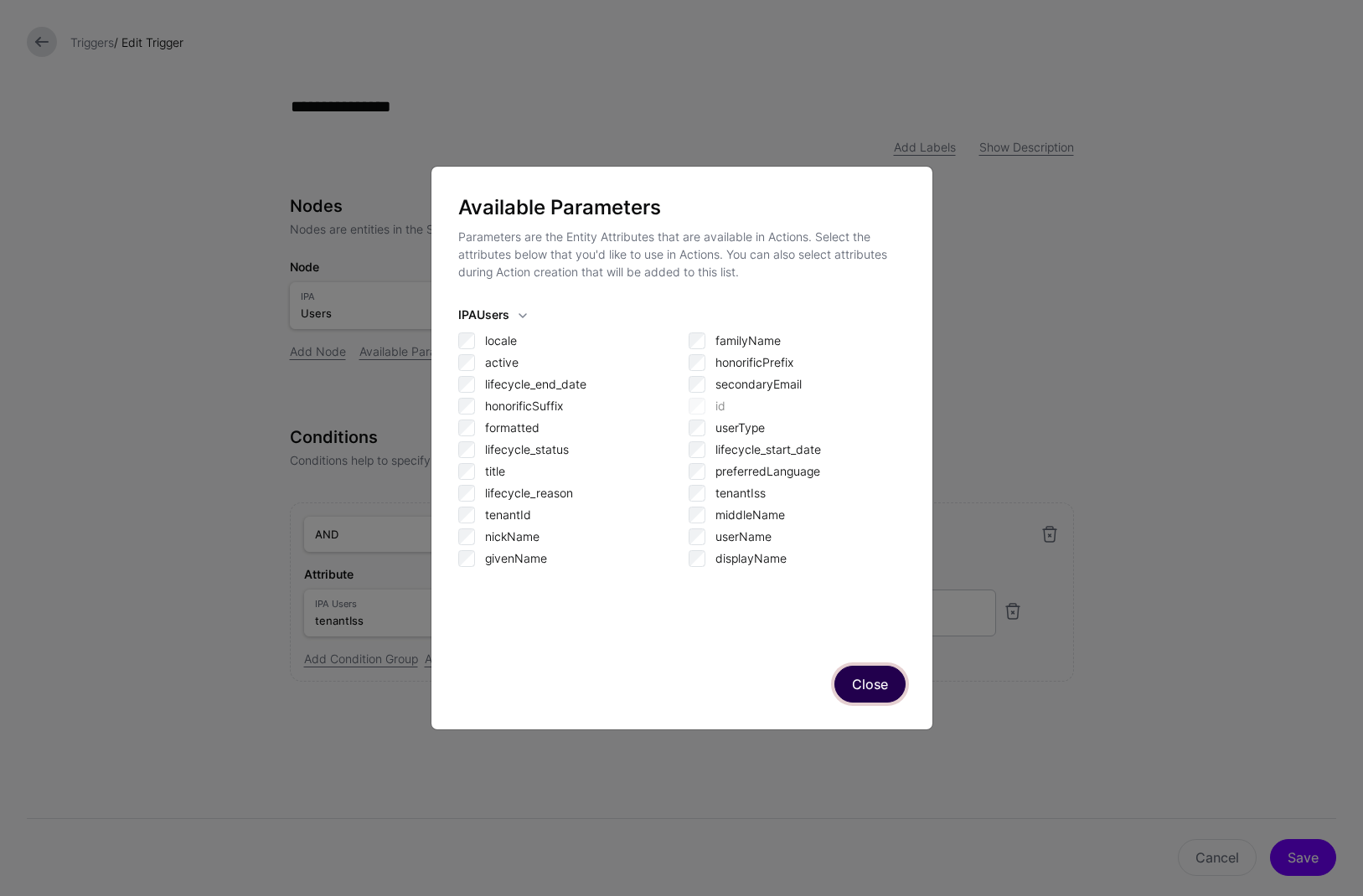 click on "Close" 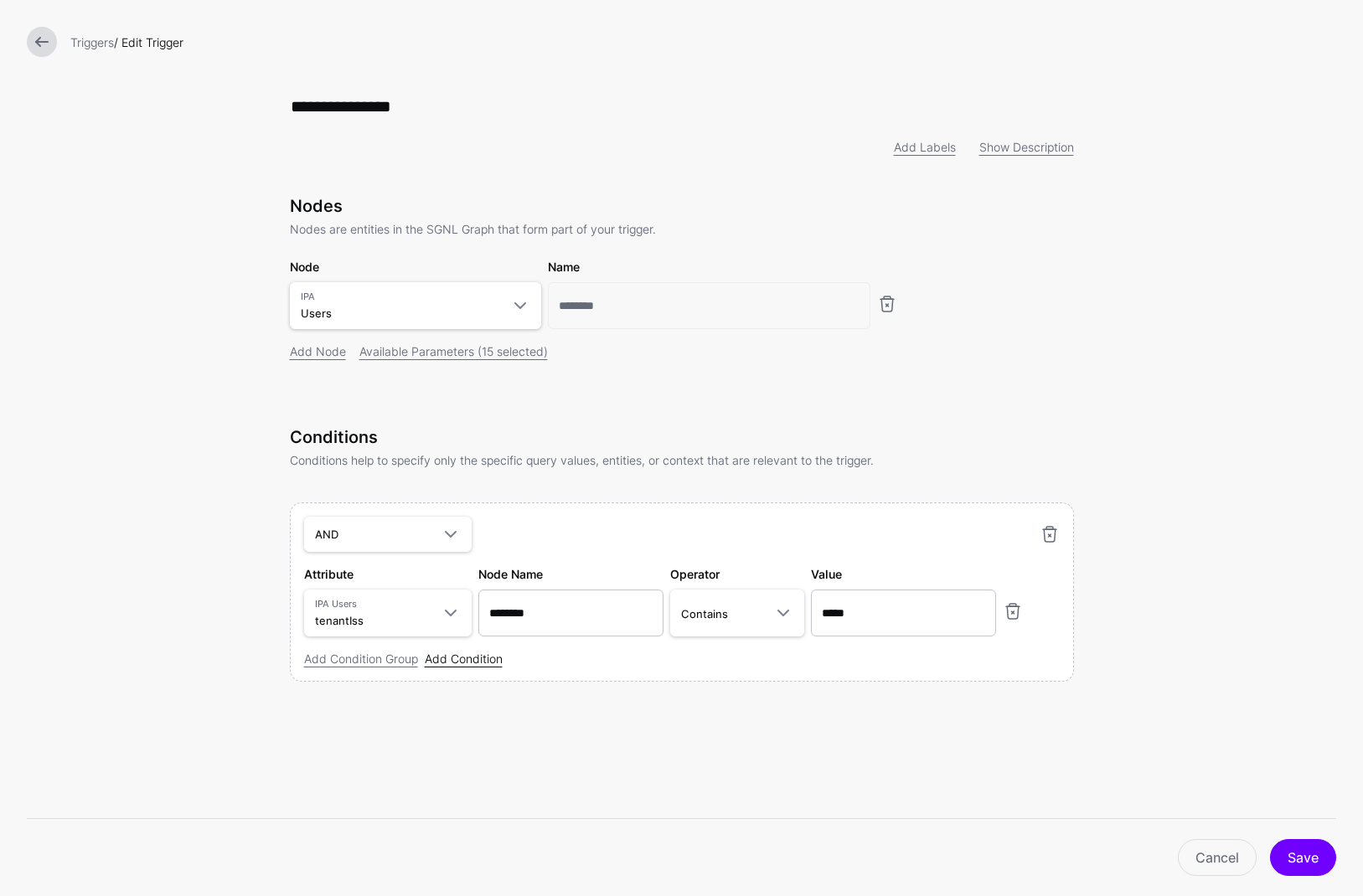 click on "Add Condition" at bounding box center (463, 658) 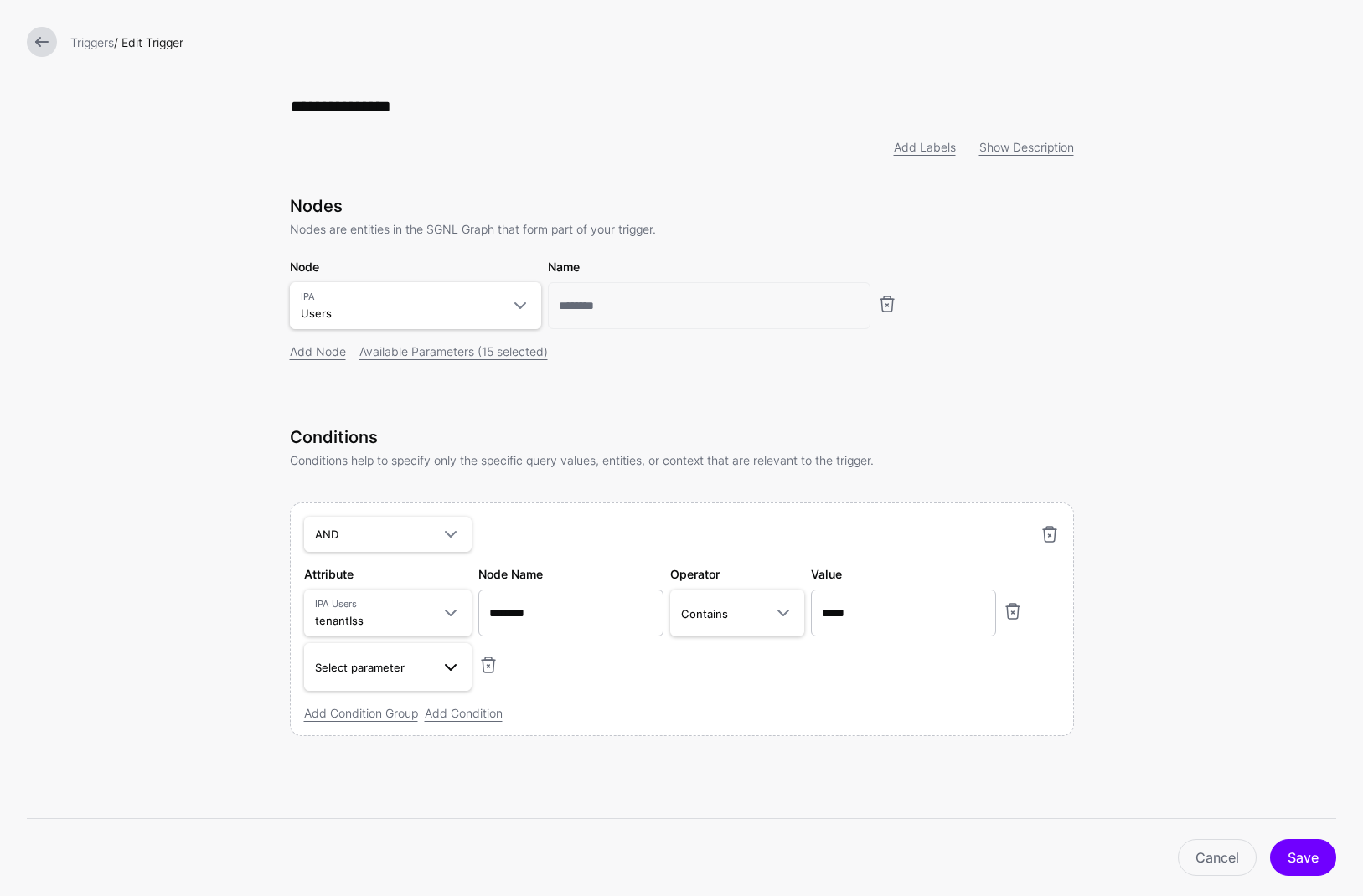 click on "Select parameter" at bounding box center [373, 667] 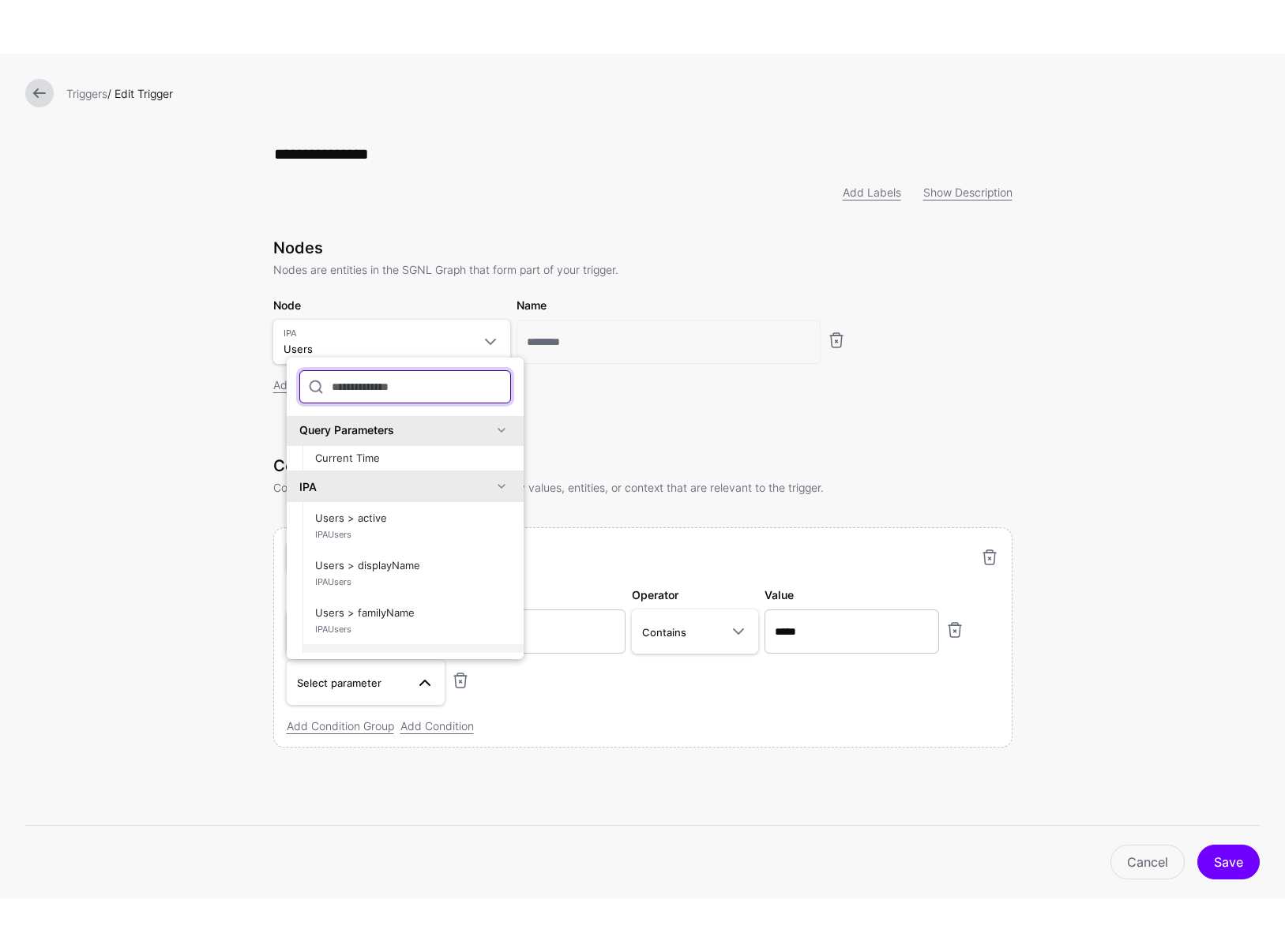 scroll, scrollTop: 0, scrollLeft: 0, axis: both 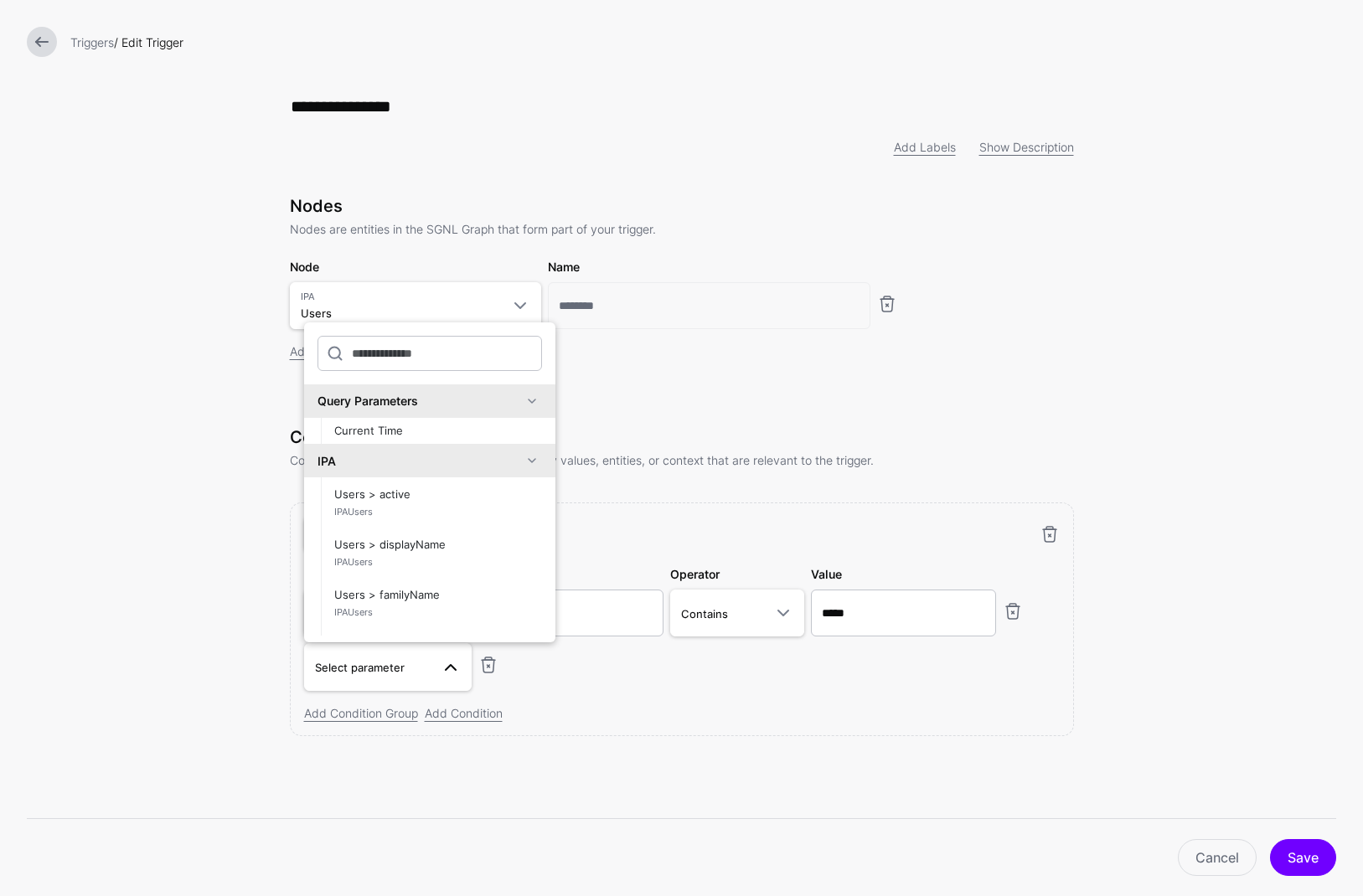 click on "Nodes Nodes are entities in the SGNL Graph that form part of your trigger. Node  IPA  Users Disney-Entity-Push-Test  App   Assignment   AssignmentAttribute   AttributeMetadata   AttributeType   FunctionalAbility   FunctionalAbilitySecuredEntity   Group   GroupRawDynamic   GroupRole   RawDynamic   Role   RoleFunctionalAbility   RoleFunctionalAbilityAttributeAssignment   SecuredEntity   UserInterface  IPA  Aliases   Emails   Groups   Users  NEW-SOR-From-Disney-5.19.25  App   Assignment   AssignmentAttribute   AttributeMetadata   AttributeType   FunctionalAbility   FunctionalAbilitySecuredEntity   Group   GroupRawDynamic   GroupRole   RawDynamic   Role   RoleFunctionalAbility   RoleFunctionalAbilityAttributeAssignment   SecuredEntity   UserInterface  Okta  Group   GroupMember   User  Skywalker-0.3.3  App   Assignment   AssignmentAttribute   AttributeMetadata   AttributeType   FunctionalAbility   FunctionalAbilitySecuredEntity   Group   GroupRawDynamic   GroupRole   RawDynamic   Role   RoleFunctionalAbility" at bounding box center (682, 489) 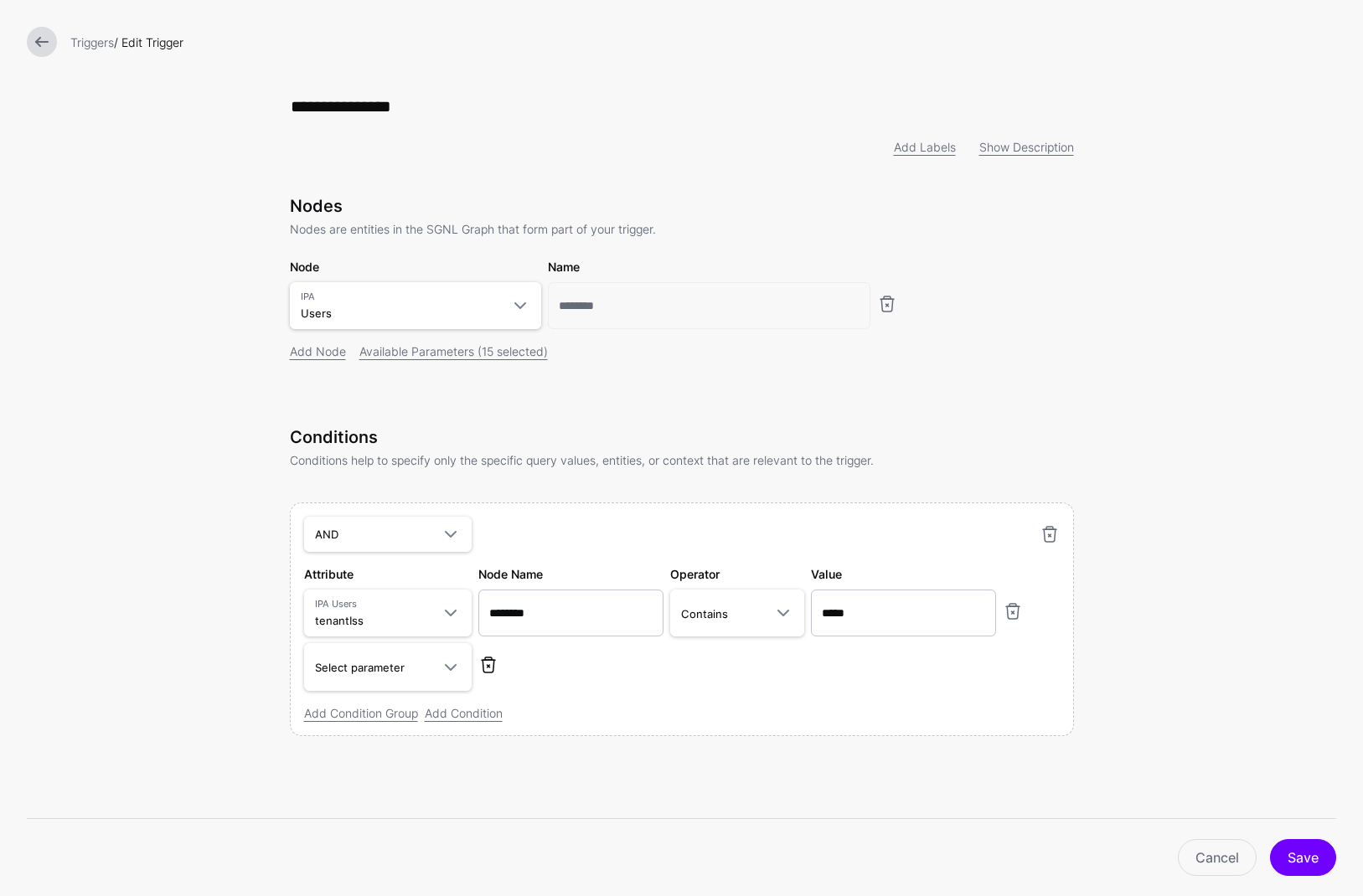 click at bounding box center [488, 665] 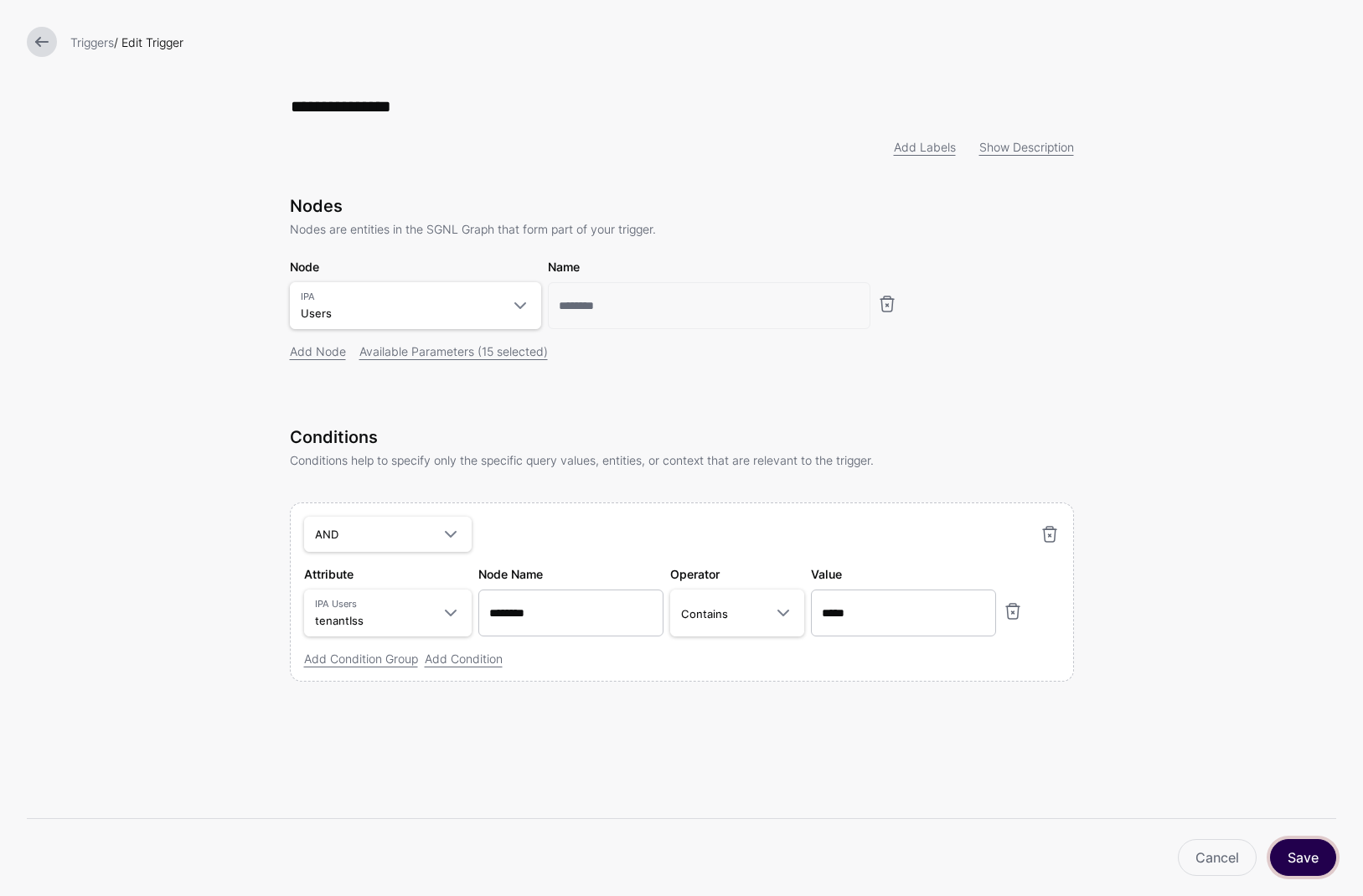 click on "Save" at bounding box center (1303, 857) 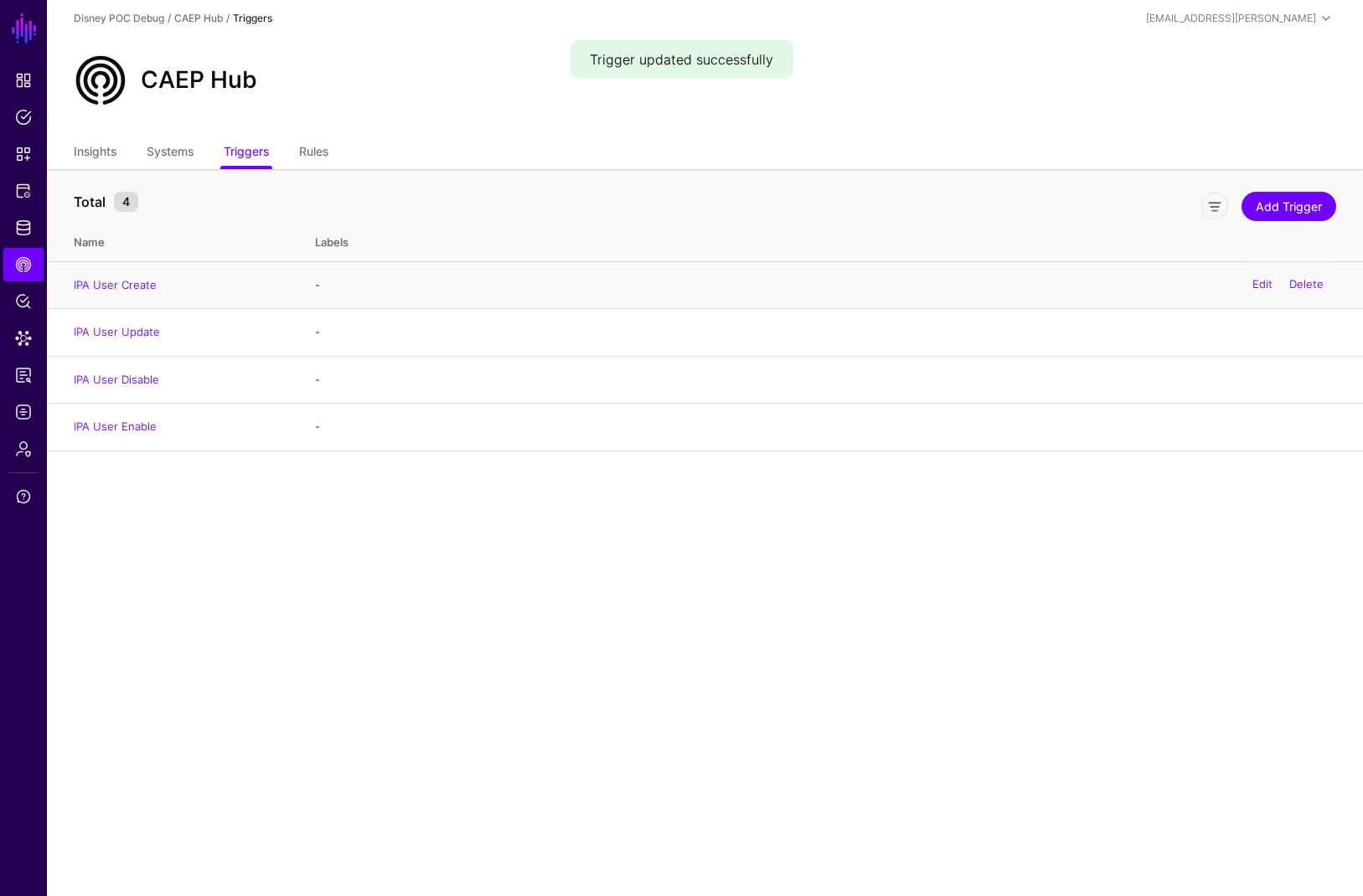 click on "IPA User Create" 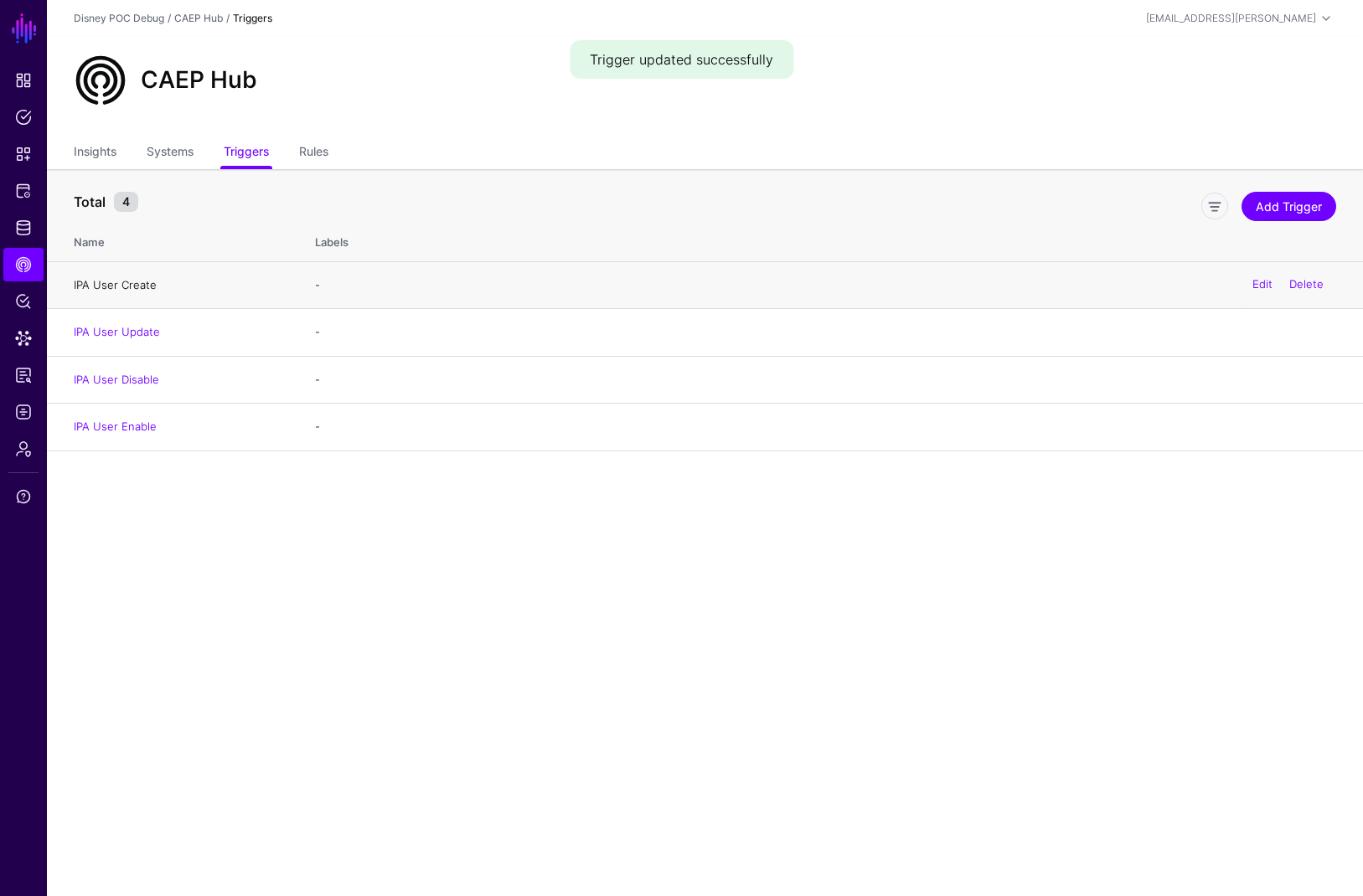 click on "IPA User Create" 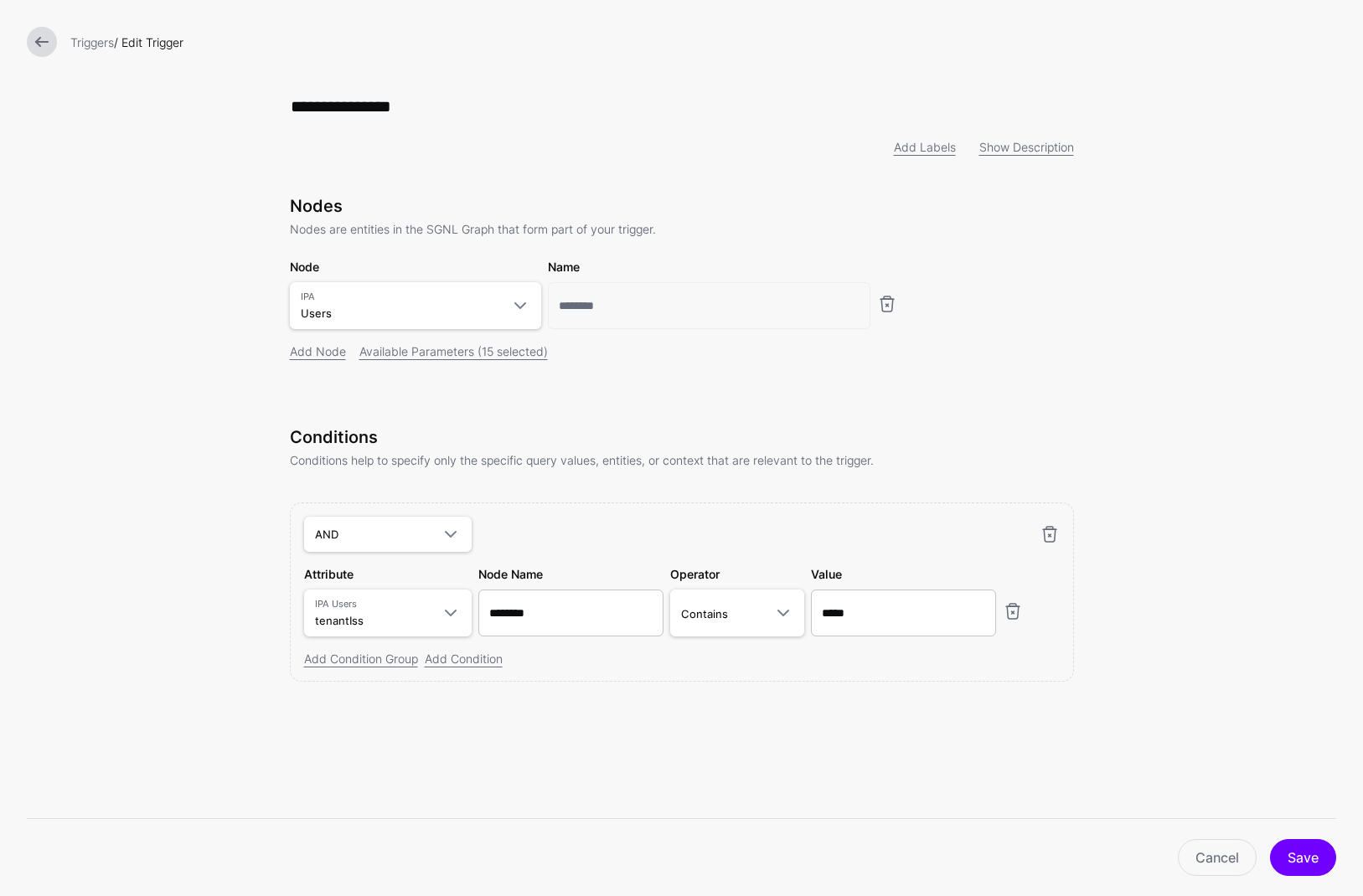 click at bounding box center [42, 42] 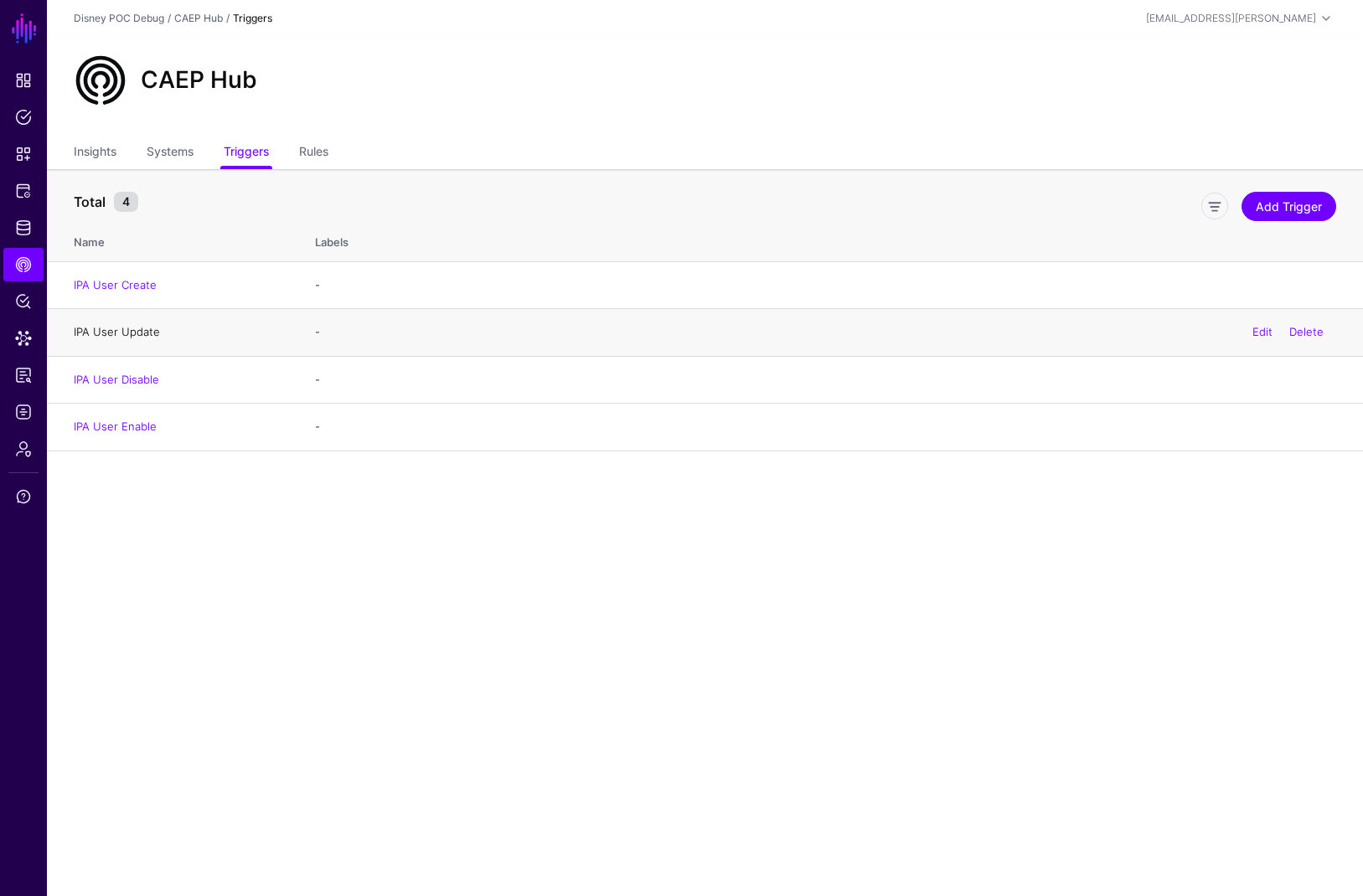 click on "IPA User Update" 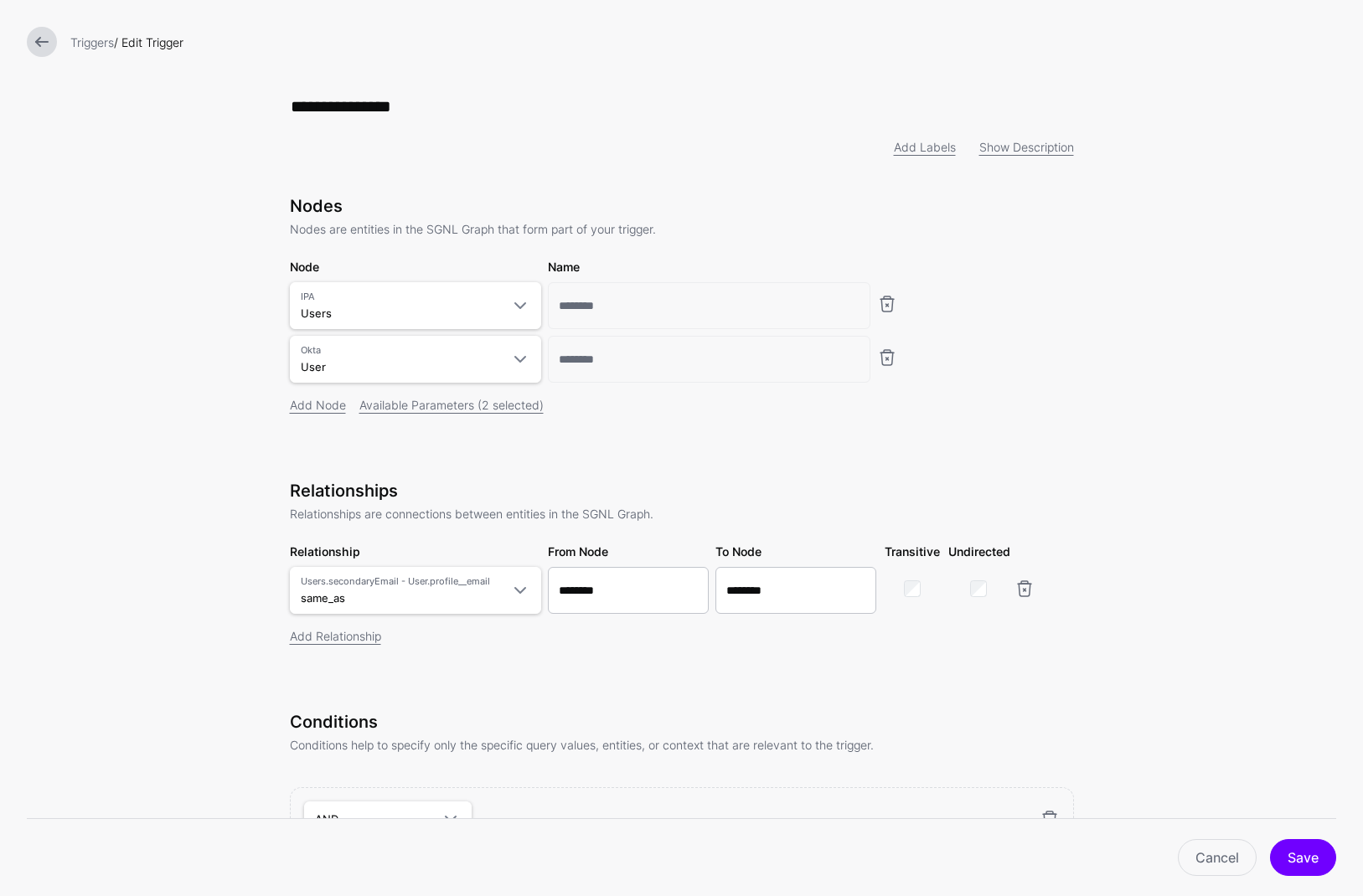 click on "Cancel  Save" at bounding box center (681, 857) 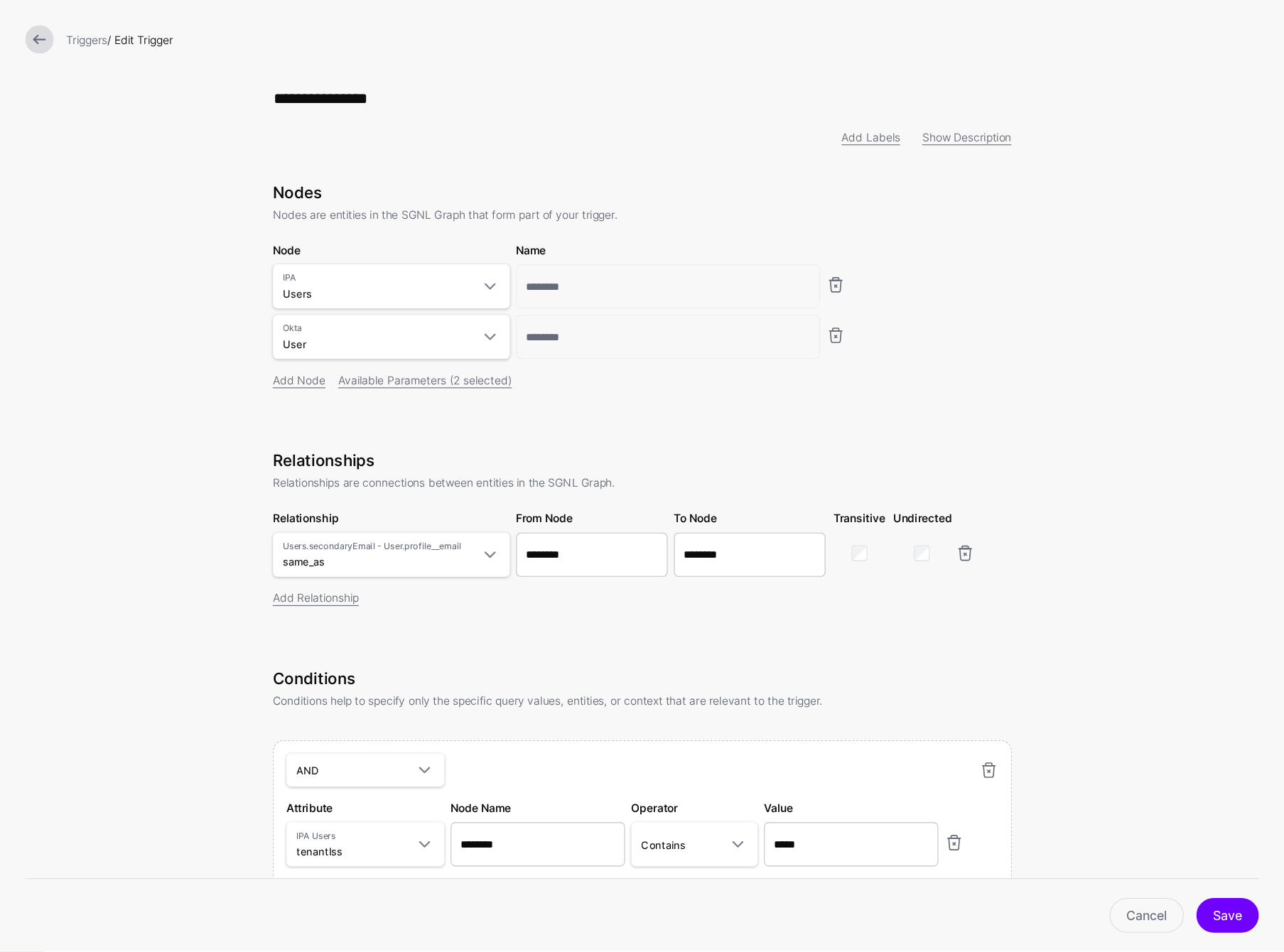 scroll, scrollTop: 0, scrollLeft: 0, axis: both 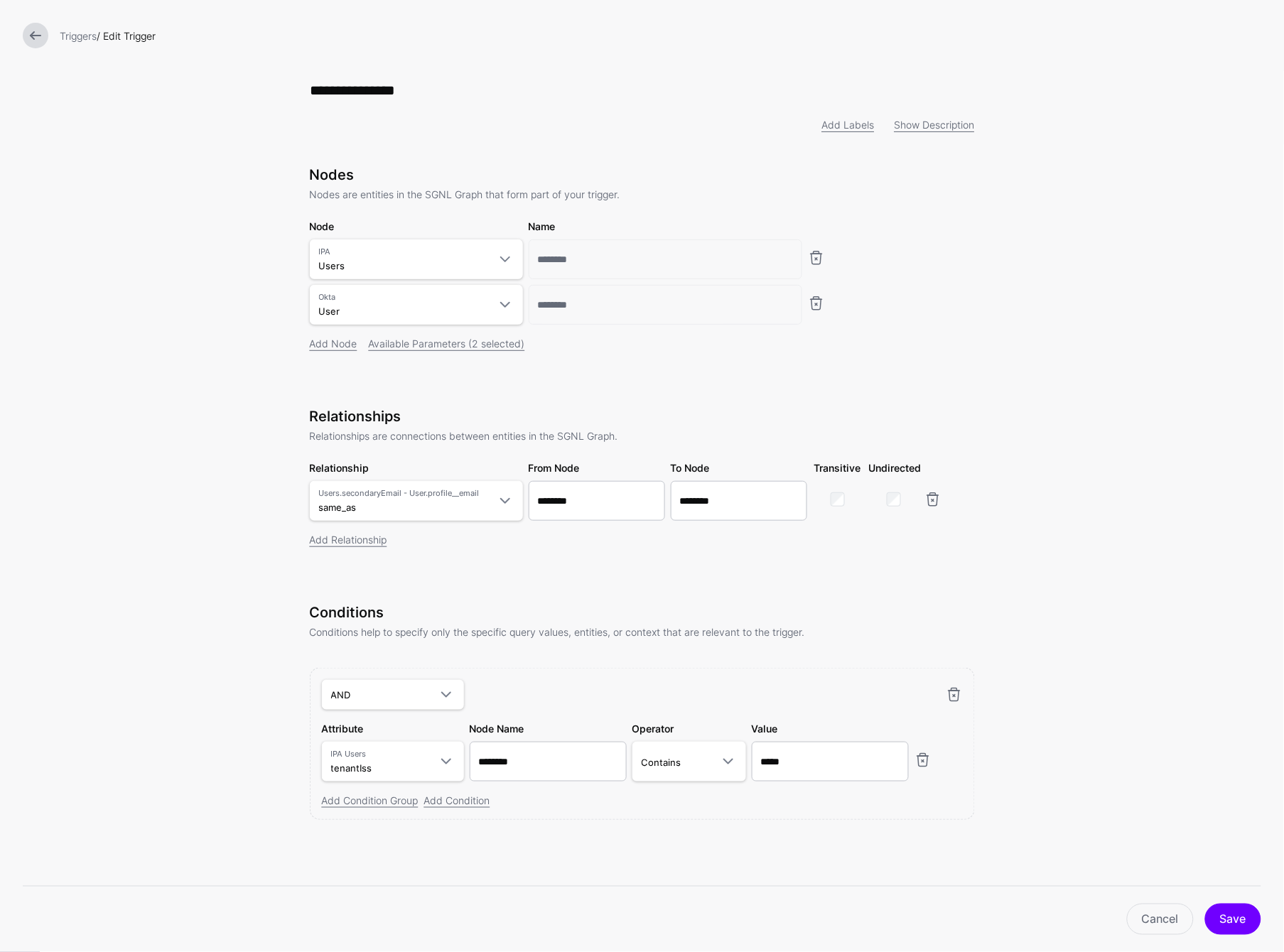 click at bounding box center [36, 36] 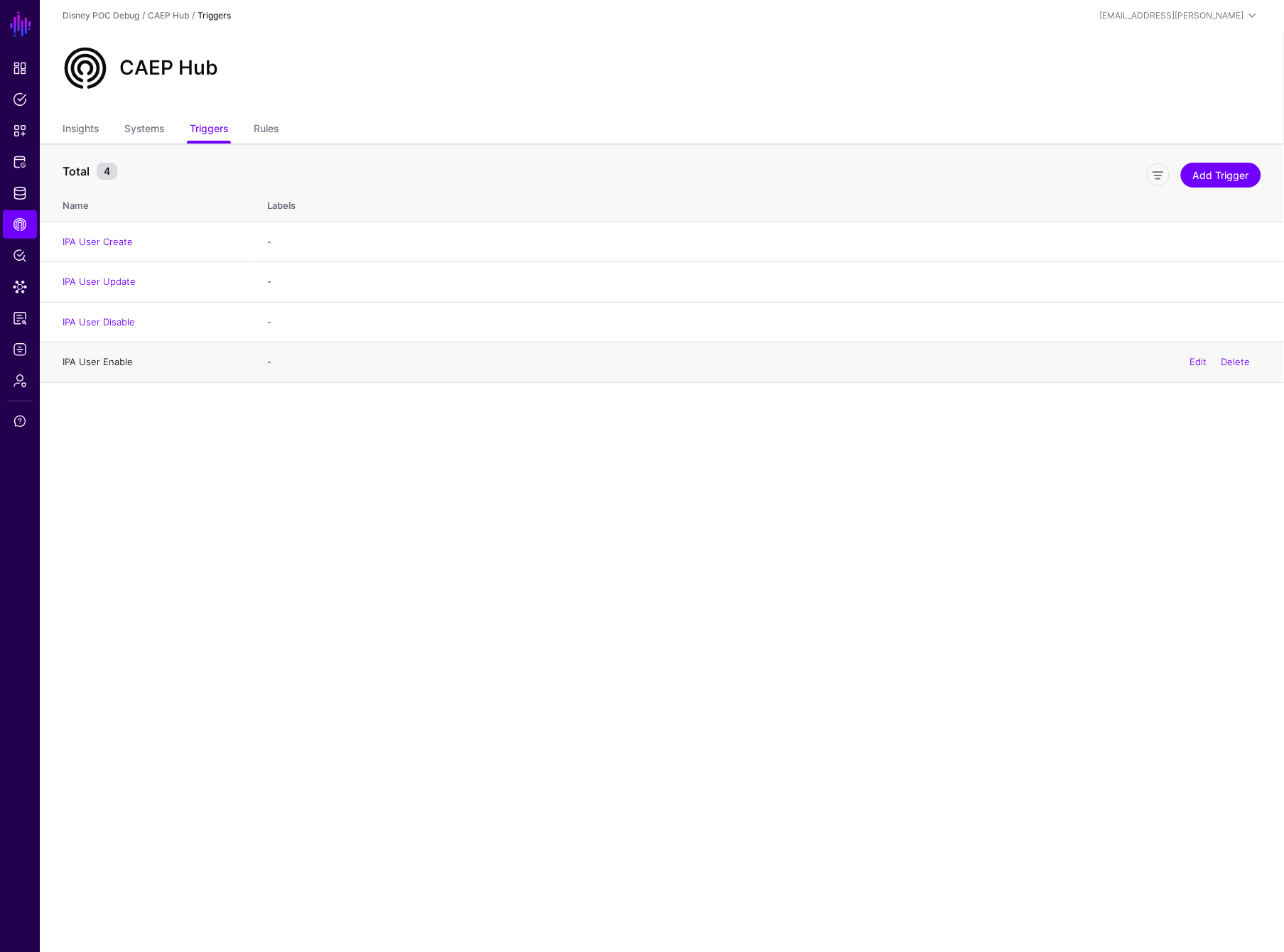 click on "IPA User Enable" 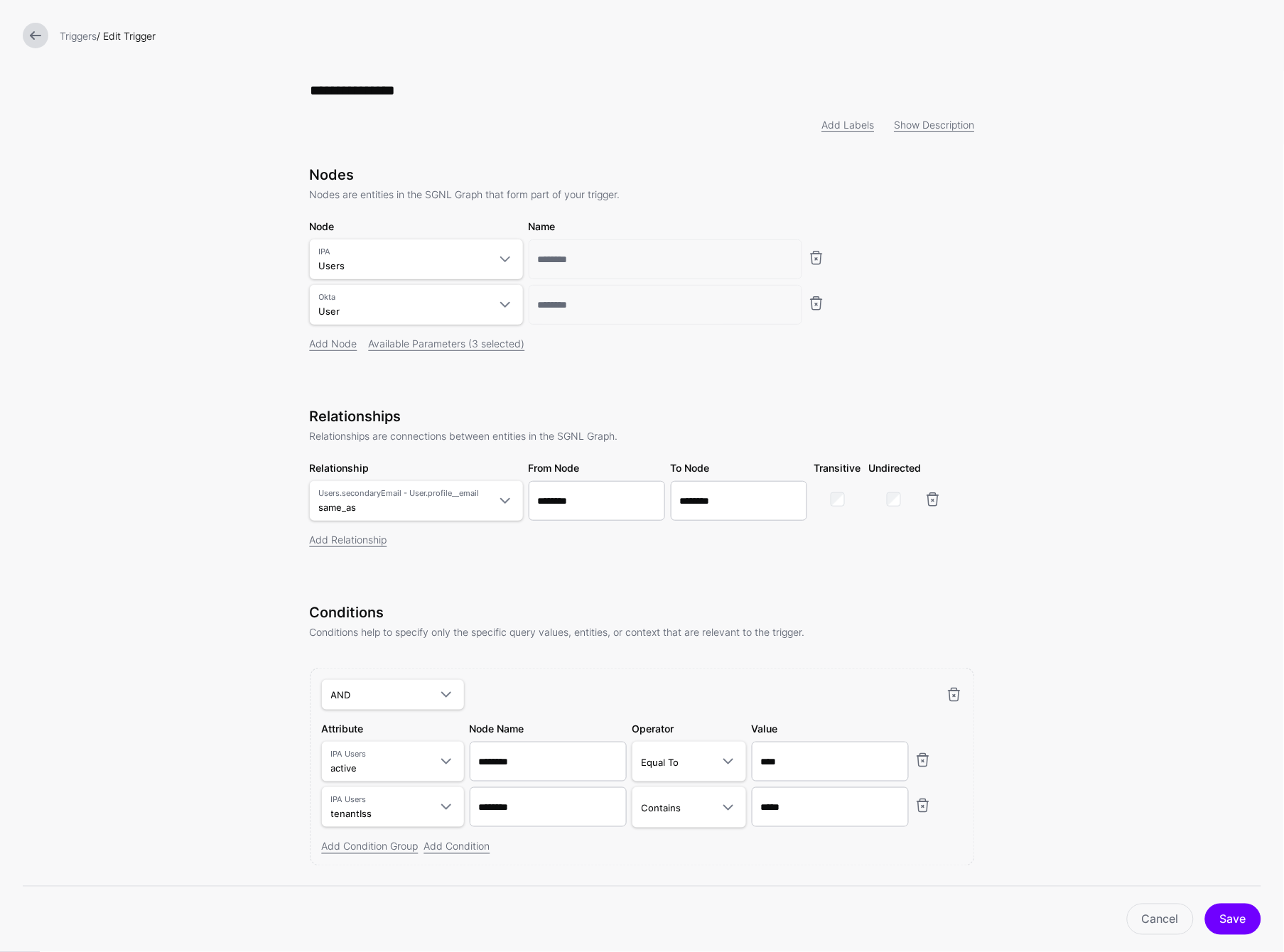 click on "**********" at bounding box center [642, 494] 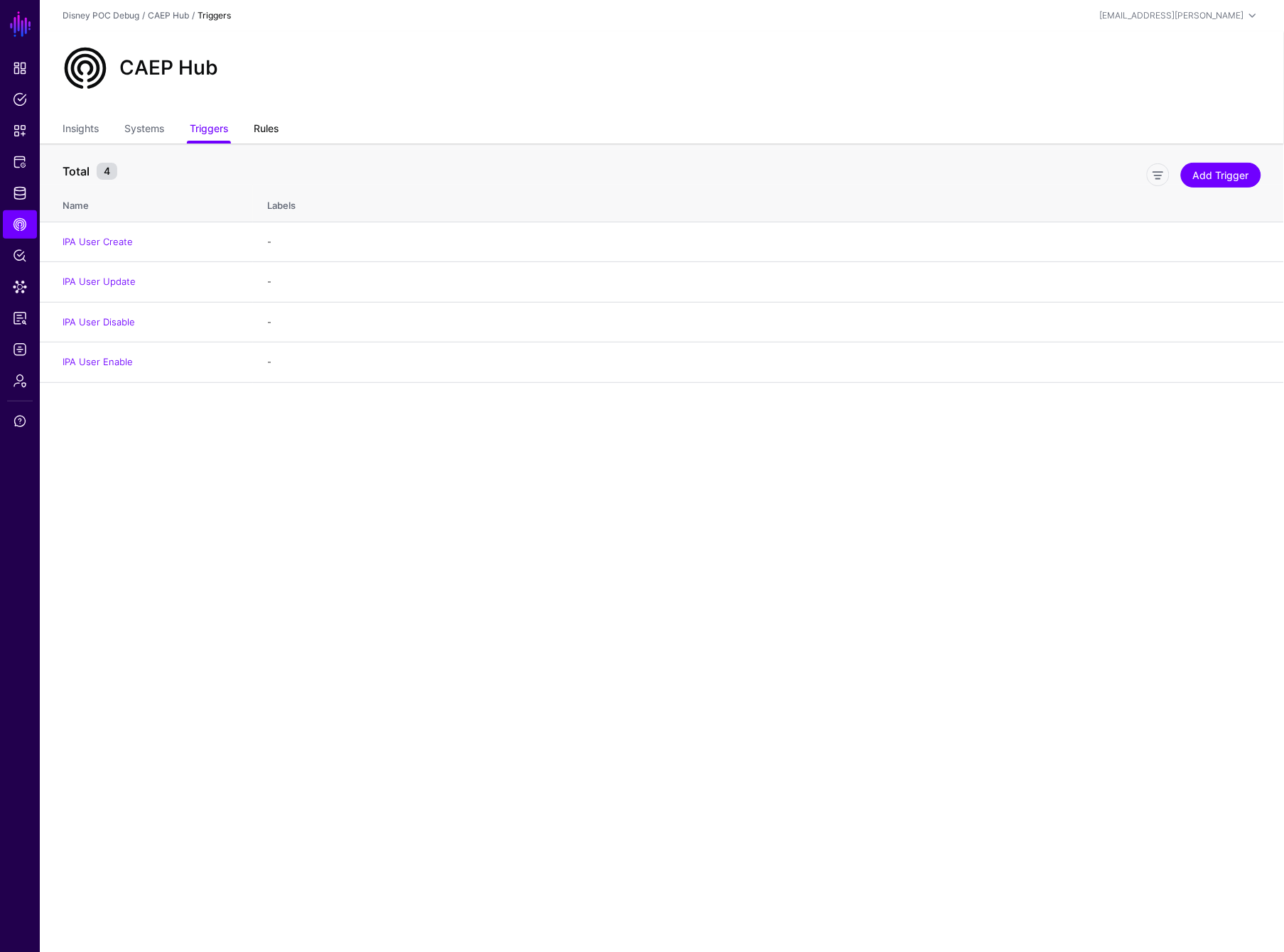 click on "Rules" 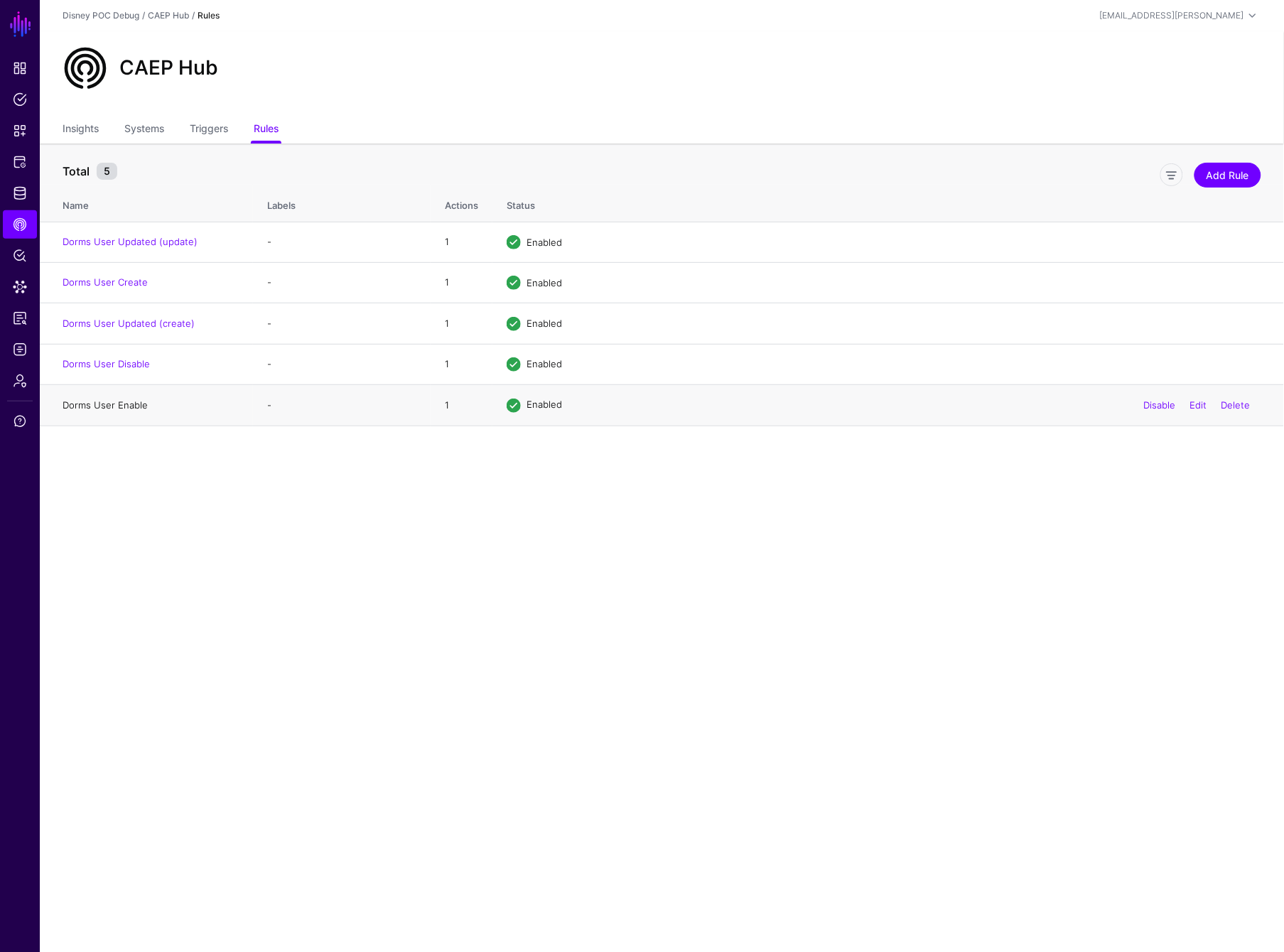 click on "Dorms User Enable" 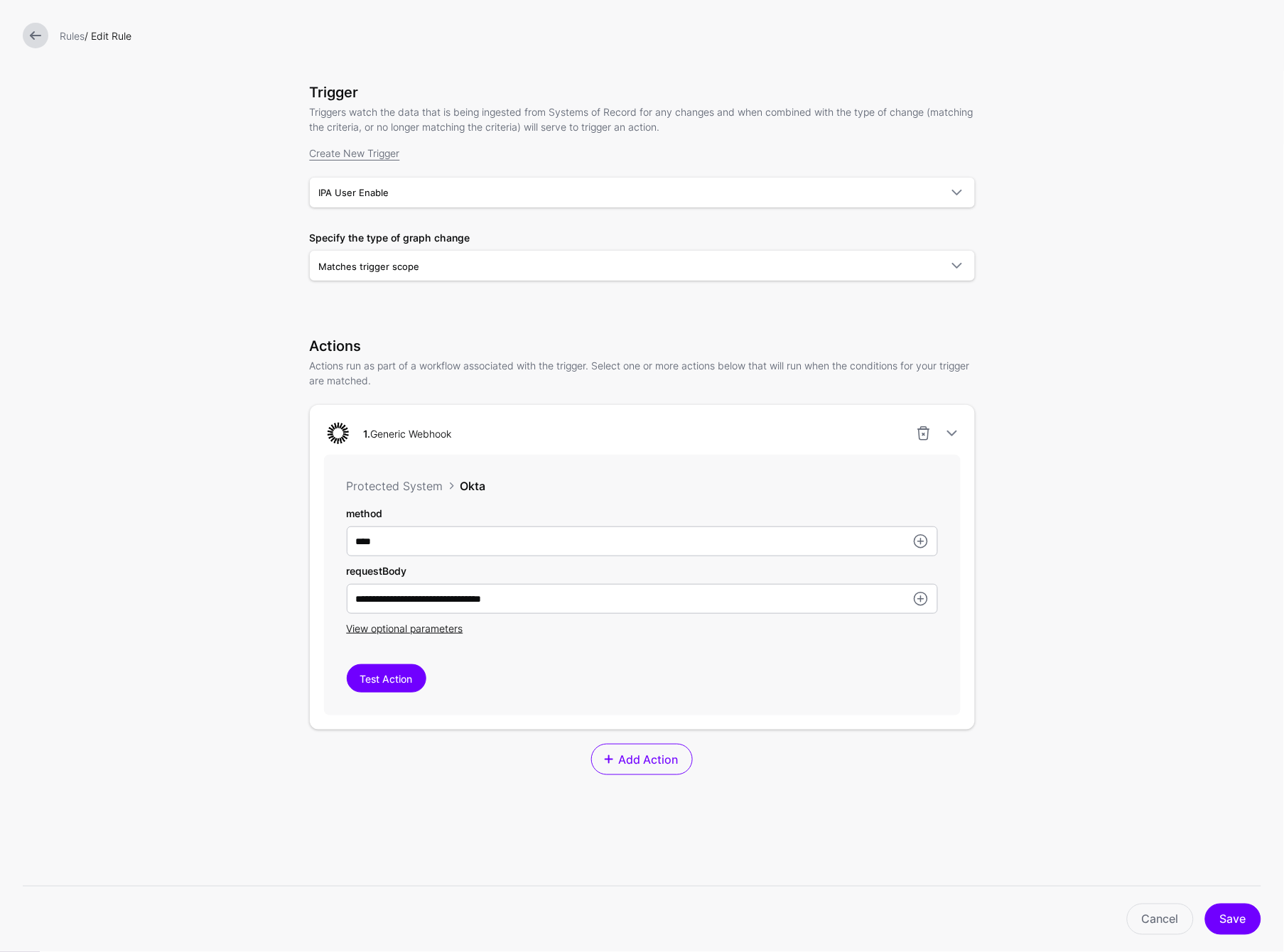 scroll, scrollTop: 215, scrollLeft: 0, axis: vertical 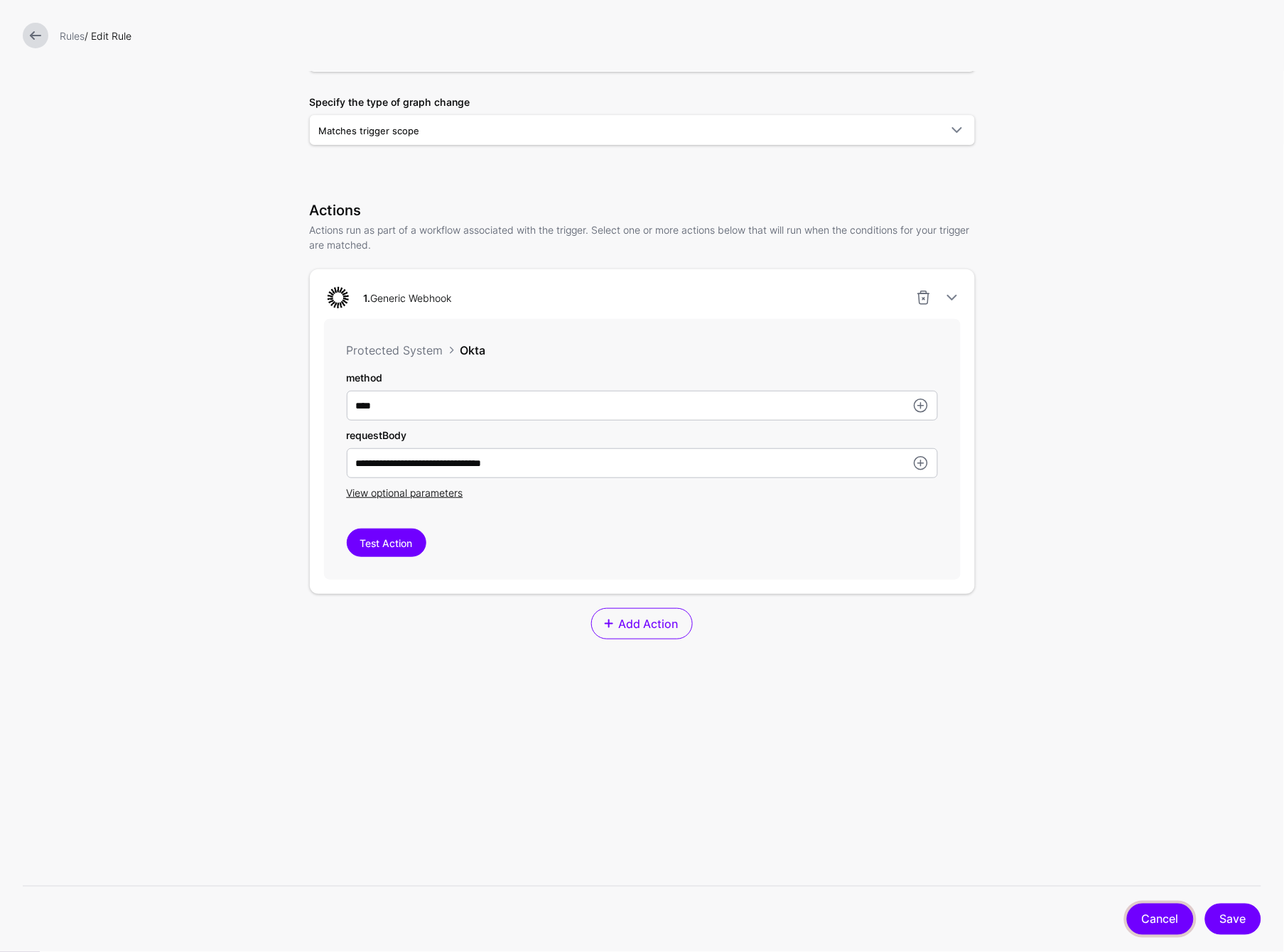 click on "Cancel" at bounding box center (1160, 919) 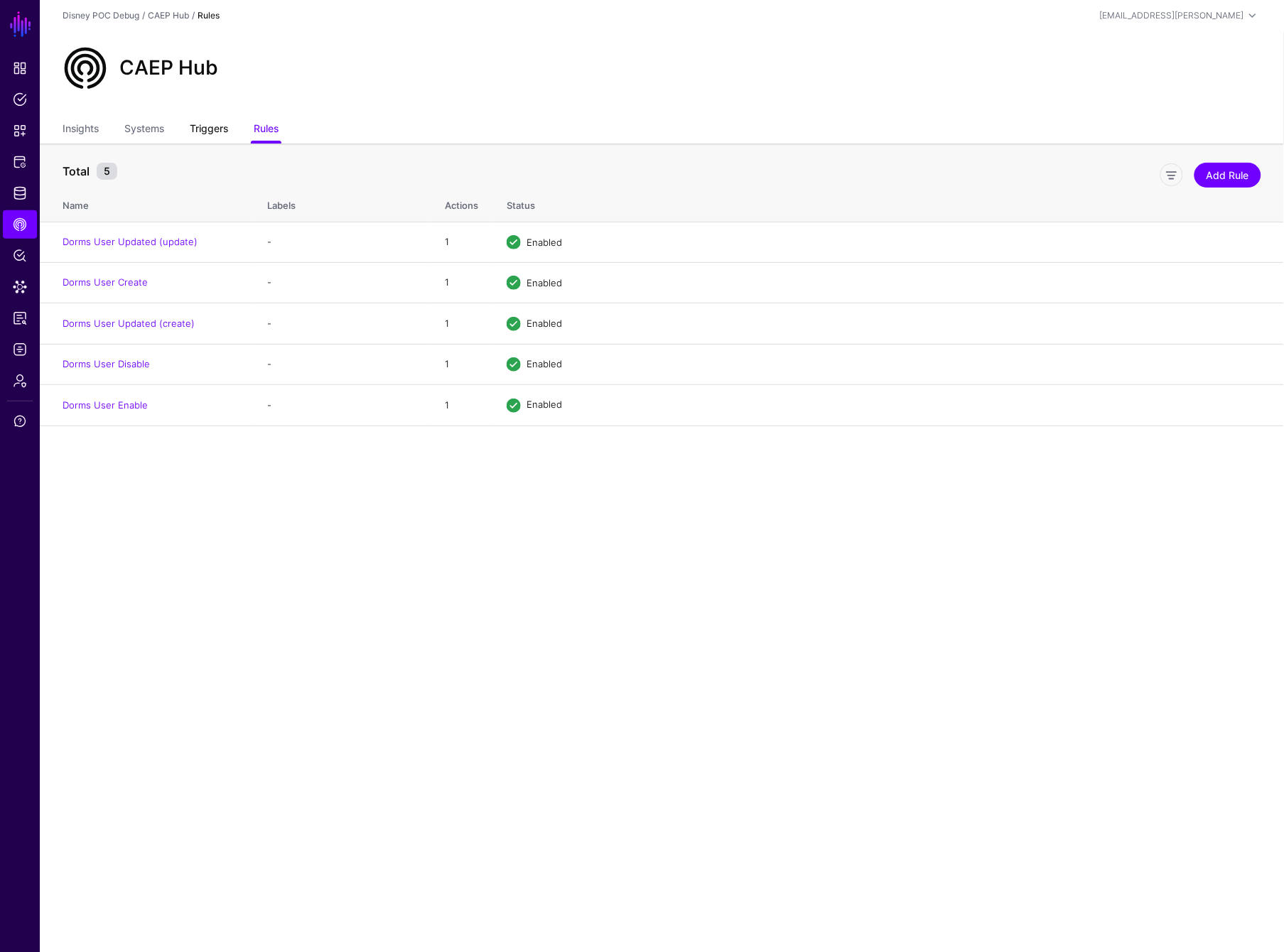 click on "Triggers" 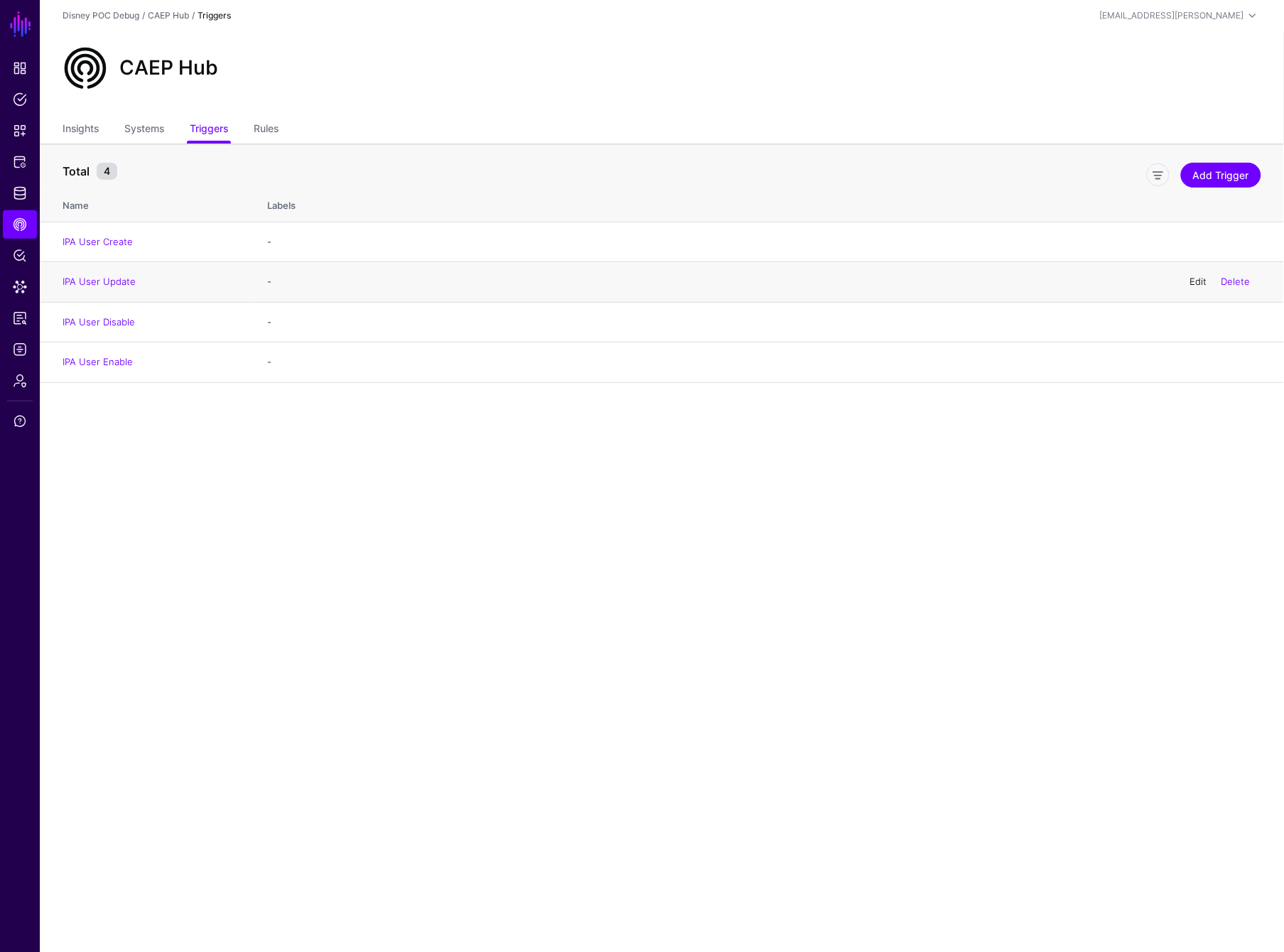 click on "Edit" 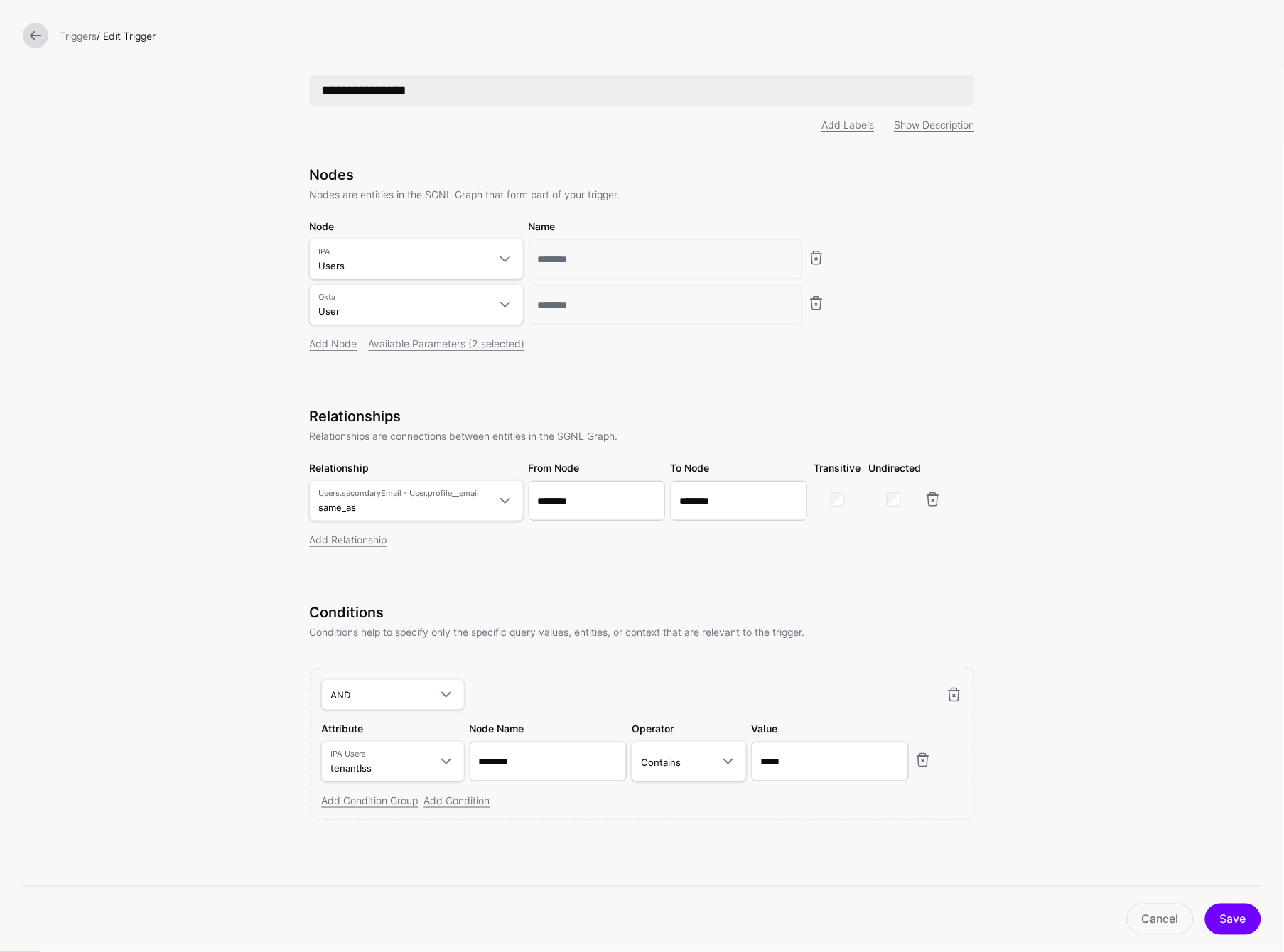click on "**********" at bounding box center [642, 90] 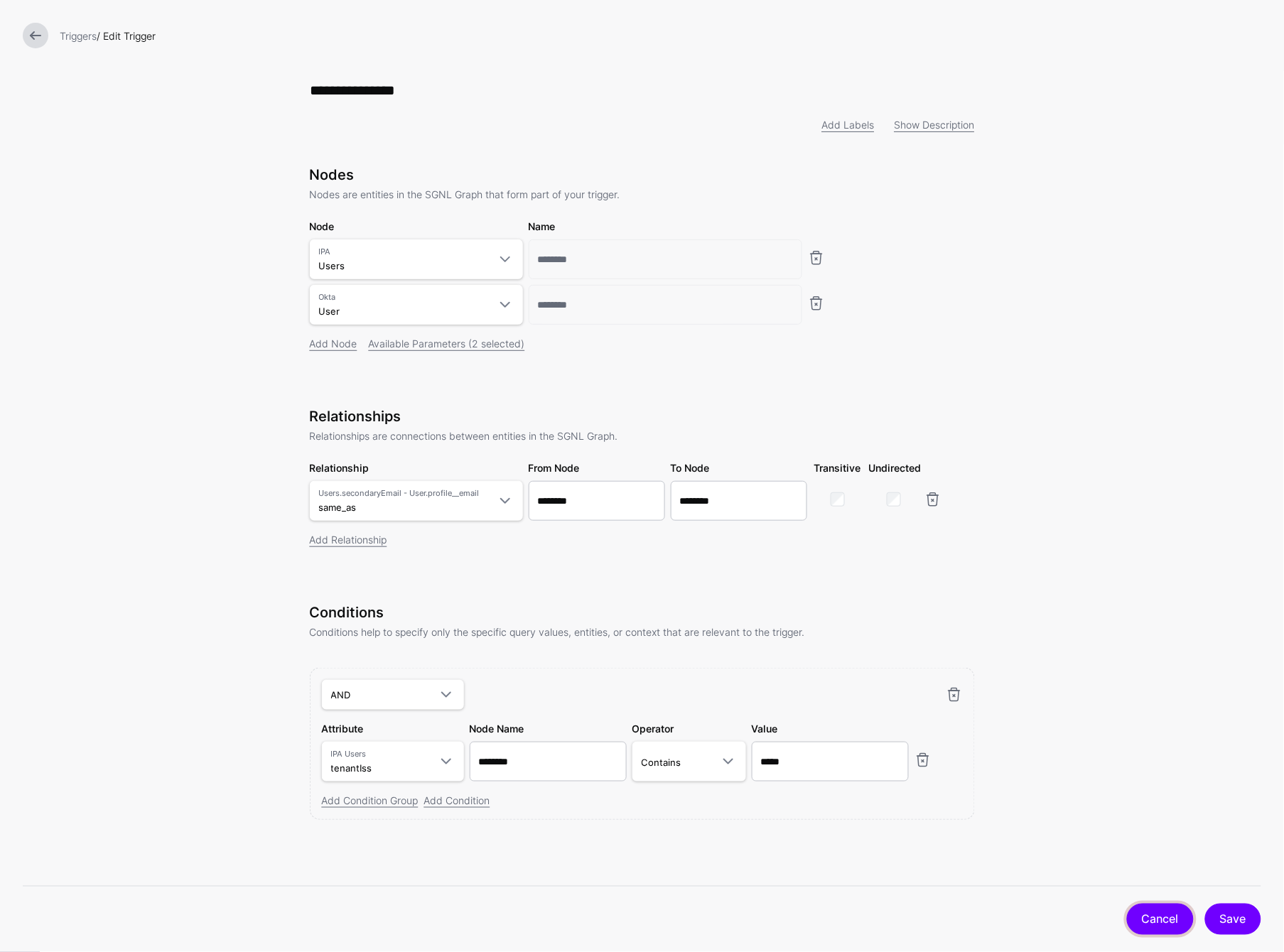click on "Cancel" at bounding box center [1160, 919] 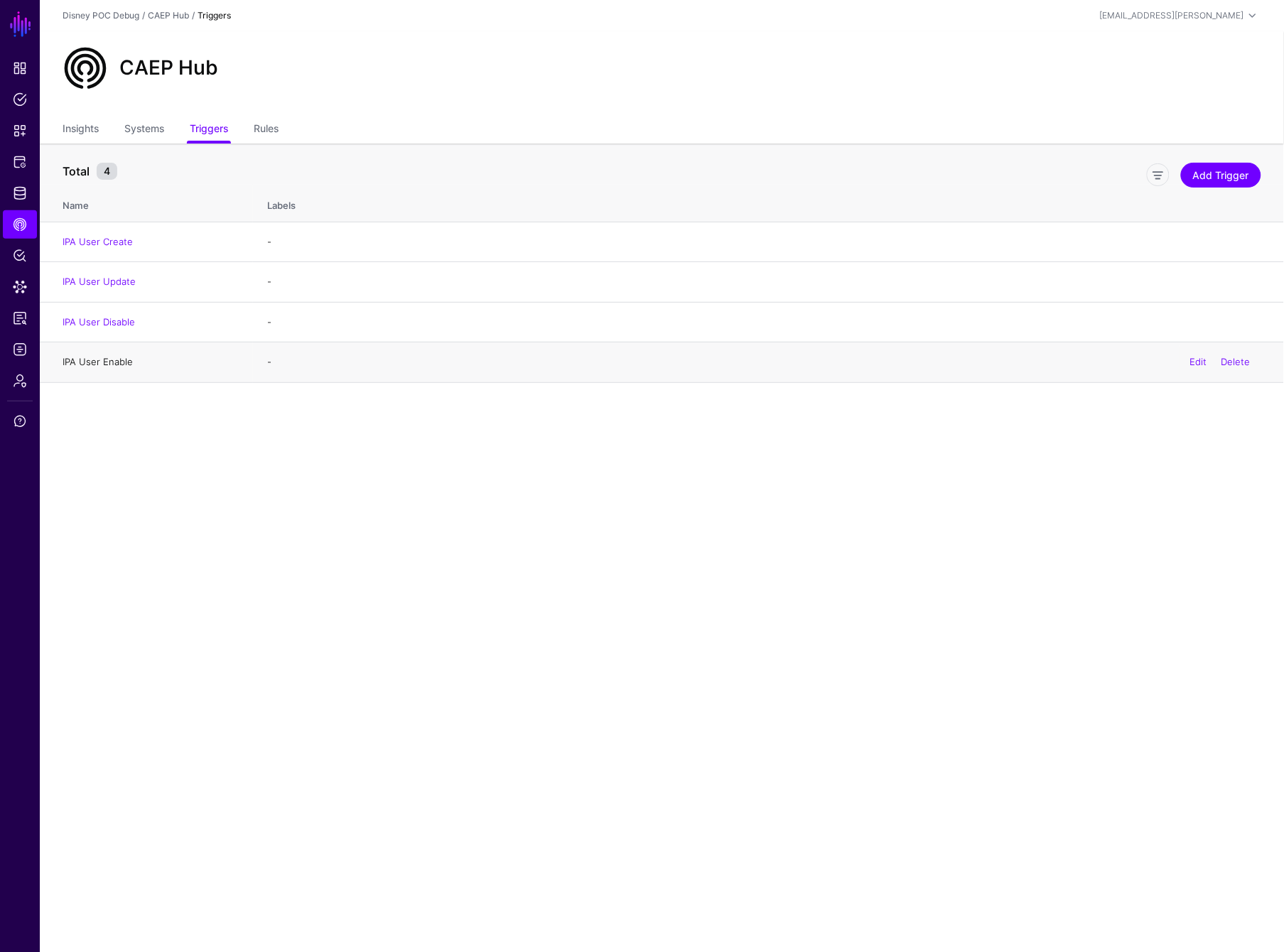 click on "IPA User Enable" 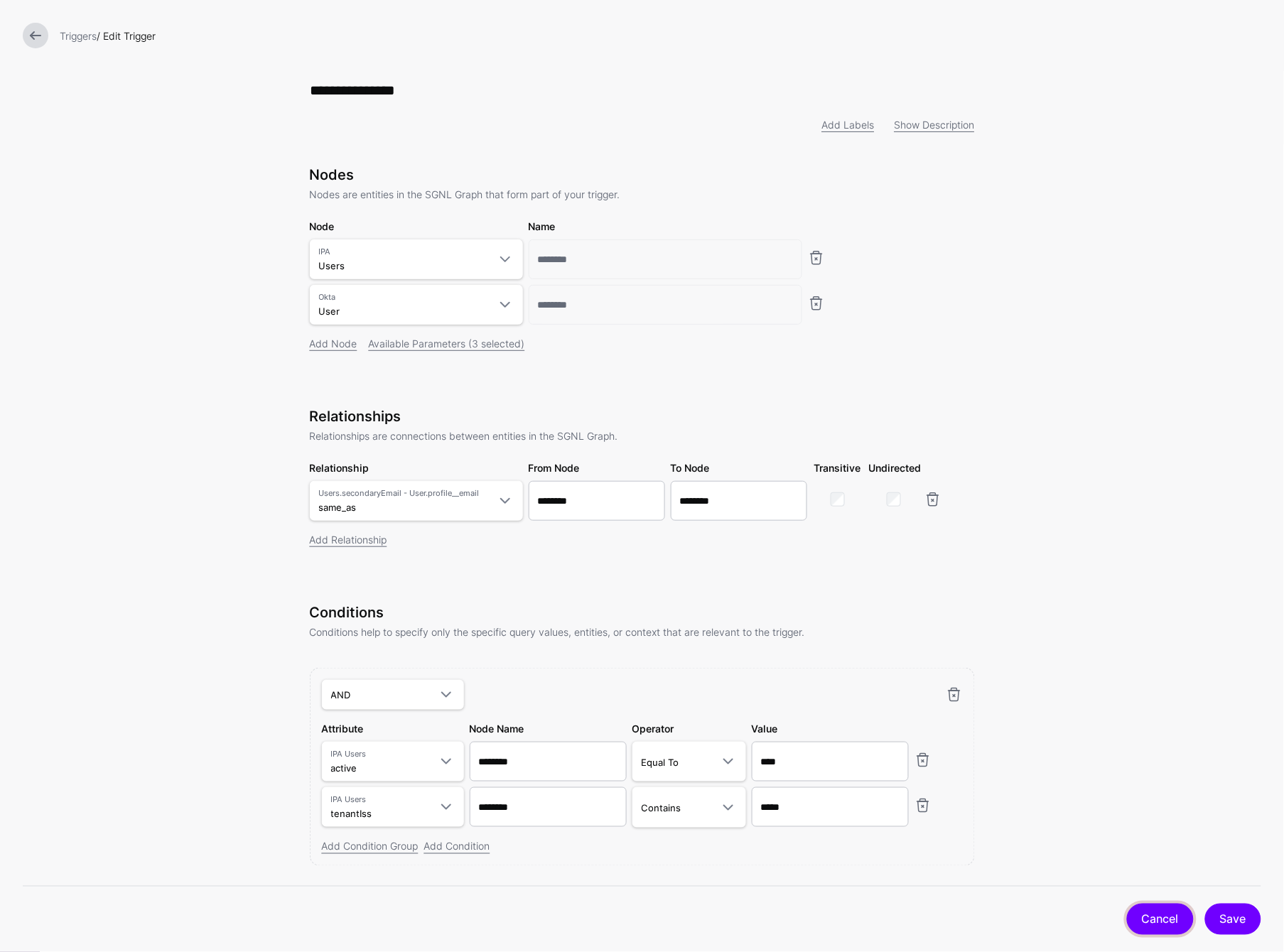 click on "Cancel" at bounding box center [1160, 919] 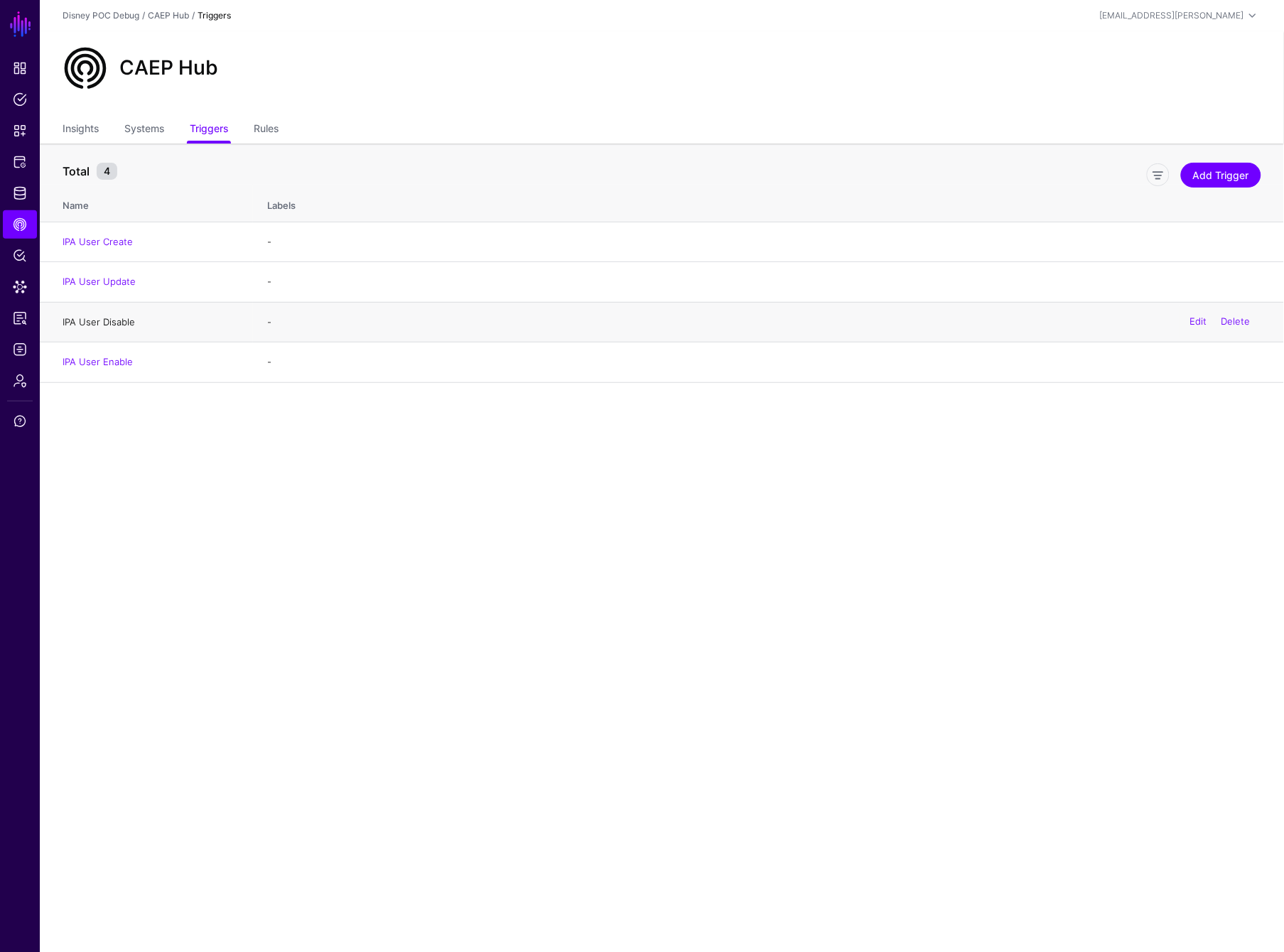 click on "IPA User Disable" 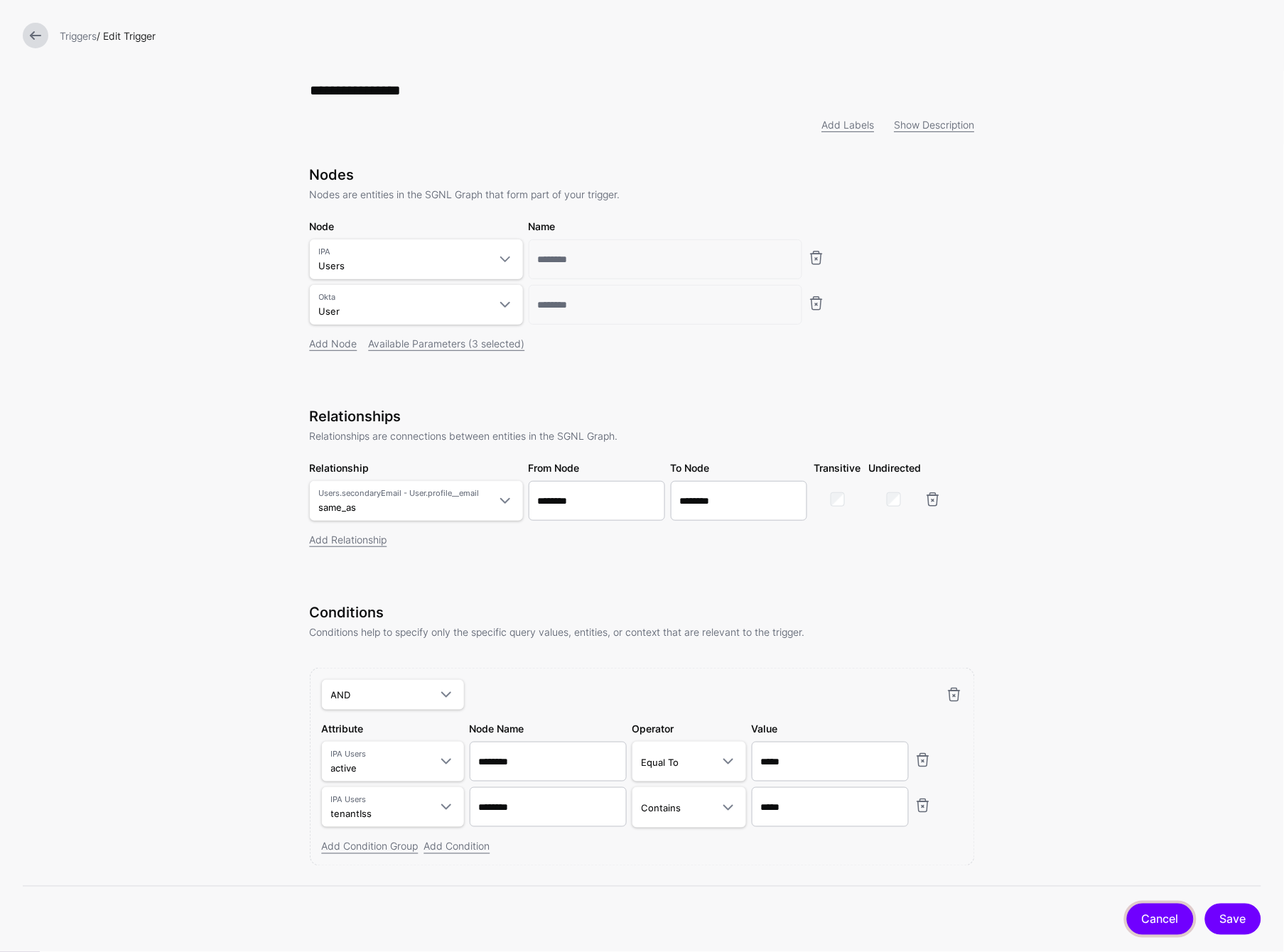 click on "Cancel" at bounding box center [1160, 919] 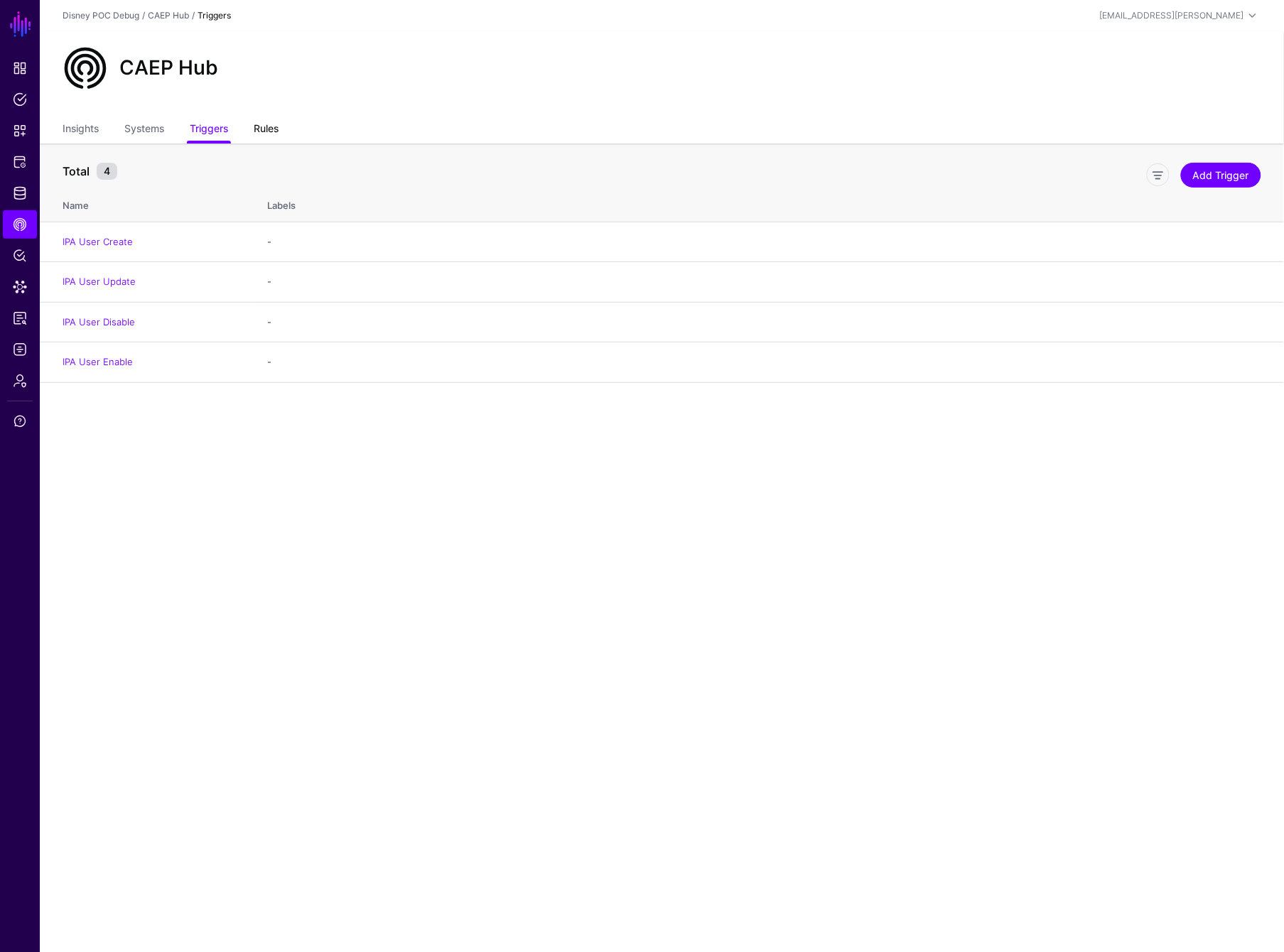 click on "Rules" 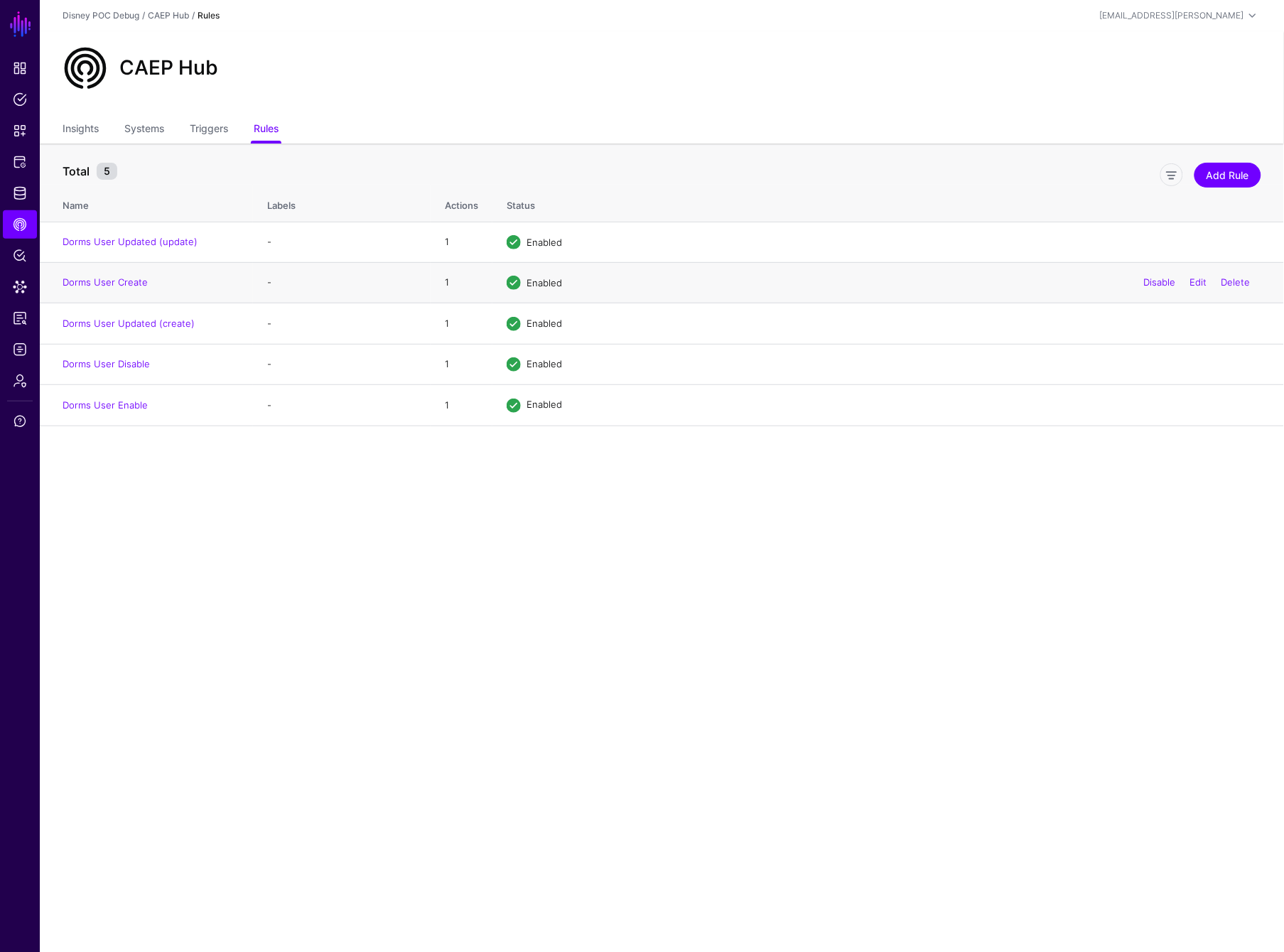 click on "Dorms User Create" 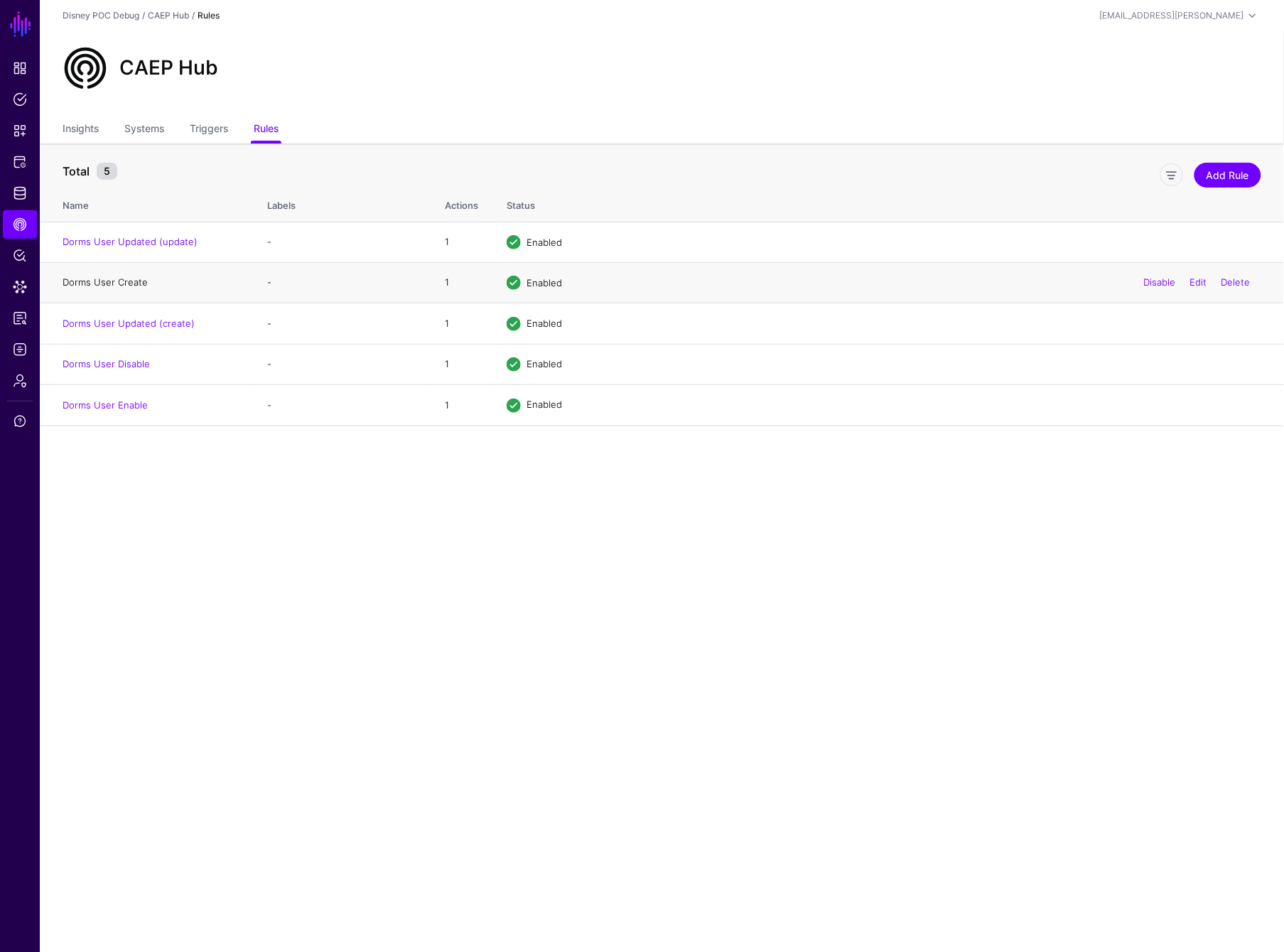 click on "Dorms User Create" 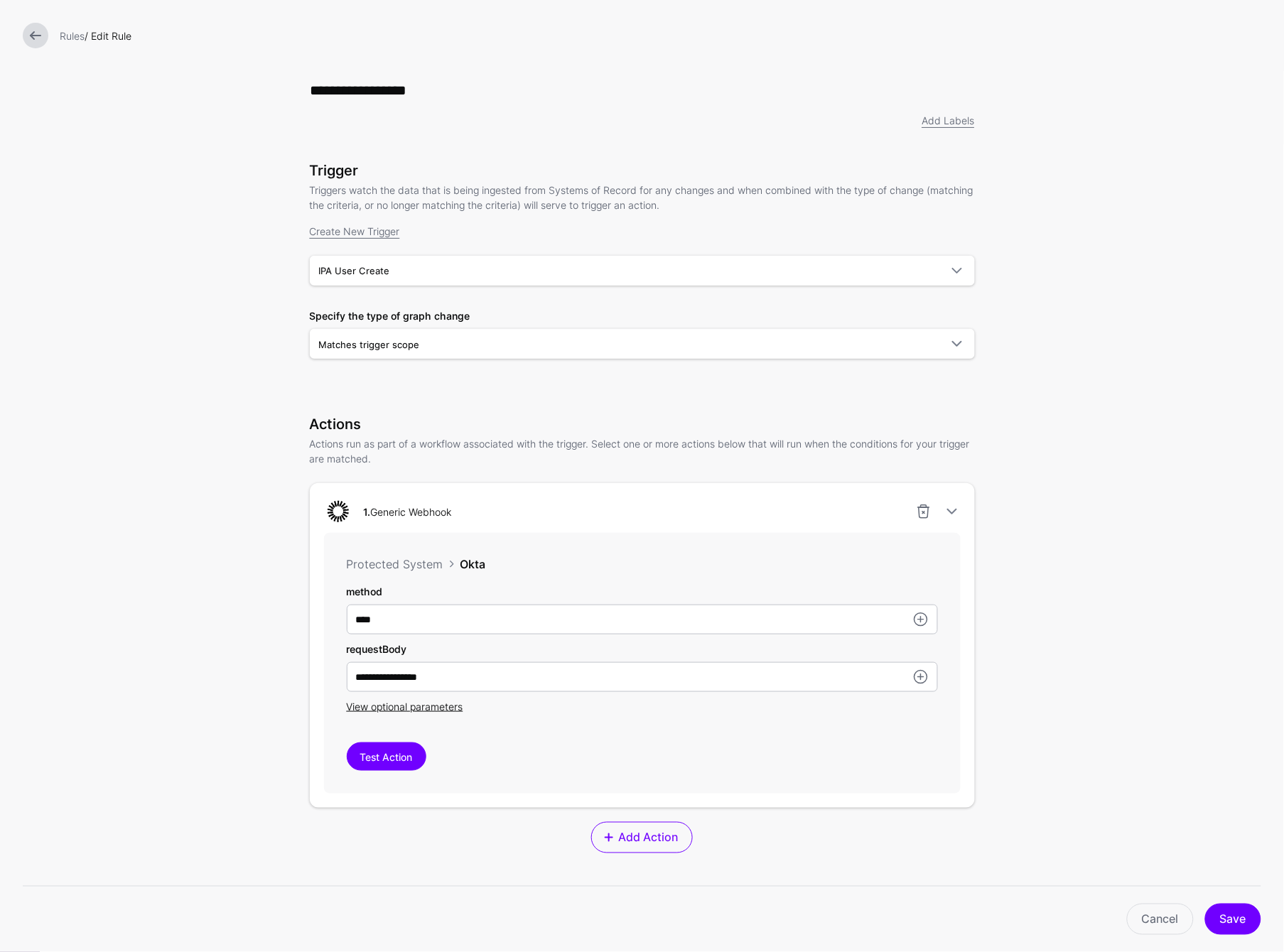 drag, startPoint x: 293, startPoint y: 75, endPoint x: 252, endPoint y: 75, distance: 41 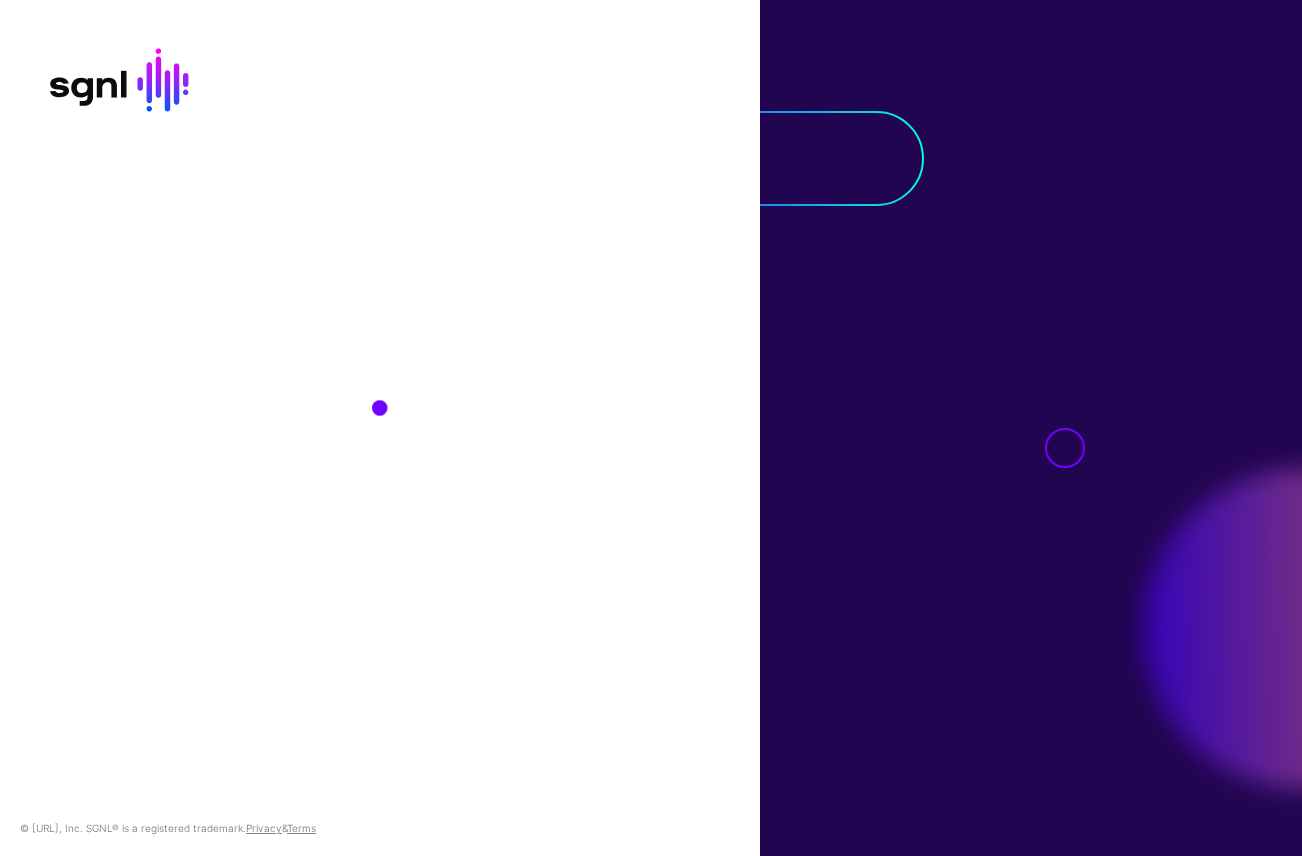 scroll, scrollTop: 0, scrollLeft: 0, axis: both 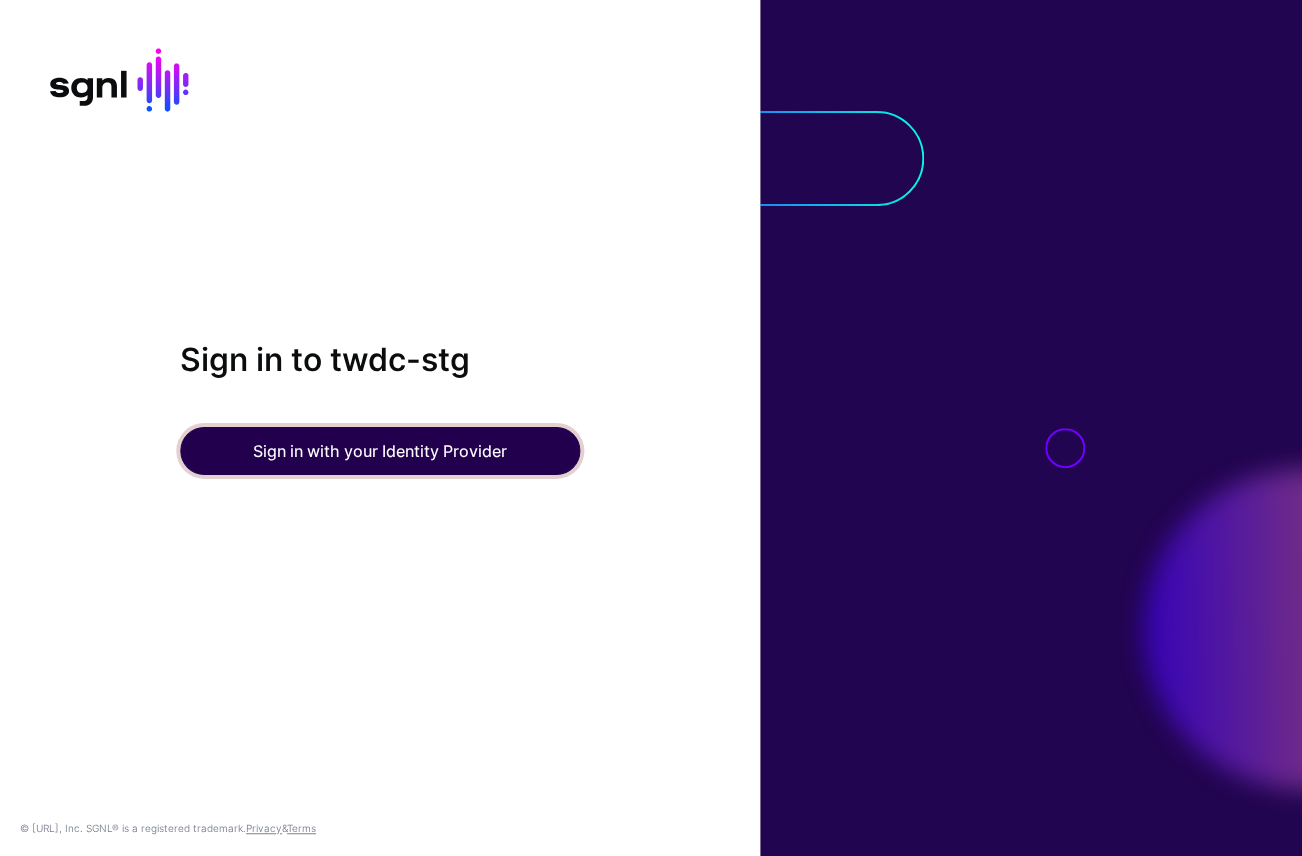 click on "Sign in with your Identity Provider" 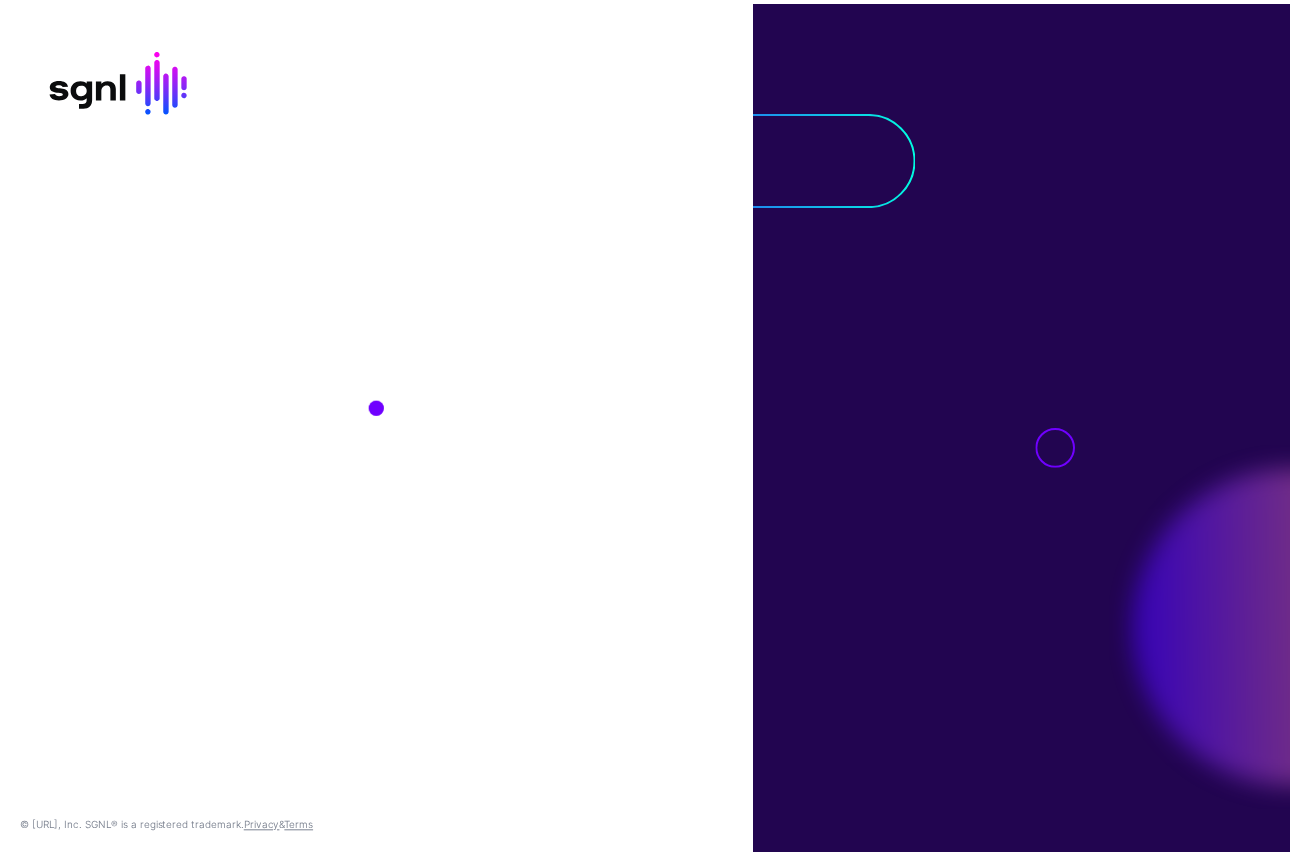 scroll, scrollTop: 0, scrollLeft: 0, axis: both 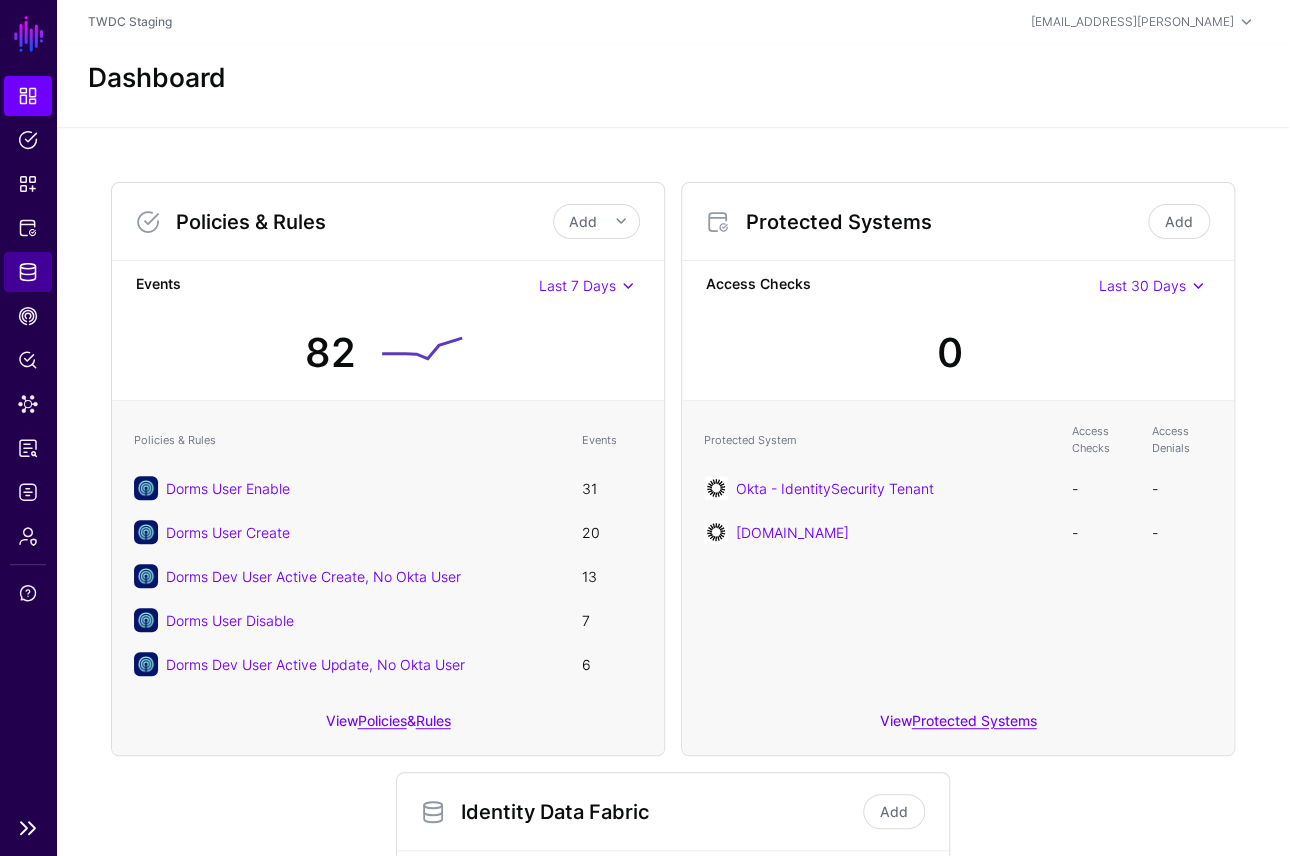 click on "Identity Data Fabric" 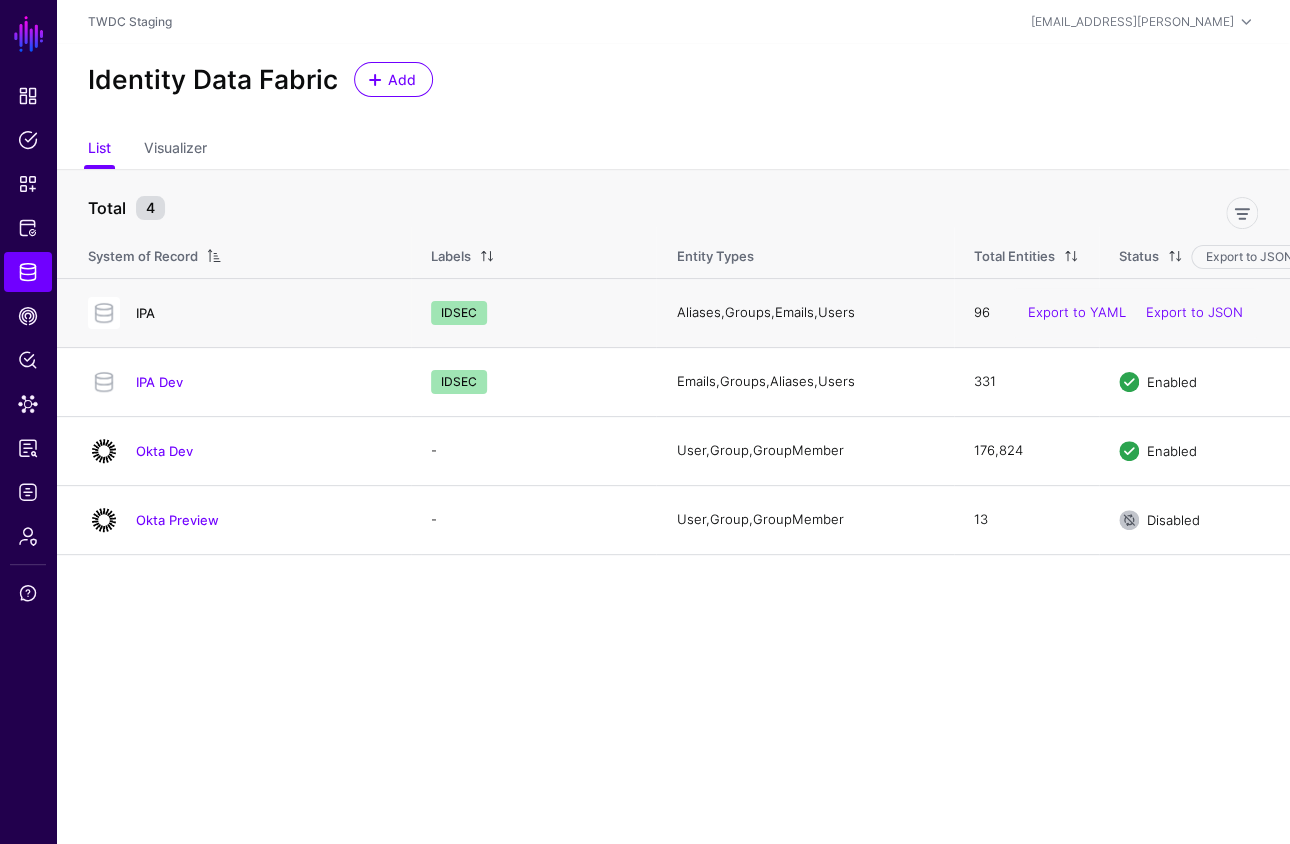 click on "IPA" 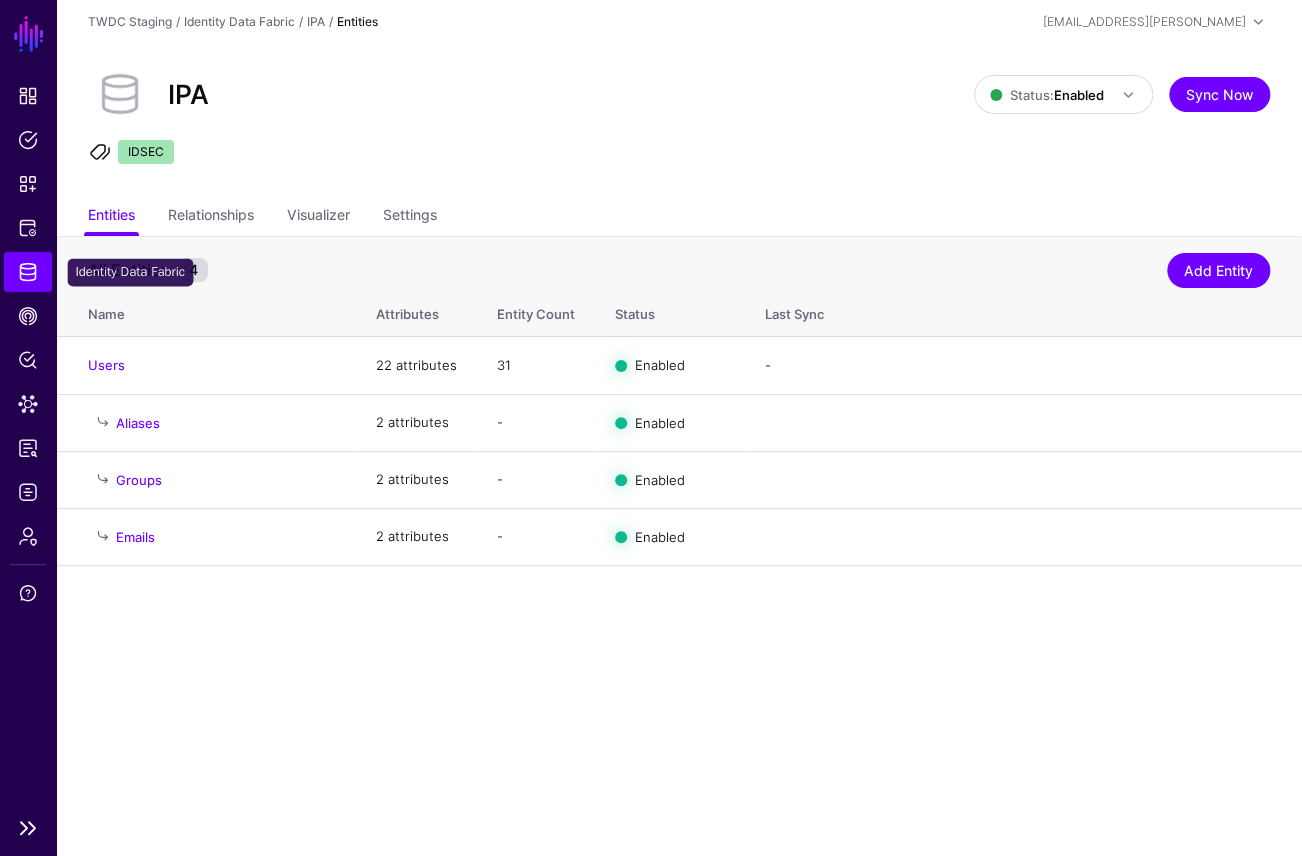 click on "Identity Data Fabric" 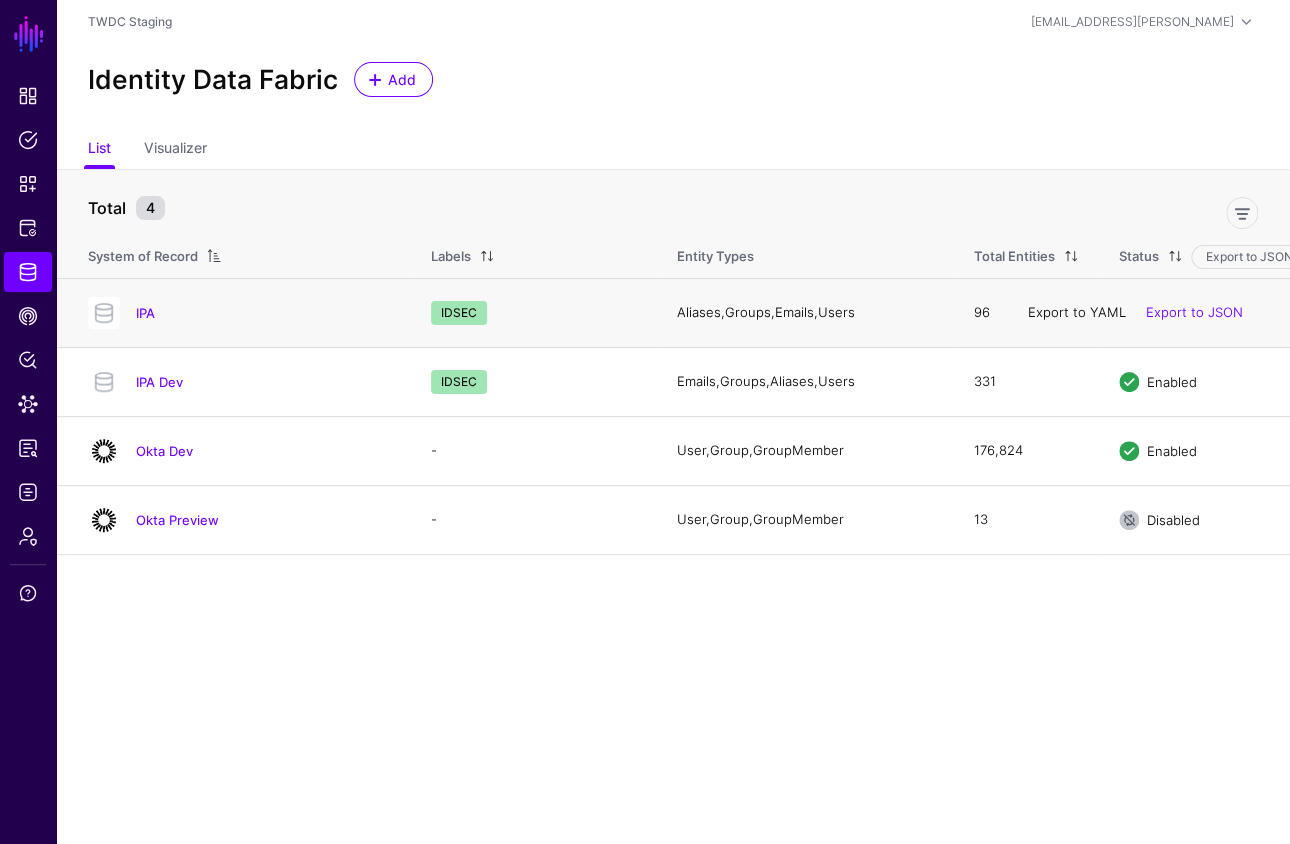 click on "Export to YAML" 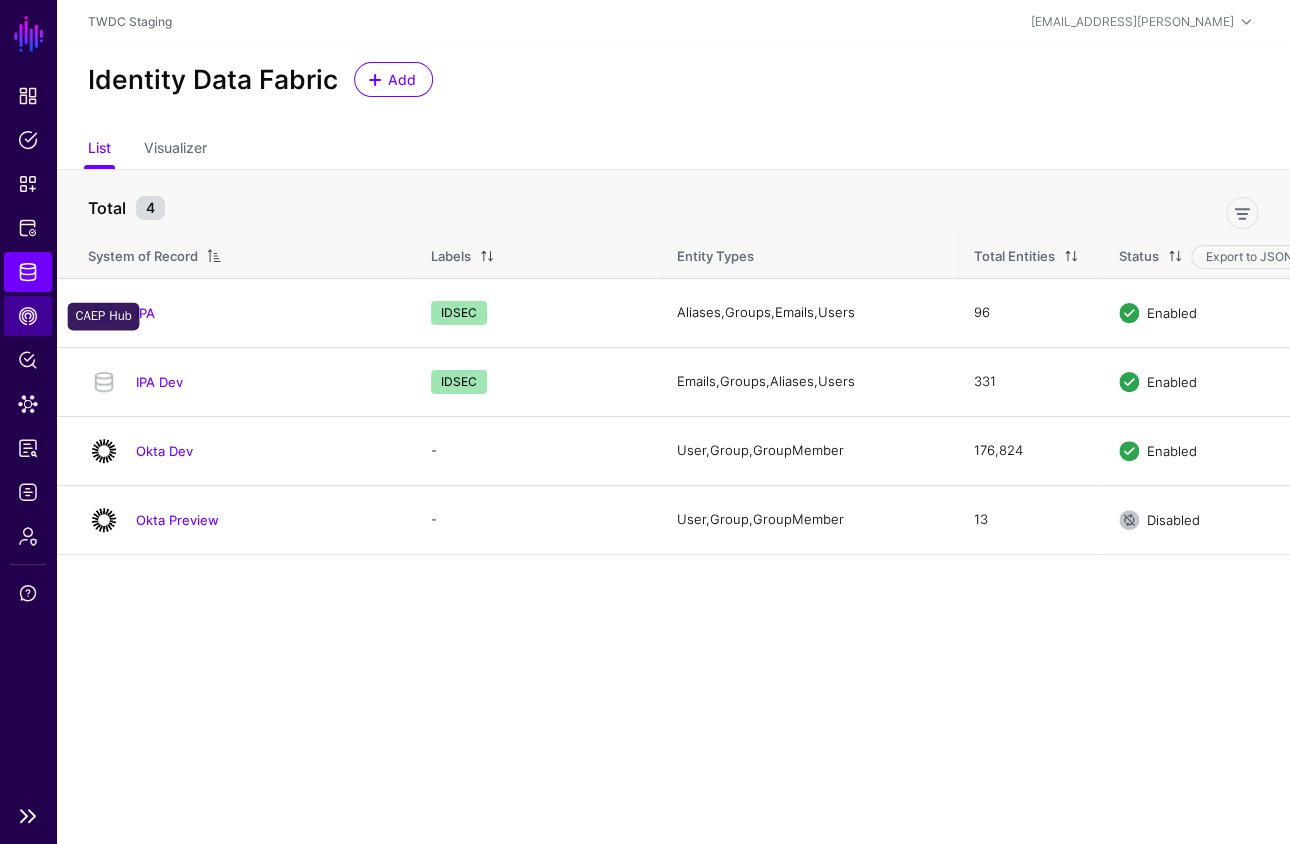 click on "CAEP Hub" 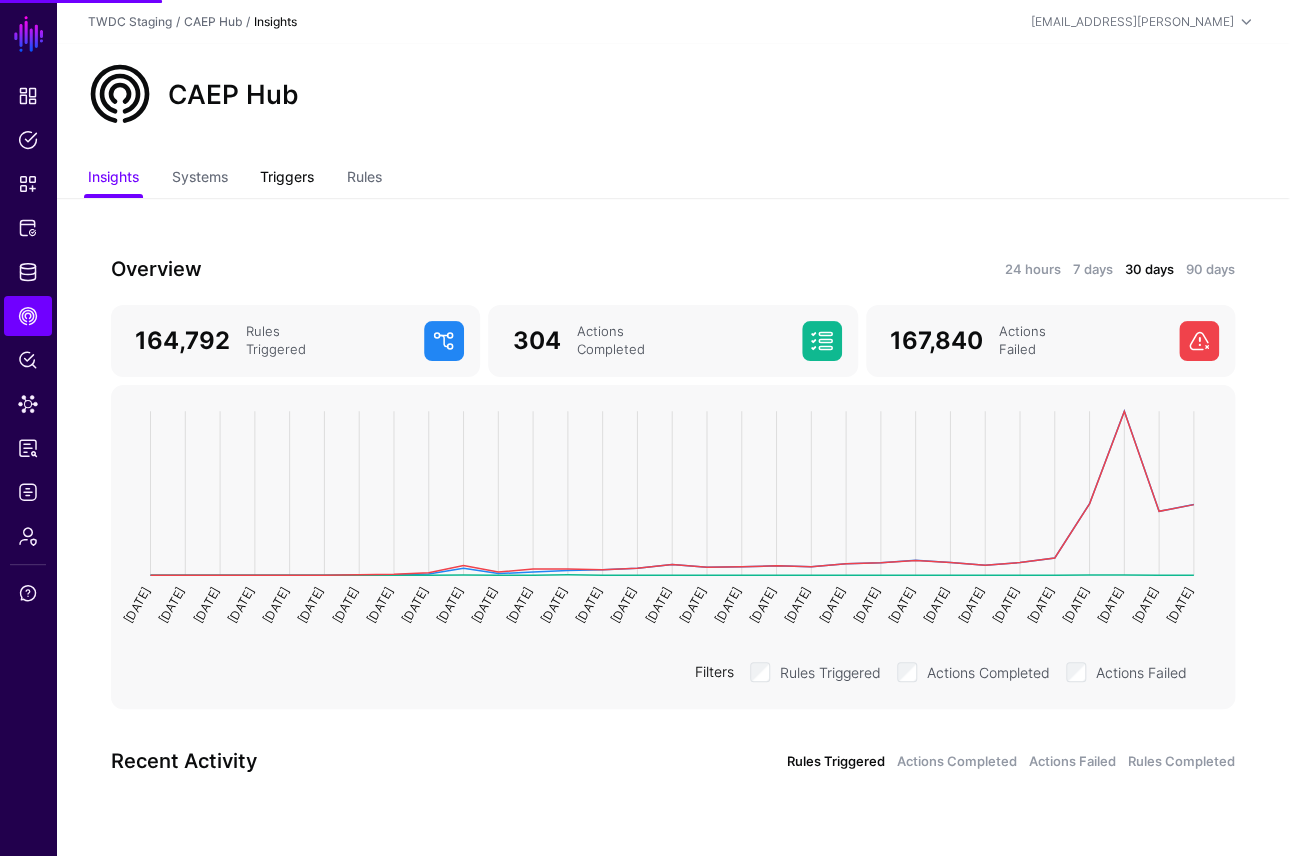 click on "Triggers" 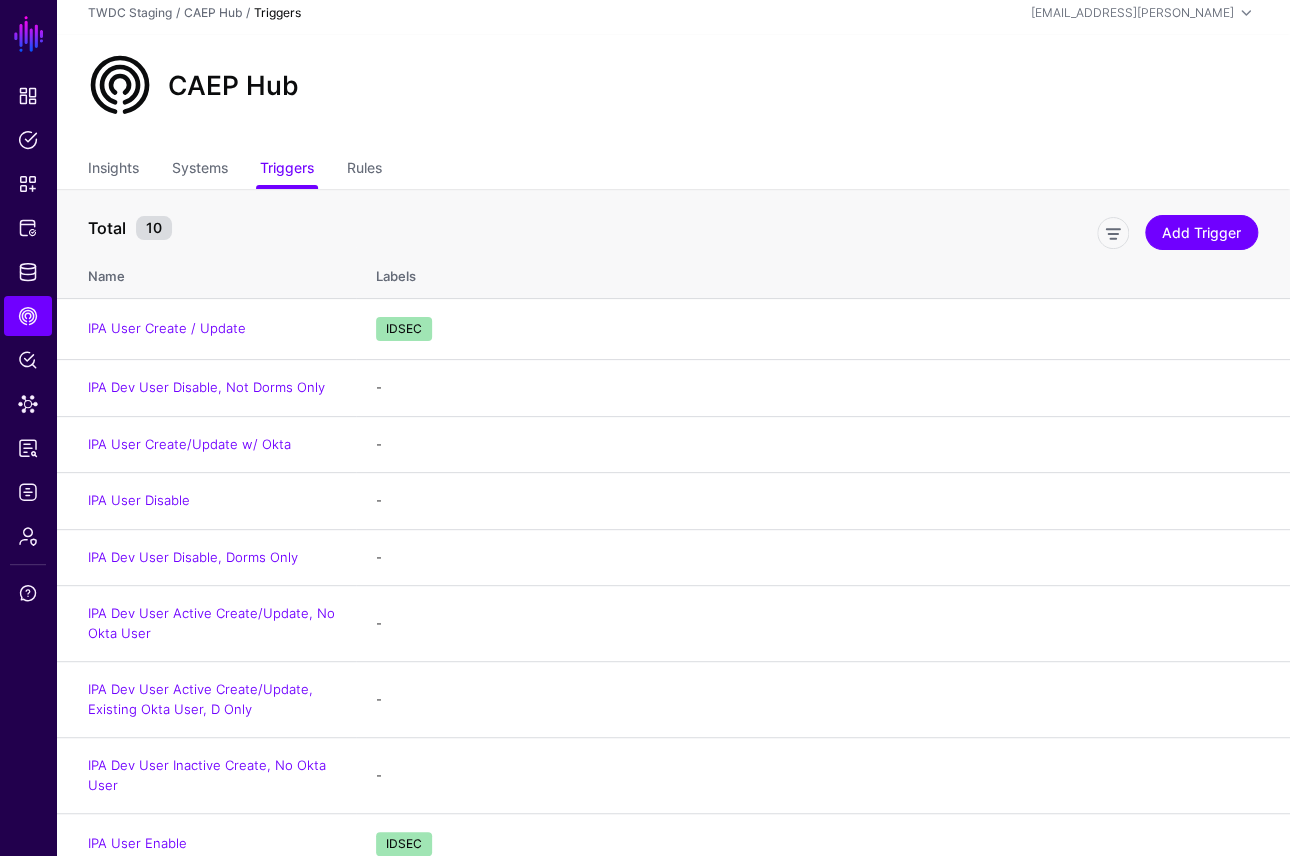 scroll, scrollTop: 19, scrollLeft: 0, axis: vertical 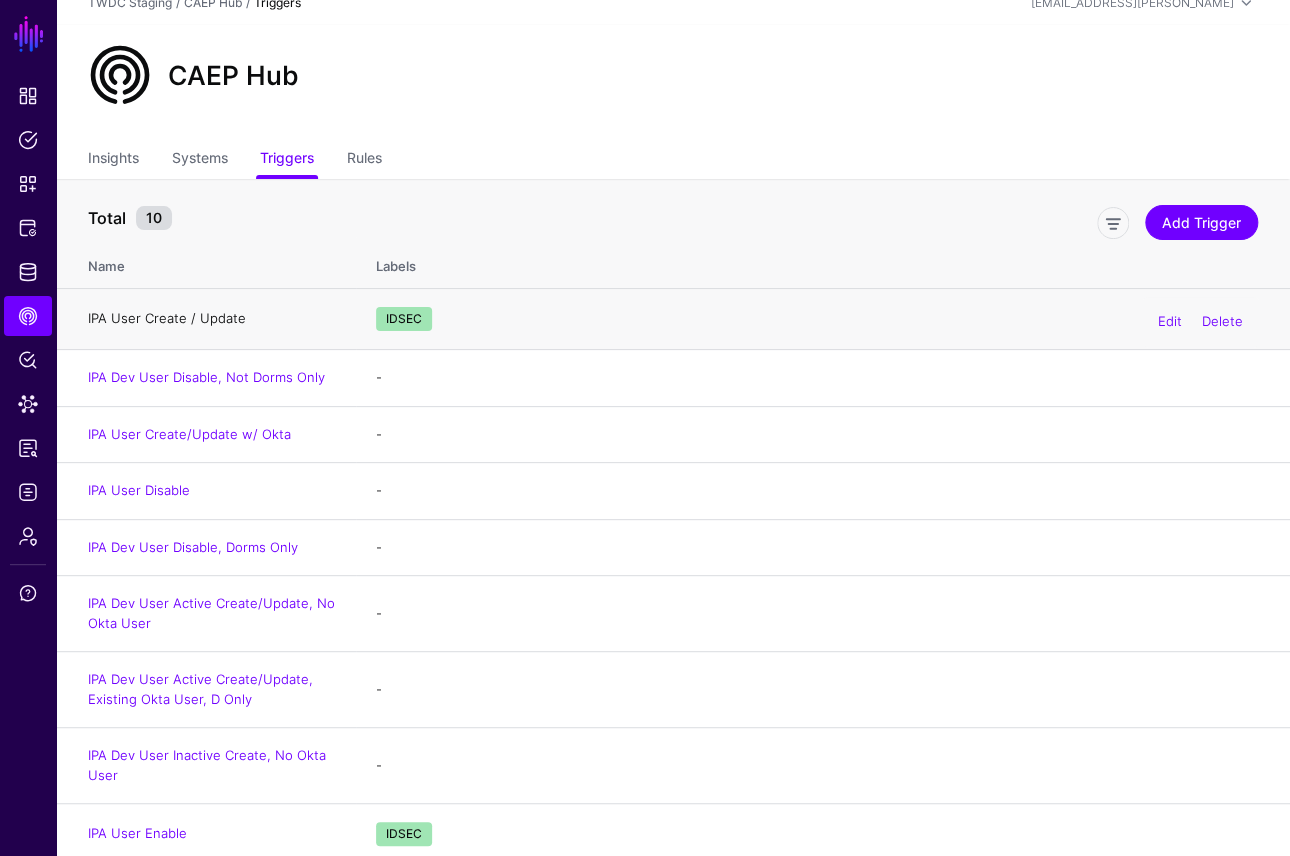 click on "IPA User Create / Update" 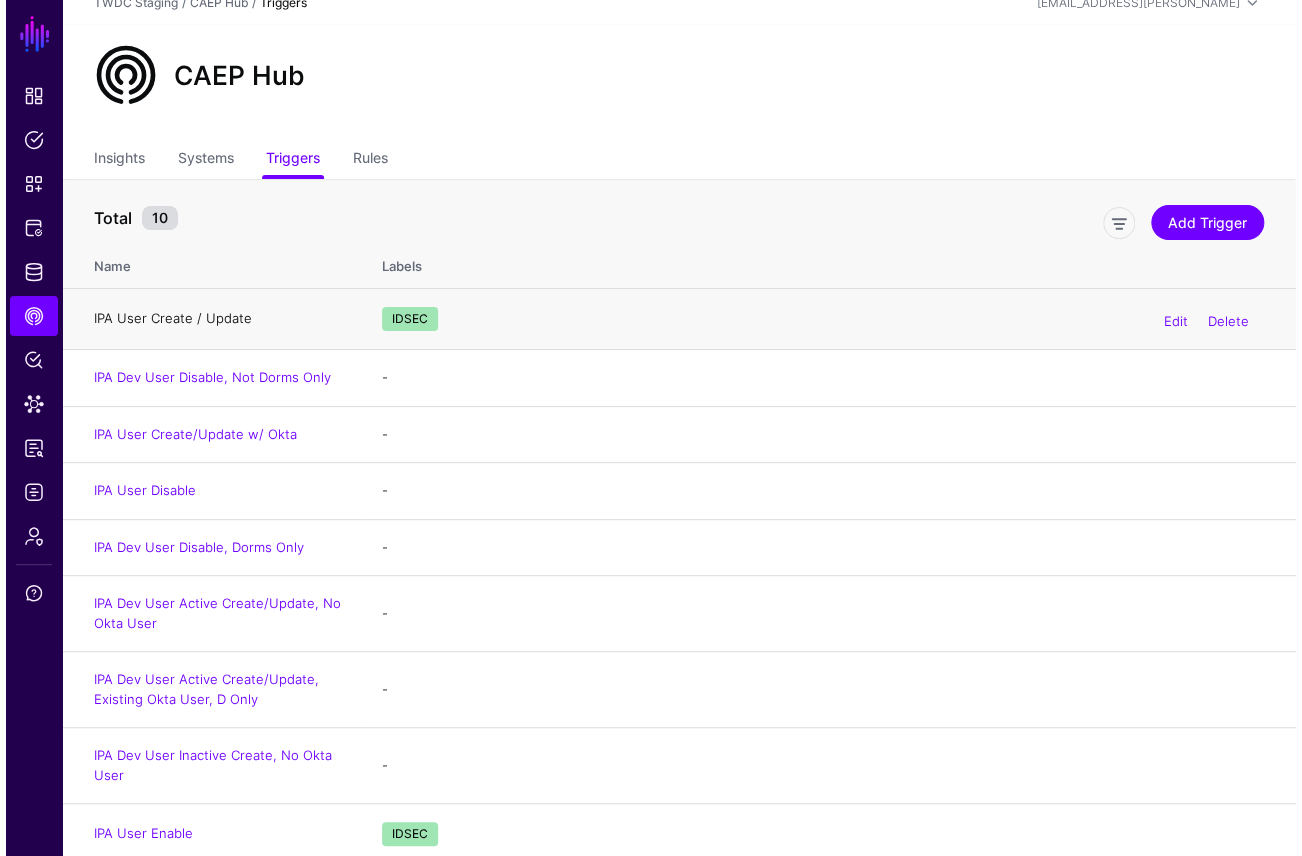scroll, scrollTop: 0, scrollLeft: 0, axis: both 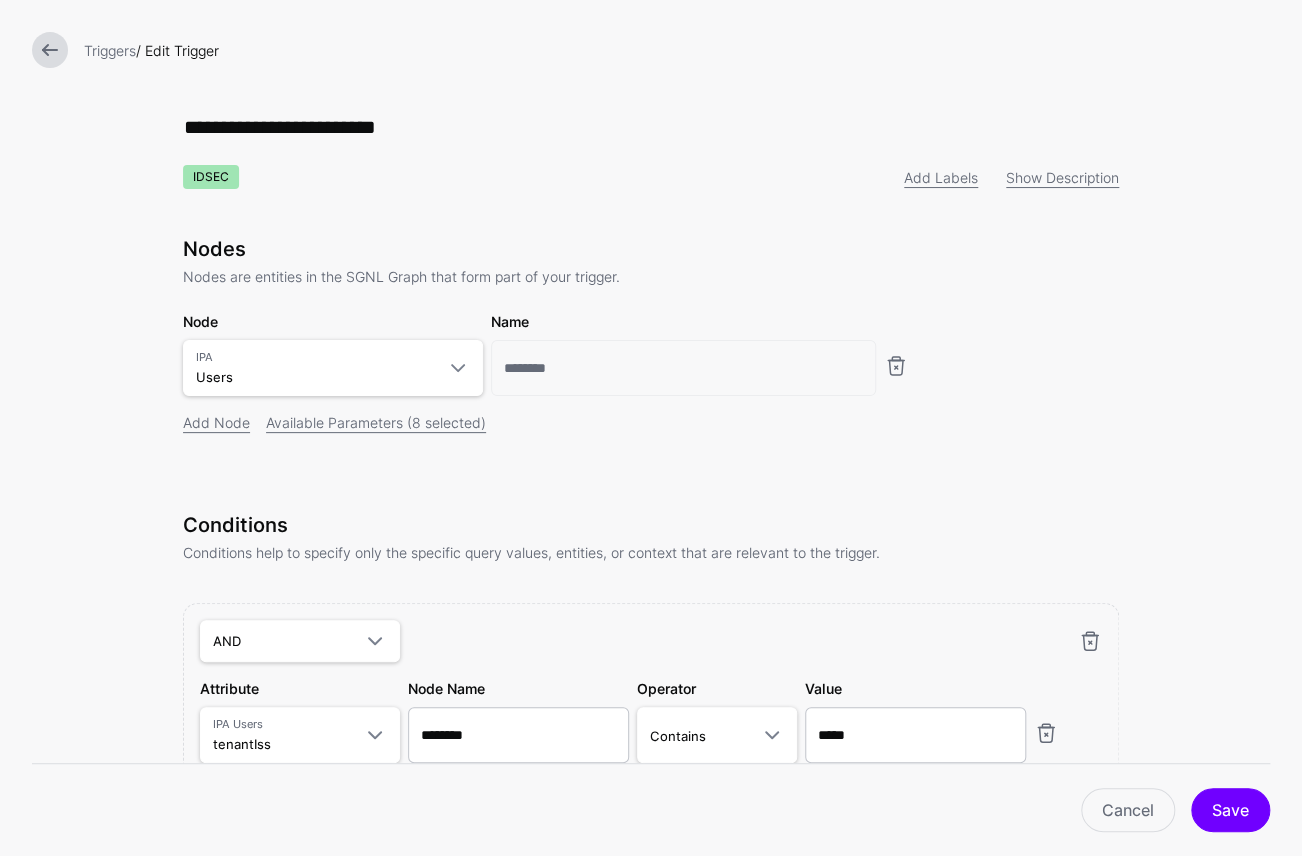click at bounding box center (50, 50) 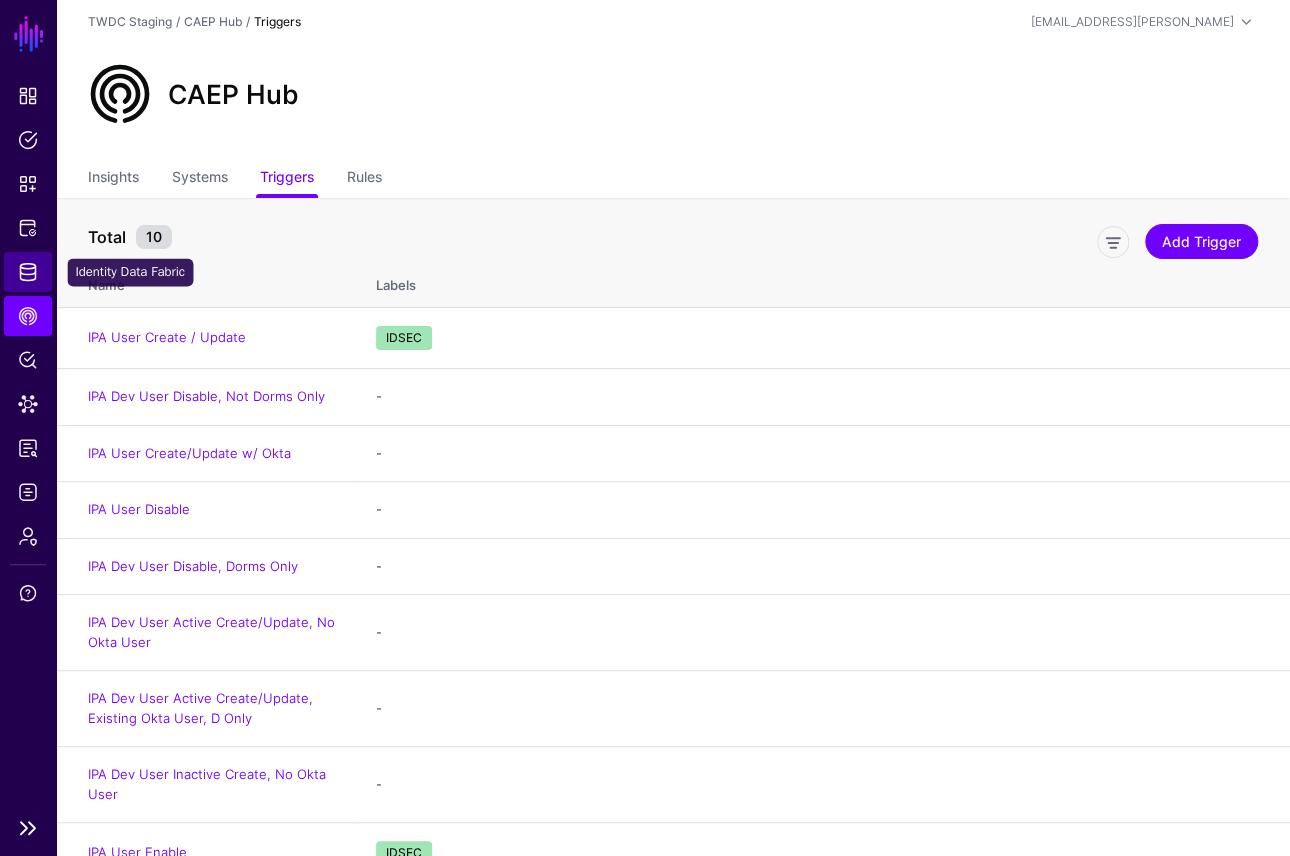 click on "Identity Data Fabric" 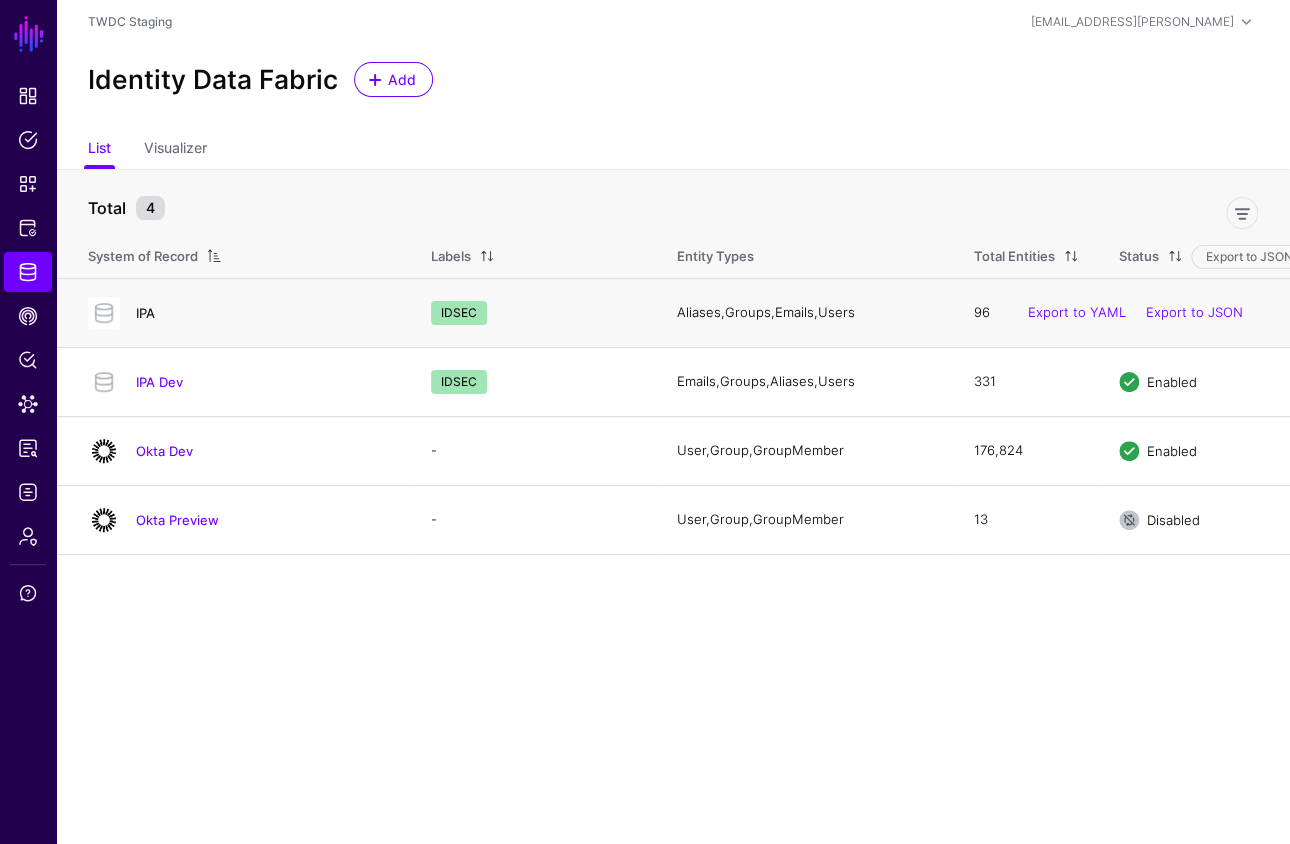 click on "IPA" 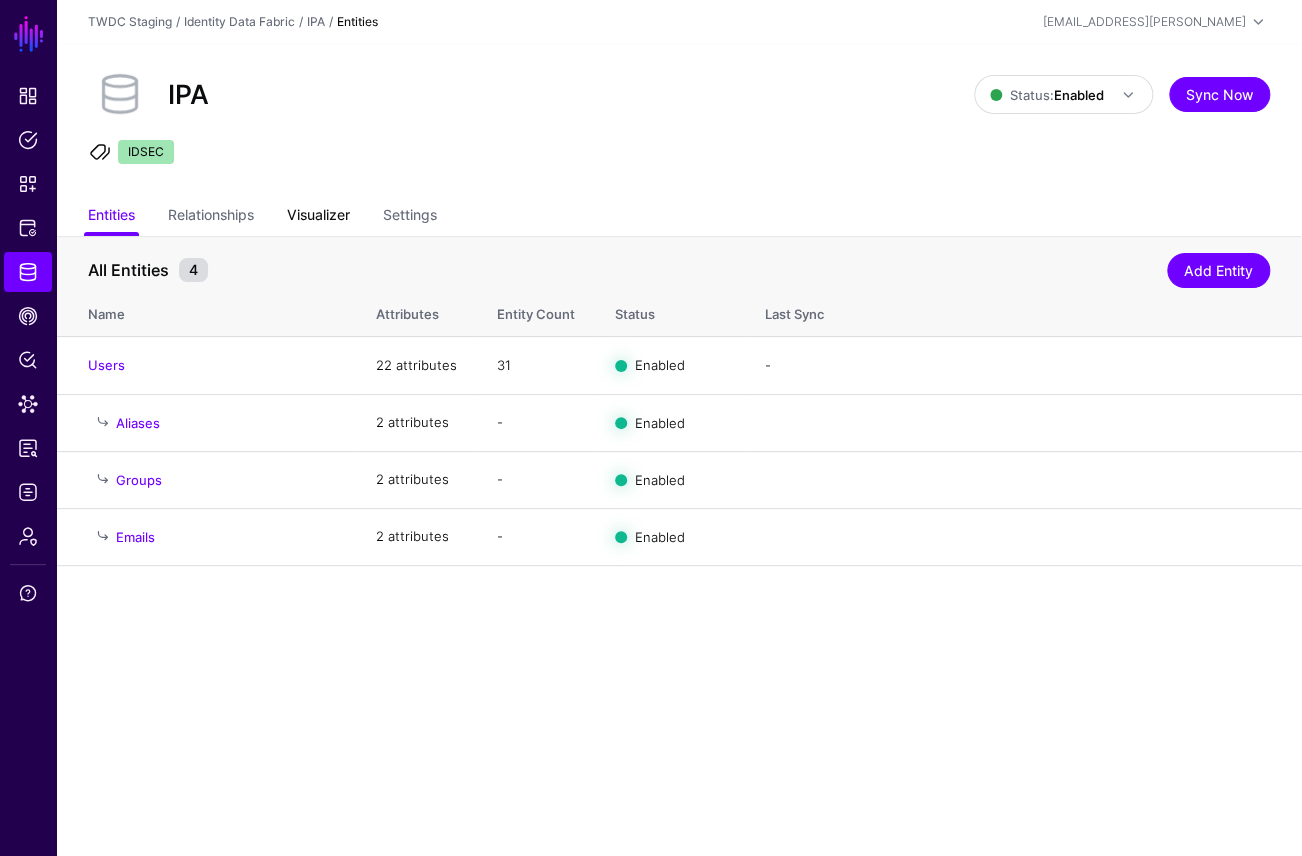 click on "Visualizer" 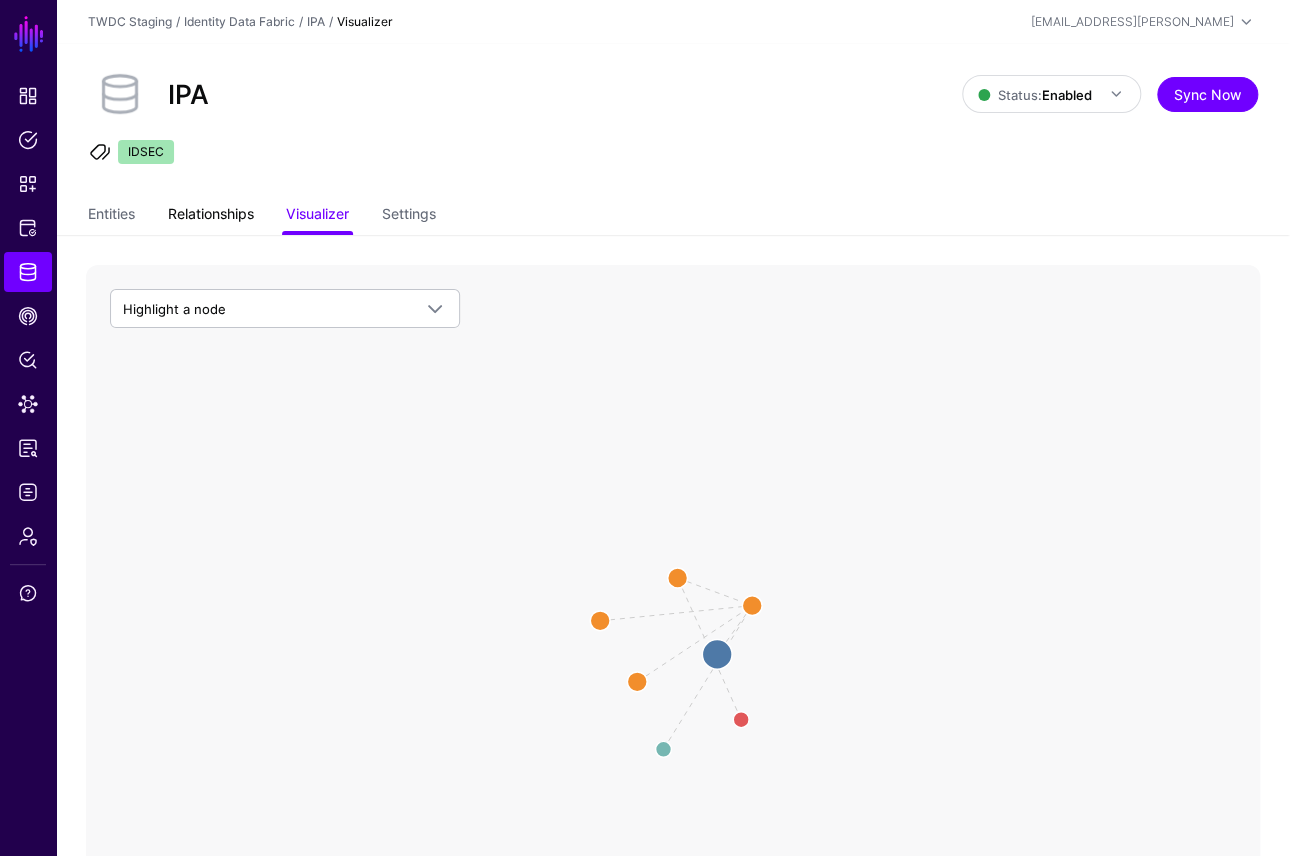 click on "Relationships" 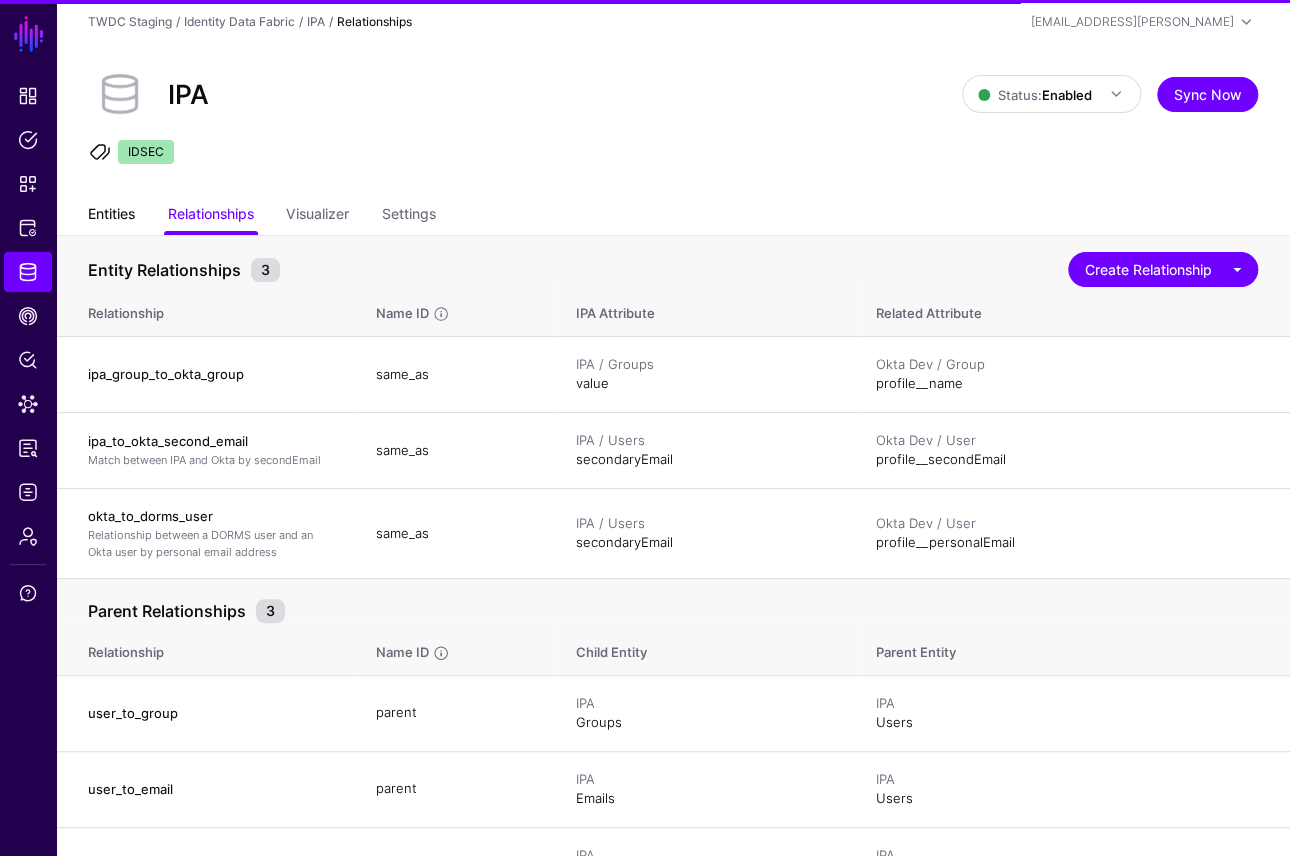 click on "Entities" 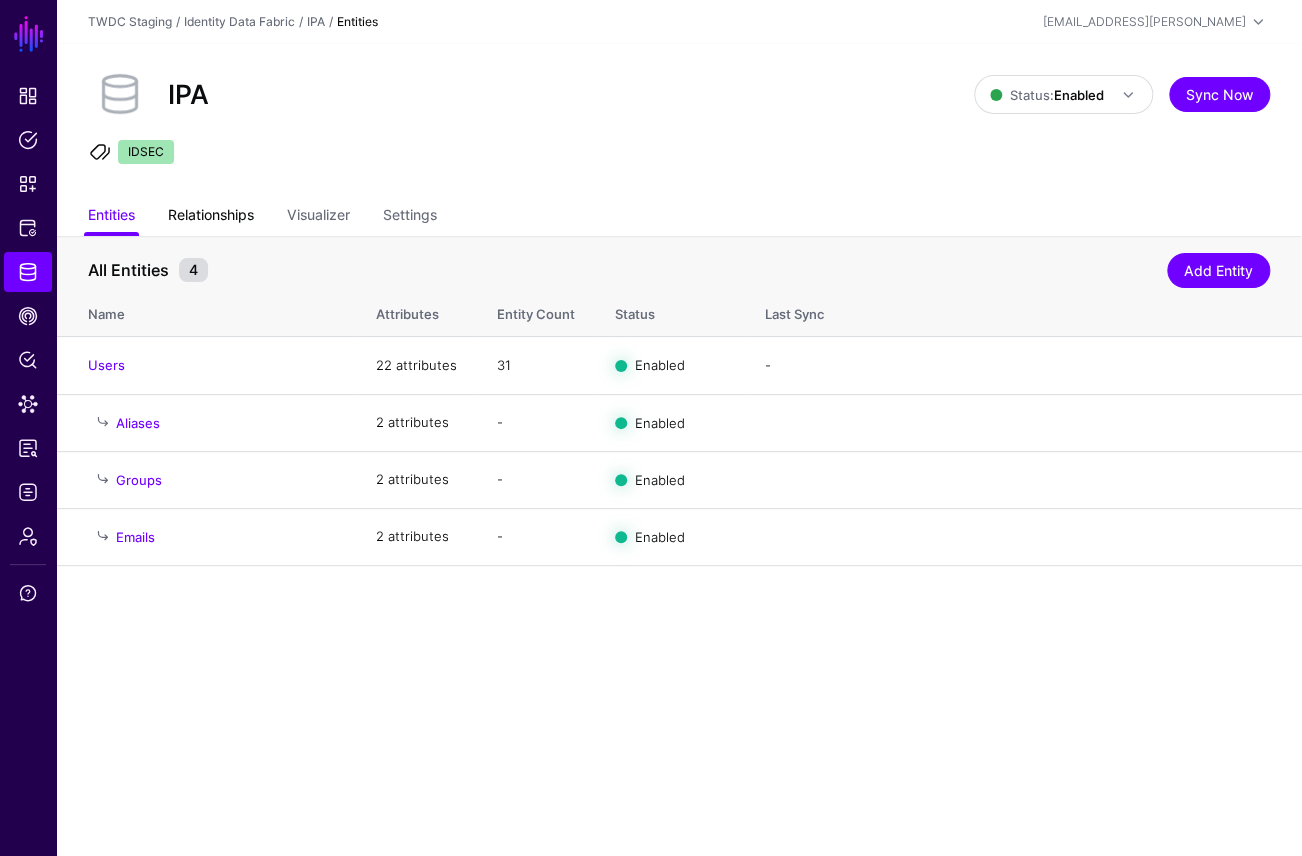click on "Relationships" 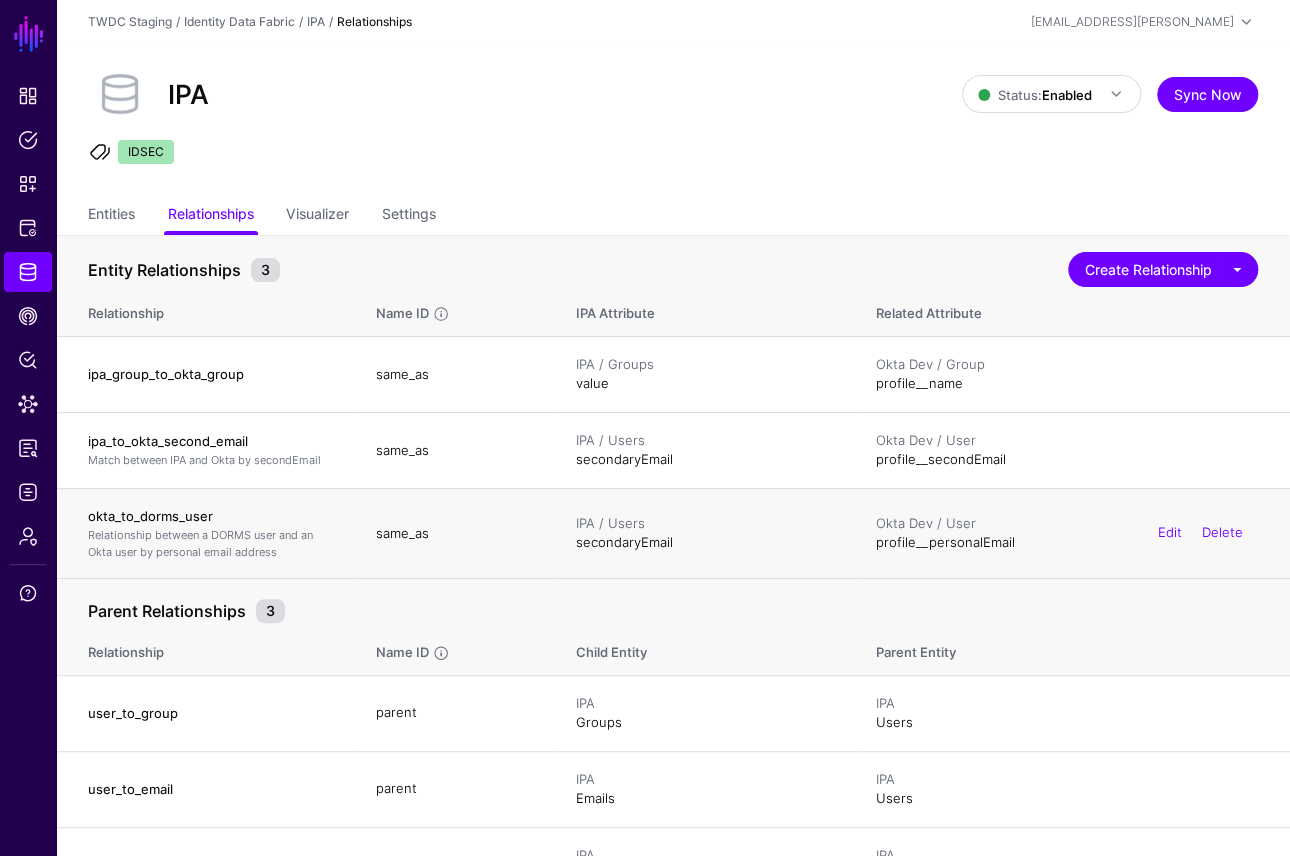 drag, startPoint x: 108, startPoint y: 534, endPoint x: 275, endPoint y: 554, distance: 168.19334 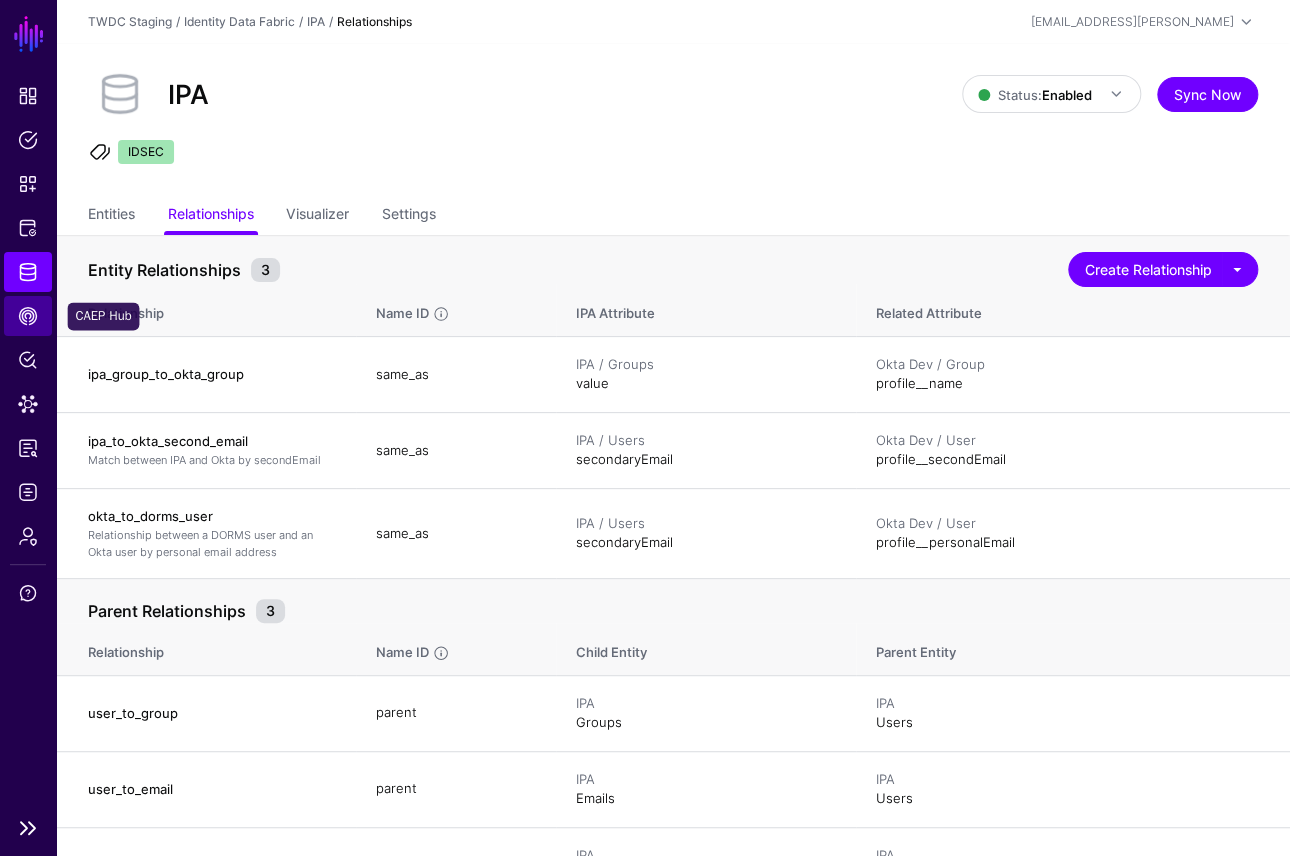click on "CAEP Hub" 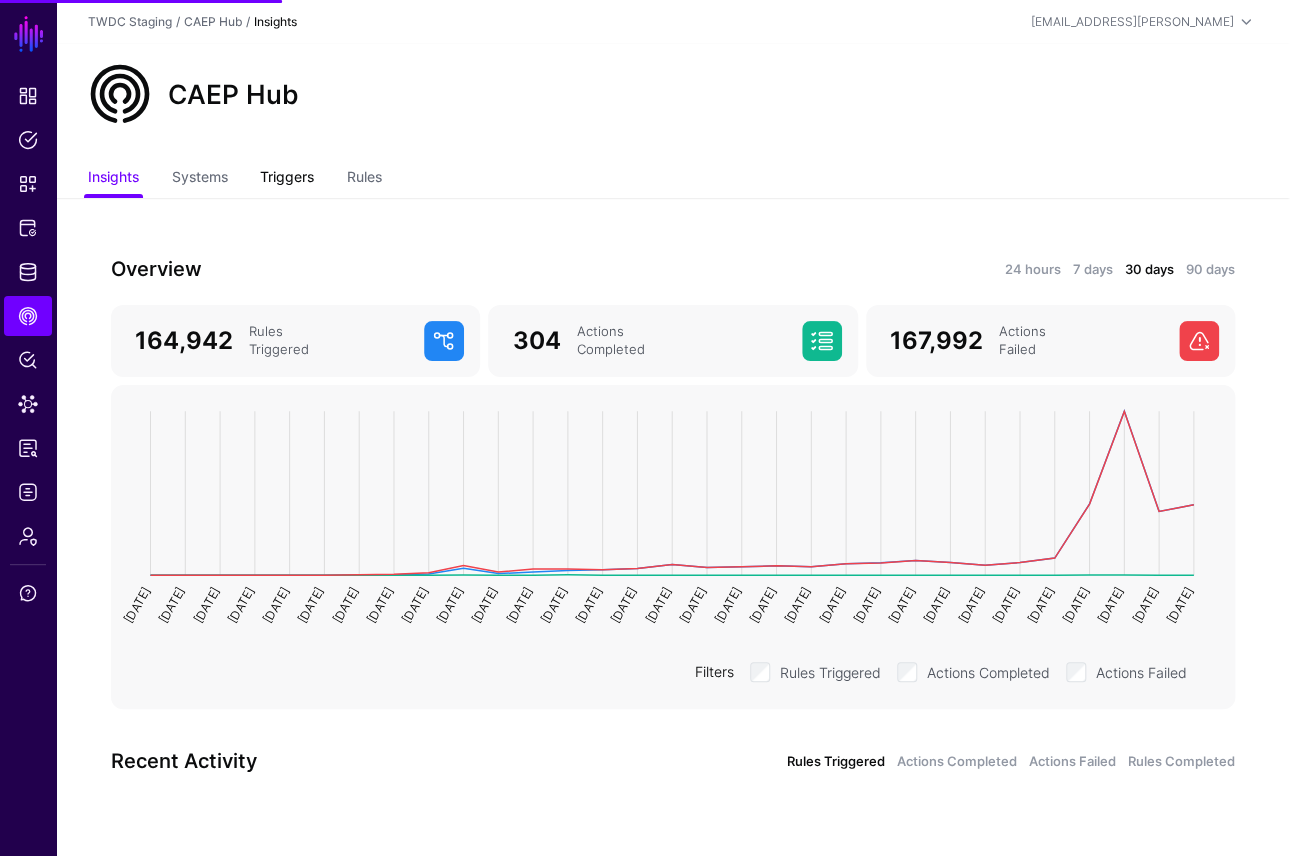 click on "Triggers" 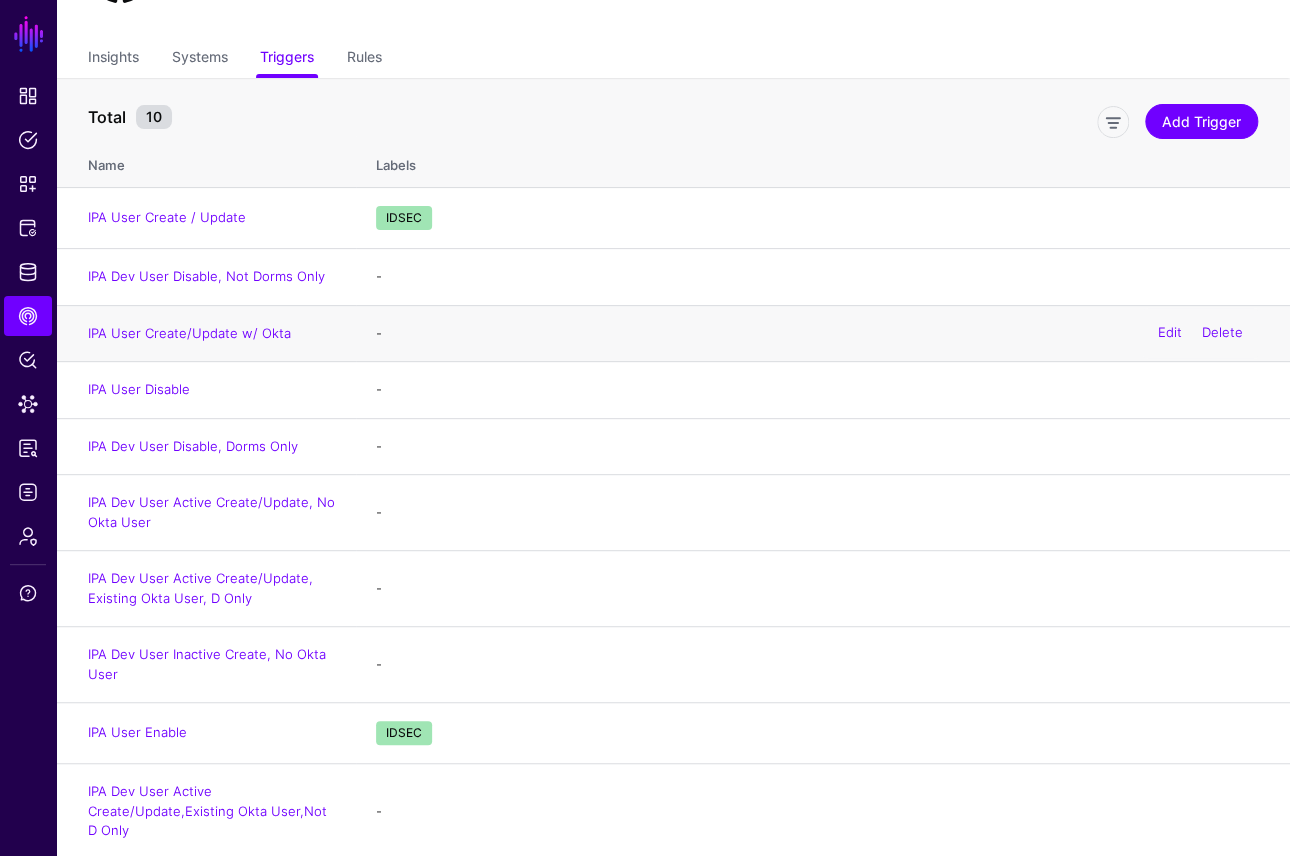 scroll, scrollTop: 121, scrollLeft: 0, axis: vertical 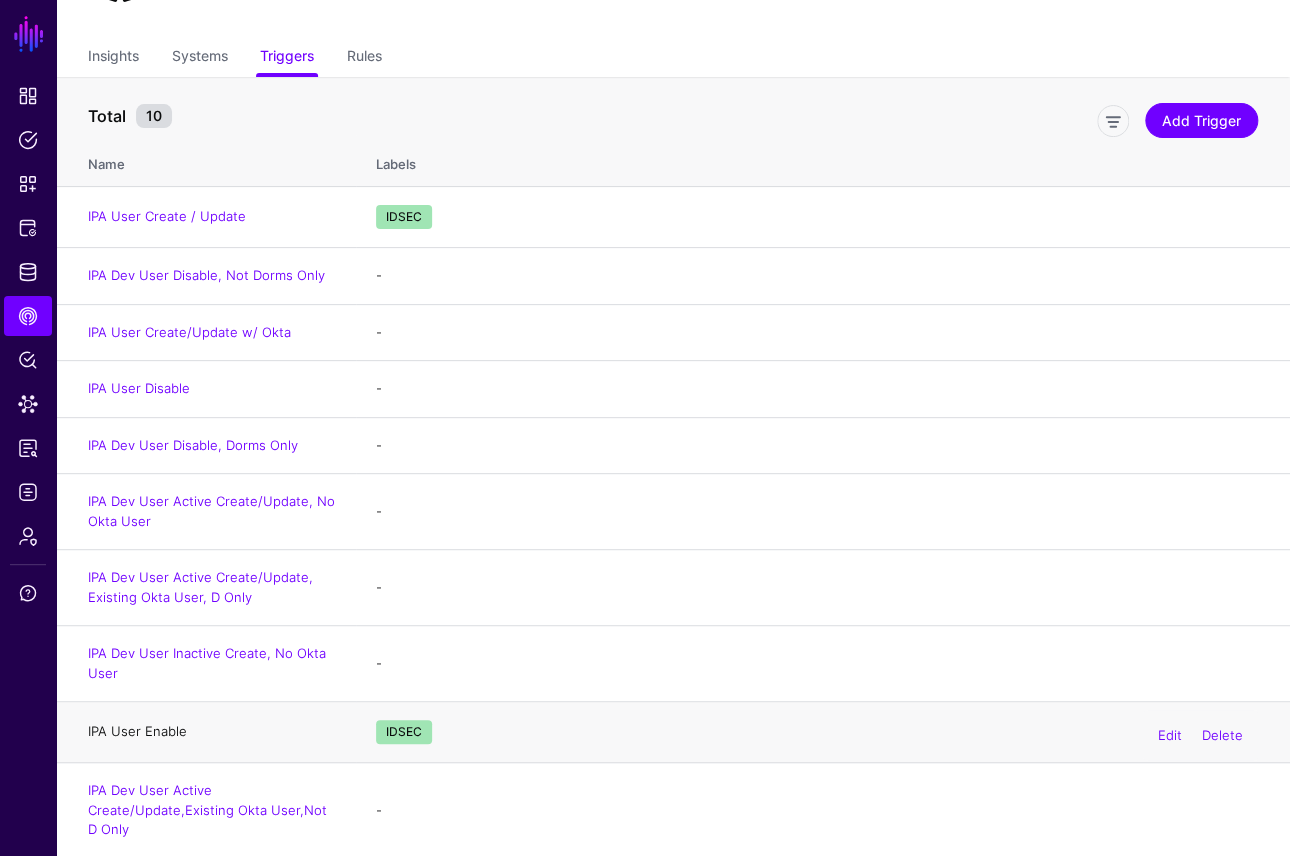 click on "IPA User Enable" 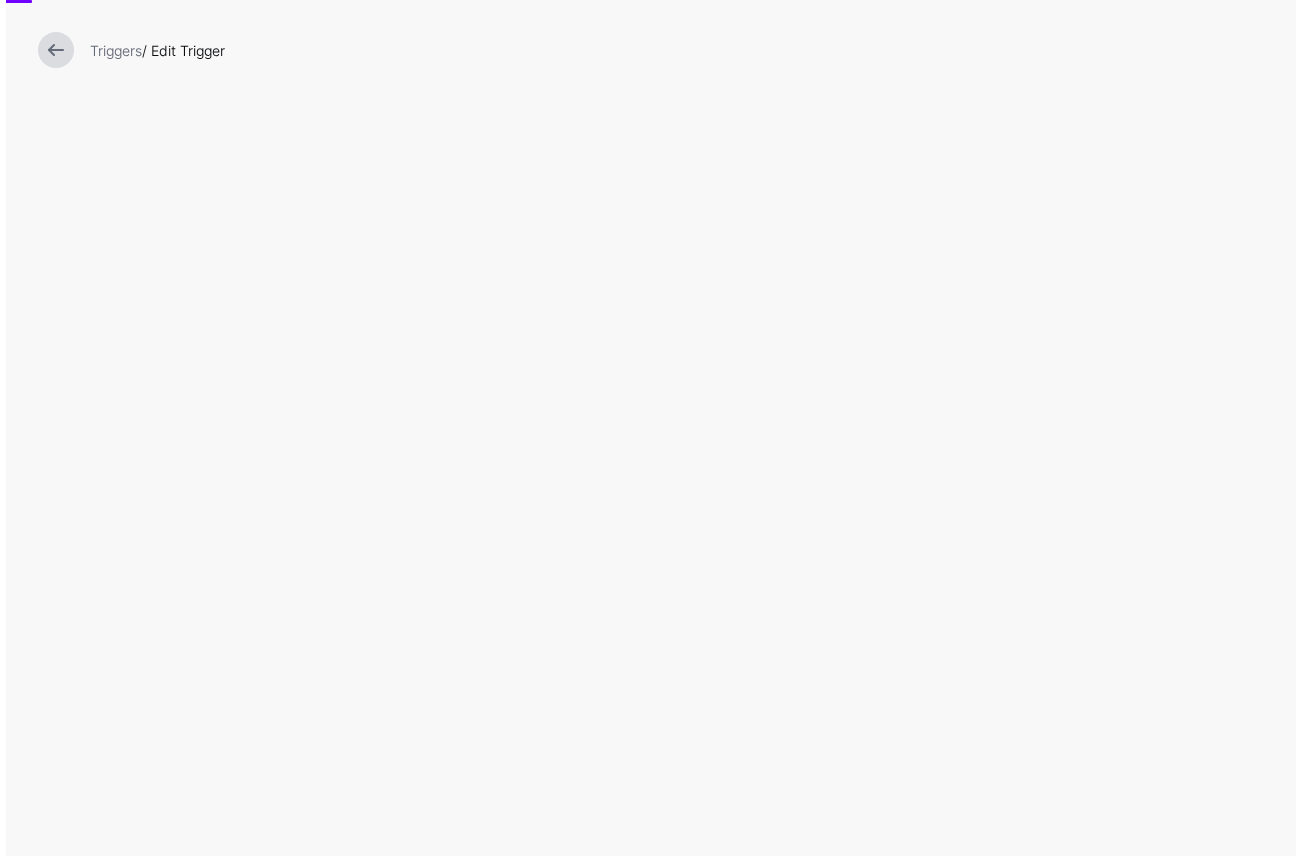 scroll, scrollTop: 0, scrollLeft: 0, axis: both 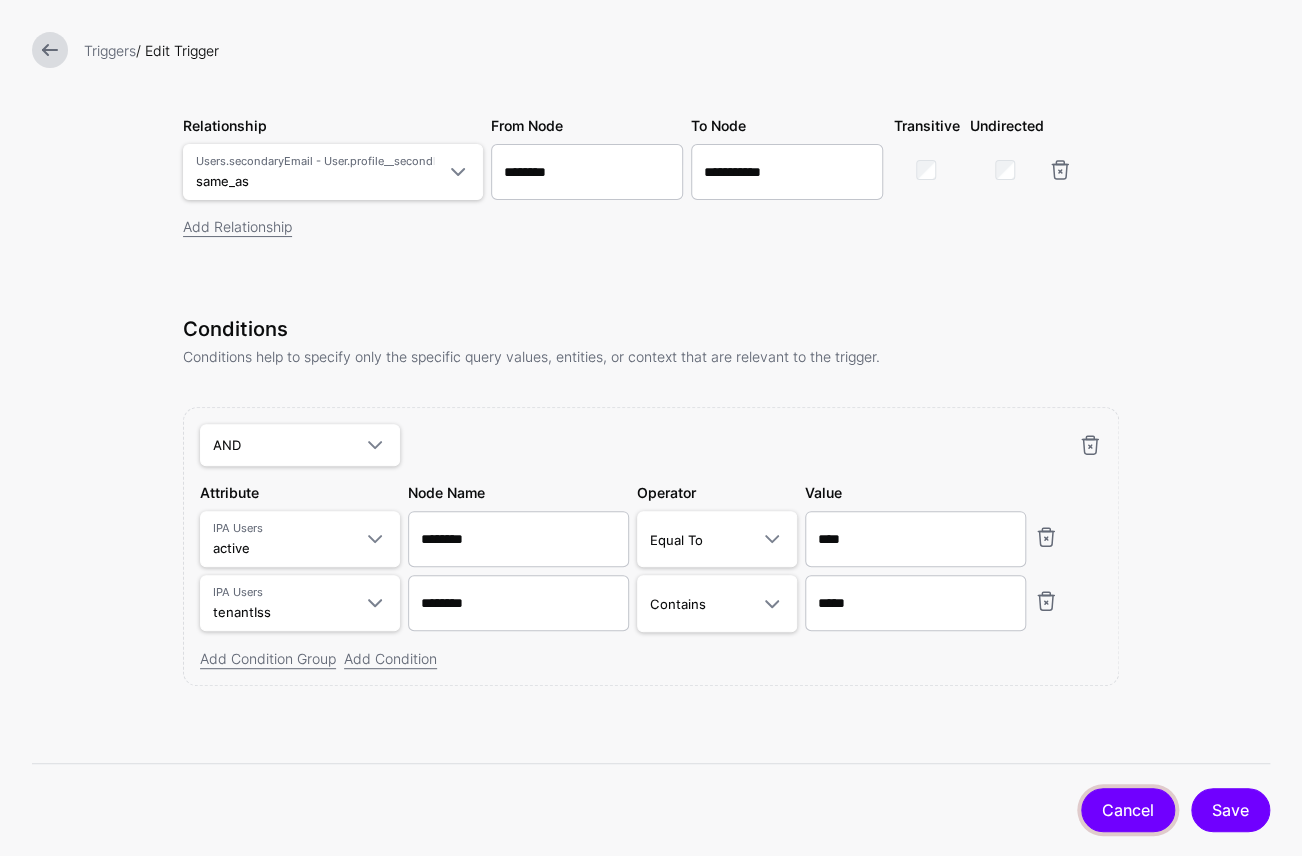 click on "Cancel" at bounding box center (1128, 810) 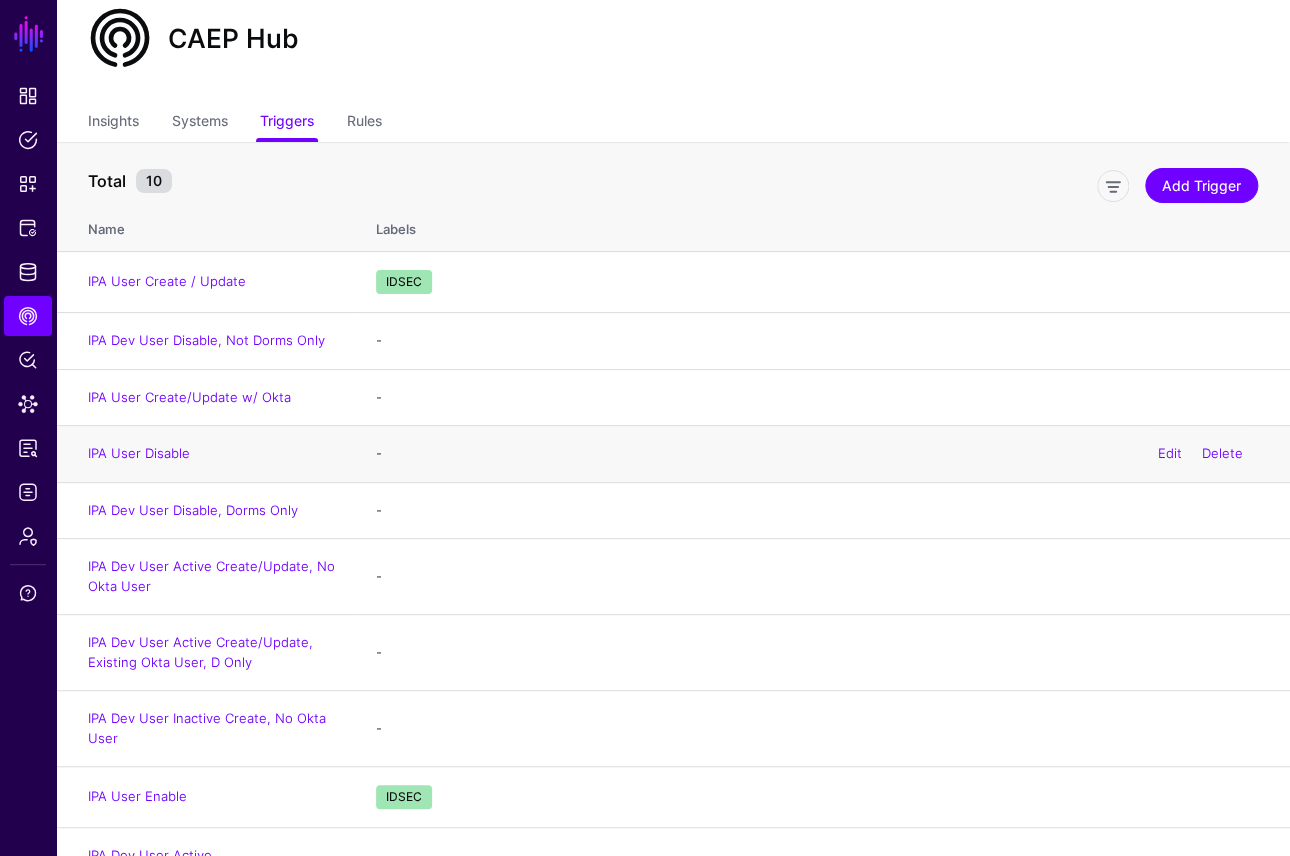 scroll, scrollTop: 121, scrollLeft: 0, axis: vertical 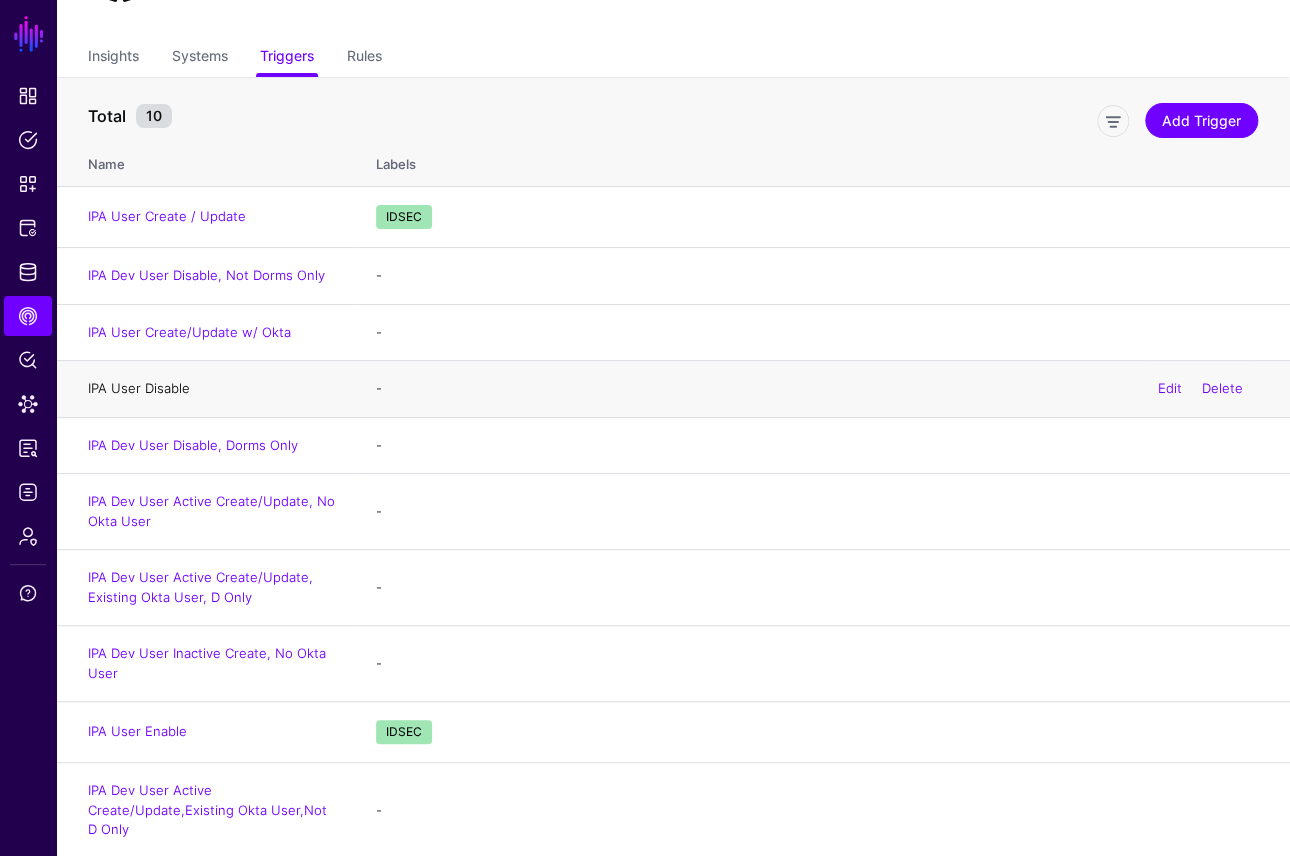 click on "IPA User Disable" 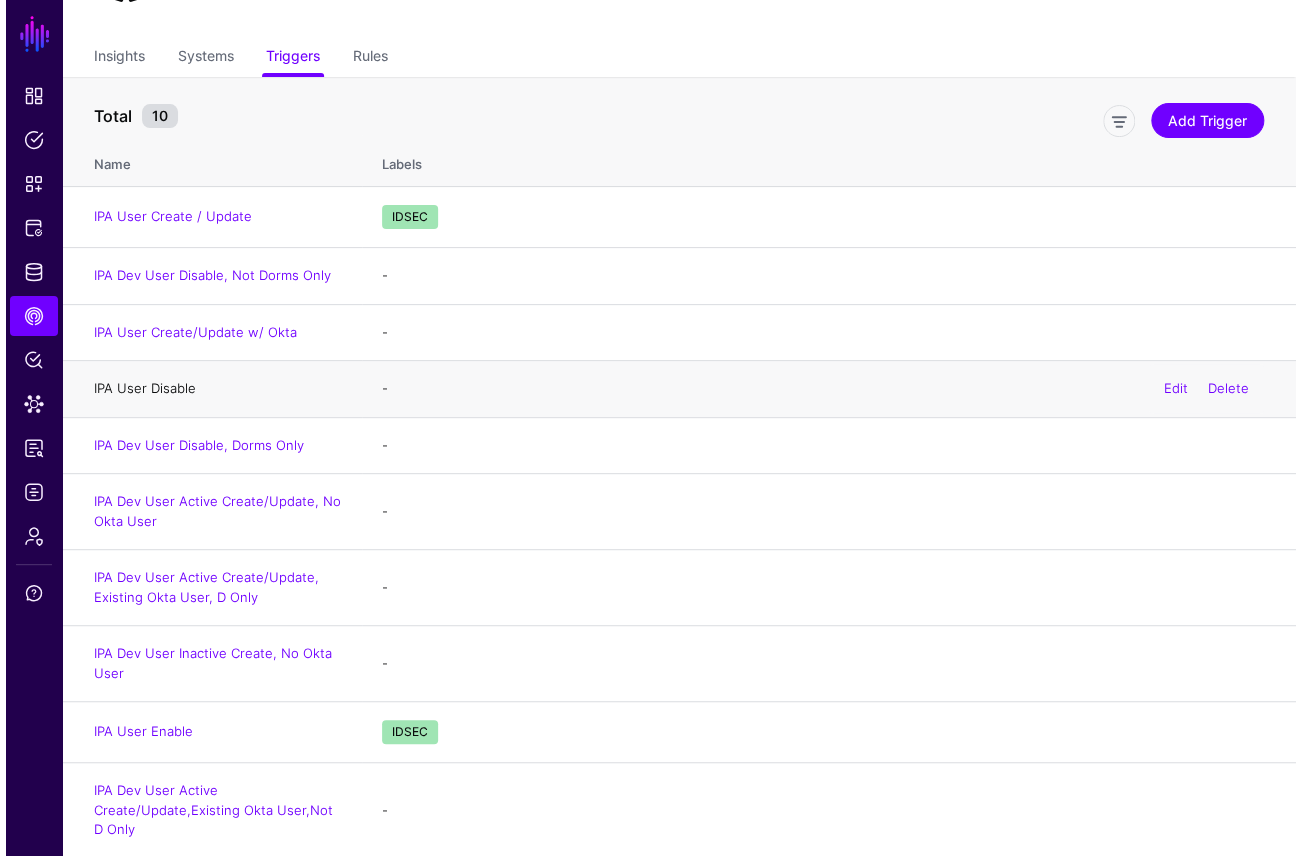 scroll, scrollTop: 0, scrollLeft: 0, axis: both 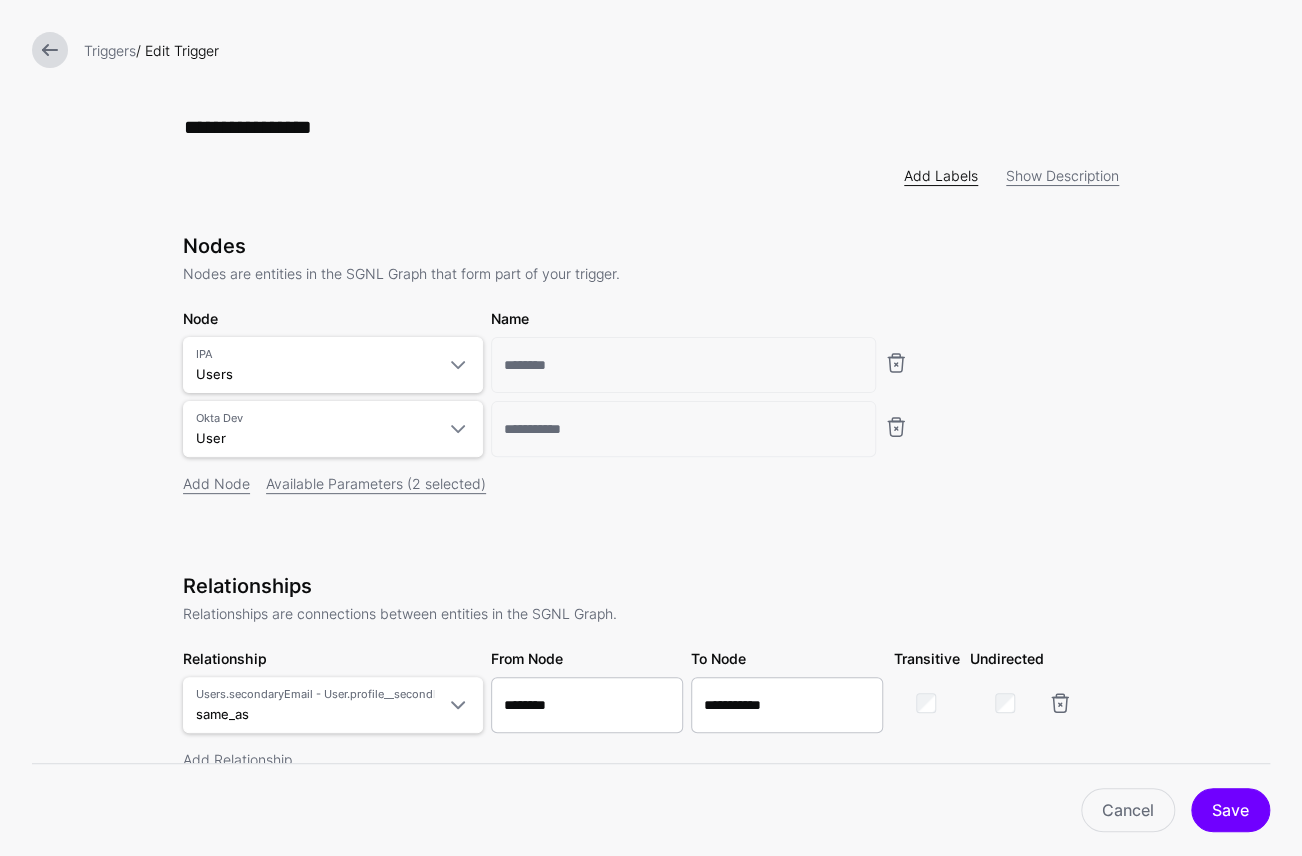 click on "Add Labels" at bounding box center (941, 175) 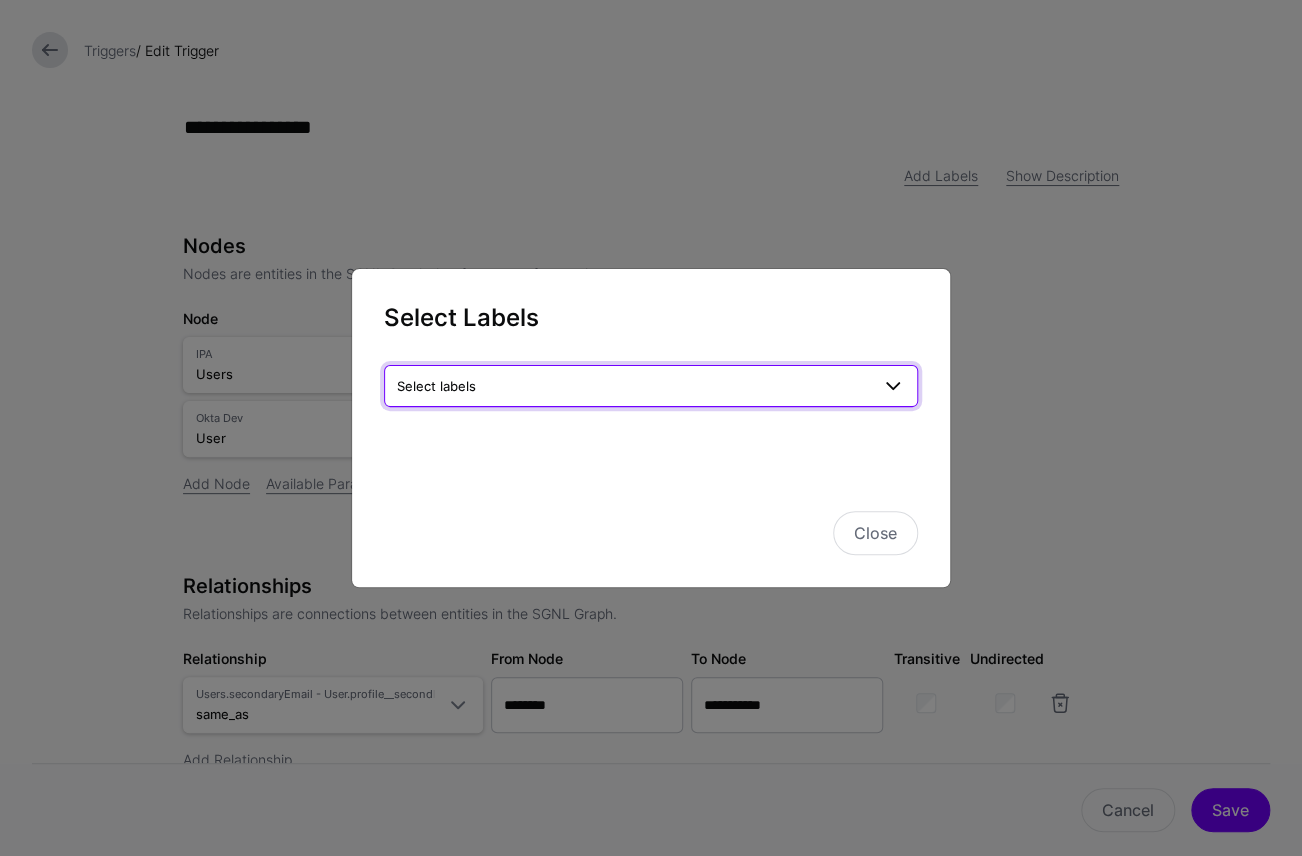 click on "Select labels" at bounding box center [651, 386] 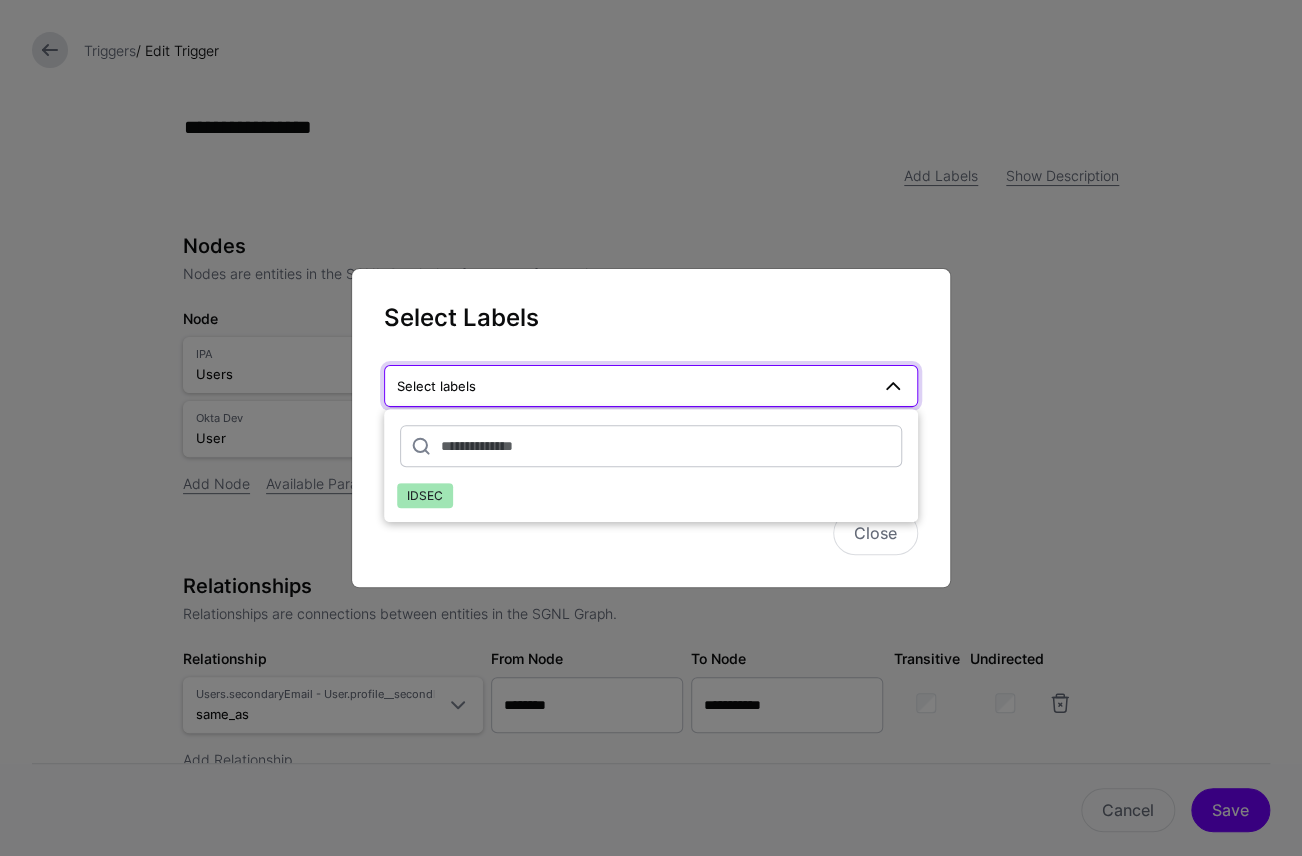 click on "IDSEC" 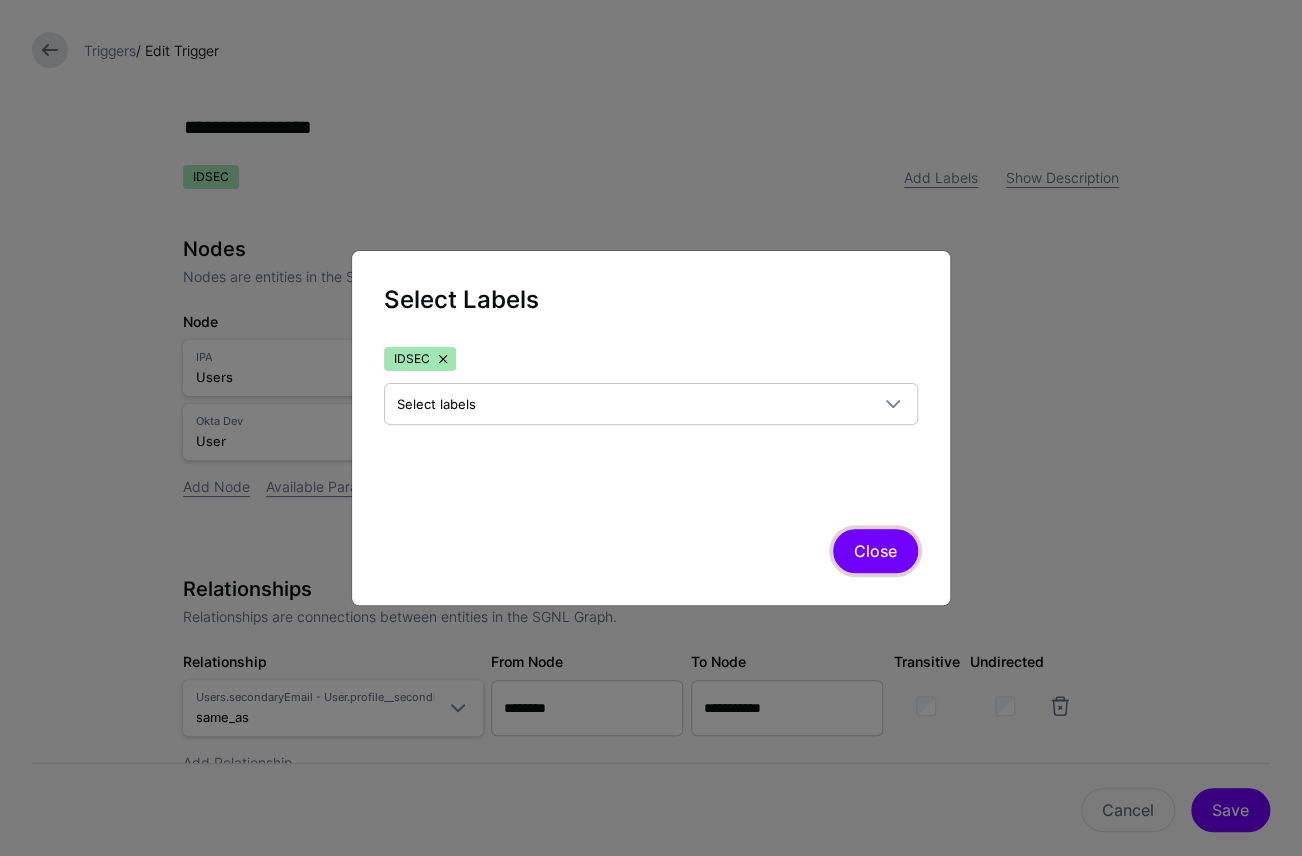 click on "Close" 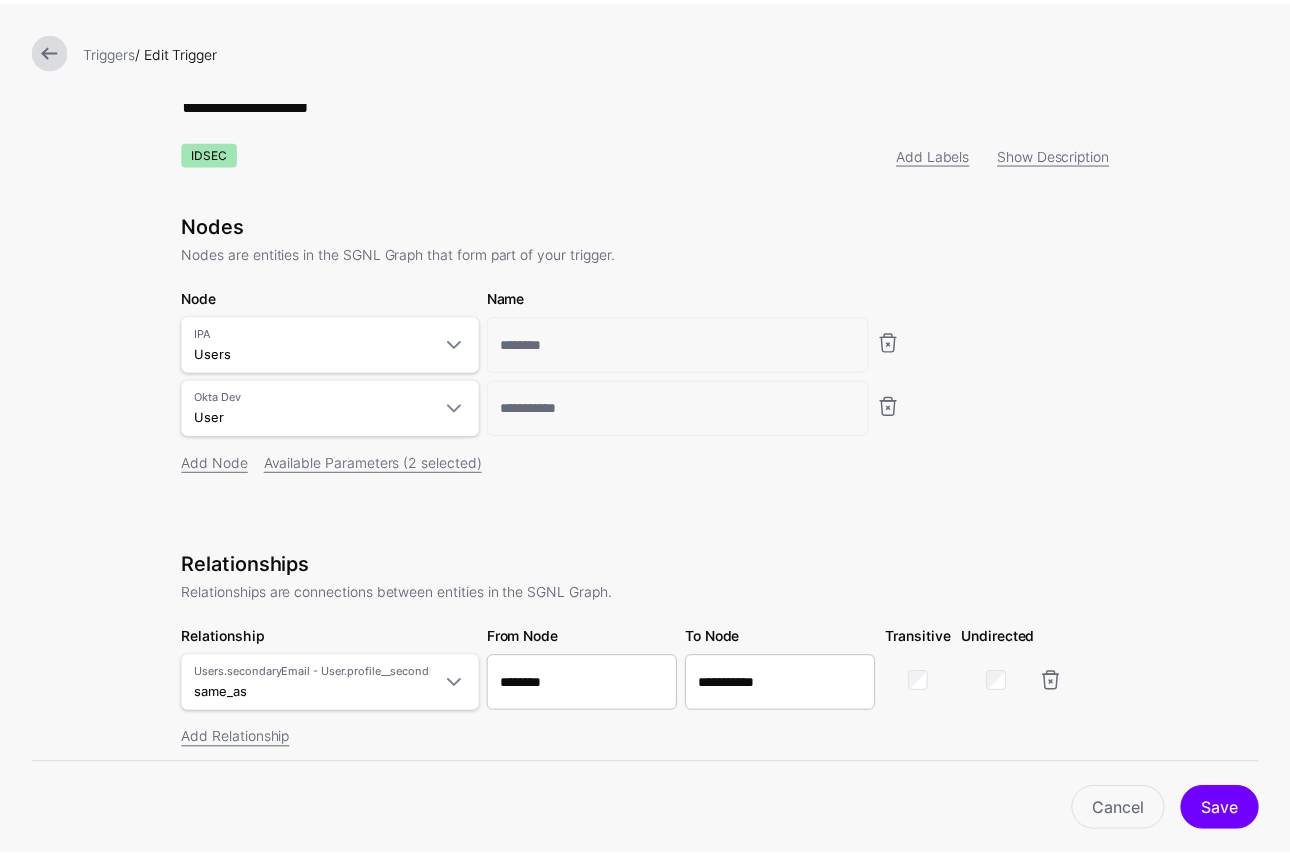 scroll, scrollTop: 0, scrollLeft: 0, axis: both 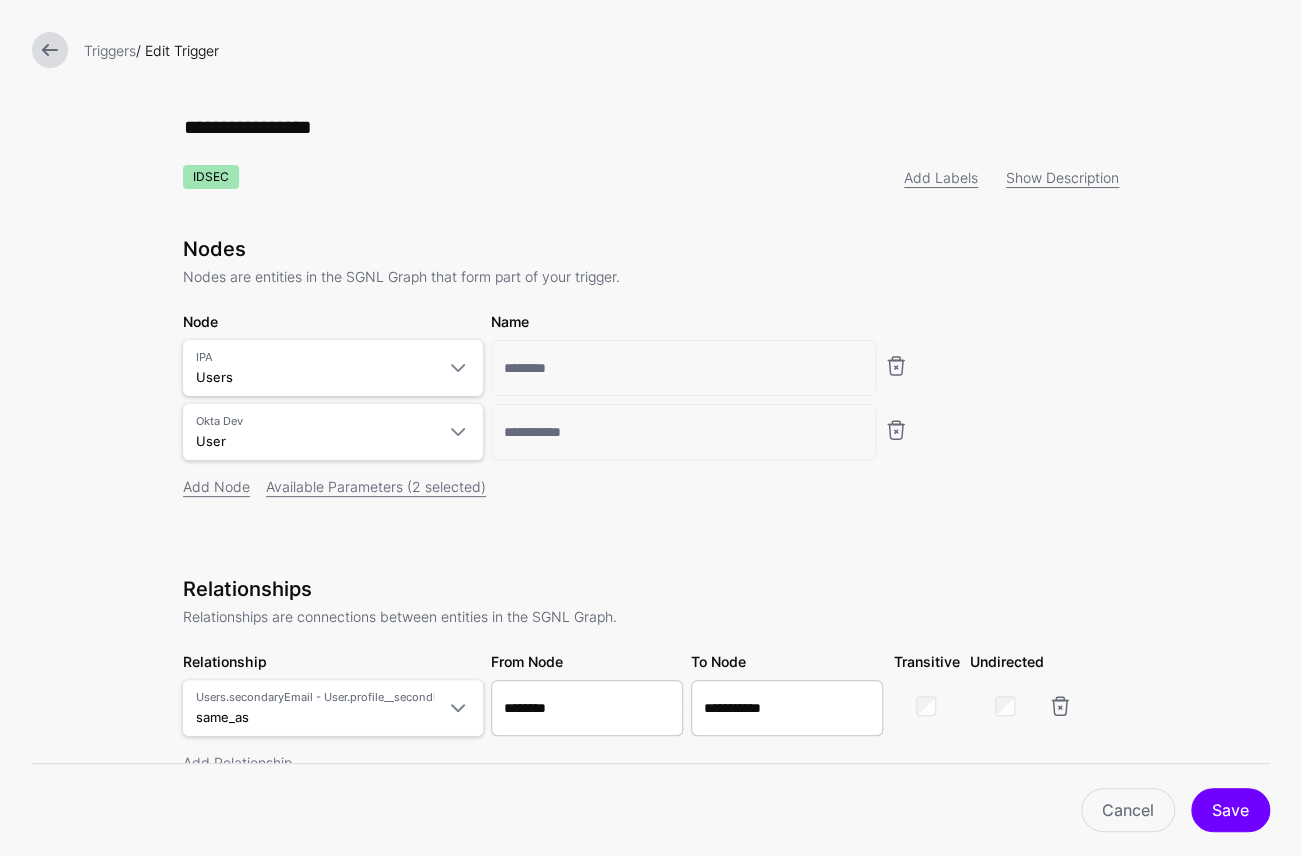 click at bounding box center (50, 50) 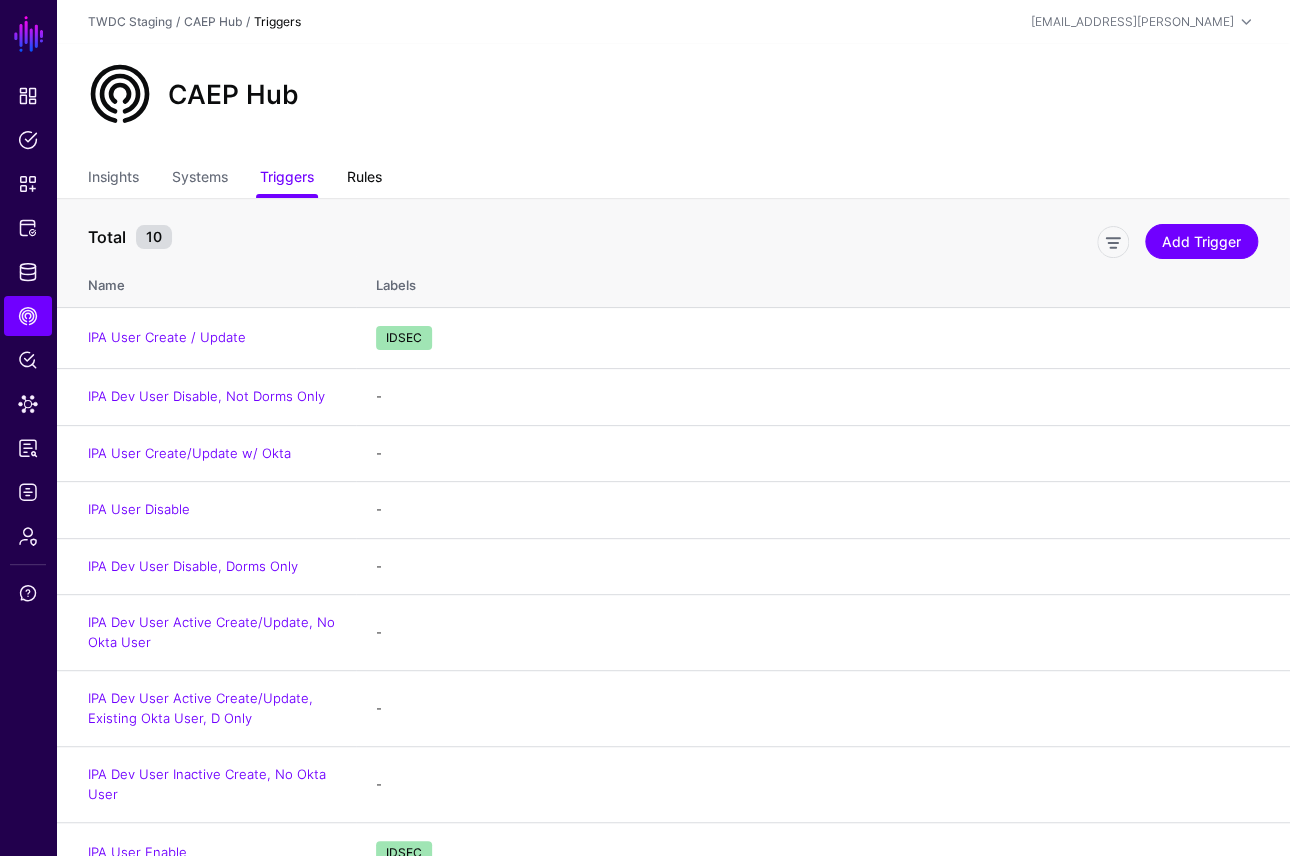 click on "Rules" 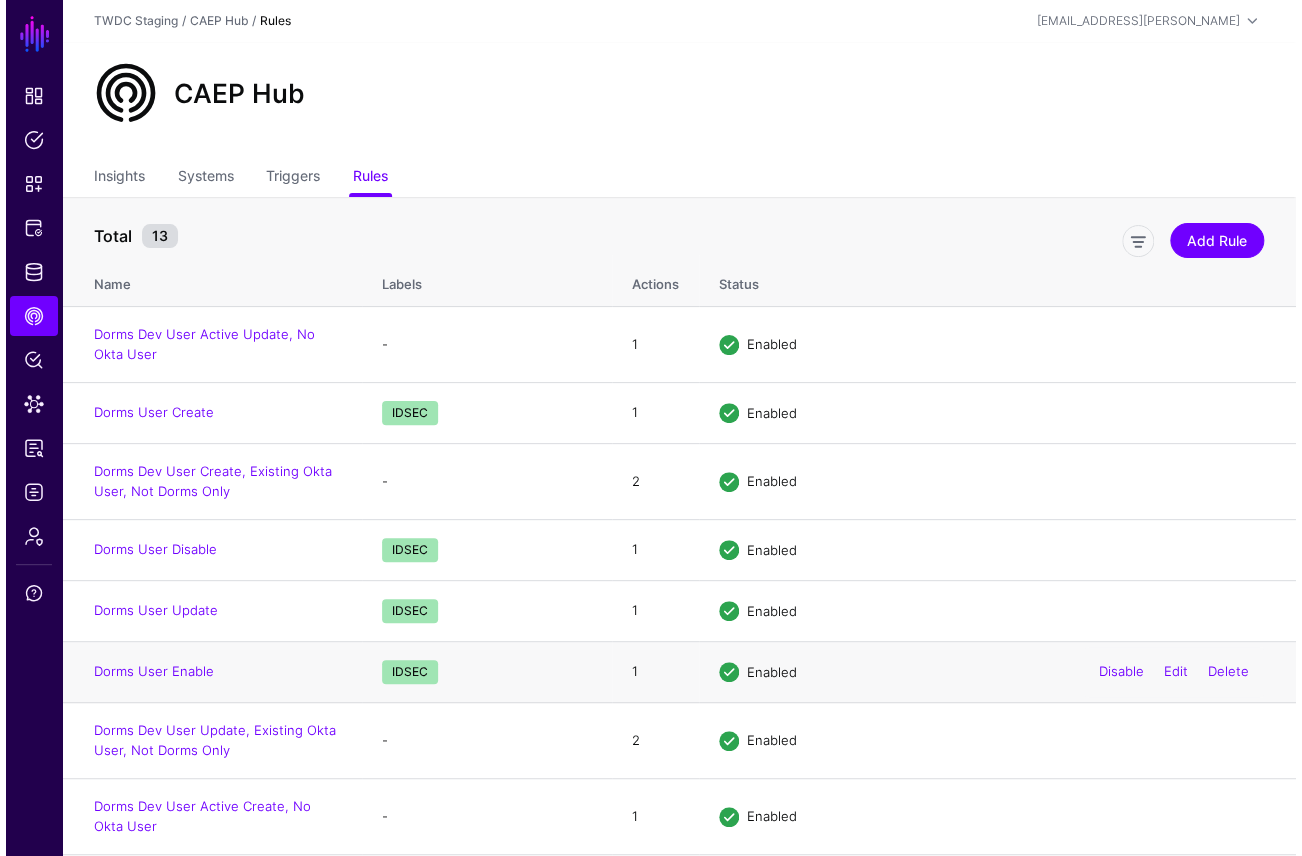 scroll, scrollTop: 0, scrollLeft: 0, axis: both 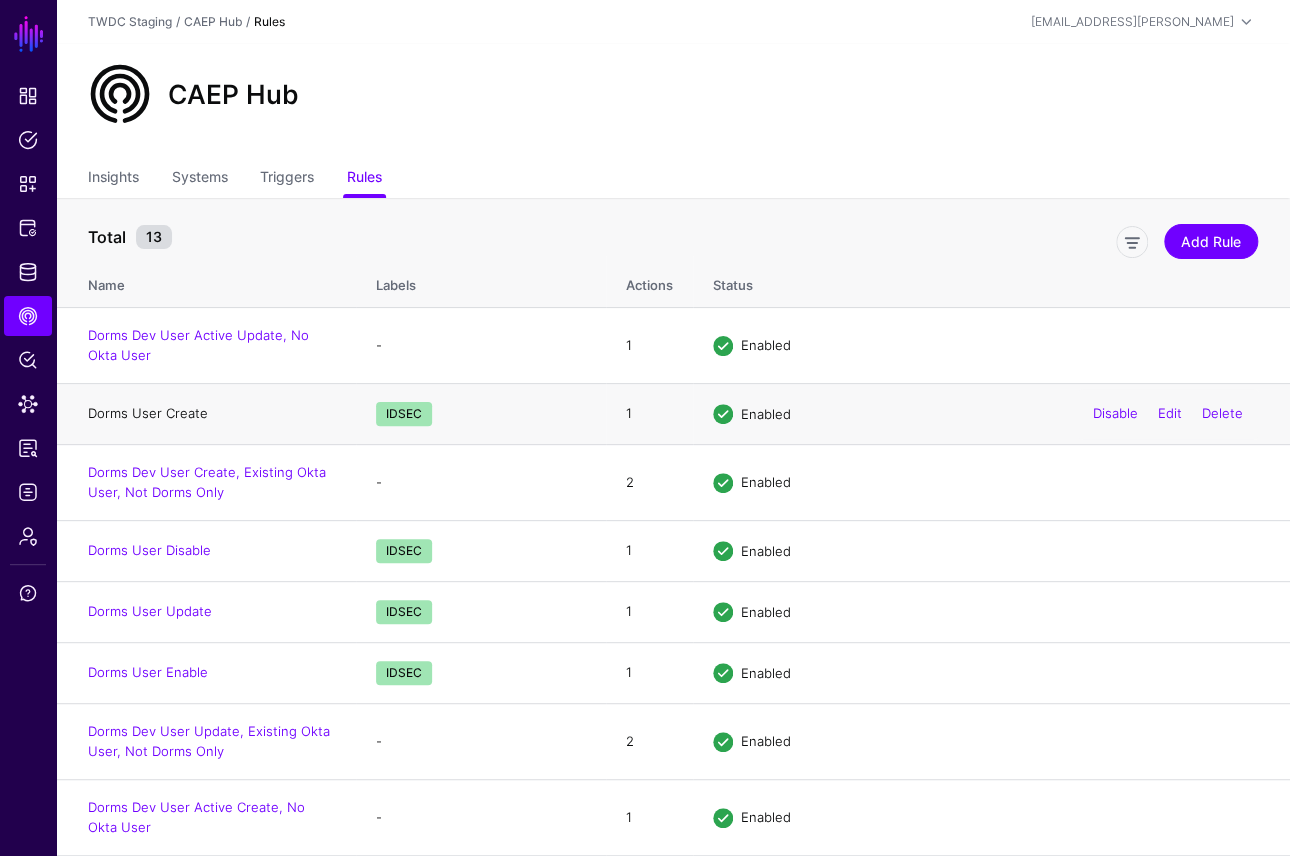 click on "Dorms User Create" 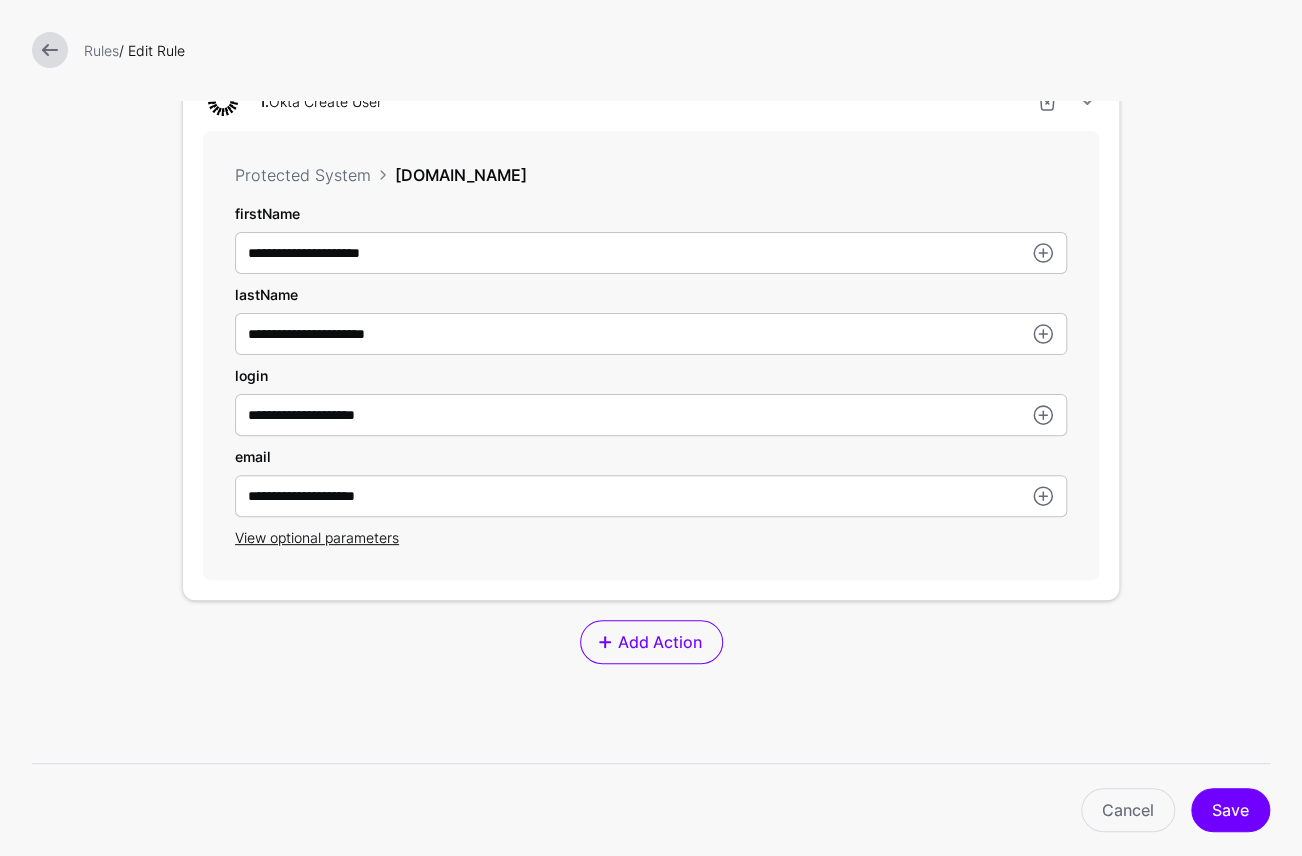 scroll, scrollTop: 751, scrollLeft: 0, axis: vertical 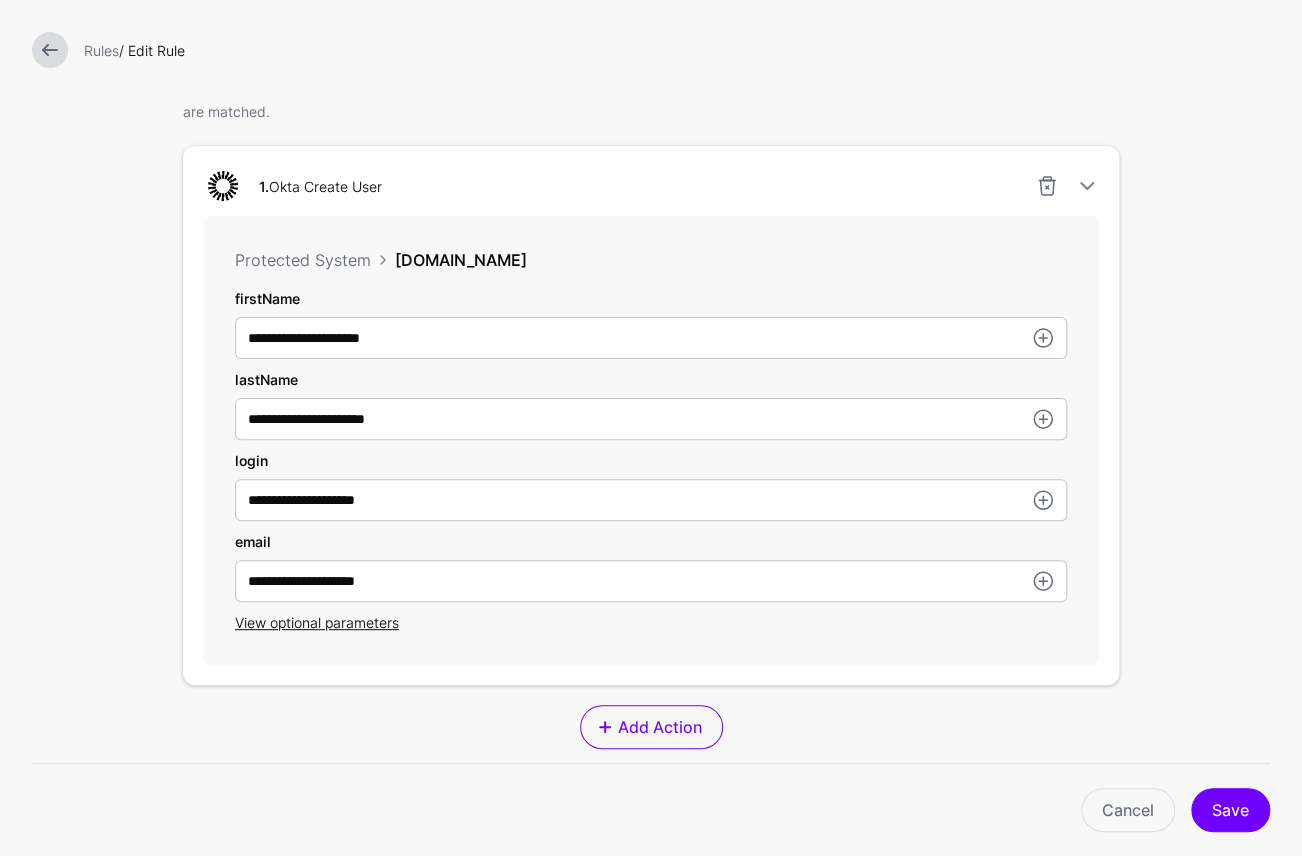click at bounding box center [50, 50] 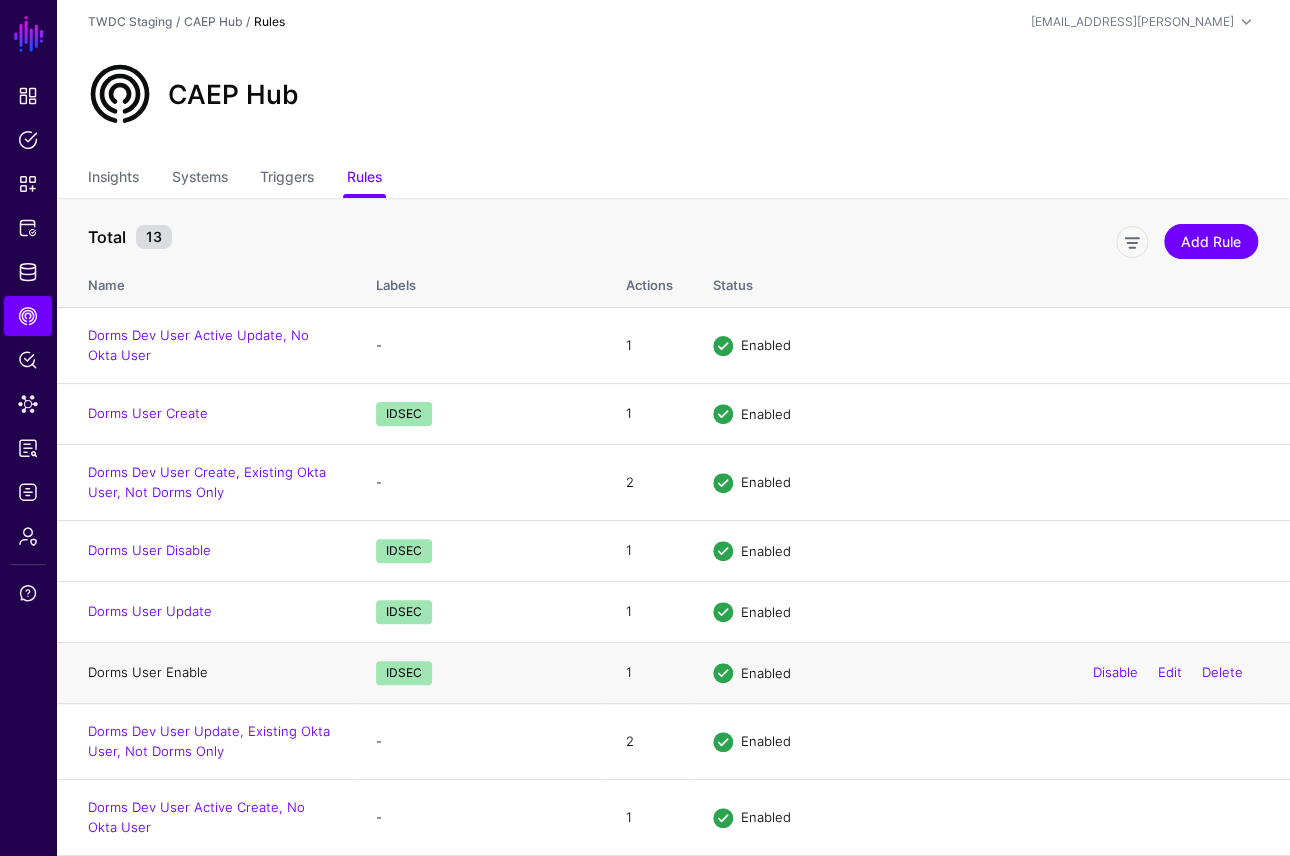 click on "Dorms User Enable" 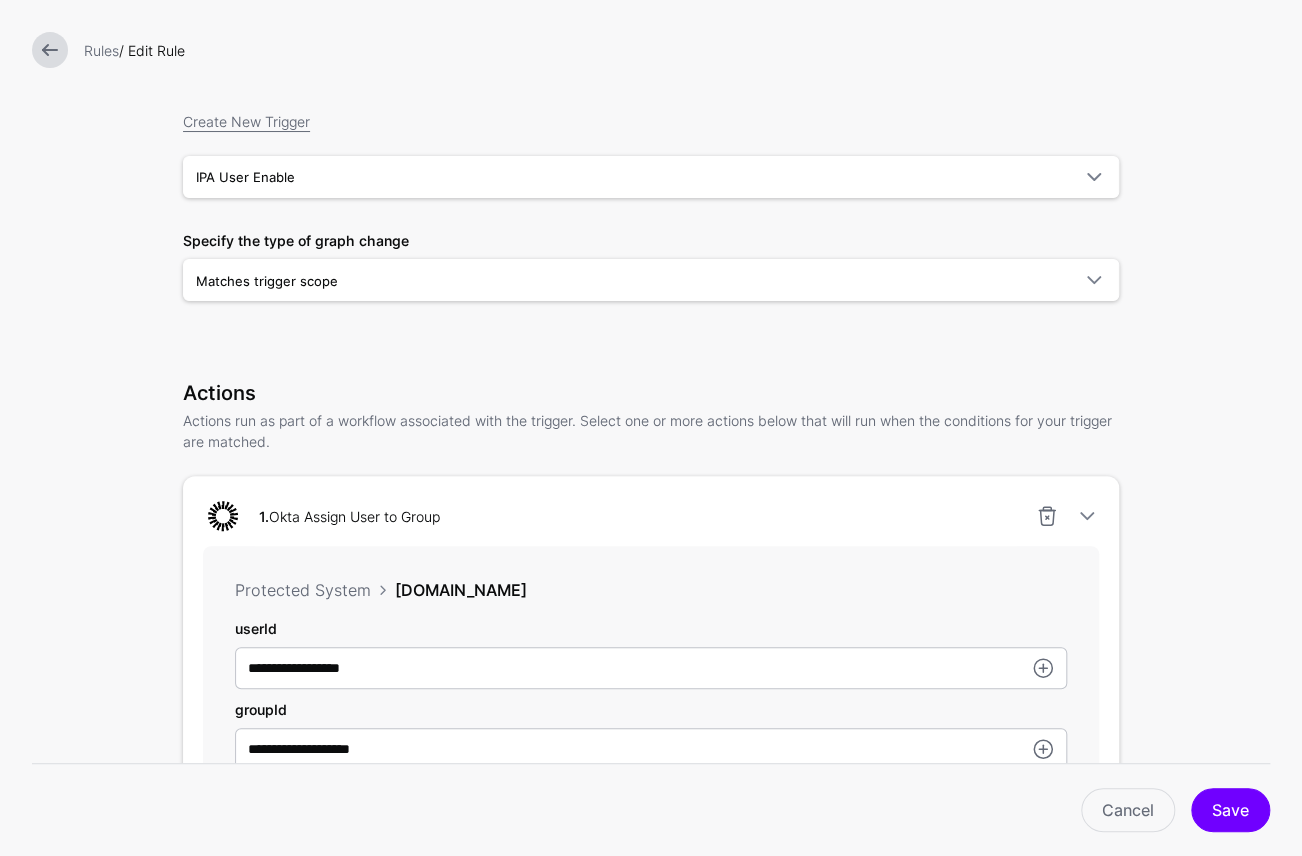 scroll, scrollTop: 0, scrollLeft: 0, axis: both 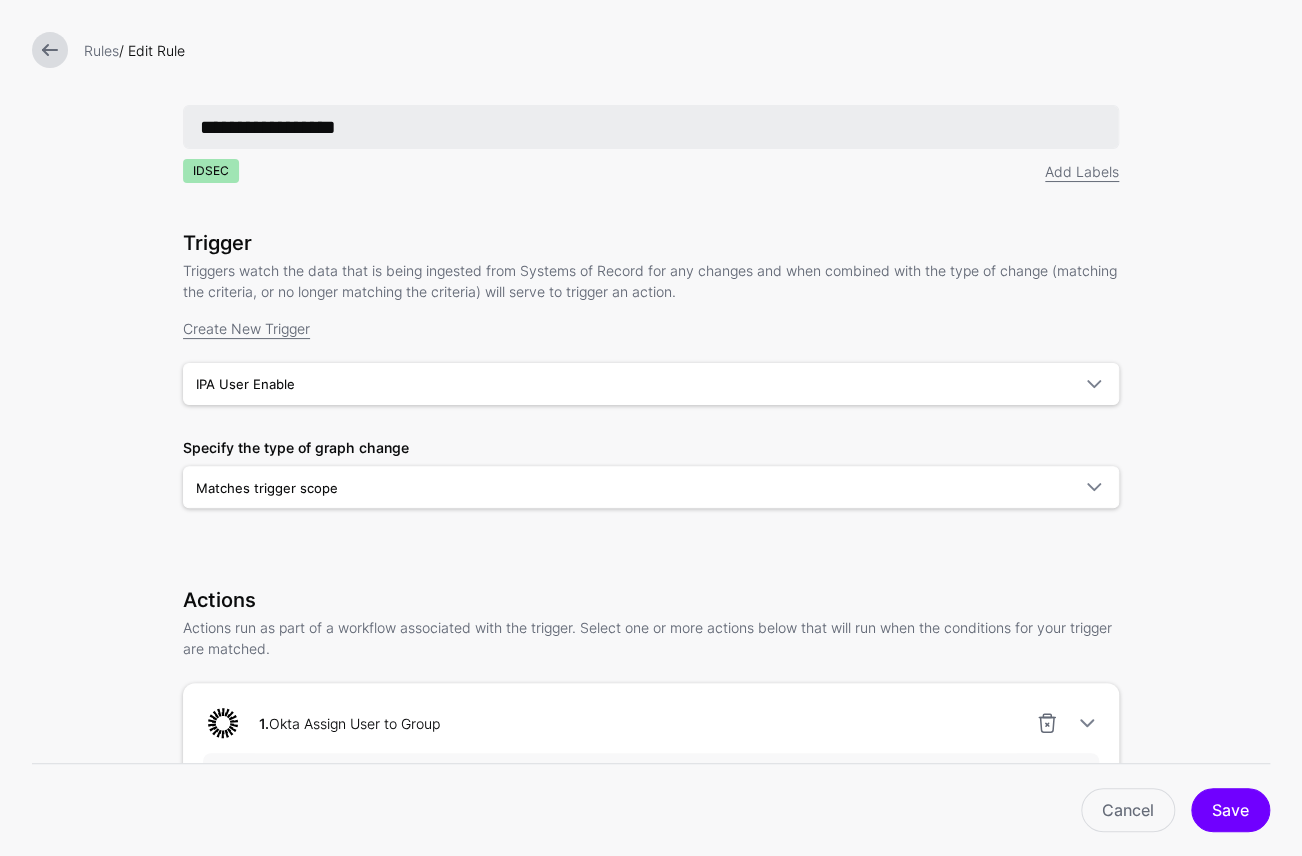 click on "**********" at bounding box center [651, 127] 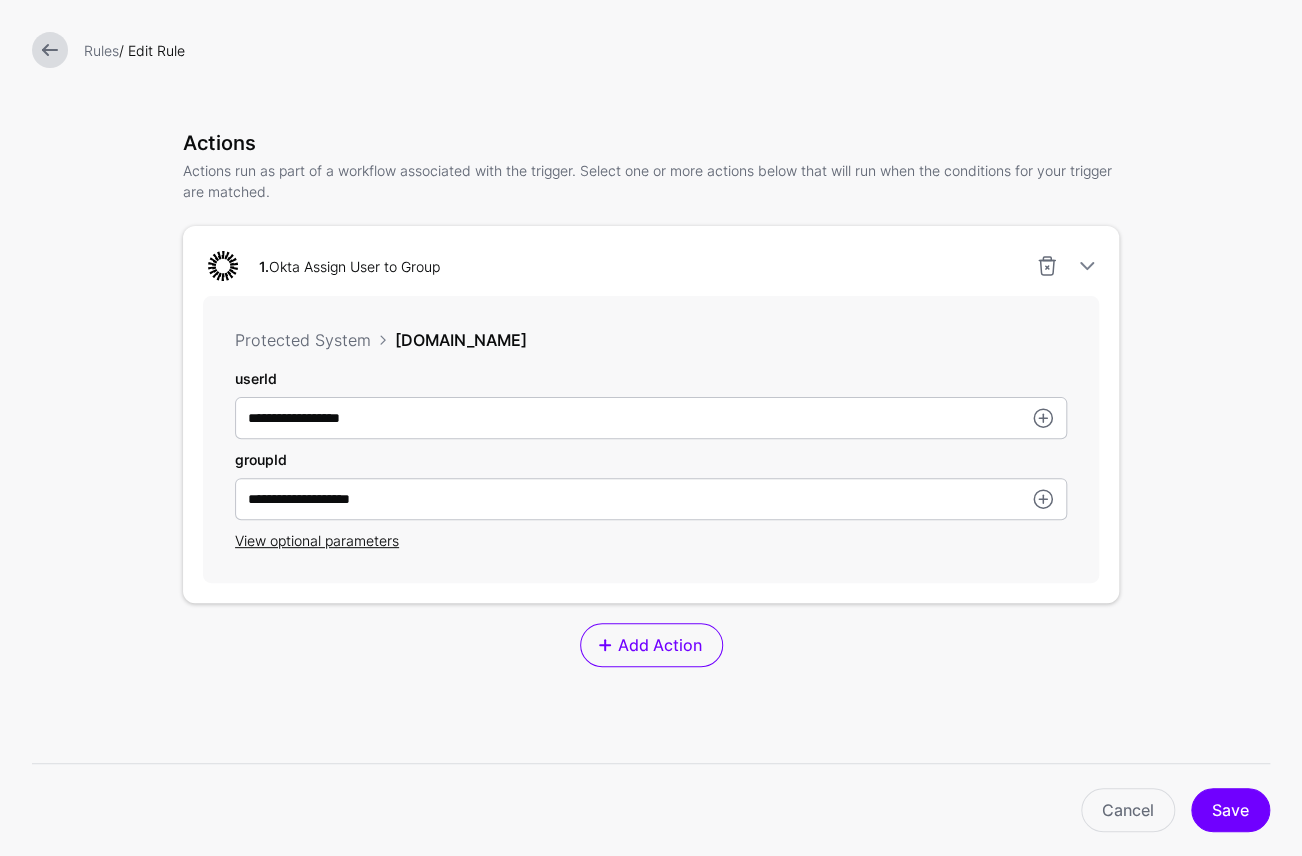 scroll, scrollTop: 460, scrollLeft: 0, axis: vertical 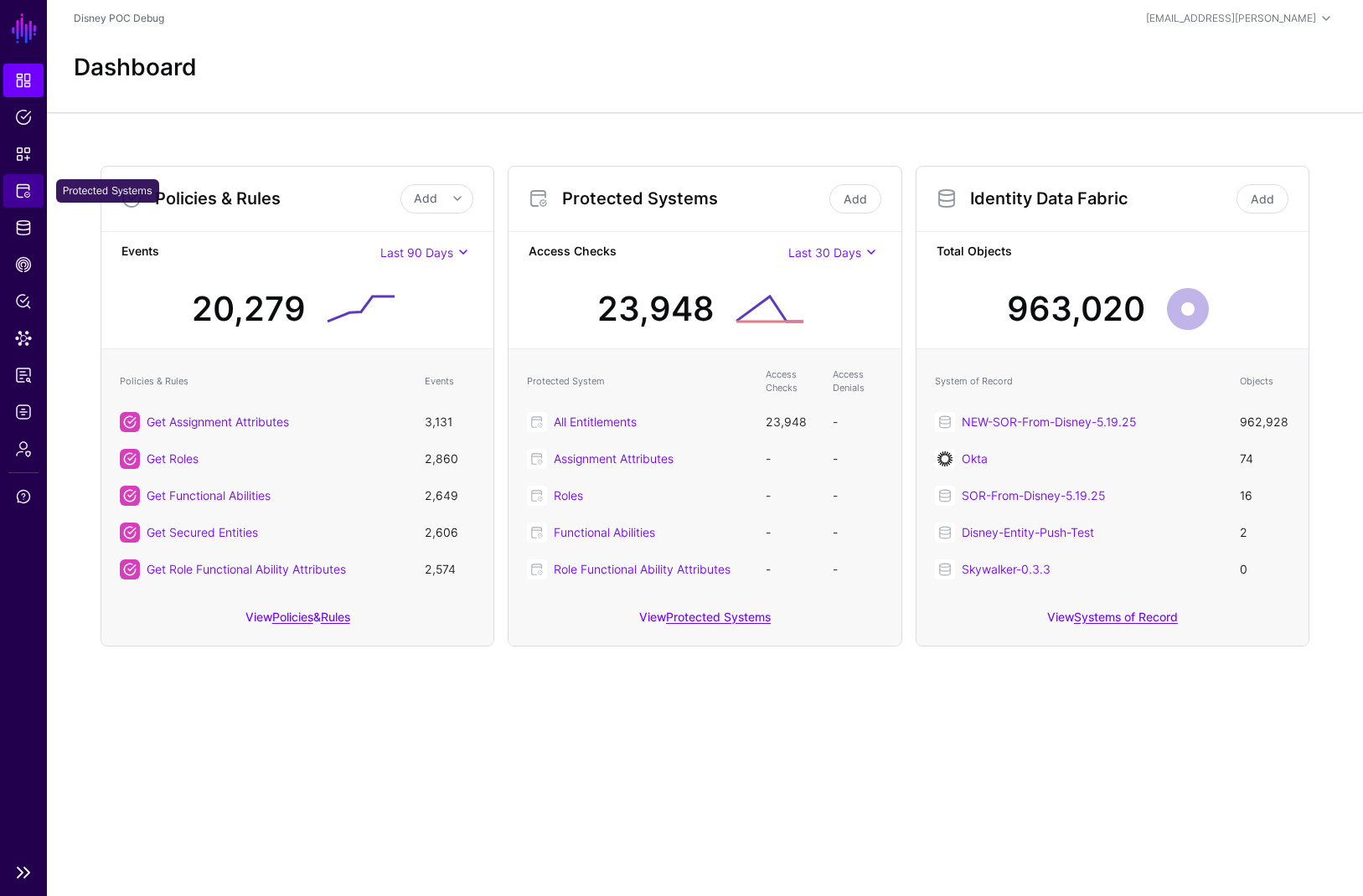 click on "Protected Systems" 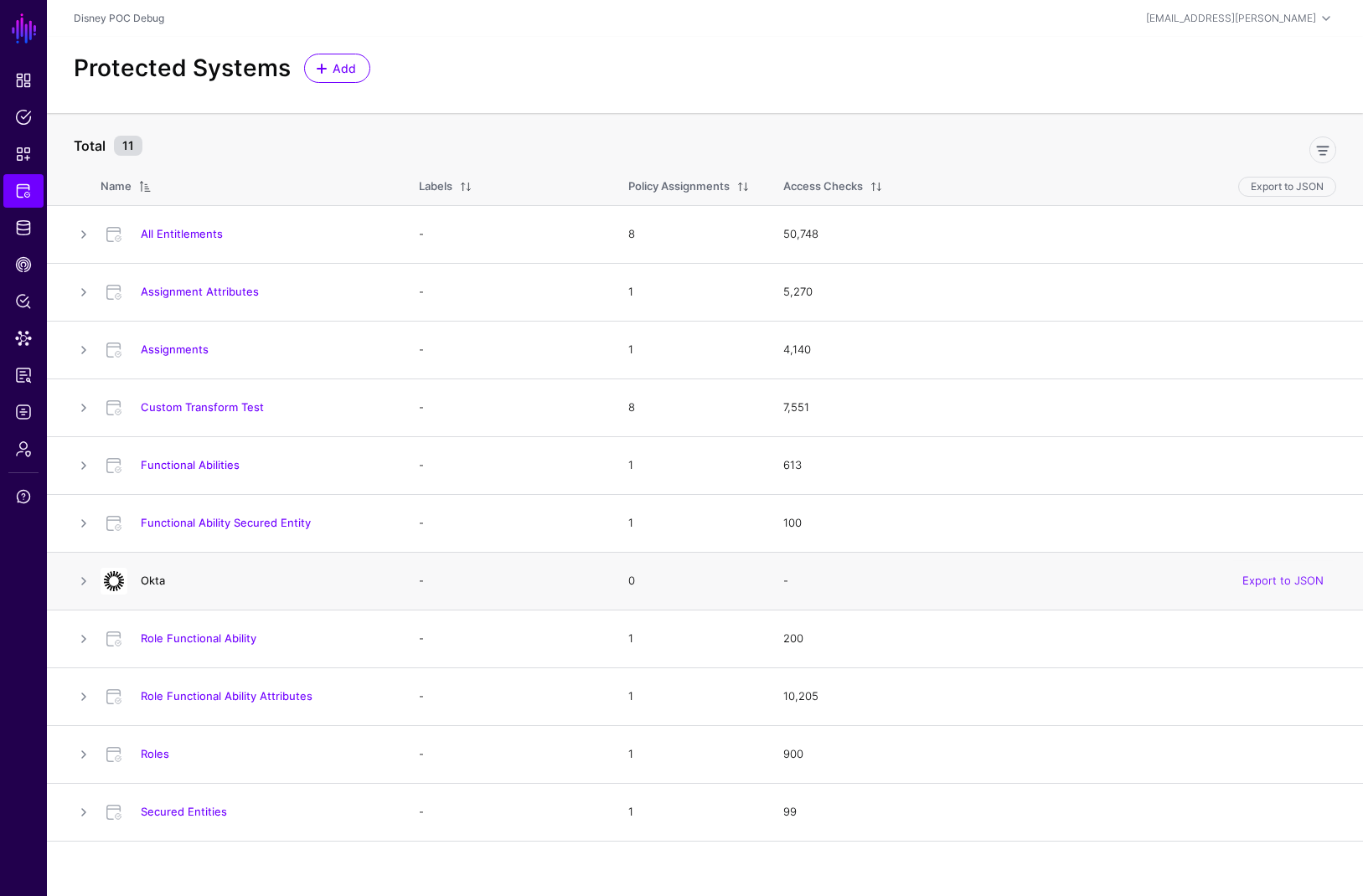 click on "Okta" 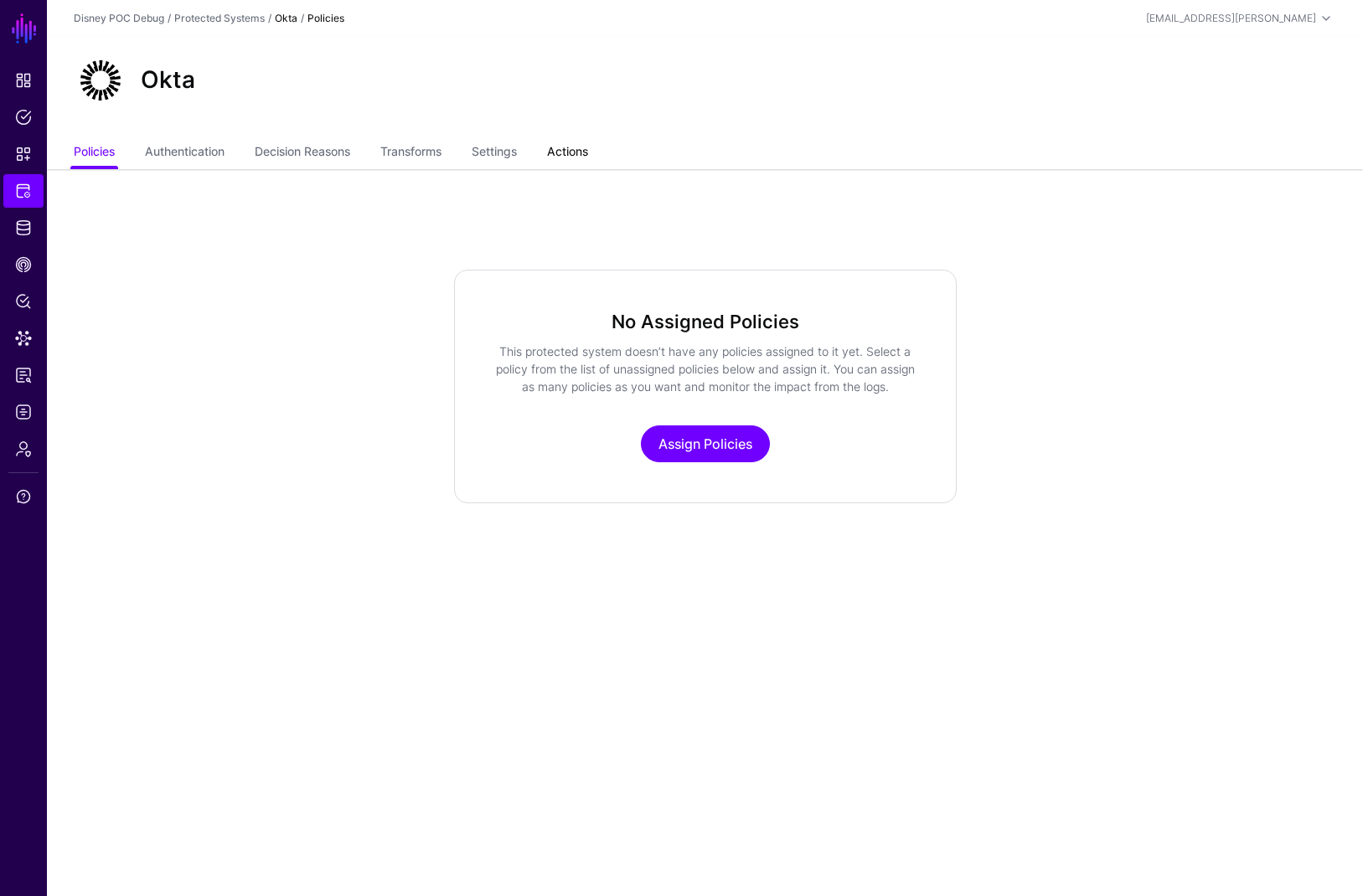 click on "Actions" 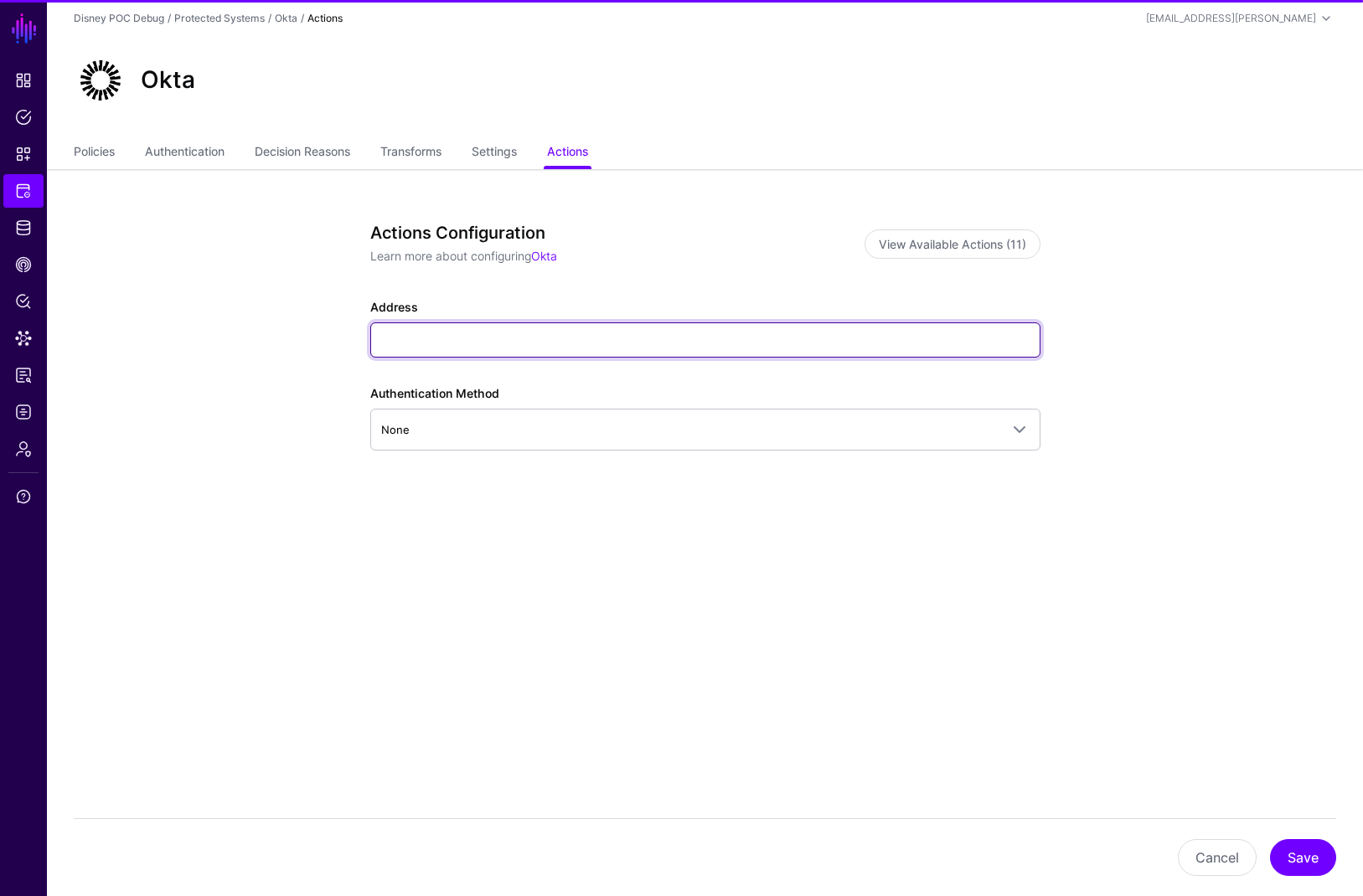click on "Address" at bounding box center [705, 340] 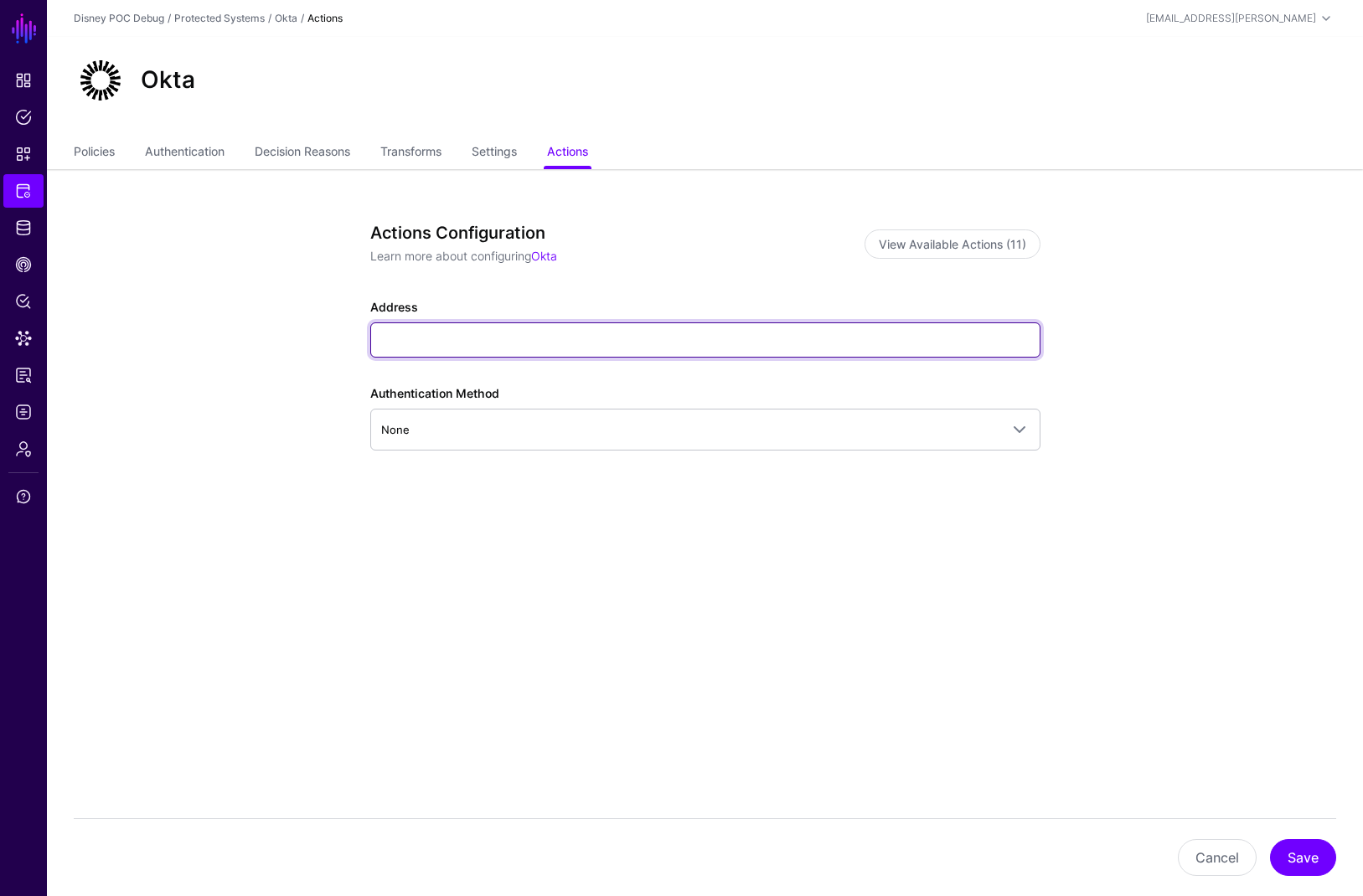 paste on "**********" 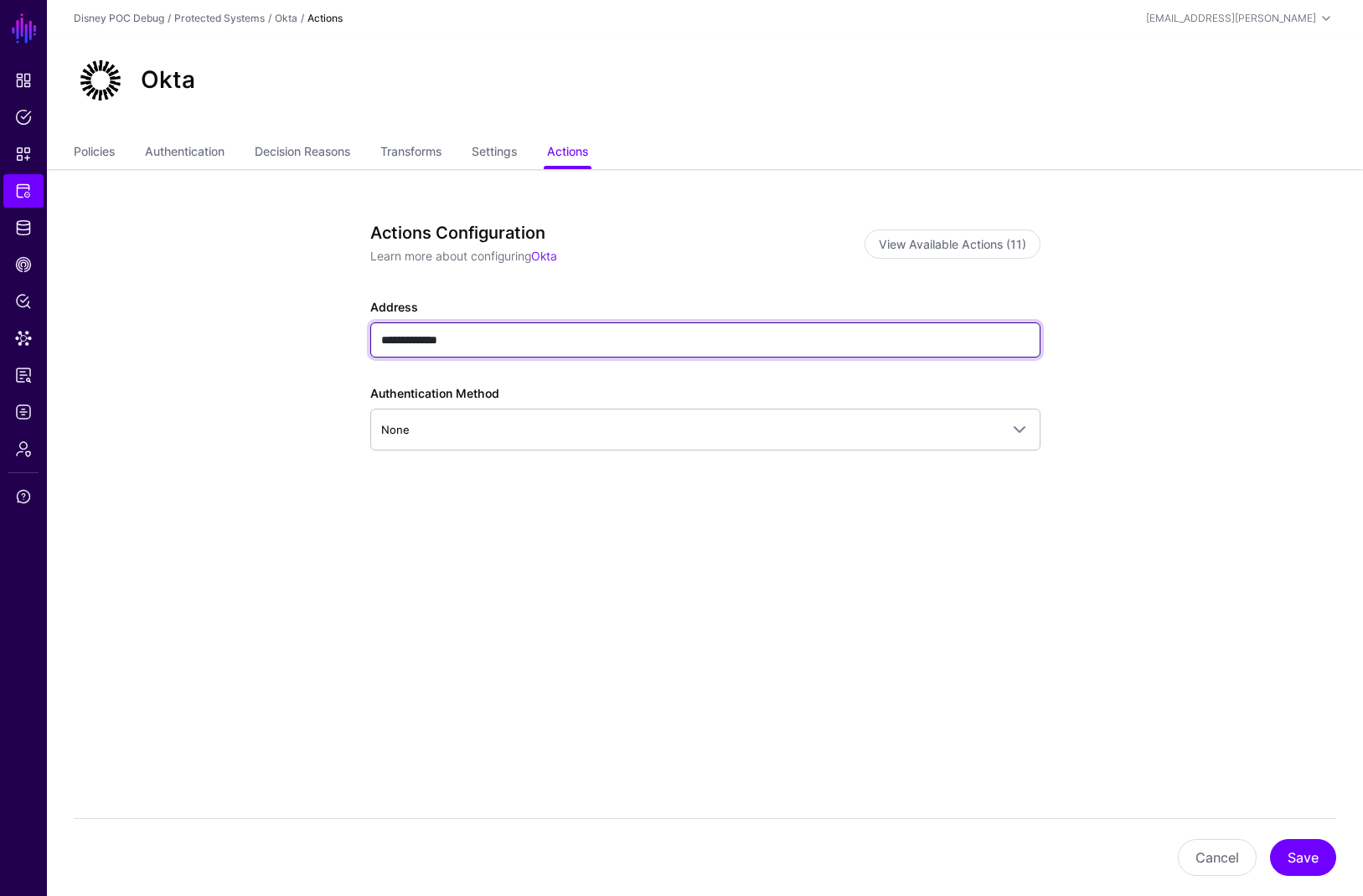 type on "**********" 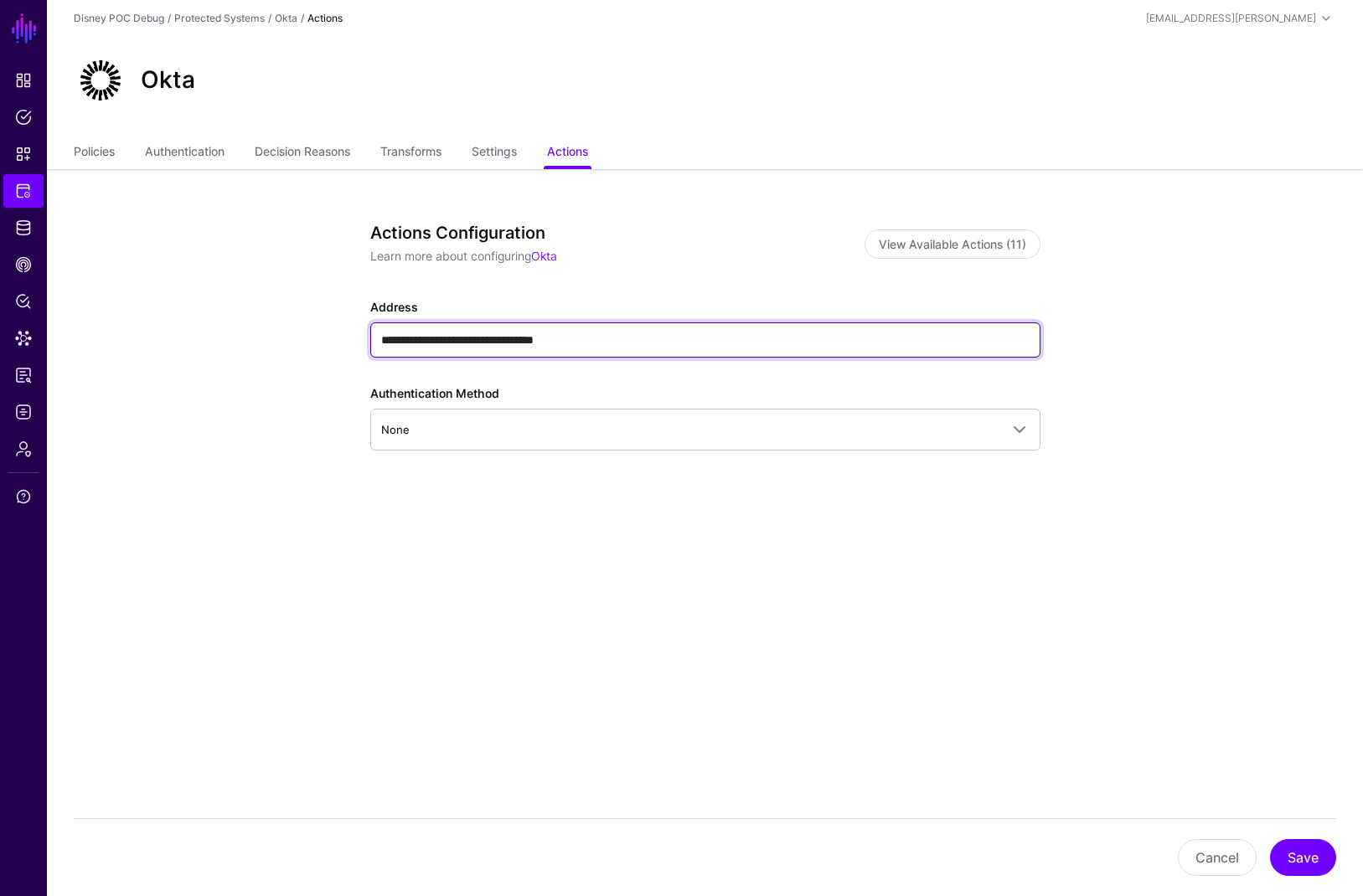 drag, startPoint x: 607, startPoint y: 339, endPoint x: 249, endPoint y: 312, distance: 359.01671 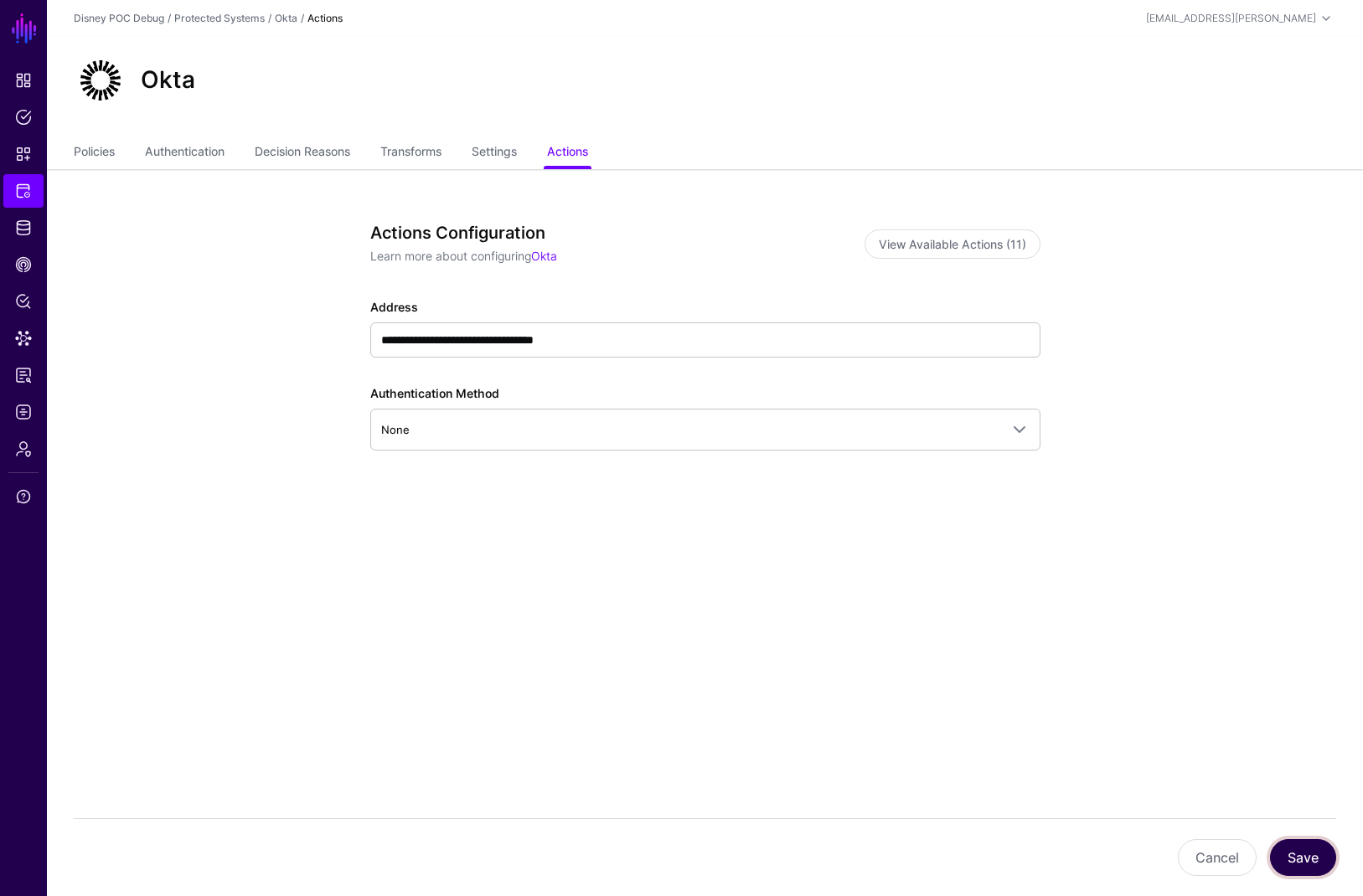 click on "Save" 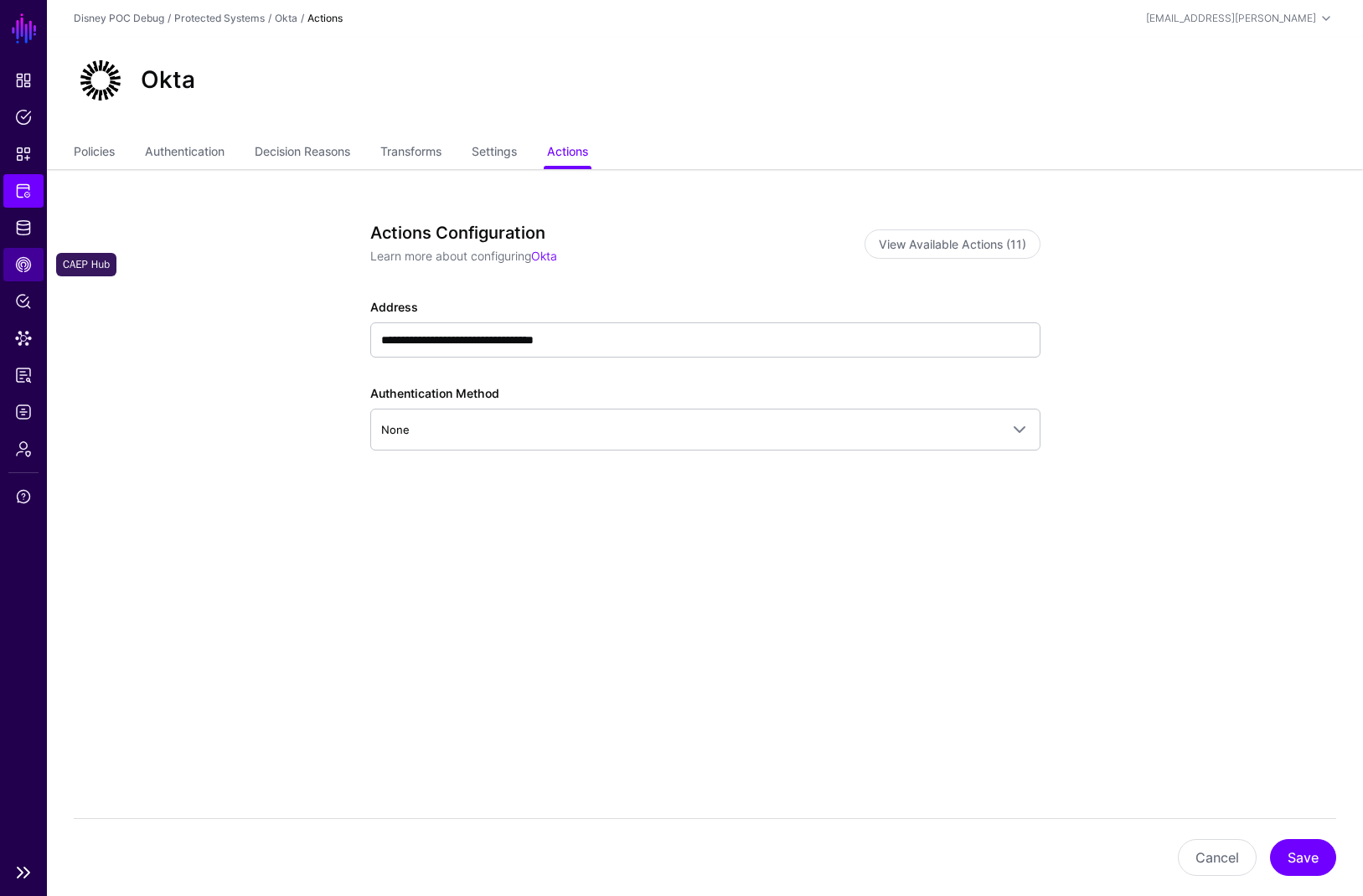 click on "CAEP Hub" 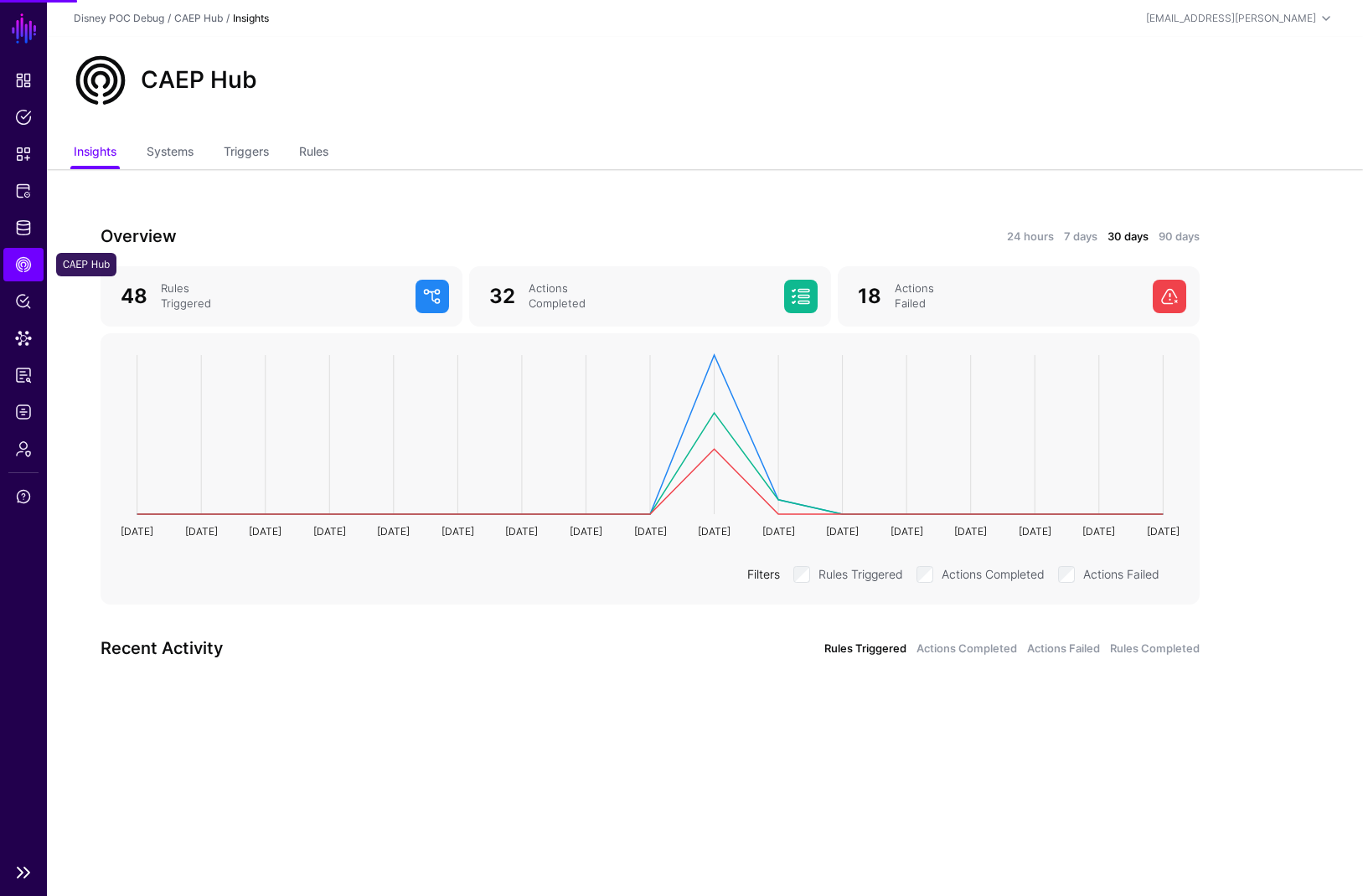click on "CAEP Hub" 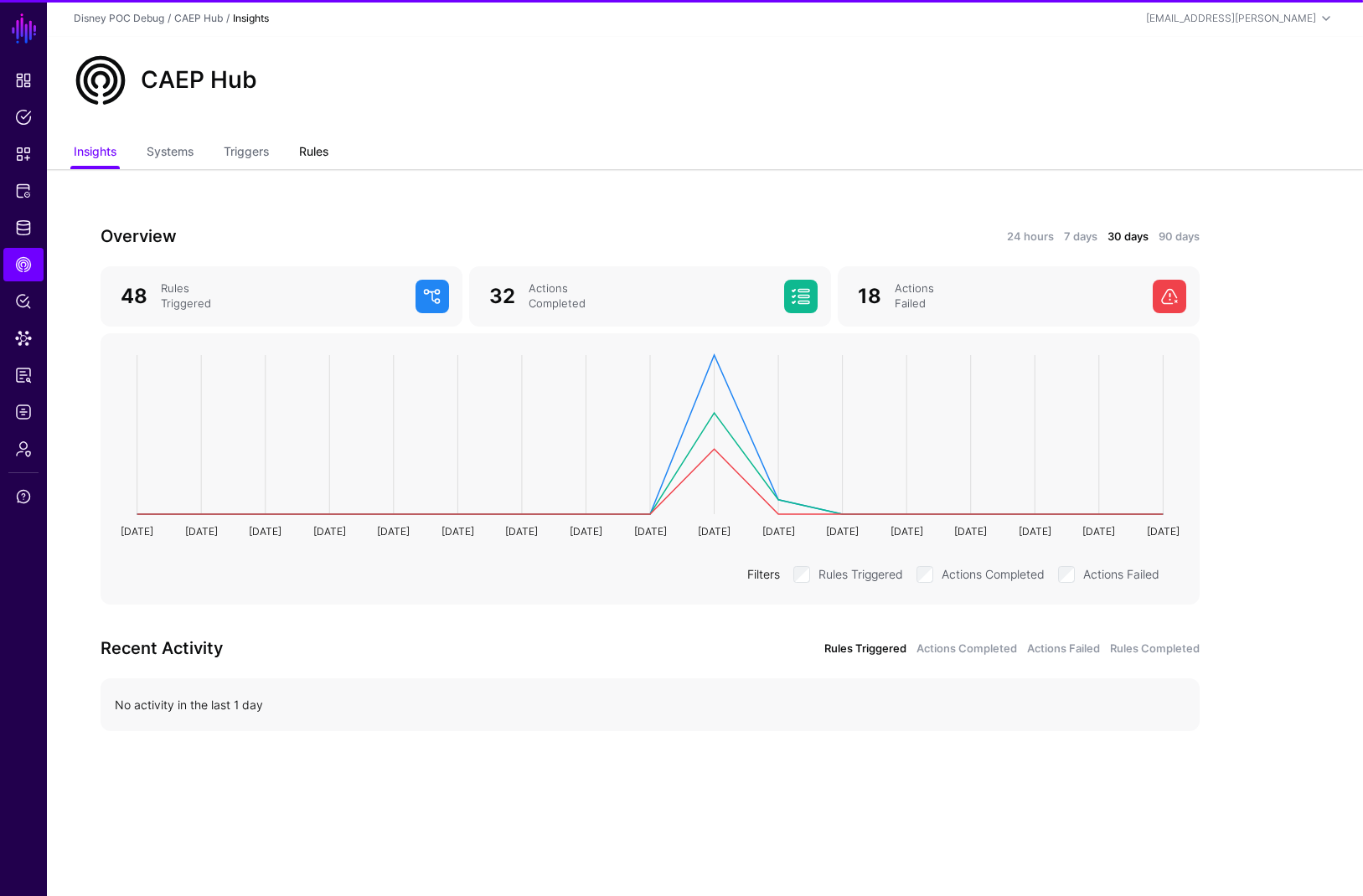 click on "Rules" 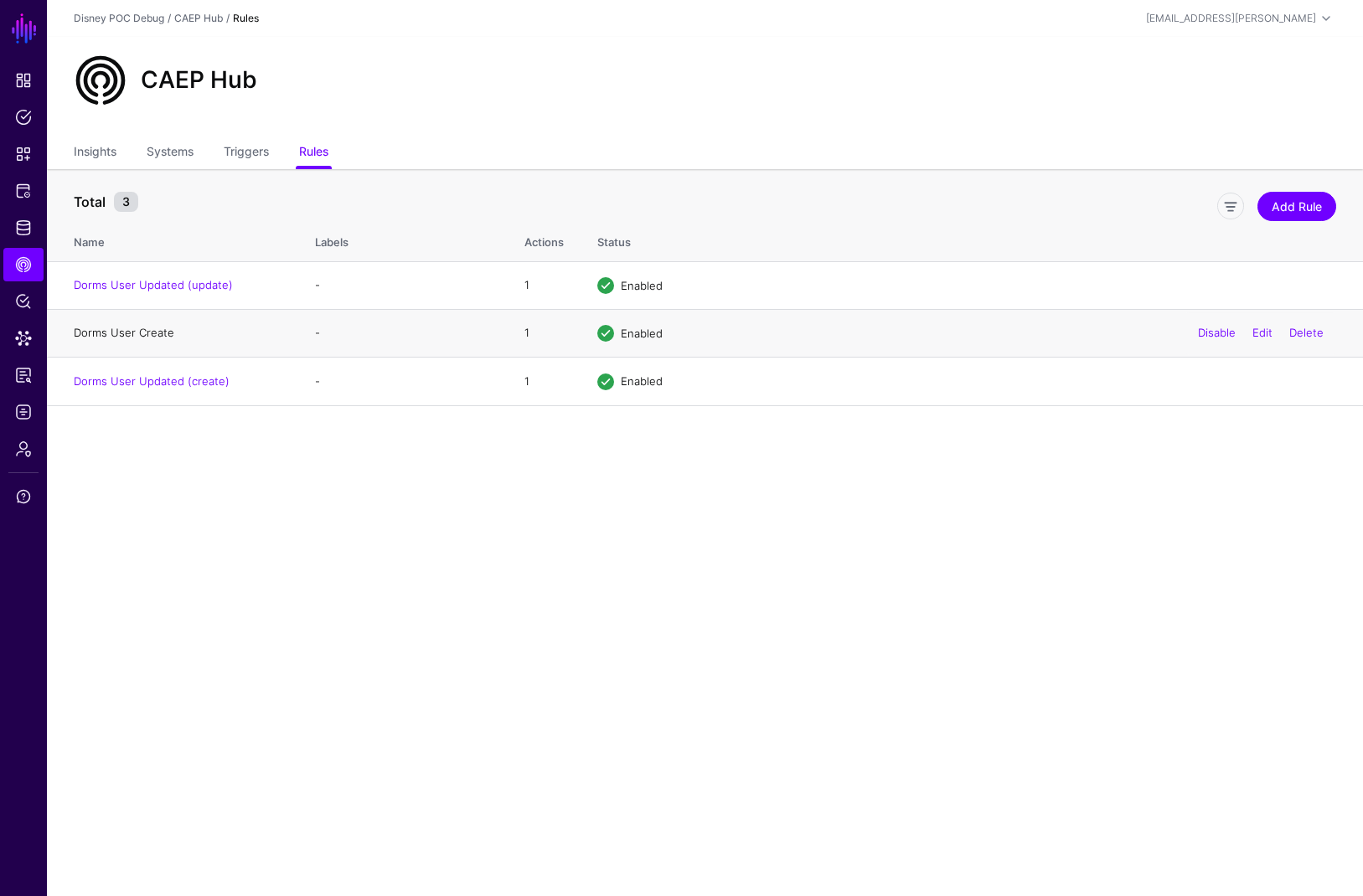 click on "Dorms User Create" 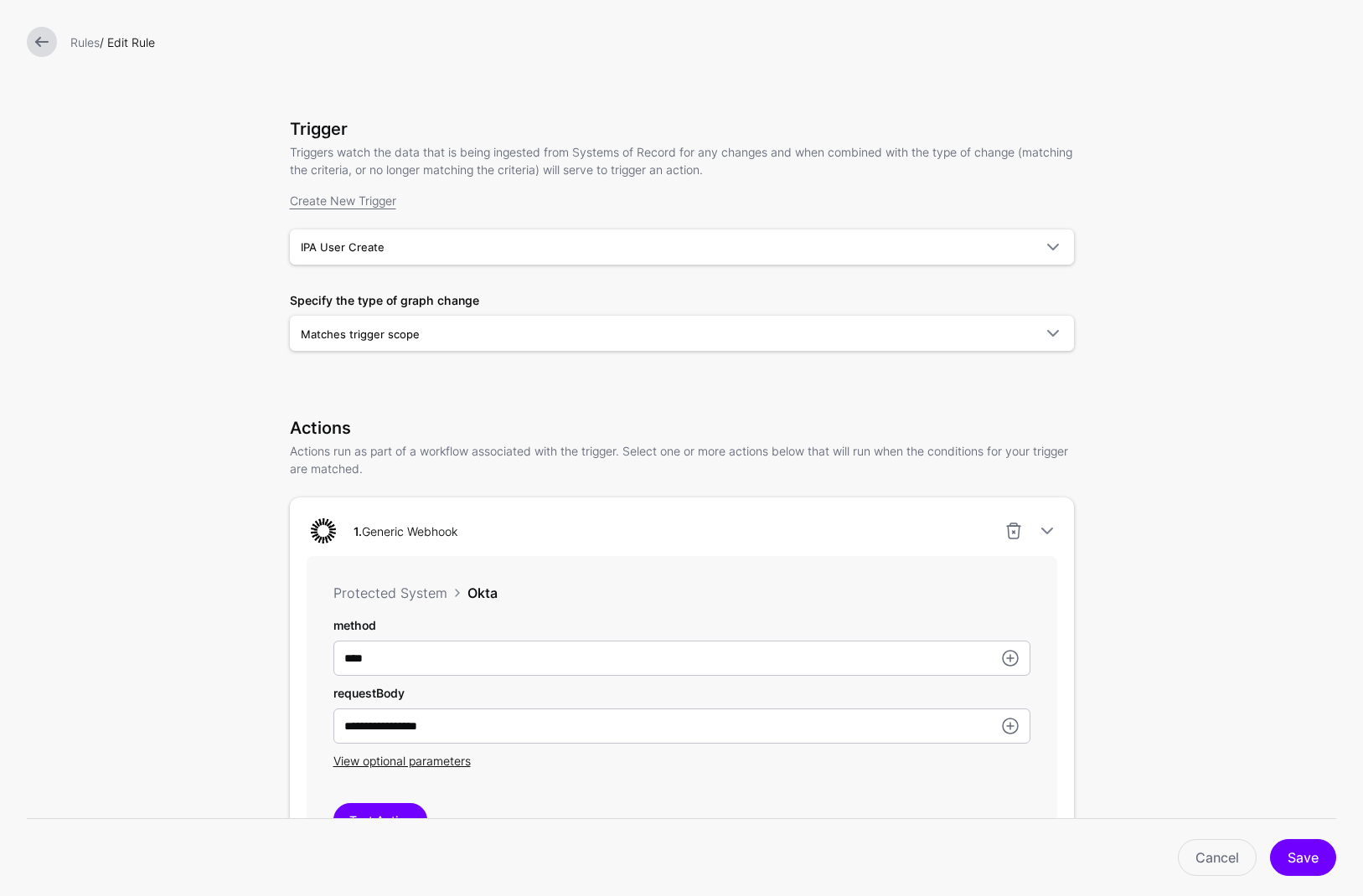 scroll, scrollTop: 0, scrollLeft: 0, axis: both 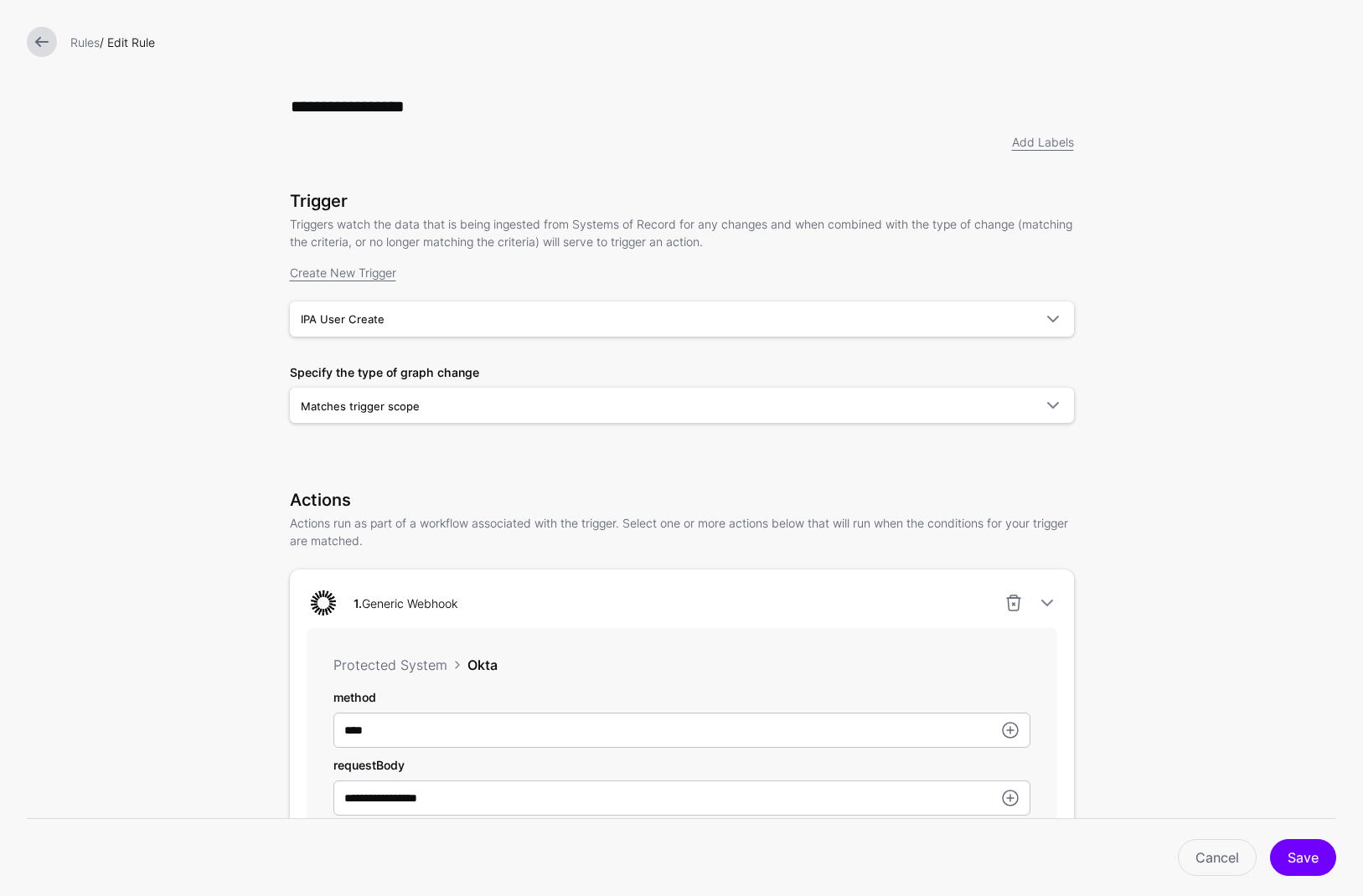 click at bounding box center (42, 42) 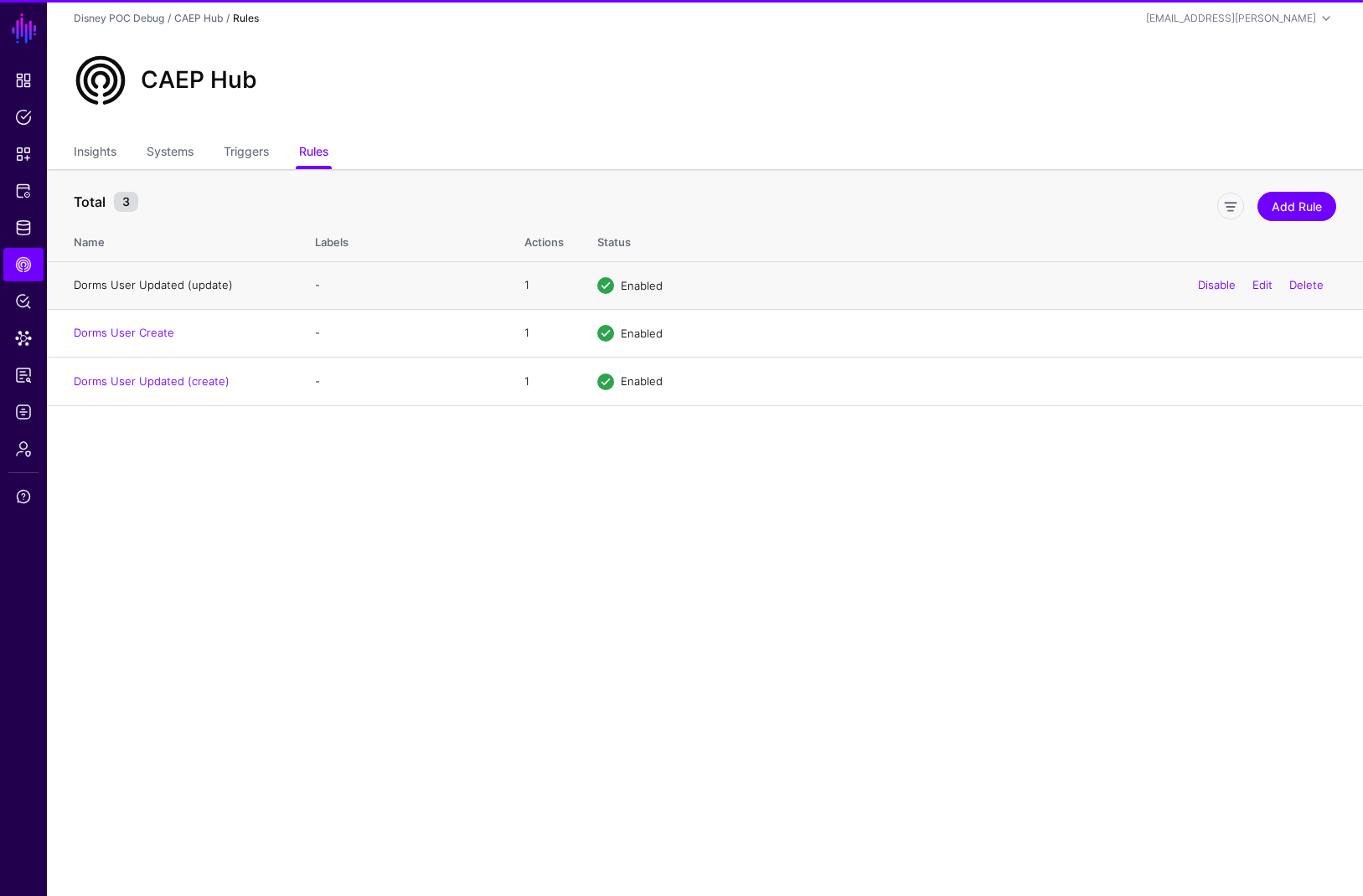 click on "Dorms User Updated (update)" 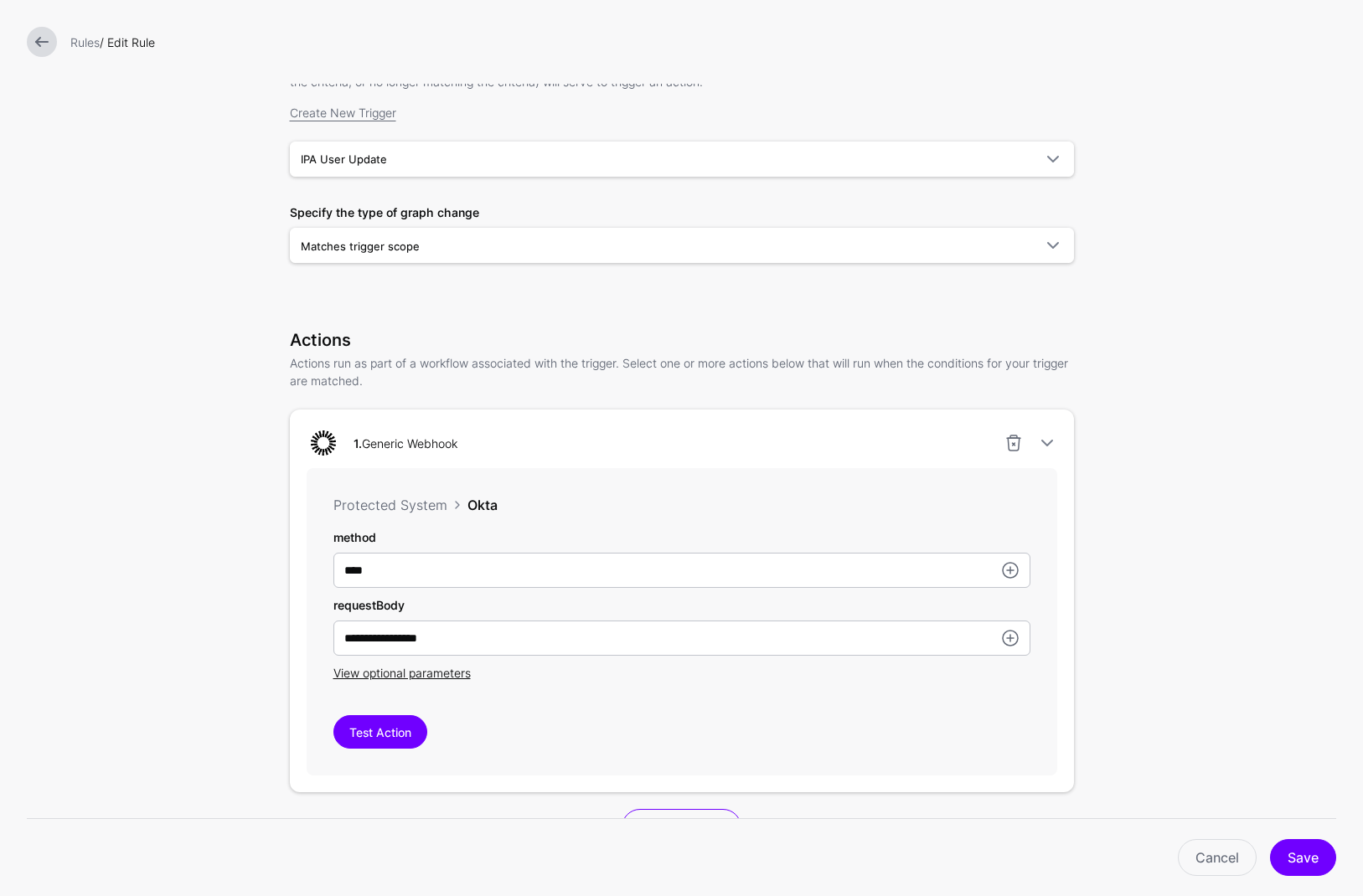 scroll, scrollTop: 0, scrollLeft: 0, axis: both 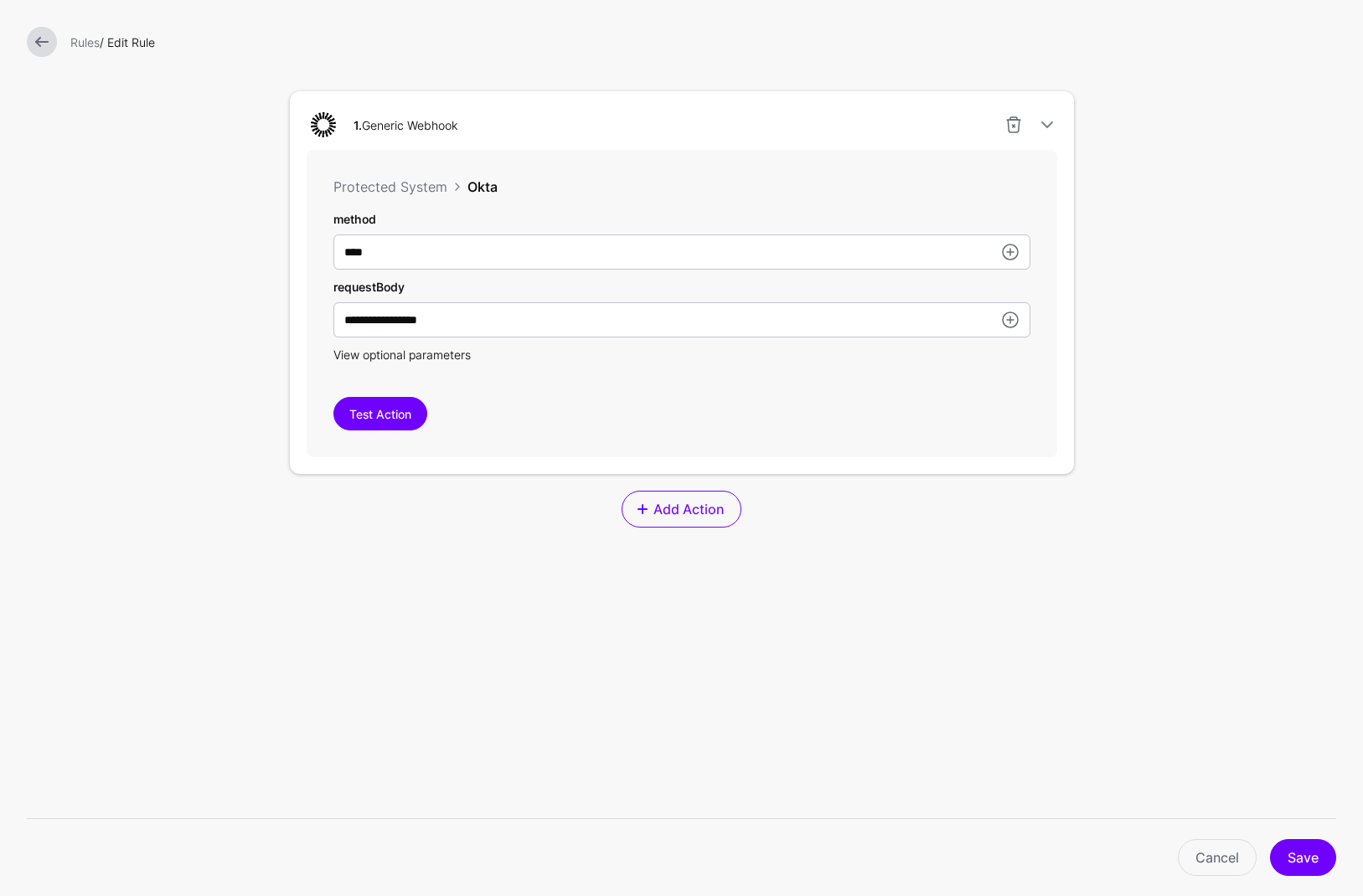 click on "View optional parameters" at bounding box center [402, 354] 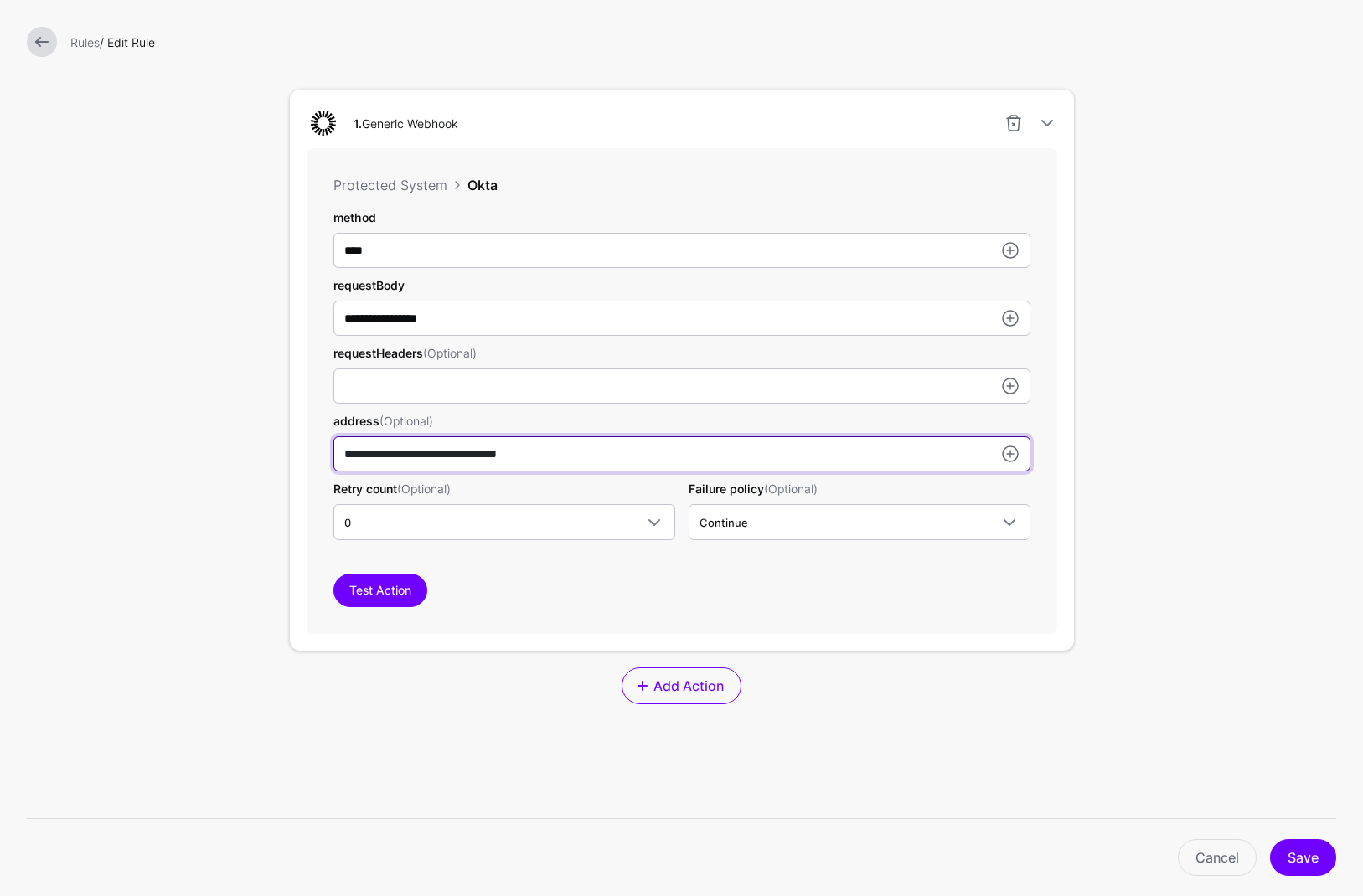 click on "**********" at bounding box center (682, 250) 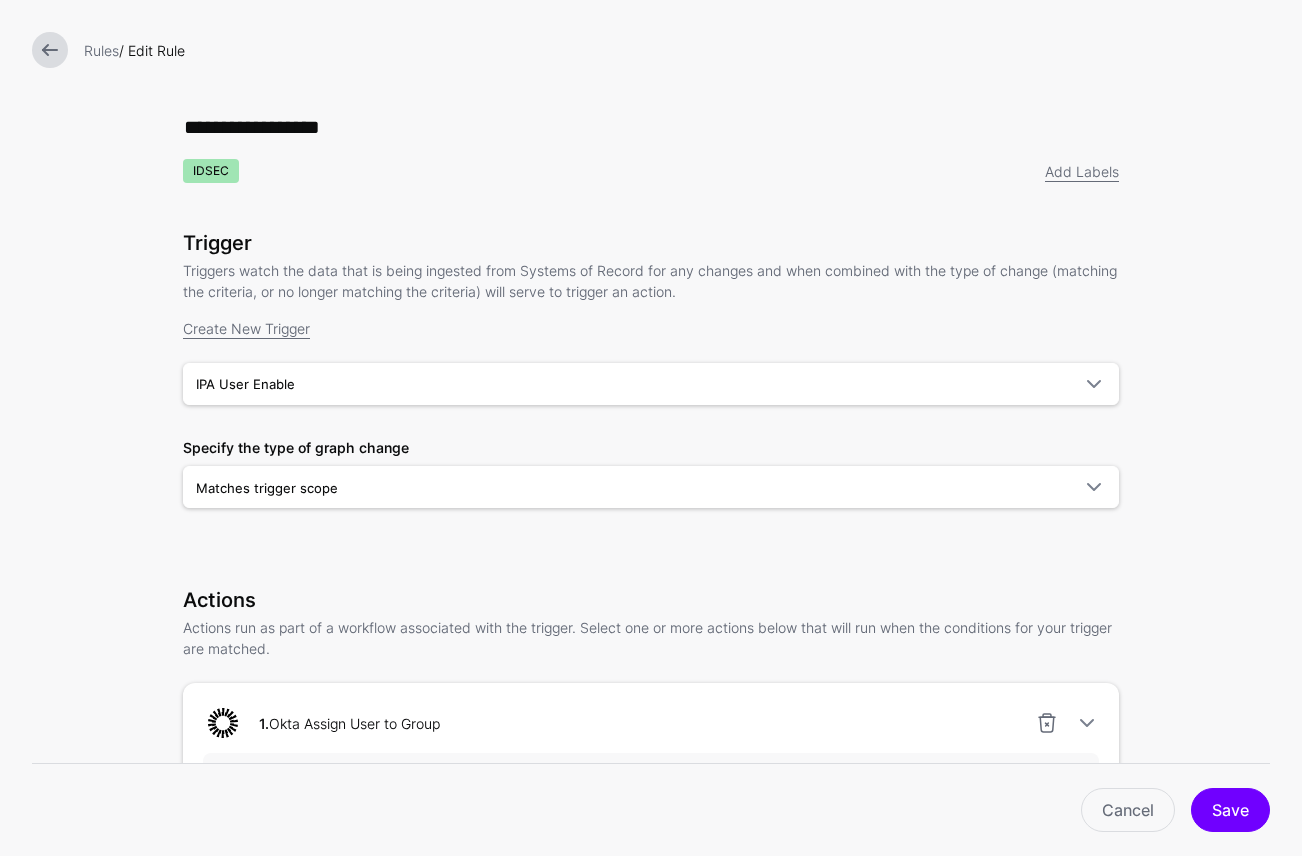 scroll, scrollTop: 0, scrollLeft: 0, axis: both 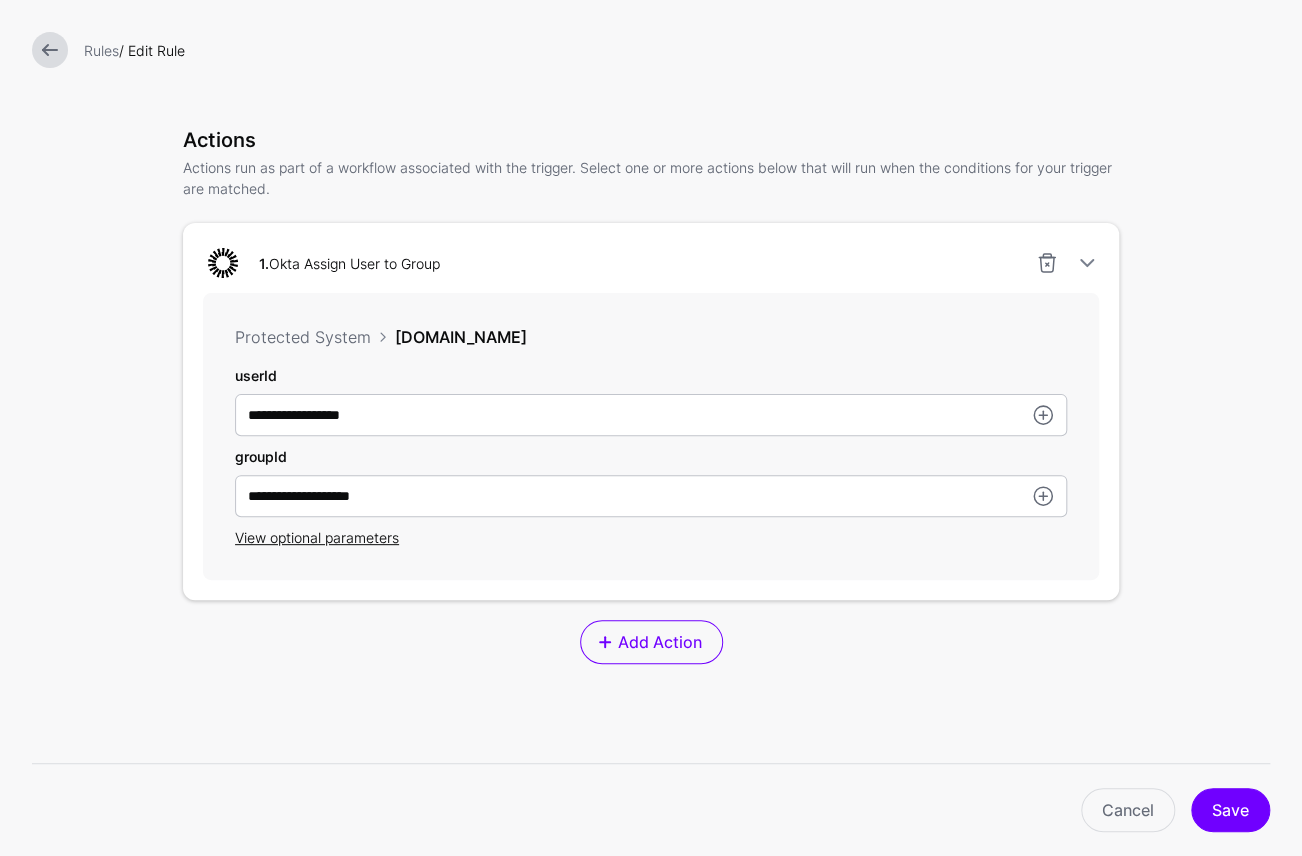 click at bounding box center [50, 50] 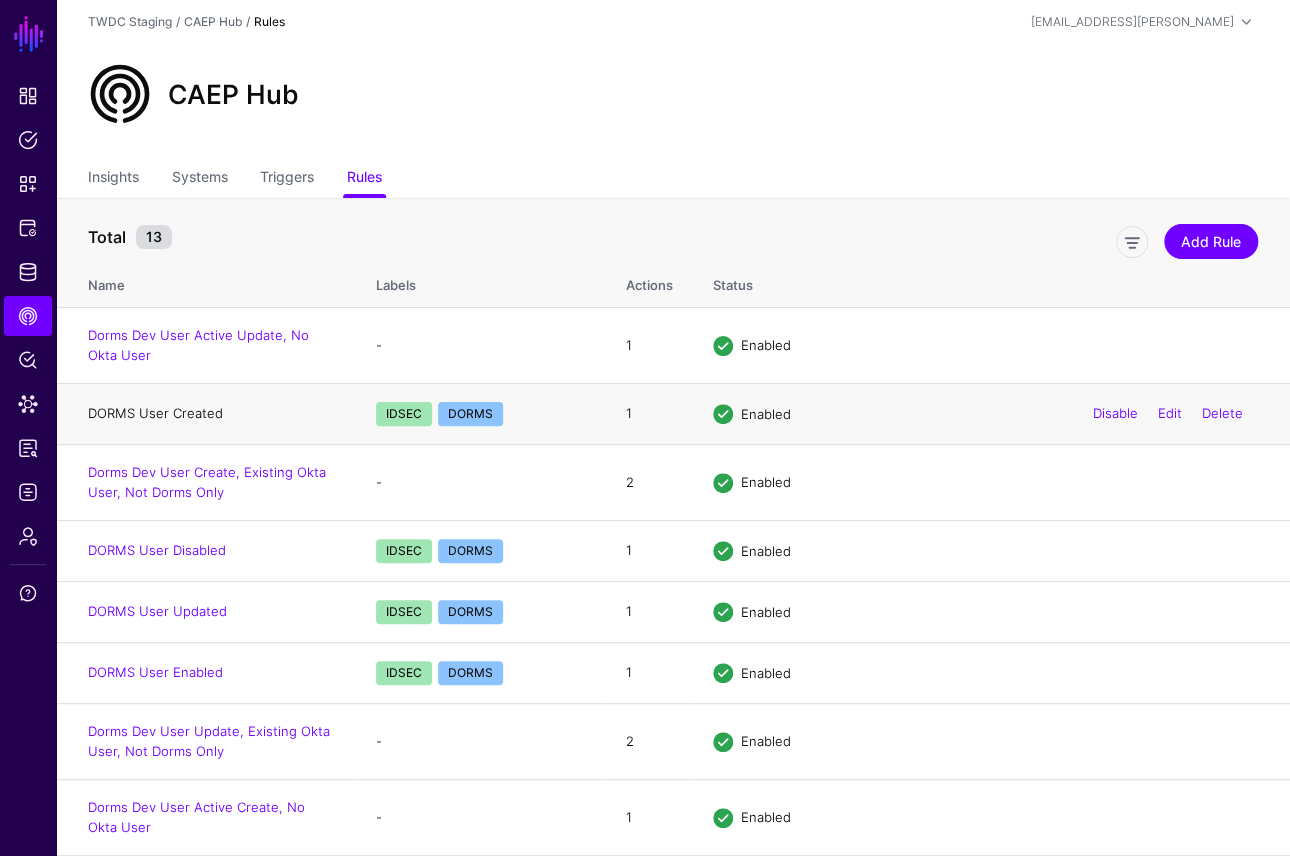 click on "DORMS User Created" 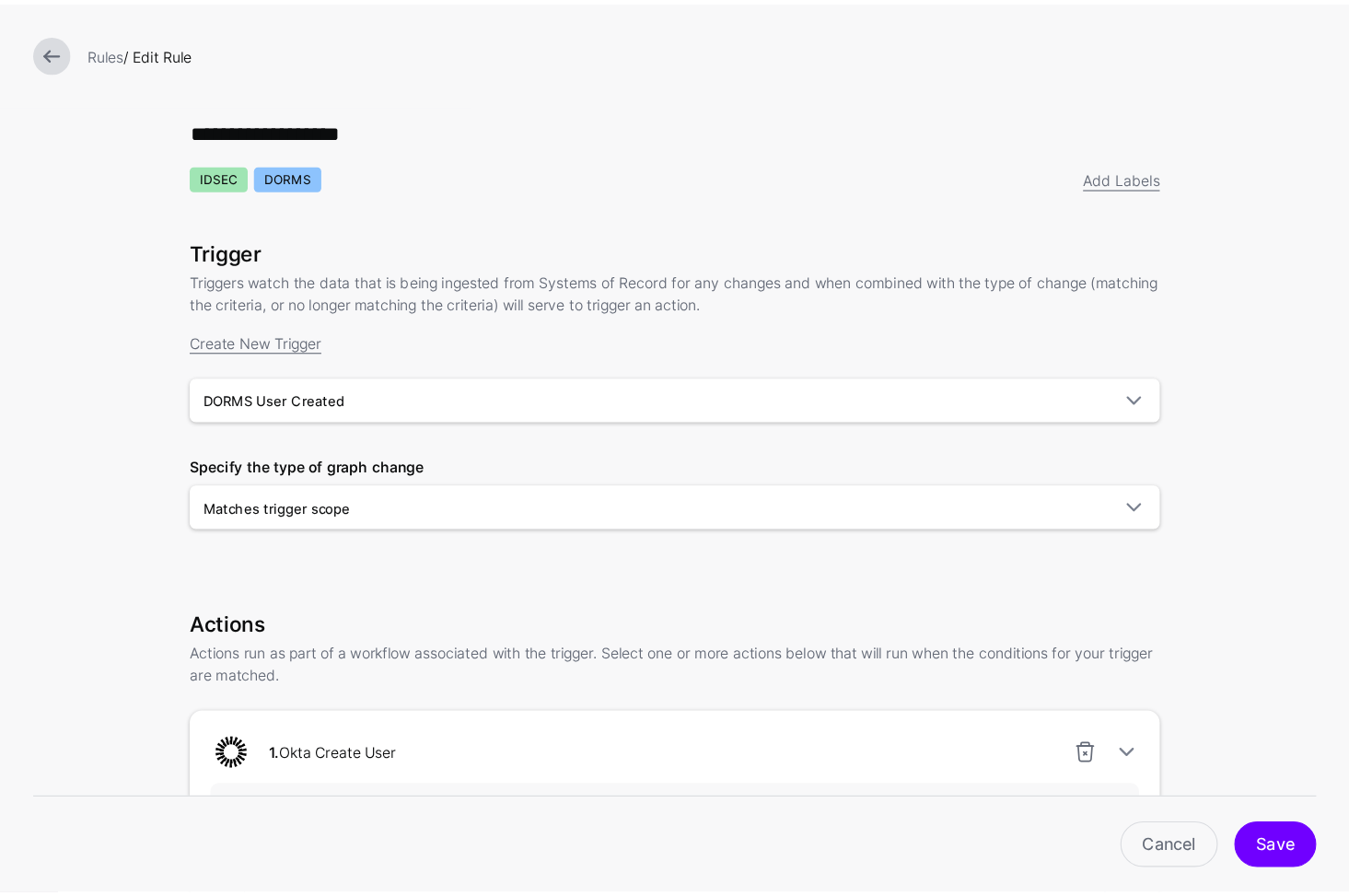 scroll, scrollTop: 0, scrollLeft: 0, axis: both 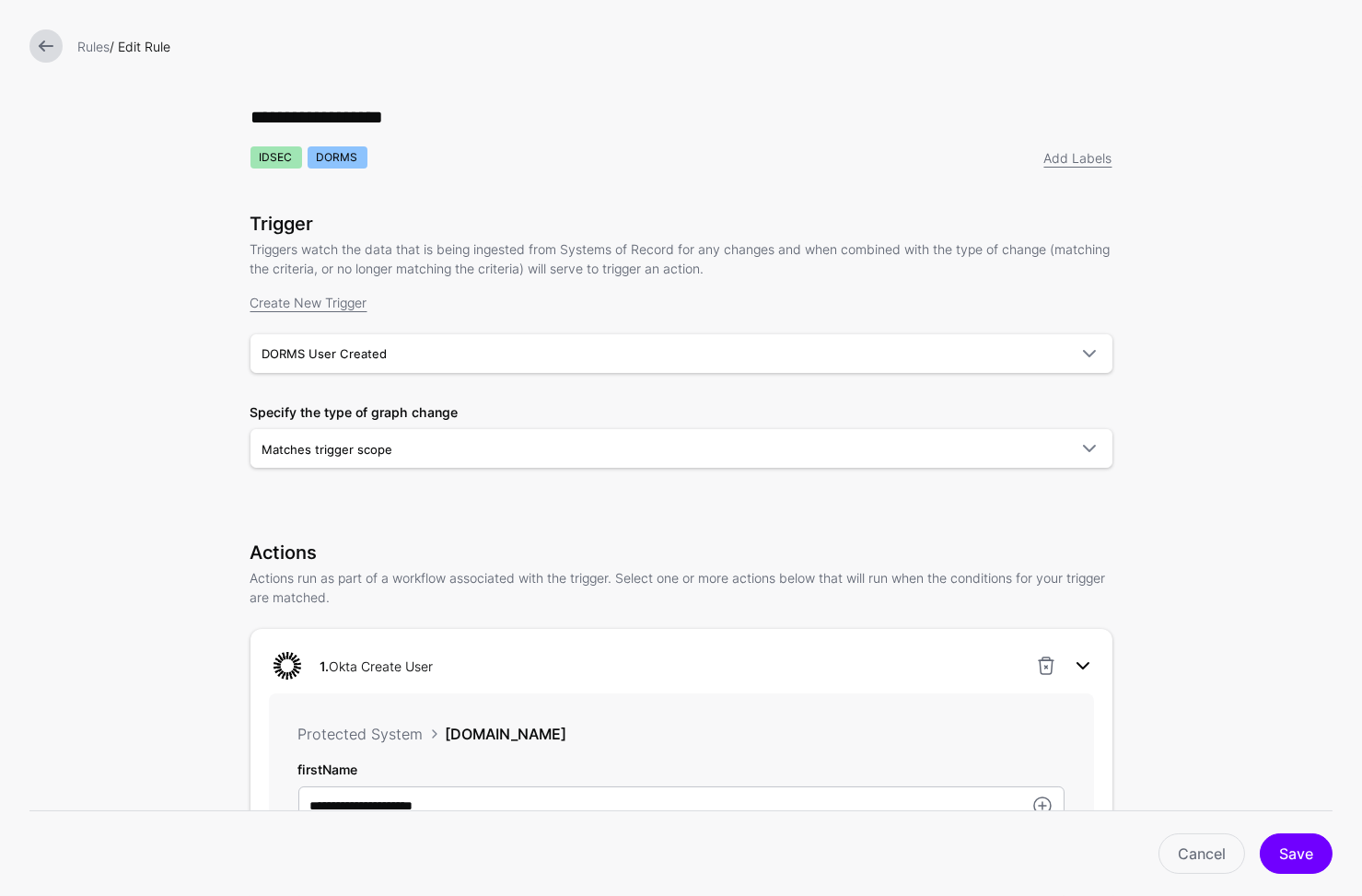 click at bounding box center (1083, 666) 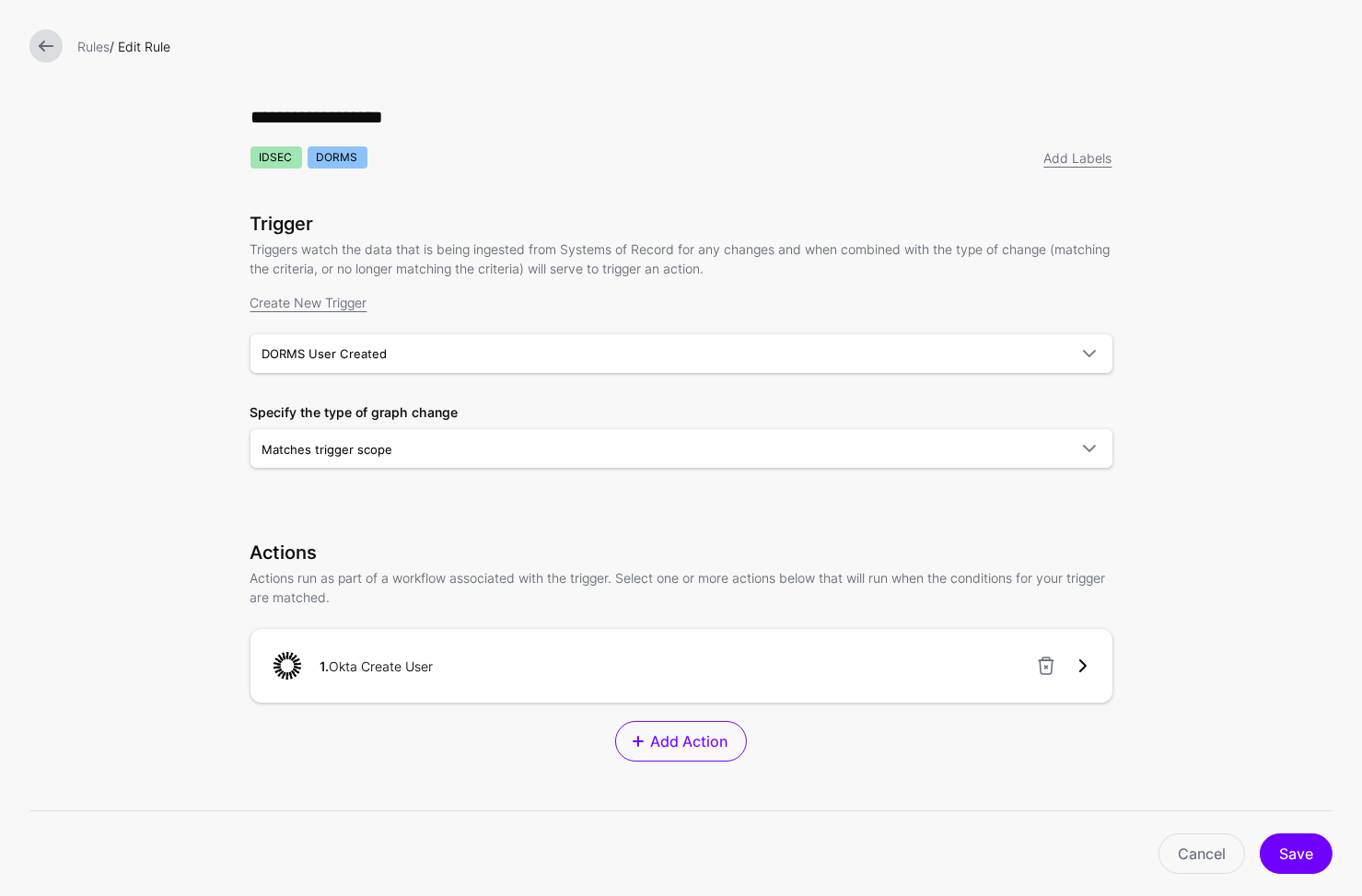 click at bounding box center (1083, 666) 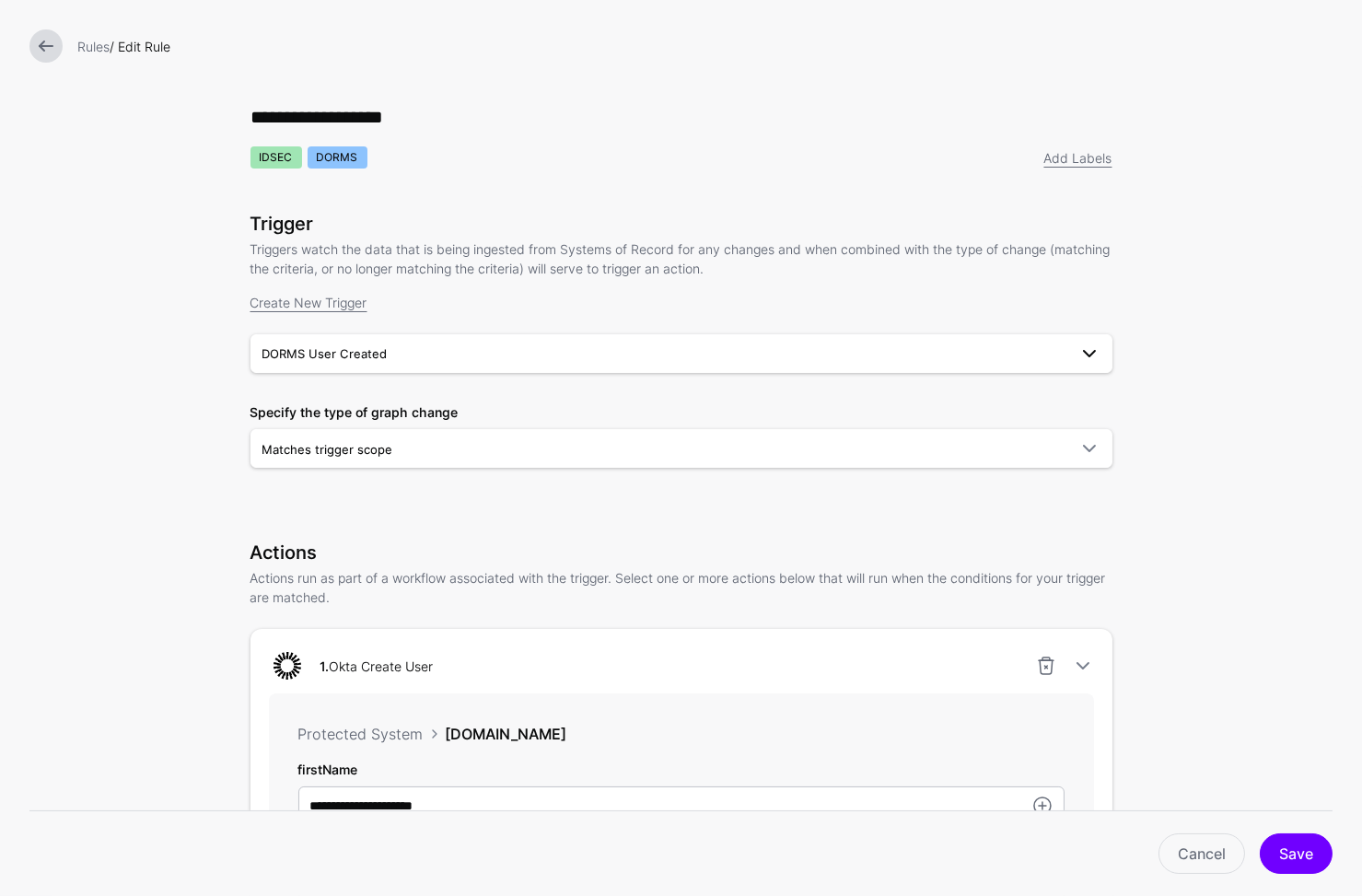 click on "DORMS User Created" at bounding box center [681, 354] 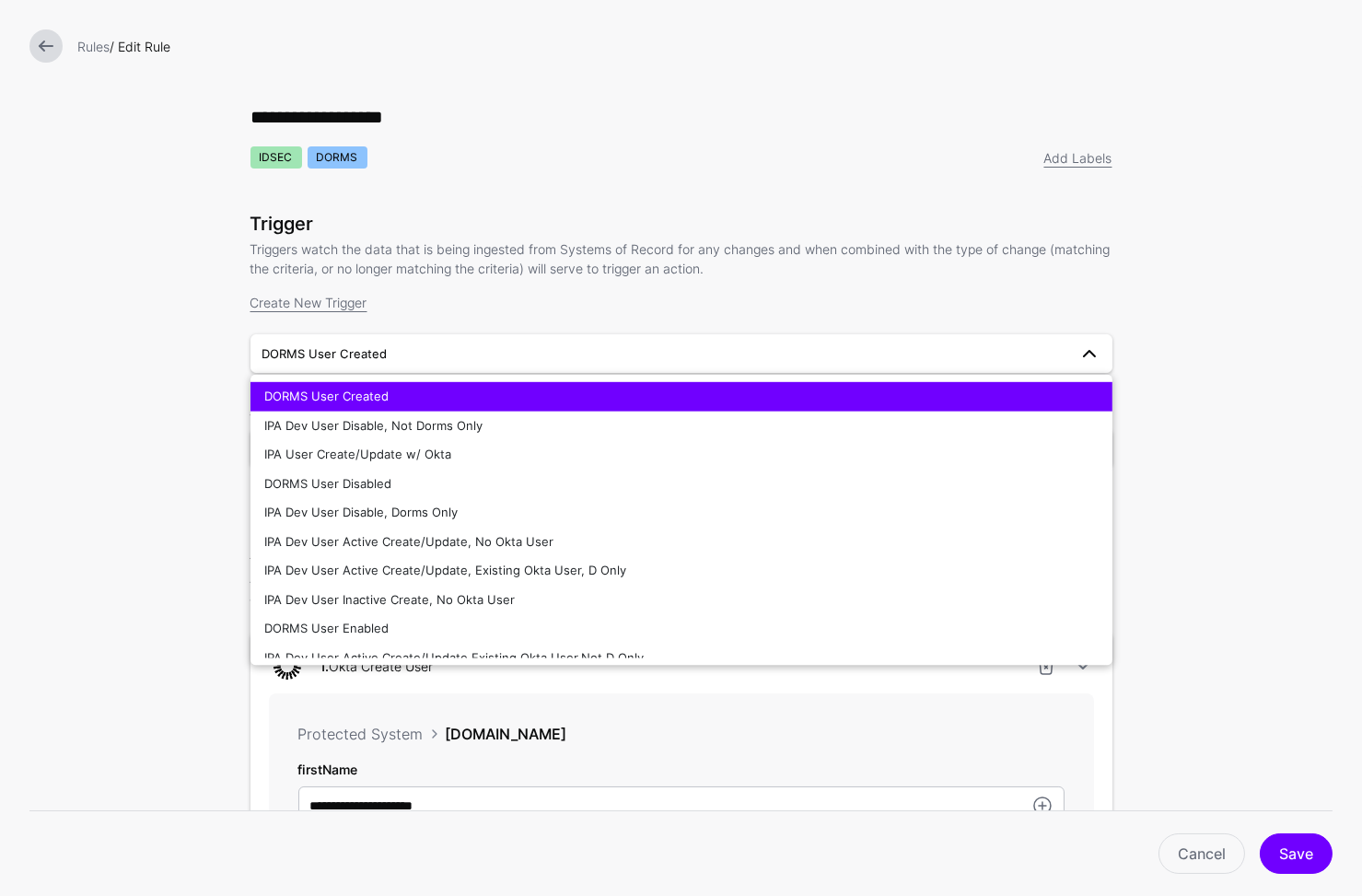 click on "Trigger" at bounding box center (681, 224) 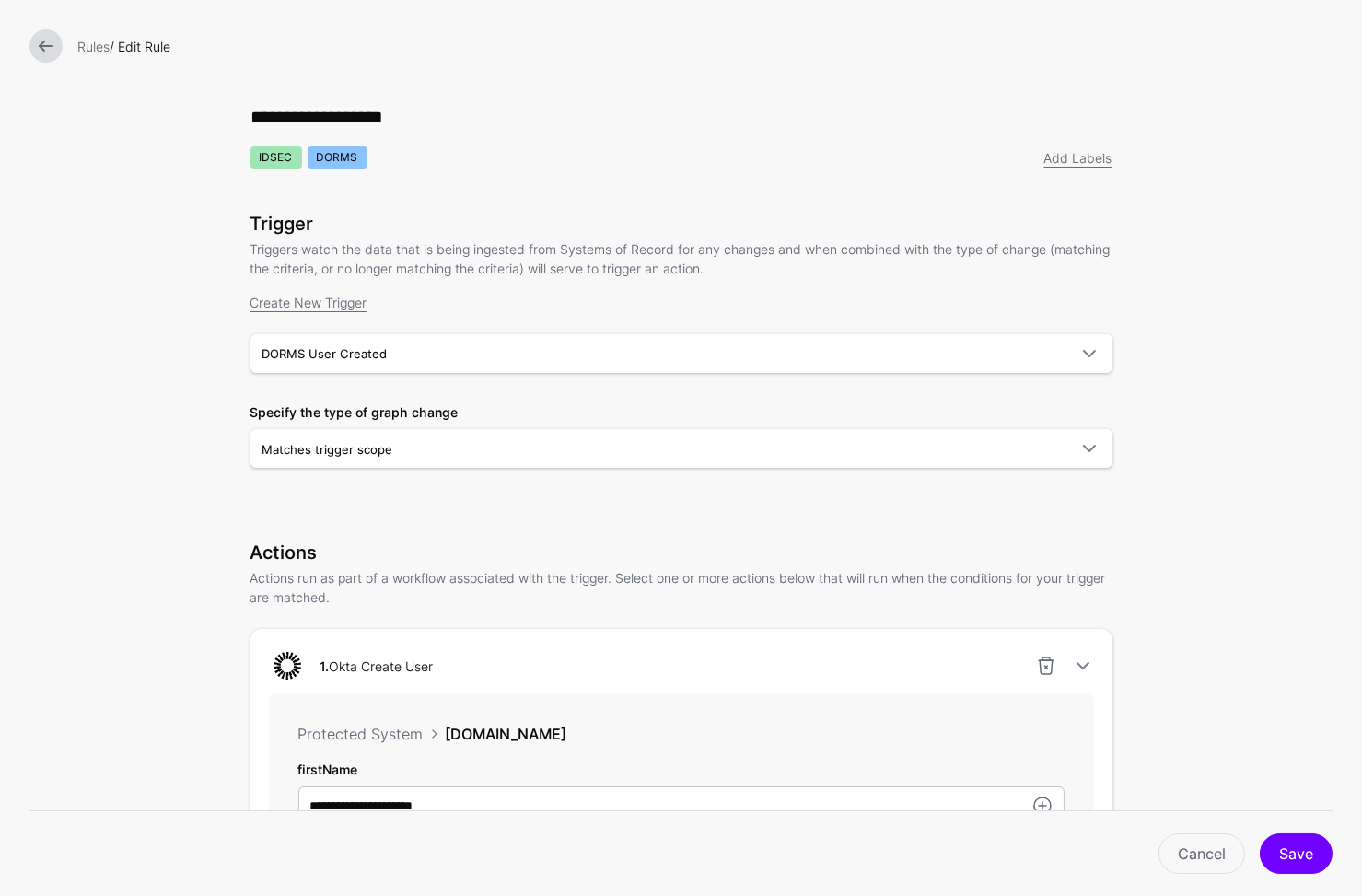 click at bounding box center (46, 46) 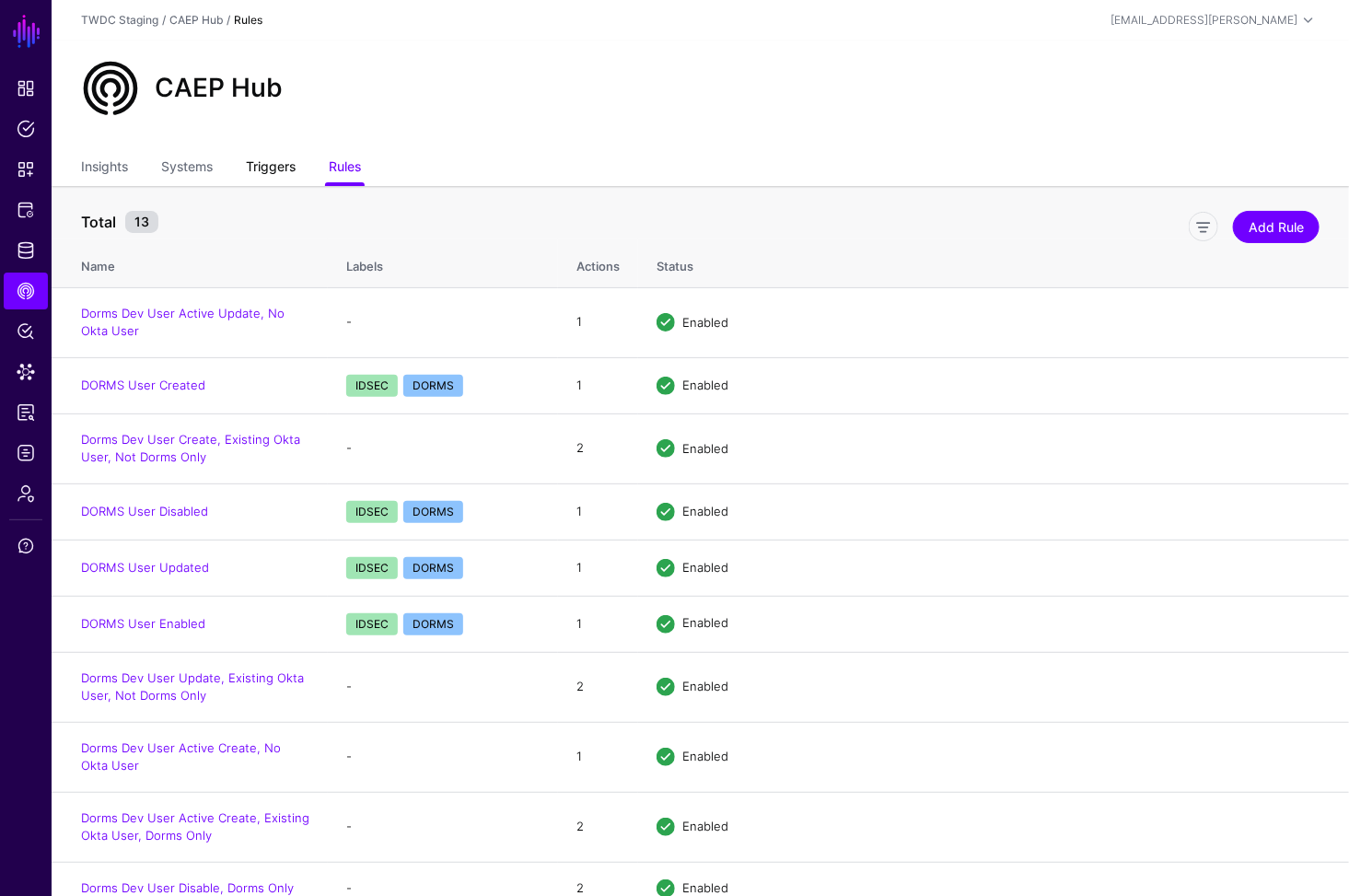 click on "Triggers" 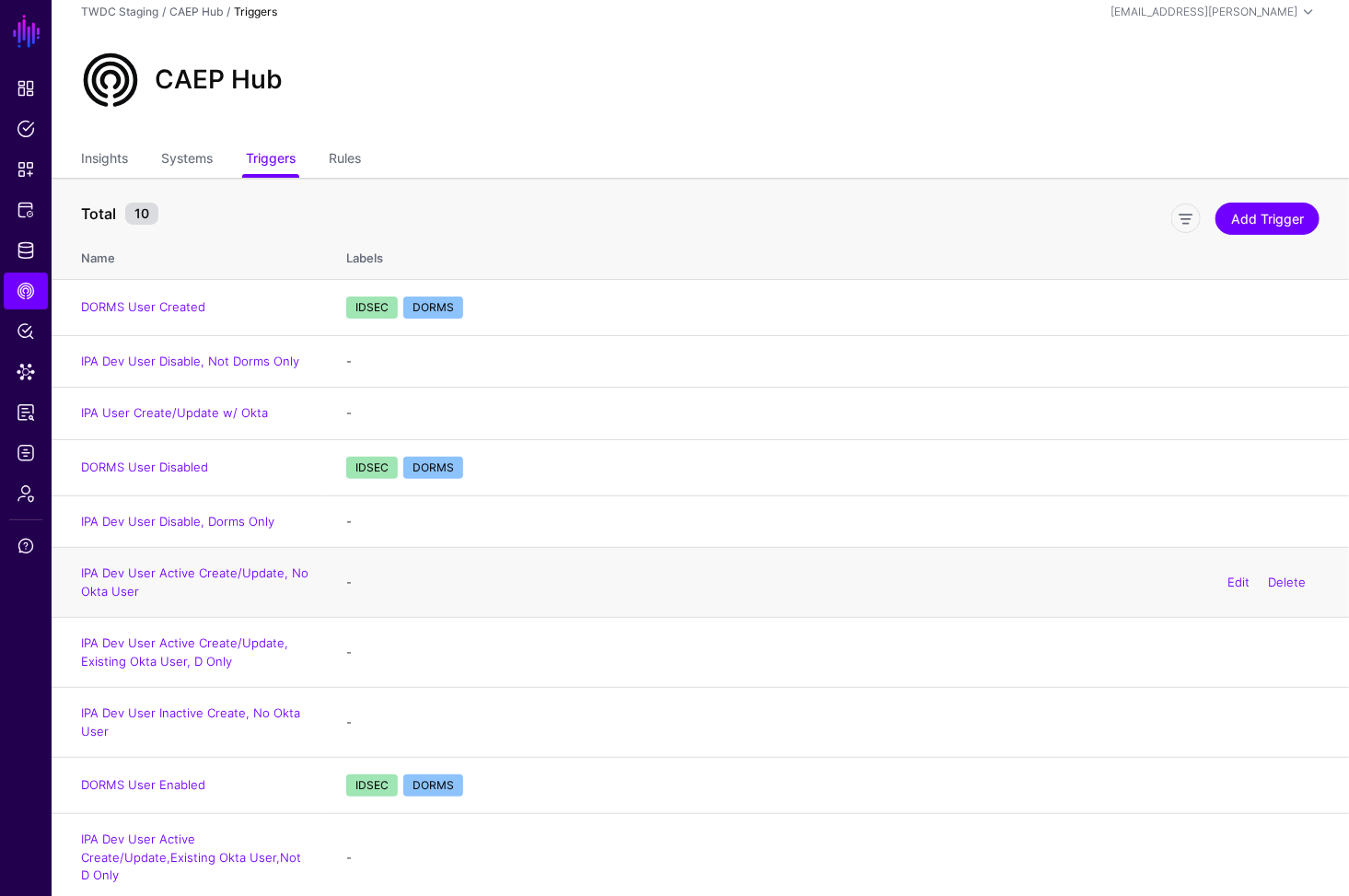 scroll, scrollTop: 13, scrollLeft: 0, axis: vertical 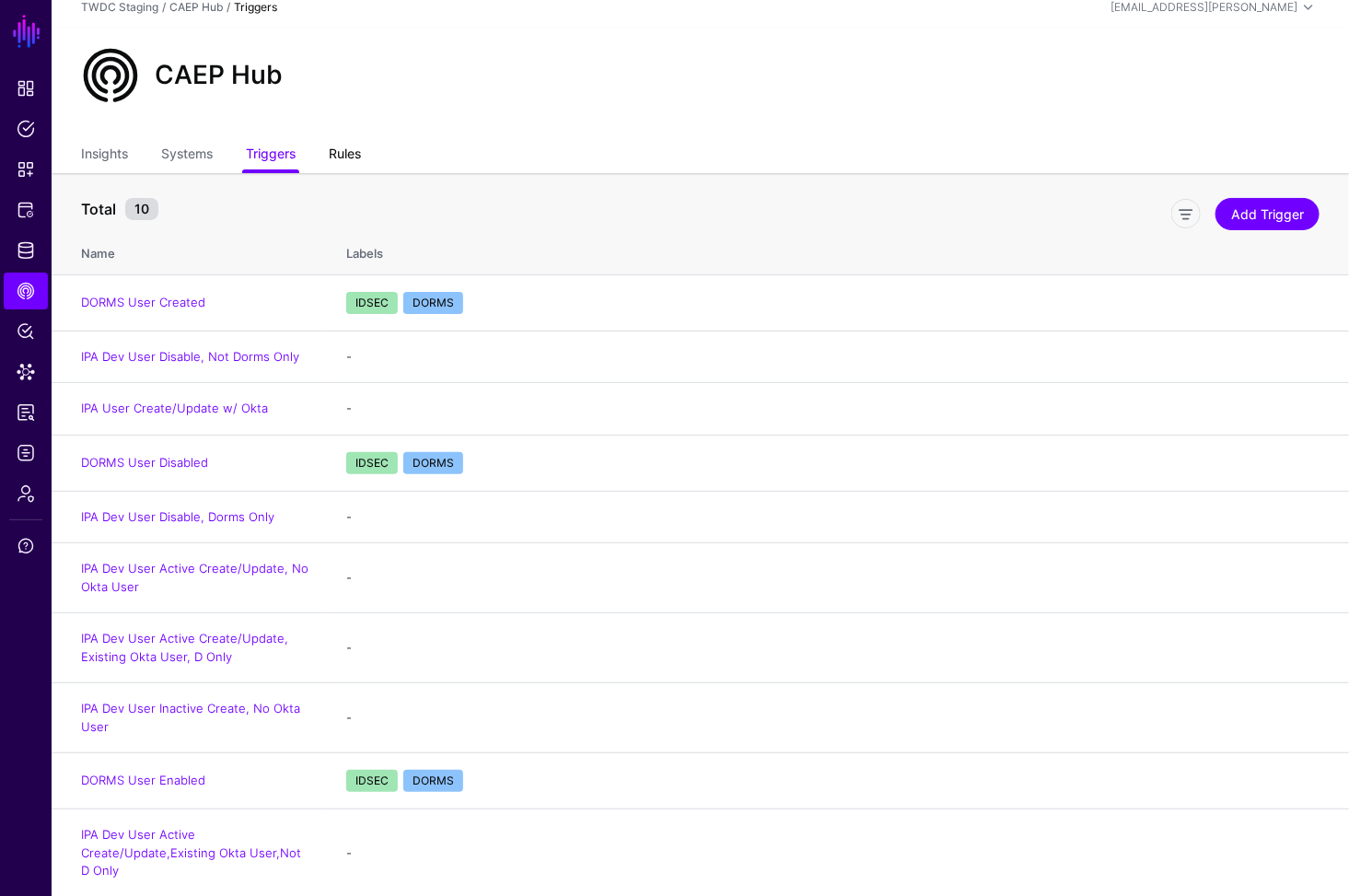 click on "Rules" 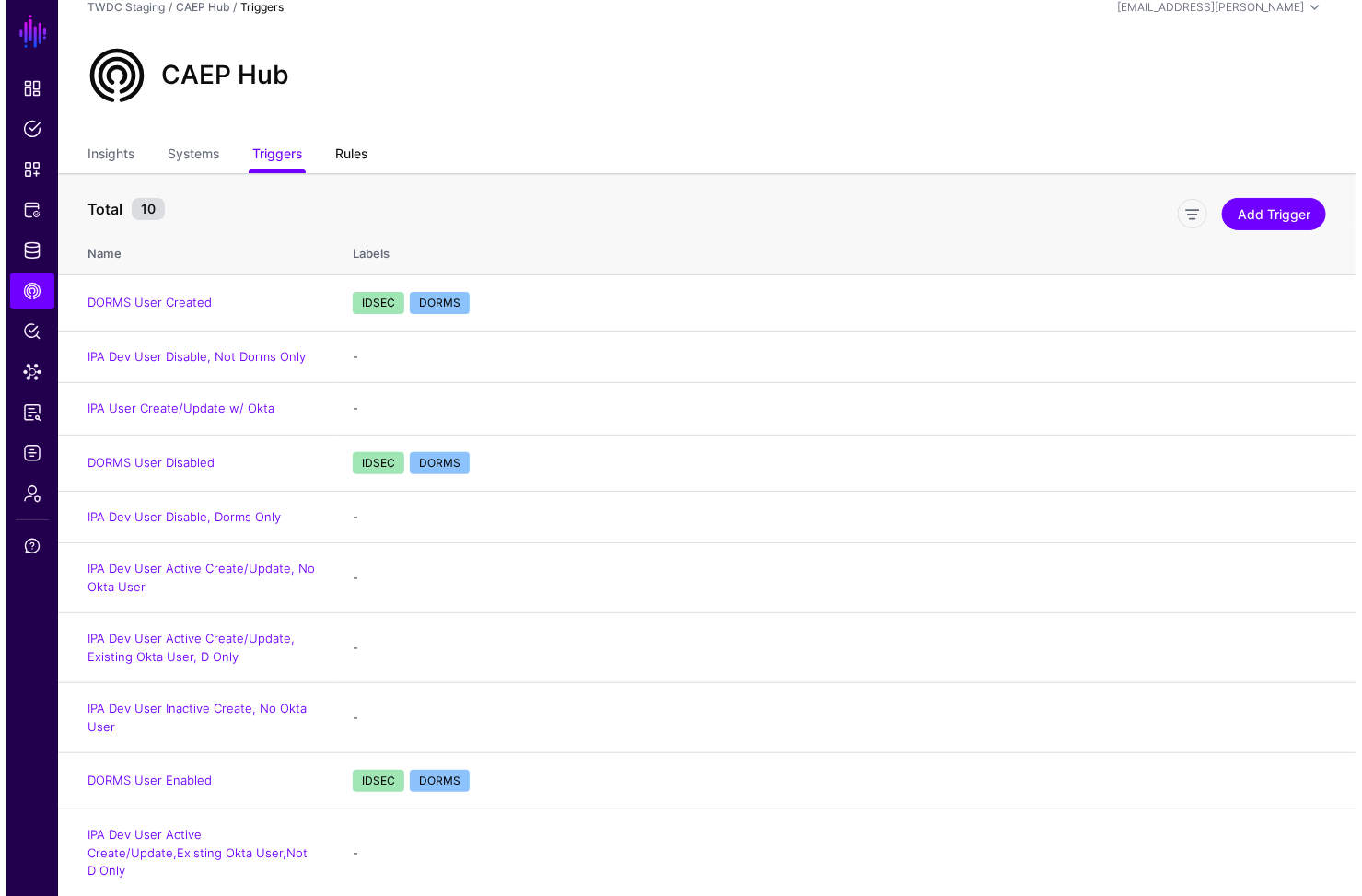 scroll, scrollTop: 0, scrollLeft: 0, axis: both 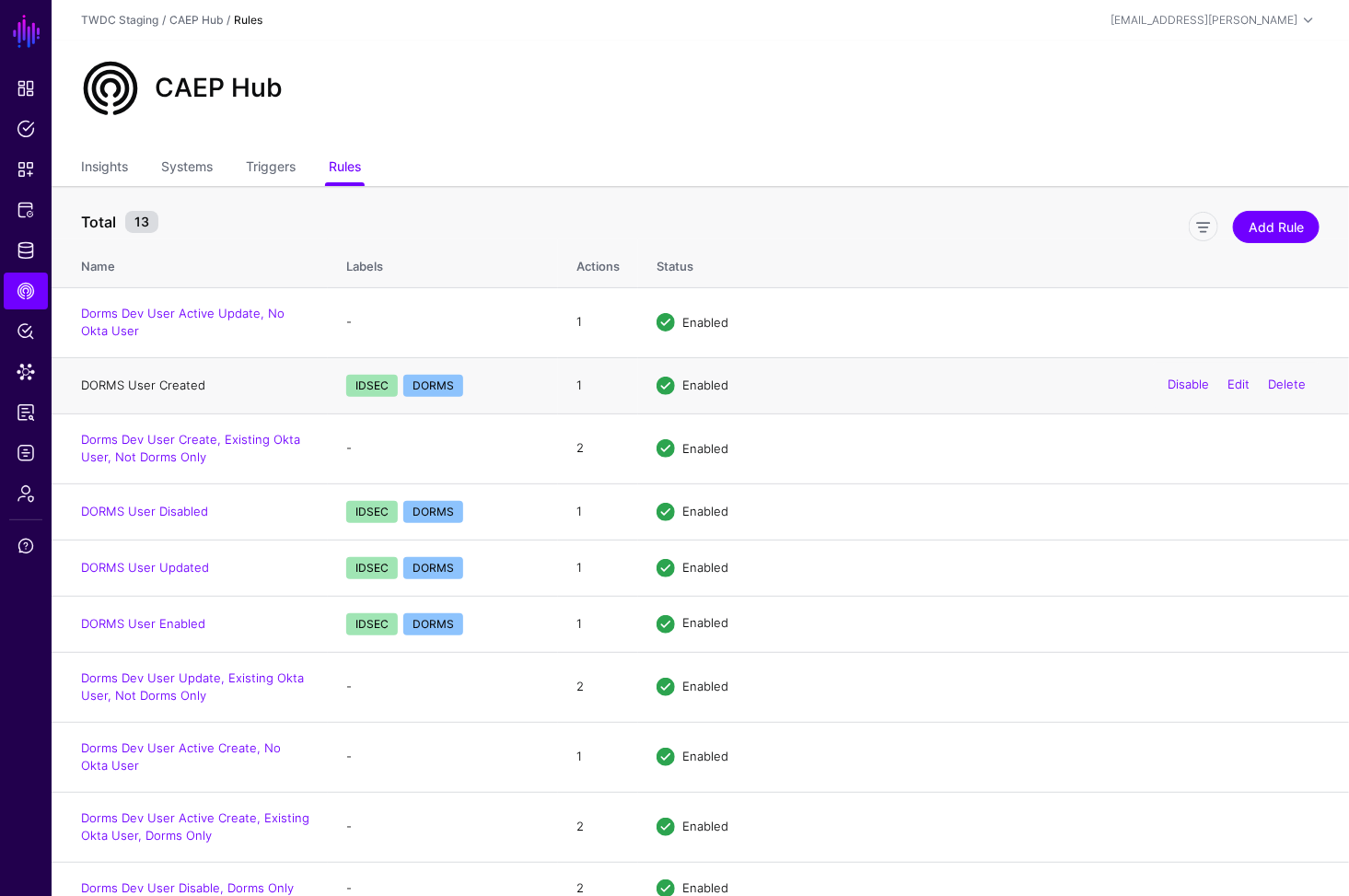 click on "DORMS User Created" 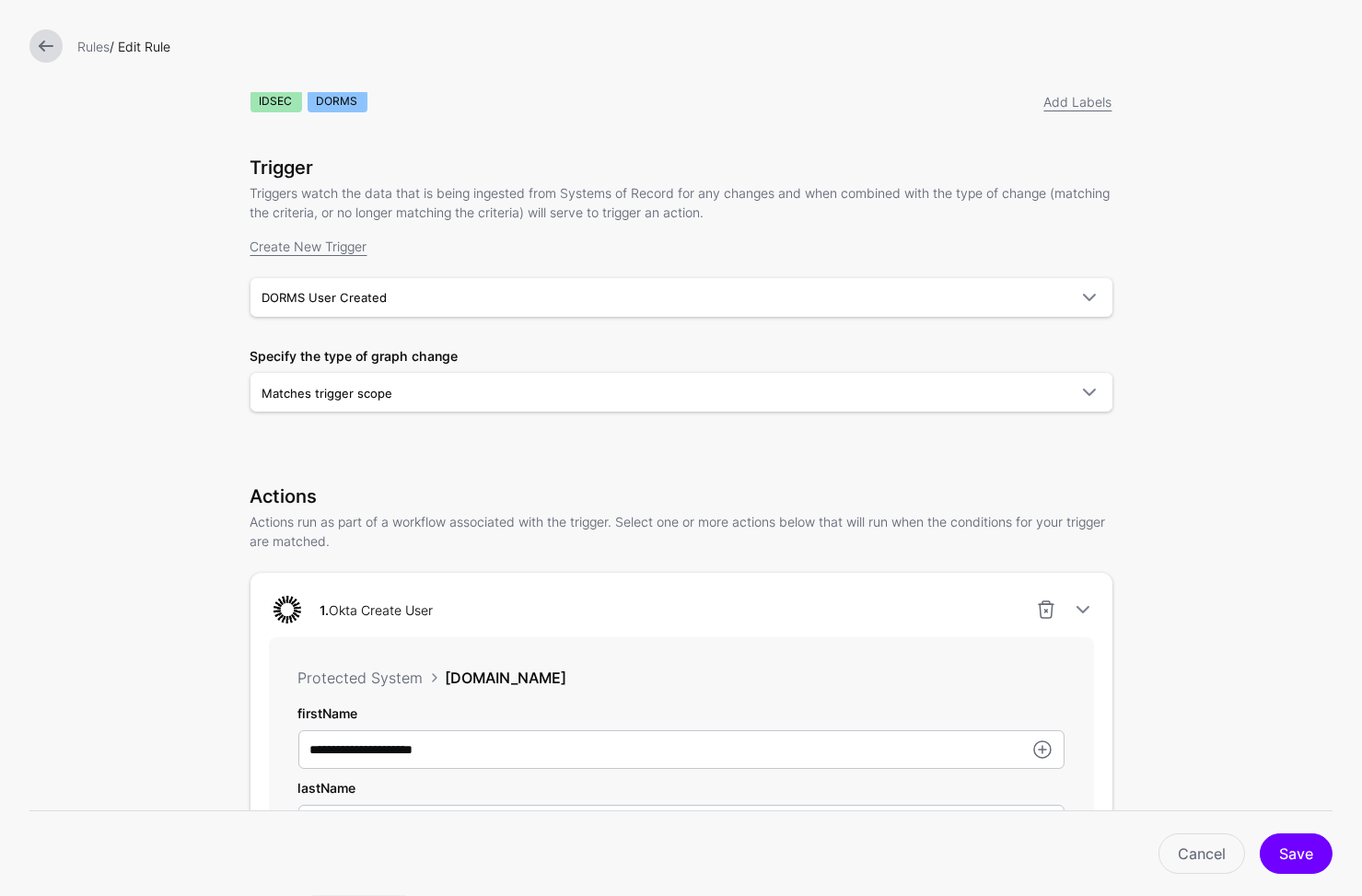 scroll, scrollTop: 0, scrollLeft: 0, axis: both 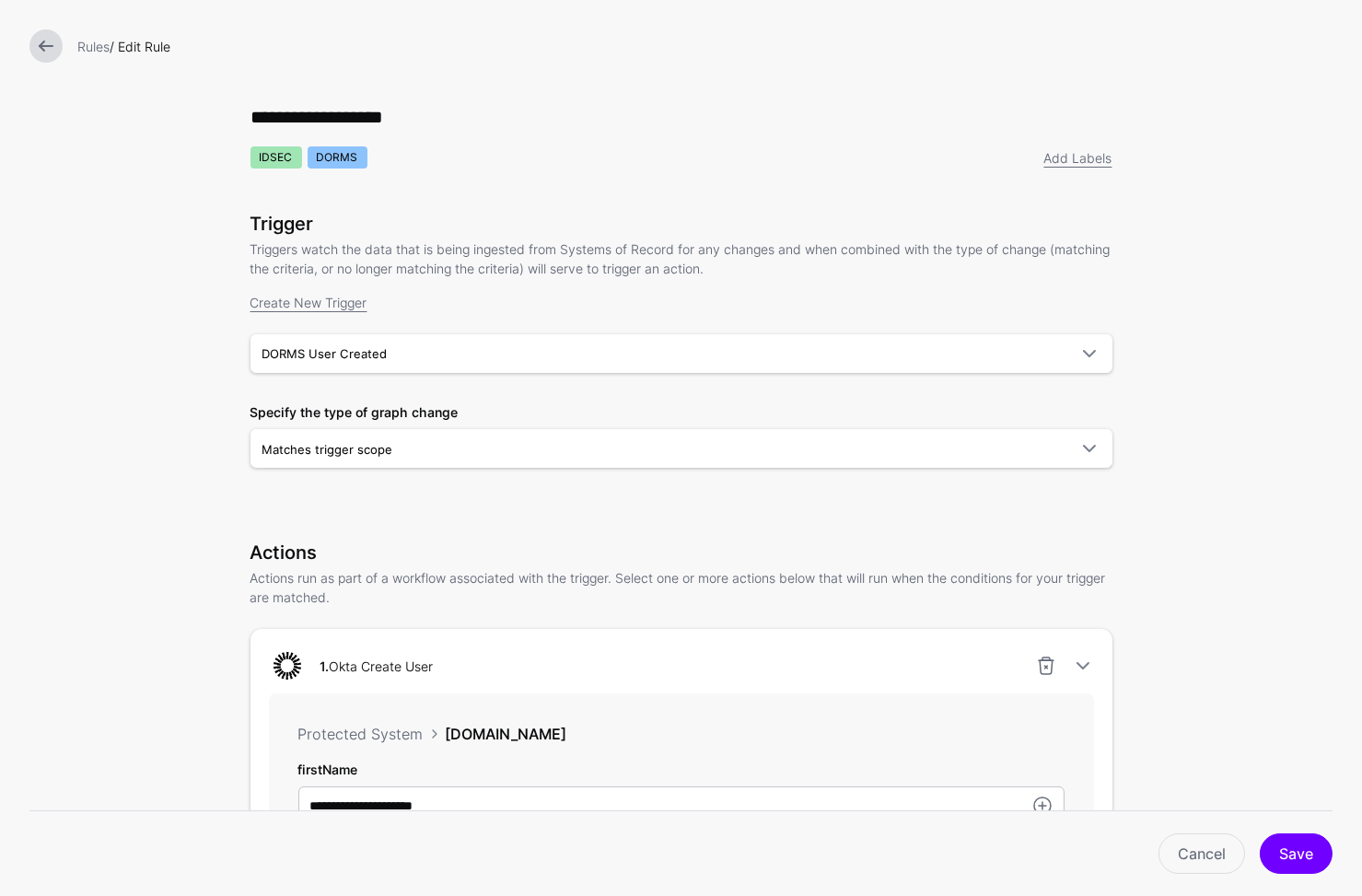 click at bounding box center [46, 46] 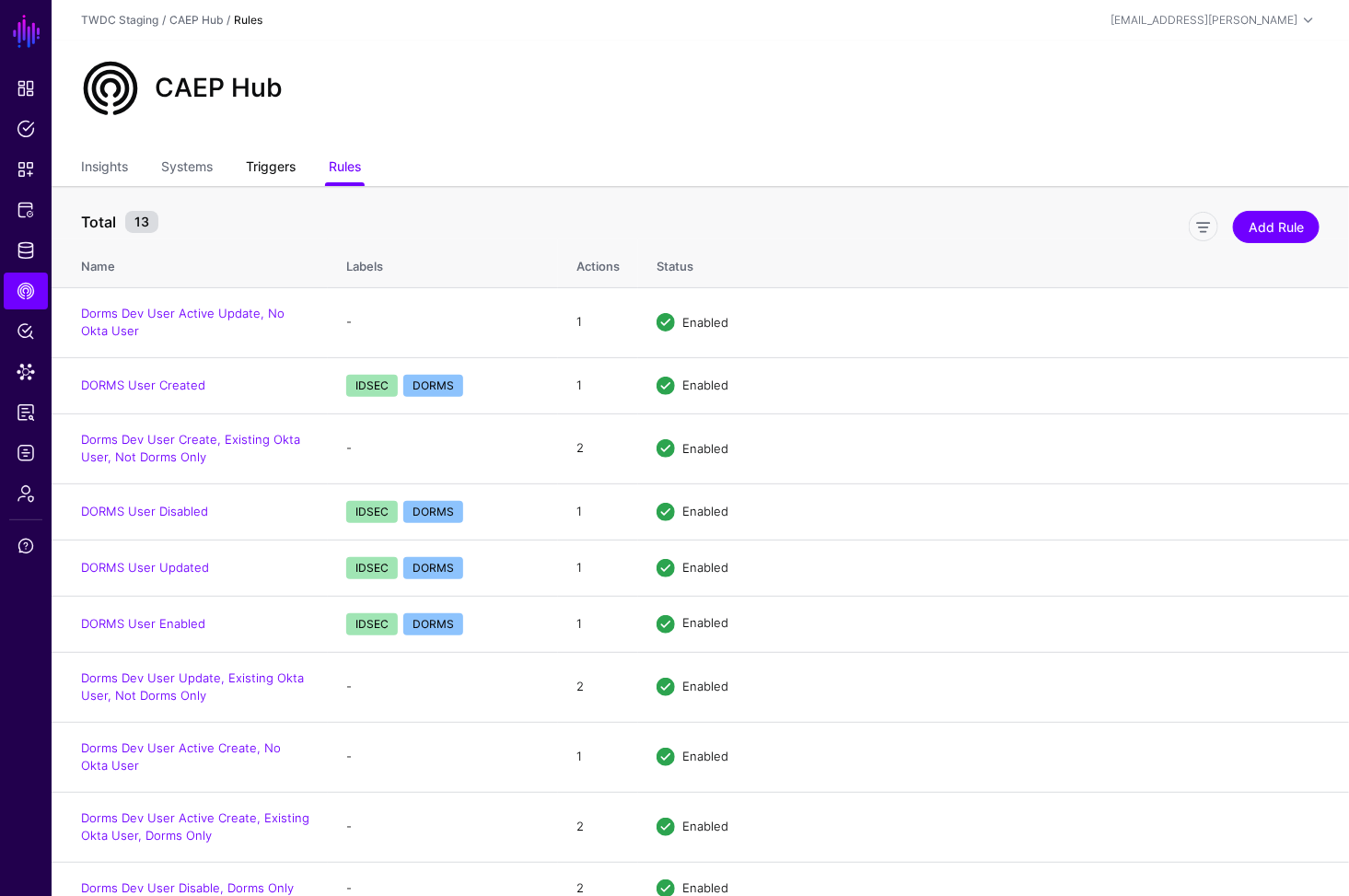click on "Triggers" 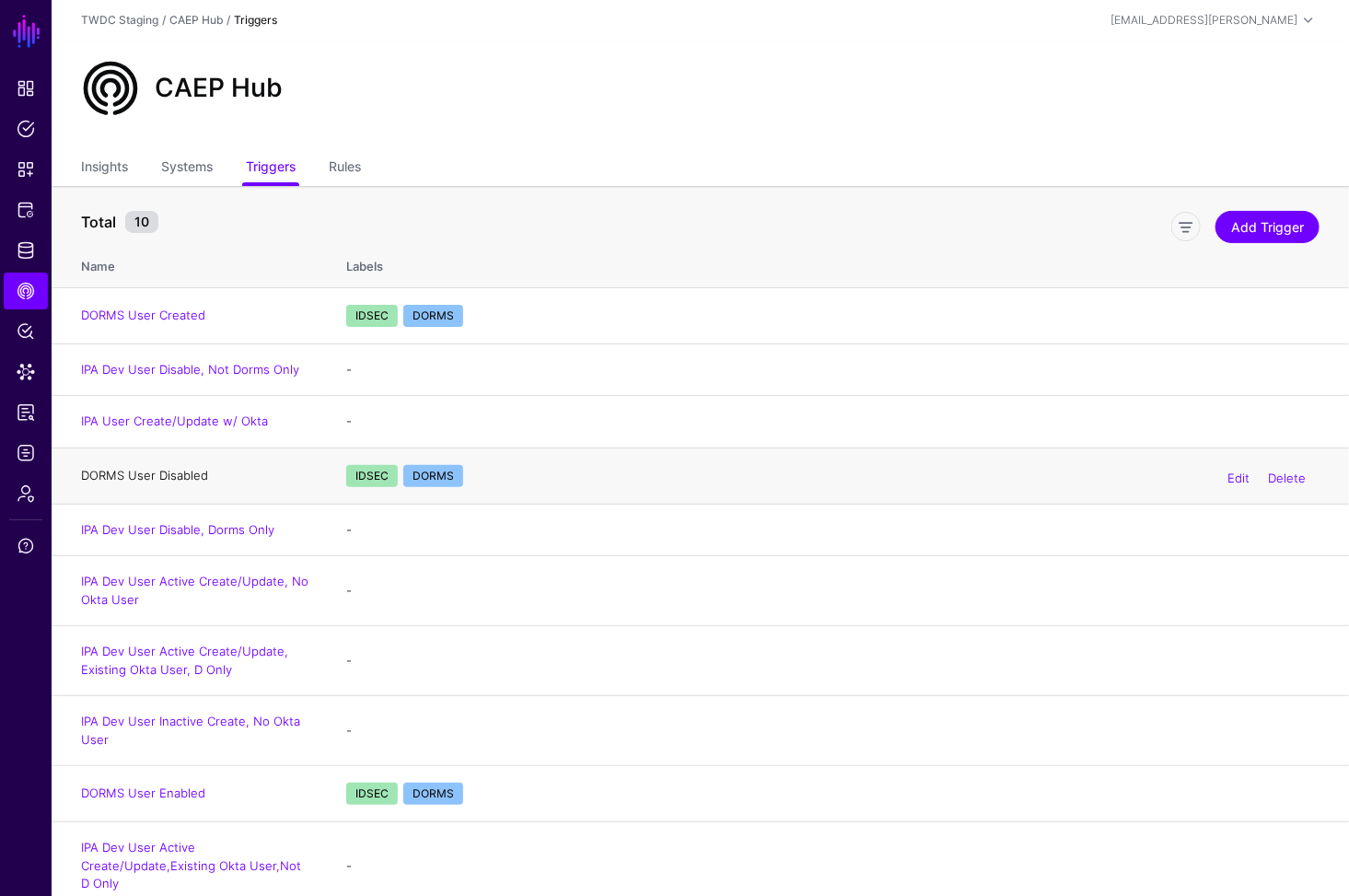 click on "DORMS User Disabled" 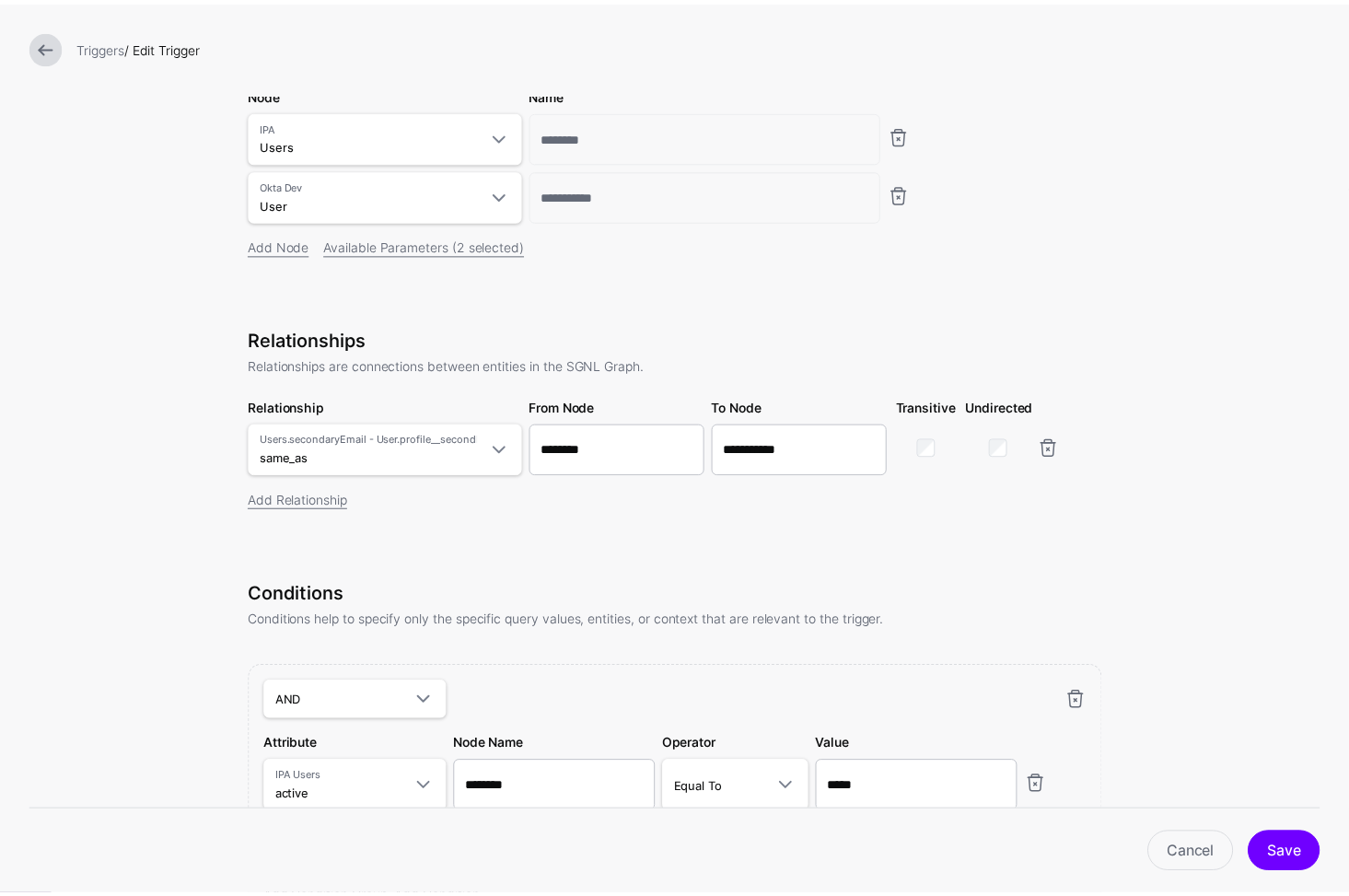 scroll, scrollTop: 0, scrollLeft: 0, axis: both 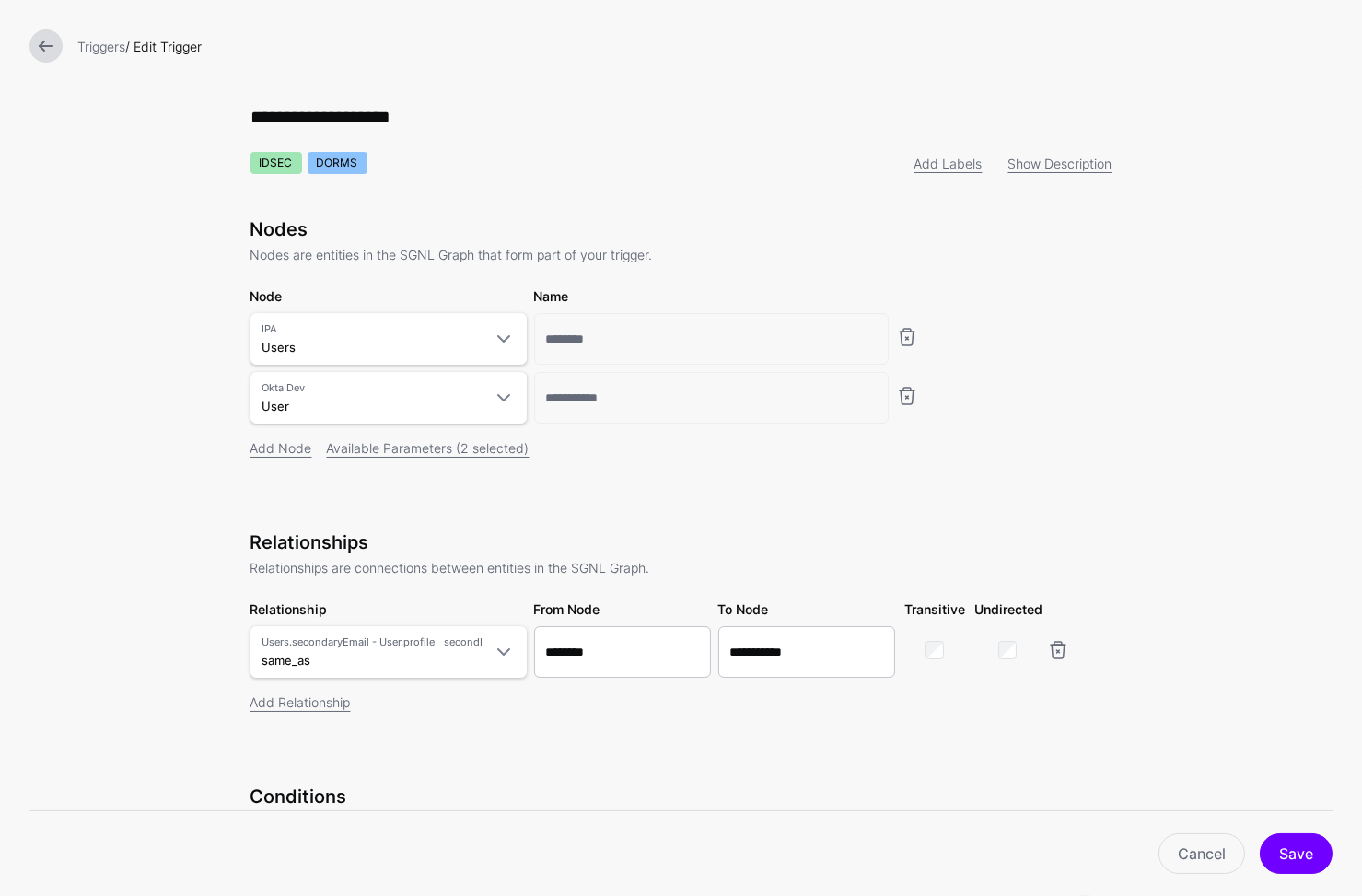 click at bounding box center (46, 46) 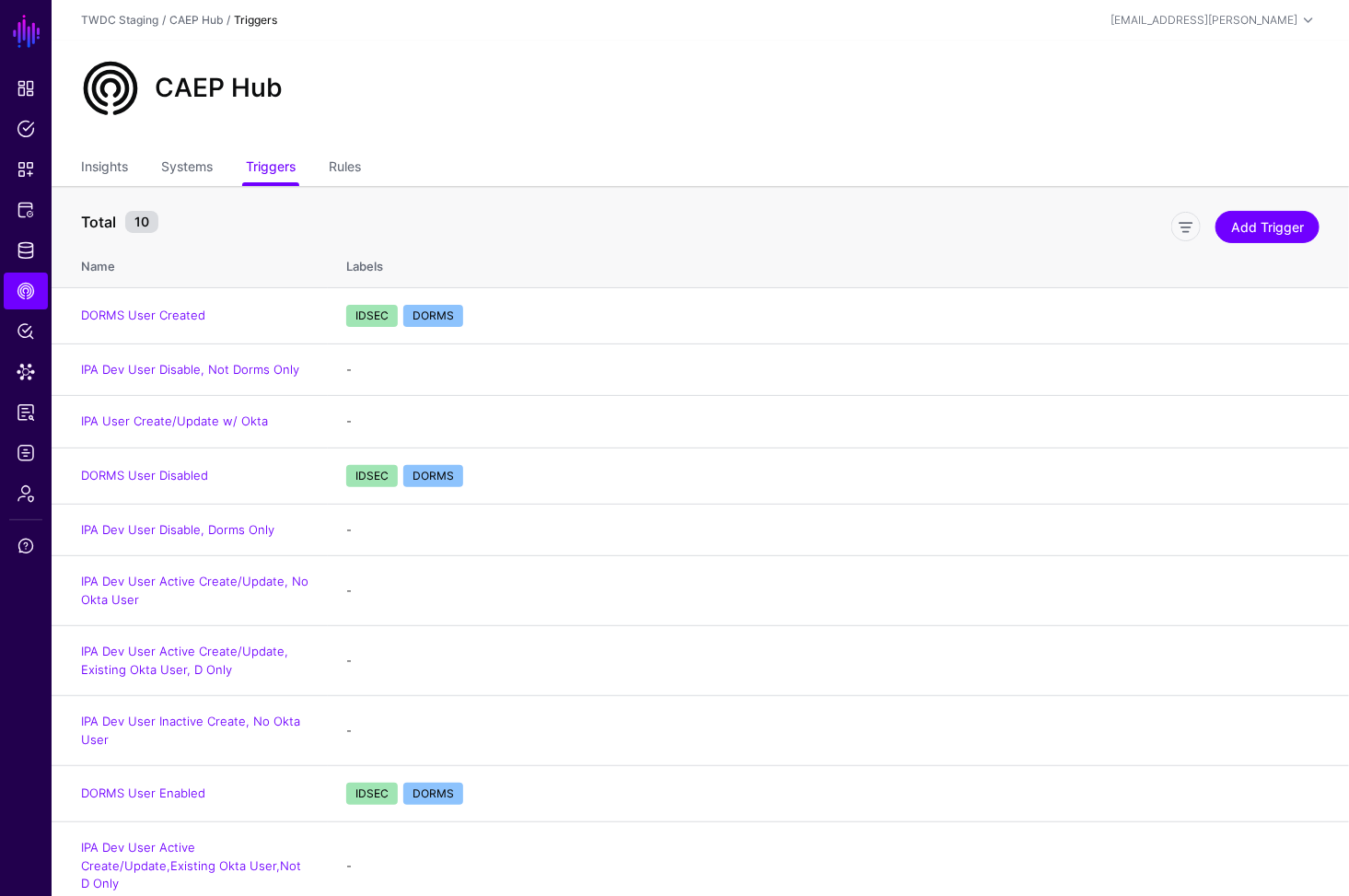 click on "CAEP Hub" 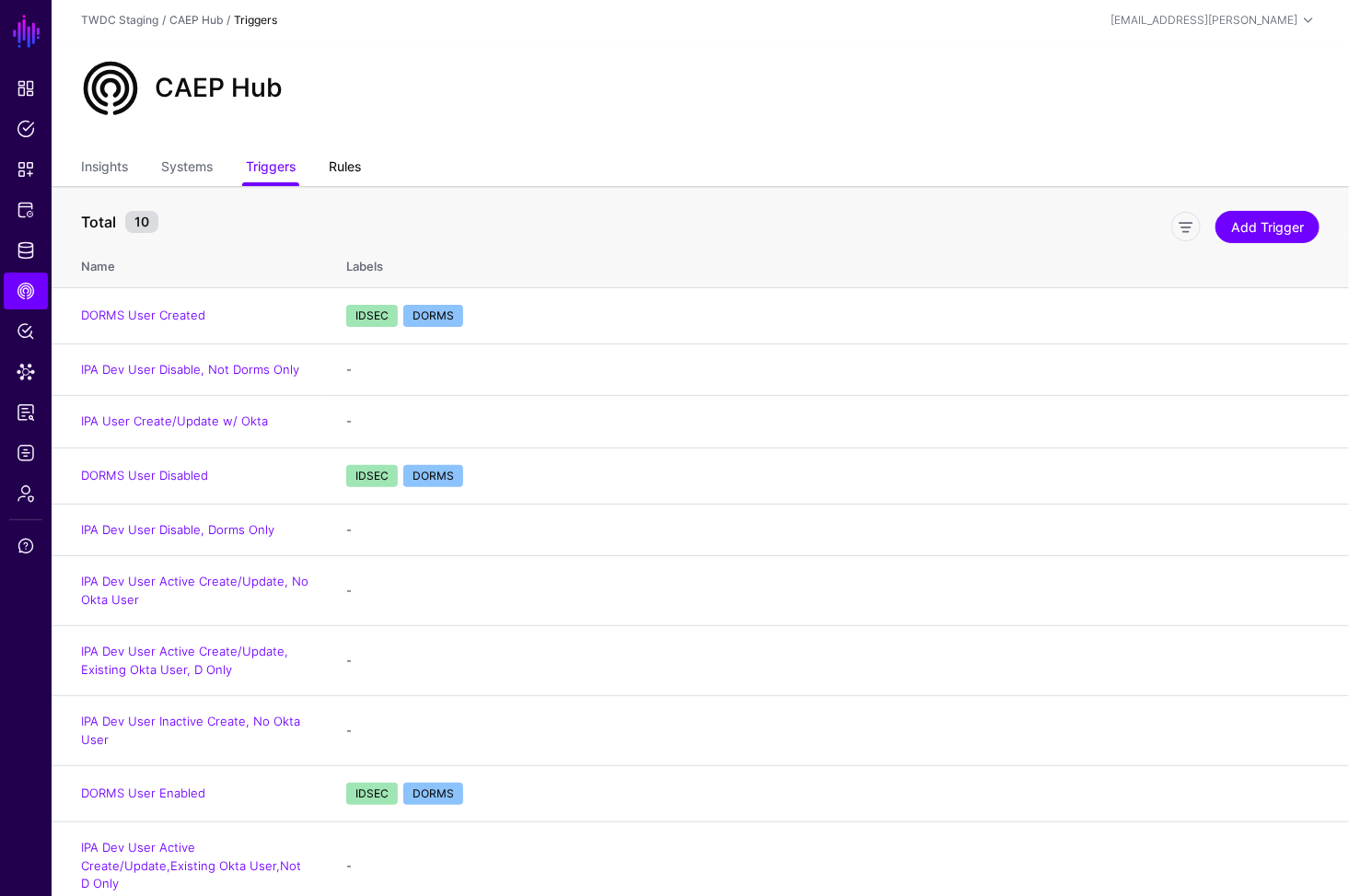 click on "Rules" 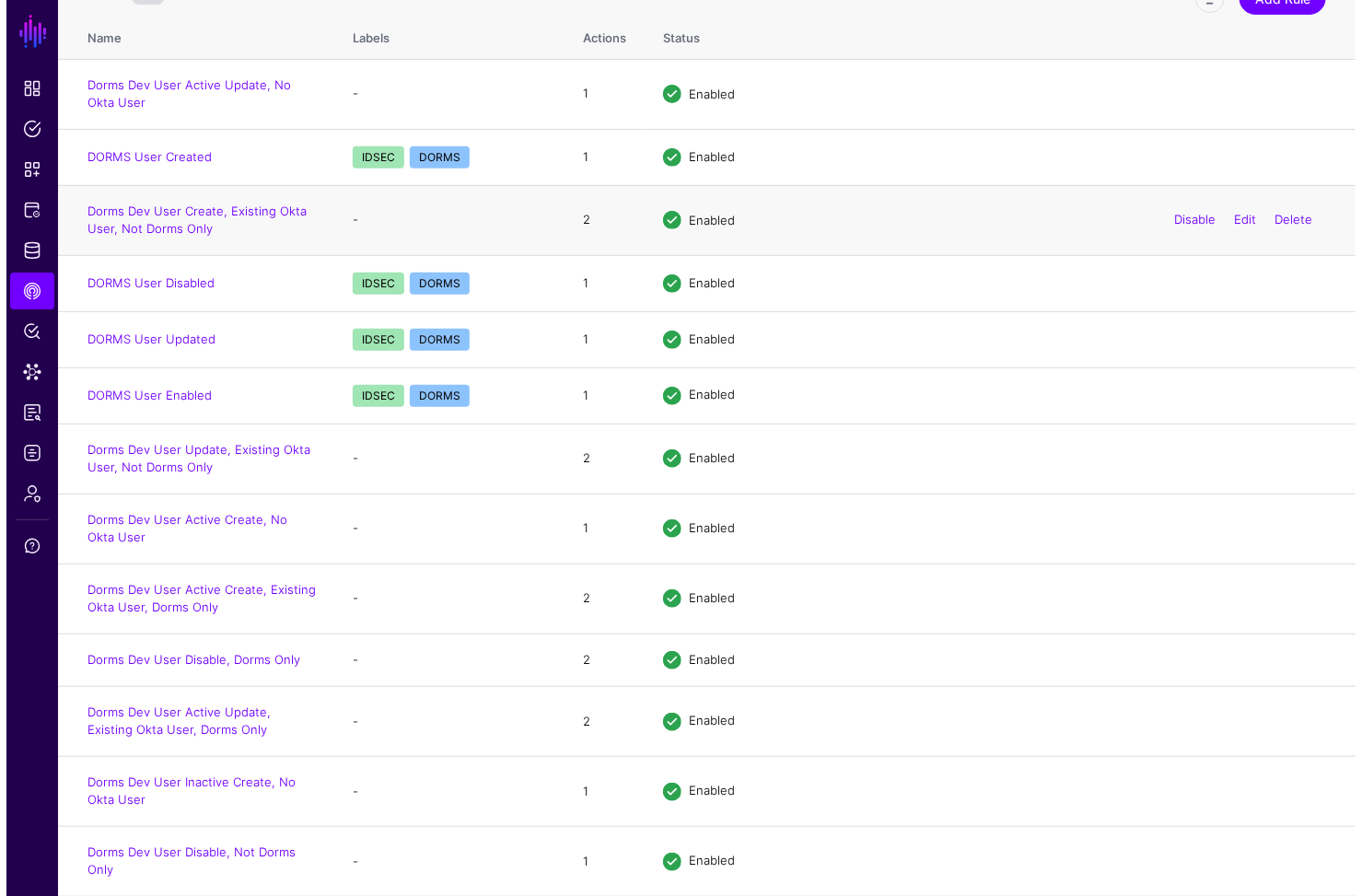 scroll, scrollTop: 0, scrollLeft: 0, axis: both 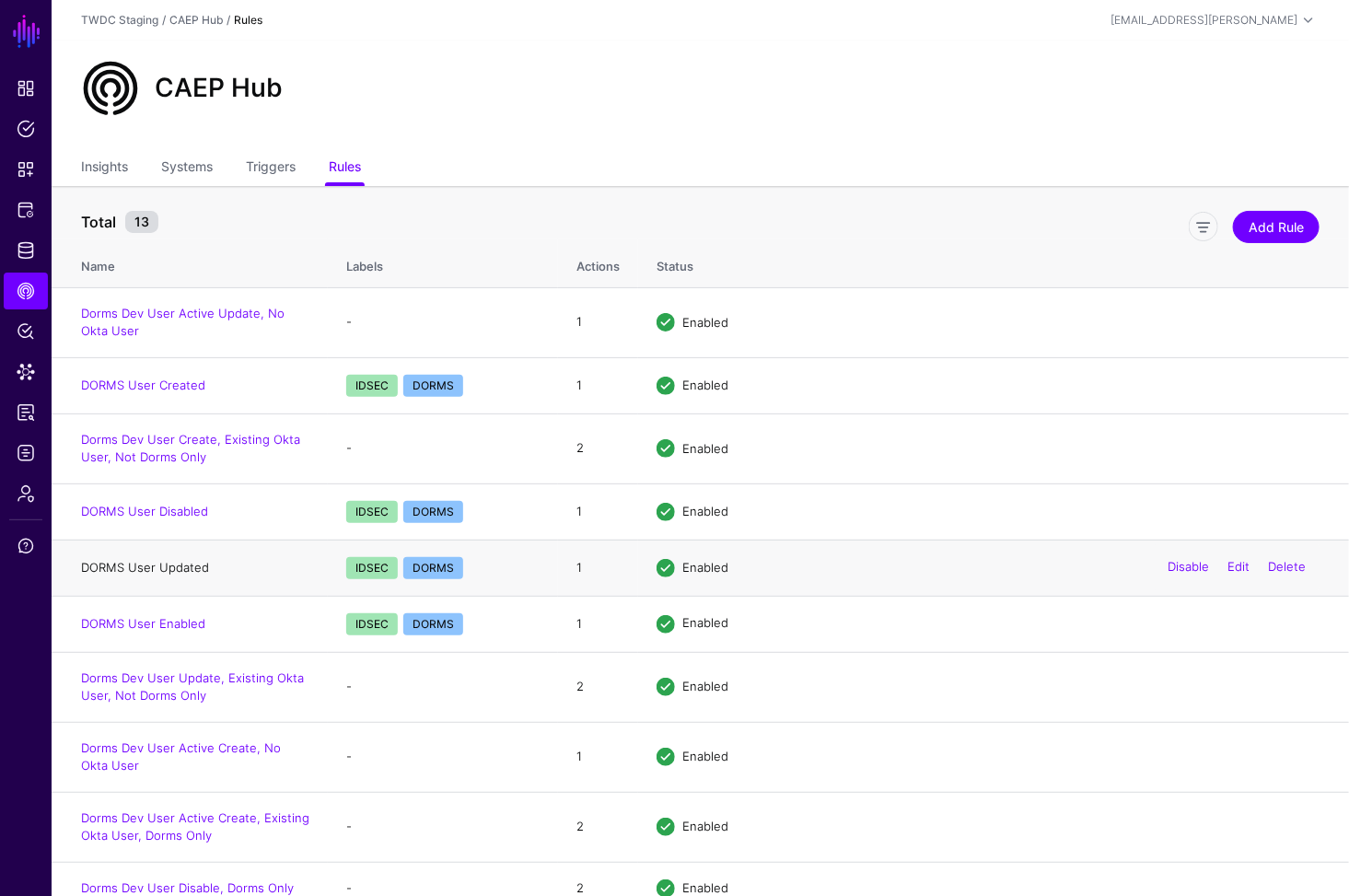 click on "DORMS User Updated" 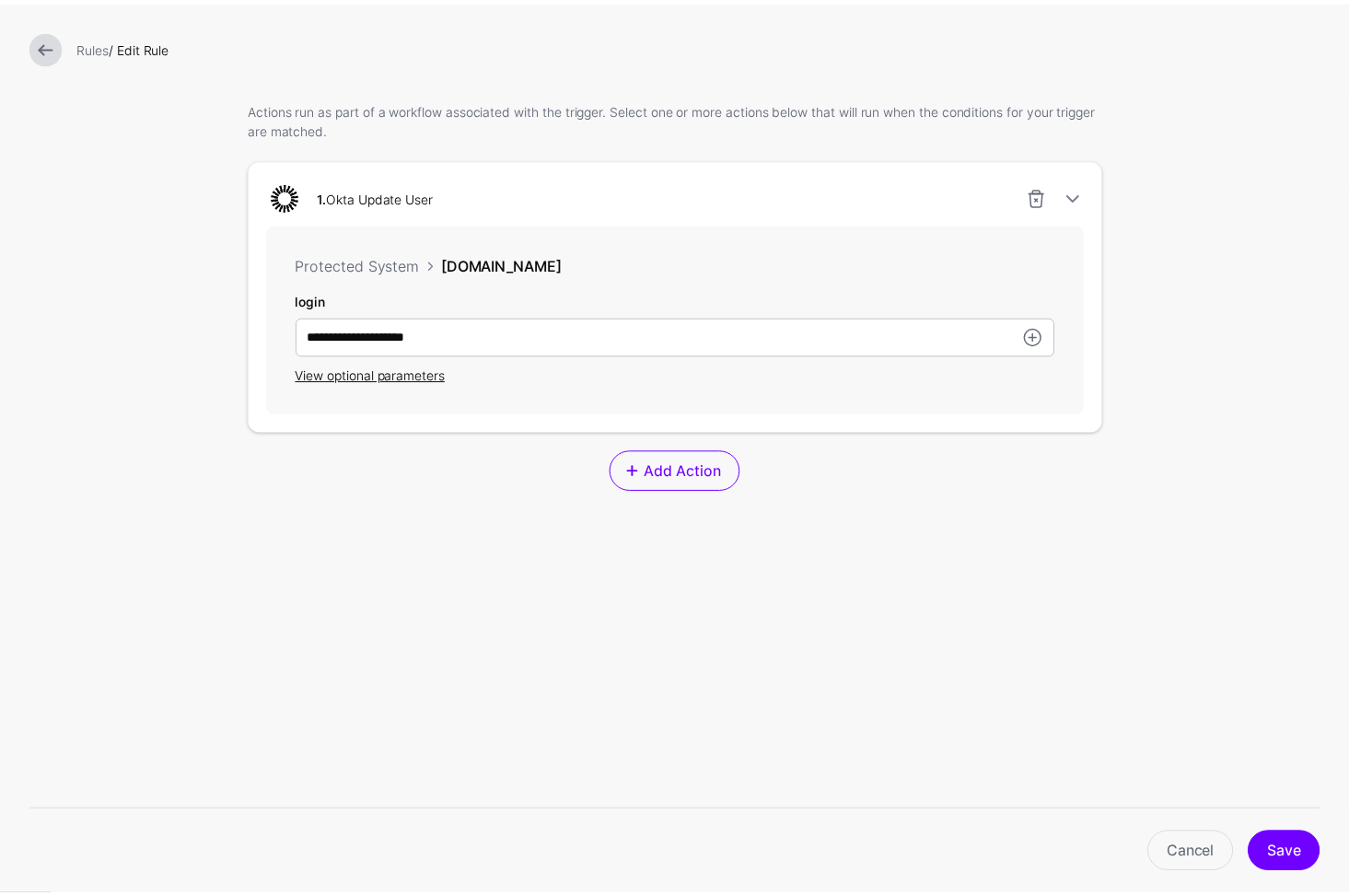 scroll, scrollTop: 0, scrollLeft: 0, axis: both 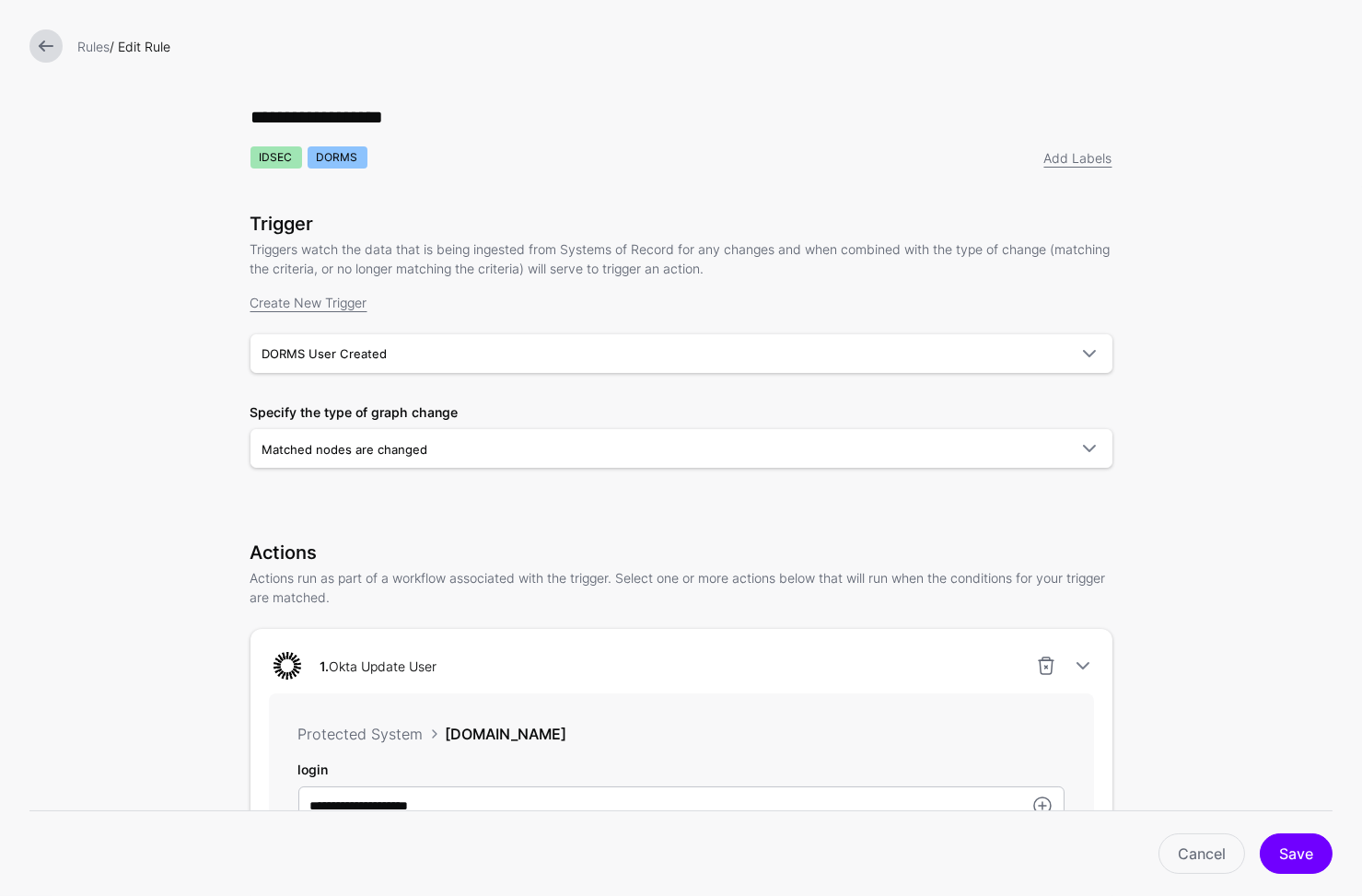 click at bounding box center [46, 46] 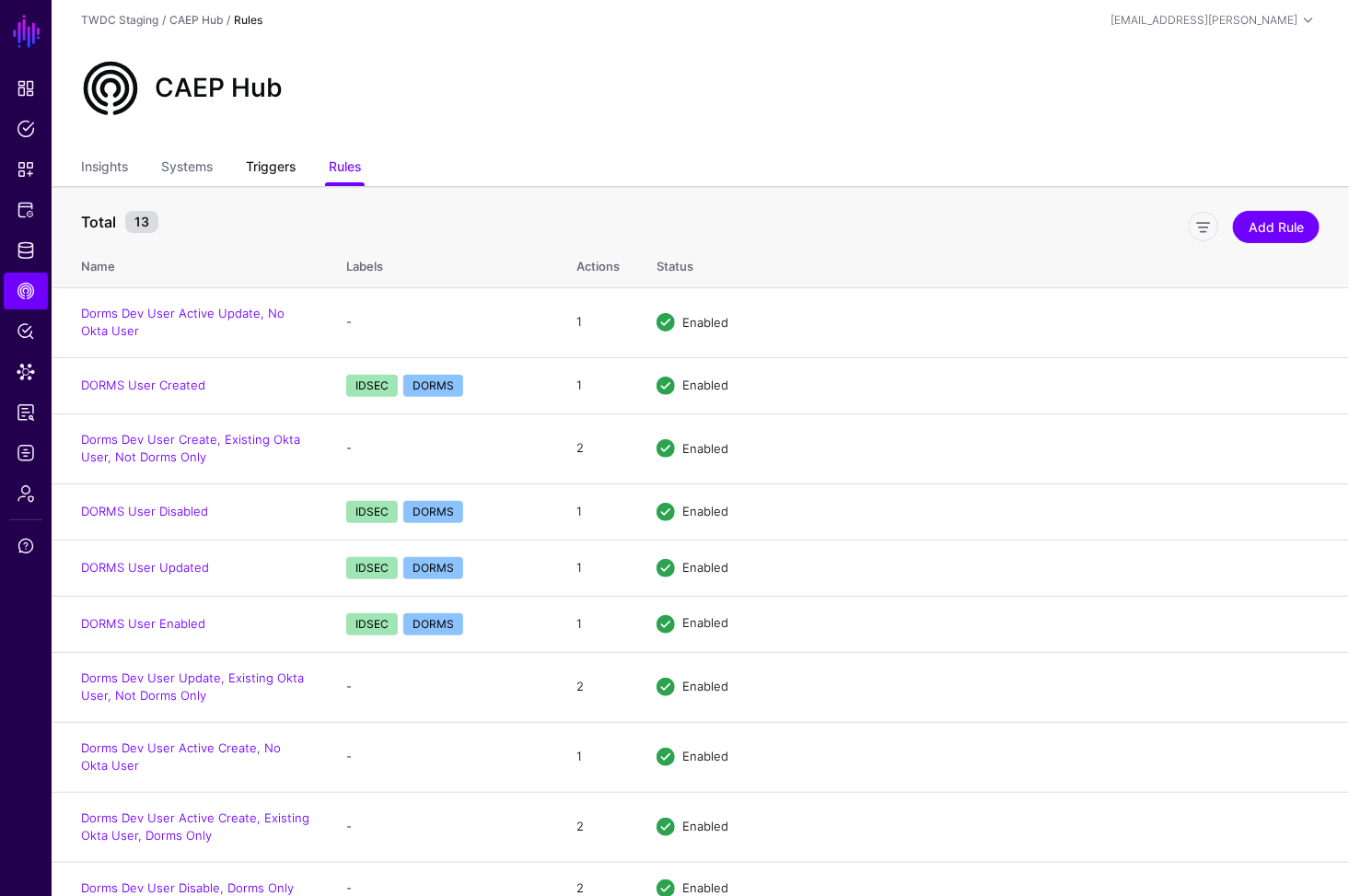 click on "Triggers" 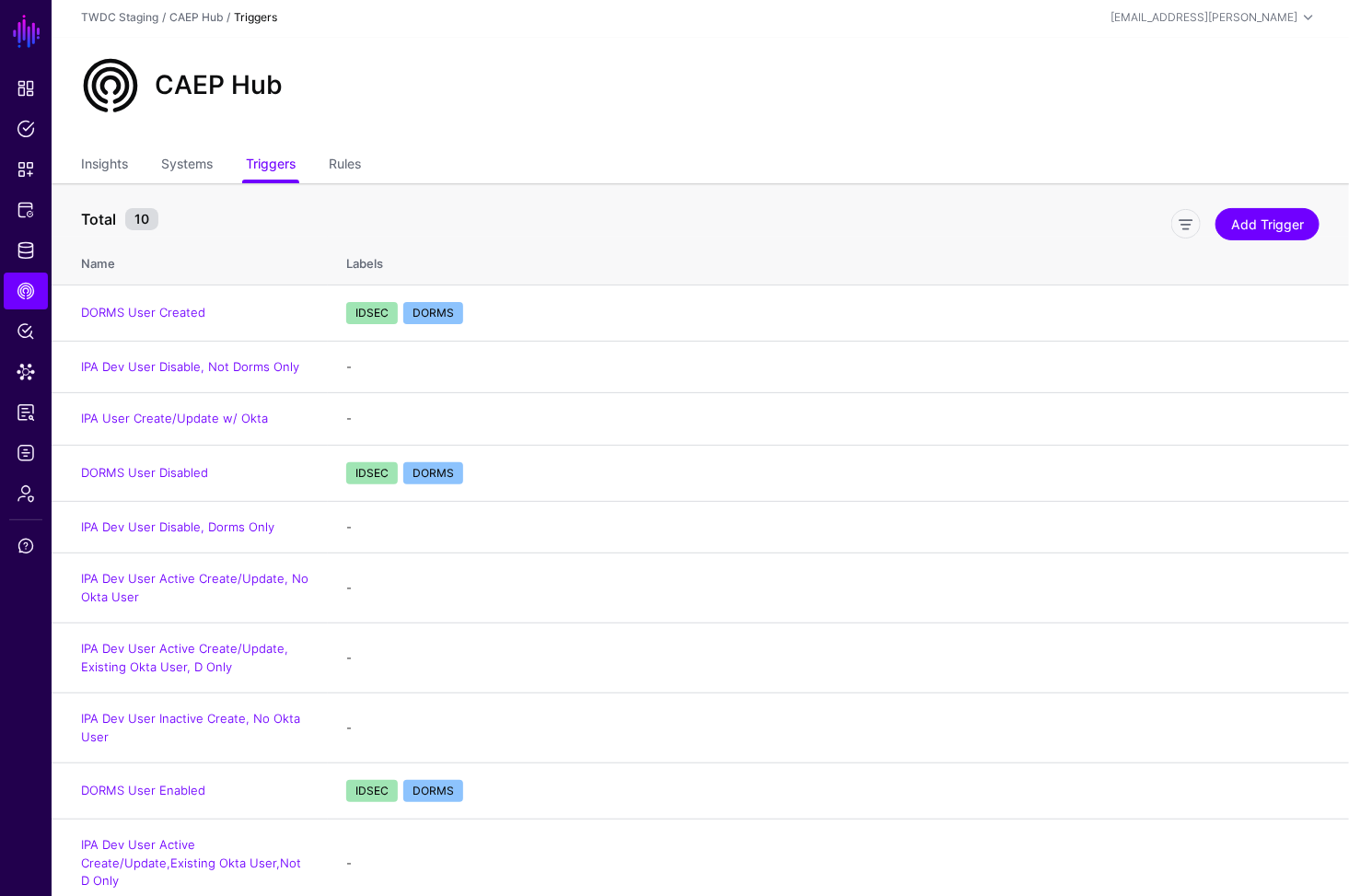 scroll, scrollTop: 13, scrollLeft: 0, axis: vertical 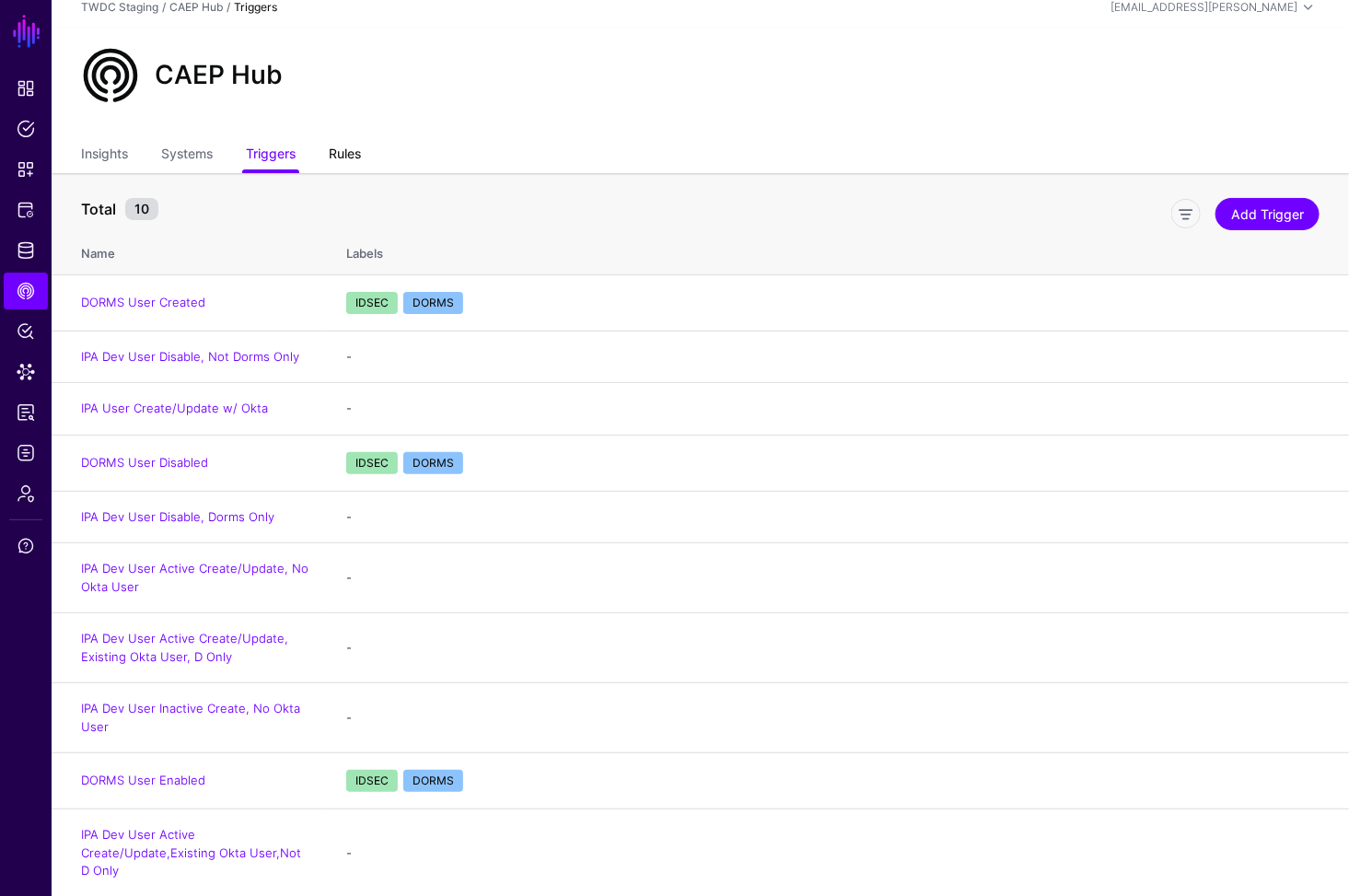 click on "Rules" 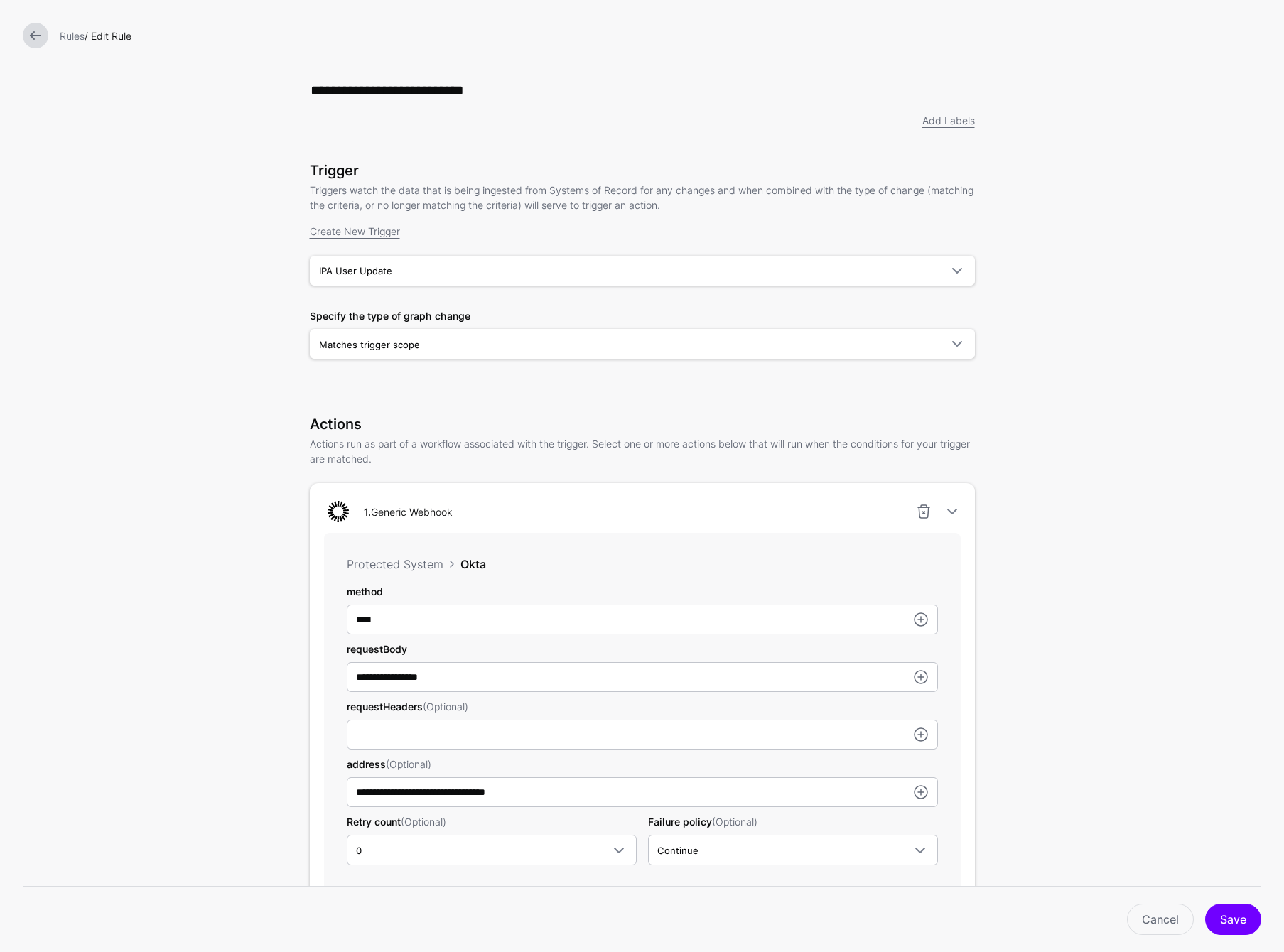 scroll, scrollTop: 0, scrollLeft: 0, axis: both 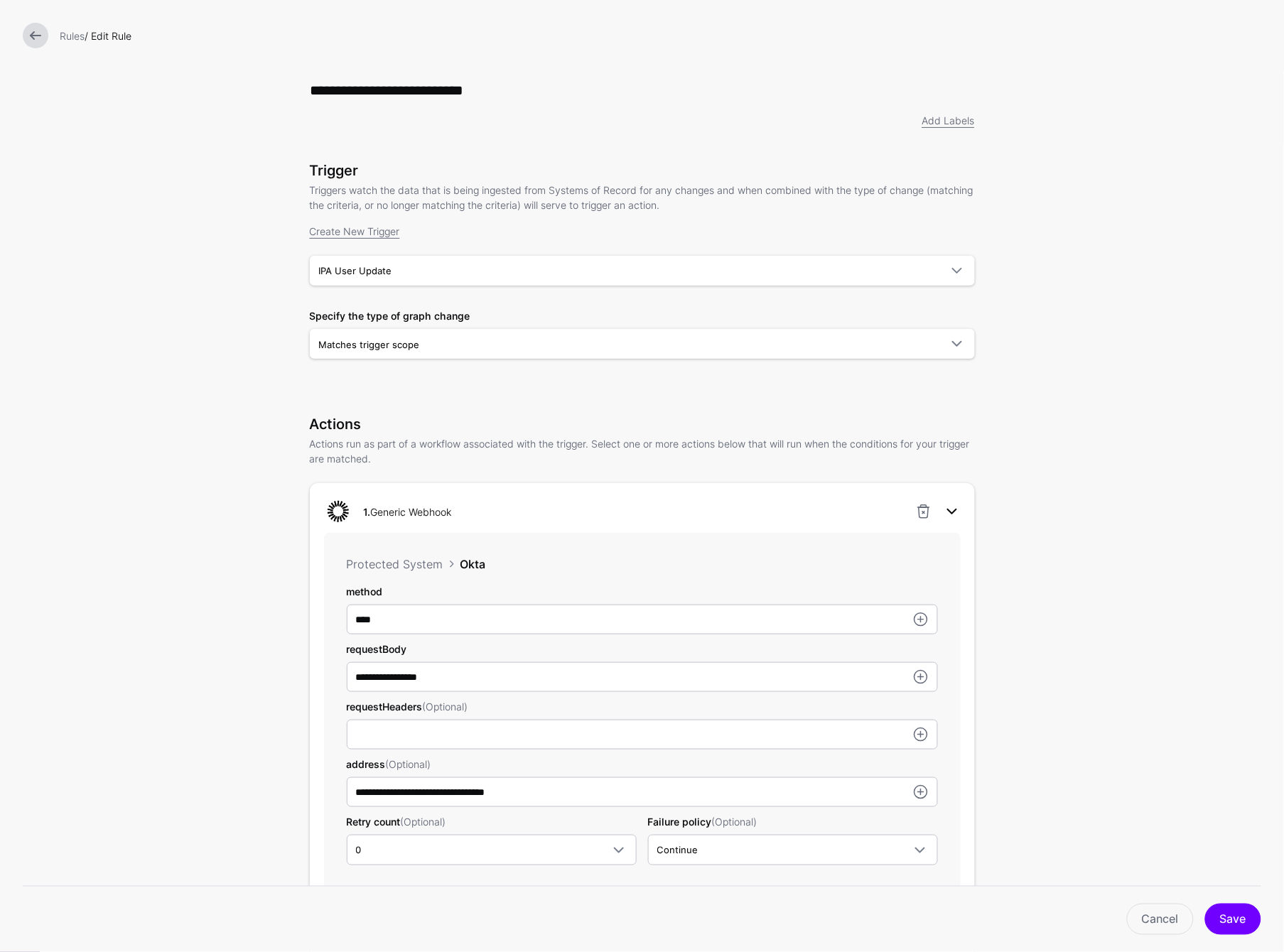 click at bounding box center [952, 512] 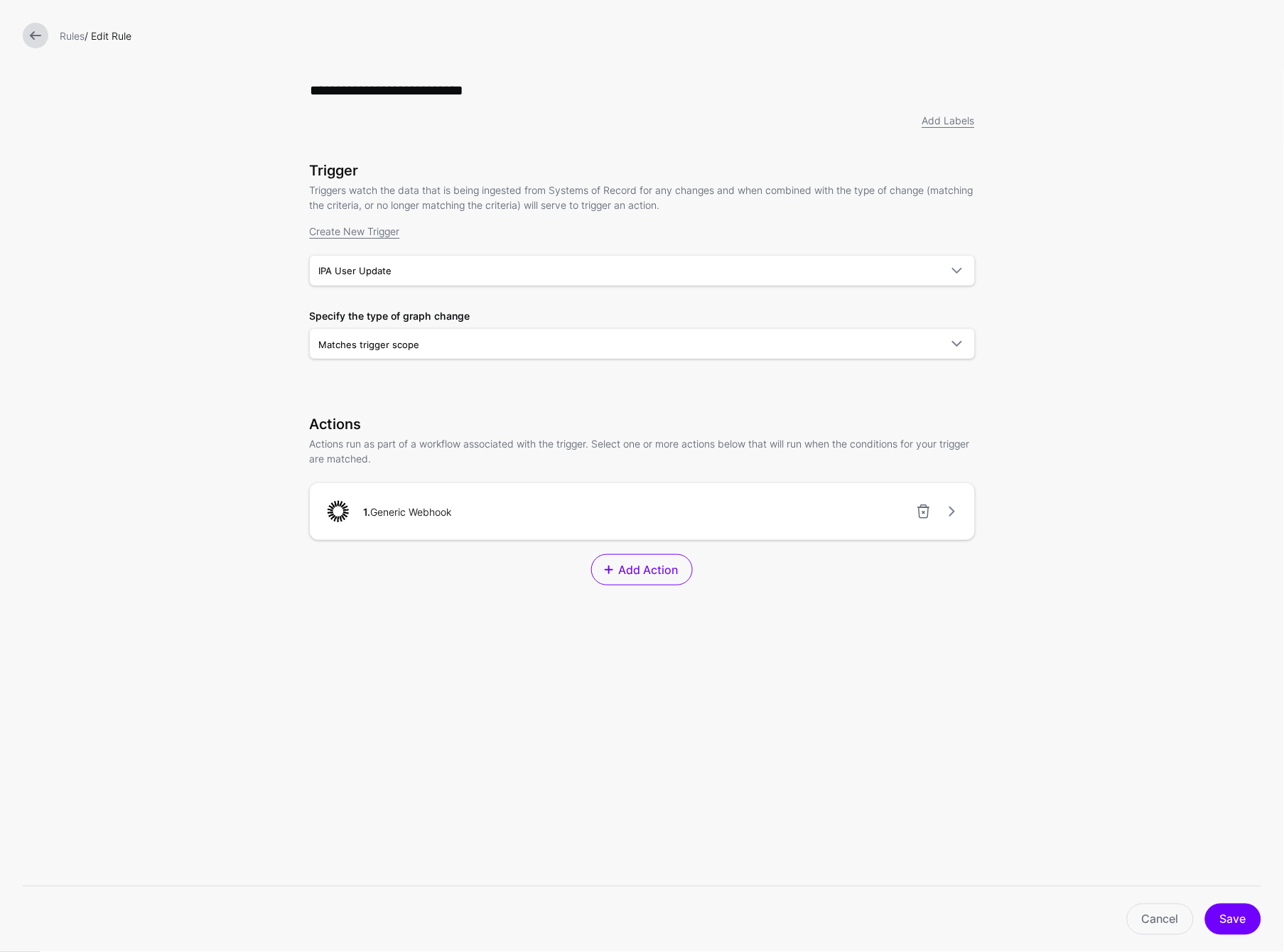 click at bounding box center [36, 36] 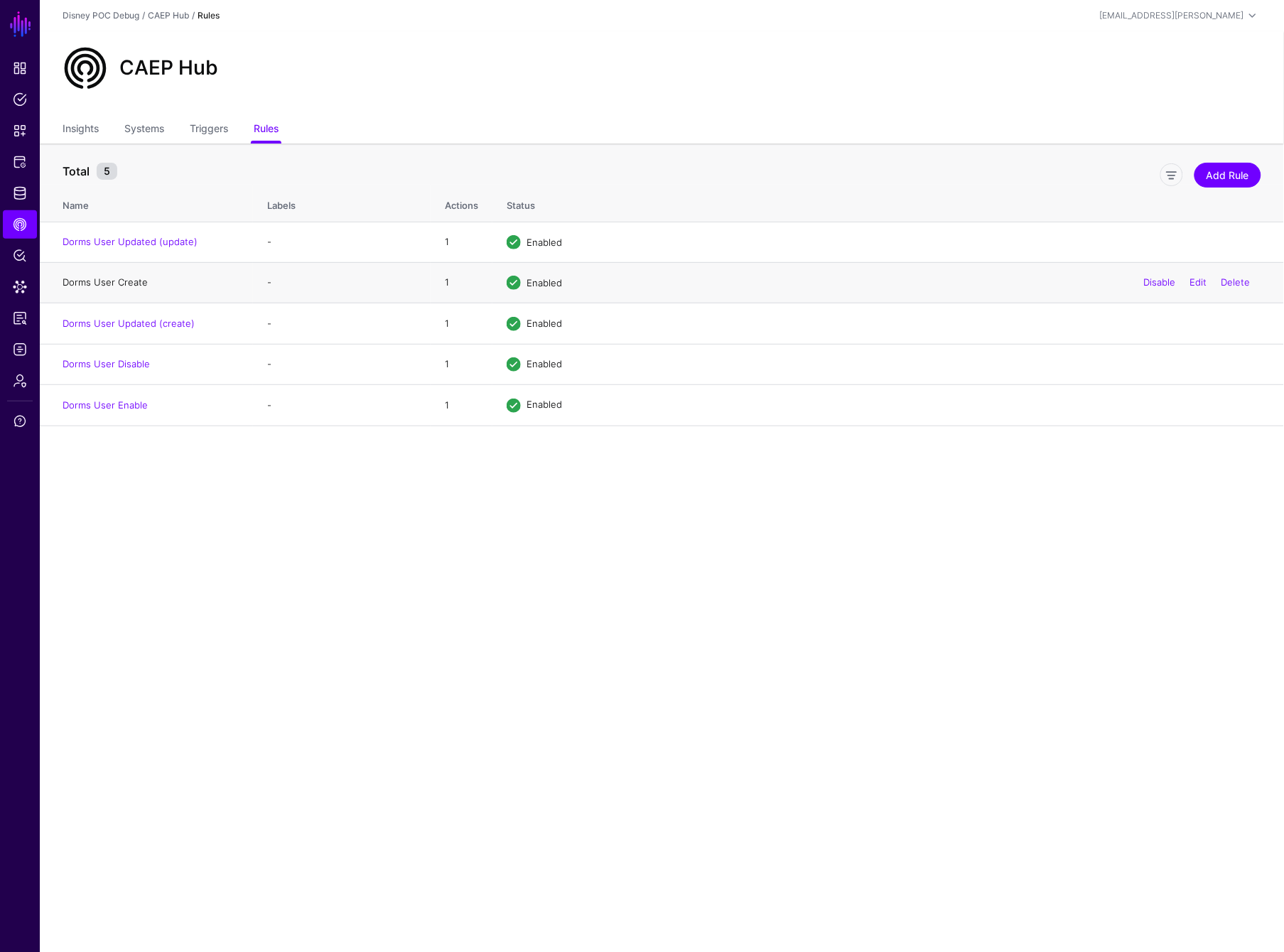 click on "Dorms User Create" 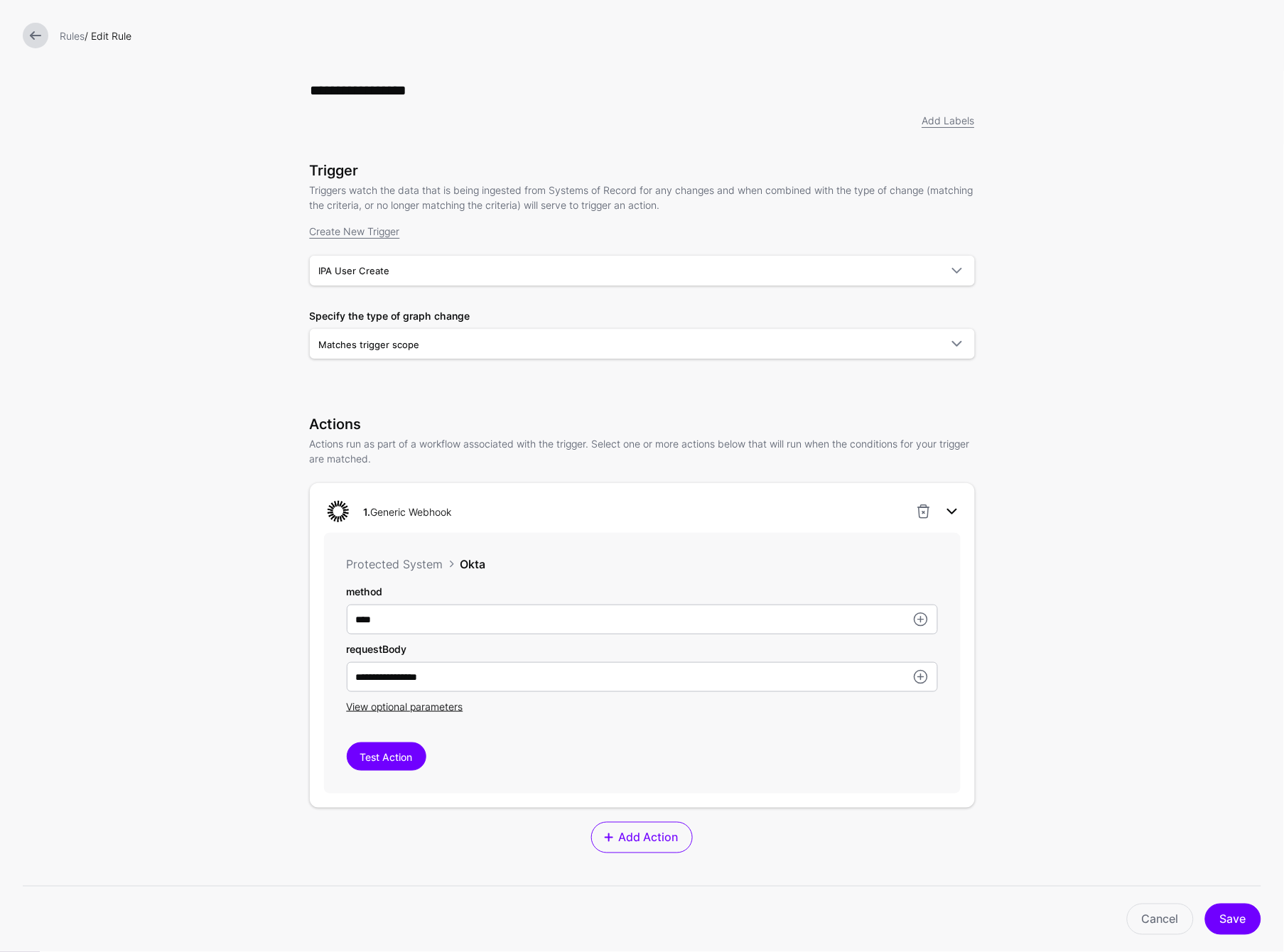 click at bounding box center [952, 512] 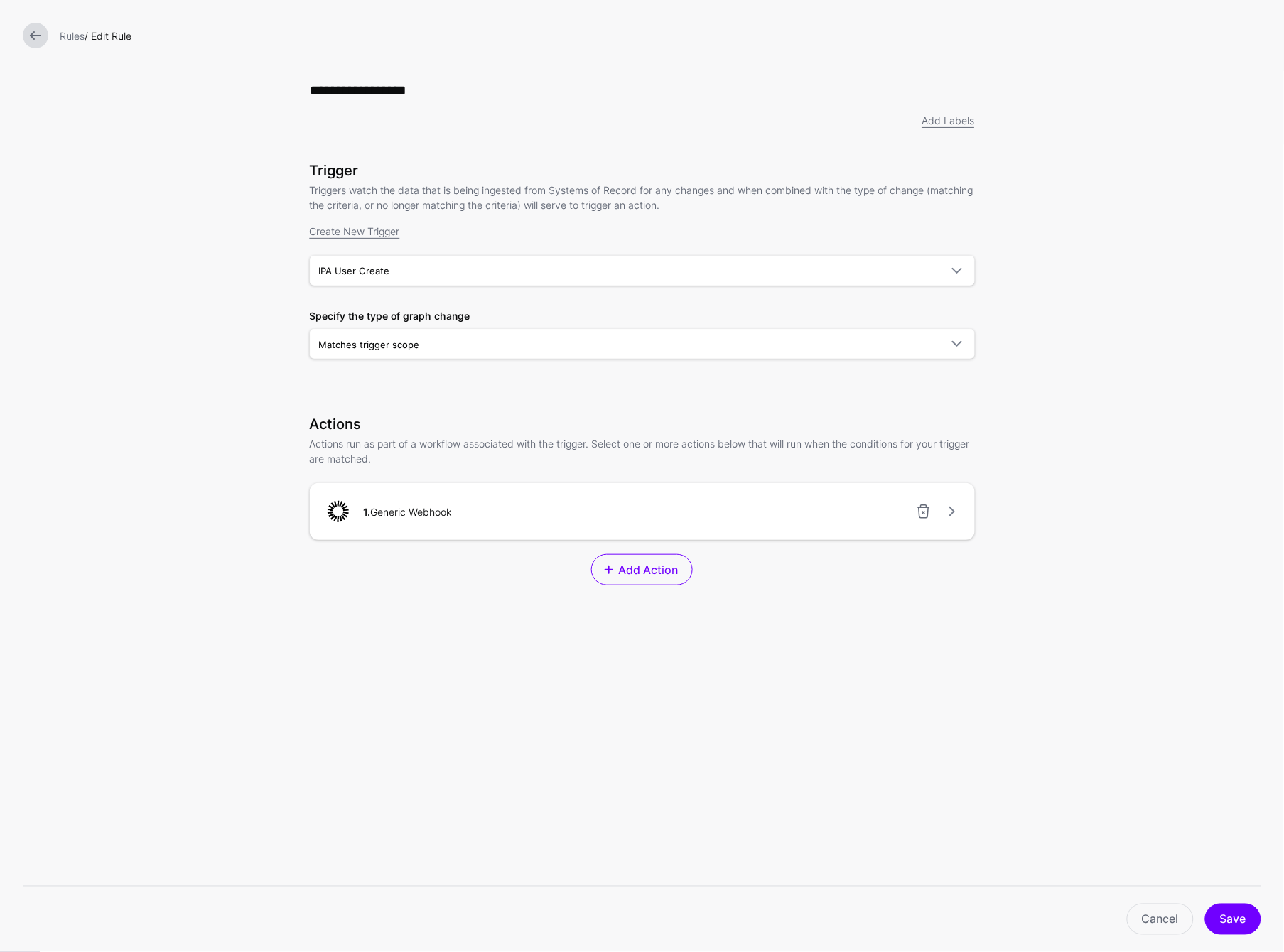 click at bounding box center [36, 36] 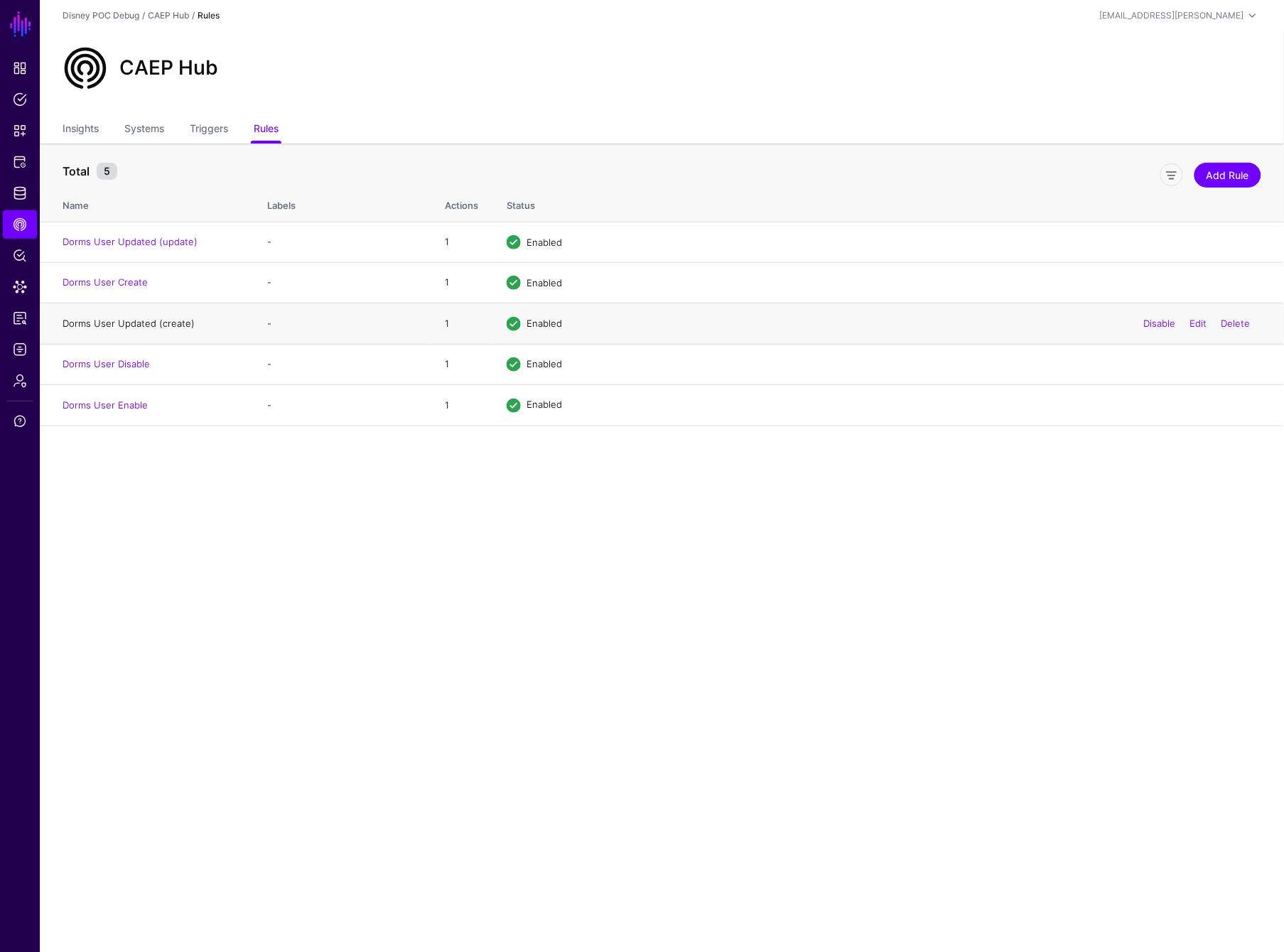 click on "Dorms User Updated (create)" 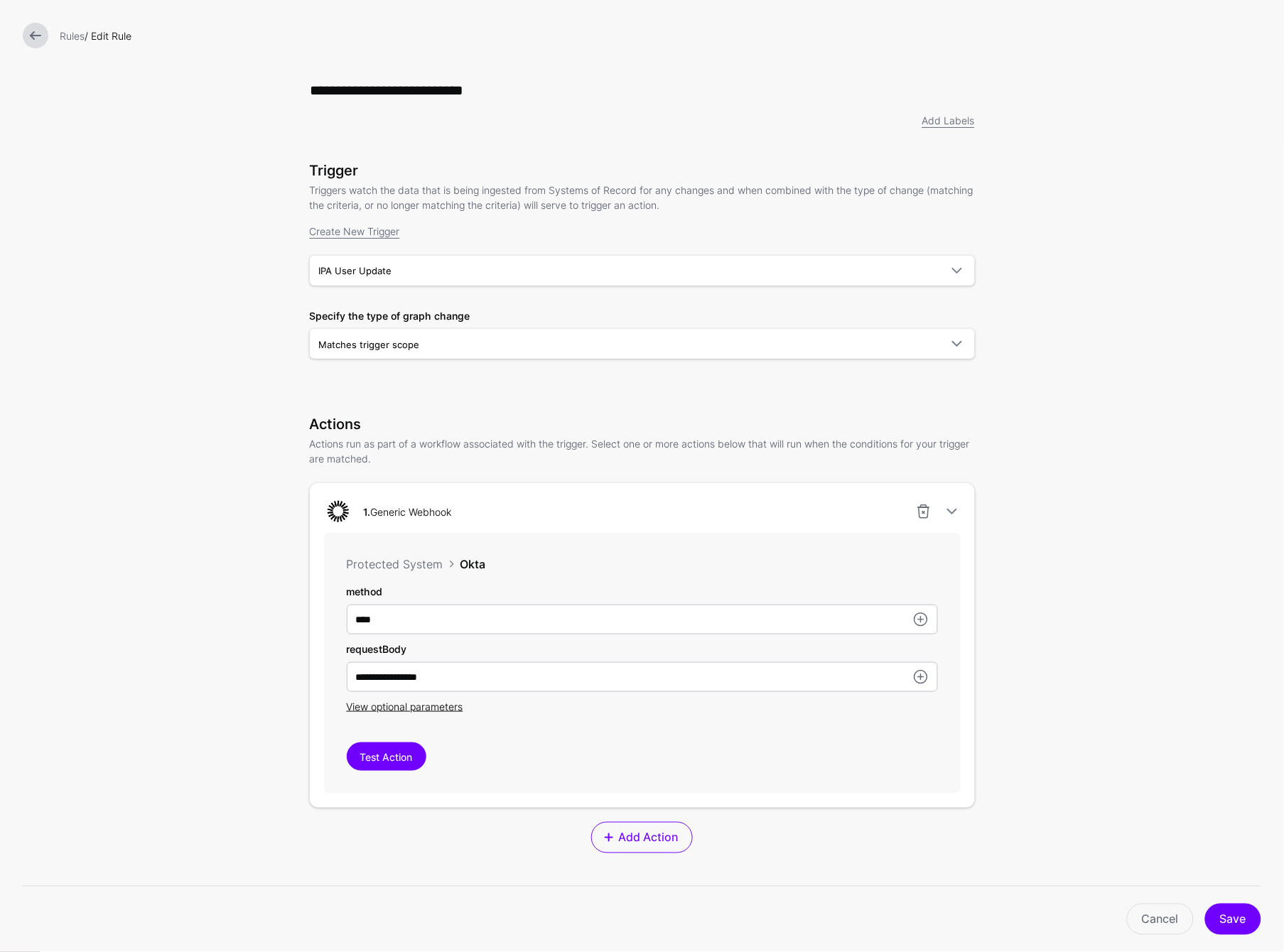 click on "Rules  / Edit Rule" at bounding box center (642, 36) 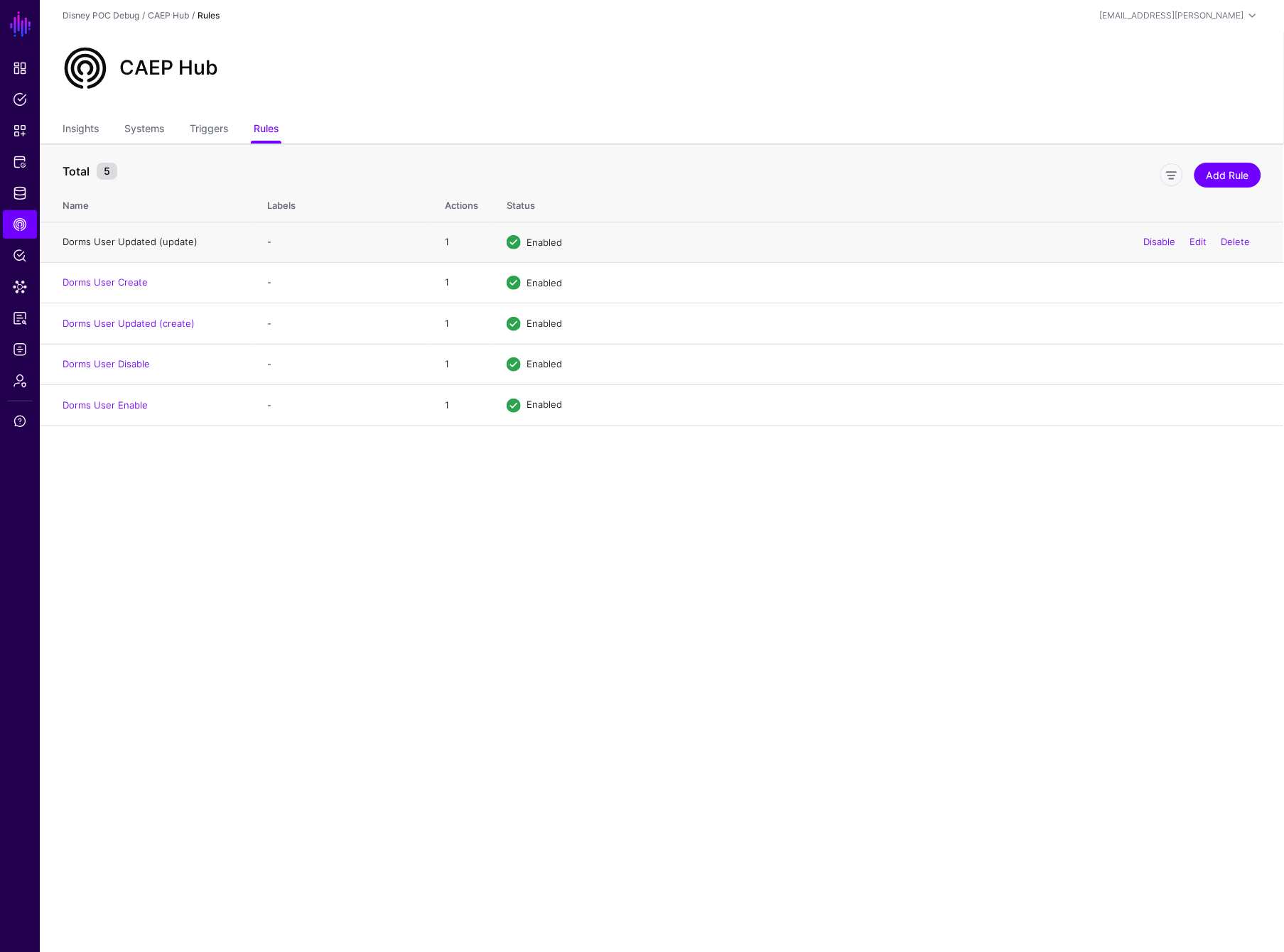 click on "Dorms User Updated (update)" 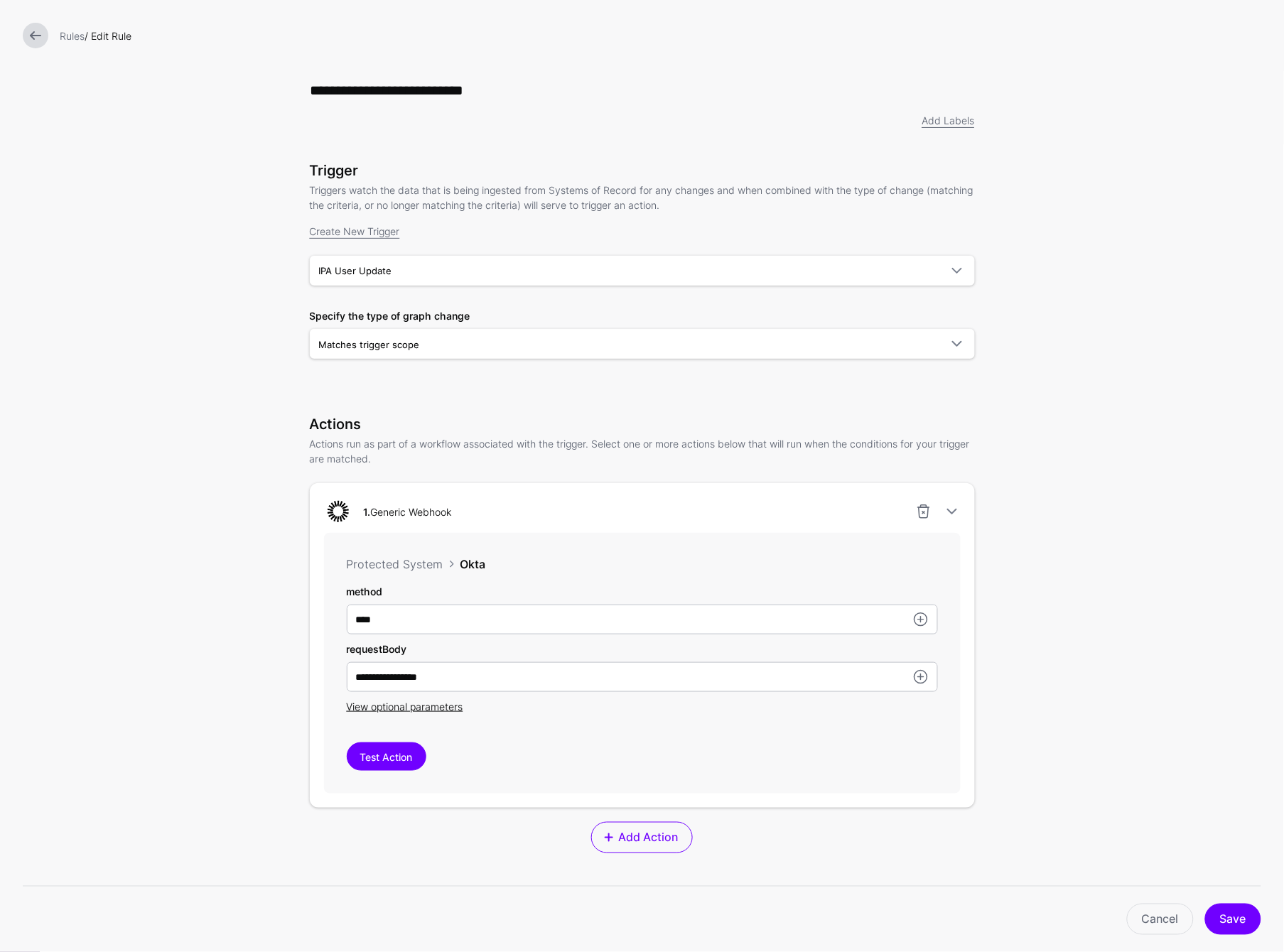 click at bounding box center (36, 36) 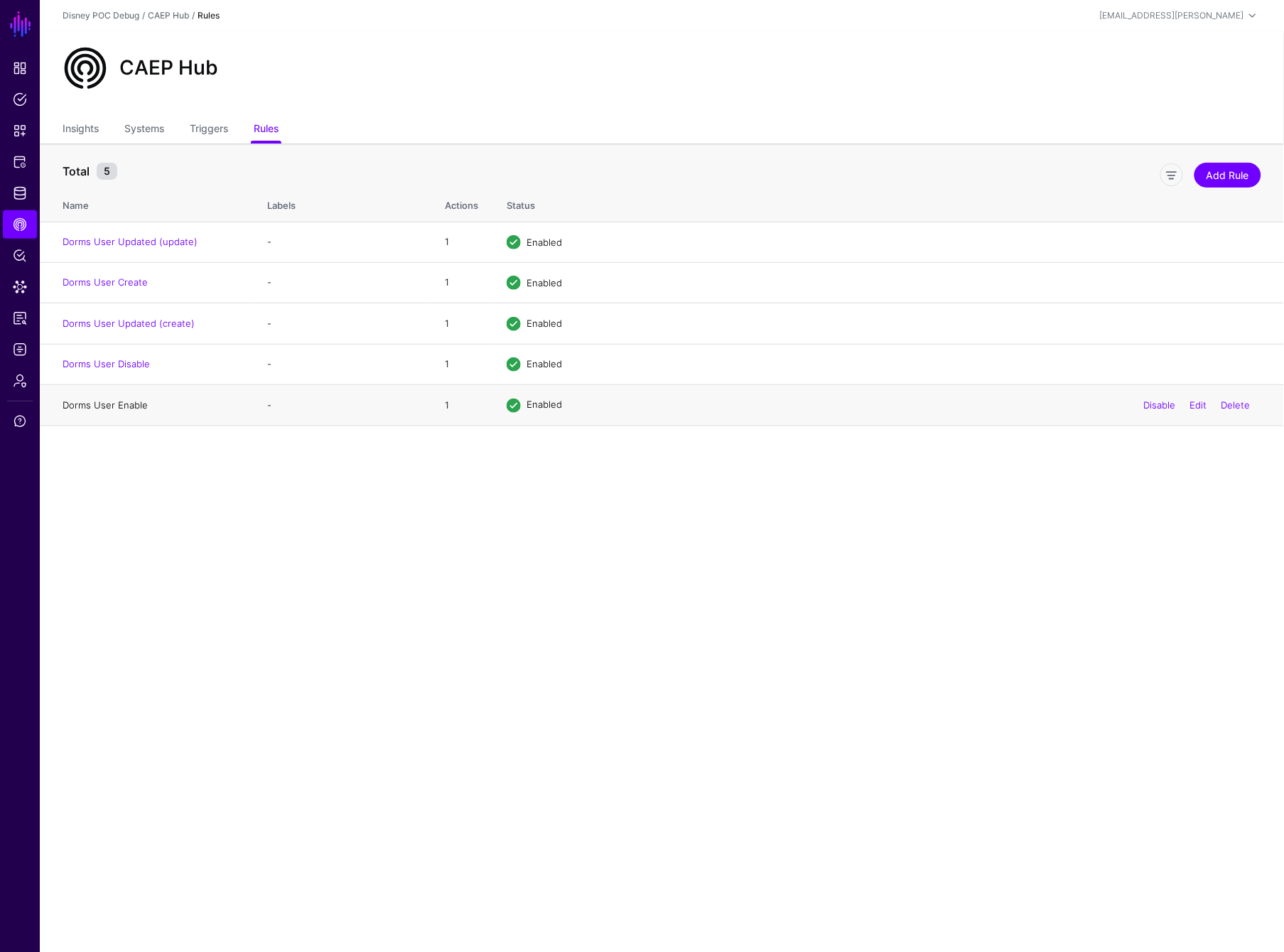 click on "Dorms User Enable" 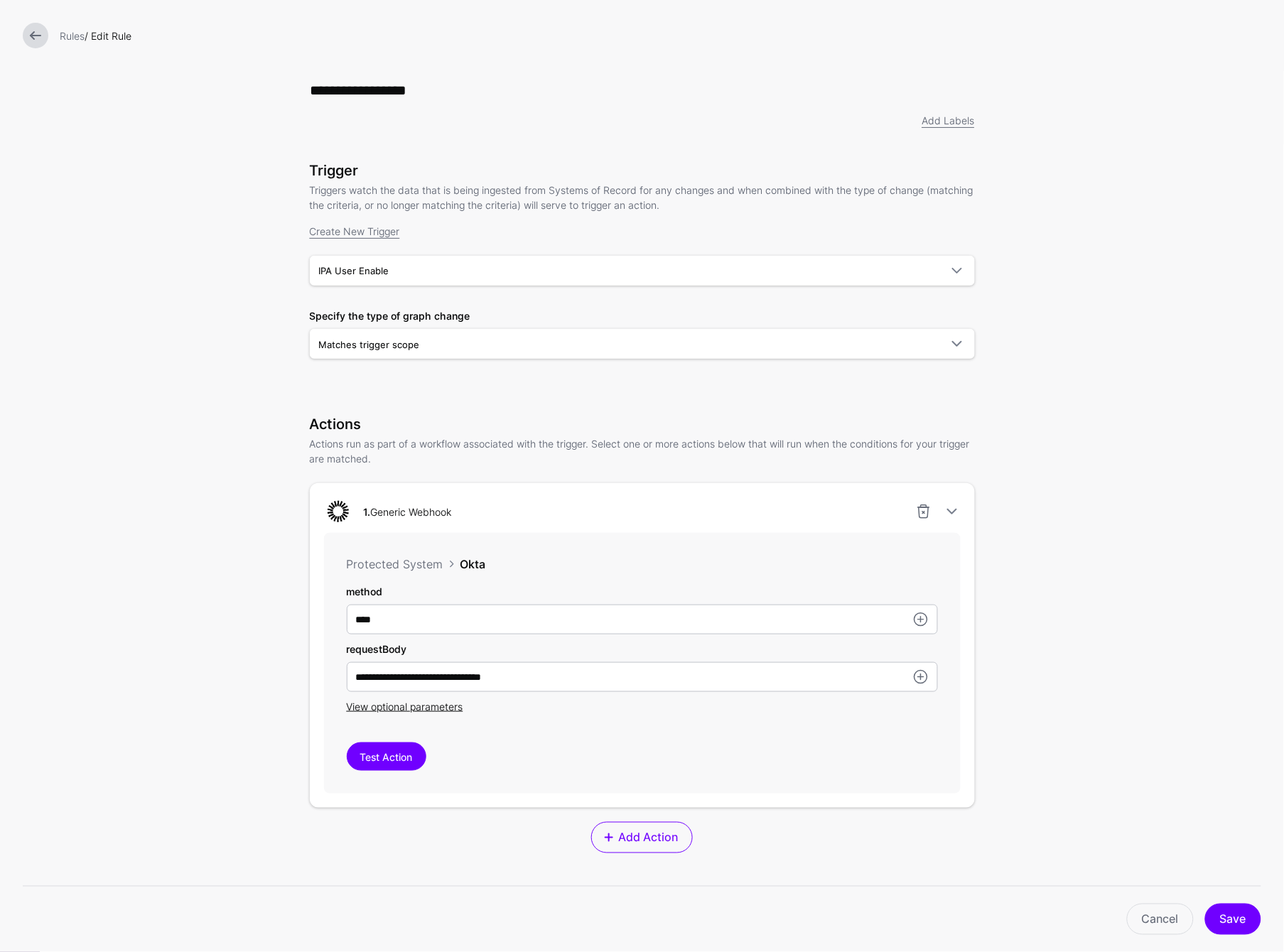 click at bounding box center (36, 36) 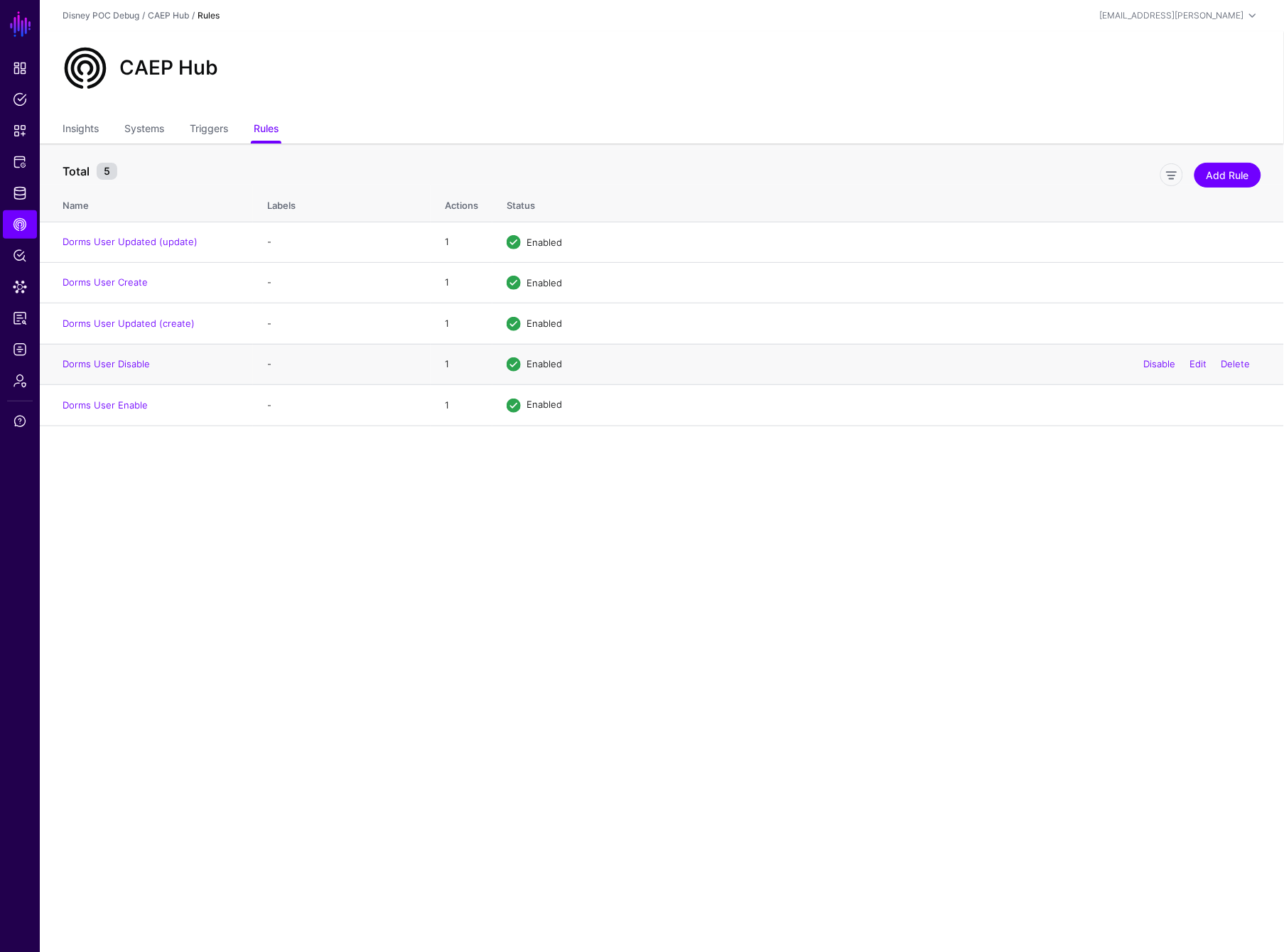 click on "Dorms User Disable" 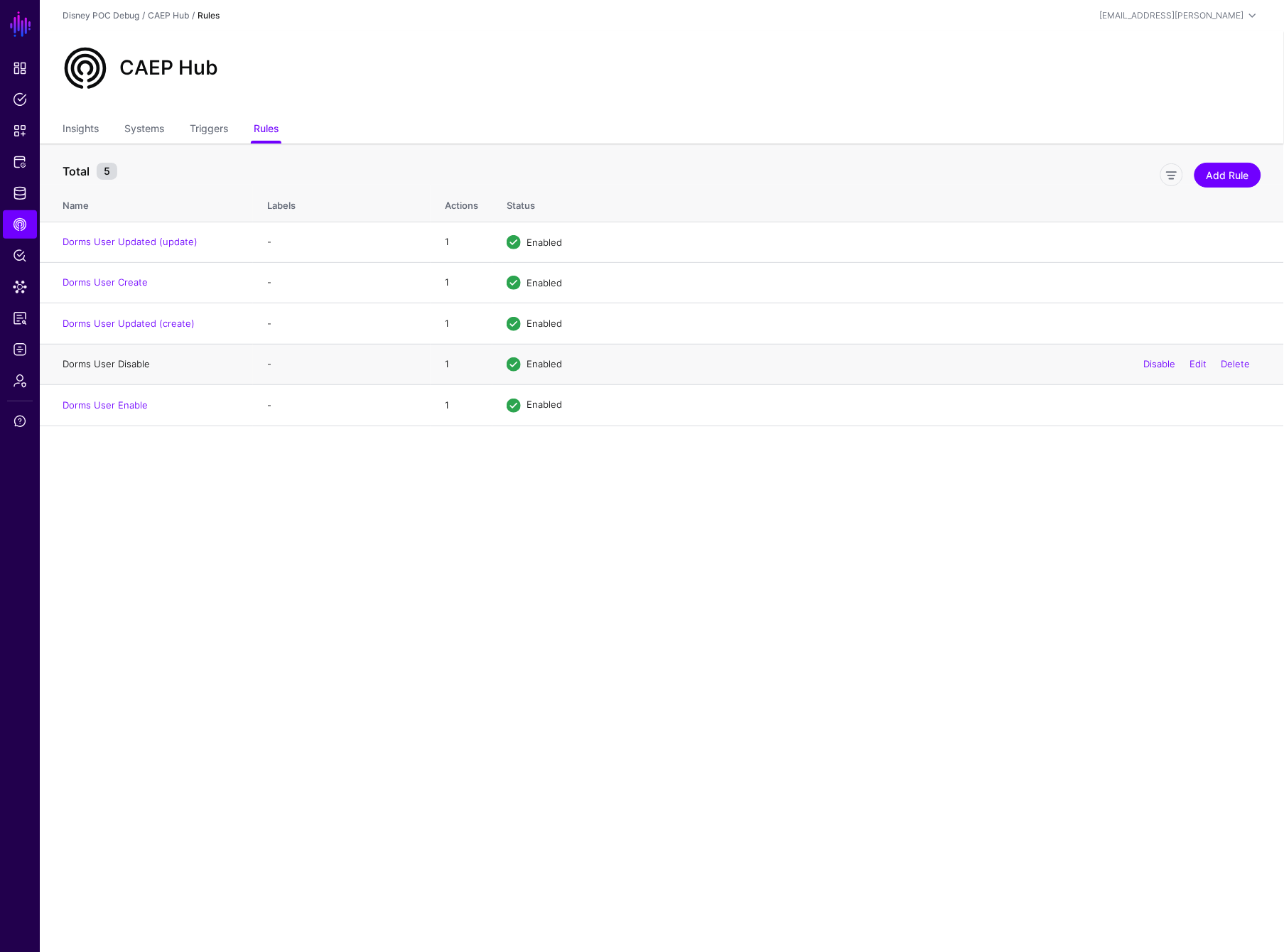 click on "Dorms User Disable" 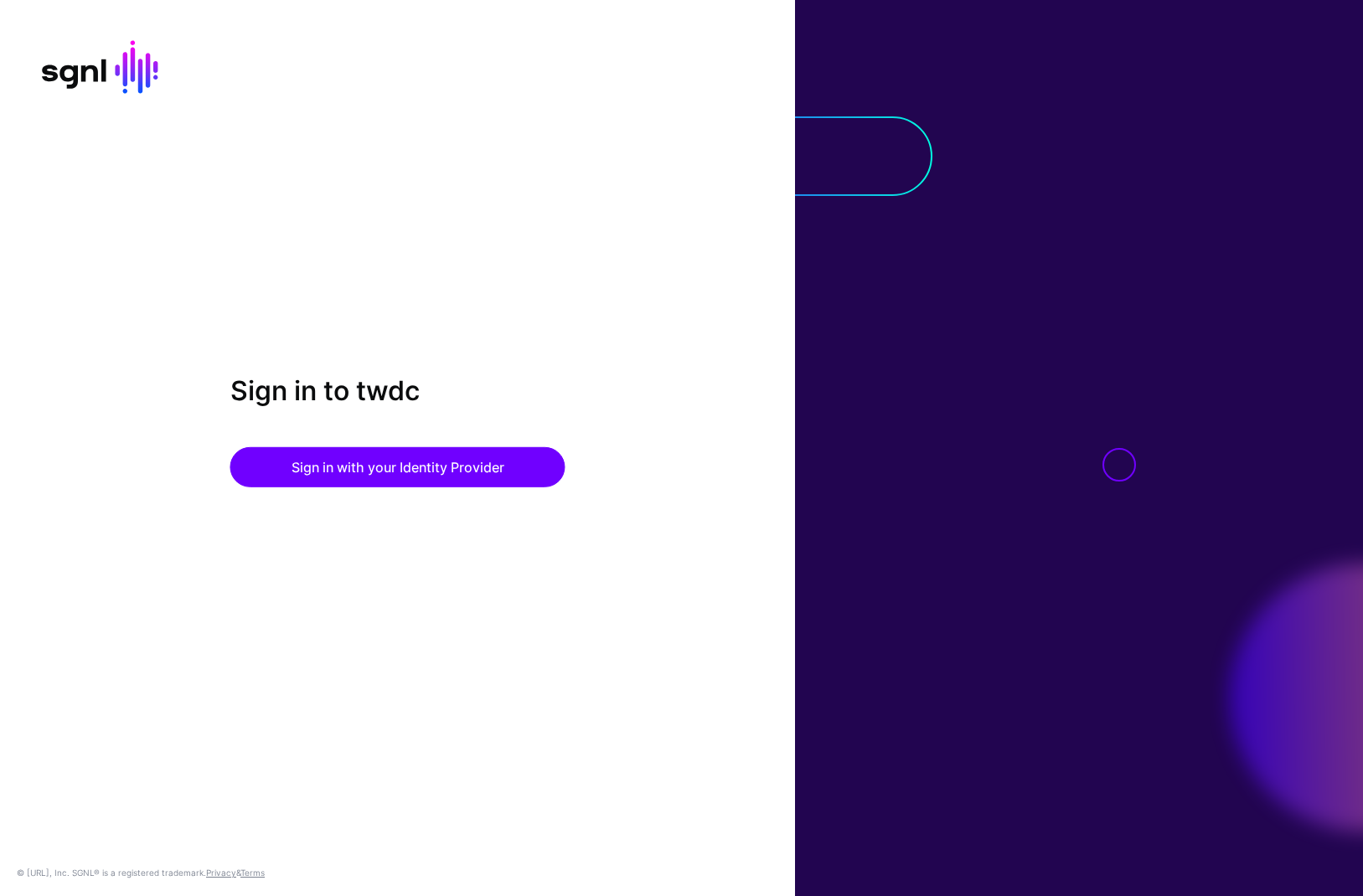 scroll, scrollTop: 0, scrollLeft: 0, axis: both 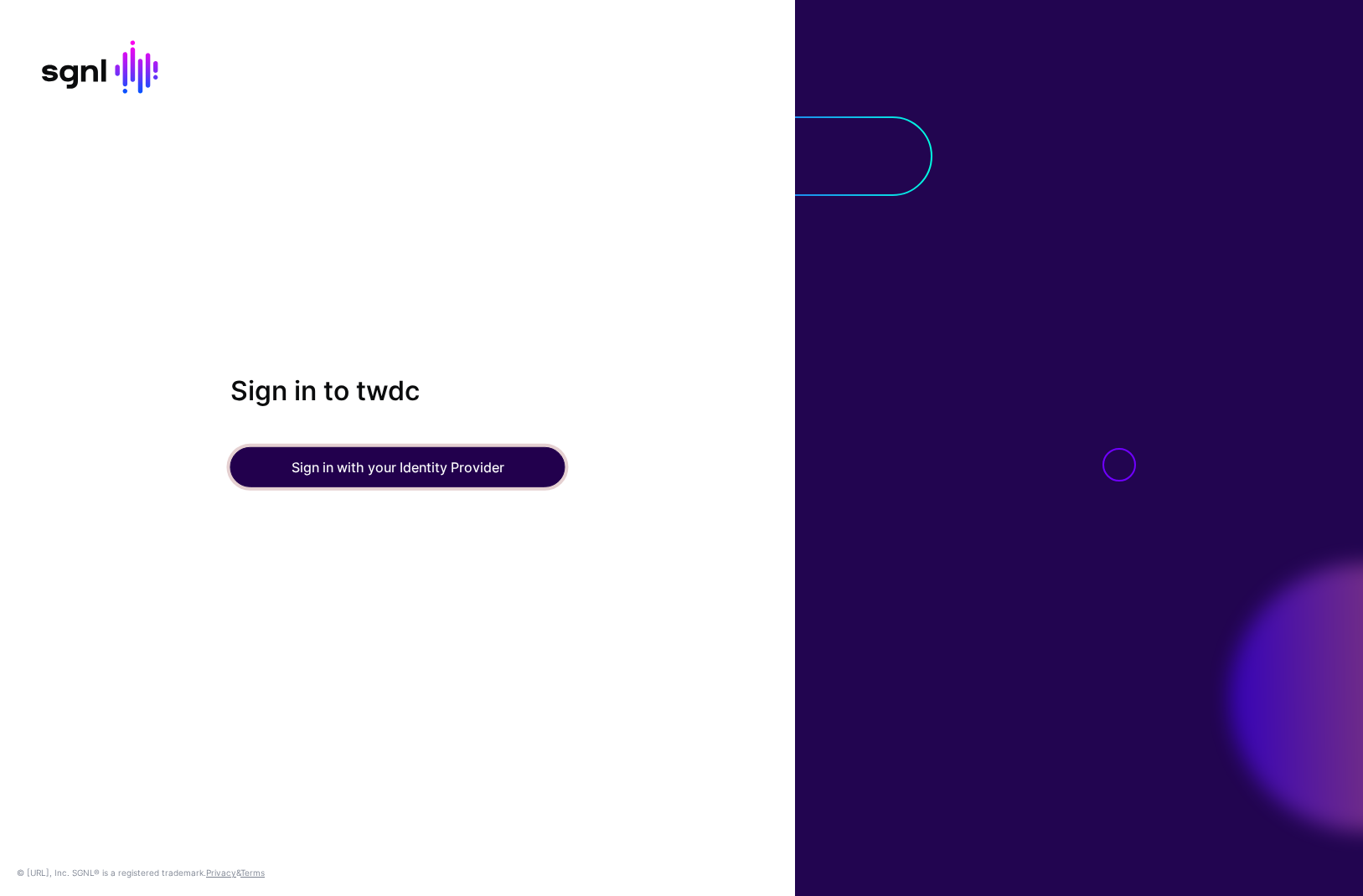 click on "Sign in with your Identity Provider" 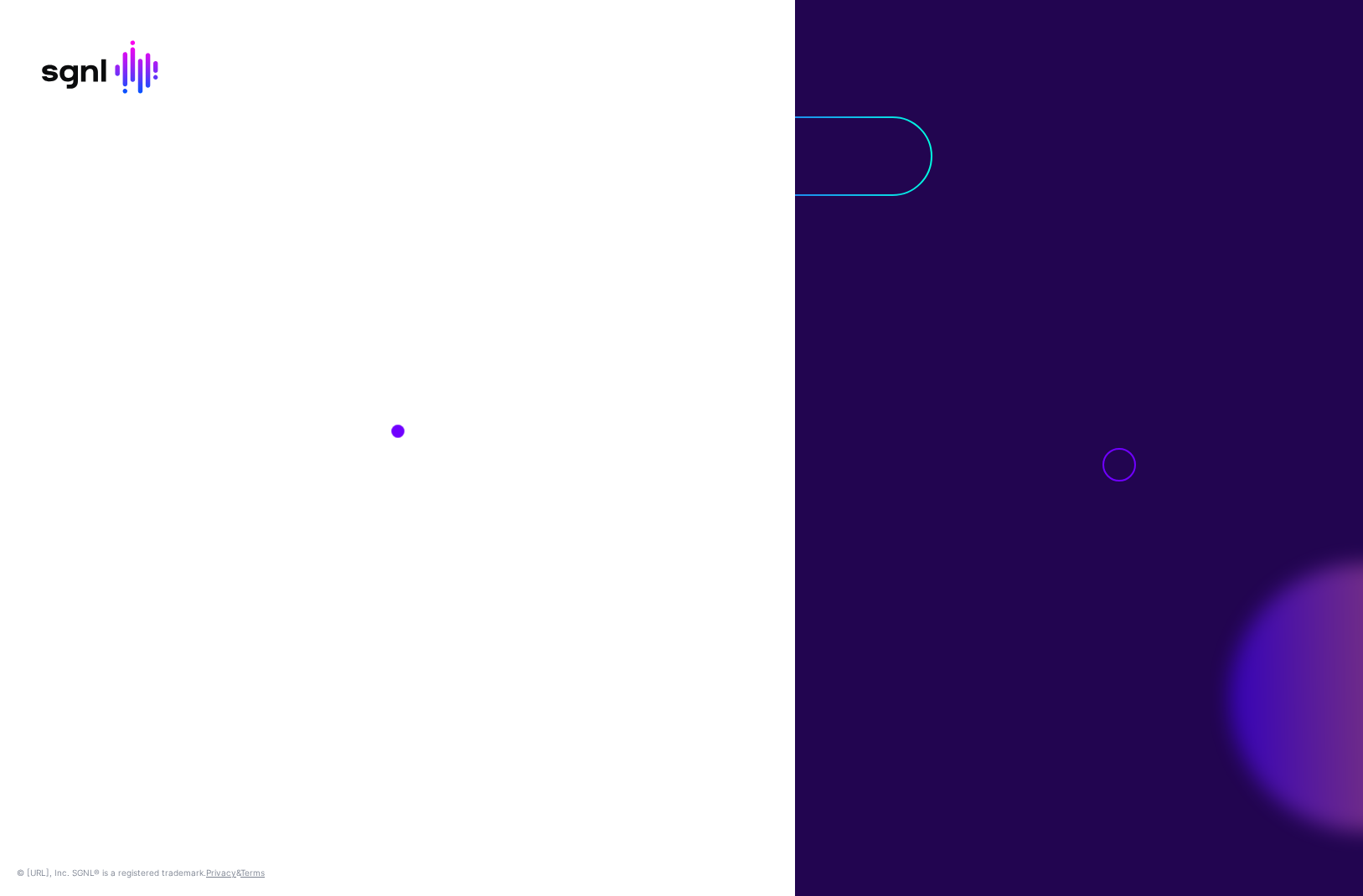 scroll, scrollTop: 0, scrollLeft: 0, axis: both 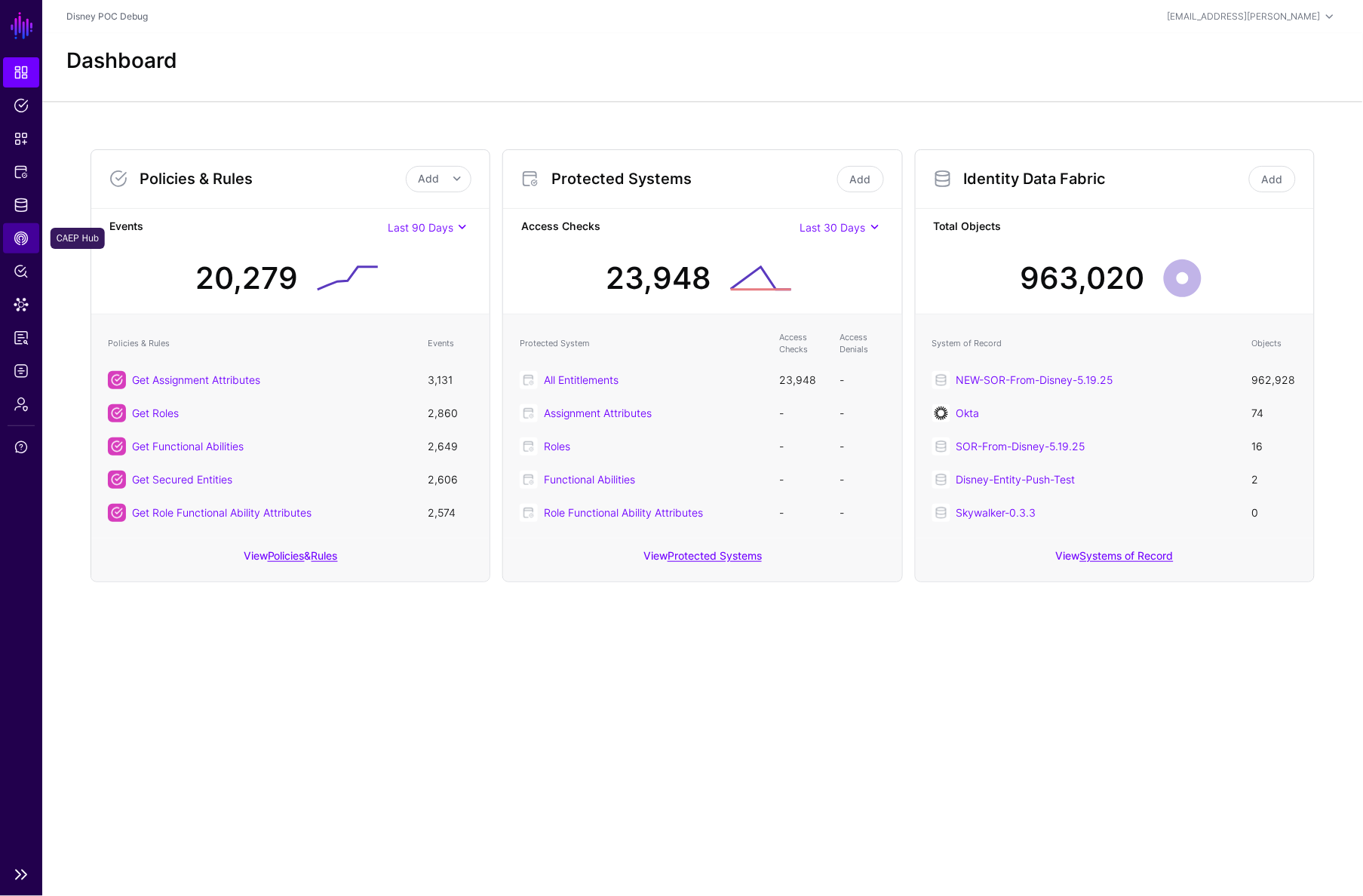 click on "CAEP Hub" 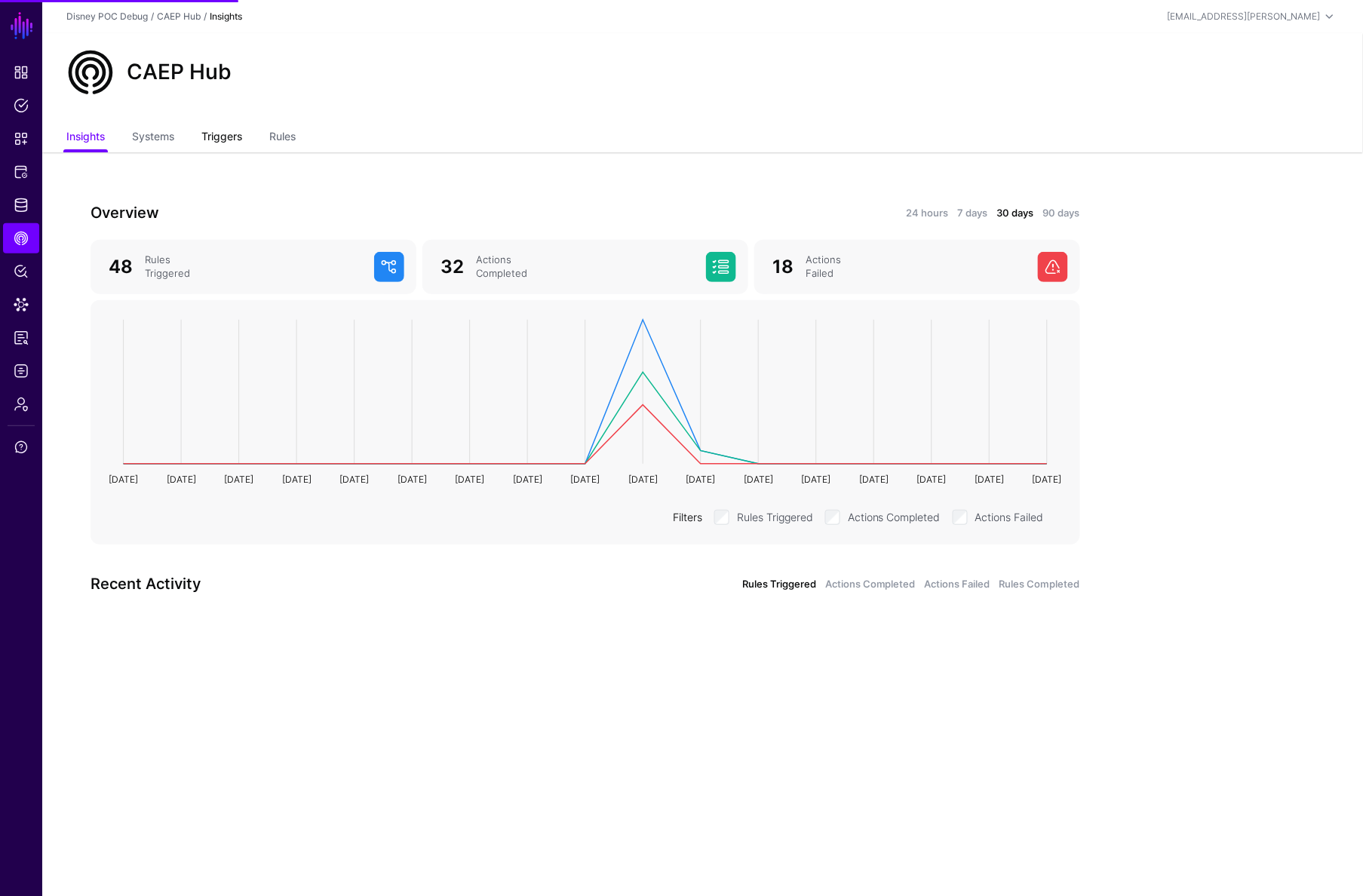 click on "Triggers" 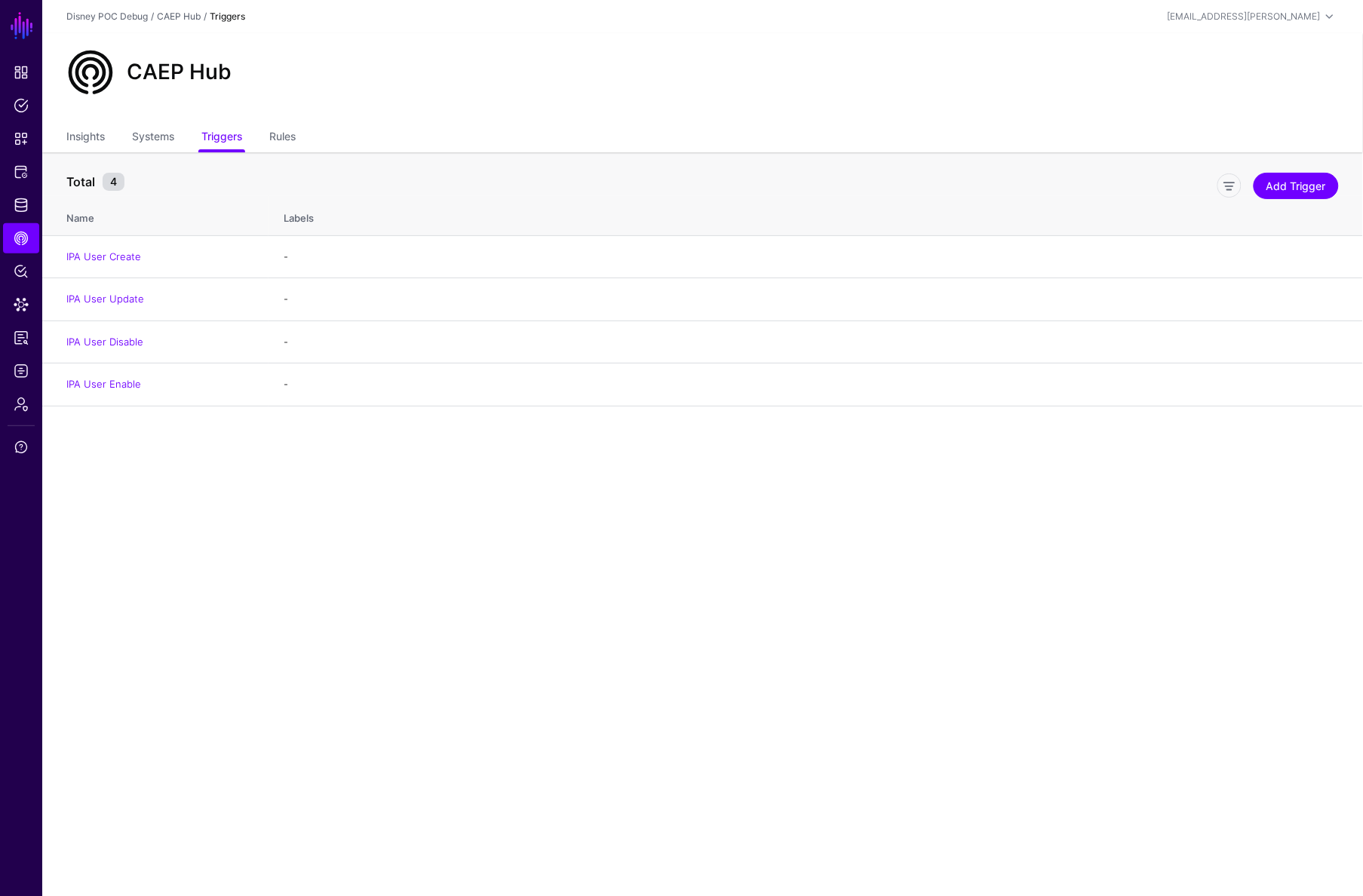 click on "SGNL Dashboard Policies Snippets Protected Systems Identity Data Fabric CAEP Hub Policy Lens Data Lens Reports Logs Admin Support  Disney POC Debug  /  CAEP Hub  / Triggers  matt.bahrenburg@sgnl.ai  Matt Bahrenburg matt.bahrenburg@sgnl.ai Disney POC Debug Log out CAEP Hub Insights Systems Triggers Rules Total 4  Add Trigger  Name Labels IPA User Create  -   Edit   Delete  IPA User Update  -   Edit   Delete  IPA User Disable  -   Edit   Delete  IPA User Enable  -   Edit   Delete" 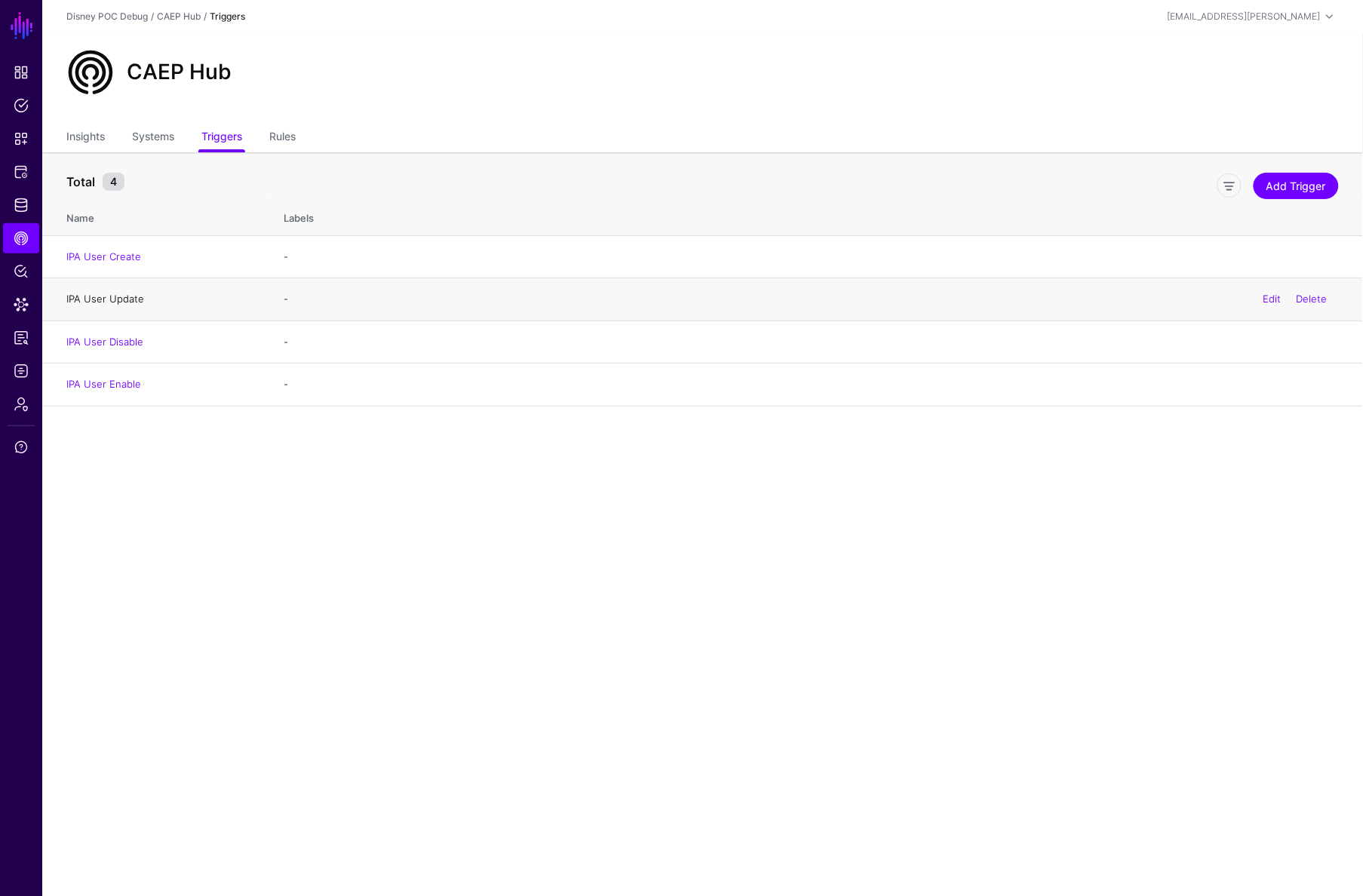 click on "IPA User Update" 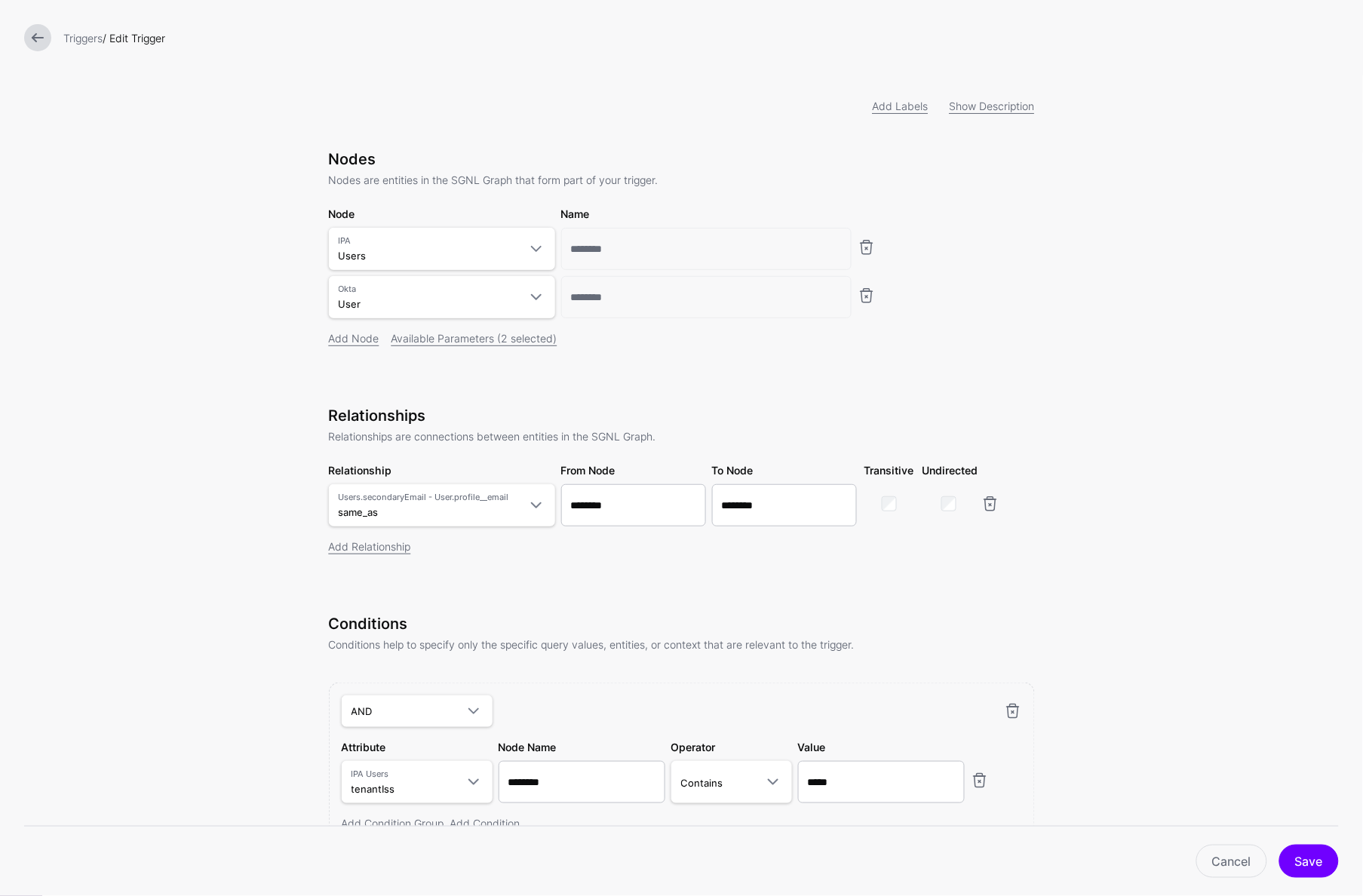 scroll, scrollTop: 106, scrollLeft: 0, axis: vertical 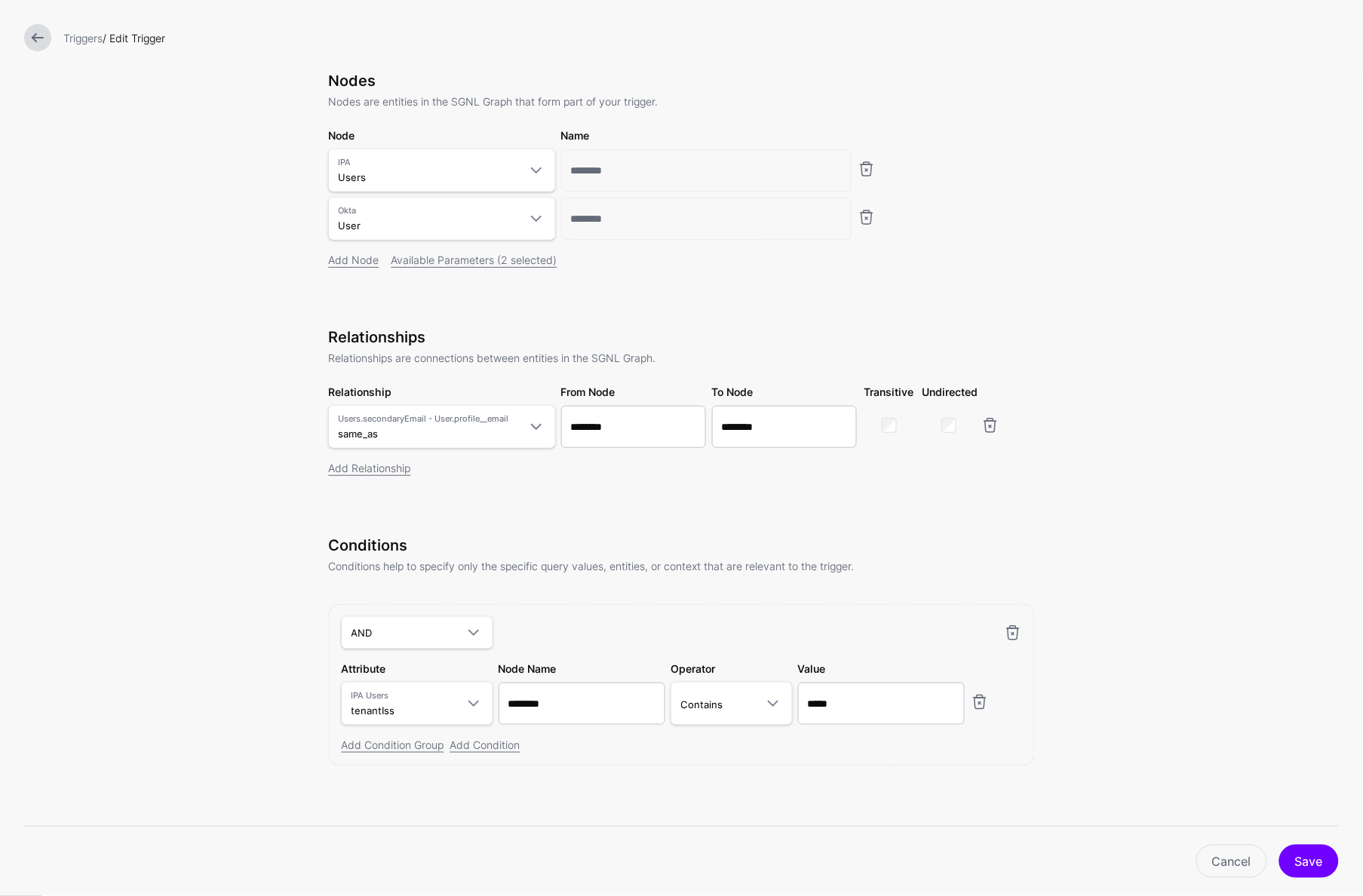 click at bounding box center [38, 38] 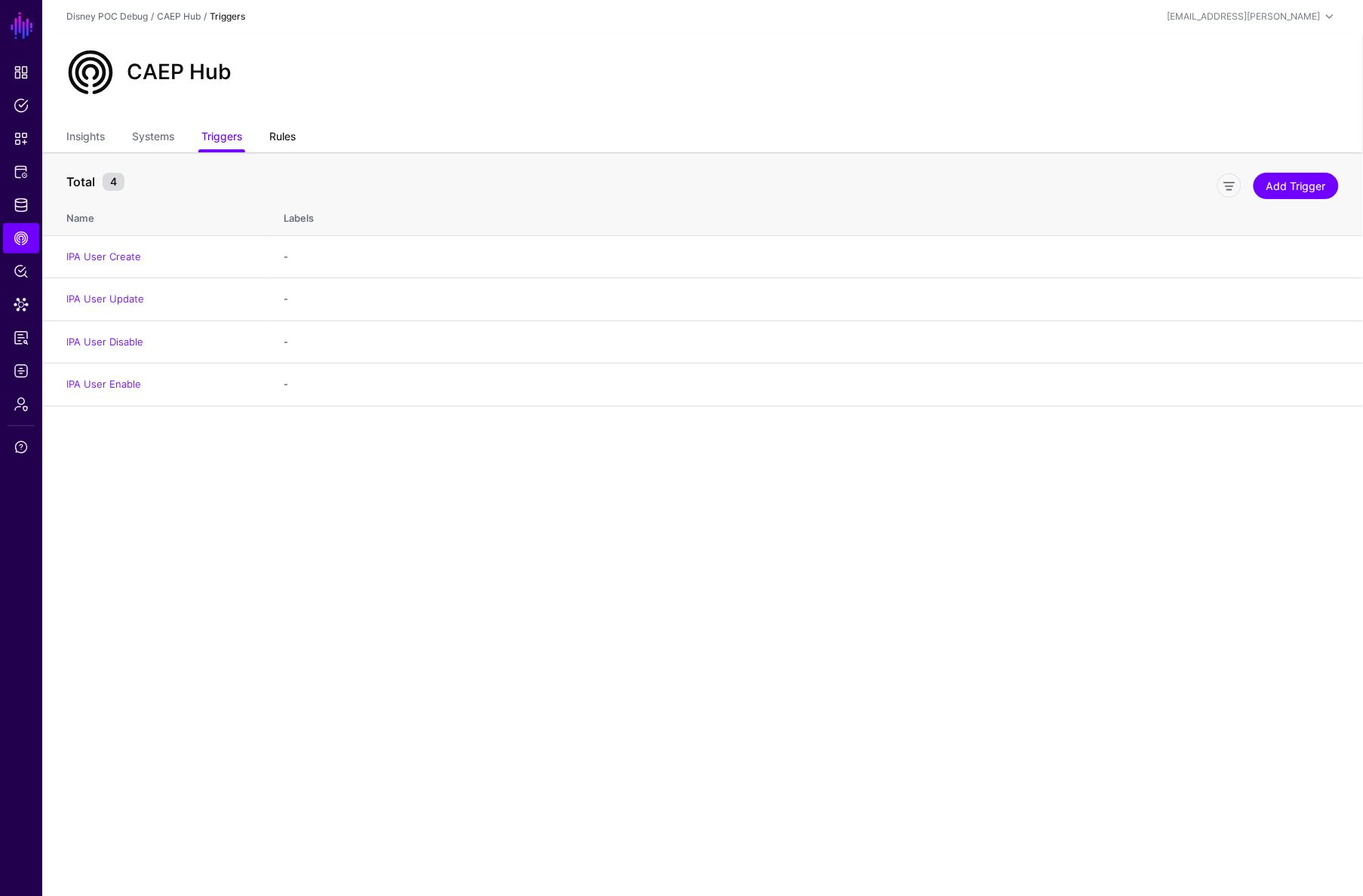 click on "Rules" 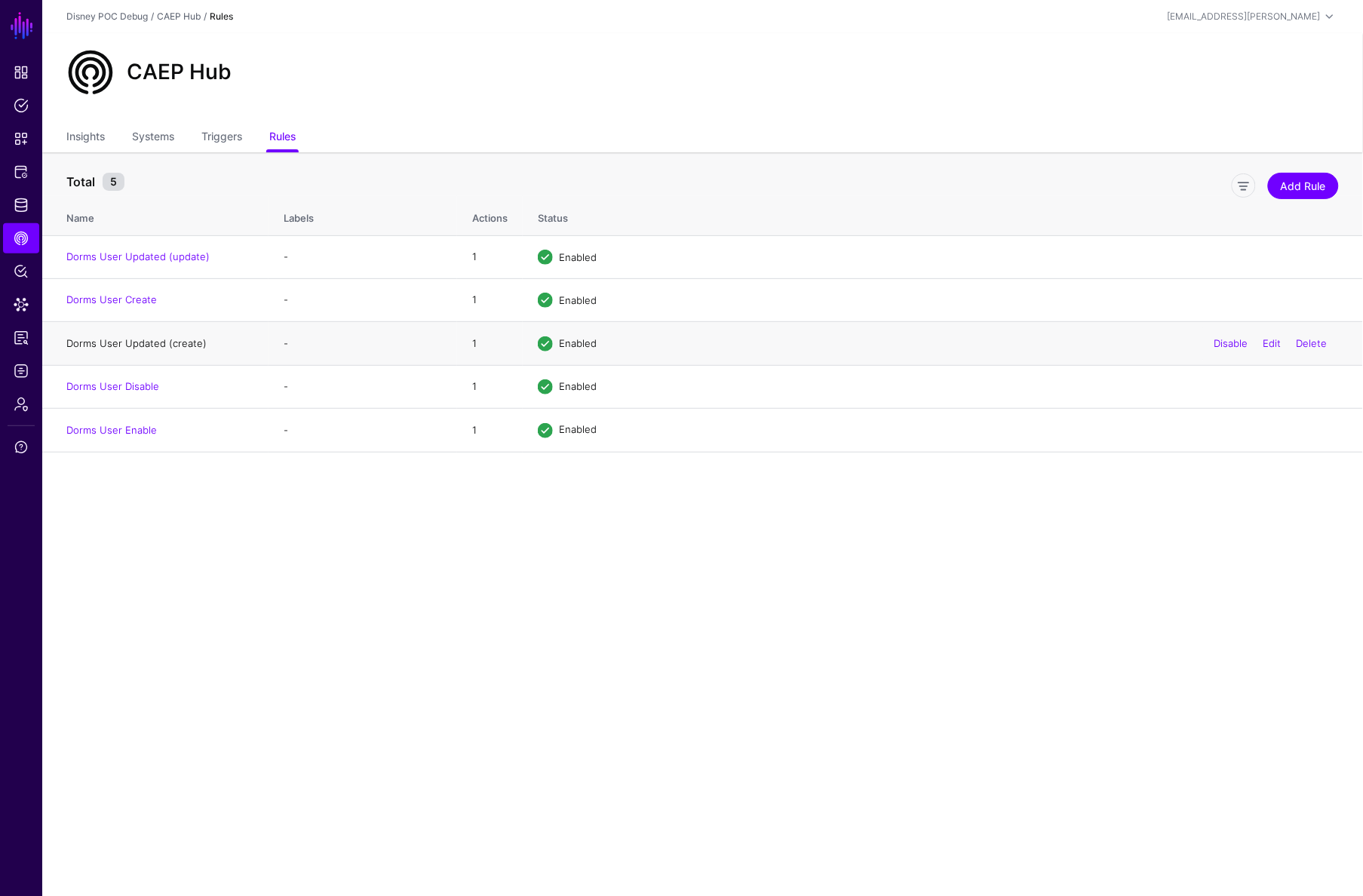 click on "Dorms User Updated (create)" 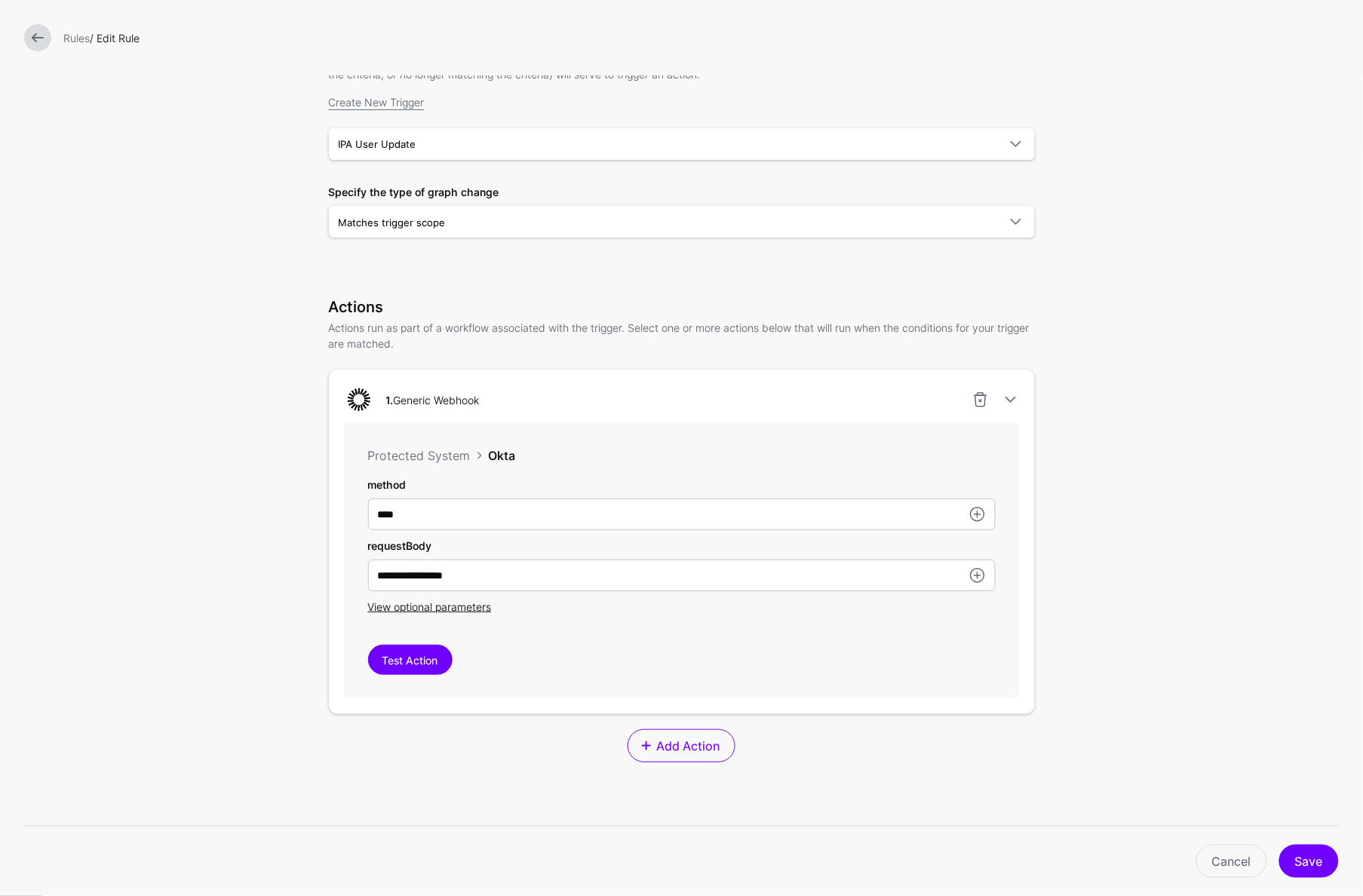 scroll, scrollTop: 0, scrollLeft: 0, axis: both 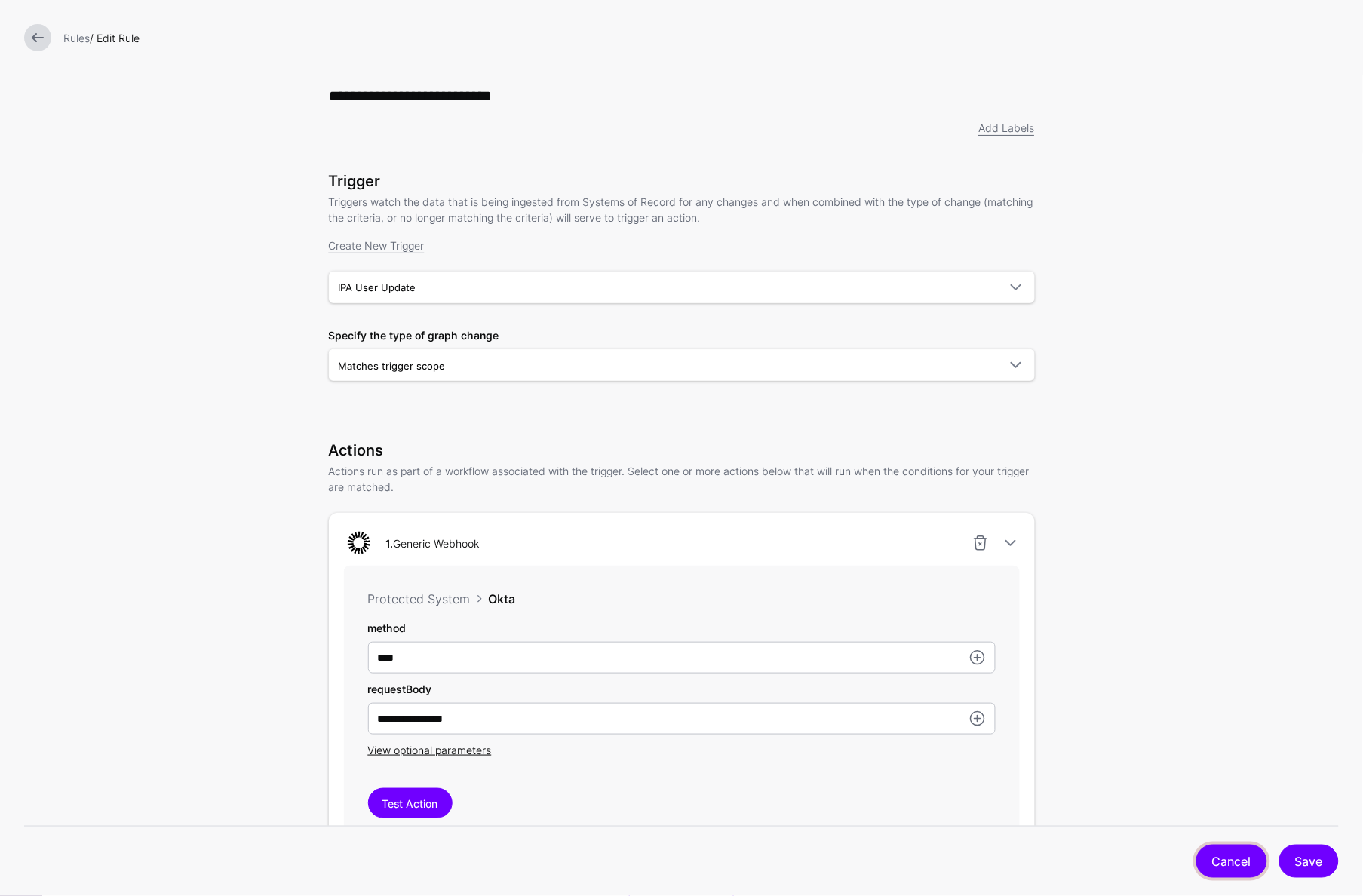 click on "Cancel" at bounding box center [1232, 861] 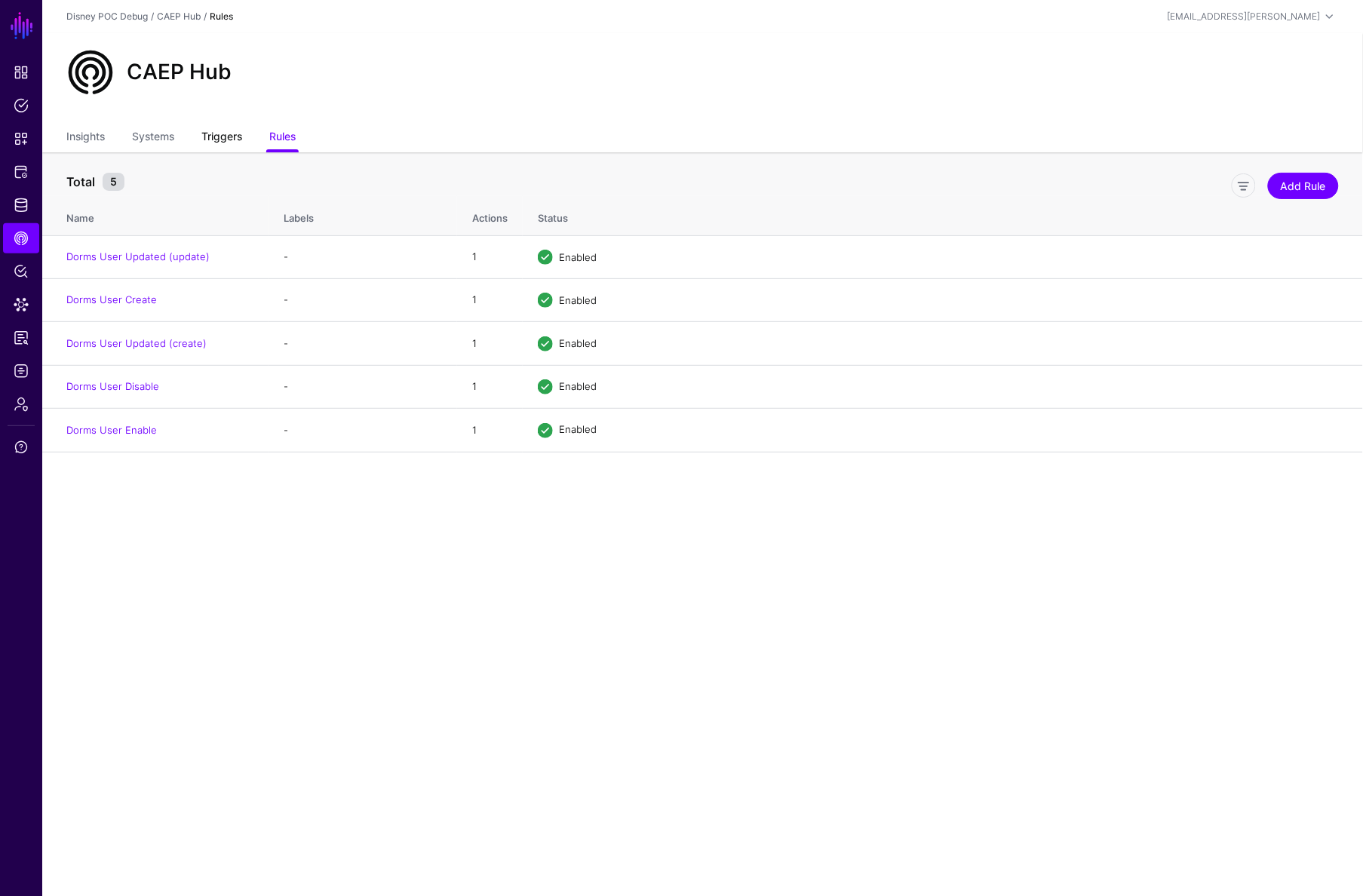 click on "Triggers" 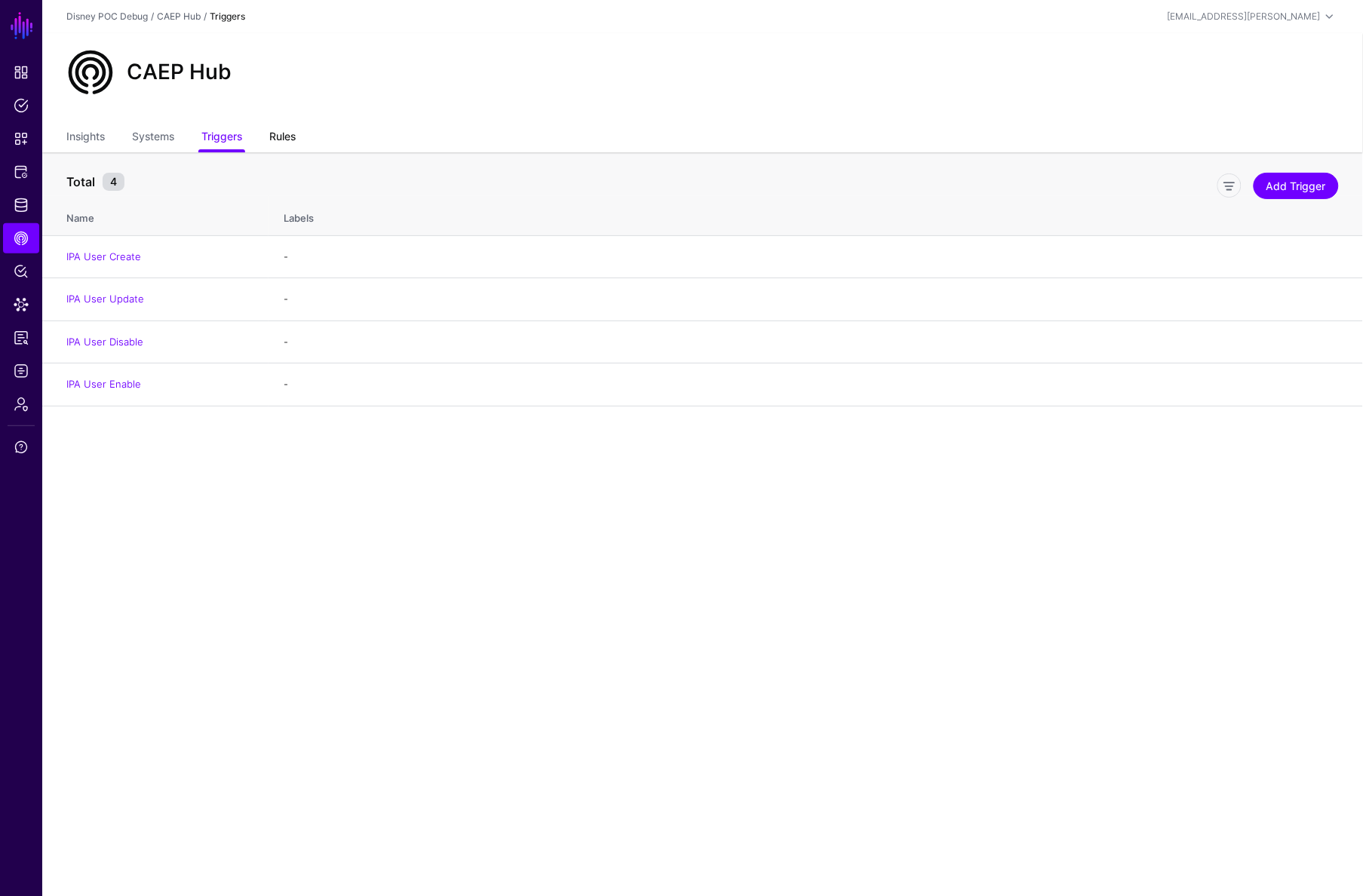click on "Rules" 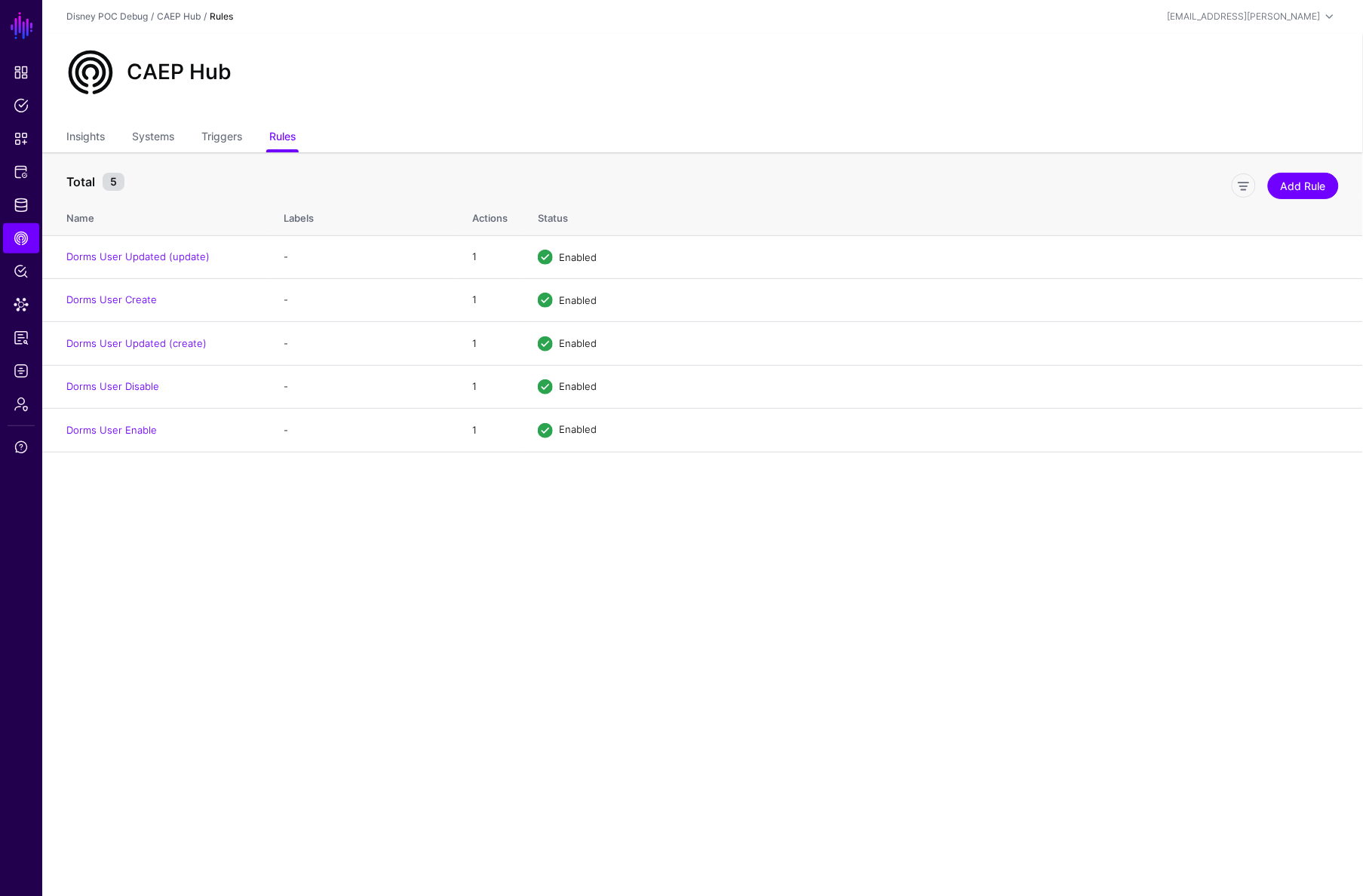 click on "CAEP Hub" 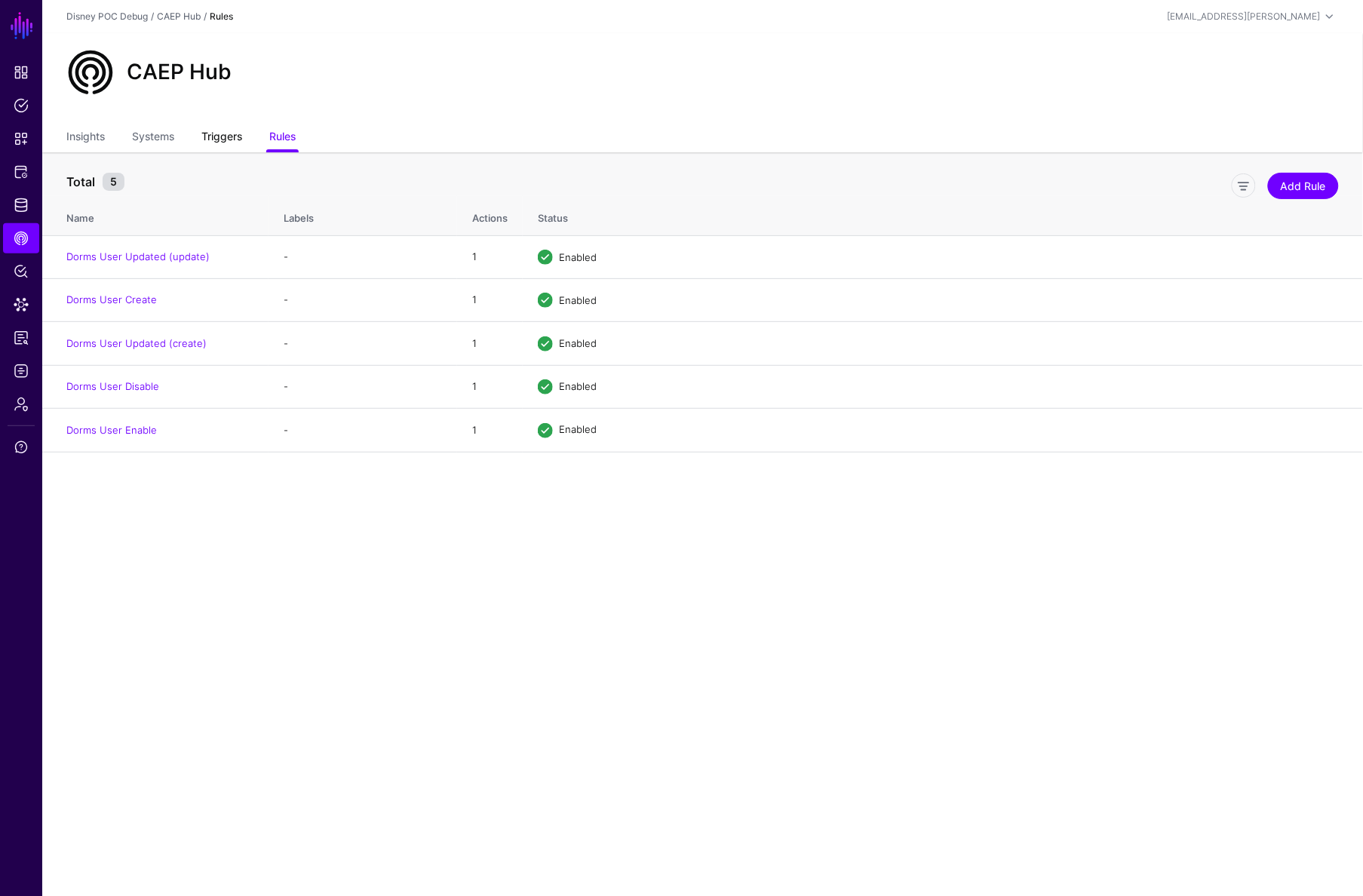 click on "Triggers" 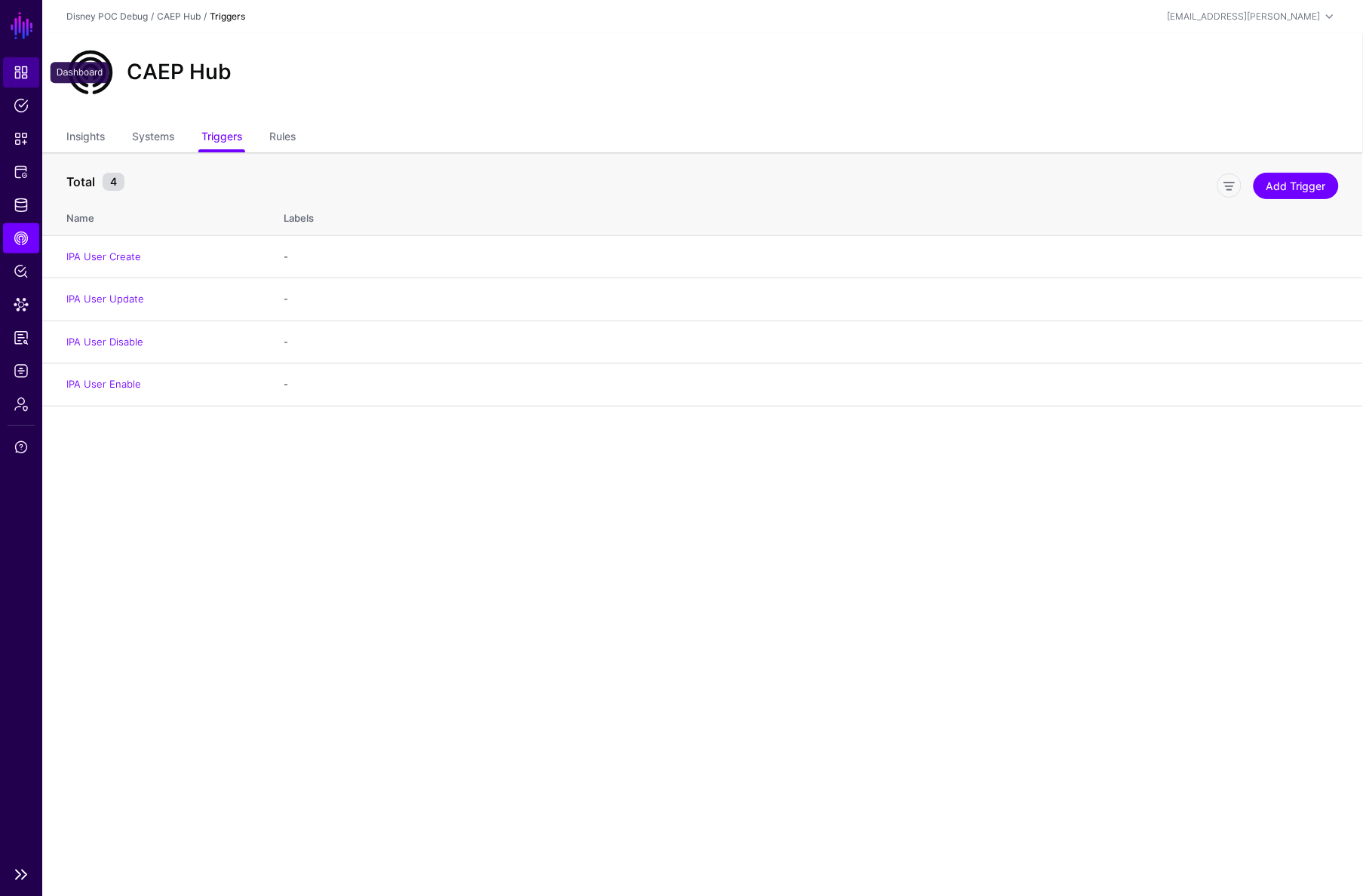 click on "Dashboard" 